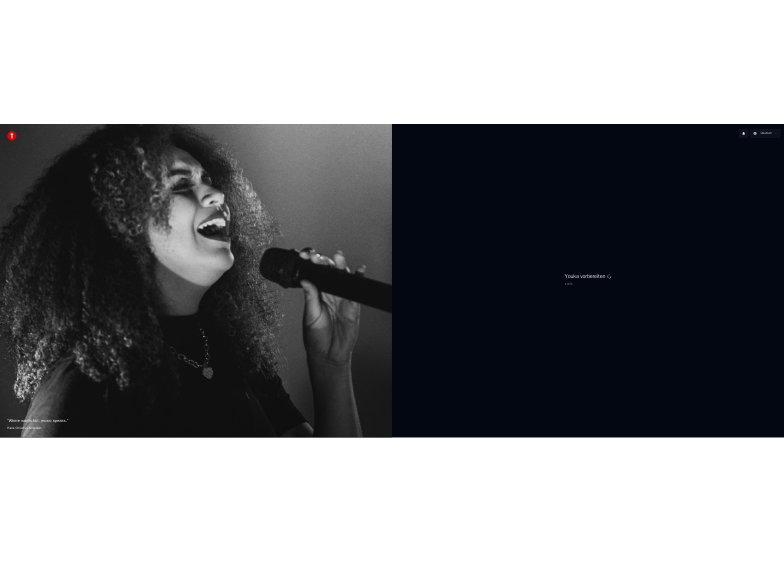 scroll, scrollTop: 0, scrollLeft: 0, axis: both 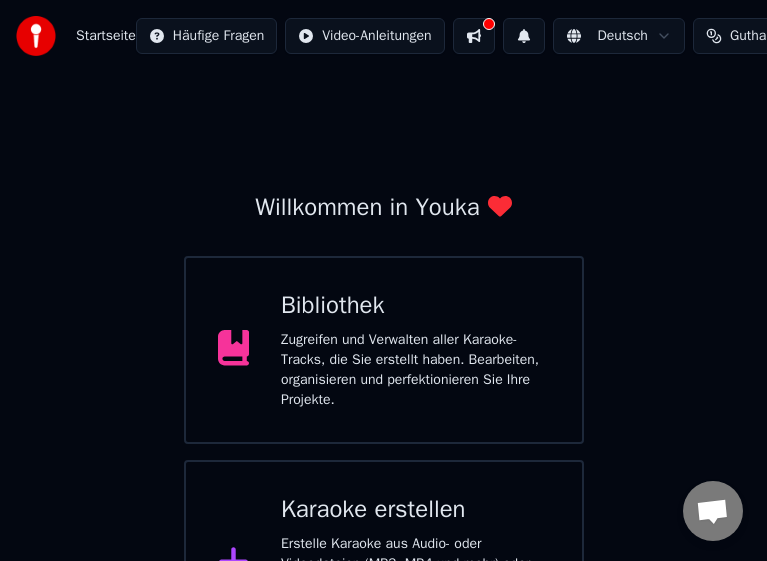 click on "Karaoke erstellen Erstelle Karaoke aus Audio- oder Videodateien (MP3, MP4 und mehr) oder füge eine URL ein, um sofort ein Karaoke-Video mit synchronisierten Liedtexten zu generieren." at bounding box center [415, 564] 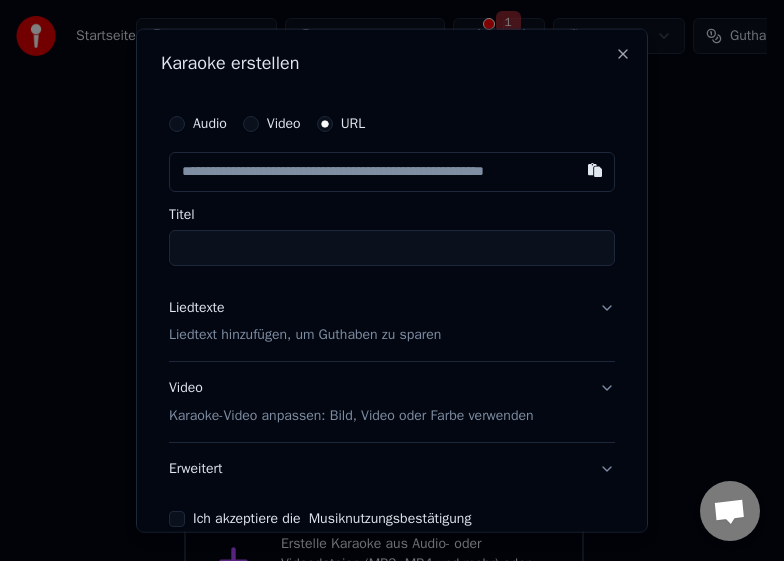 paste on "**********" 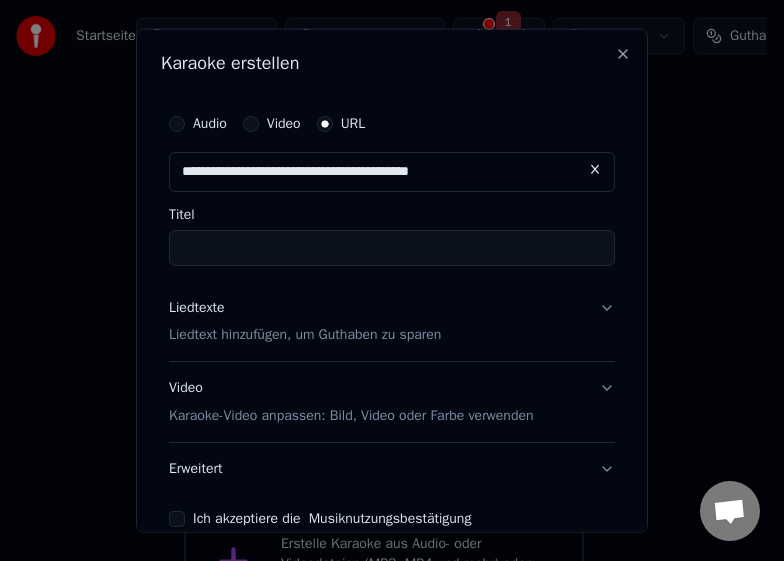 type on "**********" 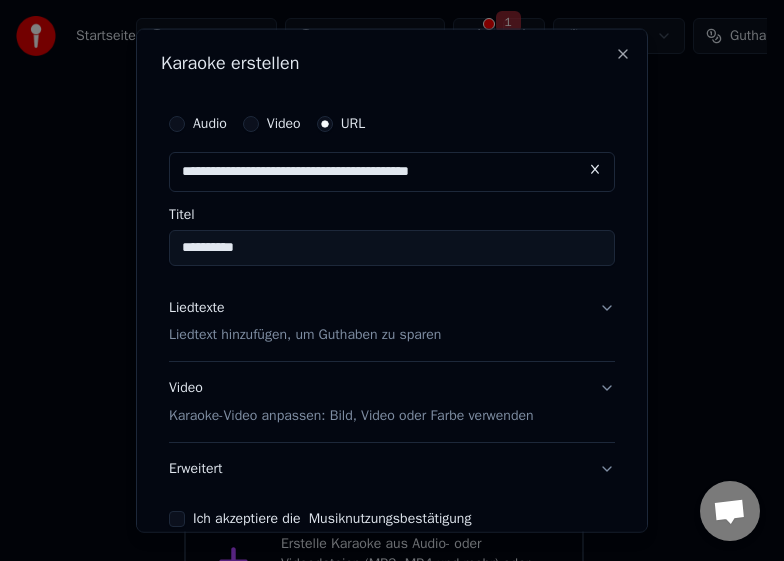 type on "**********" 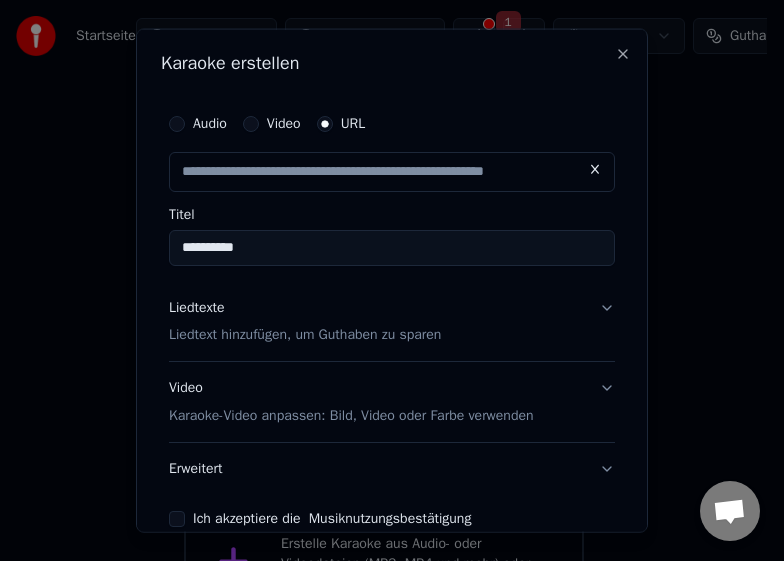 click on "Liedtext hinzufügen, um Guthaben zu sparen" at bounding box center (305, 335) 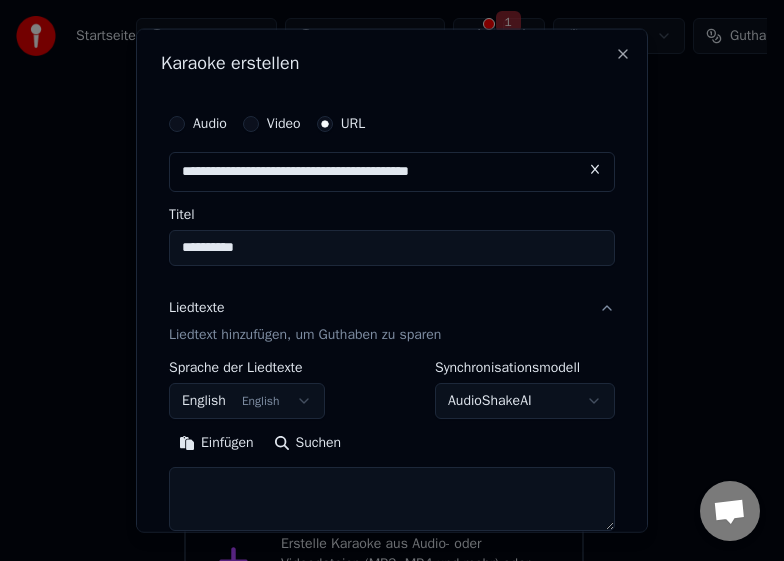 click on "Einfügen" at bounding box center [216, 443] 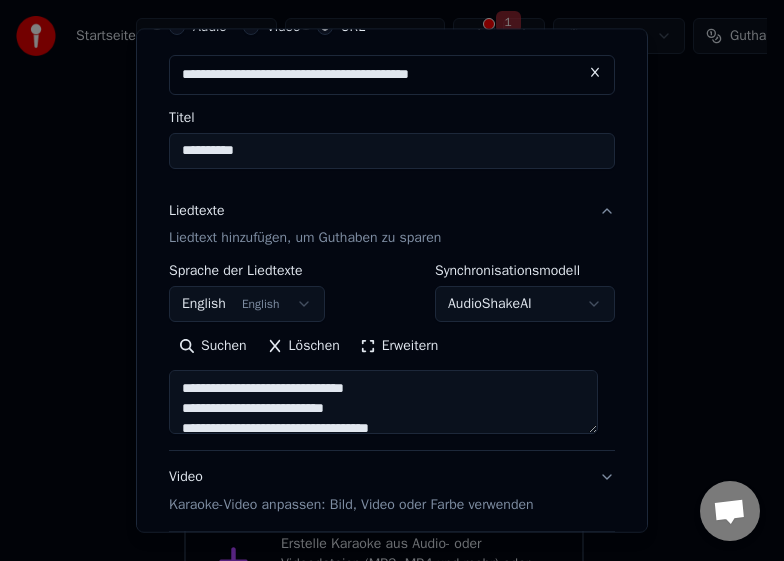scroll, scrollTop: 289, scrollLeft: 0, axis: vertical 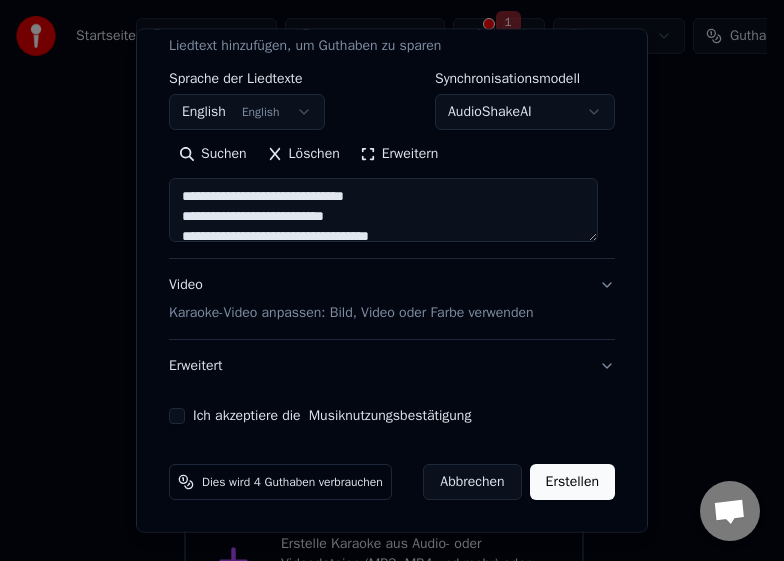 type on "**********" 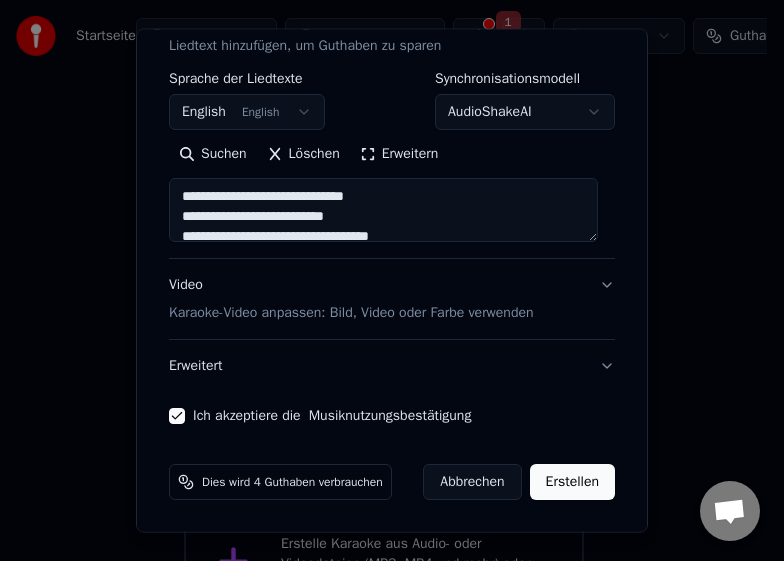click on "Erstellen" at bounding box center [572, 482] 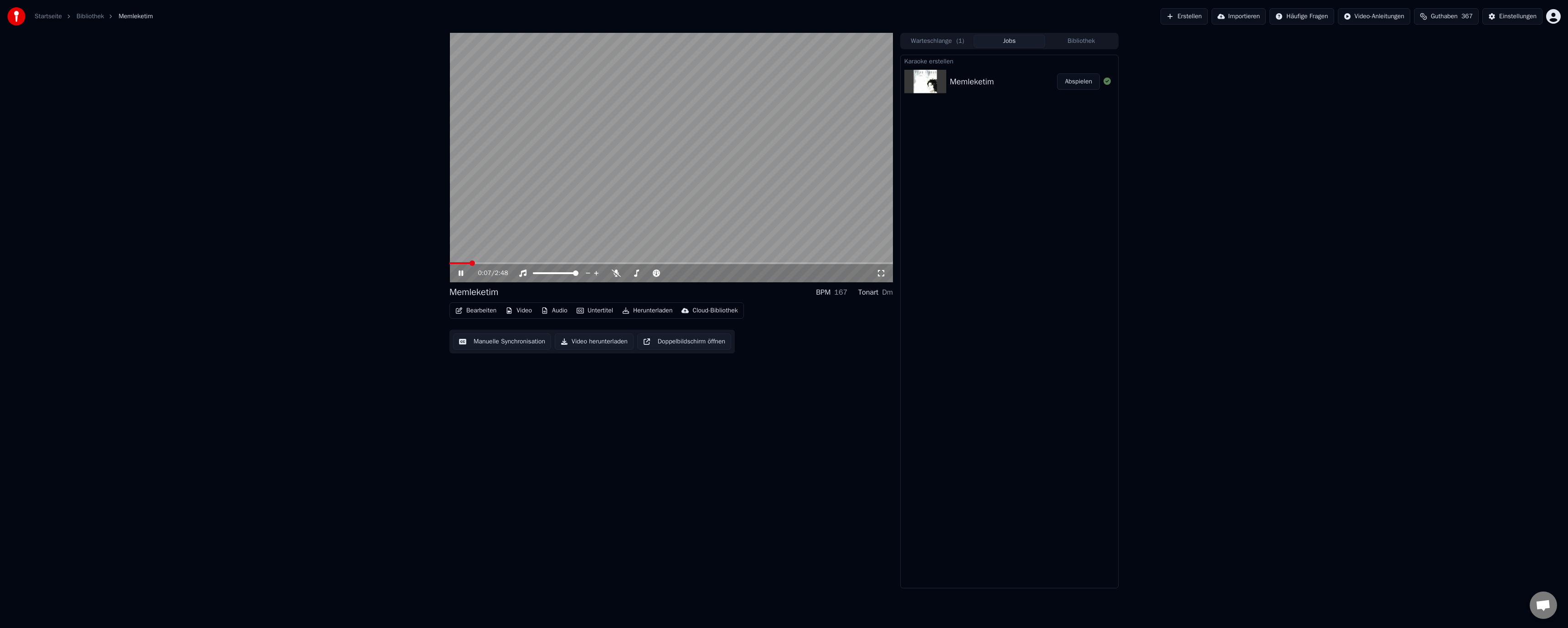 click on "Untertitel" at bounding box center (595, 311) 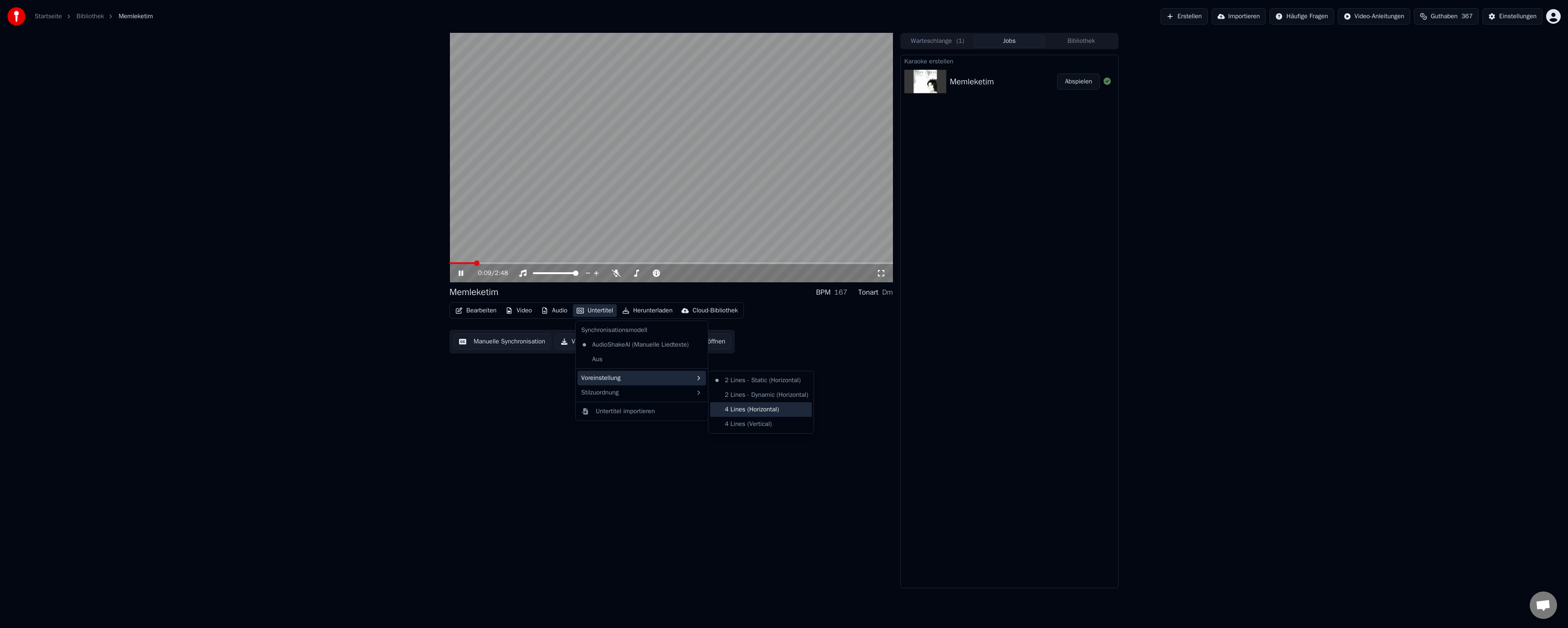 click on "4 Lines (Horizontal)" at bounding box center [761, 410] 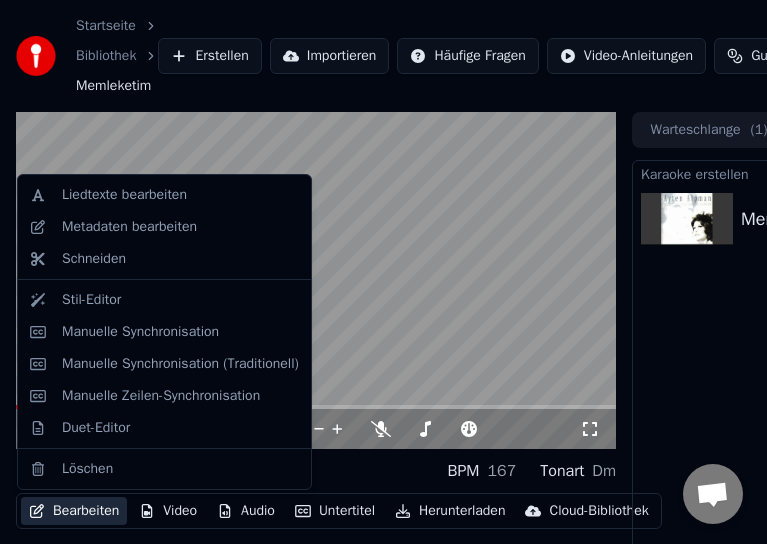 click on "Bearbeiten" at bounding box center [74, 511] 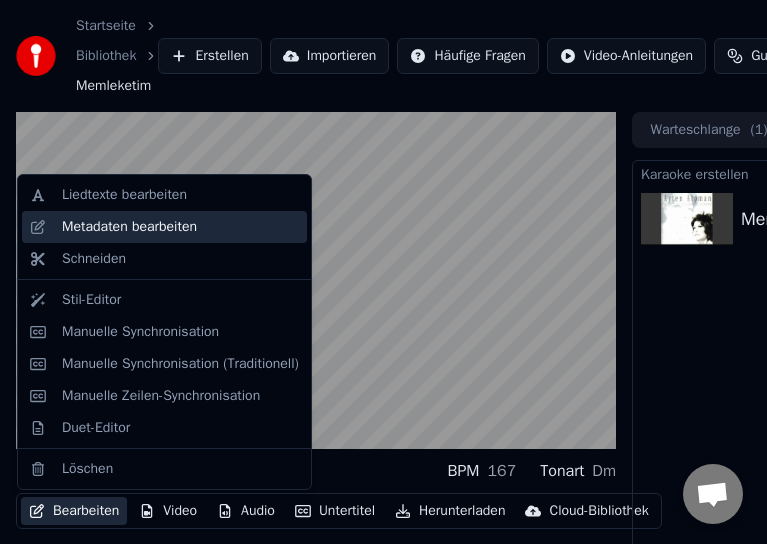 click on "Metadaten bearbeiten" at bounding box center [129, 227] 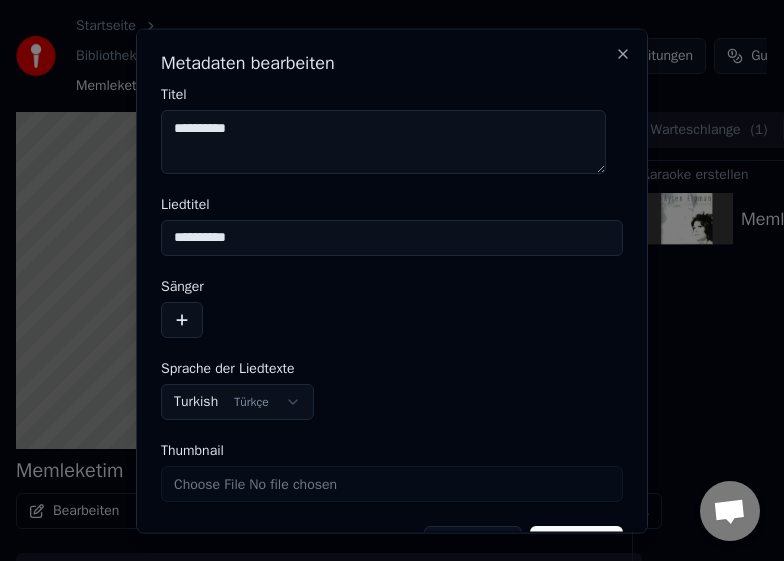 drag, startPoint x: 241, startPoint y: 240, endPoint x: 130, endPoint y: 238, distance: 111.01801 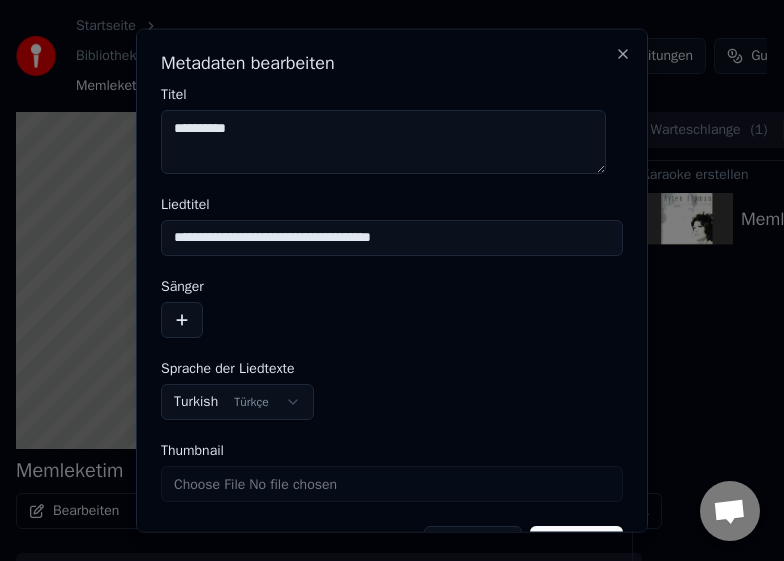 type on "**********" 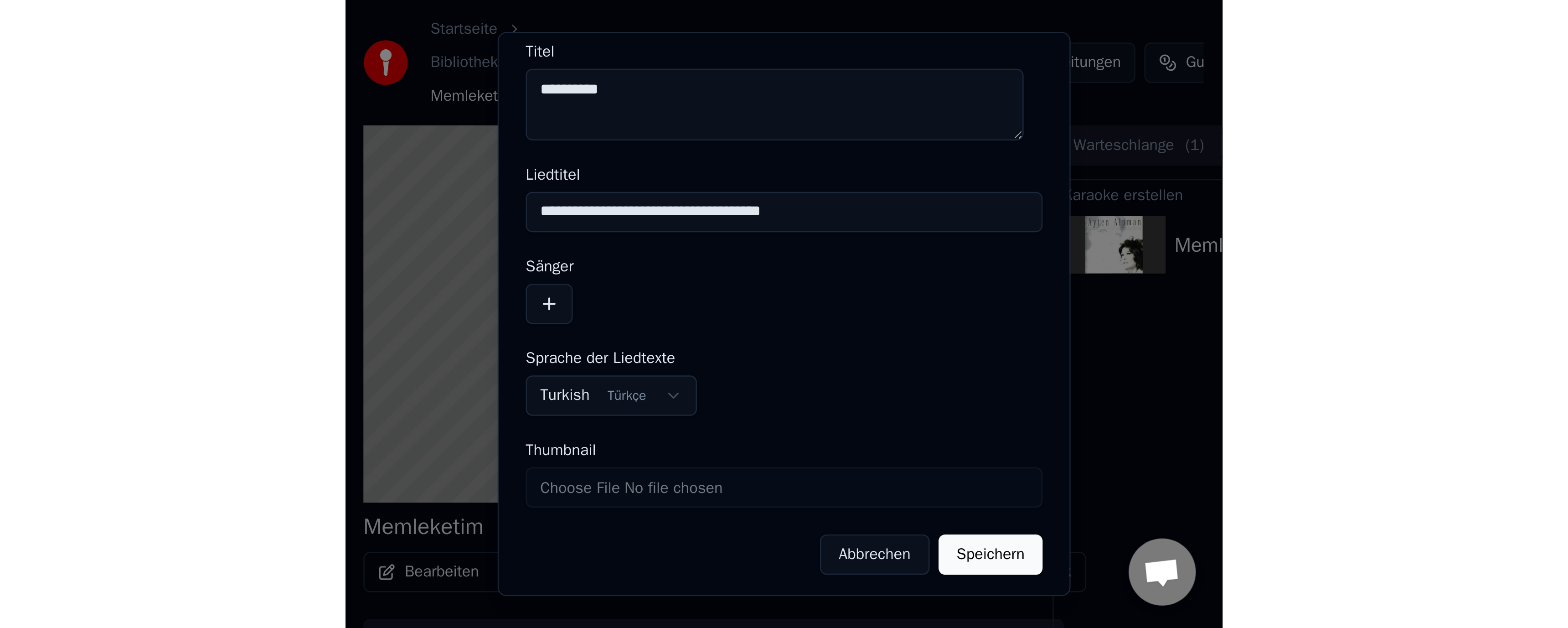 scroll, scrollTop: 24, scrollLeft: 0, axis: vertical 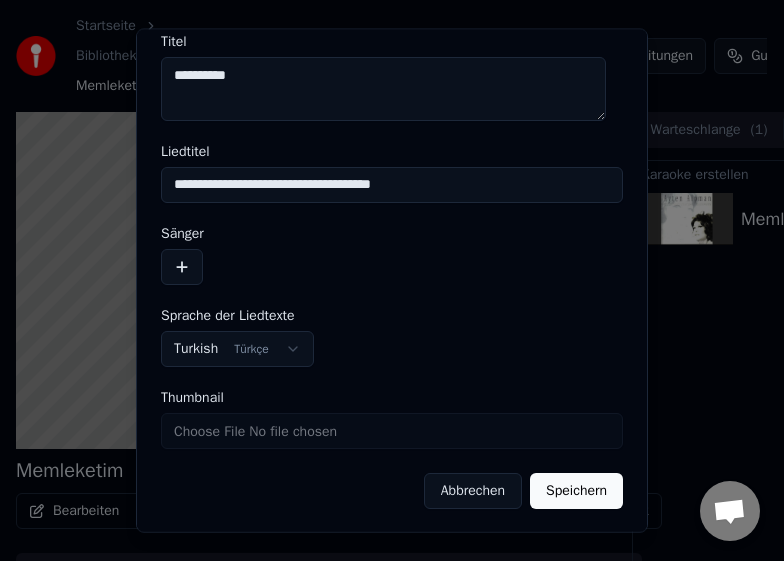 click on "Speichern" at bounding box center (576, 490) 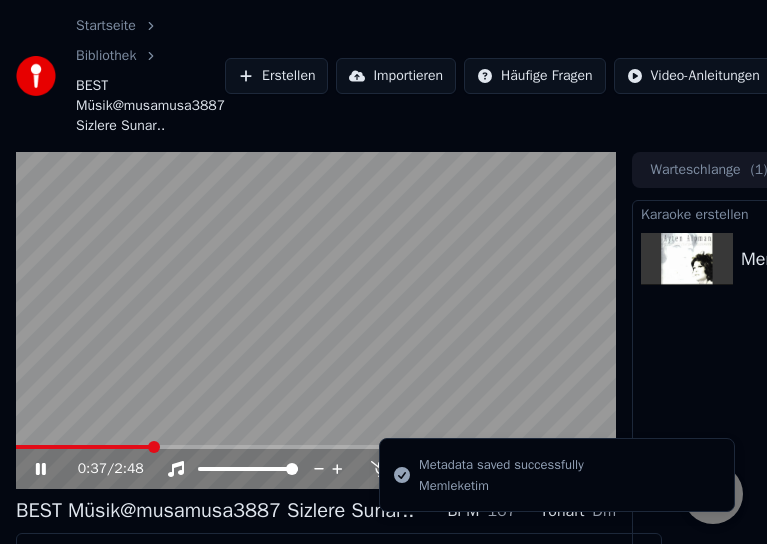 click on "Karaoke erstellen Memleketim Abspielen" at bounding box center (857, 431) 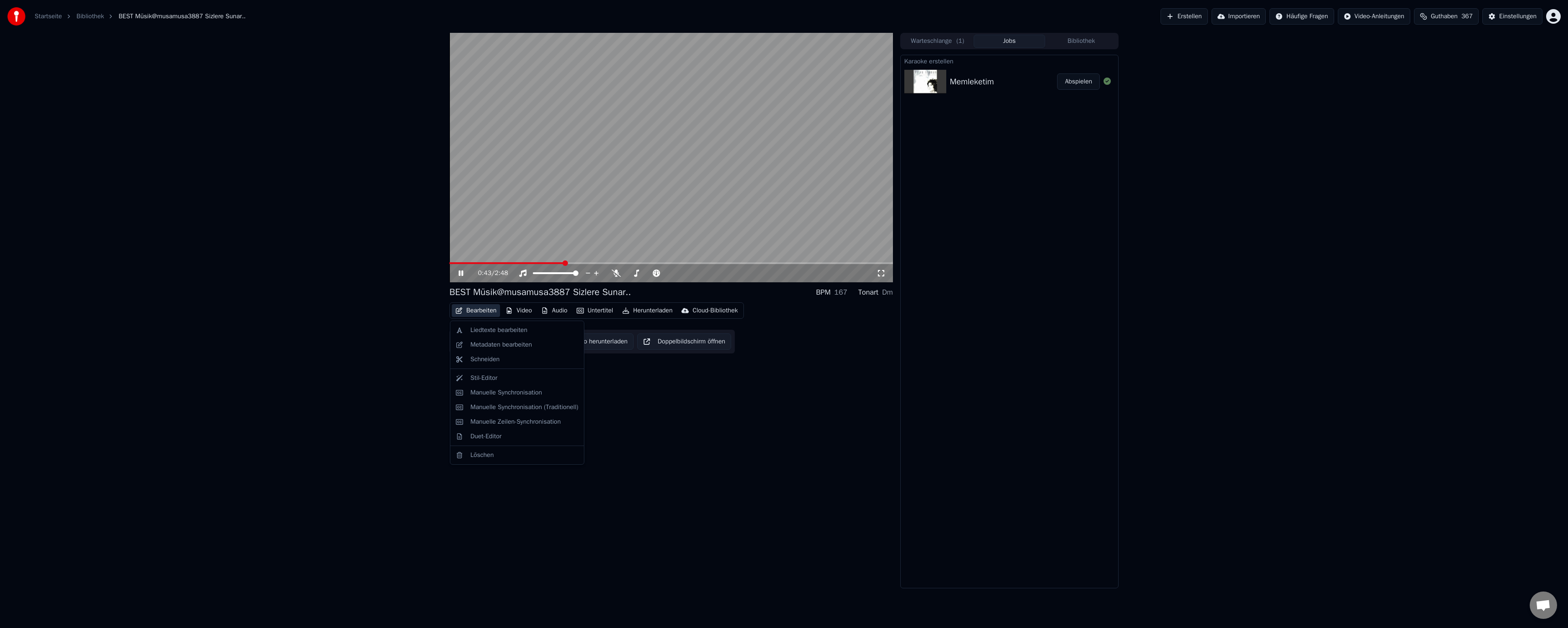click on "Bearbeiten" at bounding box center [476, 311] 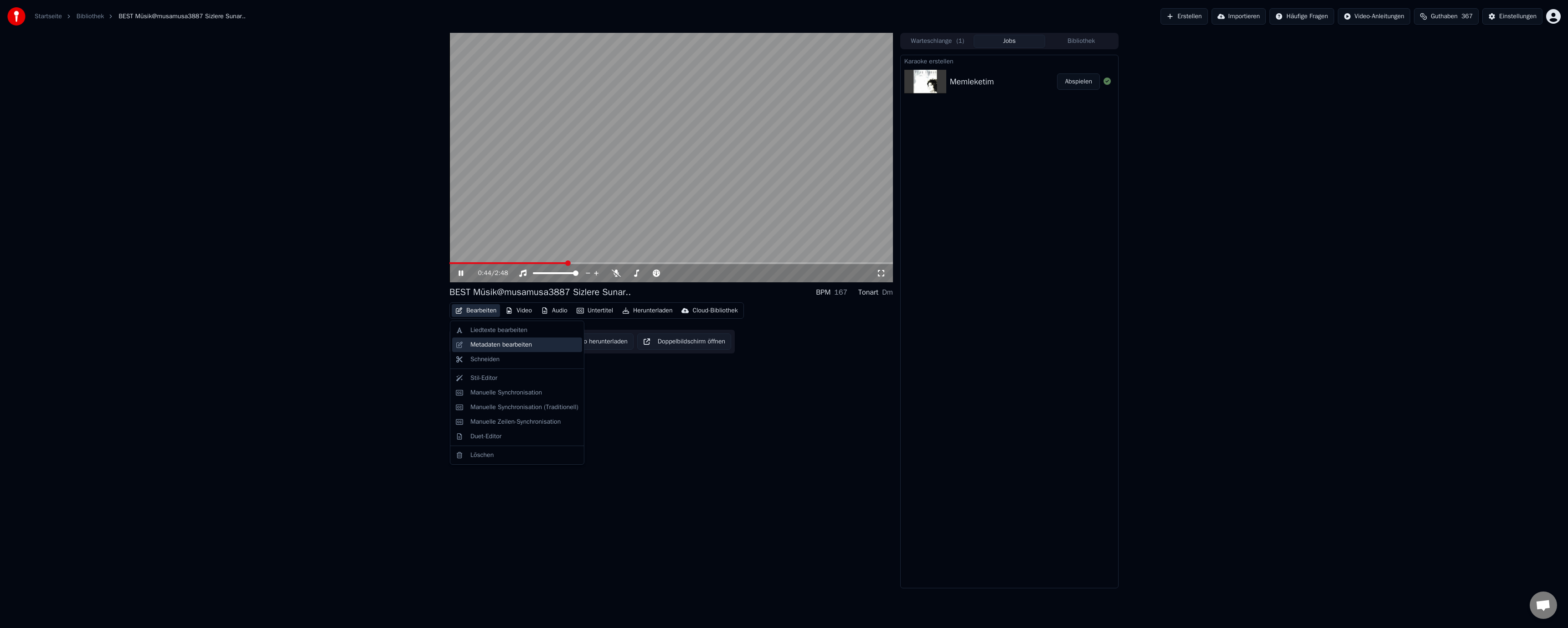 click on "Metadaten bearbeiten" at bounding box center (501, 345) 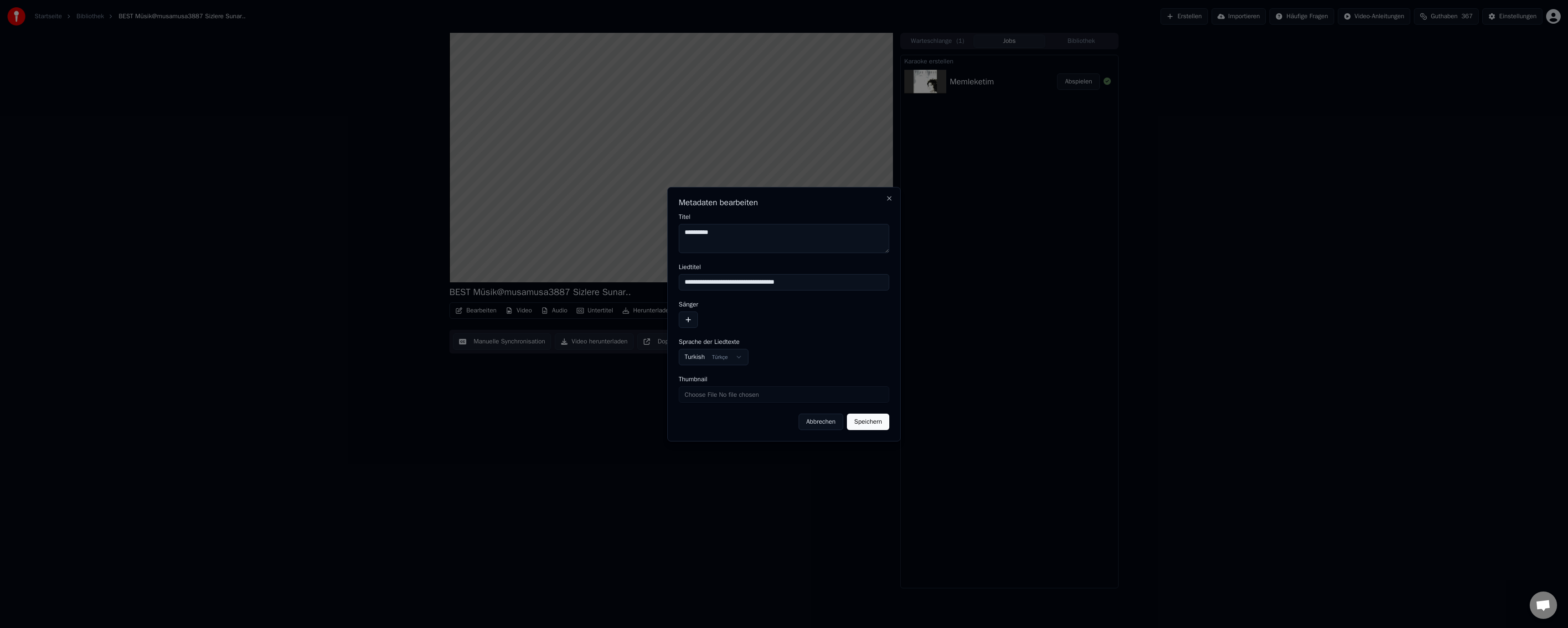 click on "**********" at bounding box center (784, 239) 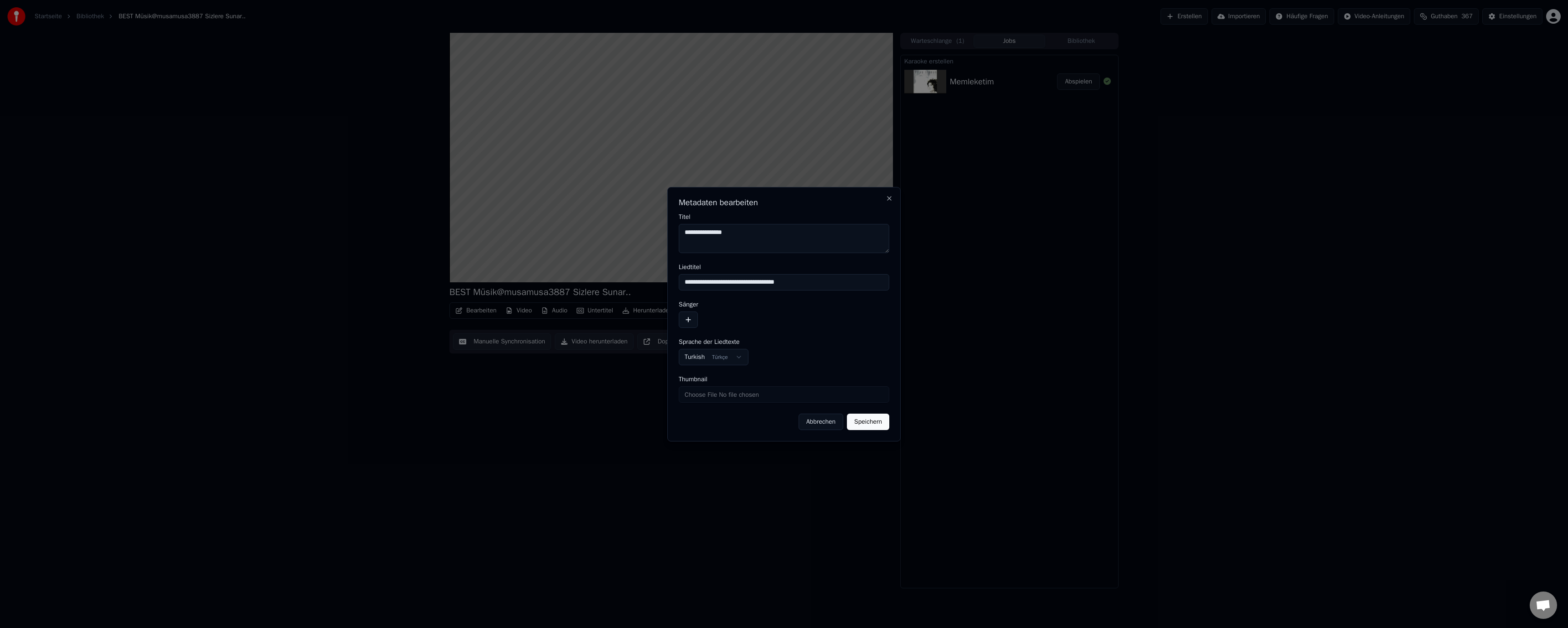 click on "**********" at bounding box center (784, 239) 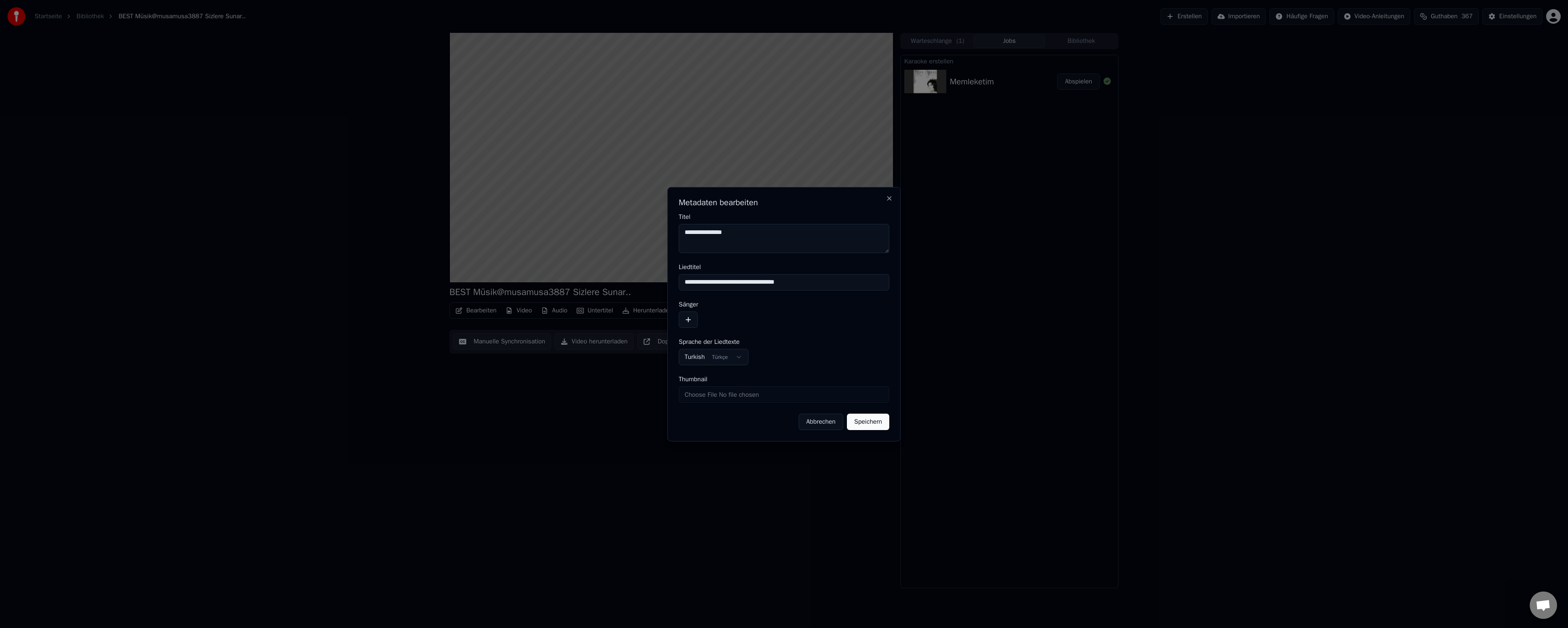 paste on "**********" 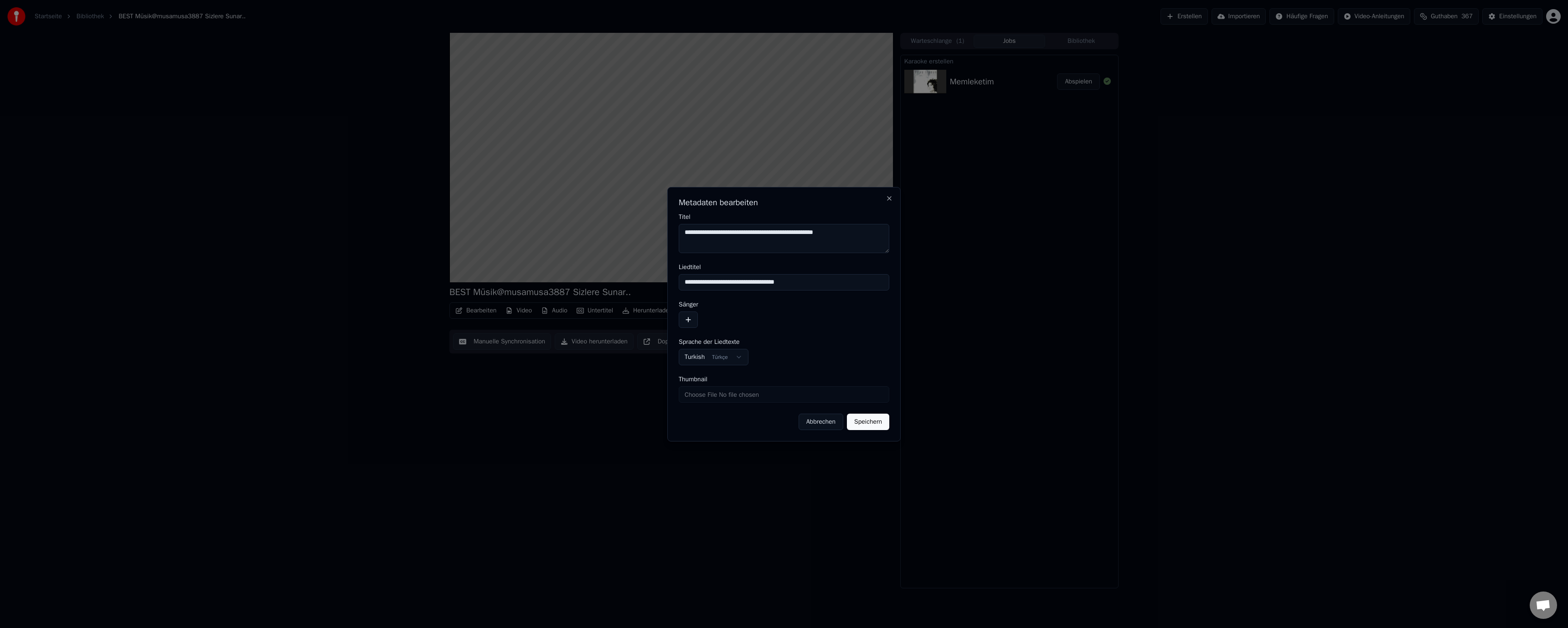 drag, startPoint x: 860, startPoint y: 236, endPoint x: 654, endPoint y: 236, distance: 206 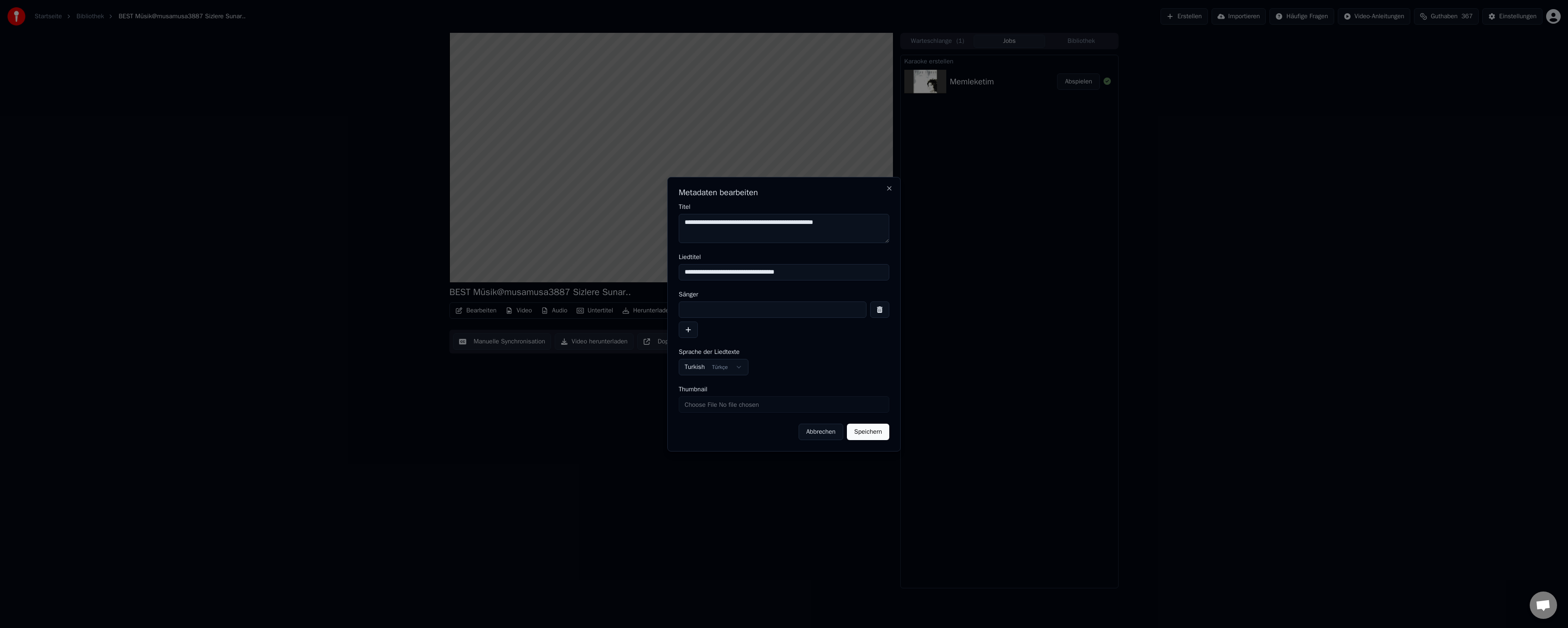 click at bounding box center (773, 310) 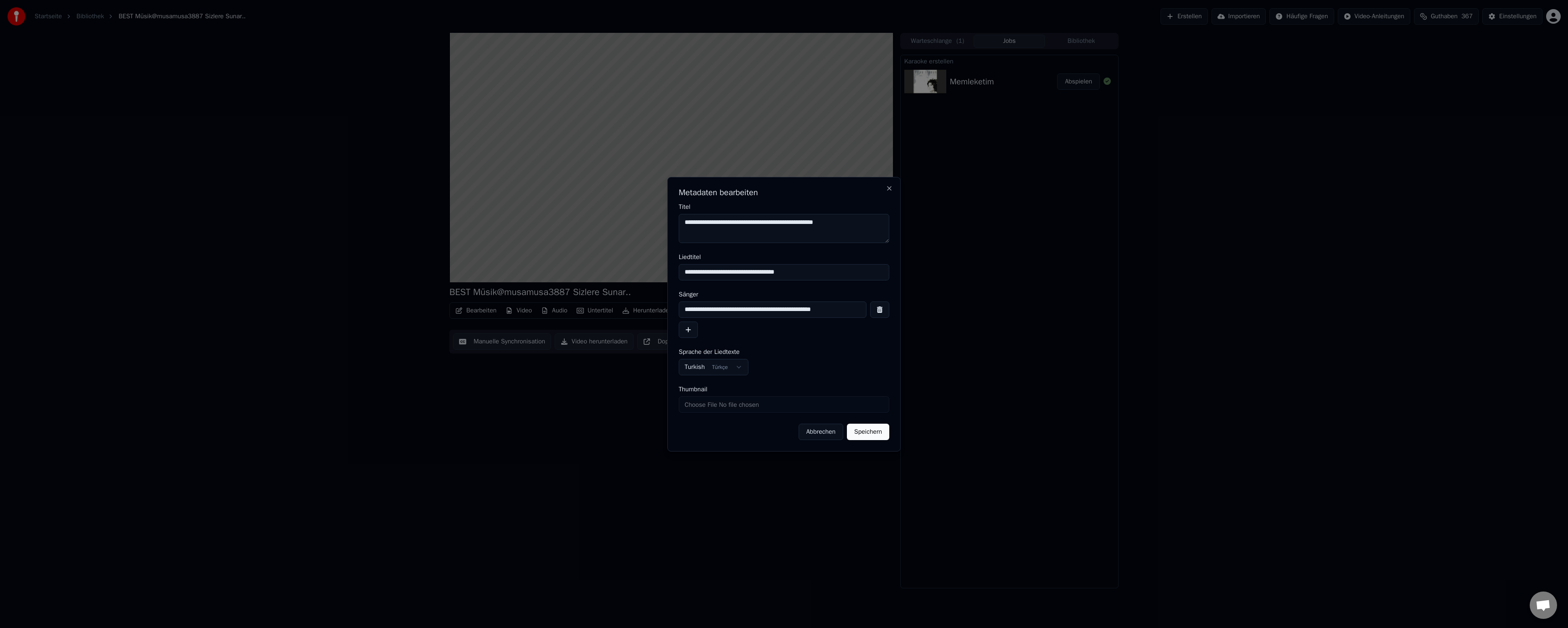 type on "**********" 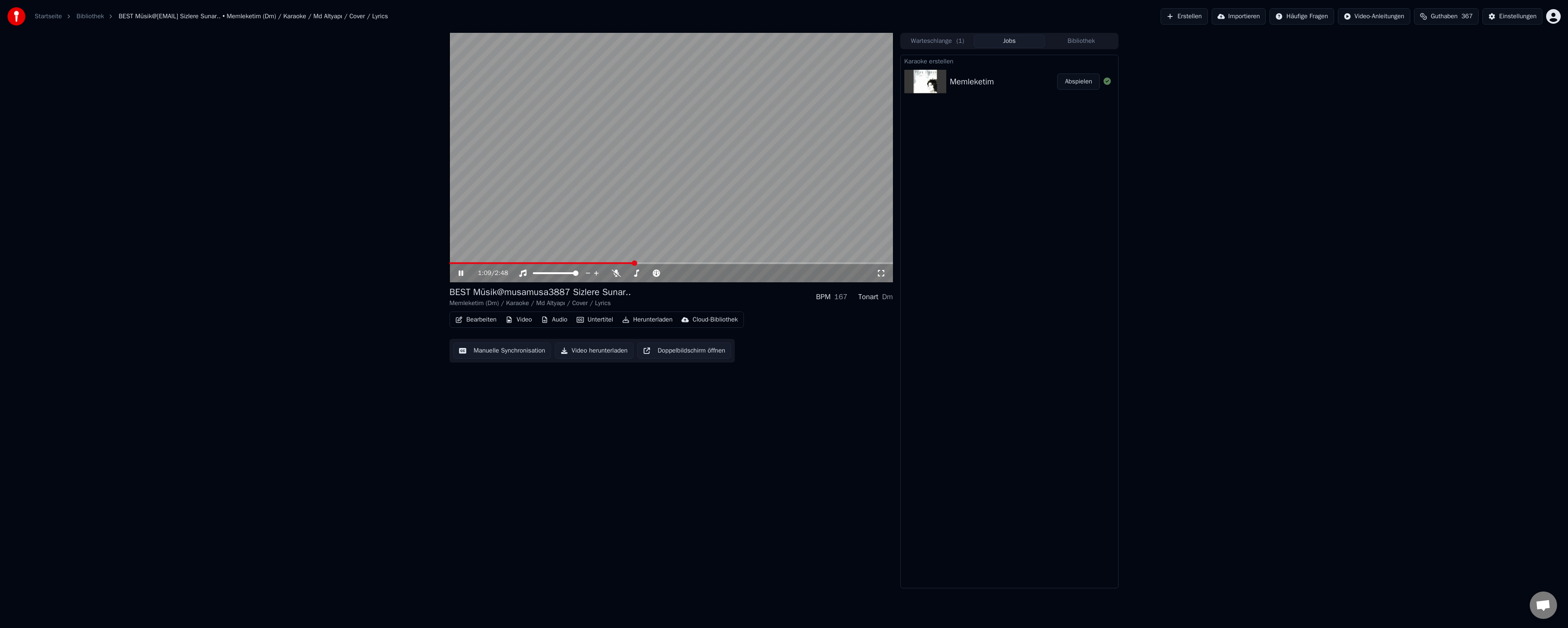 click on "Bearbeiten" at bounding box center (476, 320) 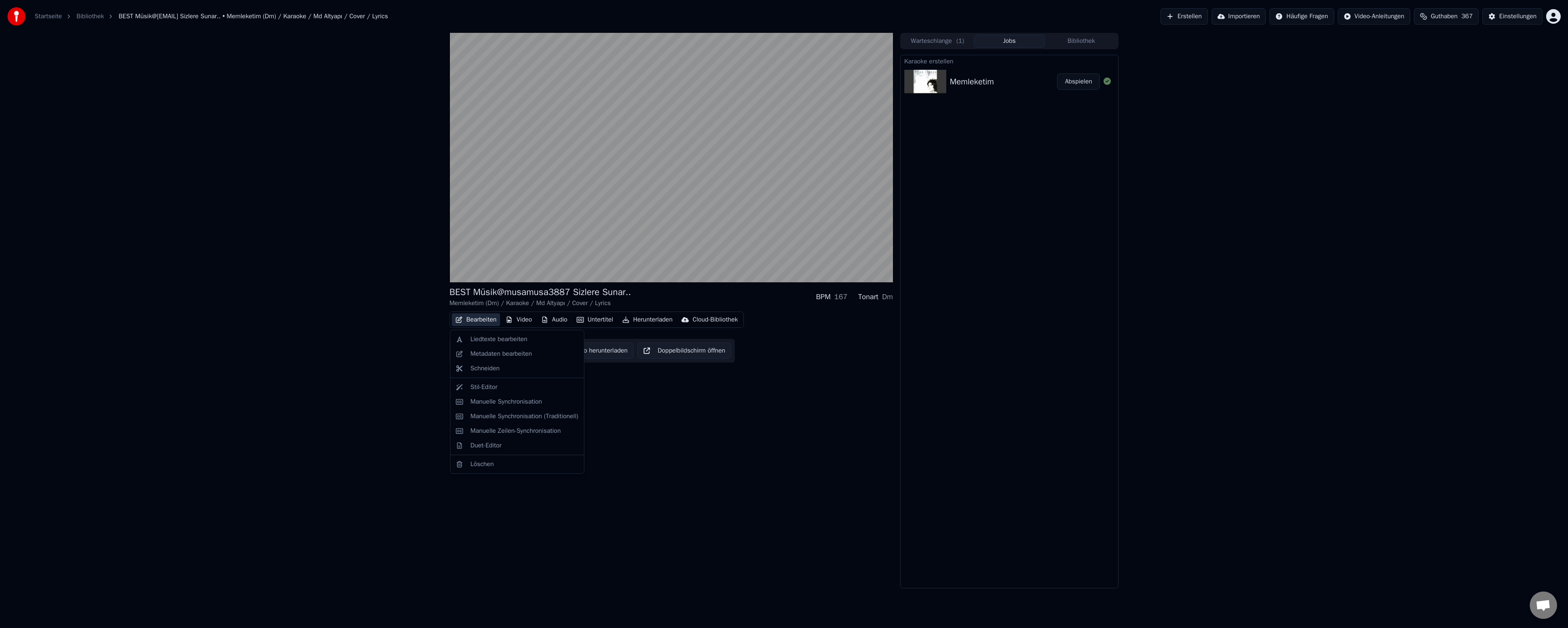 drag, startPoint x: 674, startPoint y: 461, endPoint x: 599, endPoint y: 390, distance: 103.27633 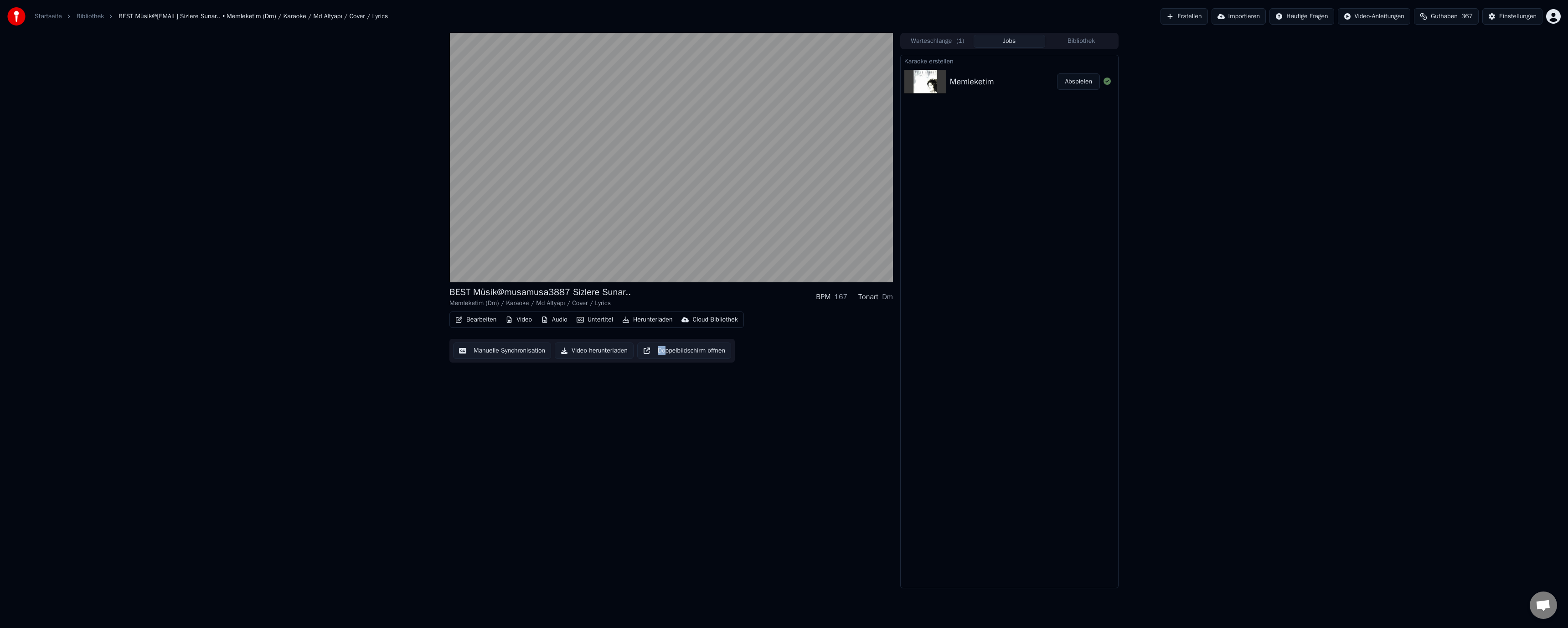 click on "Manuelle Synchronisation" at bounding box center [502, 351] 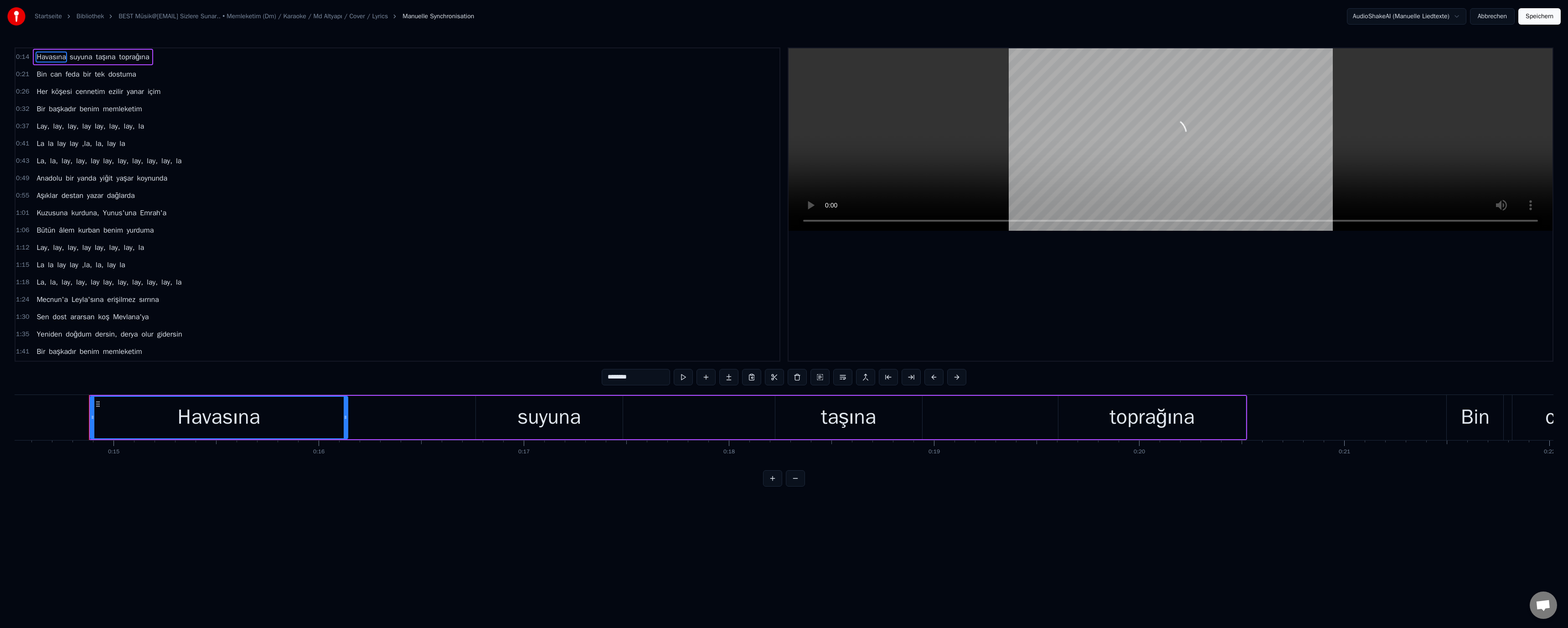 scroll, scrollTop: 0, scrollLeft: 3006, axis: horizontal 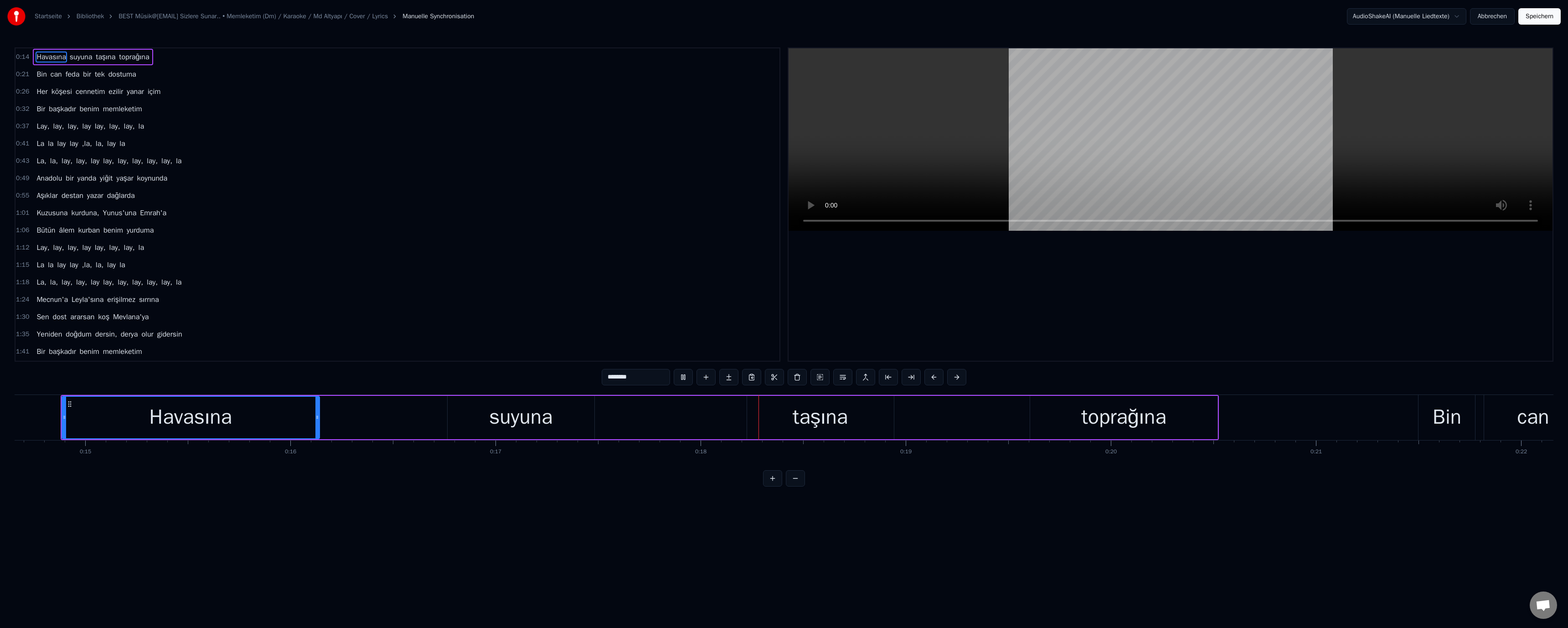 click on "taşına" at bounding box center [820, 417] 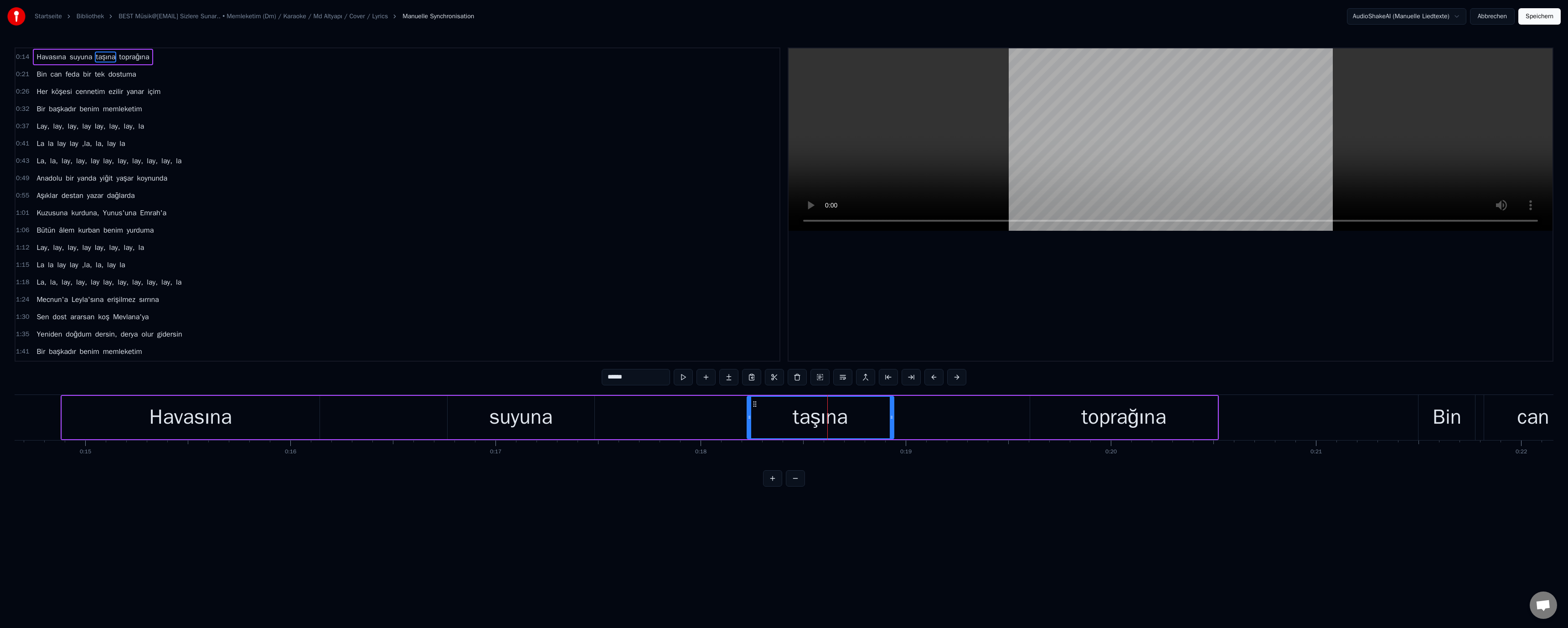 drag, startPoint x: 606, startPoint y: 377, endPoint x: 611, endPoint y: 380, distance: 5.830952 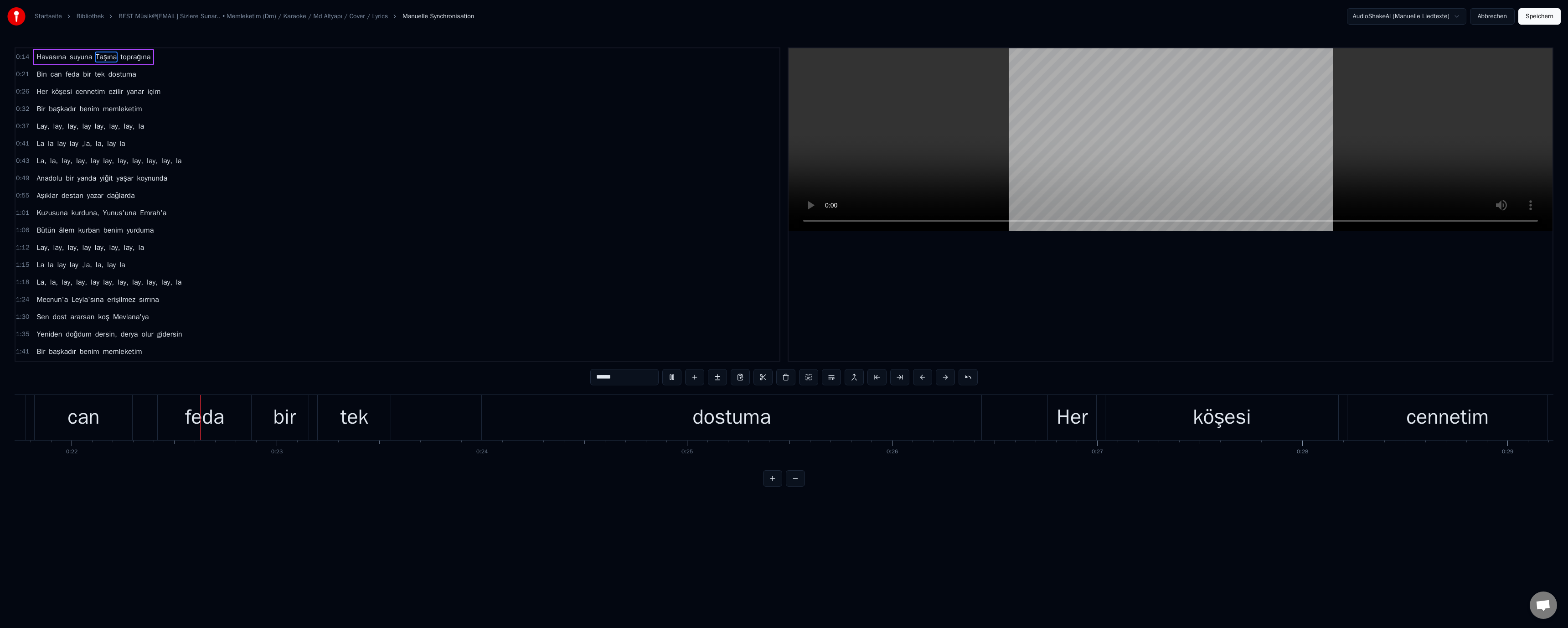 scroll, scrollTop: 0, scrollLeft: 4462, axis: horizontal 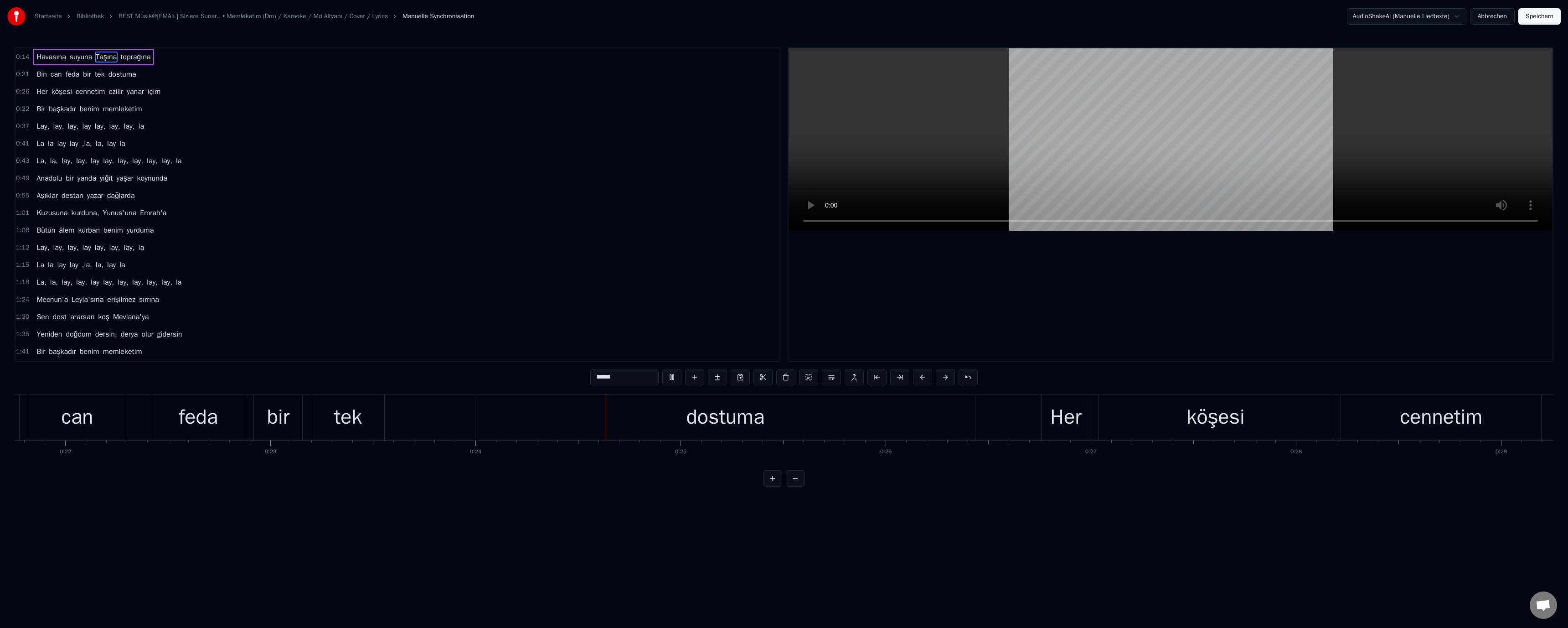 click on "dostuma" at bounding box center (726, 417) 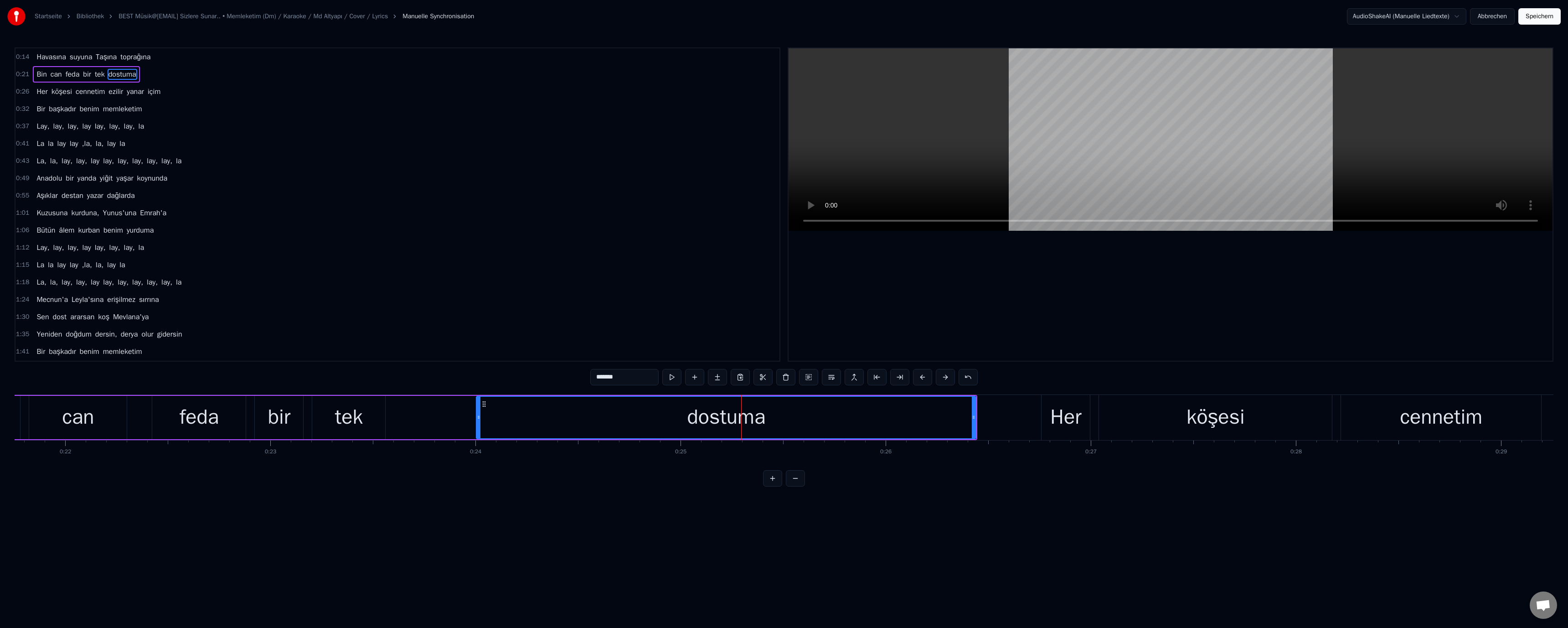 drag, startPoint x: 593, startPoint y: 379, endPoint x: 599, endPoint y: 383, distance: 7 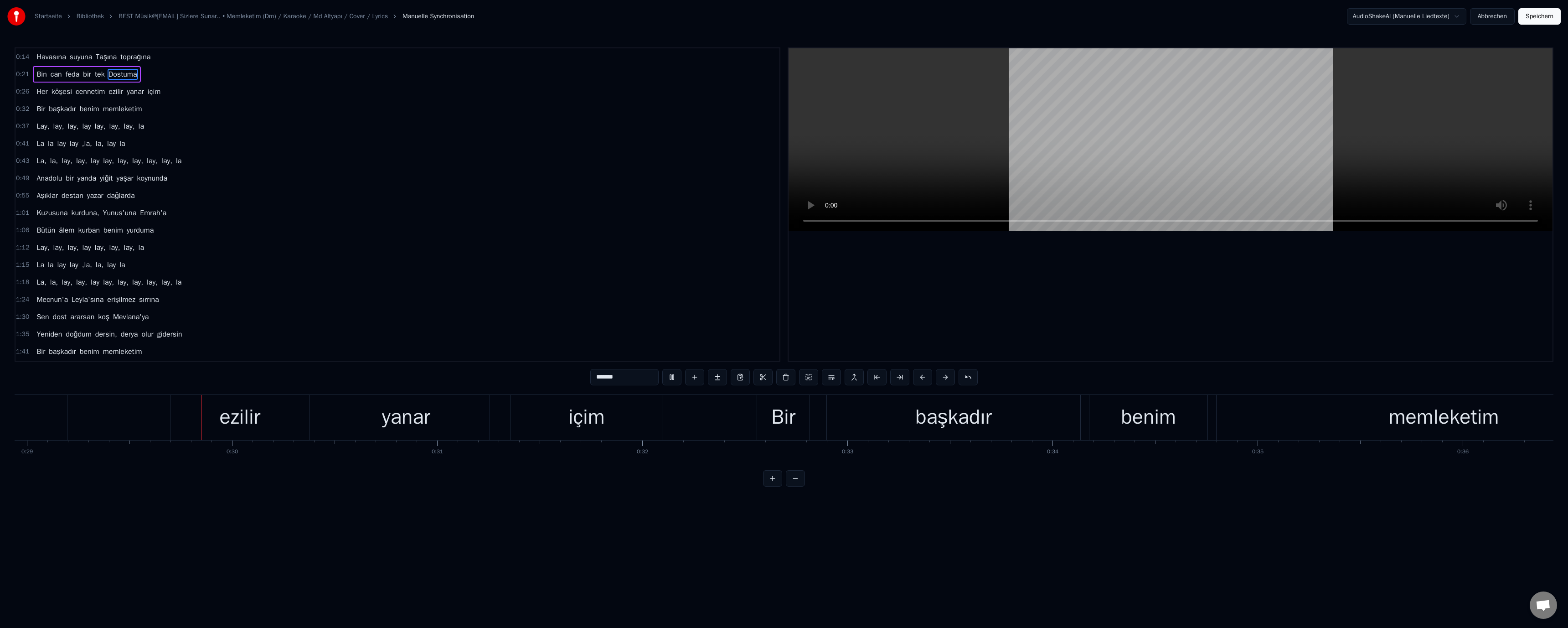 scroll, scrollTop: 0, scrollLeft: 5942, axis: horizontal 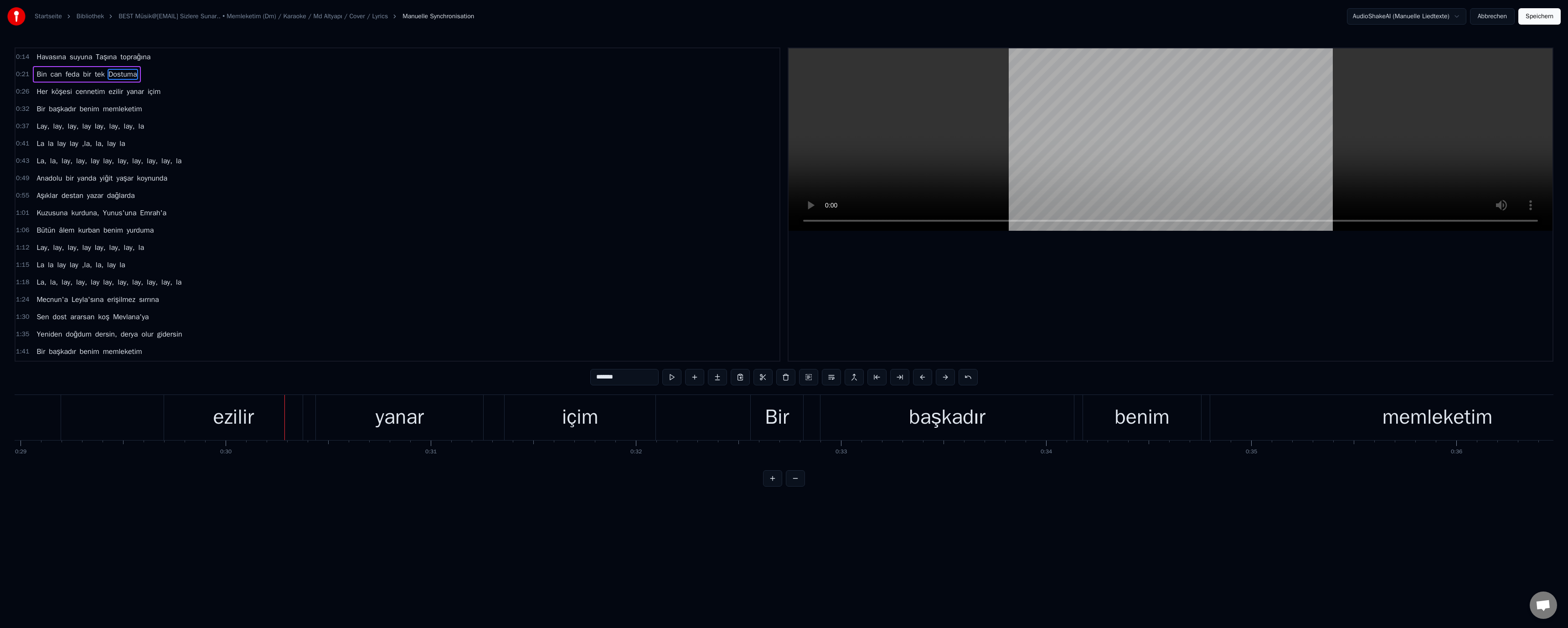 click on "ezilir" at bounding box center (233, 417) 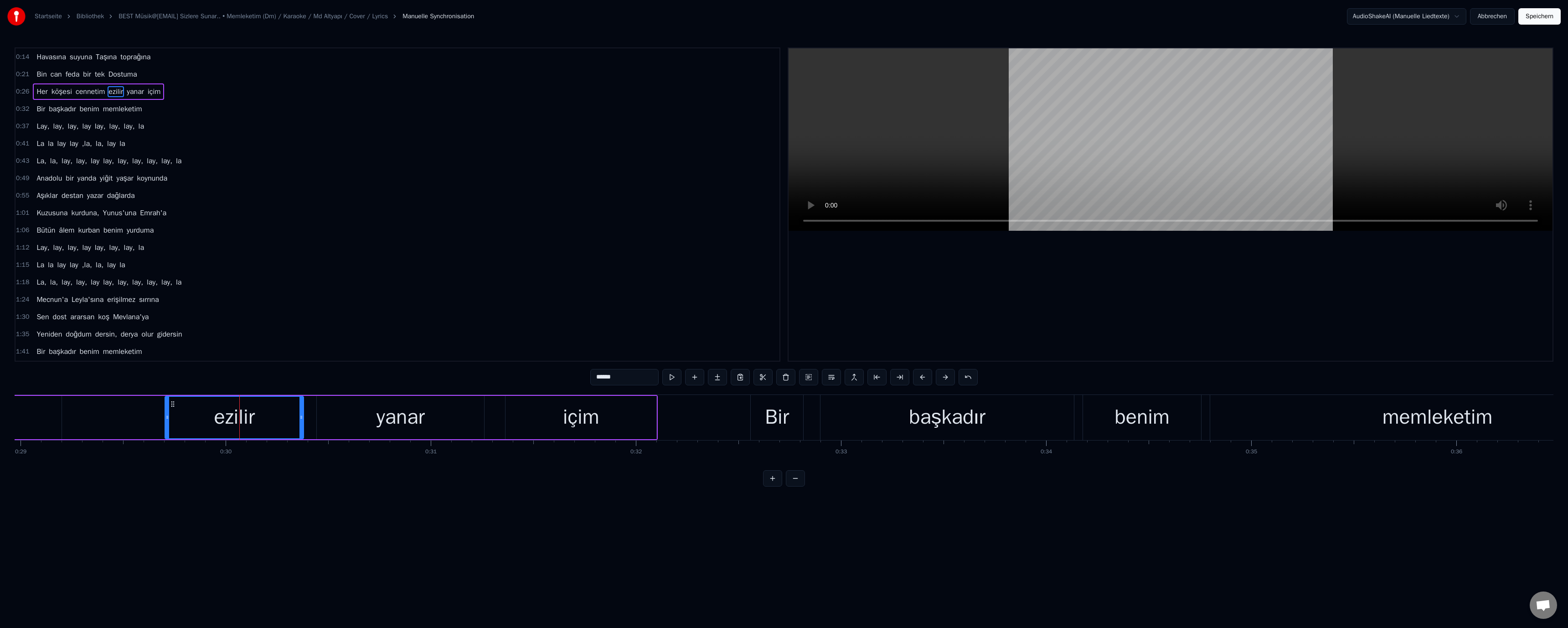drag, startPoint x: 593, startPoint y: 377, endPoint x: 599, endPoint y: 384, distance: 9.219544 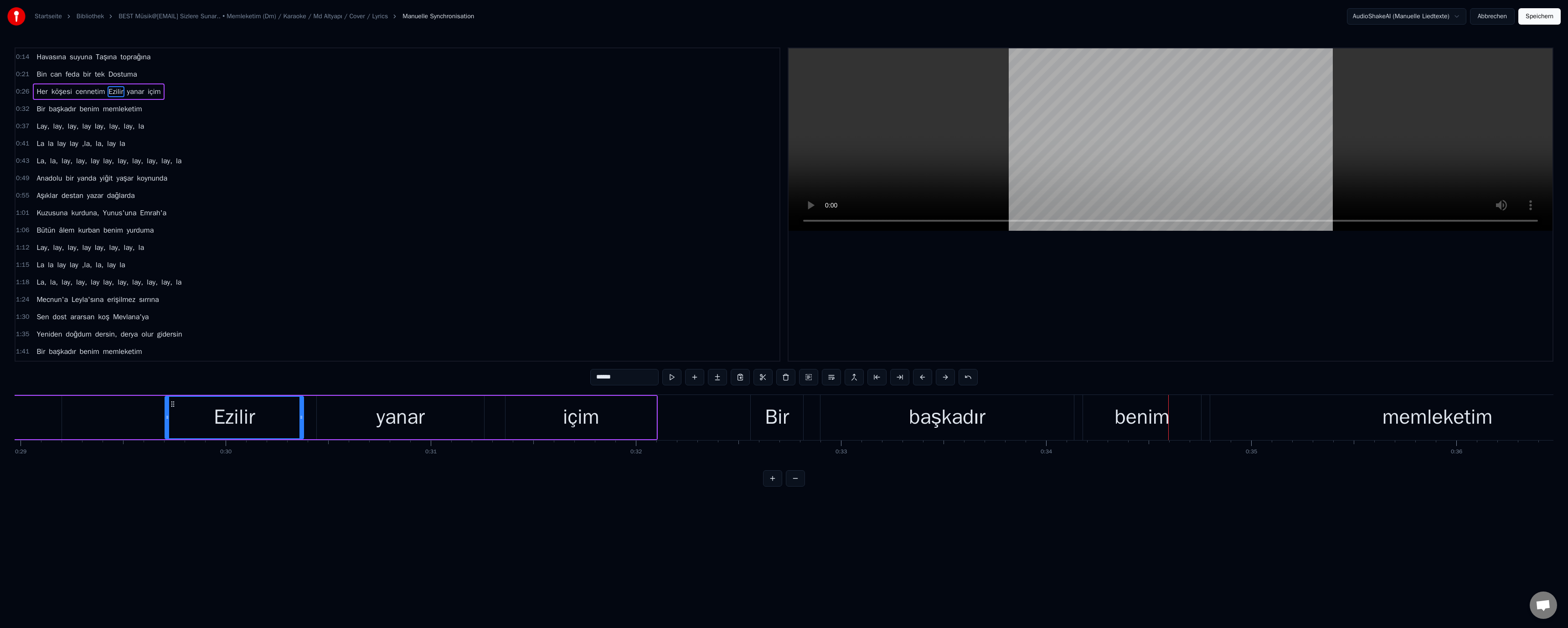 click on "benim" at bounding box center [1142, 417] 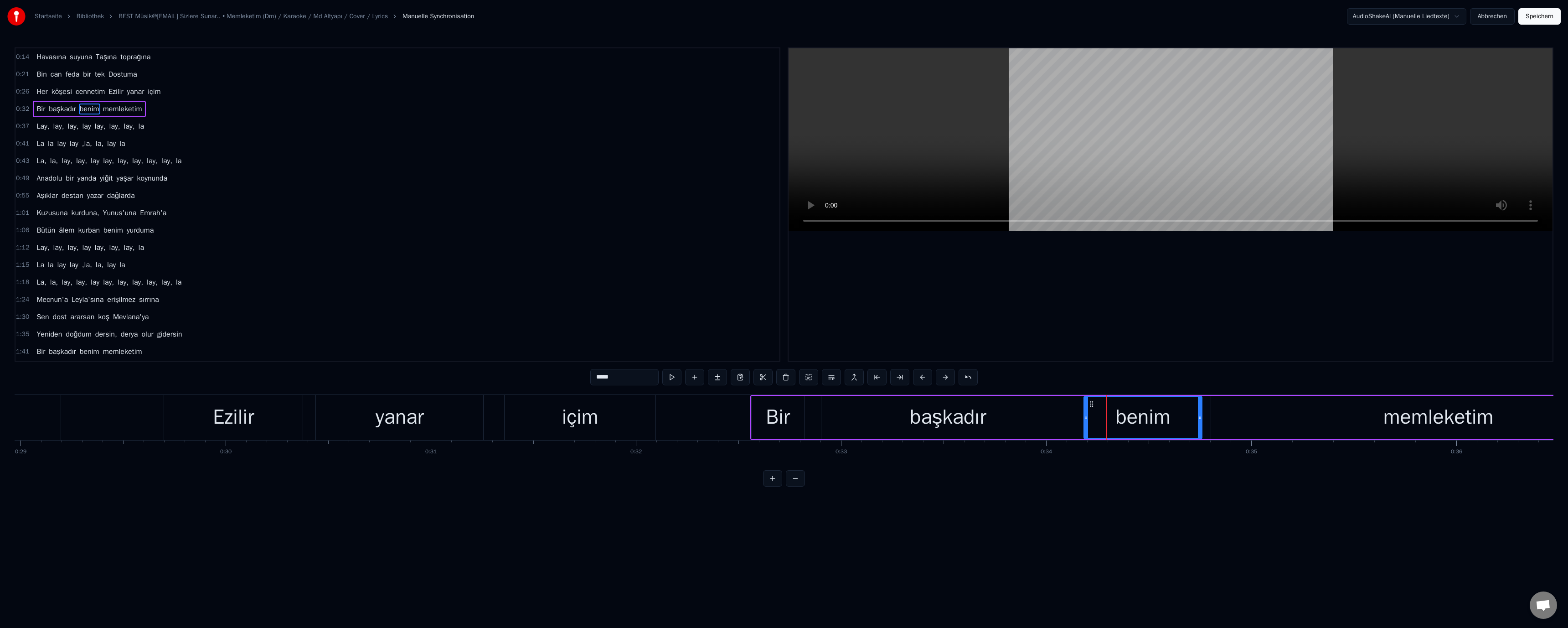 drag, startPoint x: 596, startPoint y: 375, endPoint x: 600, endPoint y: 380, distance: 6.403124 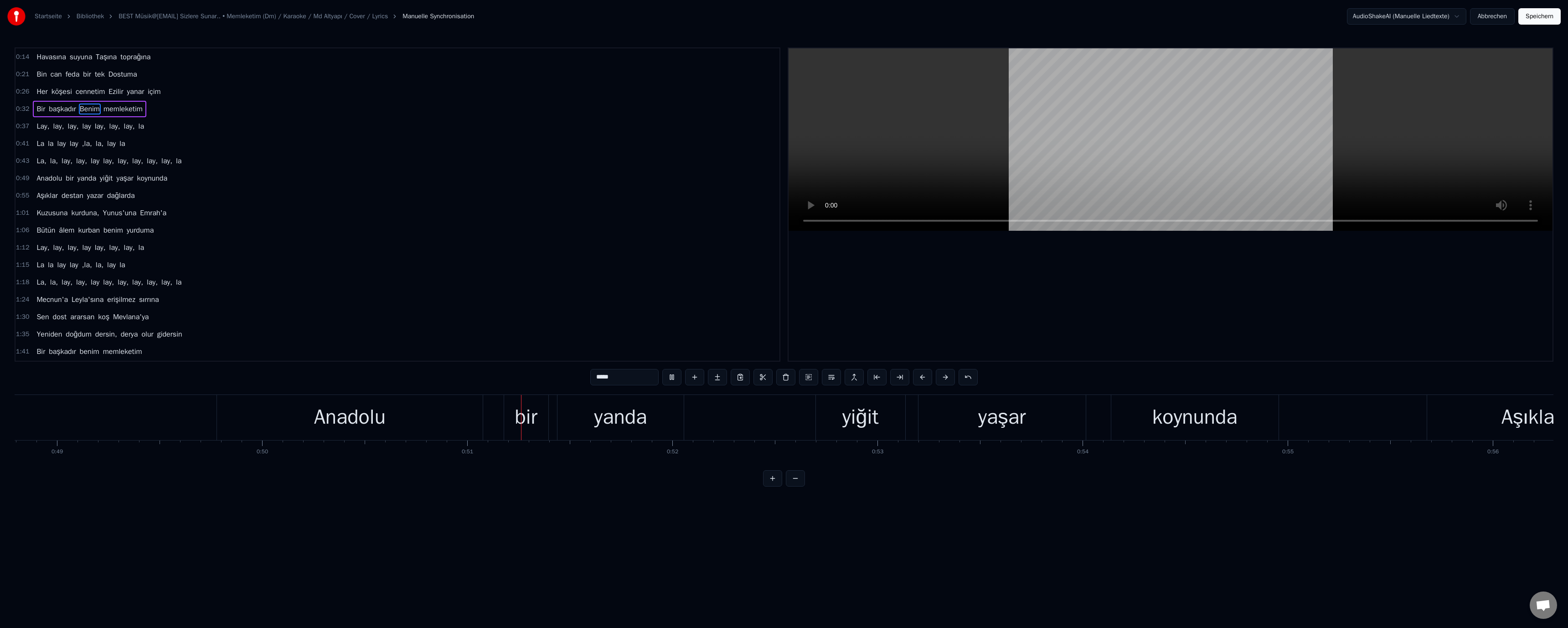 scroll, scrollTop: 0, scrollLeft: 10349, axis: horizontal 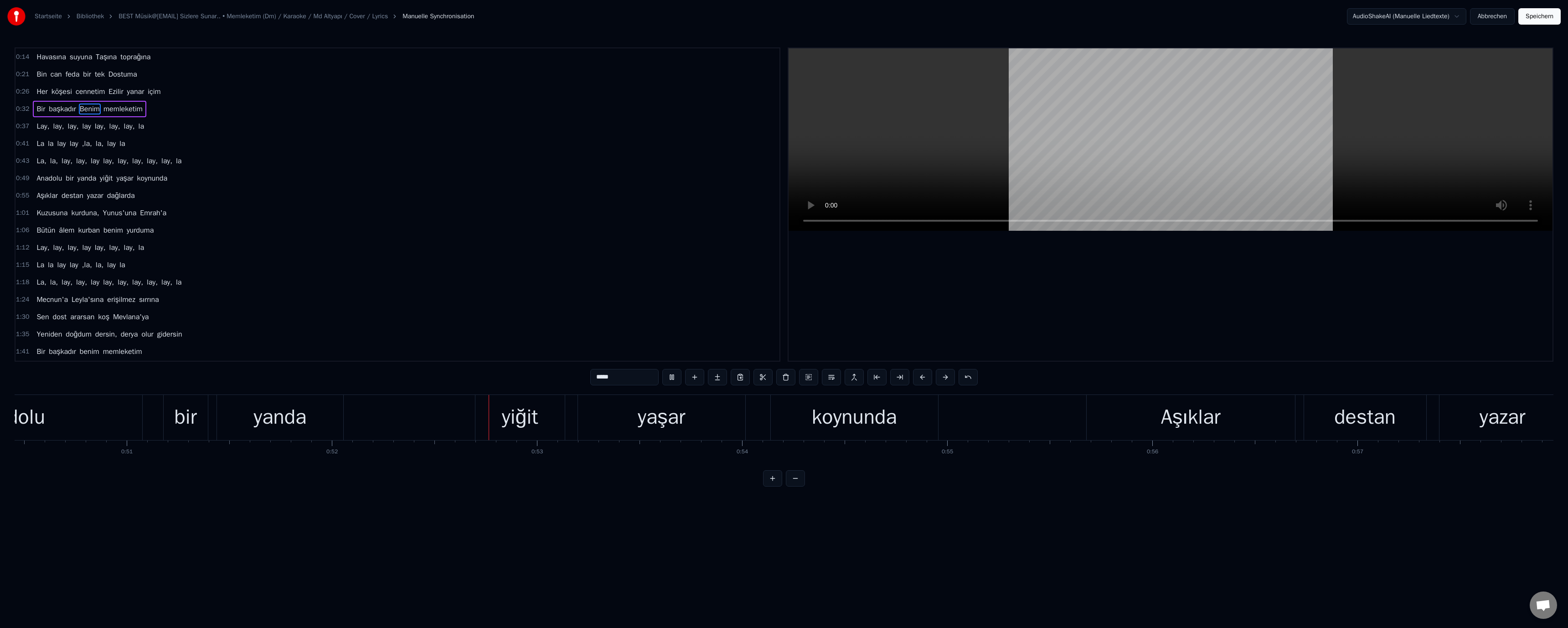 drag, startPoint x: 535, startPoint y: 425, endPoint x: 557, endPoint y: 411, distance: 26.07681 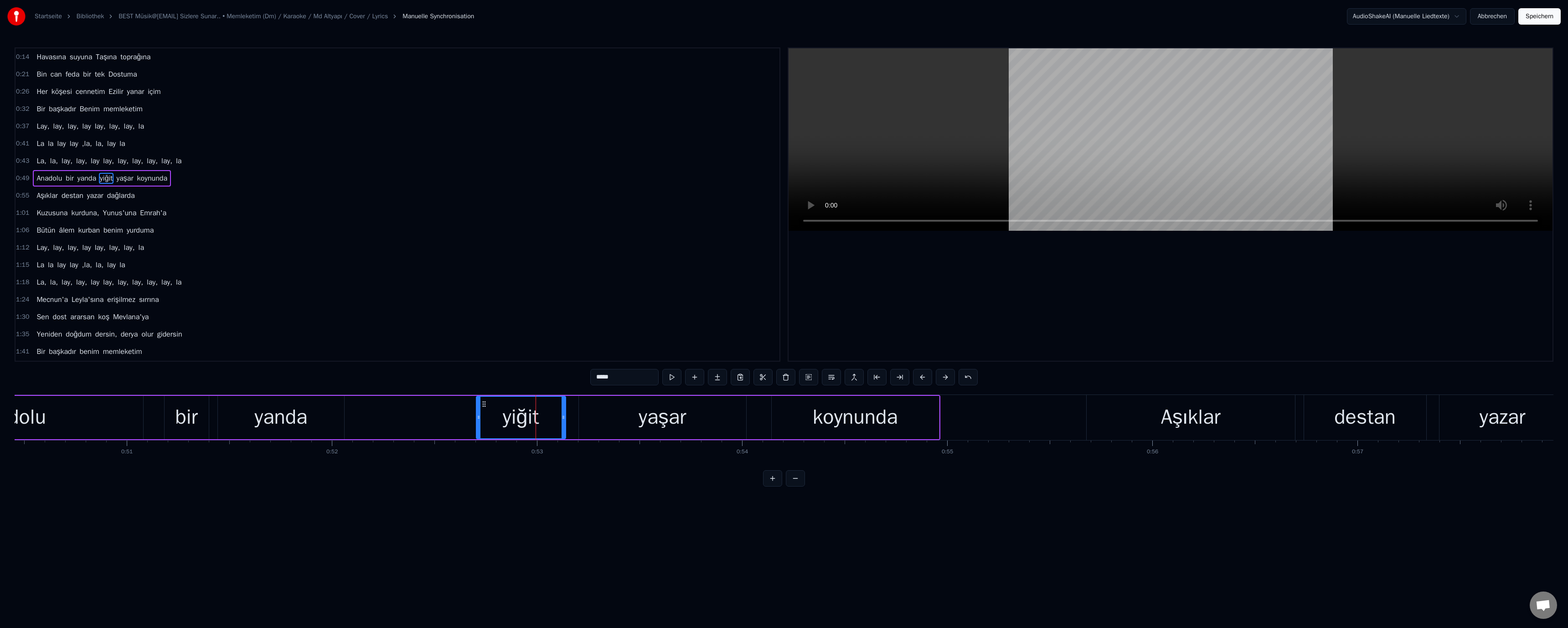 drag, startPoint x: 597, startPoint y: 379, endPoint x: 598, endPoint y: 383, distance: 4.123106 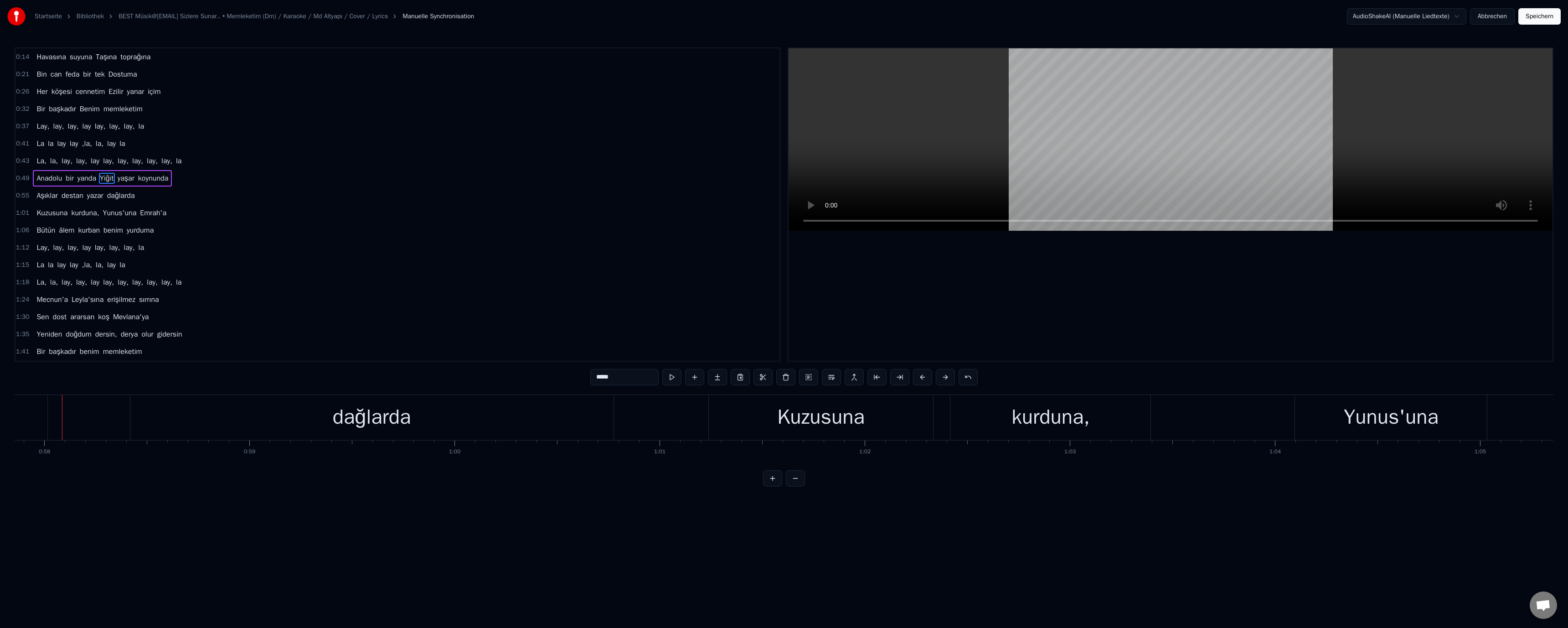 scroll, scrollTop: 0, scrollLeft: 11869, axis: horizontal 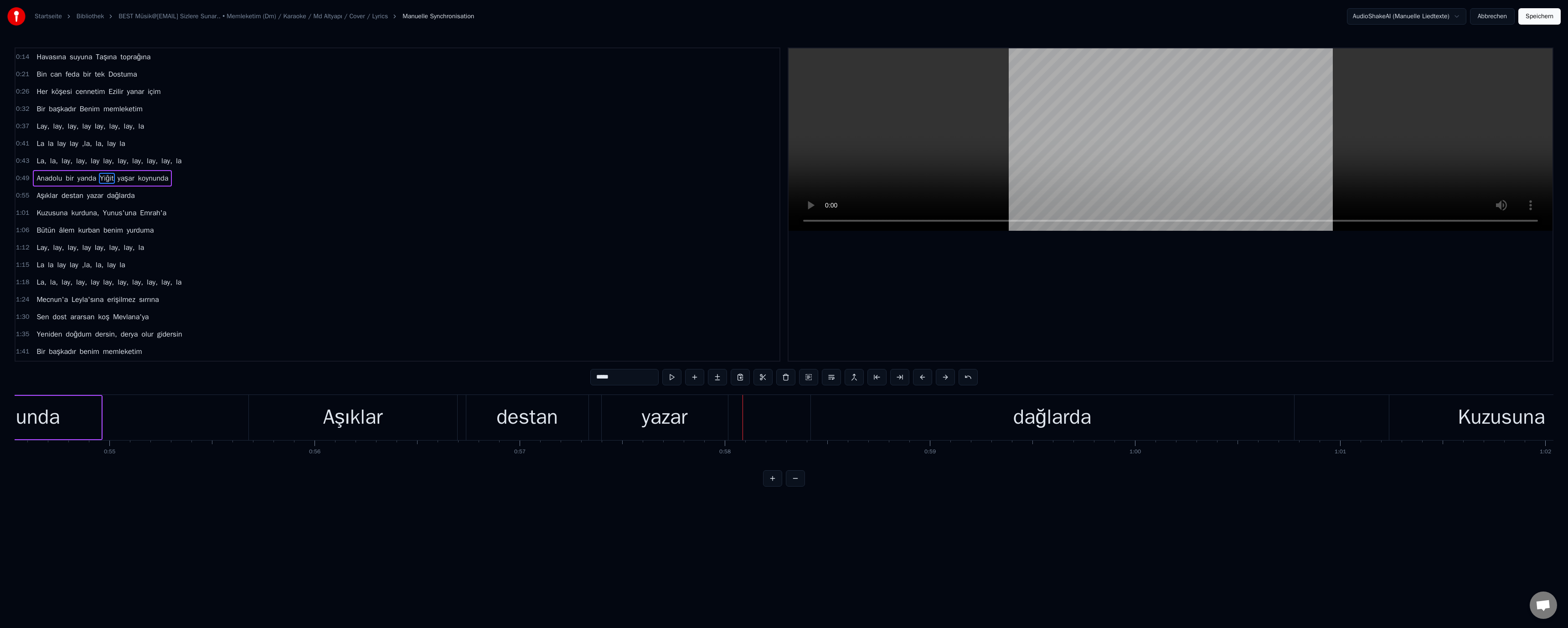 drag, startPoint x: 629, startPoint y: 419, endPoint x: 629, endPoint y: 414, distance: 5 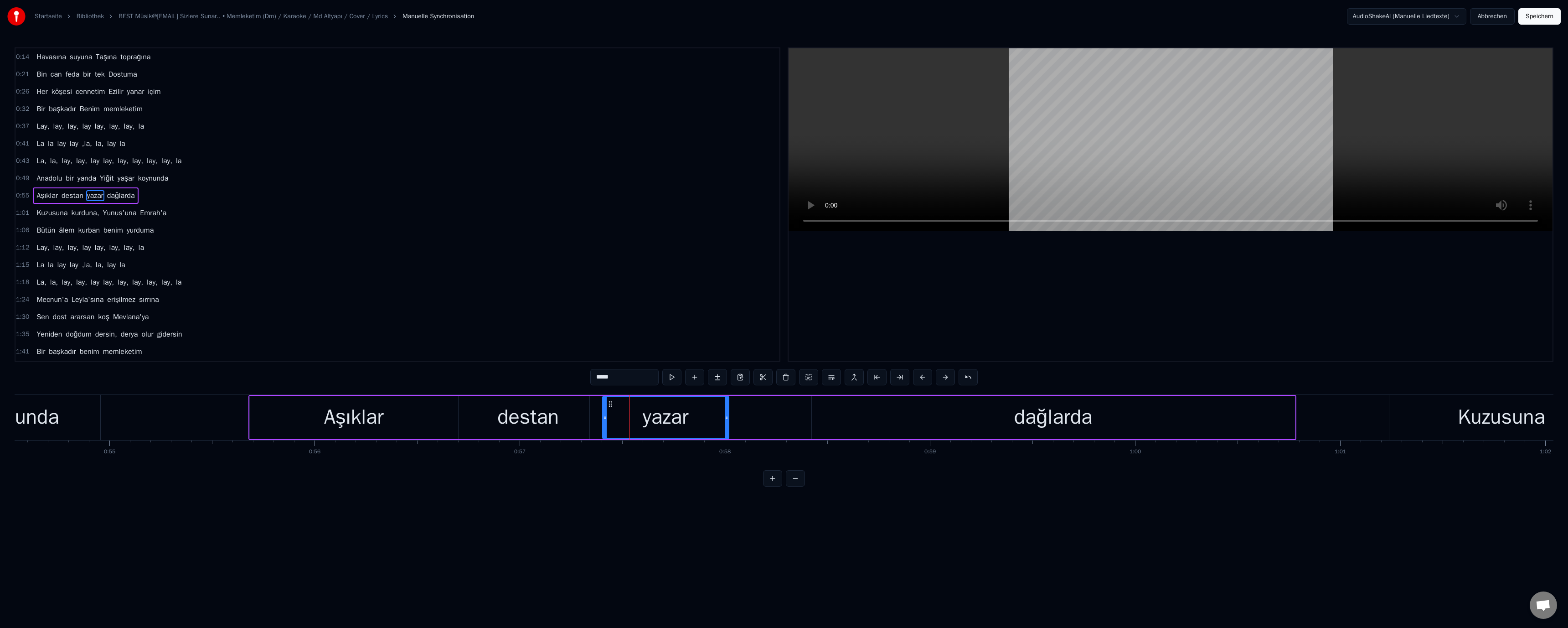 drag, startPoint x: 594, startPoint y: 377, endPoint x: 595, endPoint y: 383, distance: 6.082763 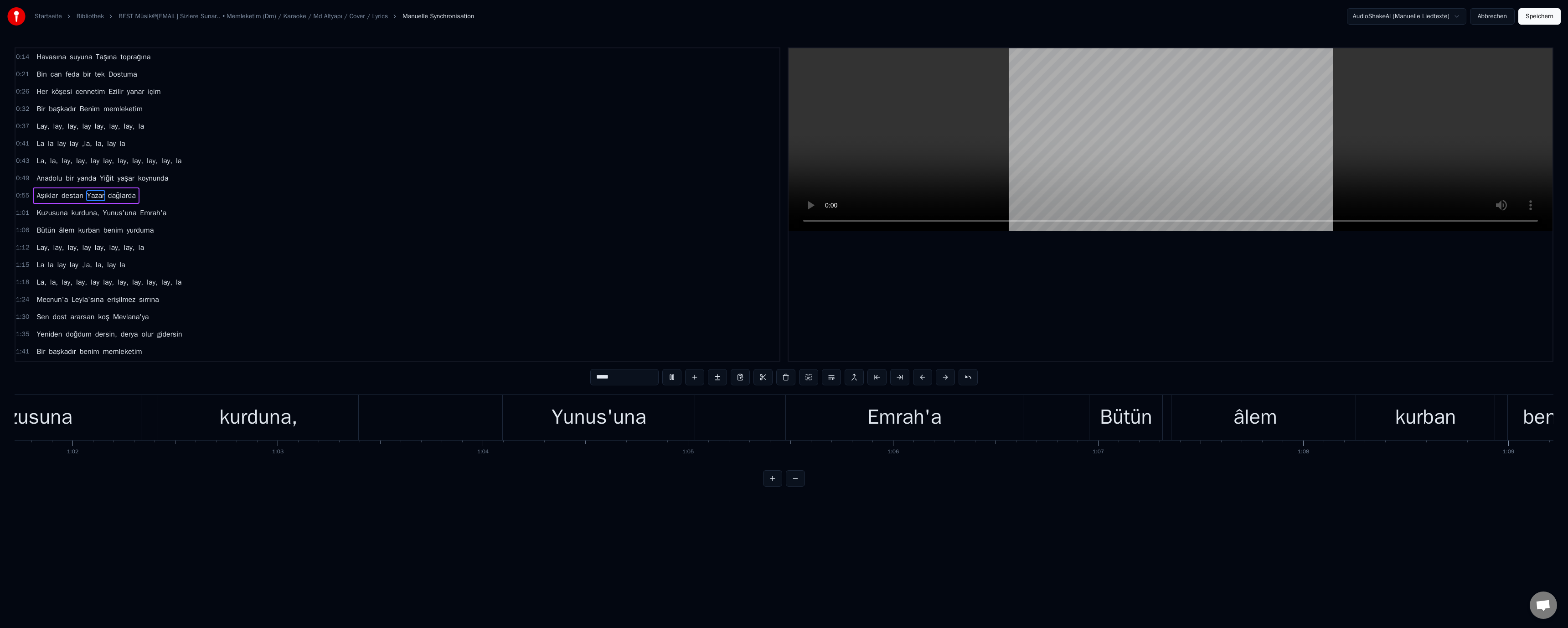 scroll, scrollTop: 0, scrollLeft: 12666, axis: horizontal 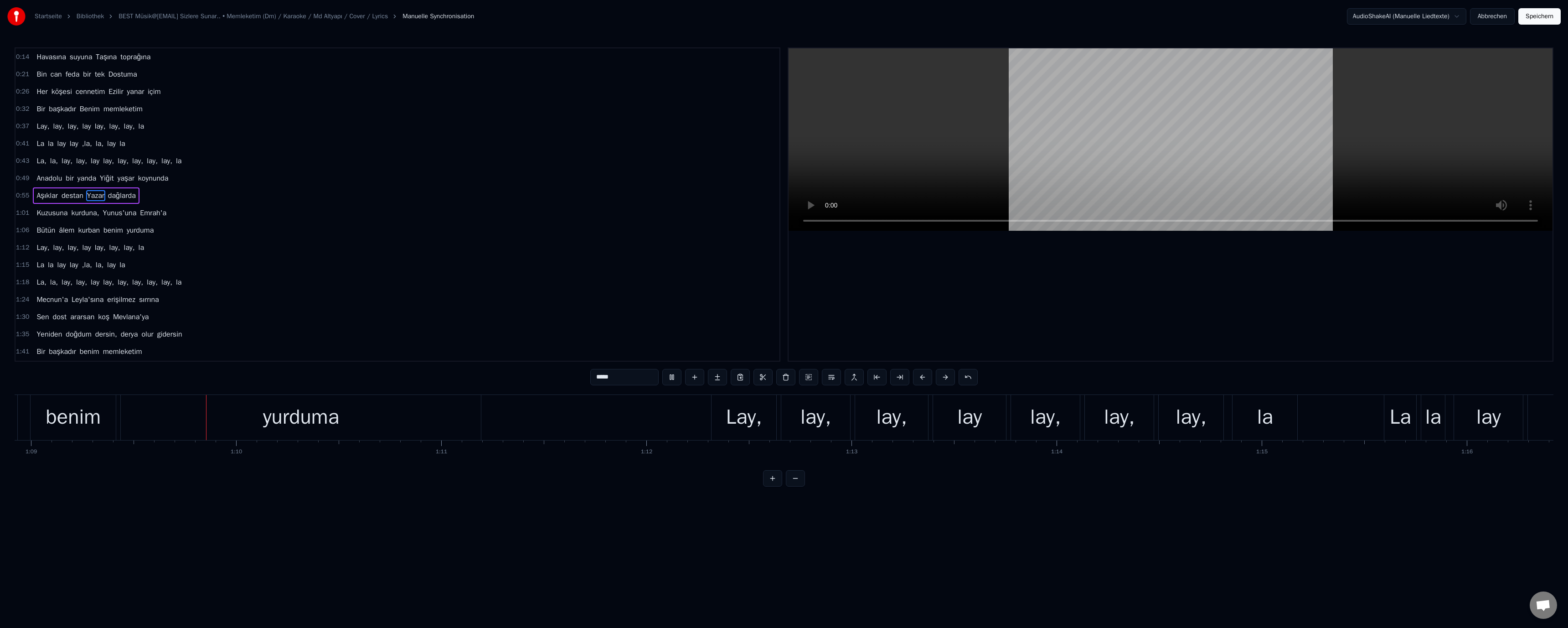 click at bounding box center (1171, 140) 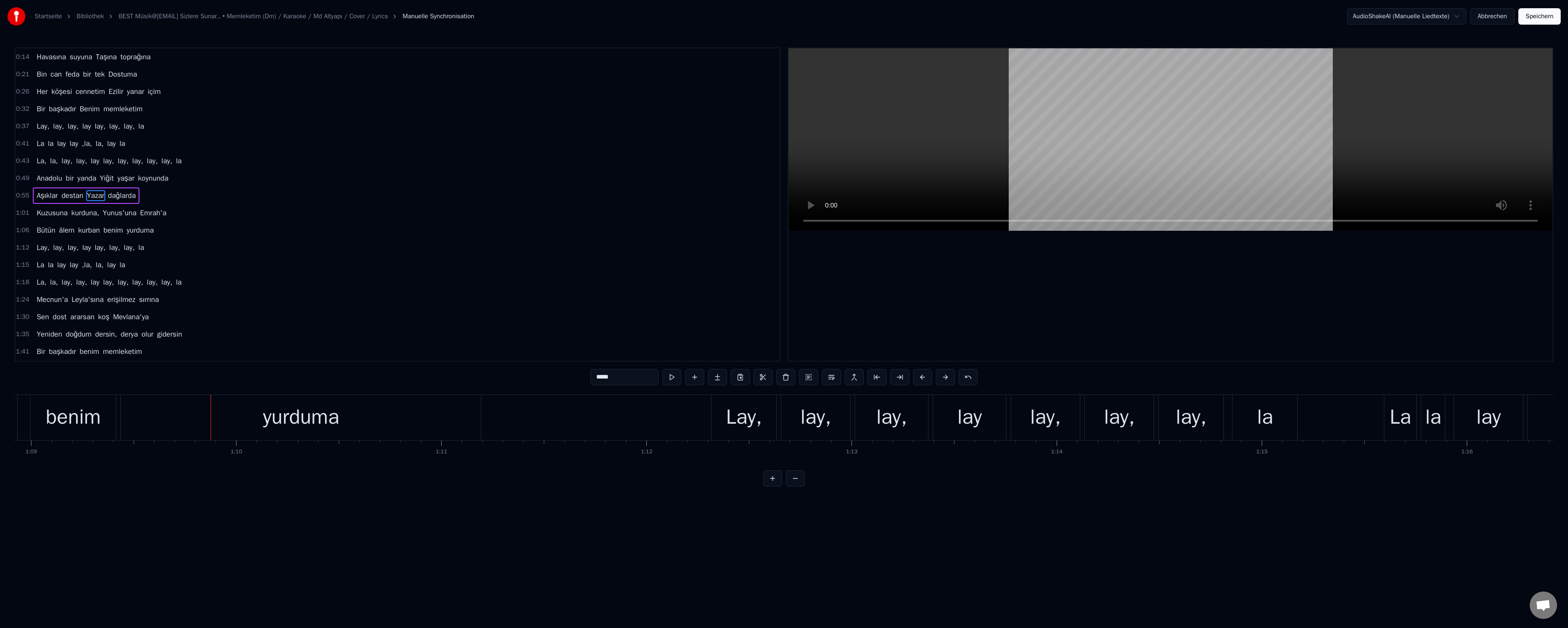 click on "benim" at bounding box center (73, 417) 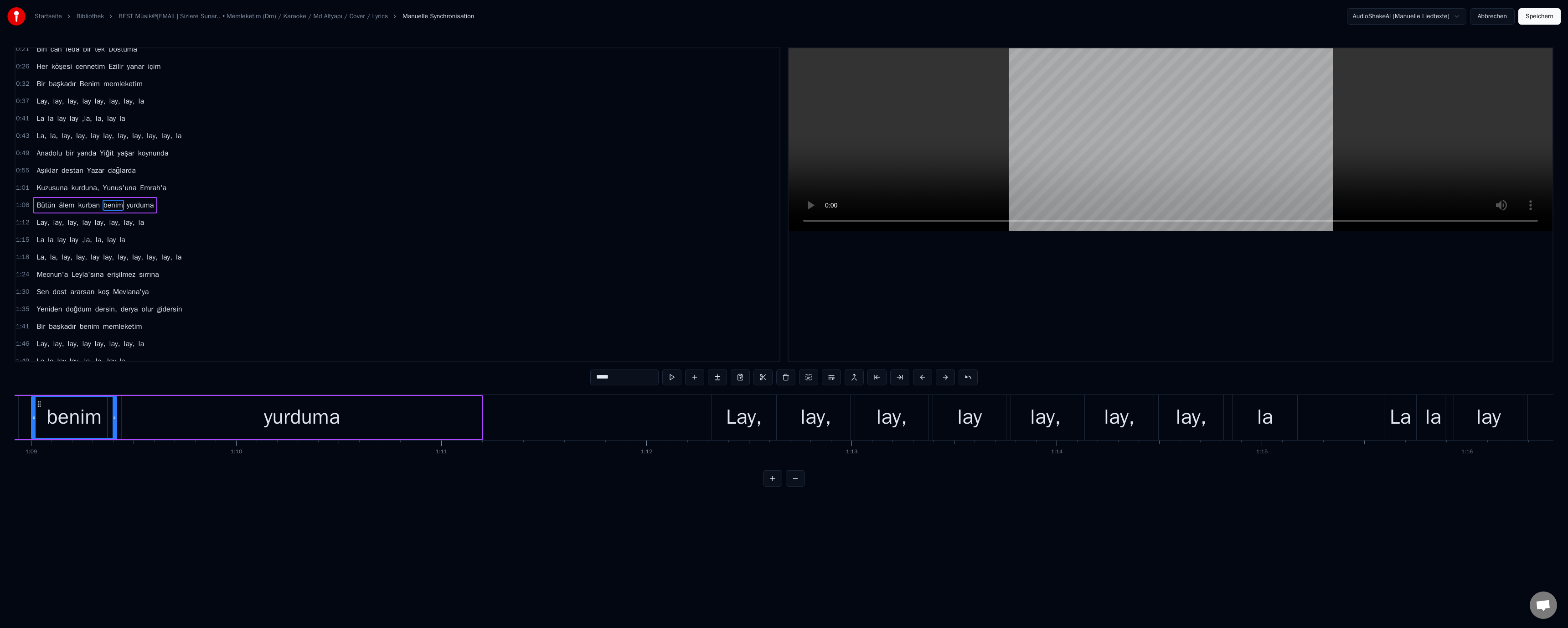 scroll, scrollTop: 26, scrollLeft: 0, axis: vertical 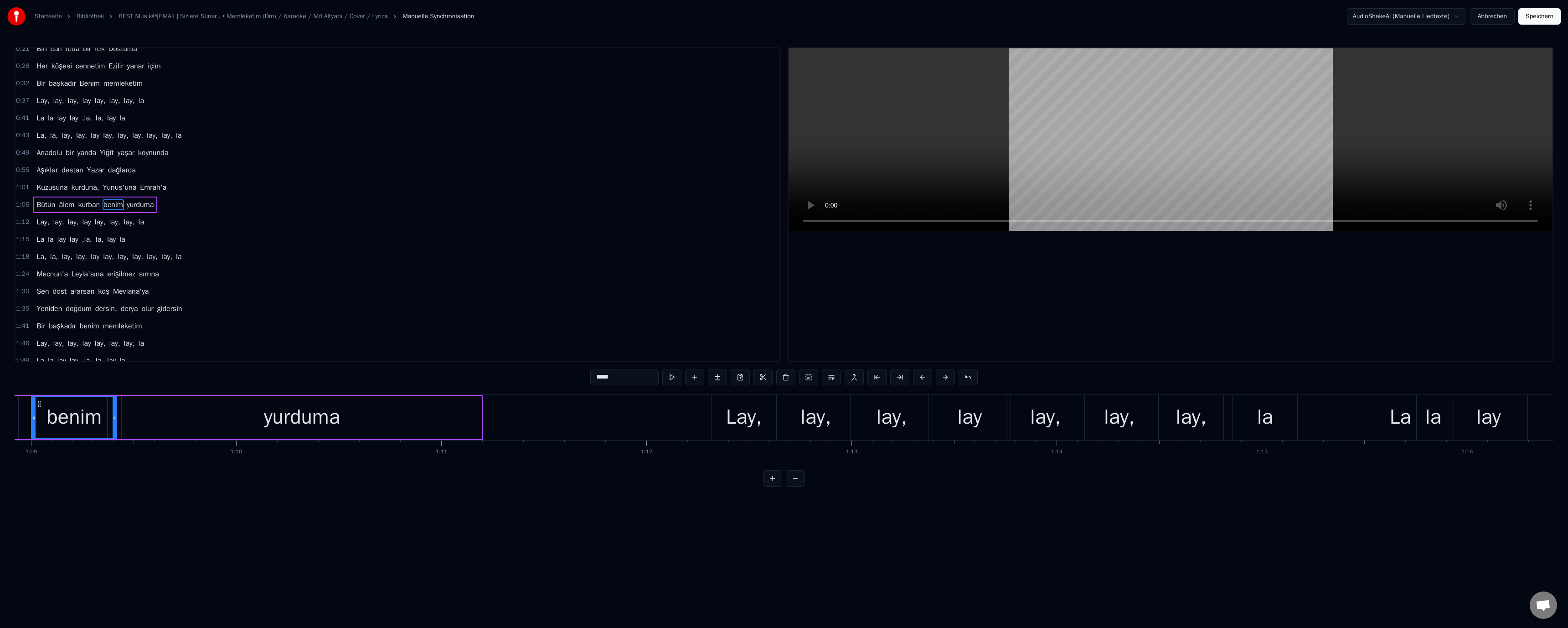 click on "*****" at bounding box center (624, 377) 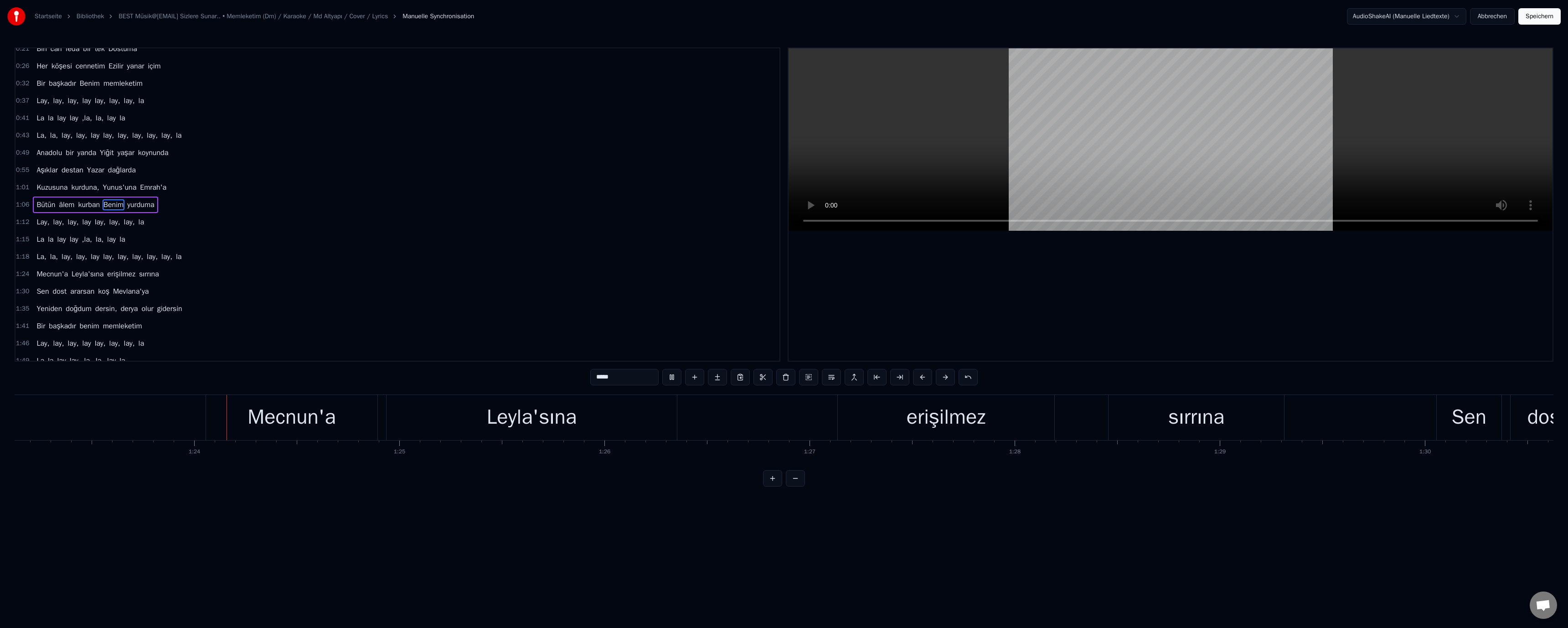 scroll, scrollTop: 0, scrollLeft: 17057, axis: horizontal 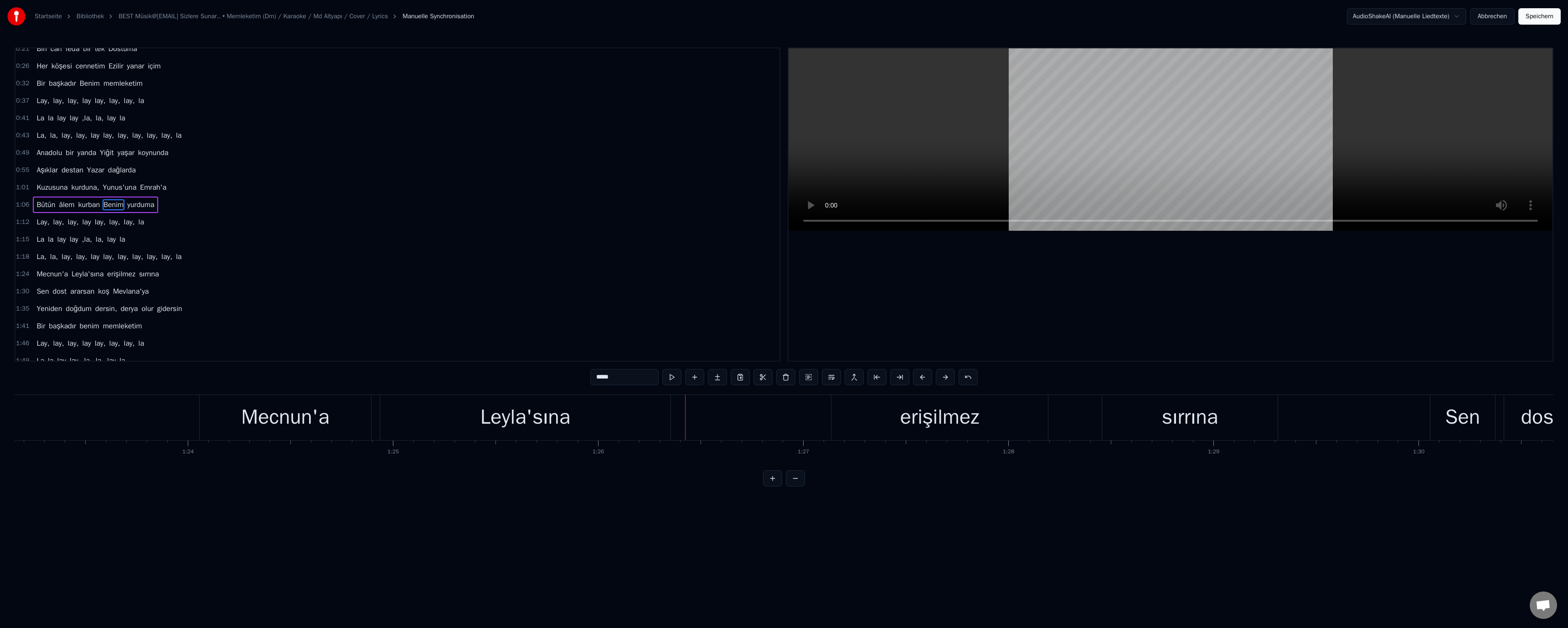 drag, startPoint x: 894, startPoint y: 434, endPoint x: 885, endPoint y: 426, distance: 12.041595 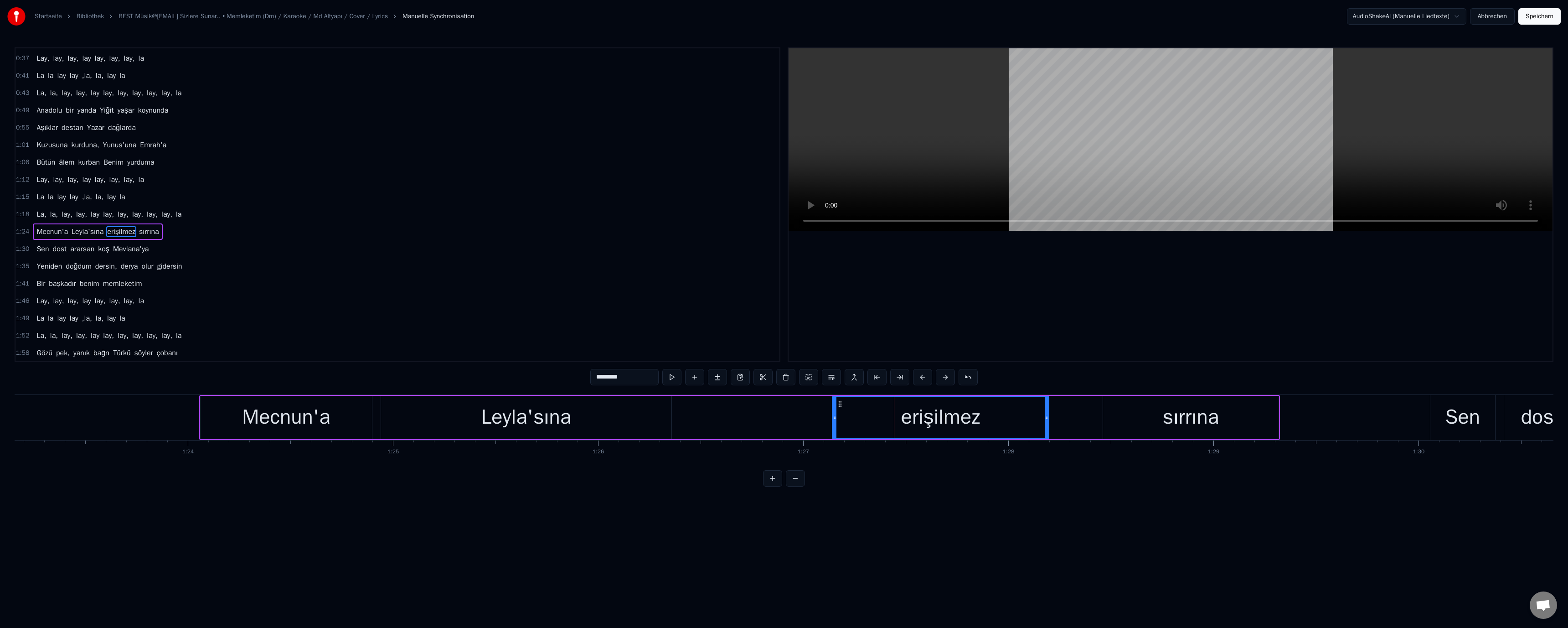 scroll, scrollTop: 95, scrollLeft: 0, axis: vertical 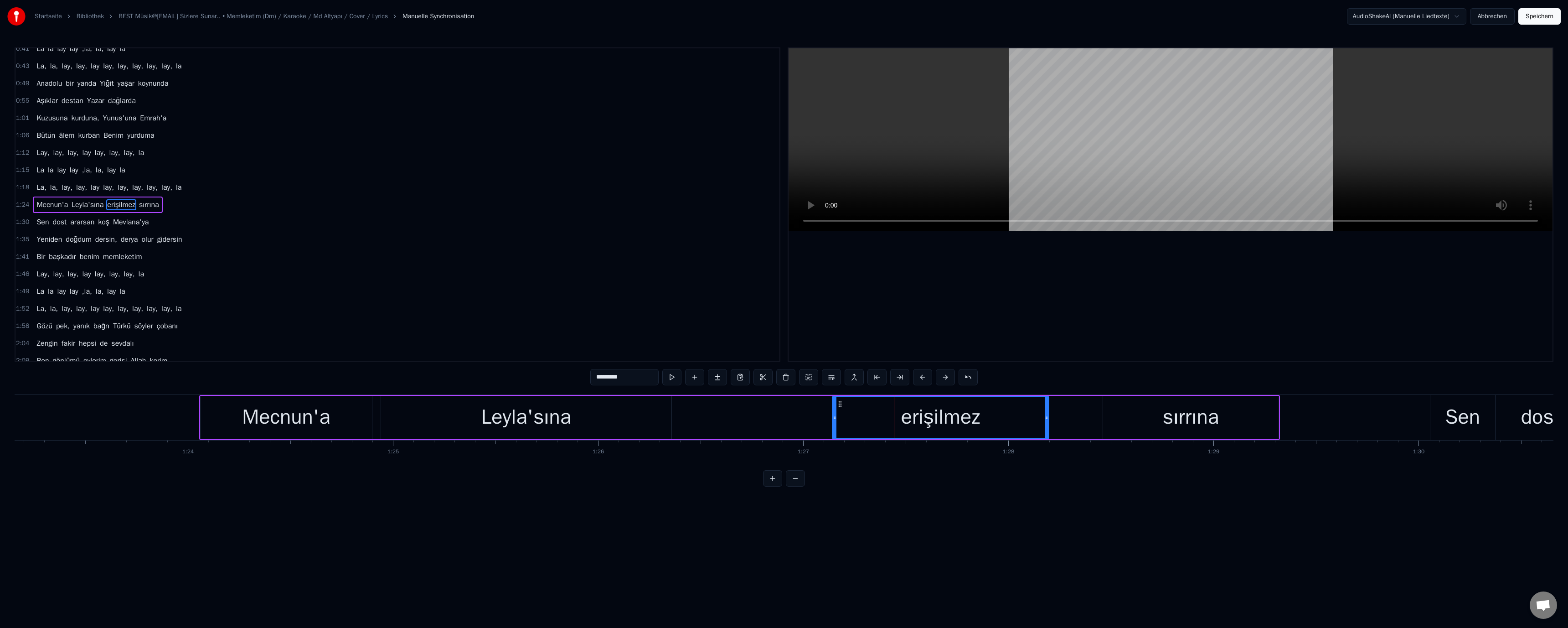 drag, startPoint x: 594, startPoint y: 376, endPoint x: 599, endPoint y: 380, distance: 6.40312 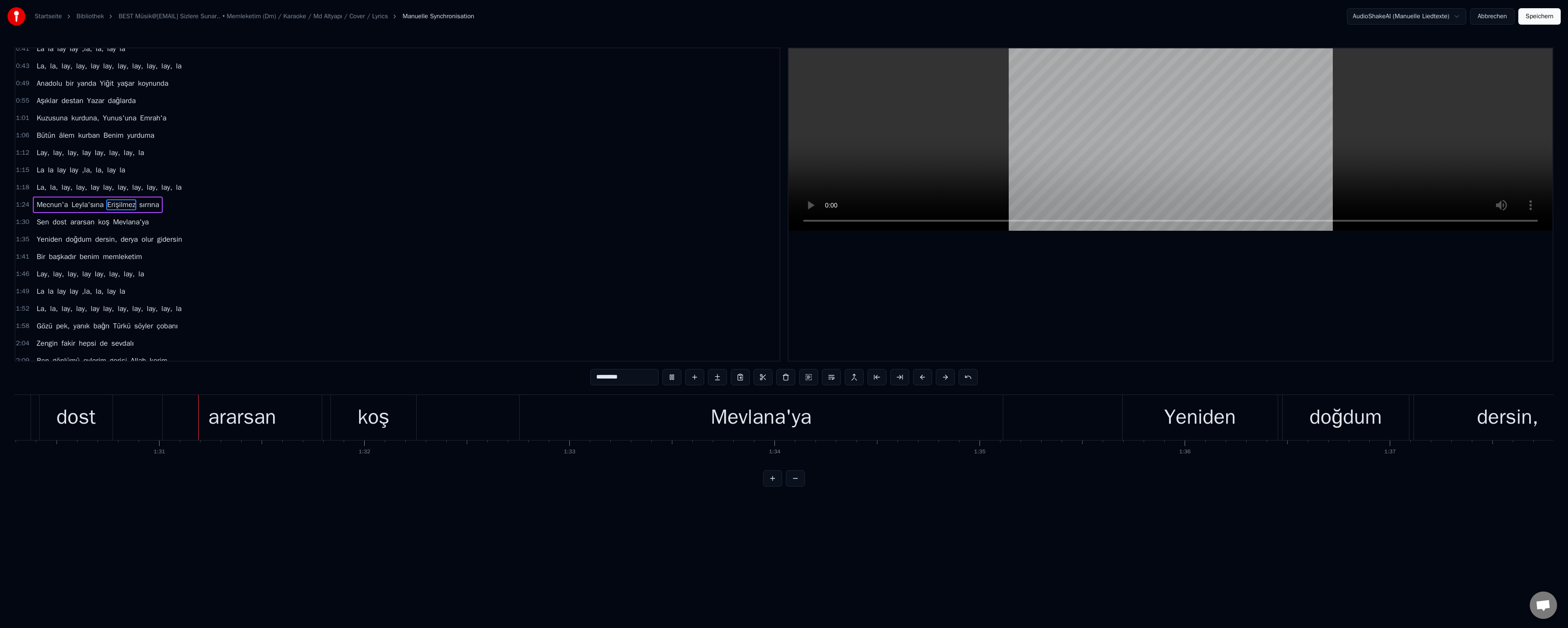 scroll, scrollTop: 0, scrollLeft: 18527, axis: horizontal 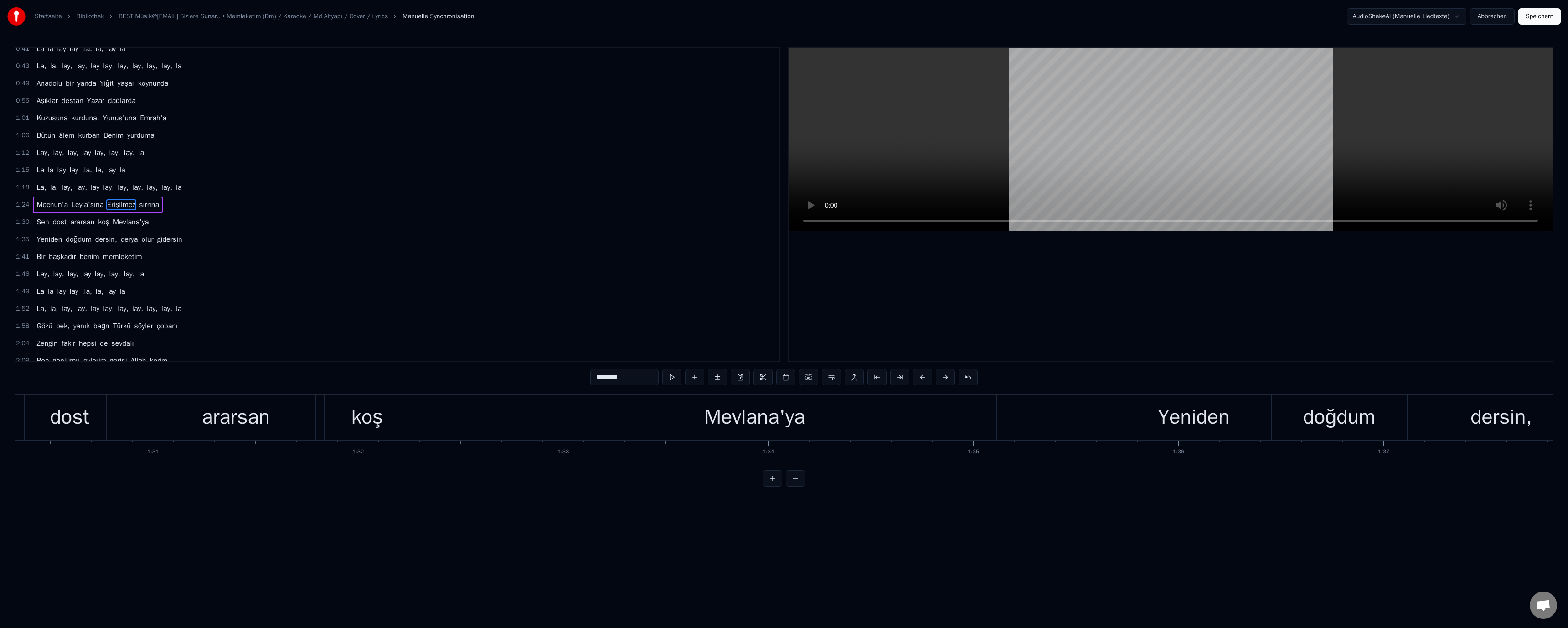 click on "koş" at bounding box center (367, 417) 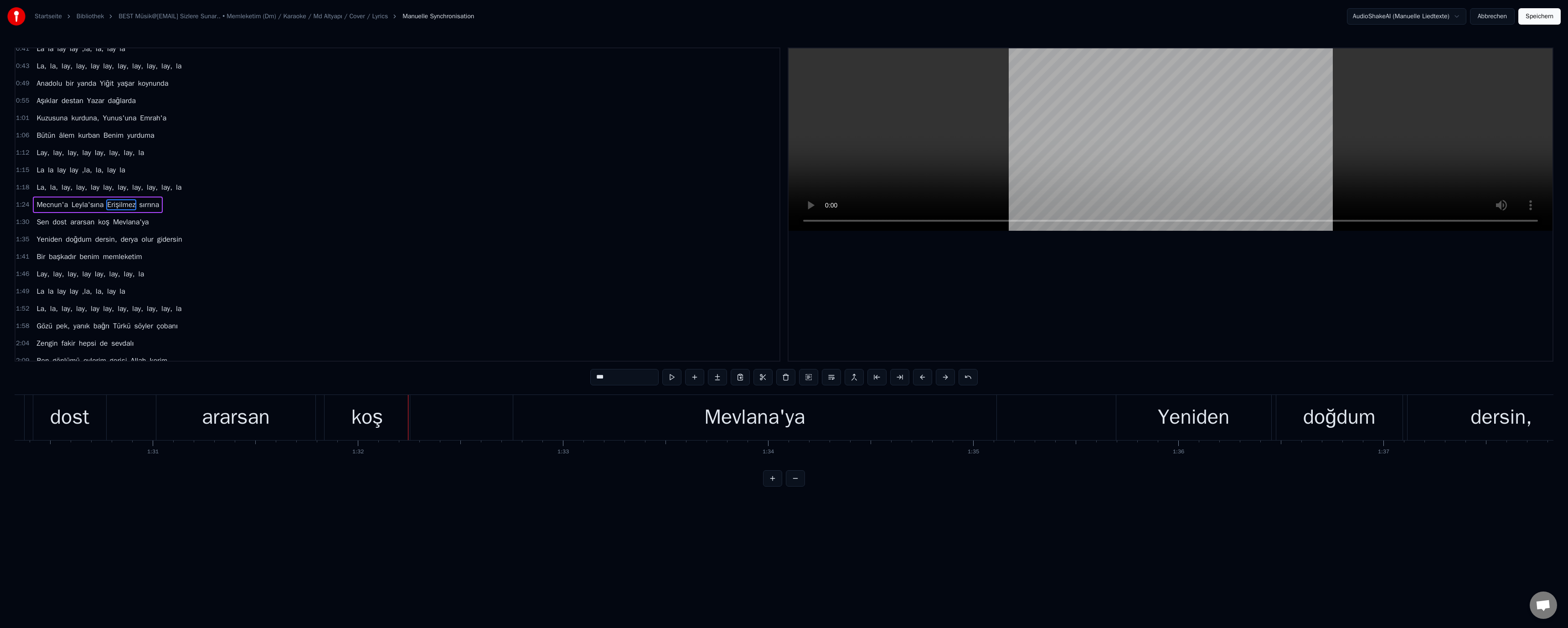 scroll, scrollTop: 112, scrollLeft: 0, axis: vertical 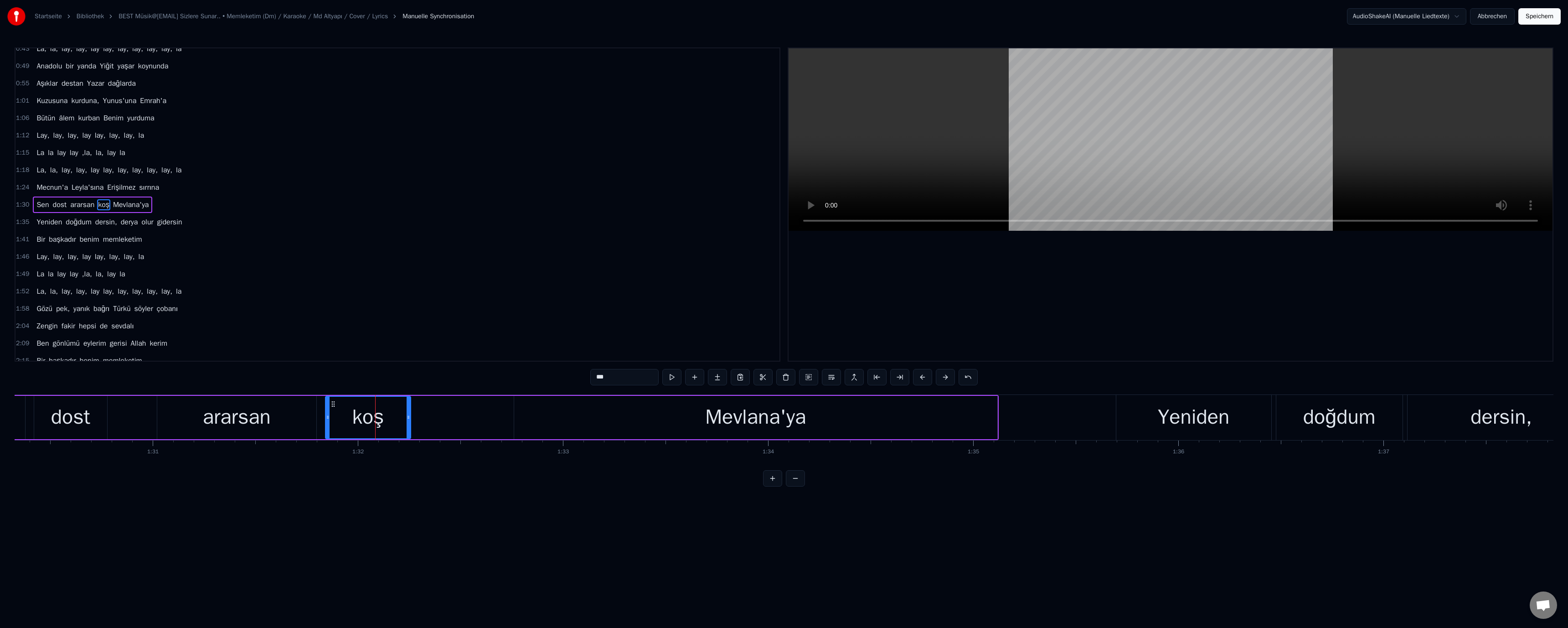drag, startPoint x: 594, startPoint y: 379, endPoint x: 598, endPoint y: 384, distance: 6 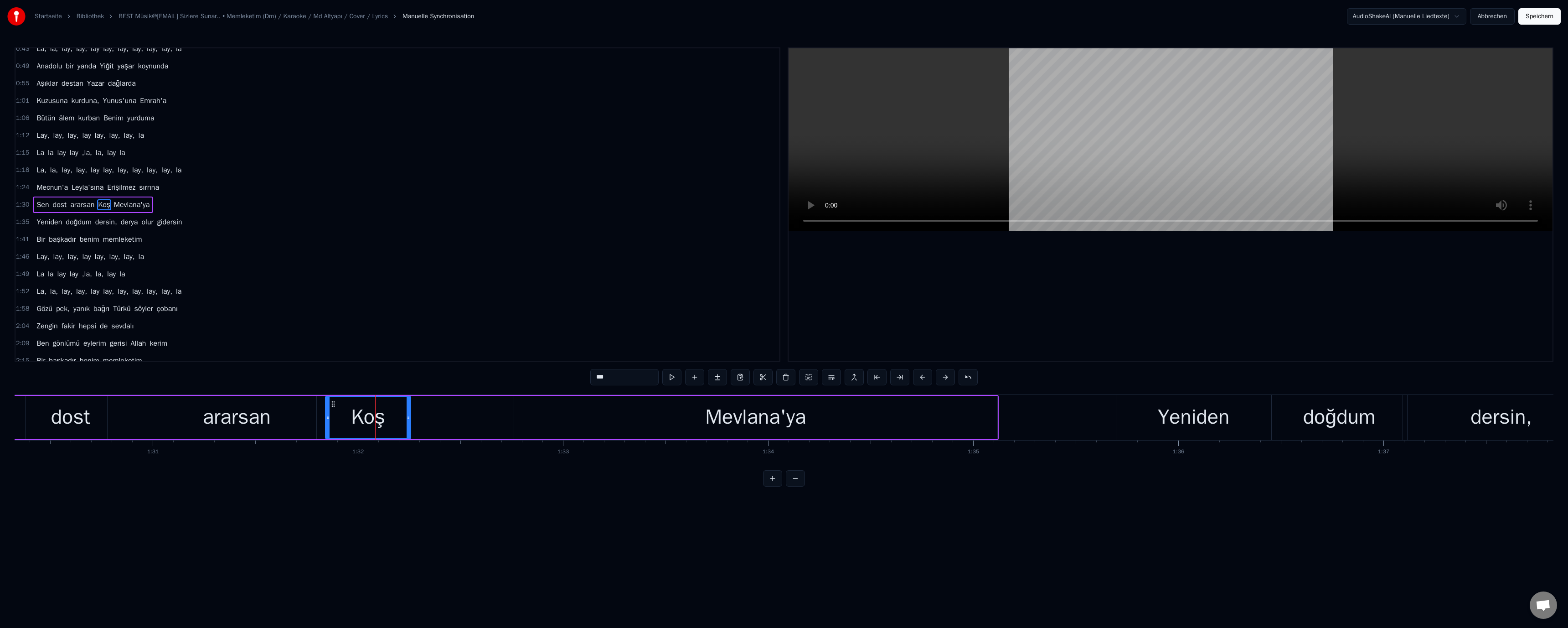type on "***" 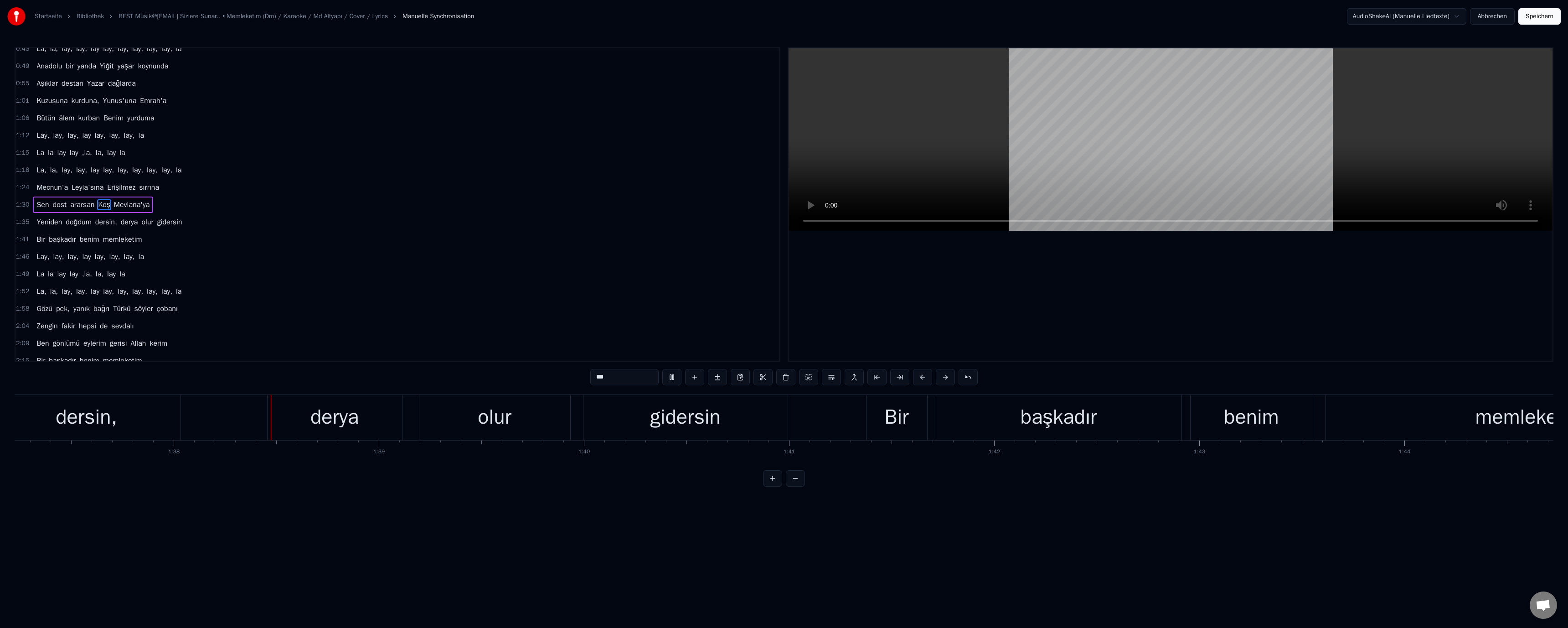 scroll, scrollTop: 0, scrollLeft: 20026, axis: horizontal 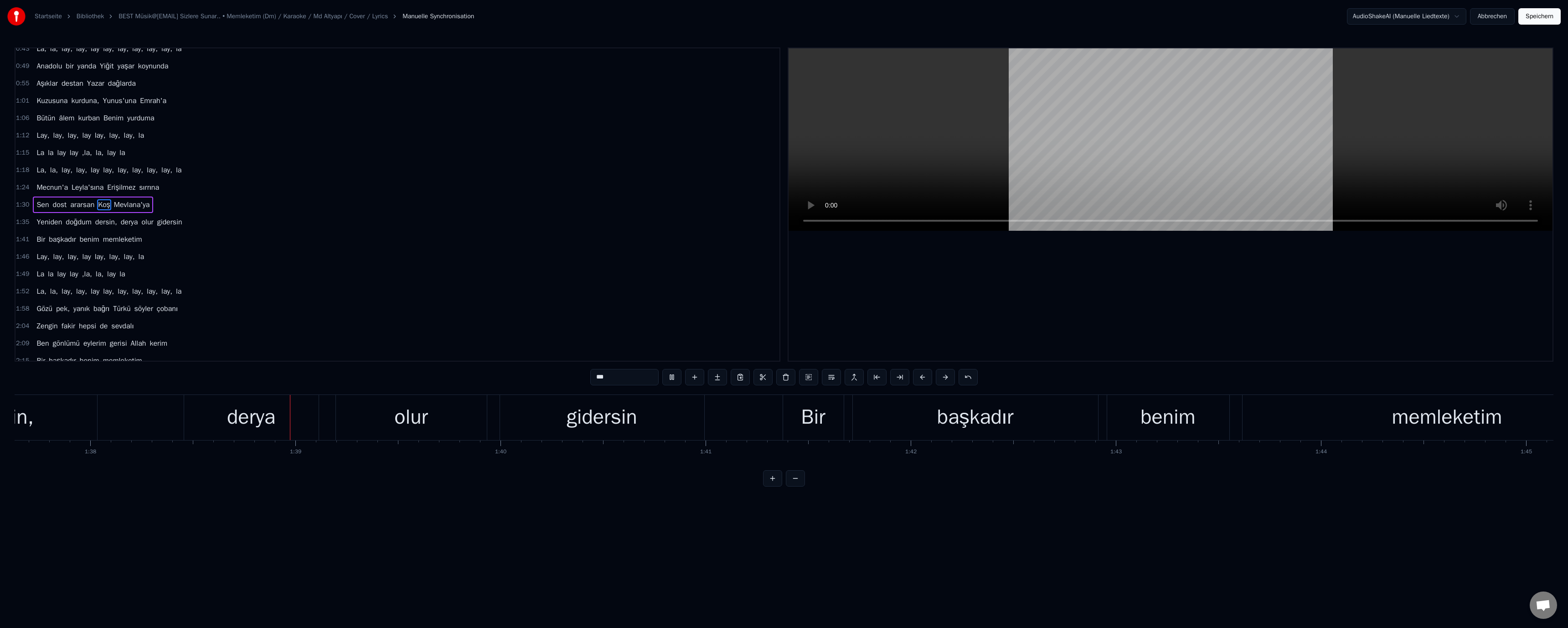 drag, startPoint x: 592, startPoint y: 278, endPoint x: 555, endPoint y: 292, distance: 39.56008 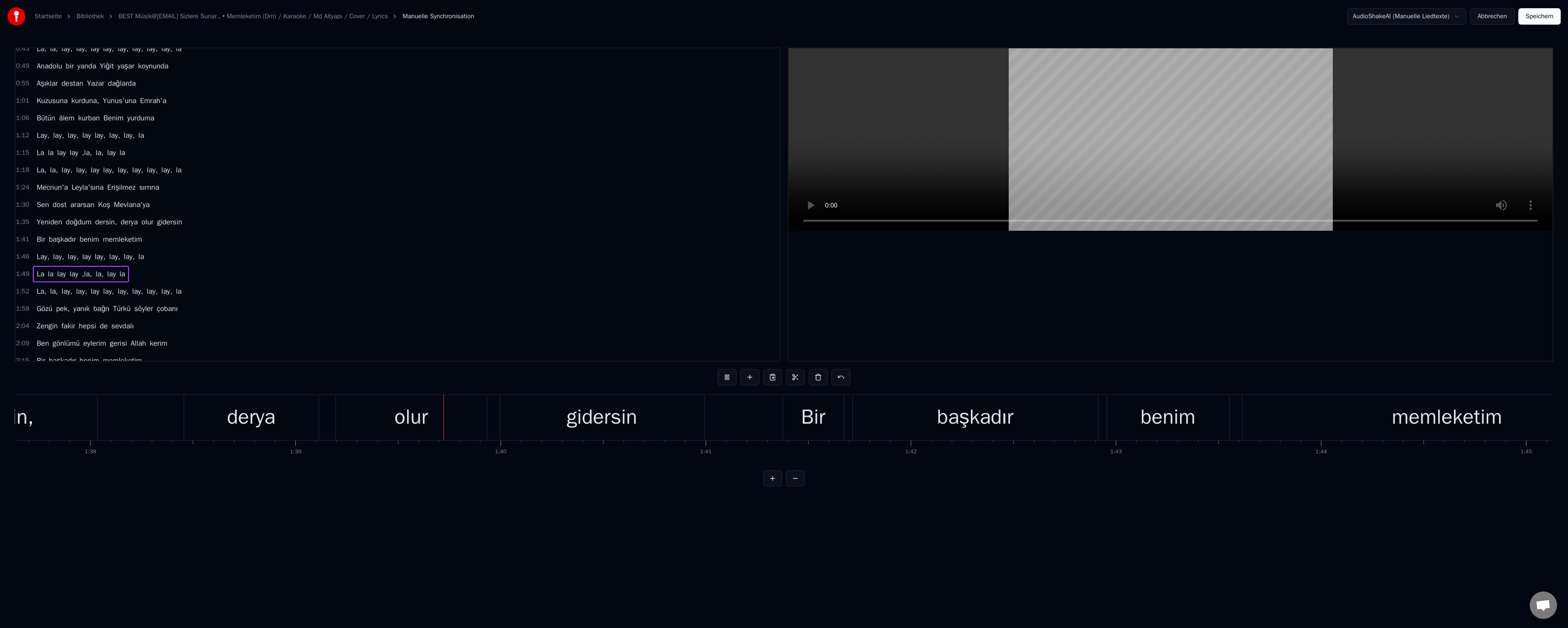 click on "derya" at bounding box center (251, 417) 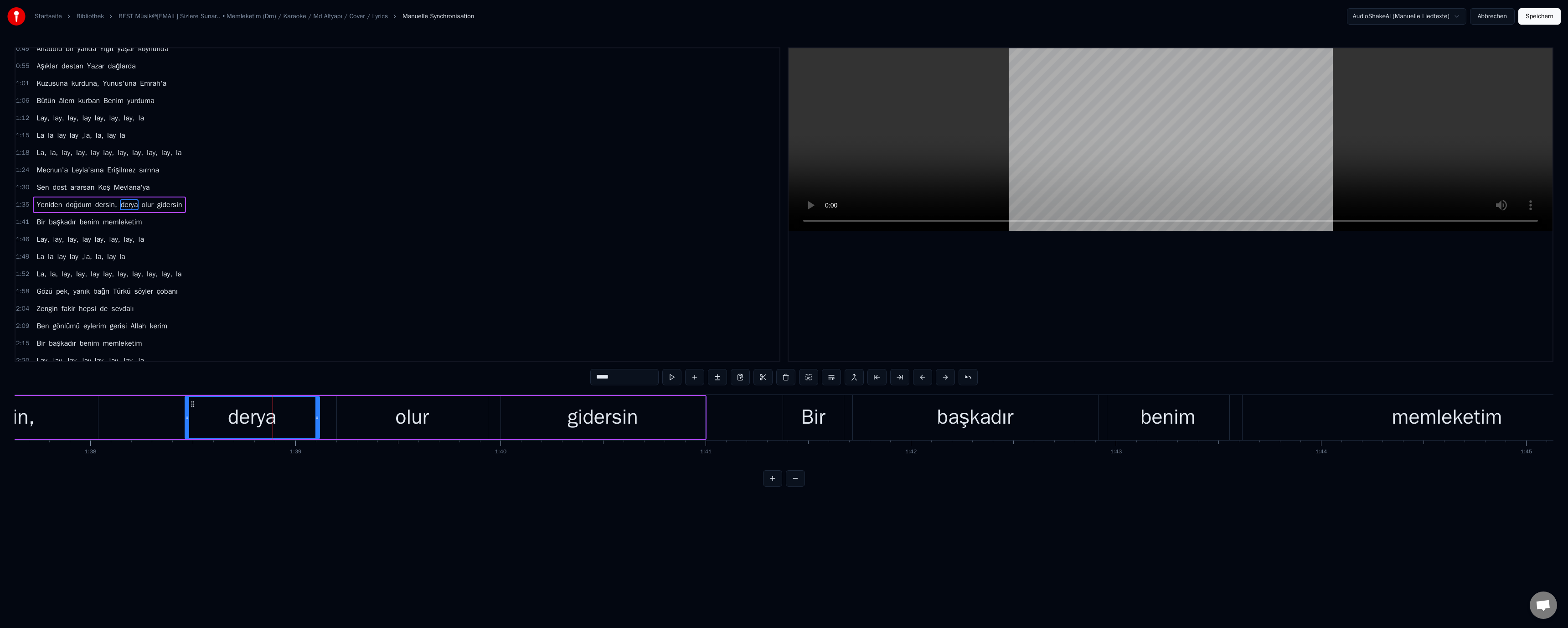 drag, startPoint x: 595, startPoint y: 375, endPoint x: 599, endPoint y: 383, distance: 8.94427 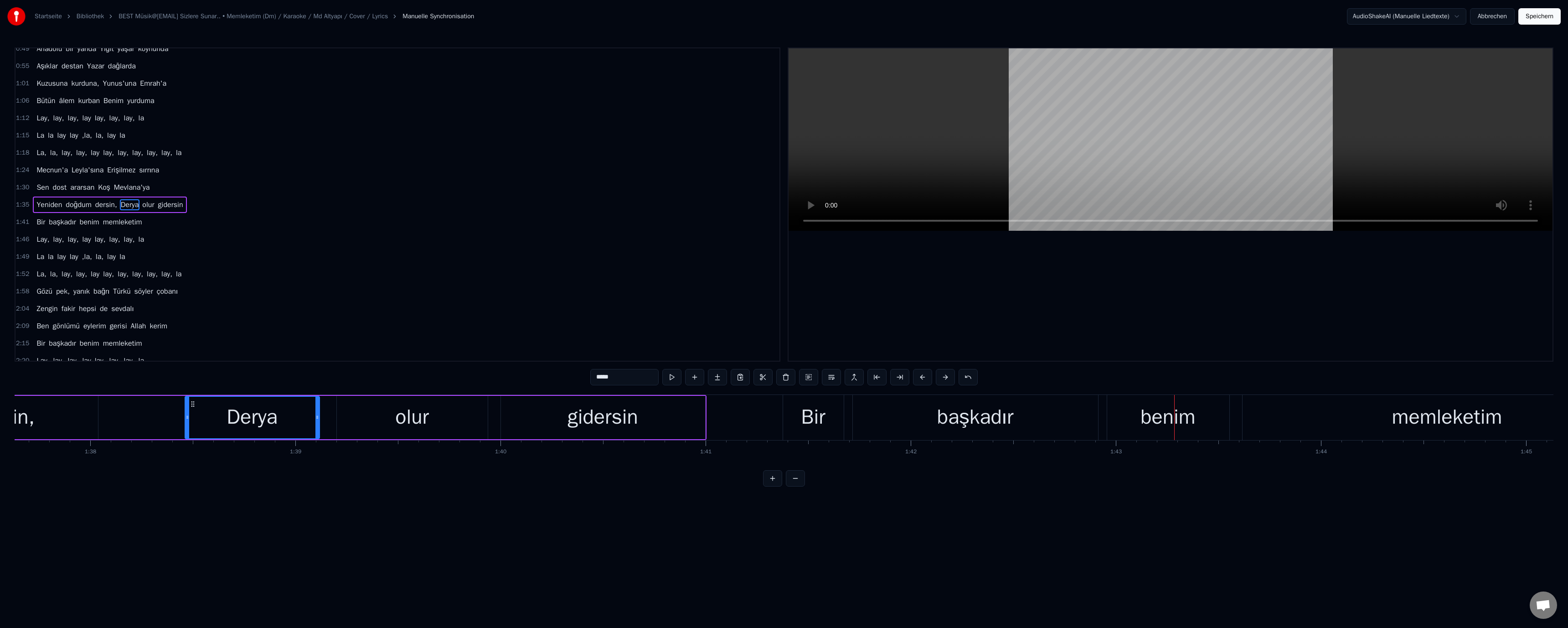 click on "benim" at bounding box center [1168, 417] 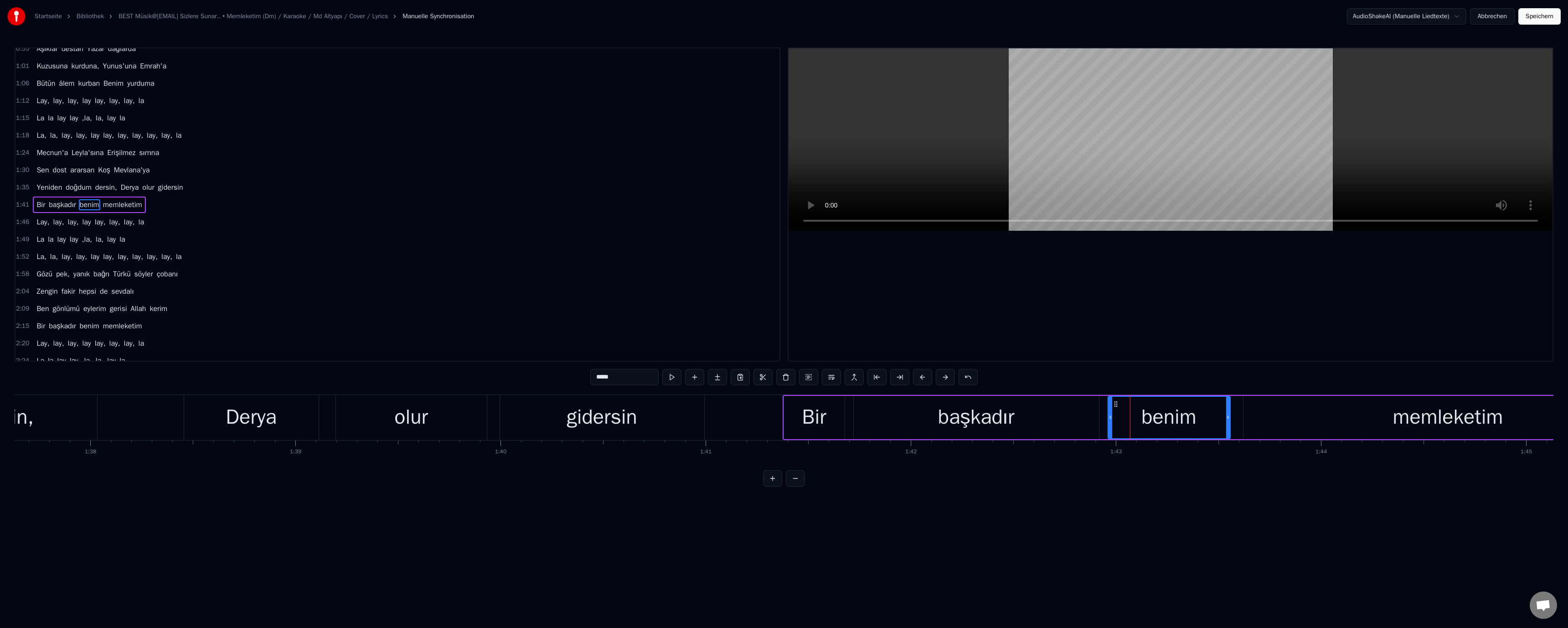 drag, startPoint x: 596, startPoint y: 376, endPoint x: 599, endPoint y: 381, distance: 5.830952 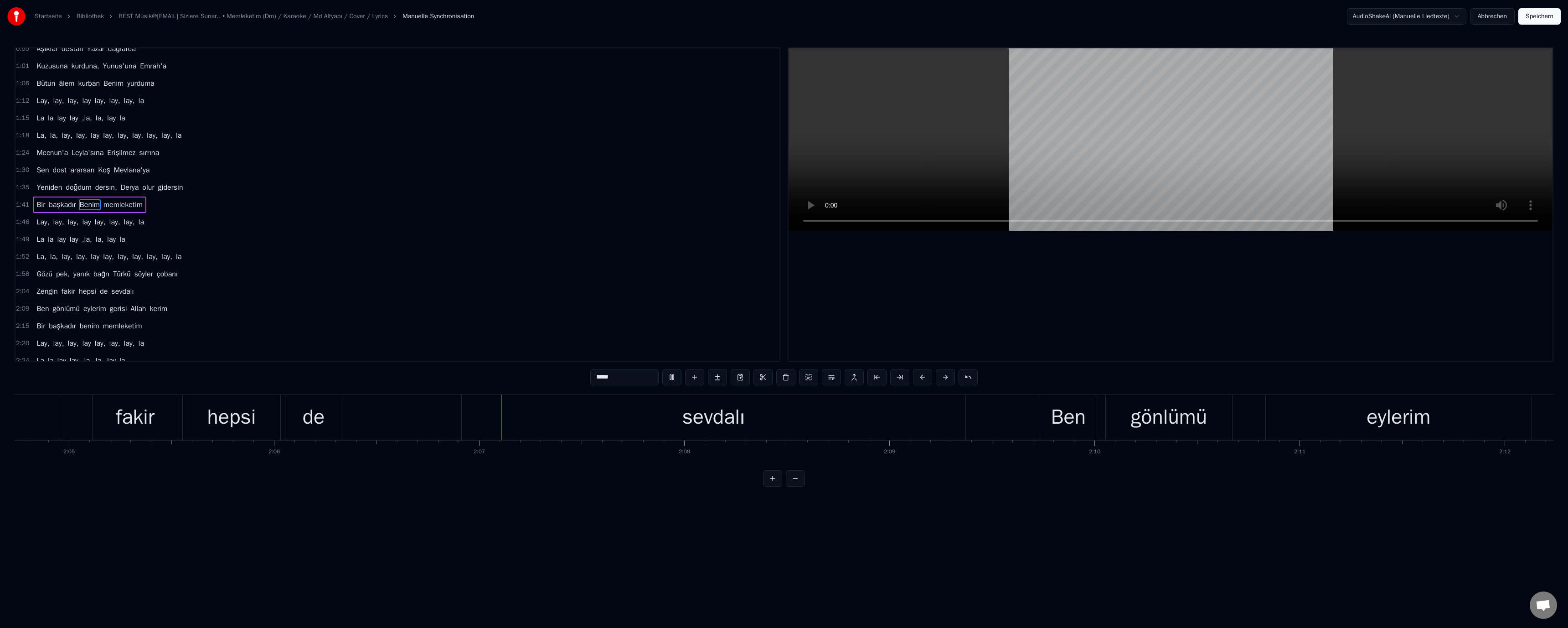 scroll, scrollTop: 0, scrollLeft: 25926, axis: horizontal 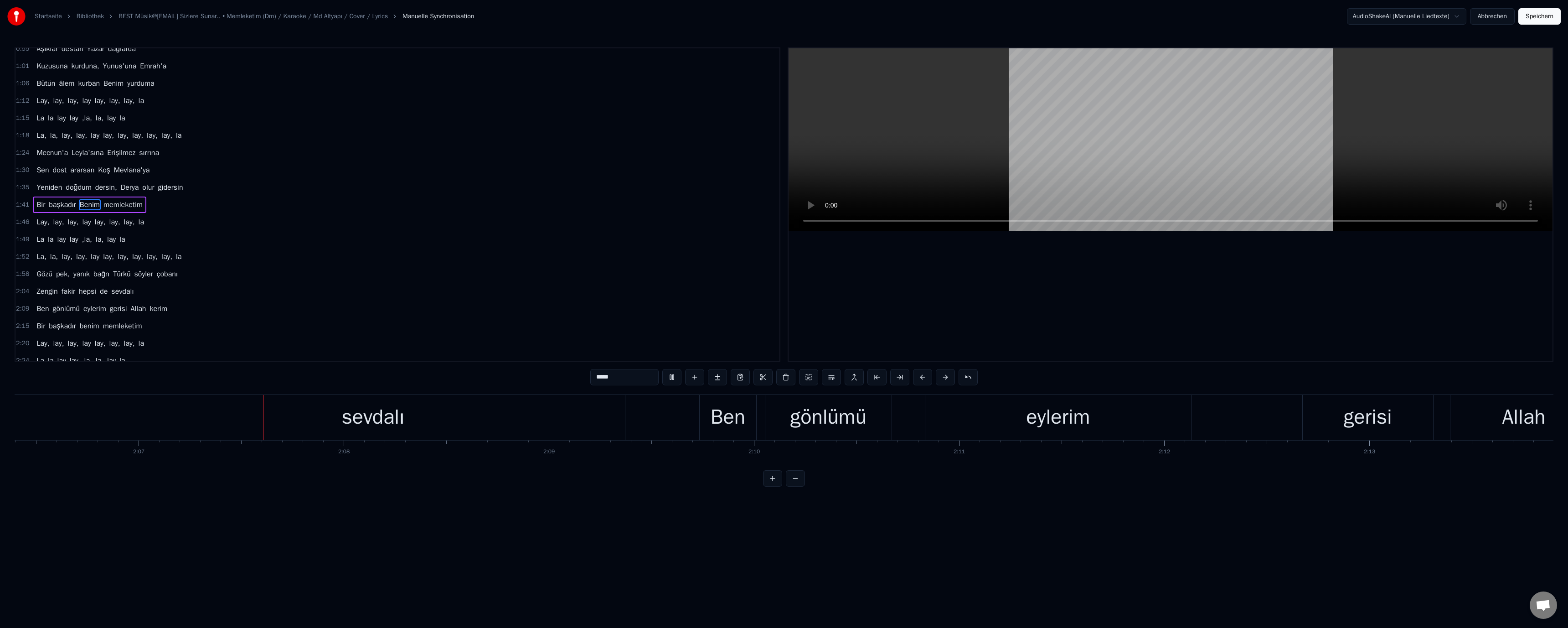 click at bounding box center [1171, 140] 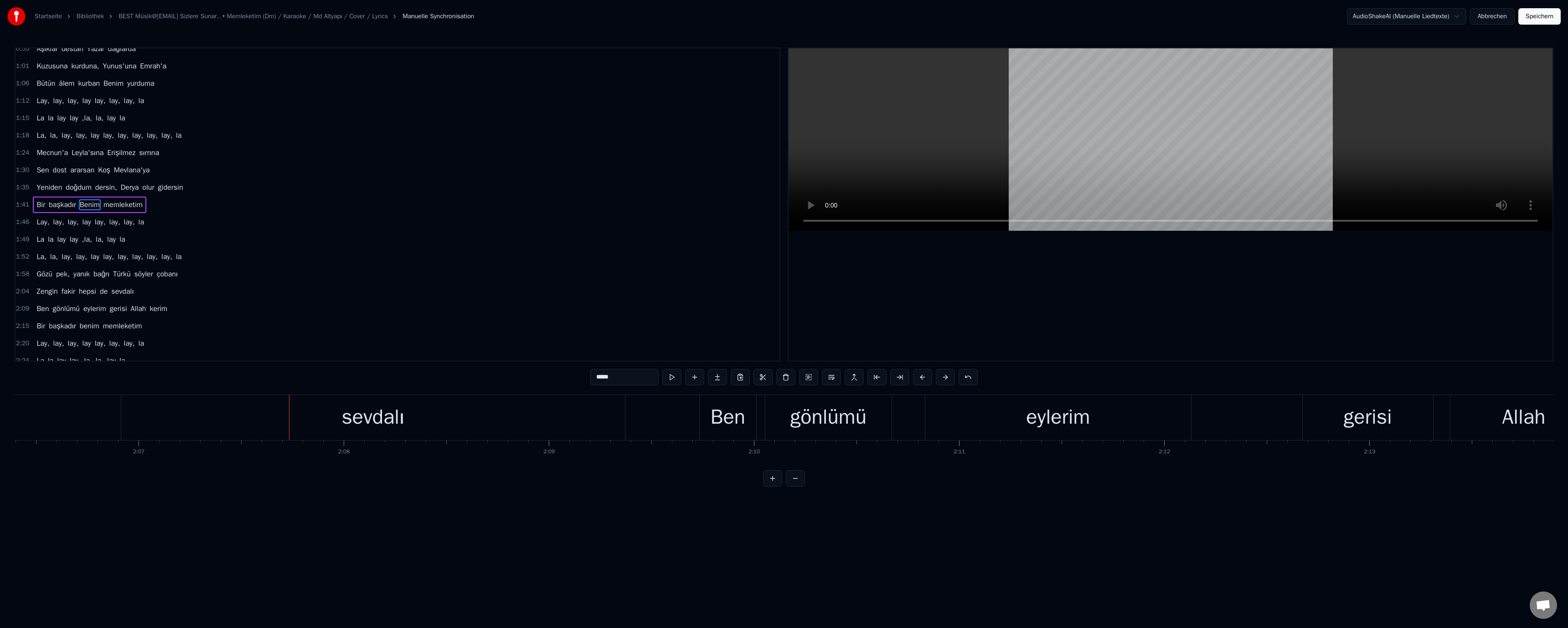 click on "sevdalı" at bounding box center (373, 417) 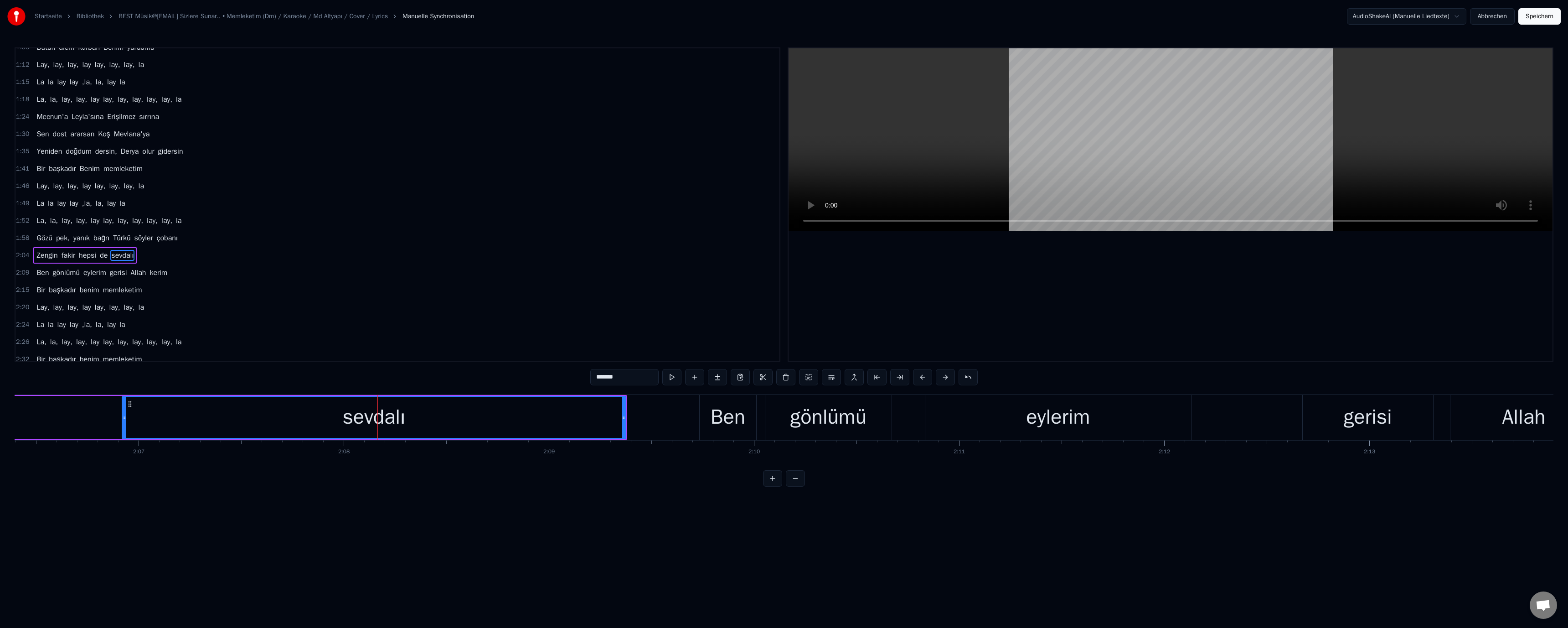 scroll, scrollTop: 190, scrollLeft: 0, axis: vertical 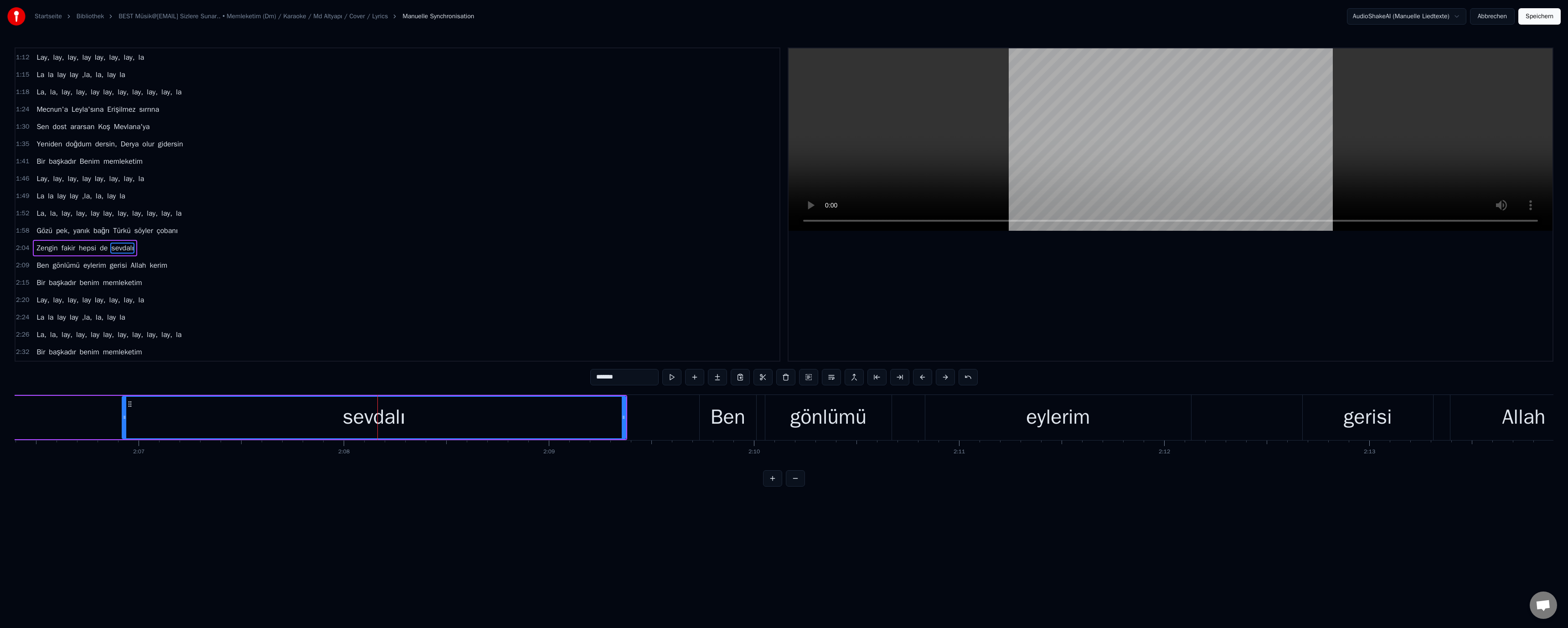 drag, startPoint x: 593, startPoint y: 377, endPoint x: 598, endPoint y: 379, distance: 5.38516 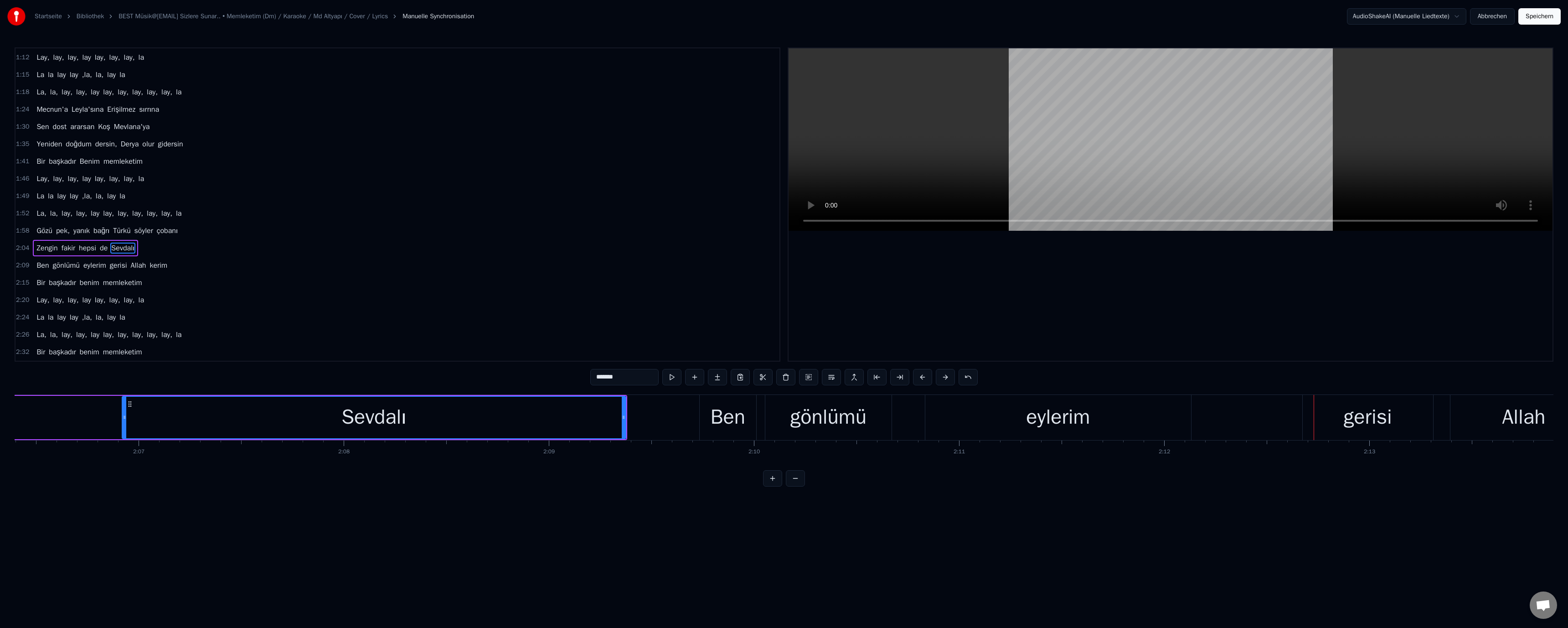 click on "gerisi" at bounding box center [1368, 417] 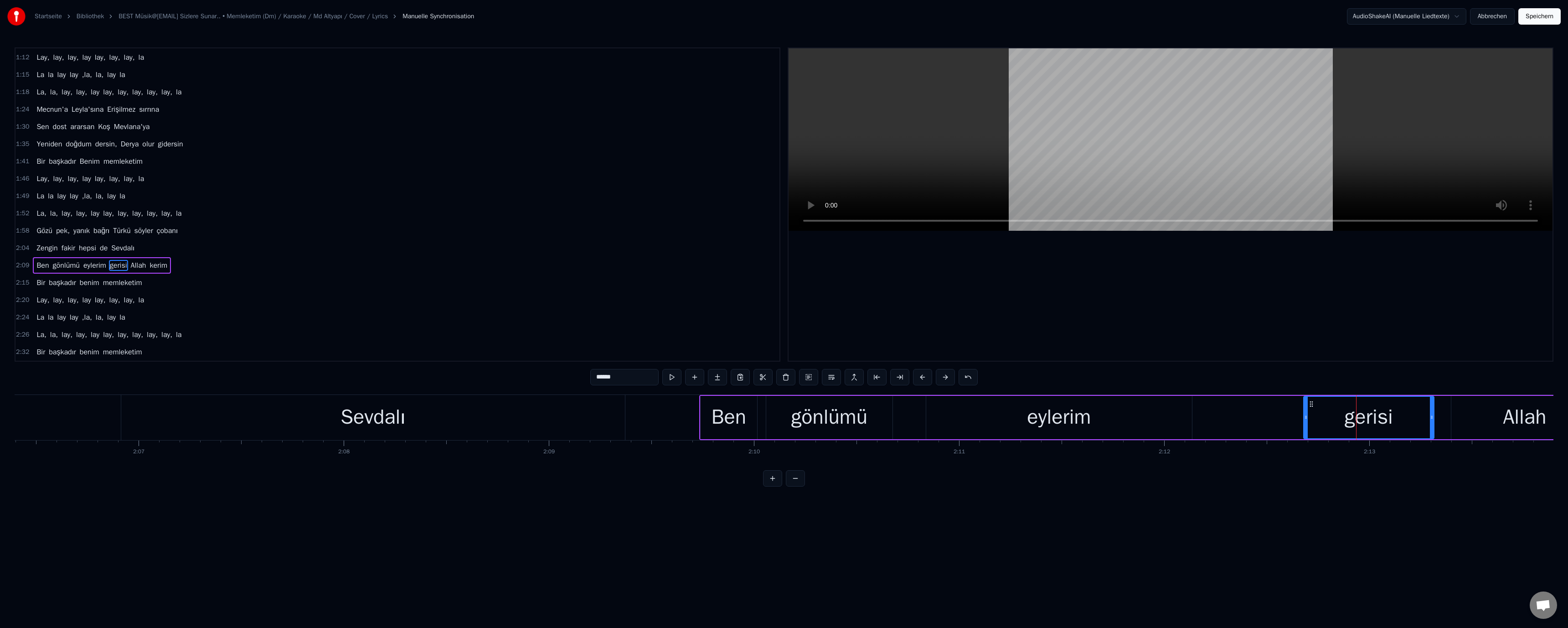 drag, startPoint x: 597, startPoint y: 379, endPoint x: 599, endPoint y: 383, distance: 4.47214 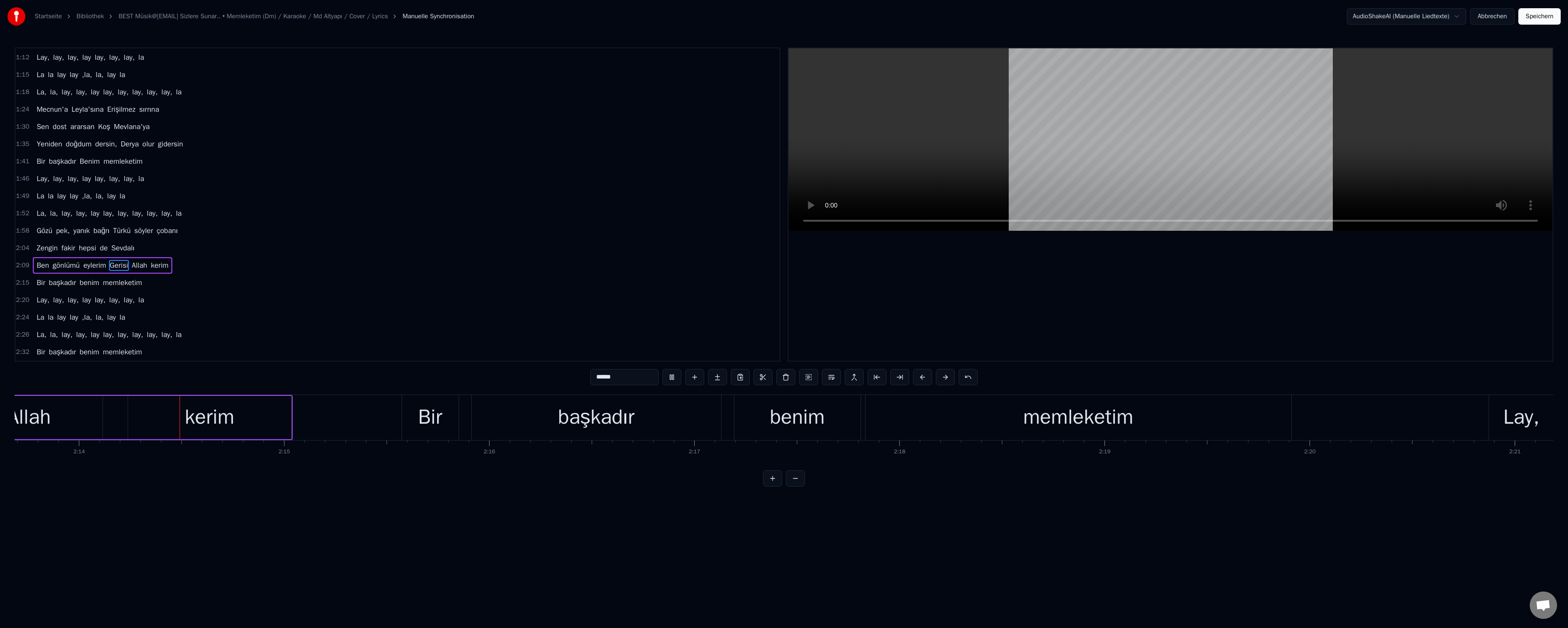 scroll, scrollTop: 0, scrollLeft: 27423, axis: horizontal 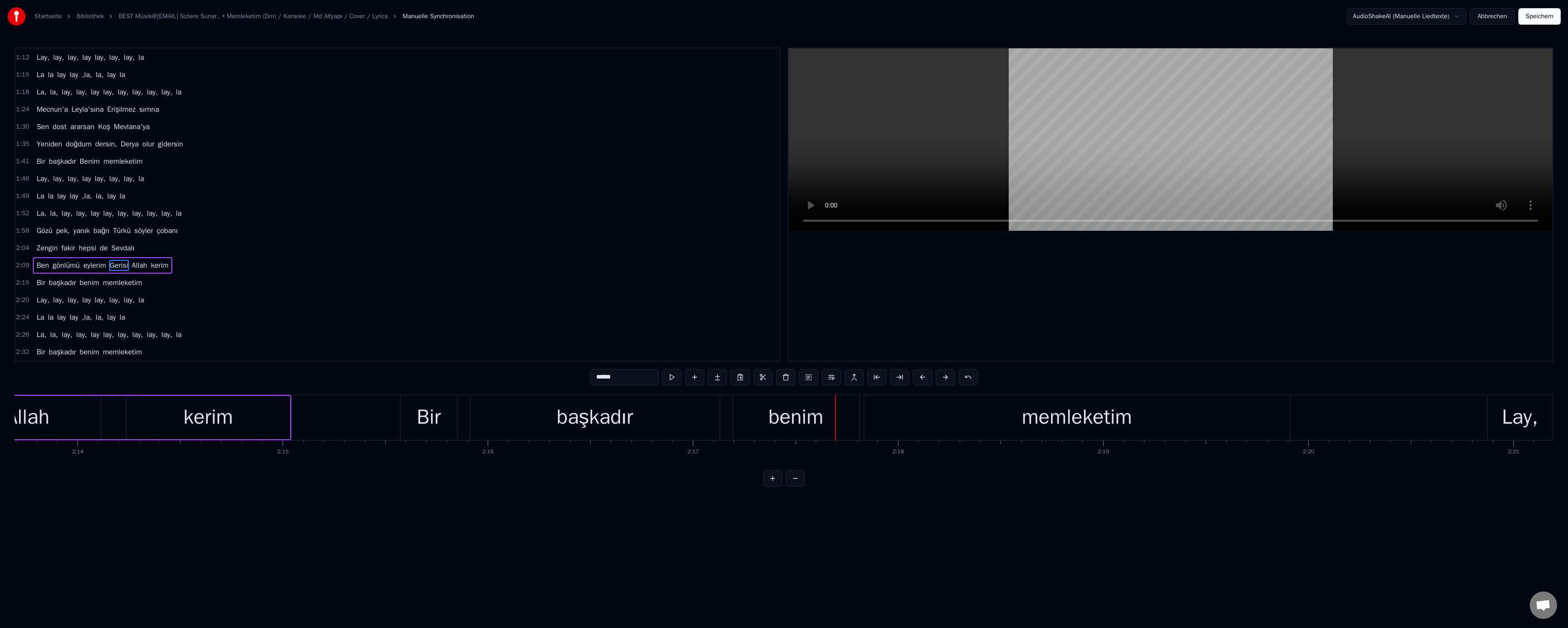 click on "benim" at bounding box center [796, 417] 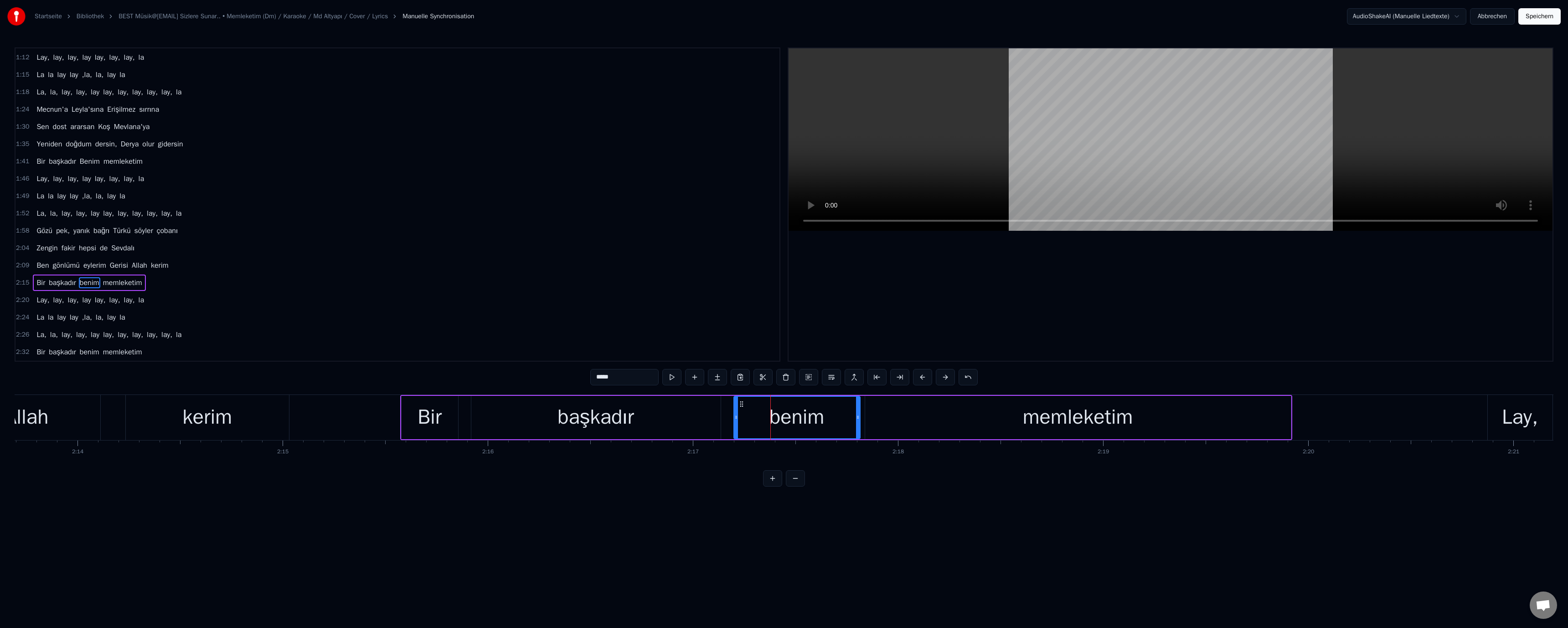 drag, startPoint x: 598, startPoint y: 375, endPoint x: 601, endPoint y: 383, distance: 8.544004 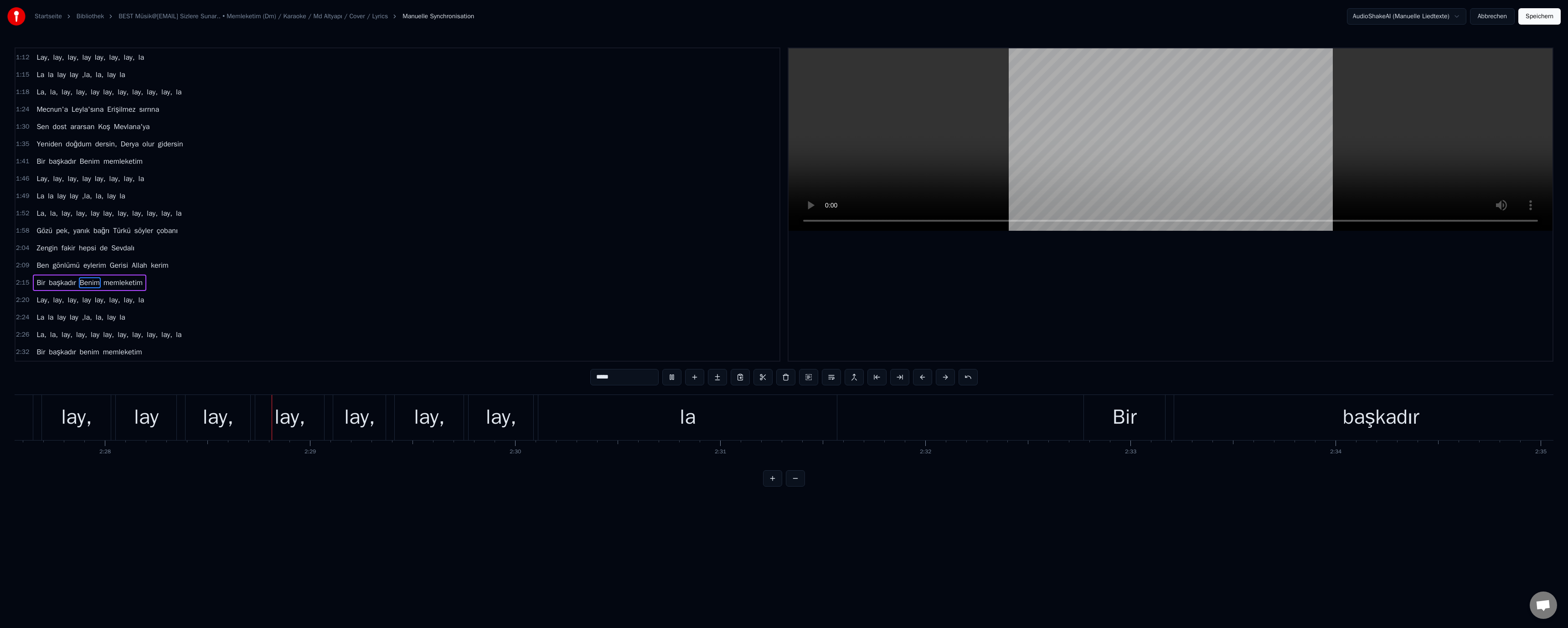 scroll, scrollTop: 0, scrollLeft: 30349, axis: horizontal 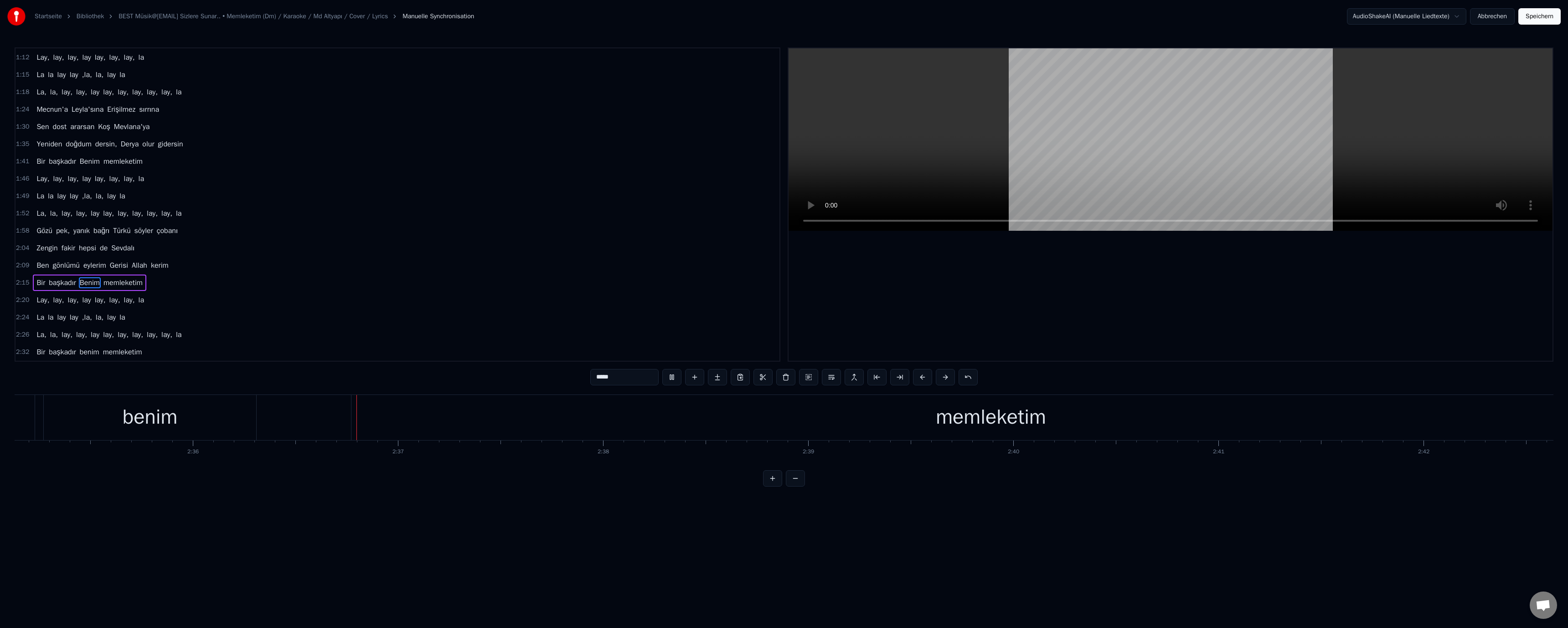 click on "benim" at bounding box center (150, 417) 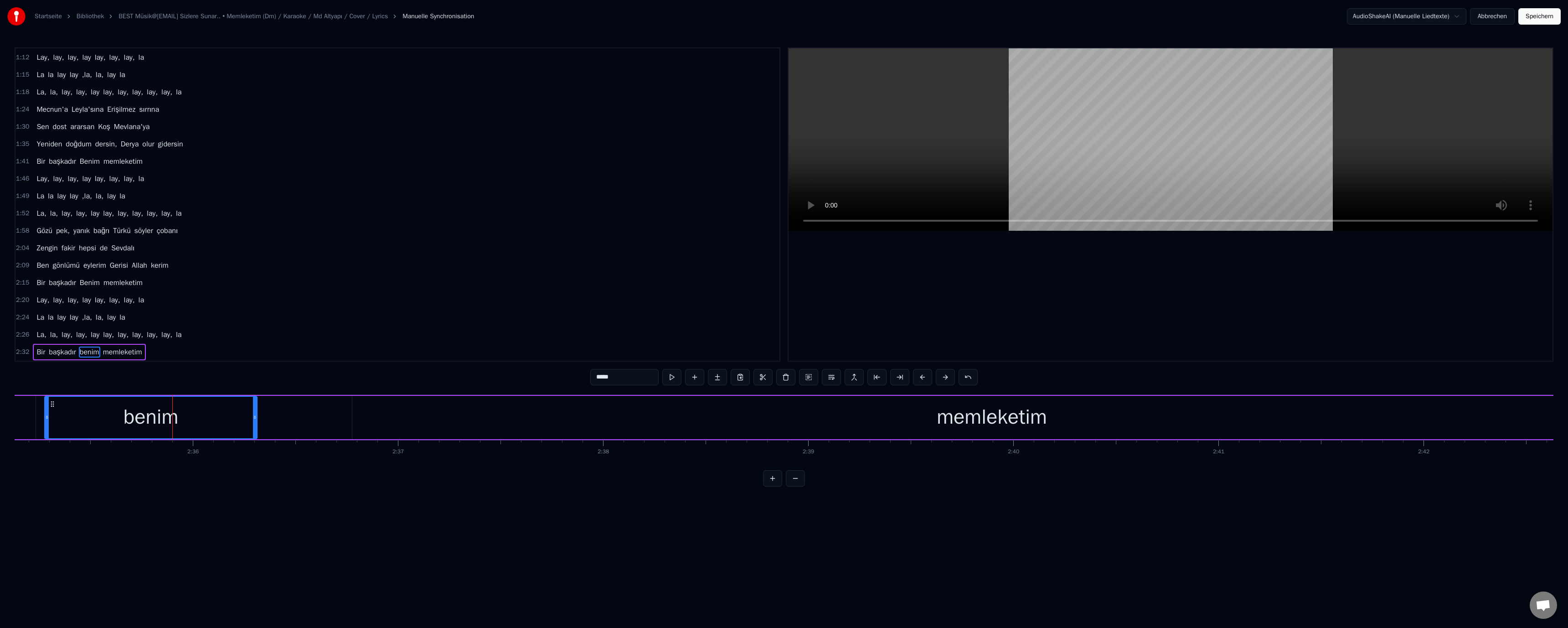 drag, startPoint x: 595, startPoint y: 376, endPoint x: 598, endPoint y: 386, distance: 10.440307 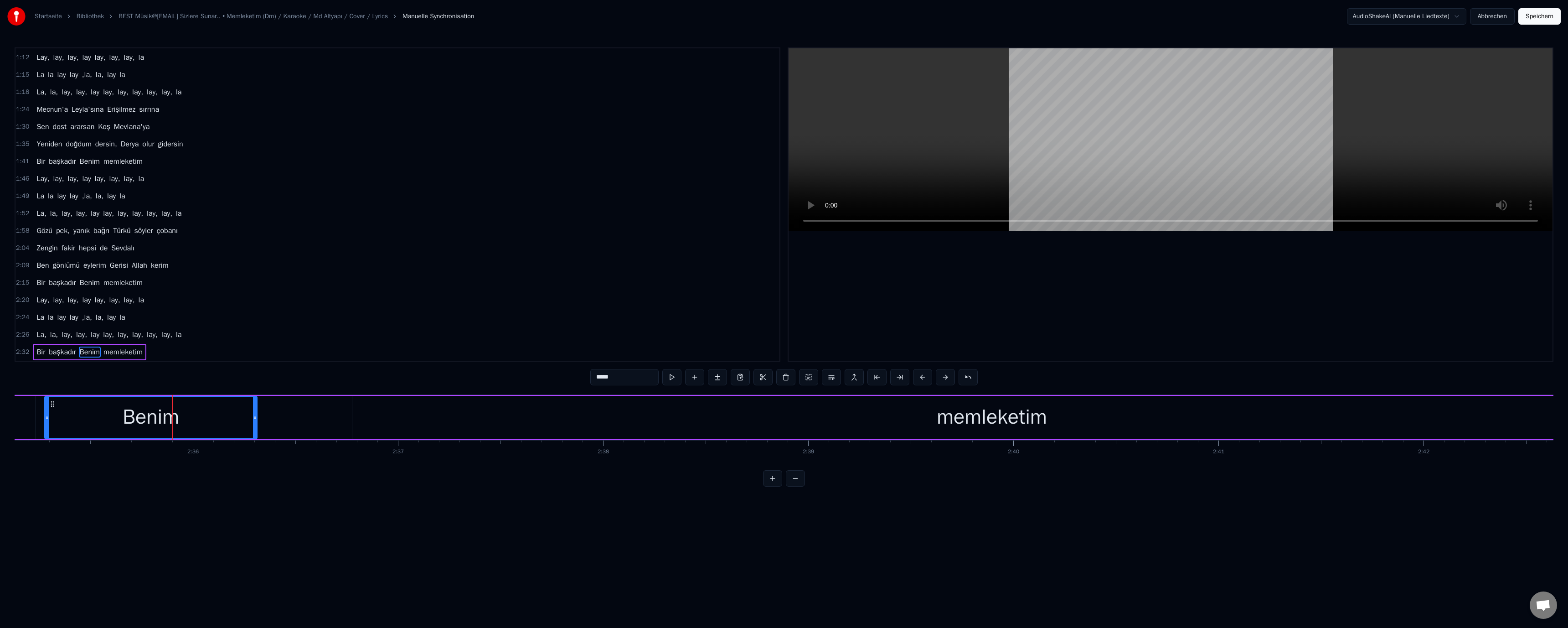 type on "*****" 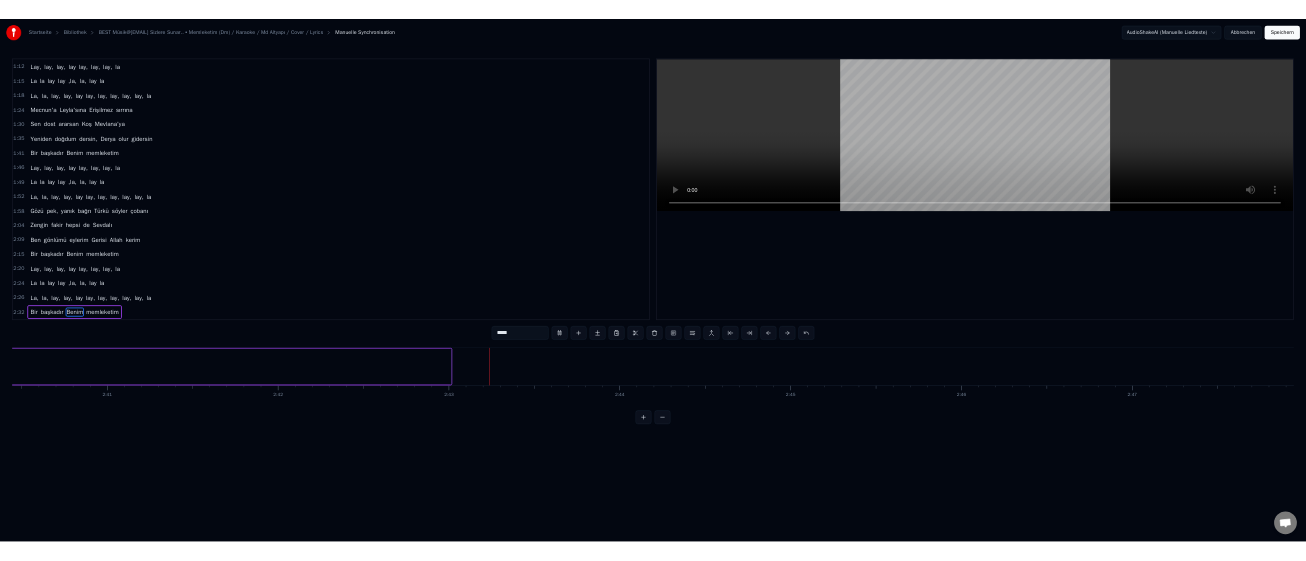 scroll, scrollTop: 0, scrollLeft: 72224, axis: horizontal 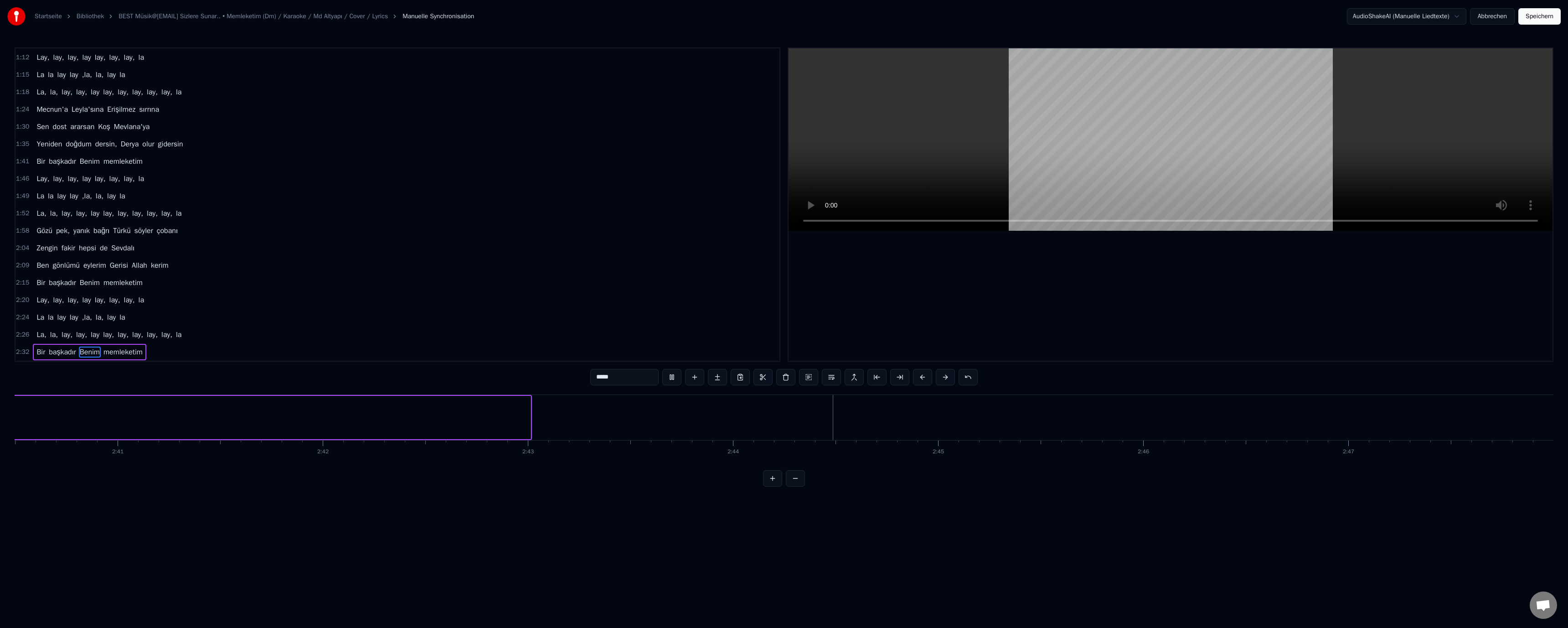 click on "Speichern" at bounding box center (1539, 16) 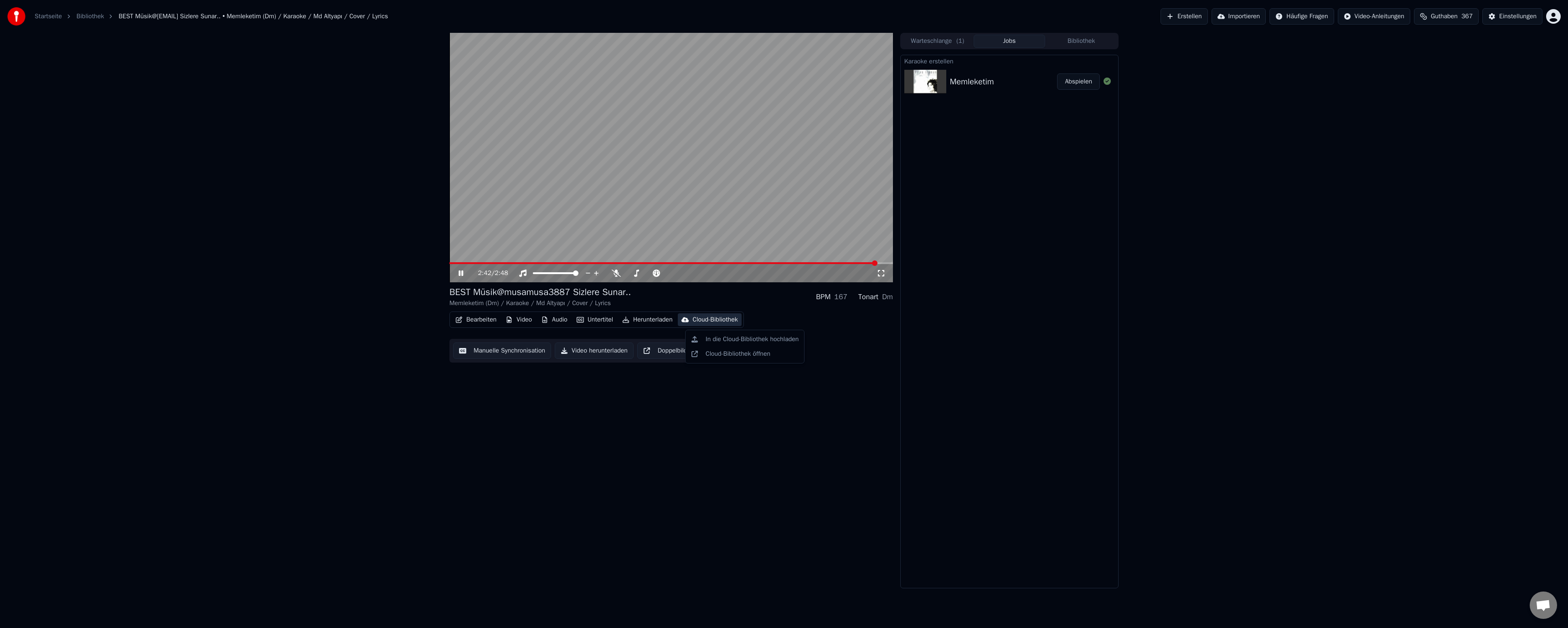 click on "Cloud-Bibliothek" at bounding box center (715, 320) 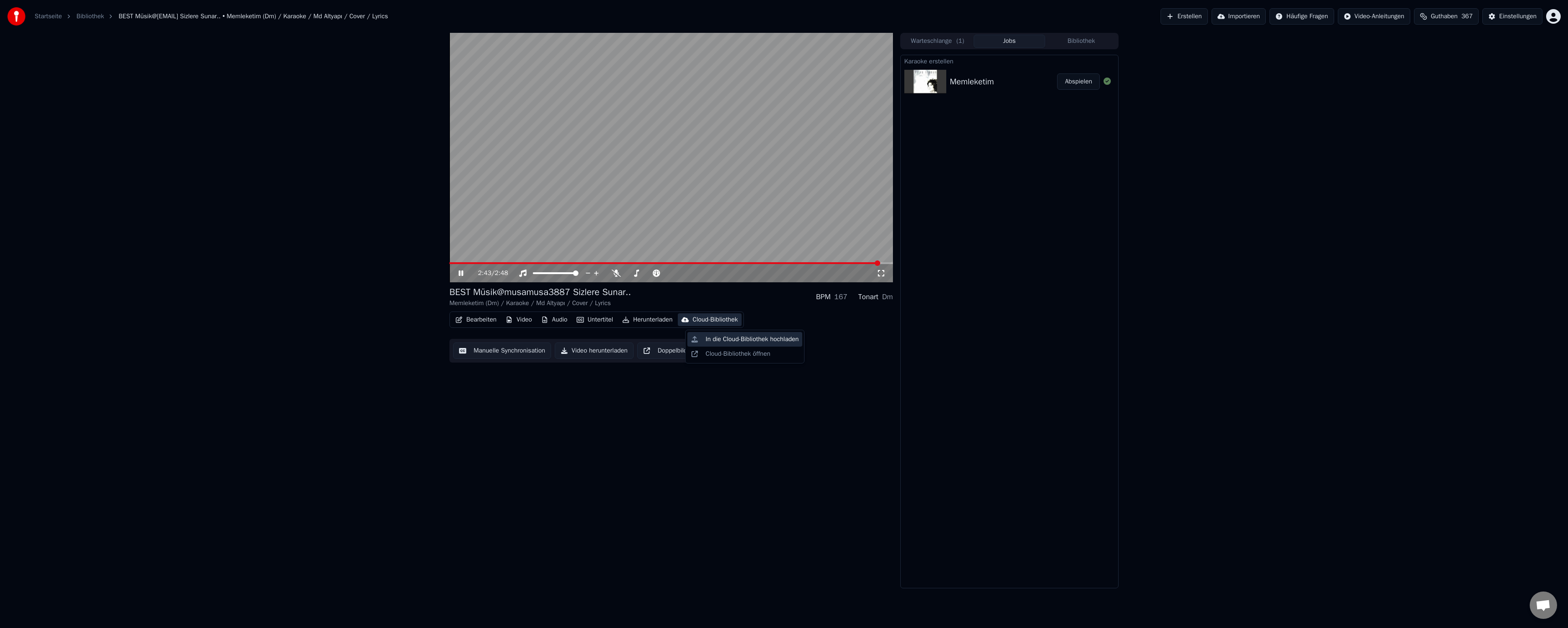 click on "In die Cloud-Bibliothek hochladen" at bounding box center [752, 339] 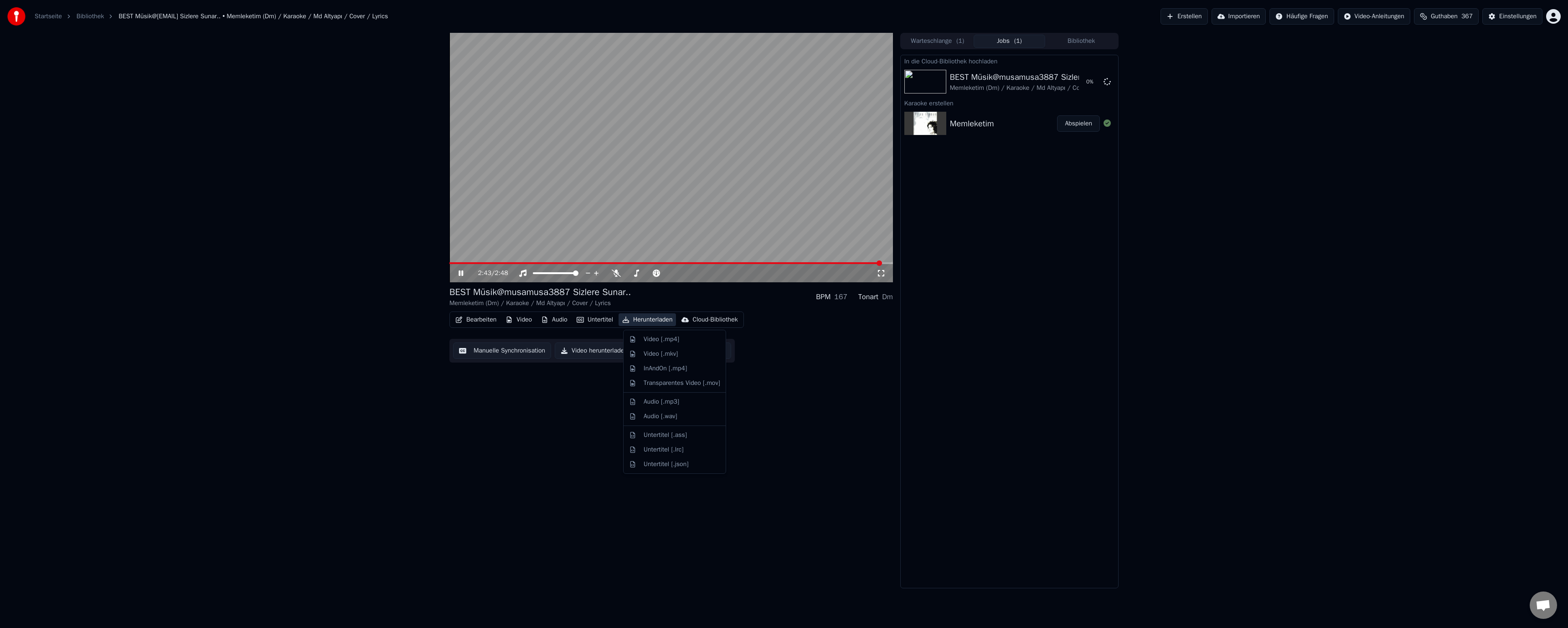 click on "Herunterladen" at bounding box center (647, 320) 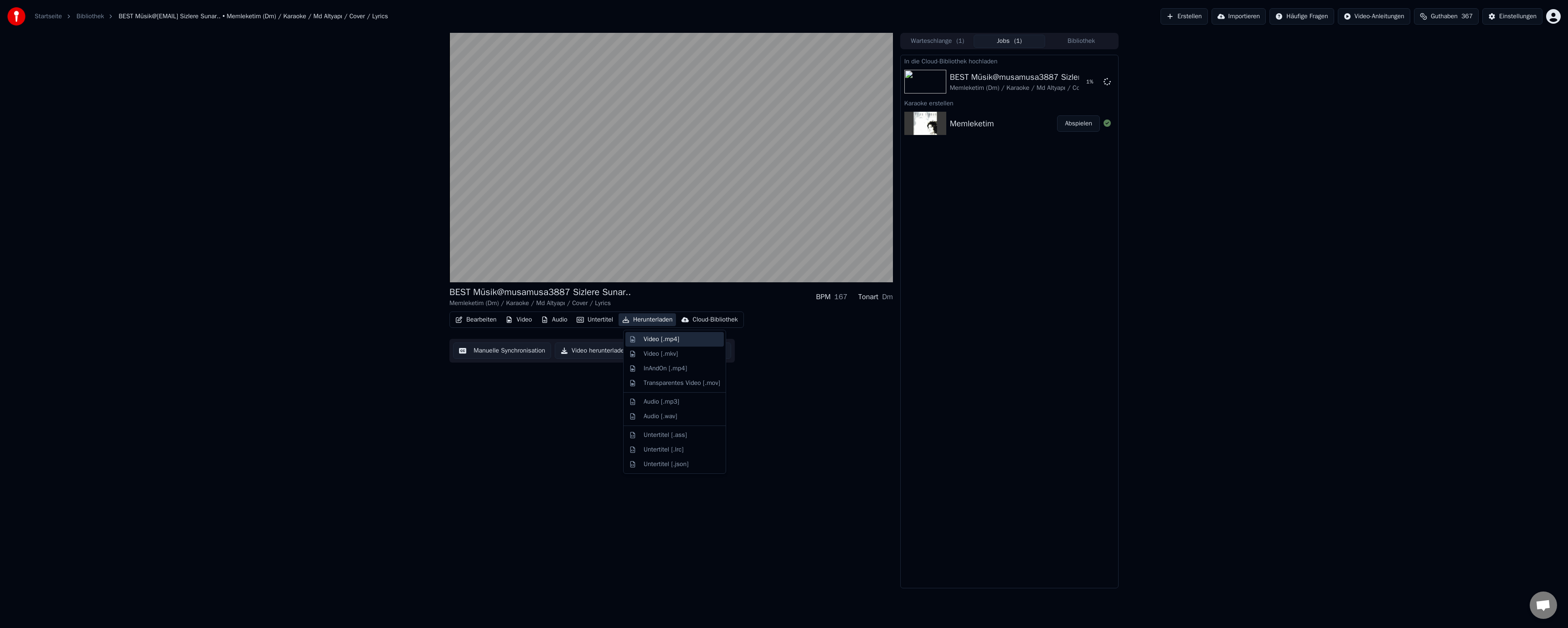 click on "Video [.mp4]" at bounding box center [661, 339] 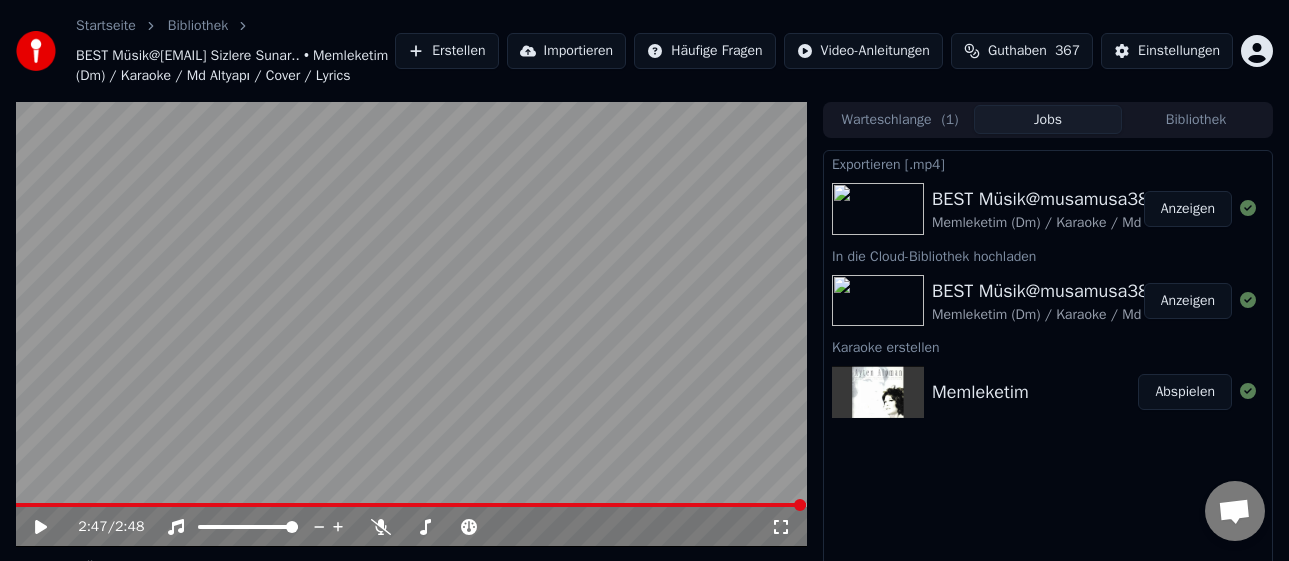 click on "Anzeigen" at bounding box center [1188, 209] 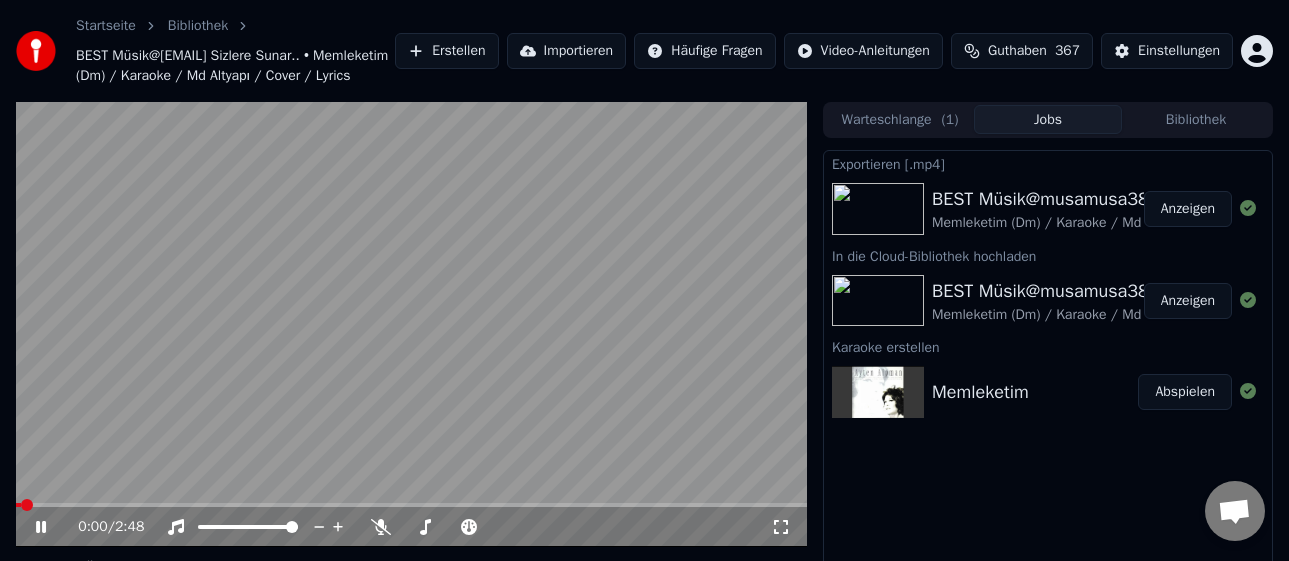 click 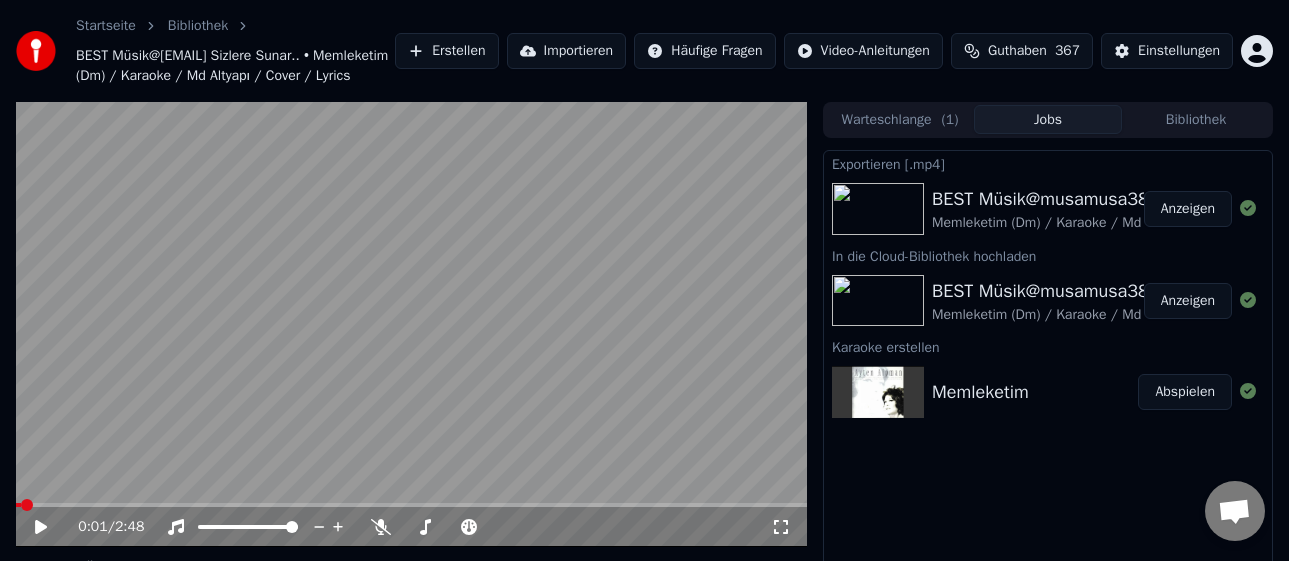 click on "Erstellen" at bounding box center [446, 51] 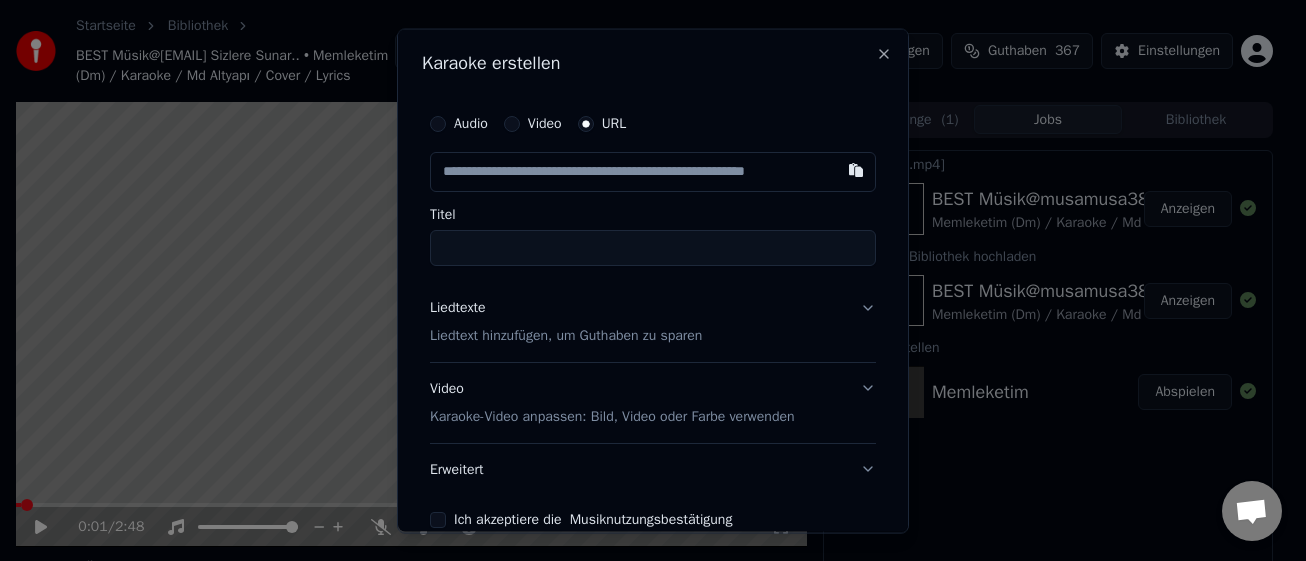 type on "**********" 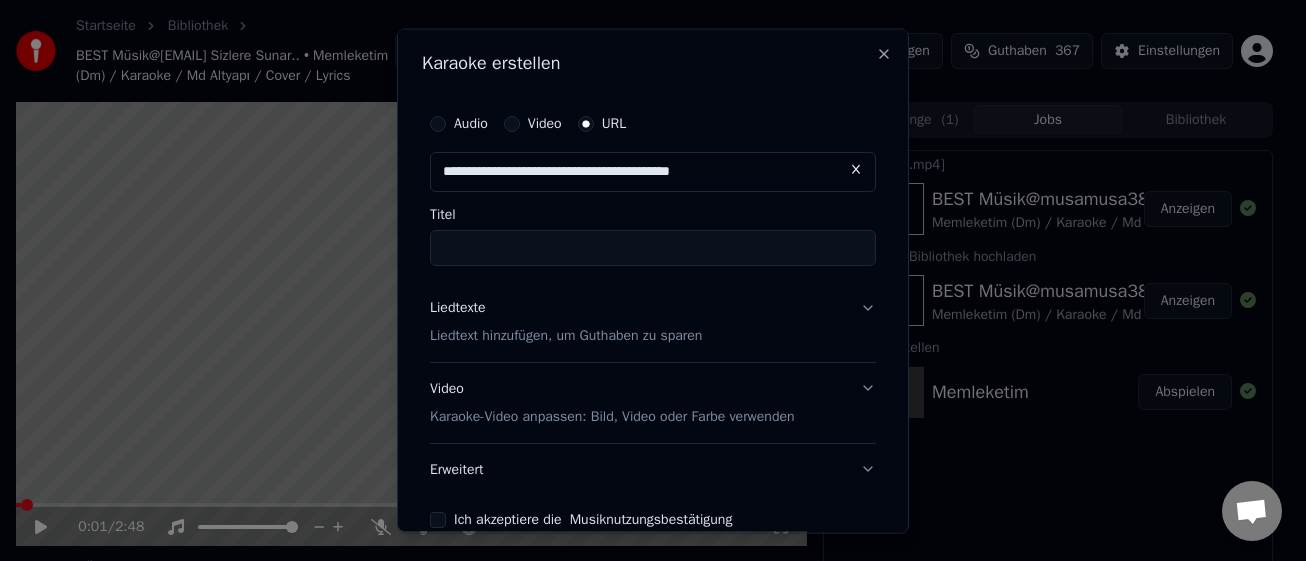 type on "**********" 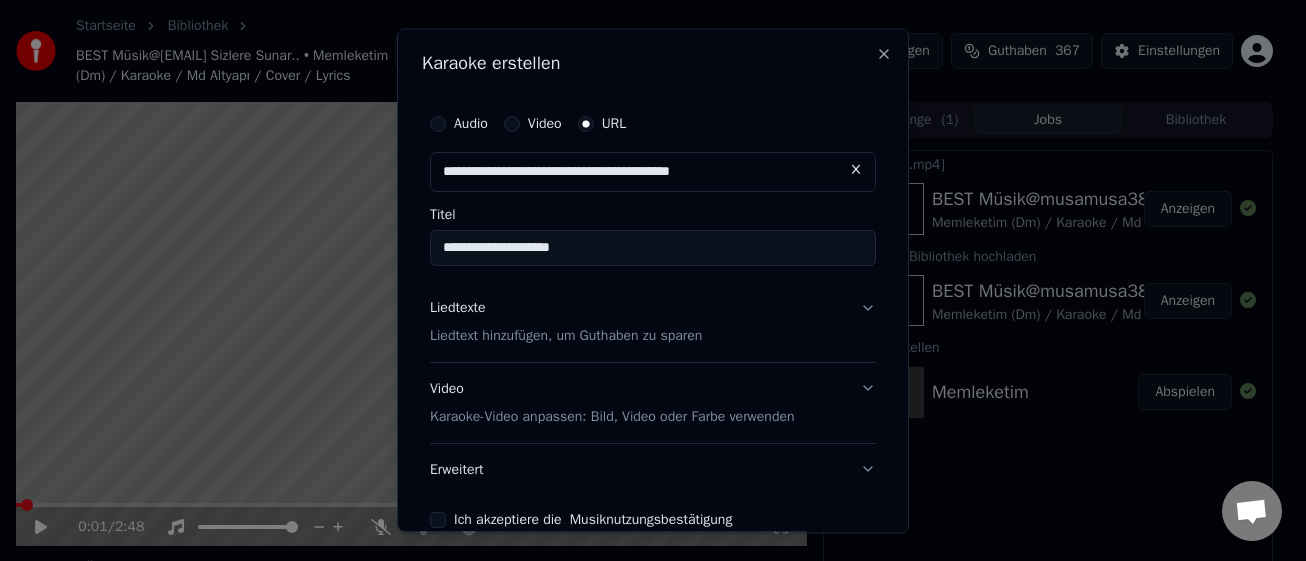 type on "**********" 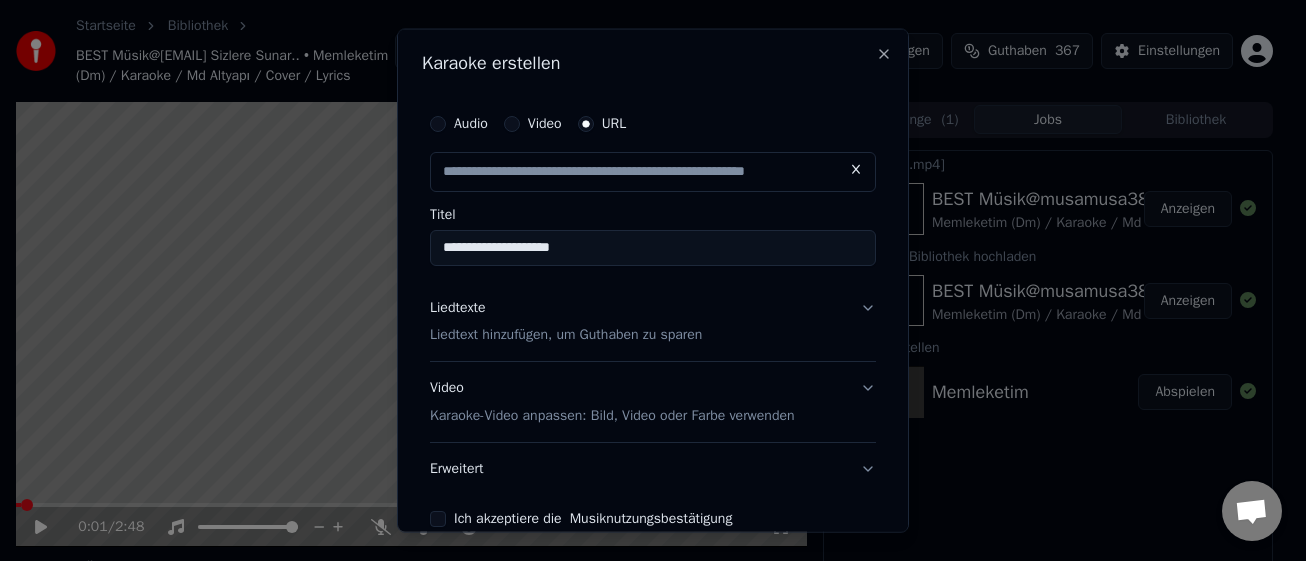 scroll, scrollTop: 100, scrollLeft: 0, axis: vertical 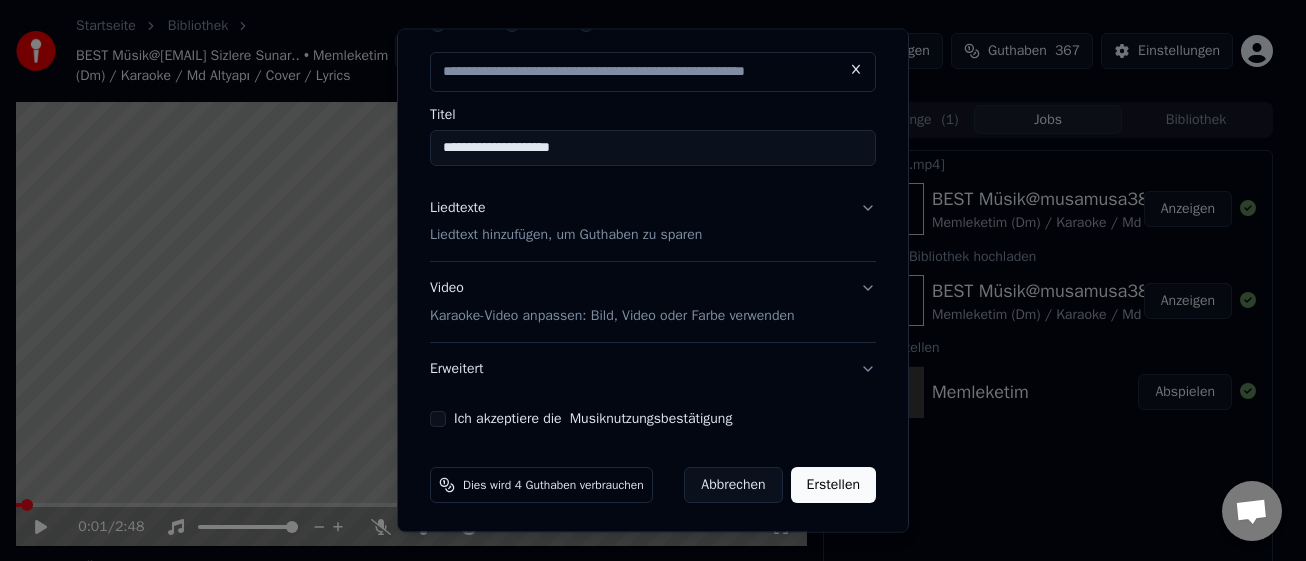 drag, startPoint x: 466, startPoint y: 371, endPoint x: 477, endPoint y: 228, distance: 143.42245 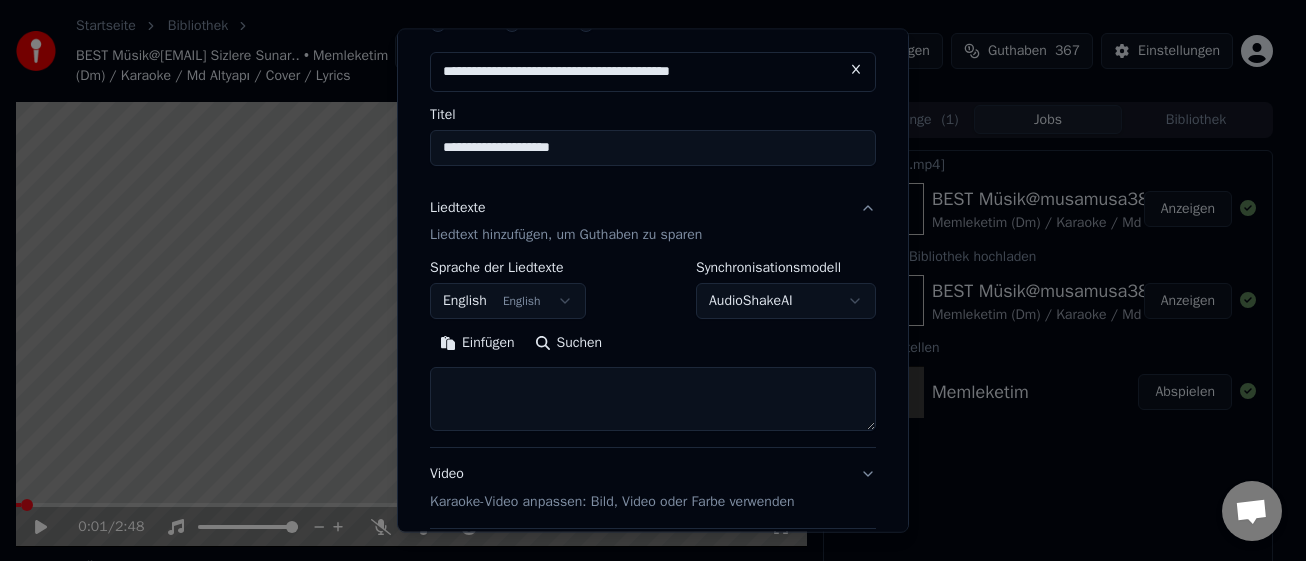 type 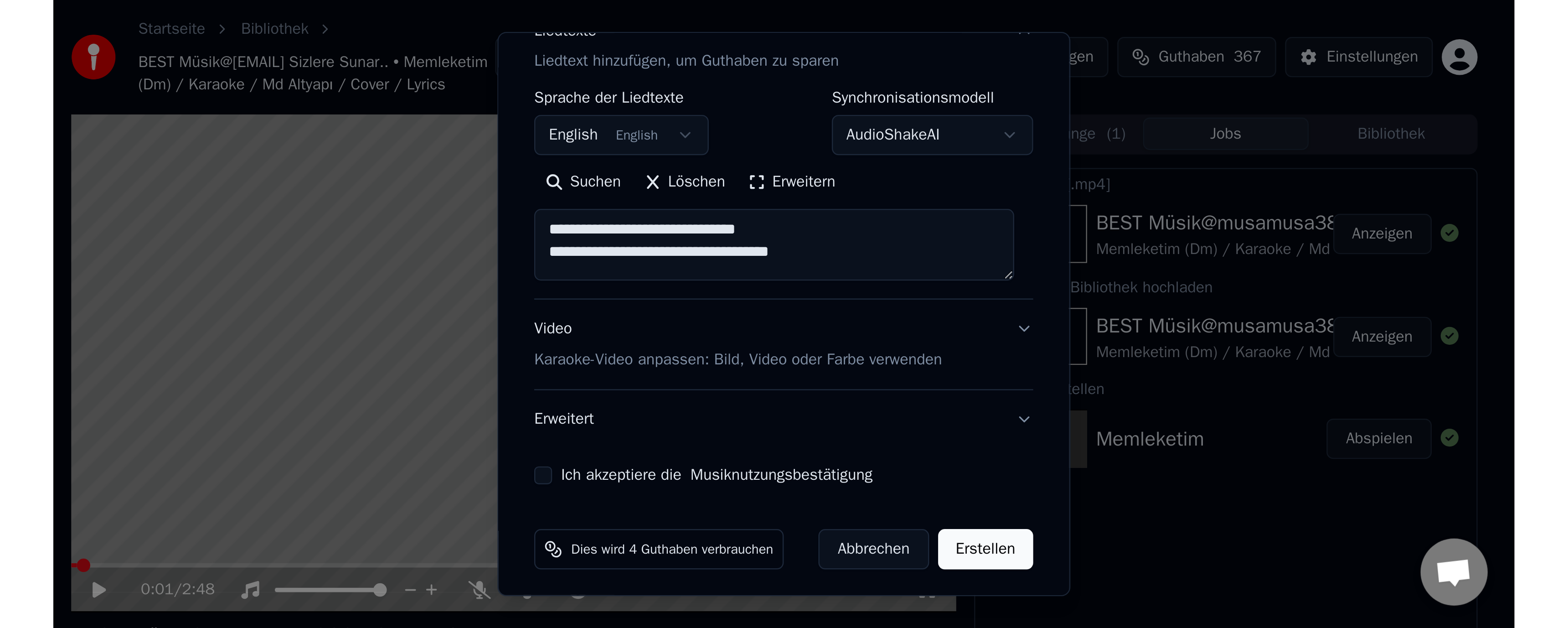 scroll, scrollTop: 132, scrollLeft: 0, axis: vertical 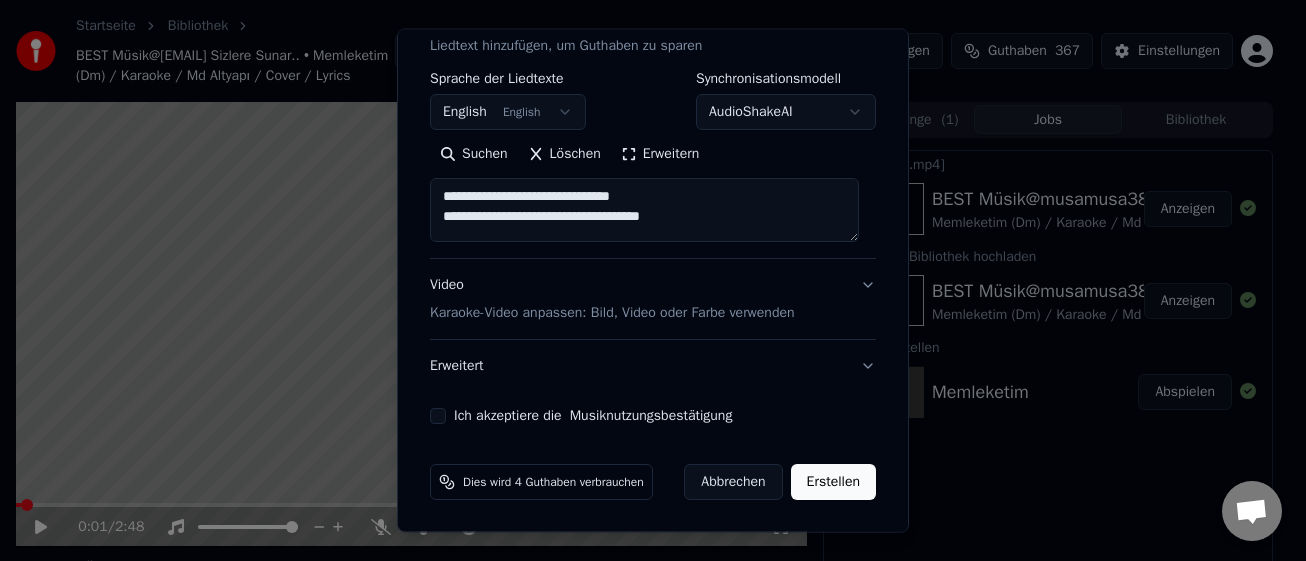 click on "Ich akzeptiere die   Musiknutzungsbestätigung" at bounding box center (438, 416) 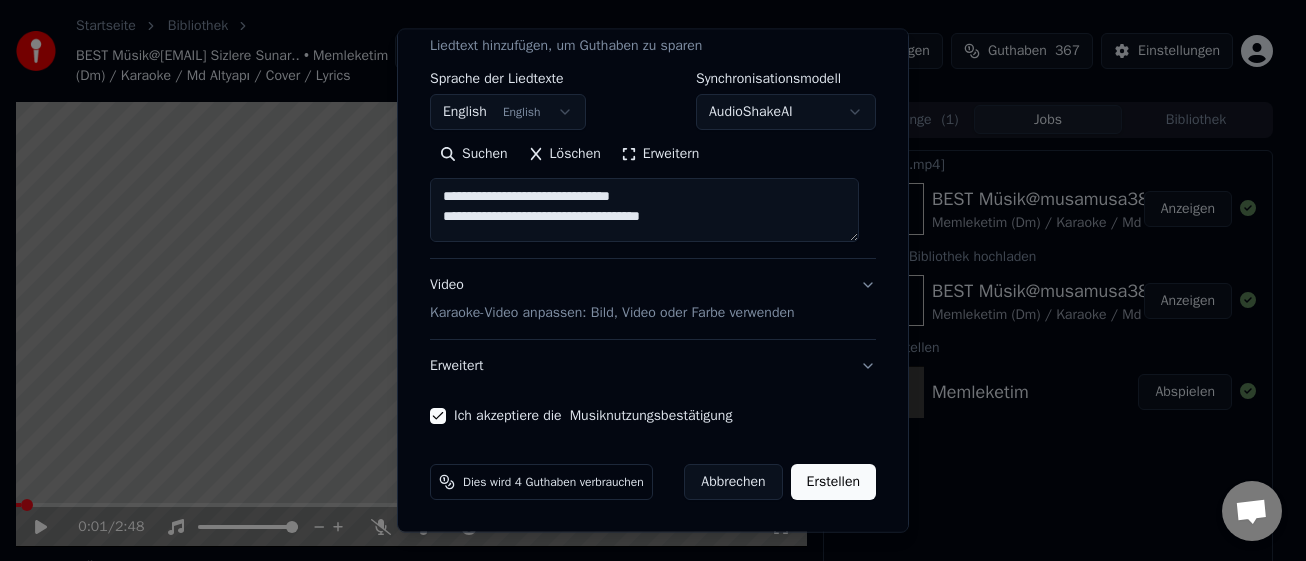 type on "**********" 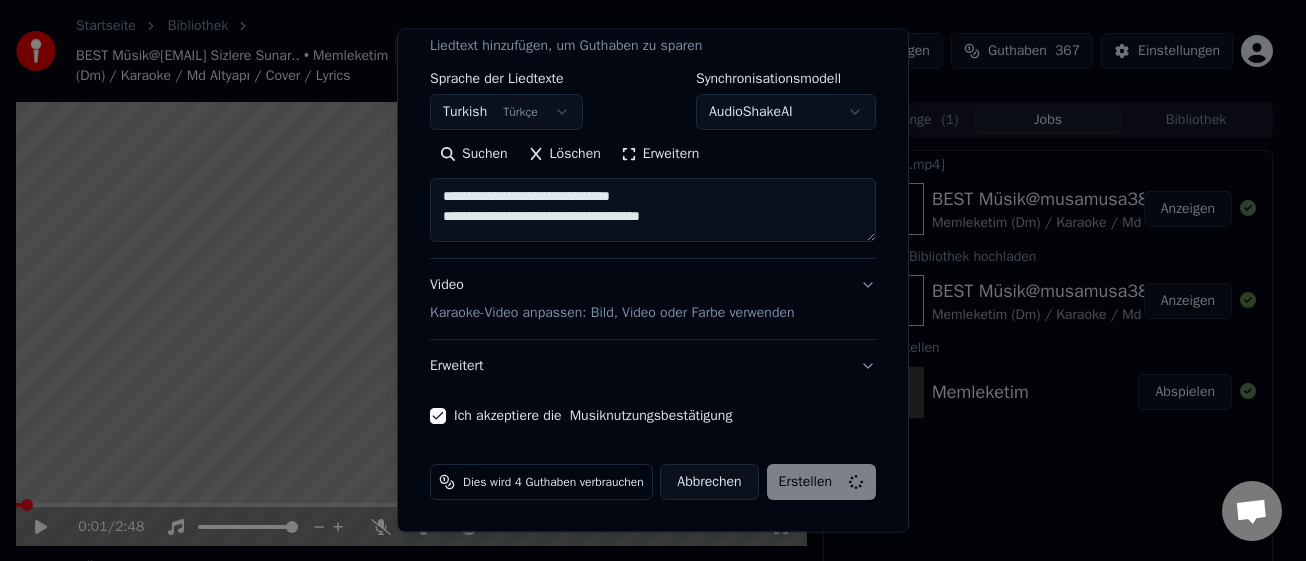 type on "**********" 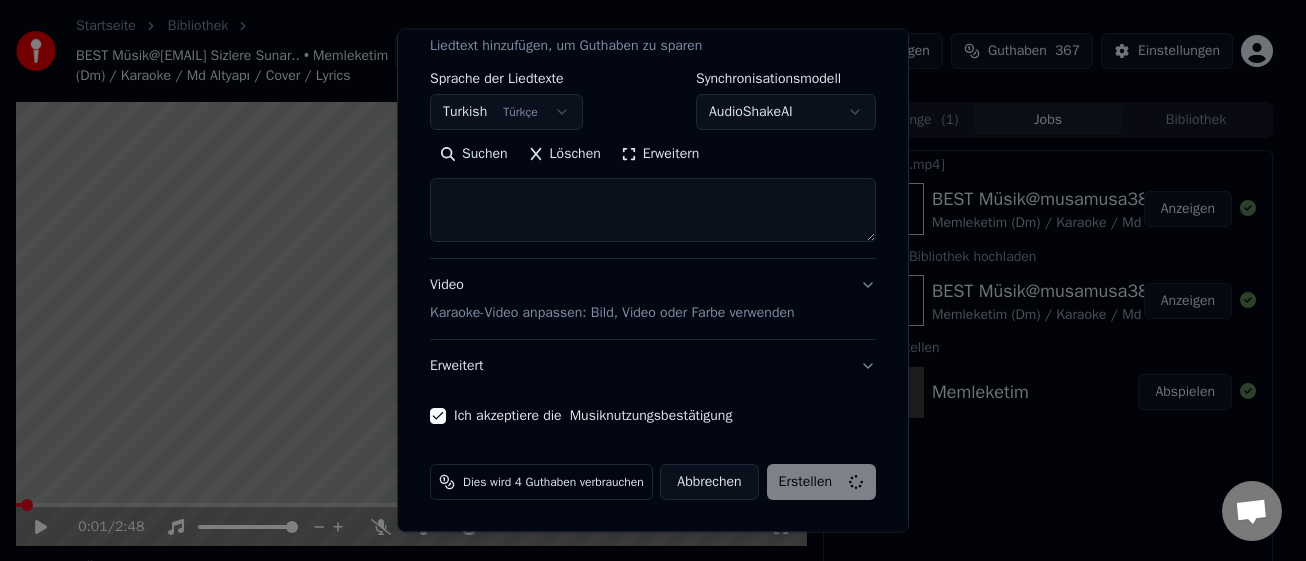 select 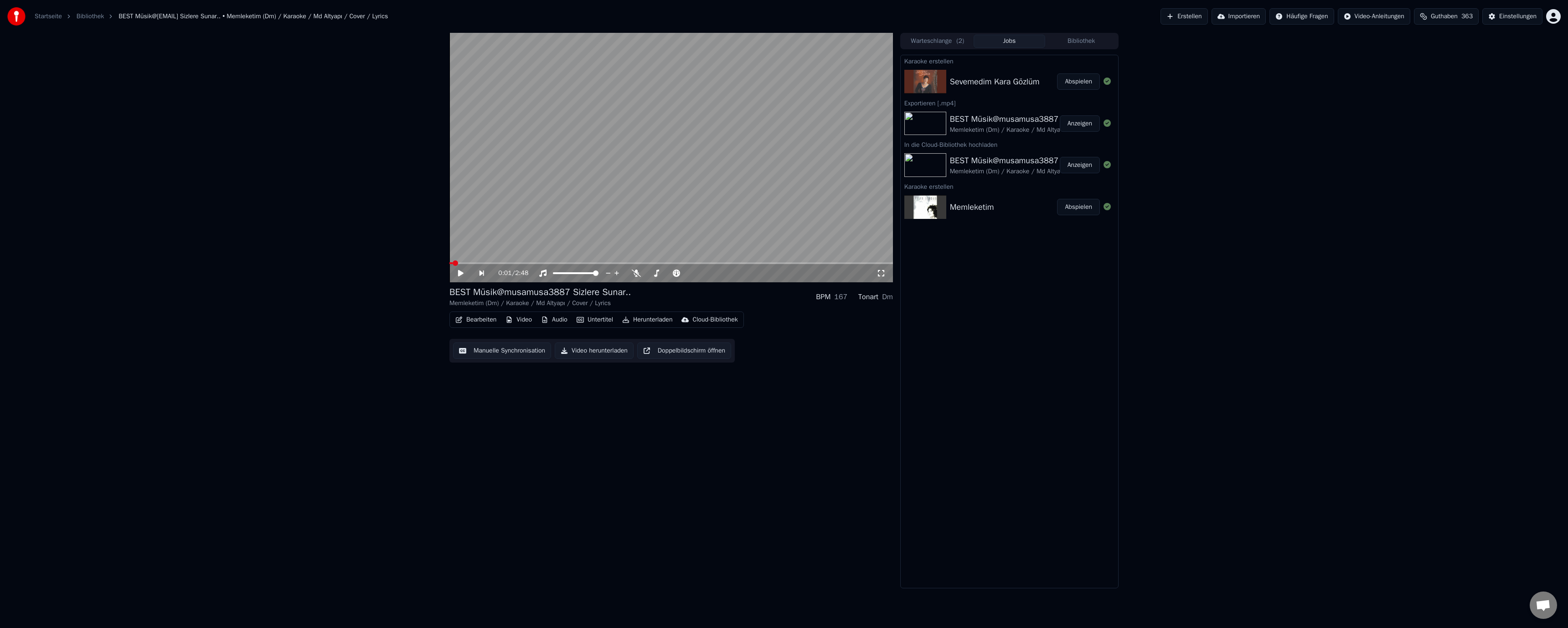 click on "Abspielen" at bounding box center [1078, 82] 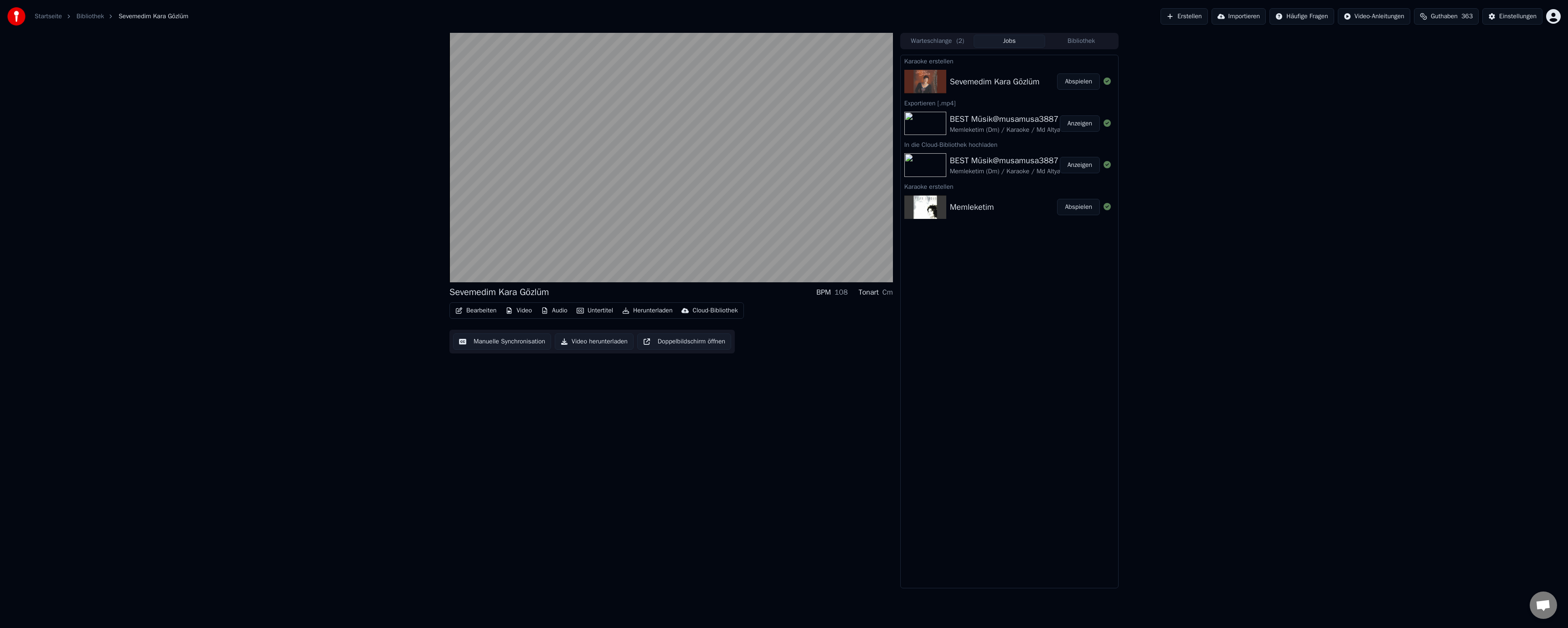 click on "Abspielen" at bounding box center (1078, 82) 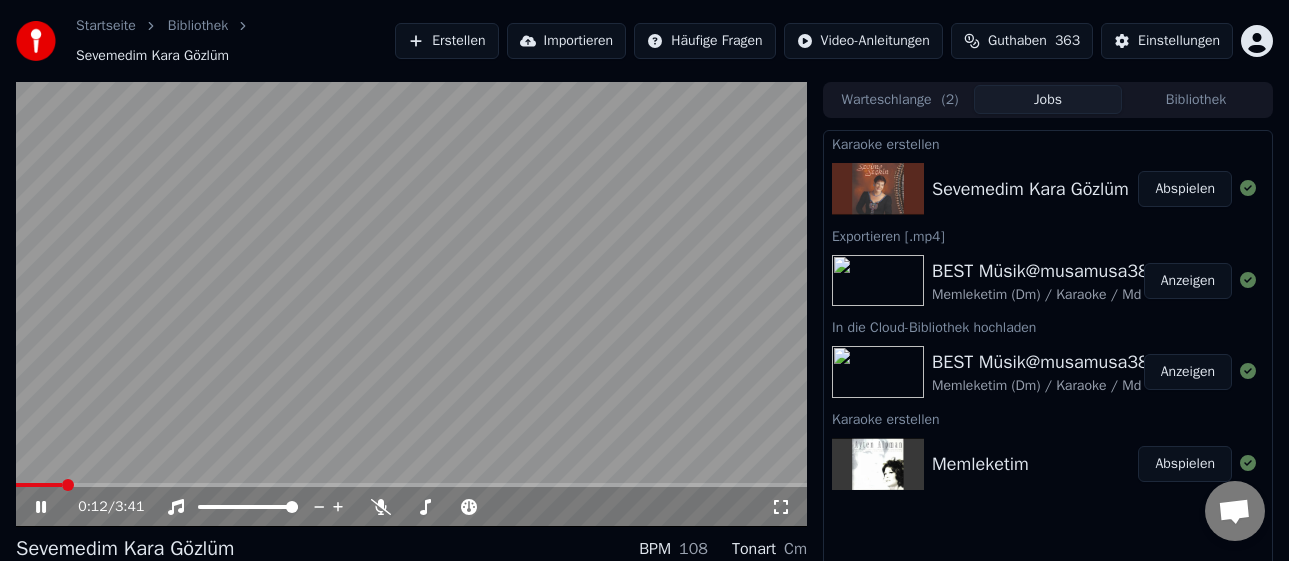 click at bounding box center [411, 304] 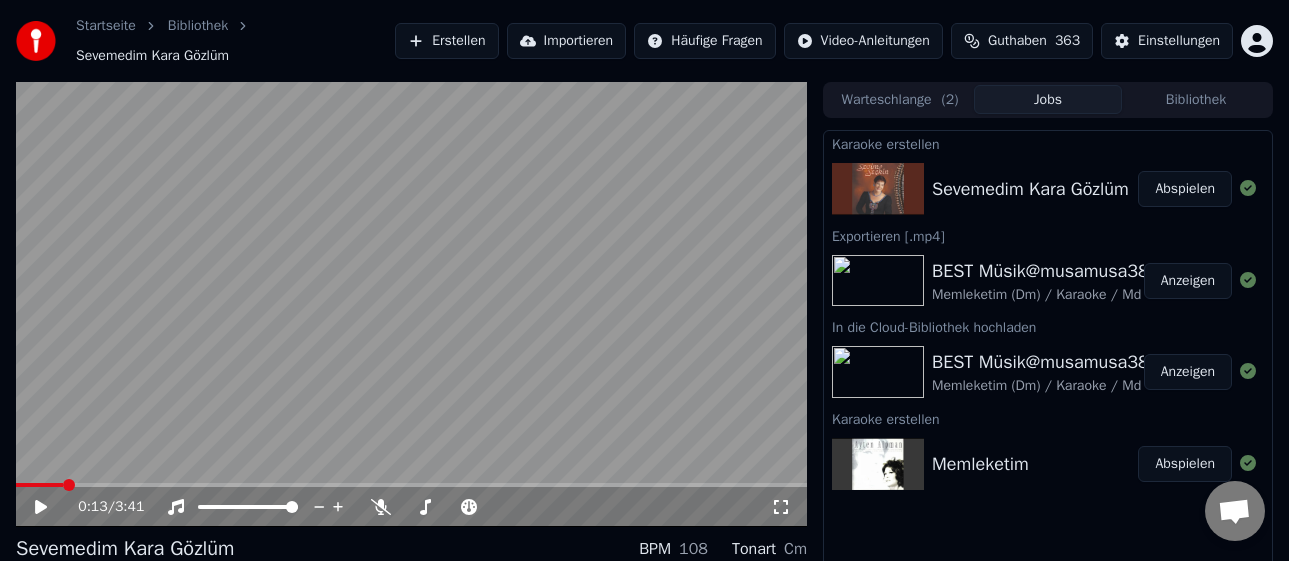 click at bounding box center [411, 304] 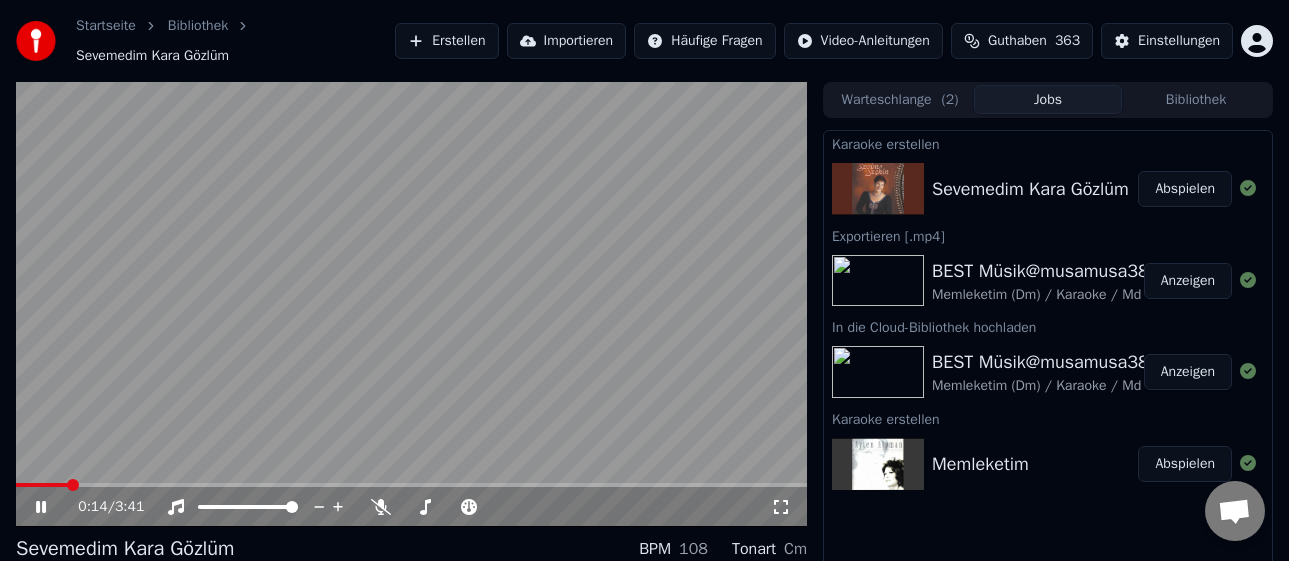 click 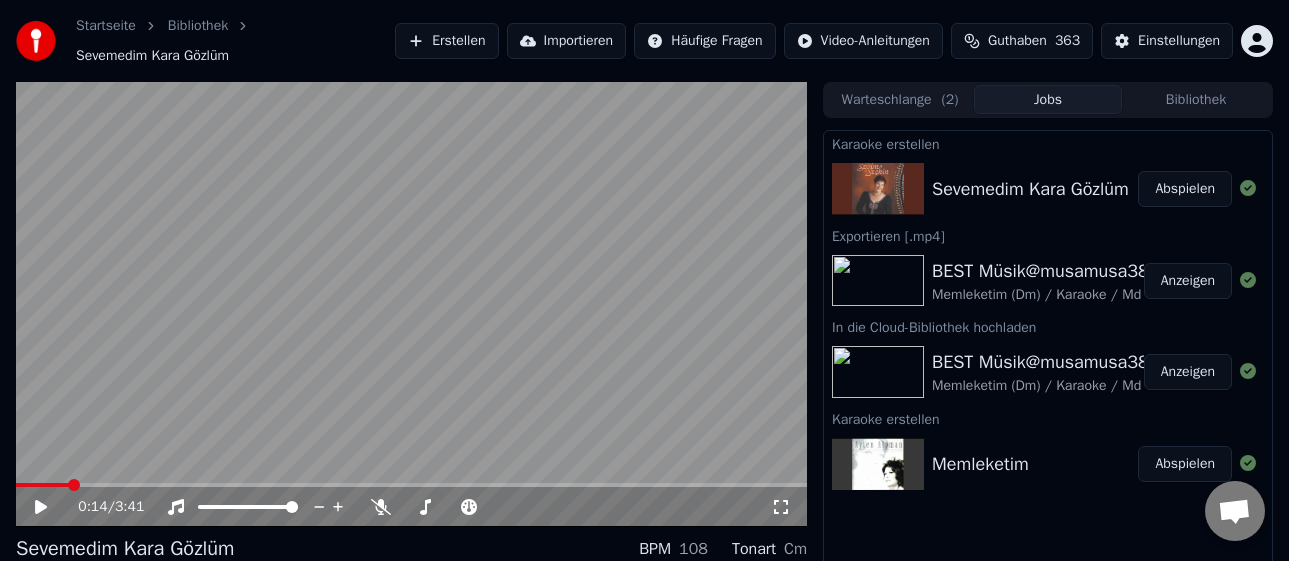 click 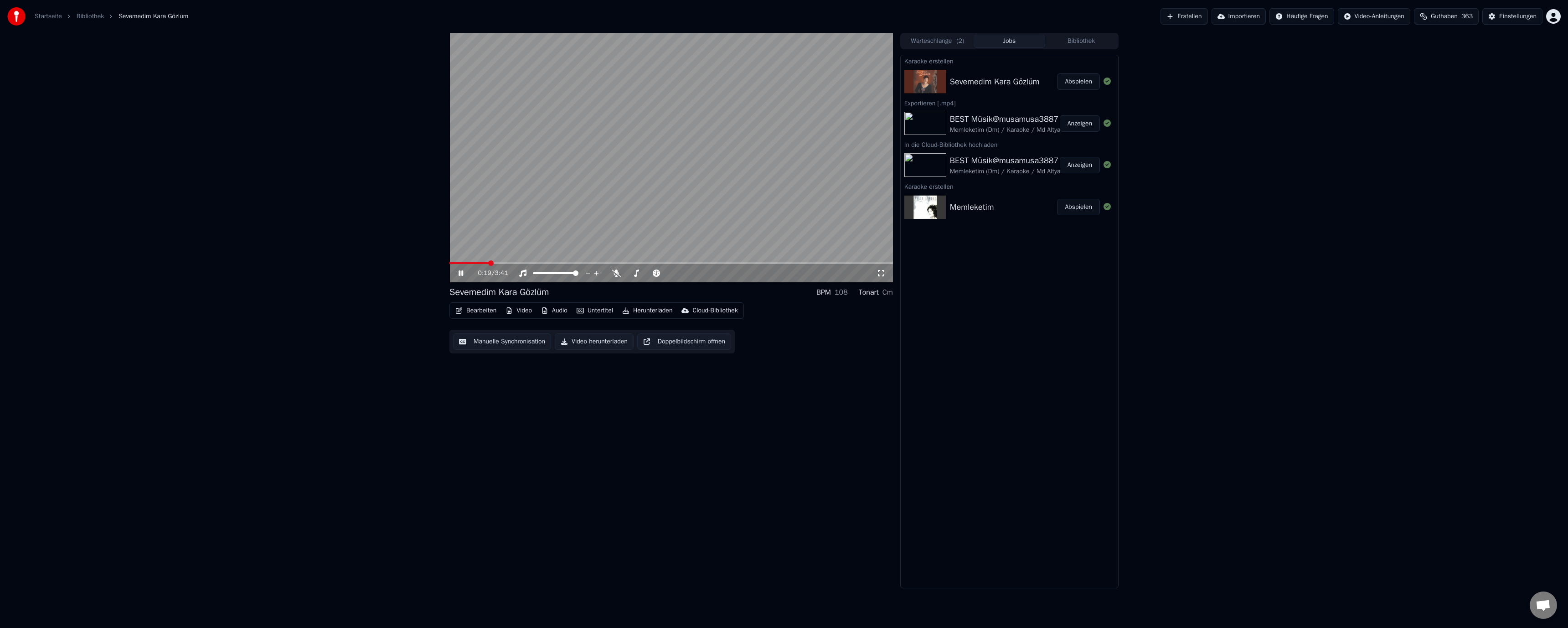 click on "Bearbeiten" at bounding box center [476, 311] 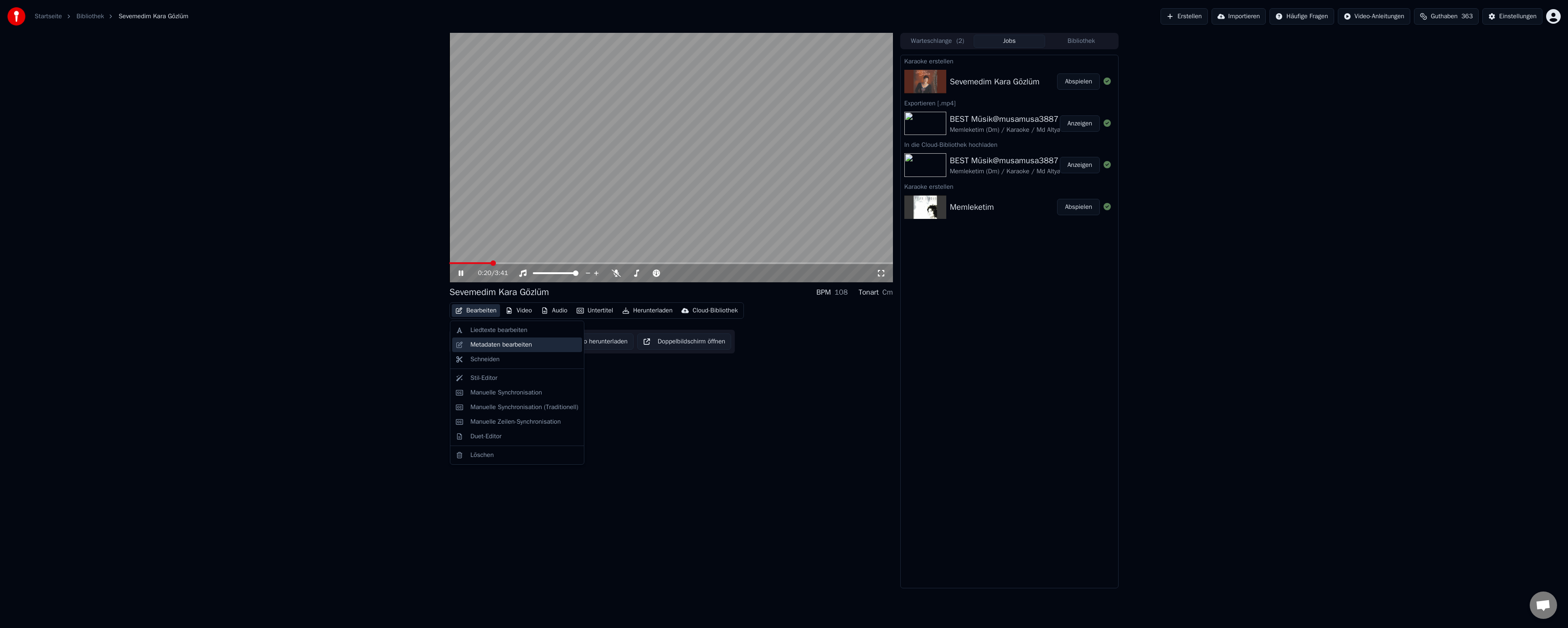 click on "Metadaten bearbeiten" at bounding box center [501, 345] 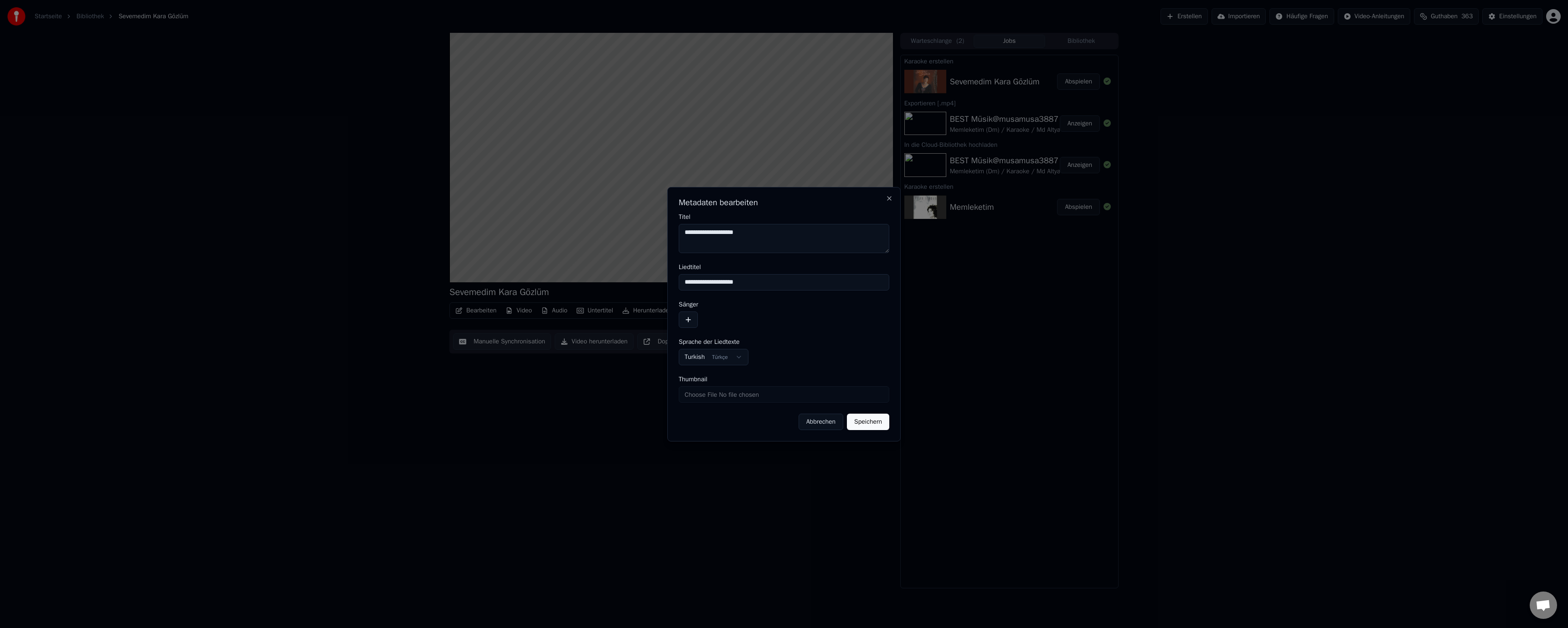 drag, startPoint x: 772, startPoint y: 283, endPoint x: 615, endPoint y: 277, distance: 157.11461 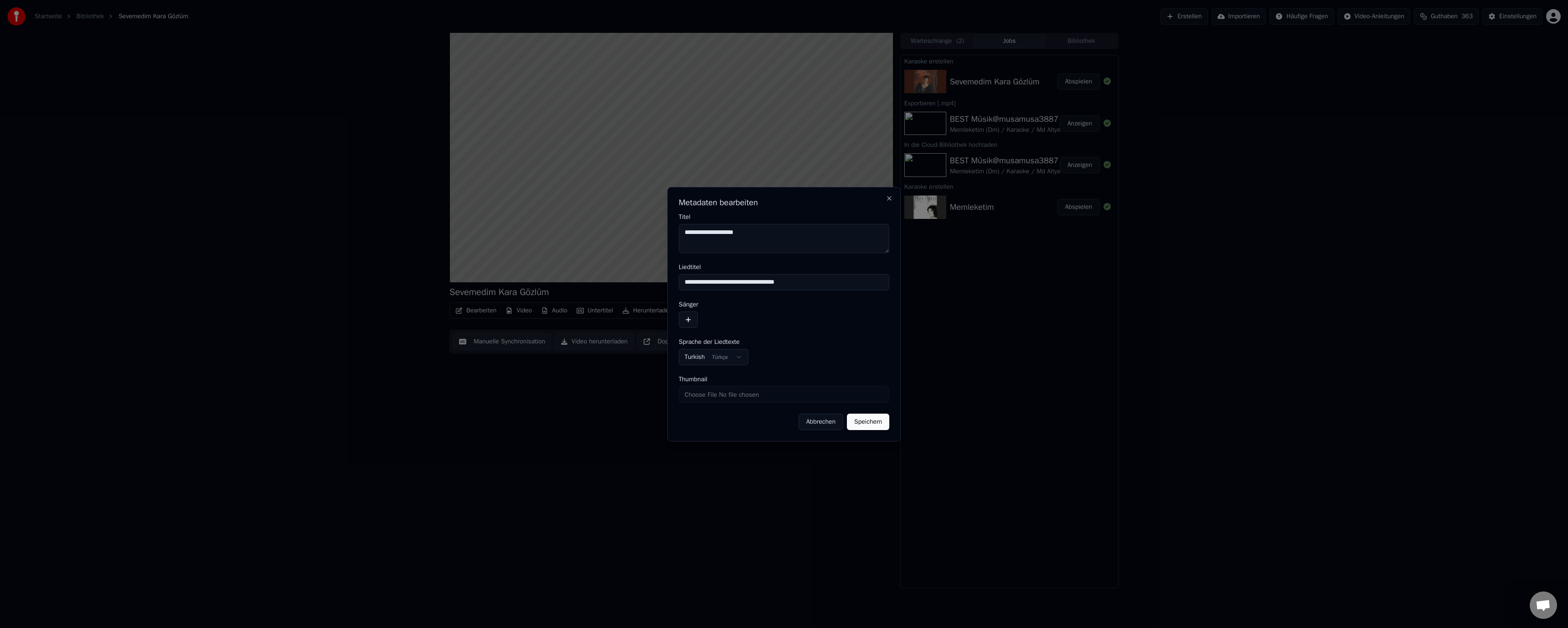 type on "**********" 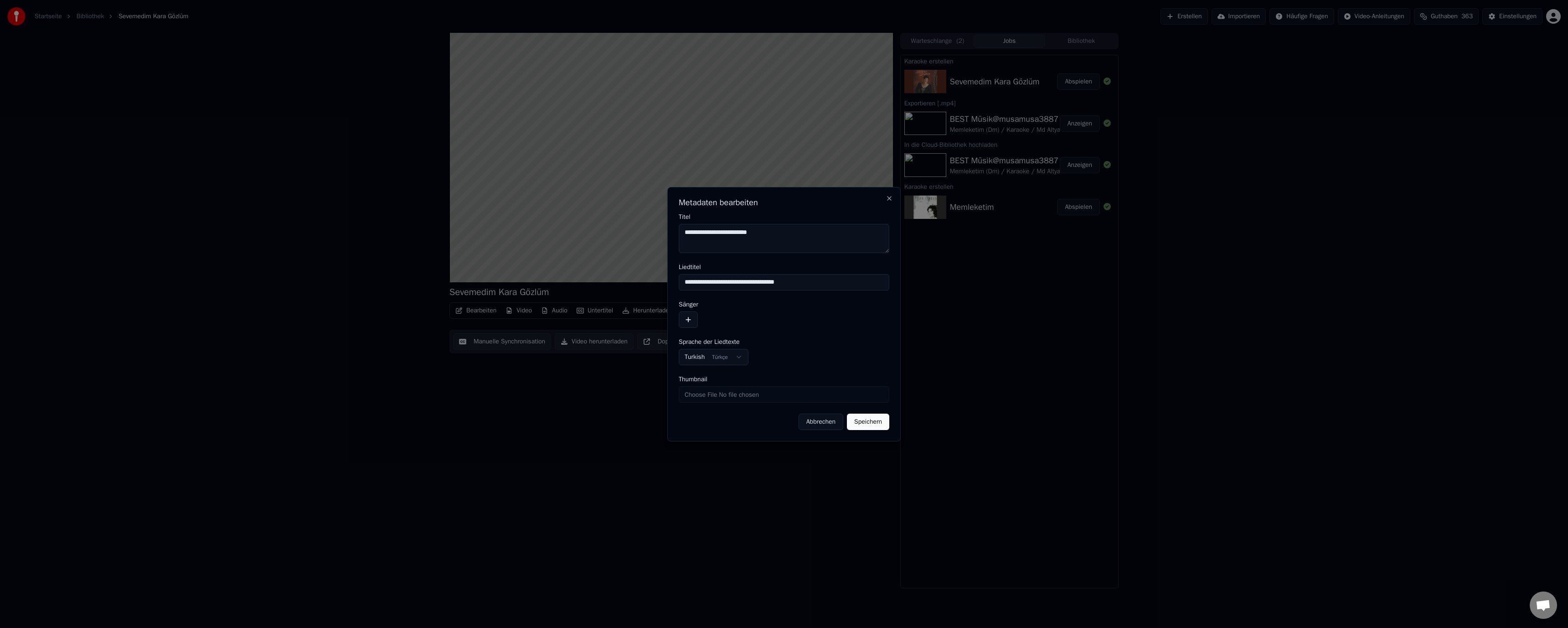 paste on "**********" 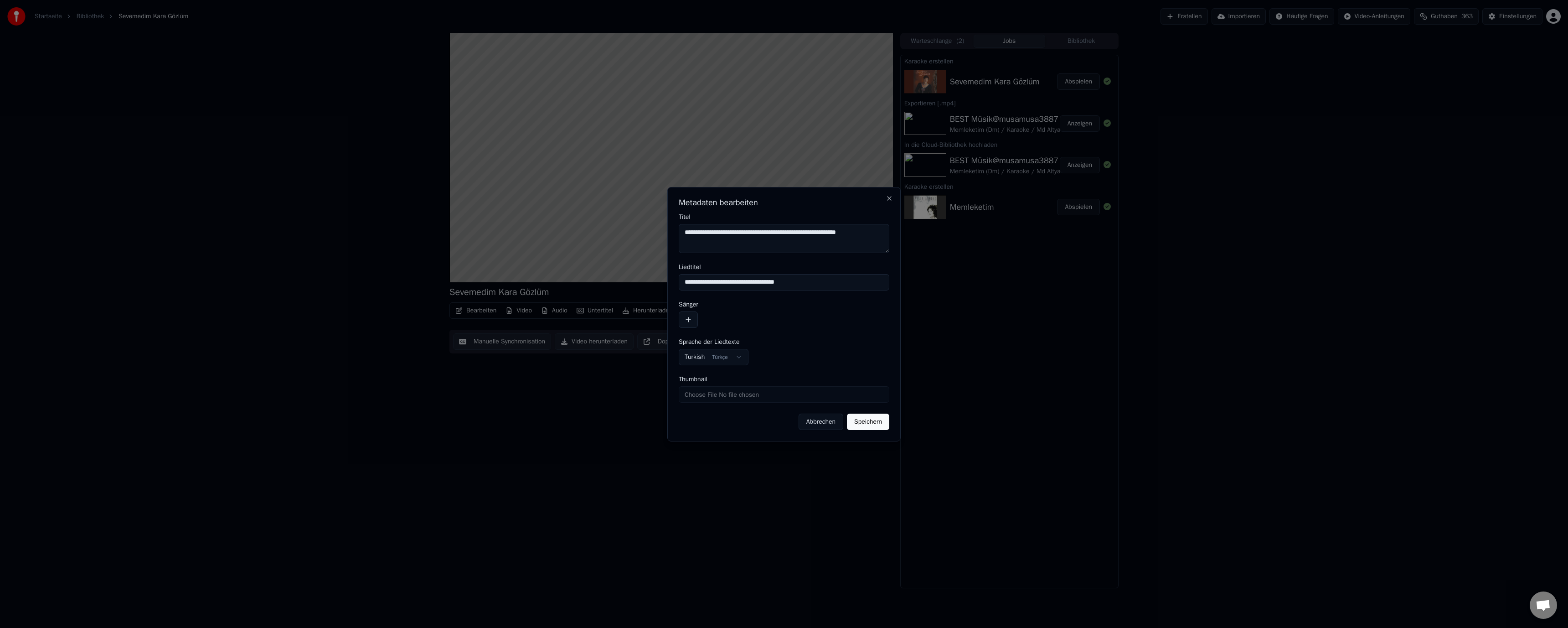 drag, startPoint x: 885, startPoint y: 236, endPoint x: 678, endPoint y: 232, distance: 207.039 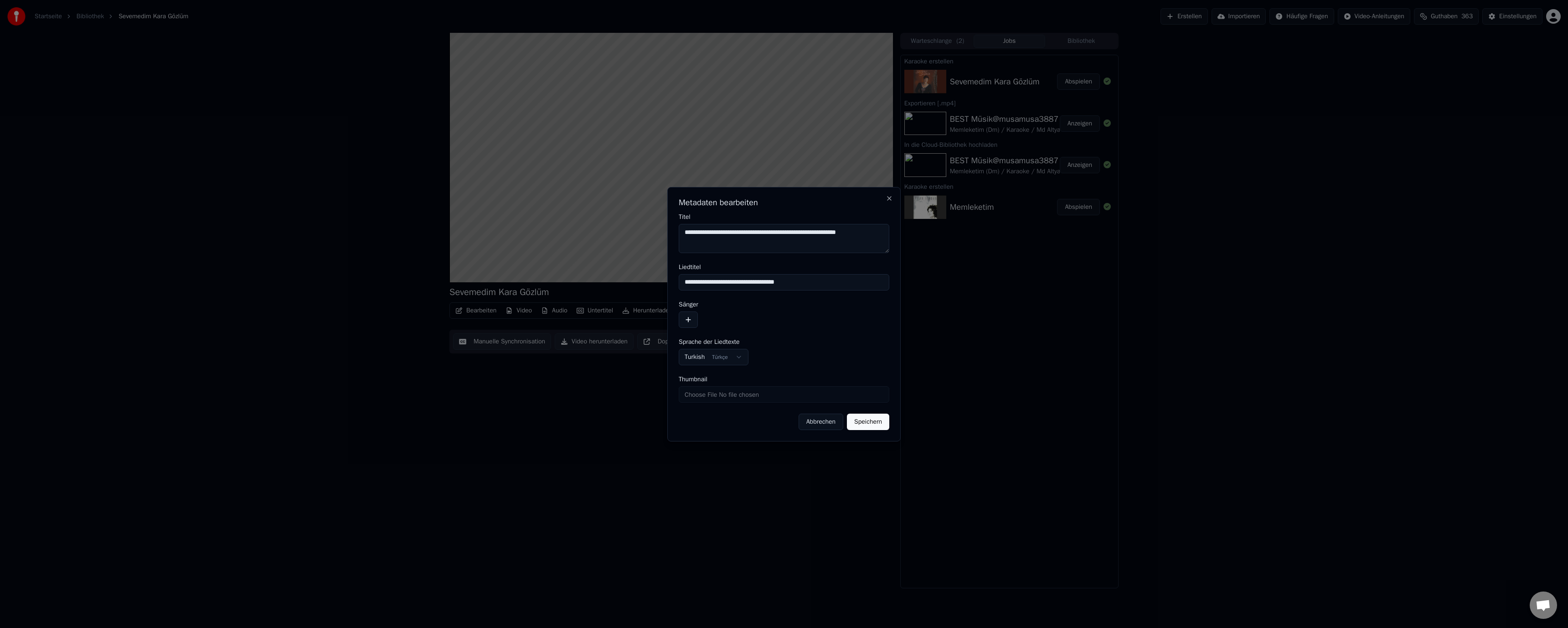 click on "**********" at bounding box center (784, 239) 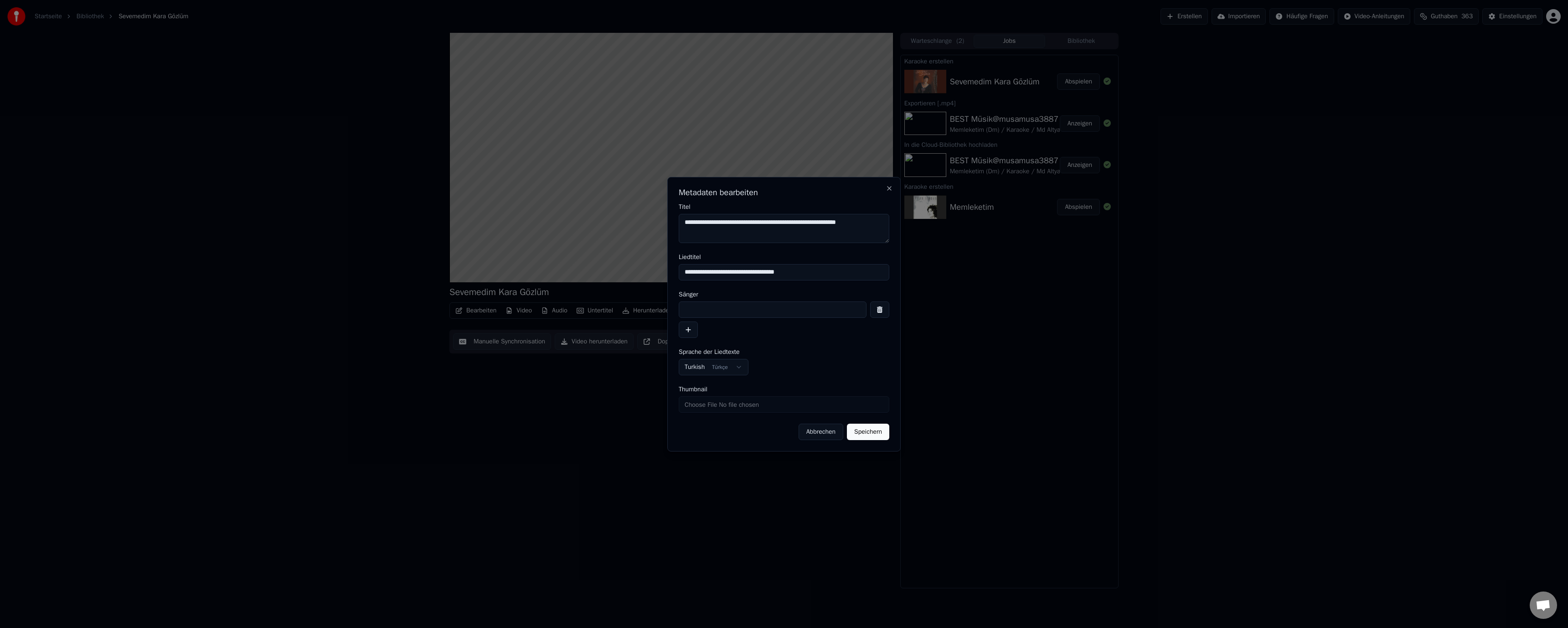 click at bounding box center [773, 310] 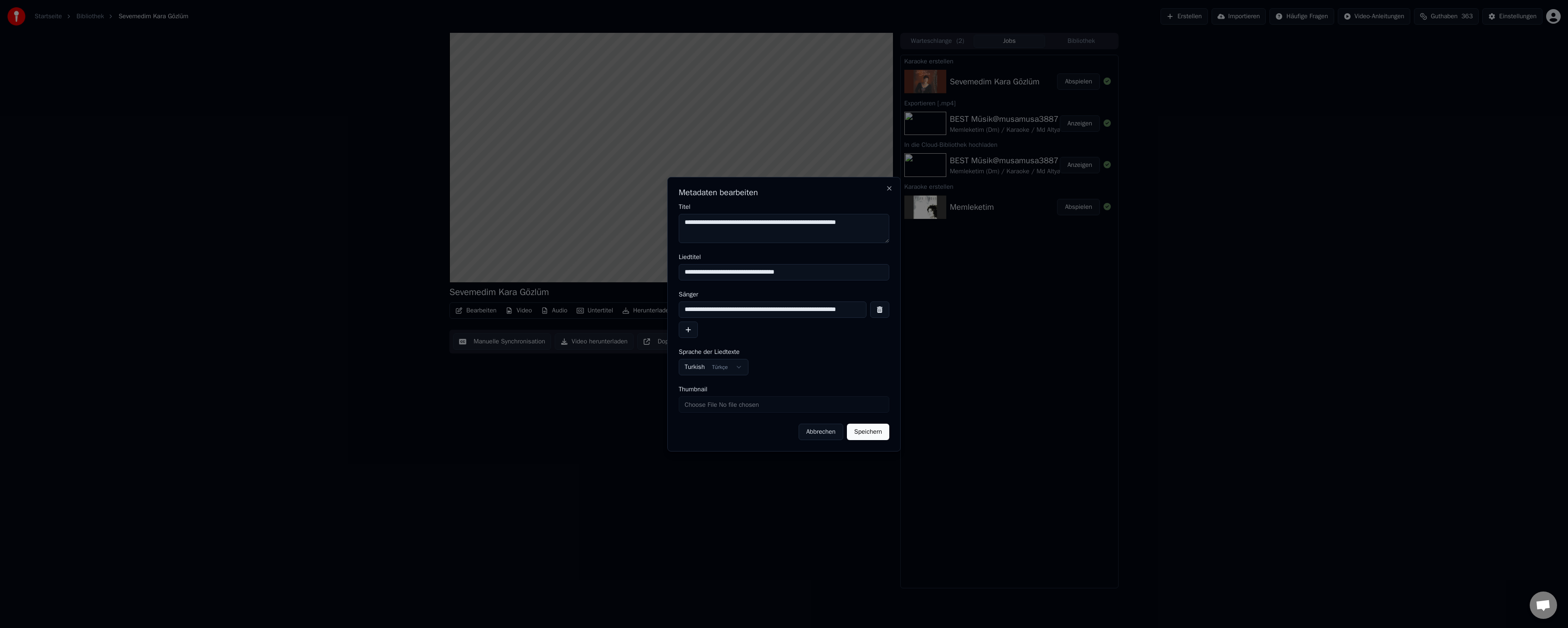 scroll, scrollTop: 0, scrollLeft: 19, axis: horizontal 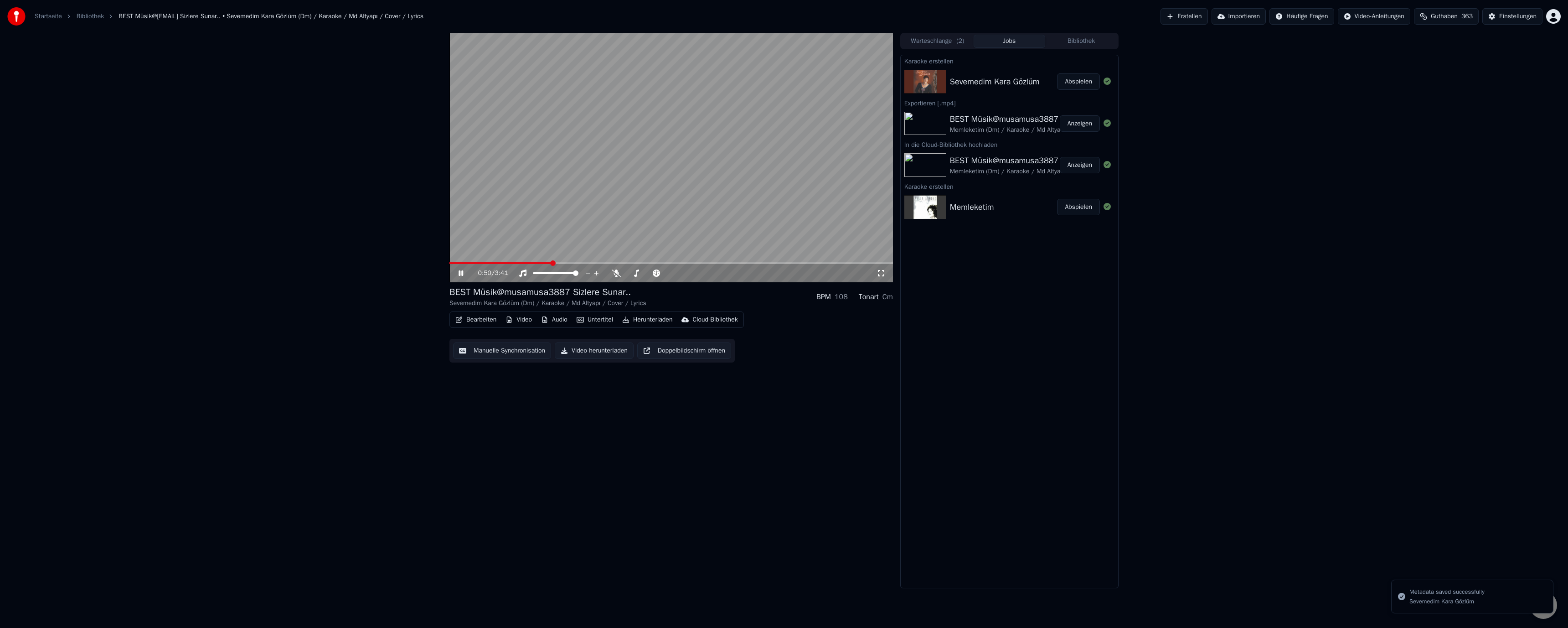 click on "Untertitel" at bounding box center (595, 320) 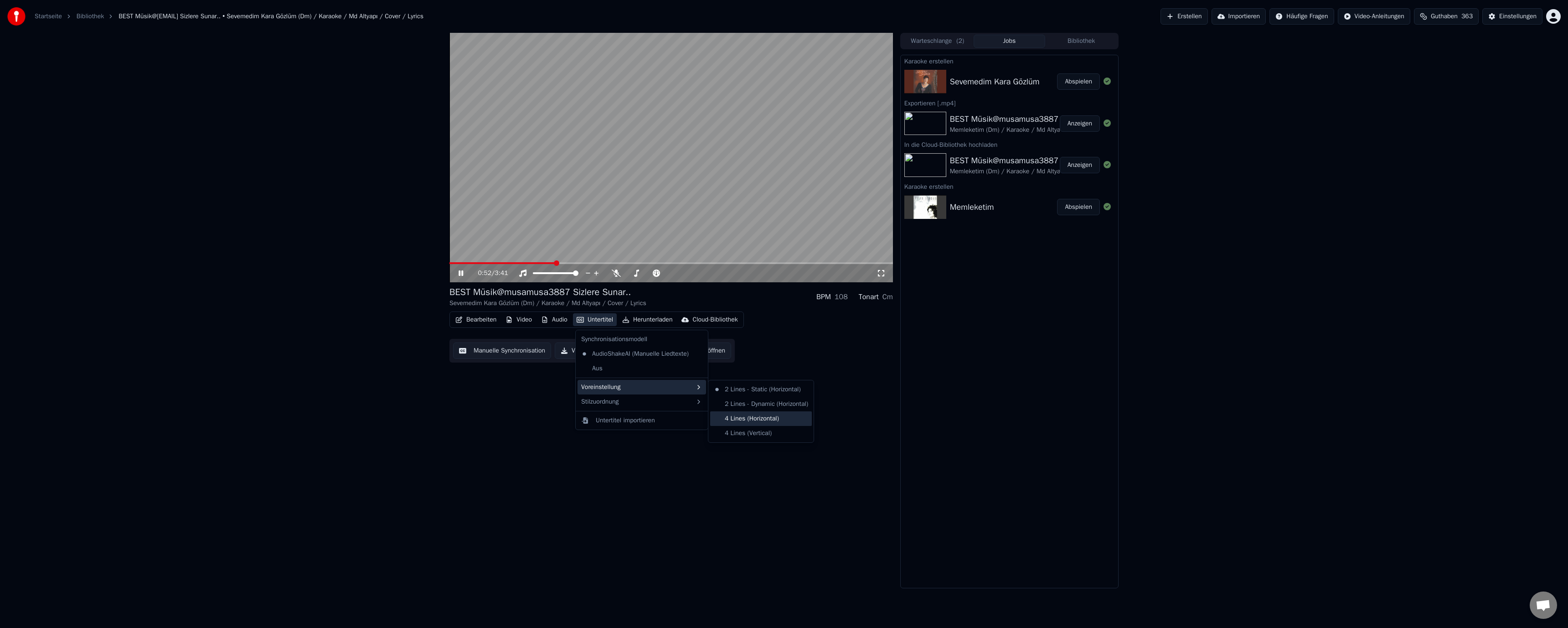click on "4 Lines (Horizontal)" at bounding box center (761, 419) 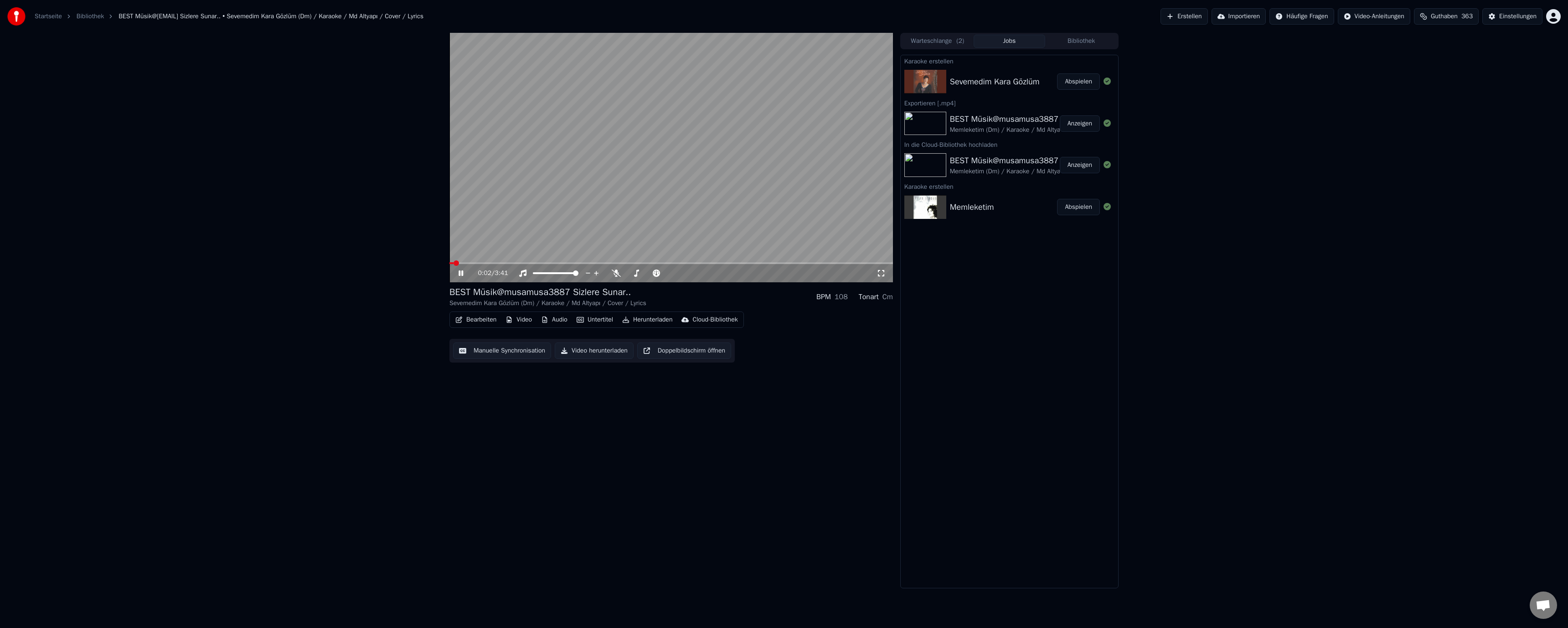 click at bounding box center (451, 263) 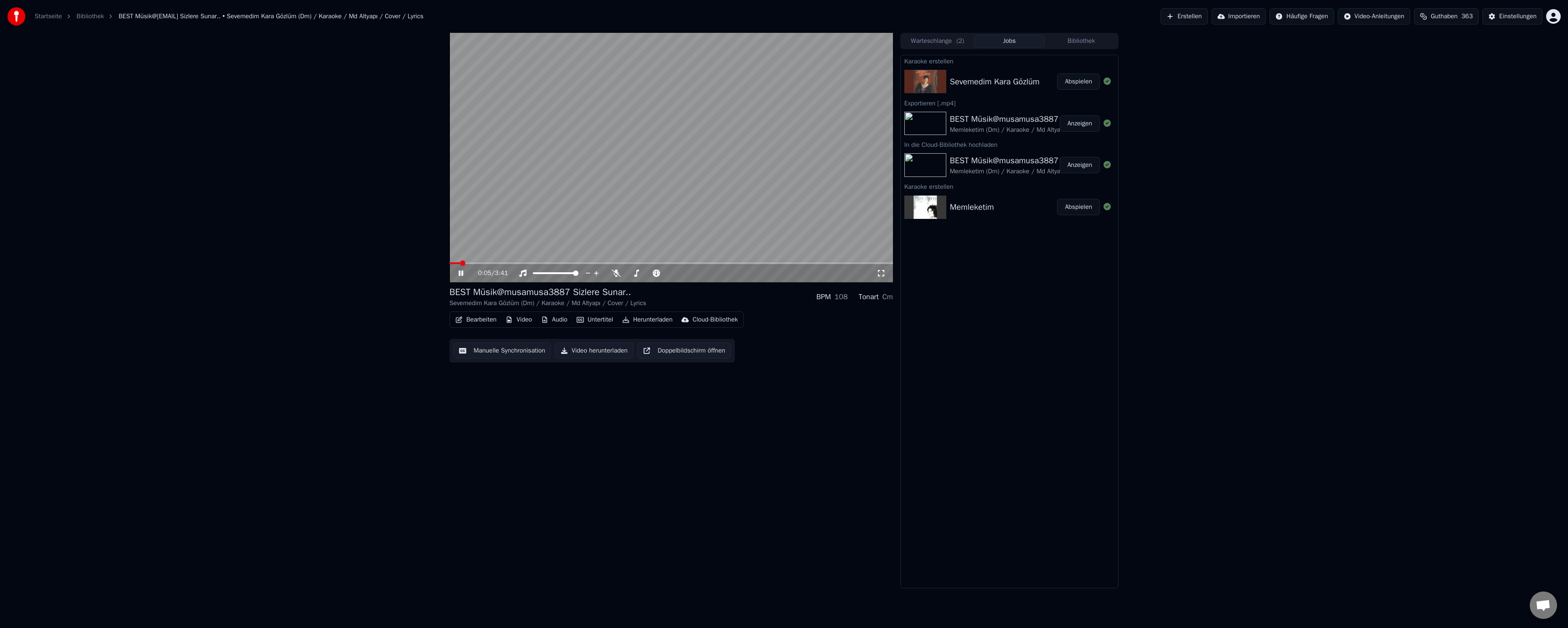 click on "Manuelle Synchronisation" at bounding box center (502, 351) 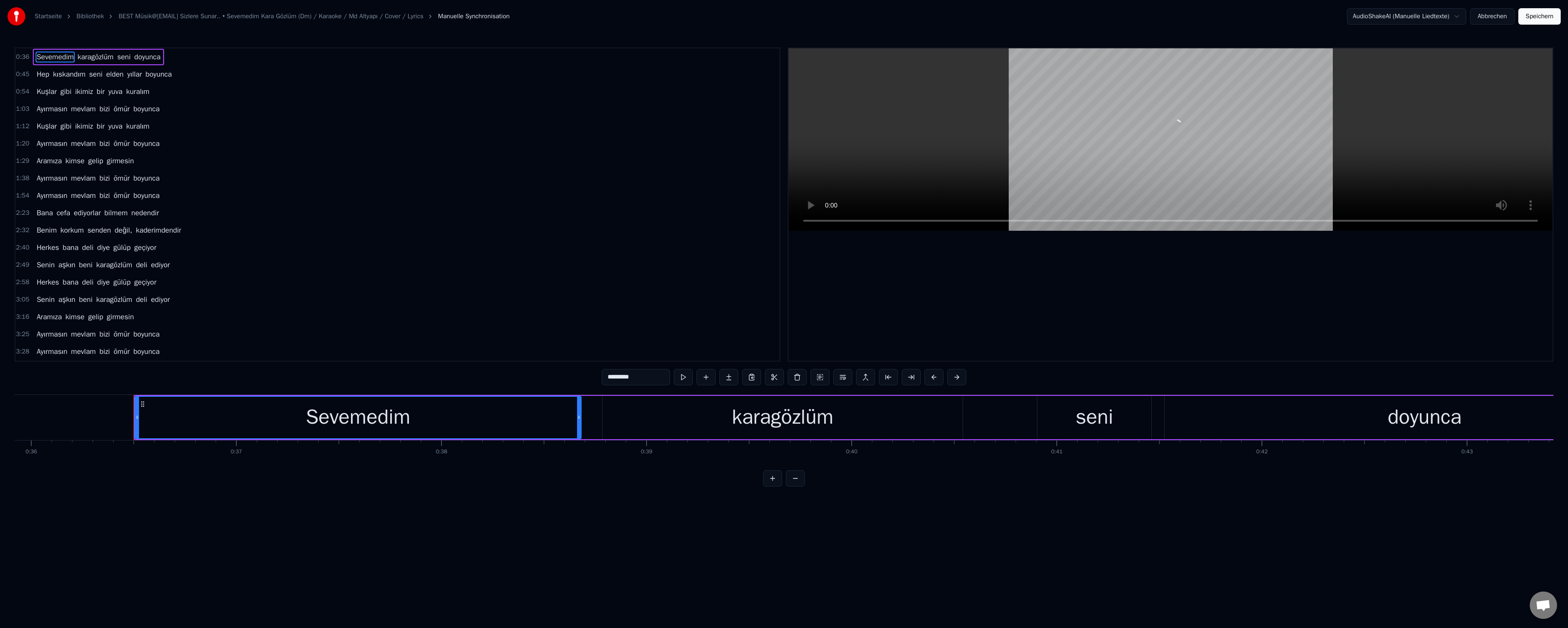 scroll, scrollTop: 0, scrollLeft: 7441, axis: horizontal 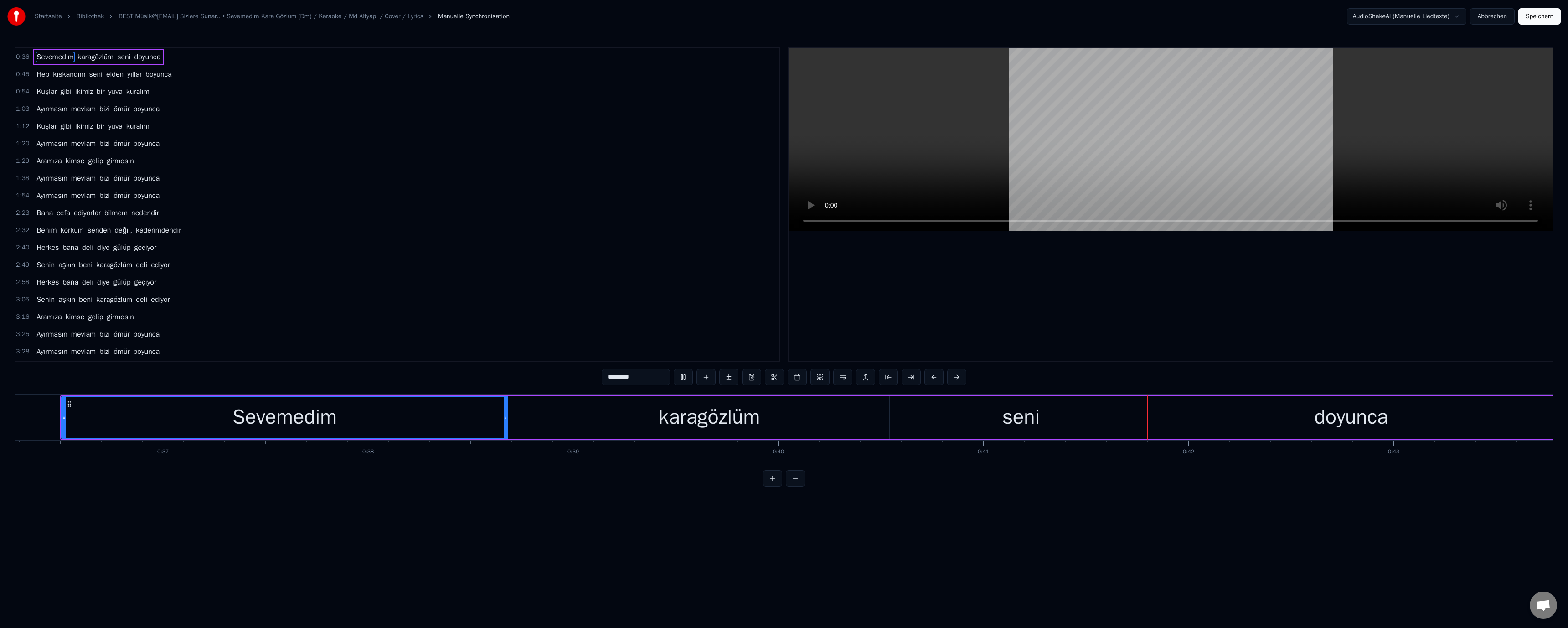 click on "seni" at bounding box center [1021, 417] 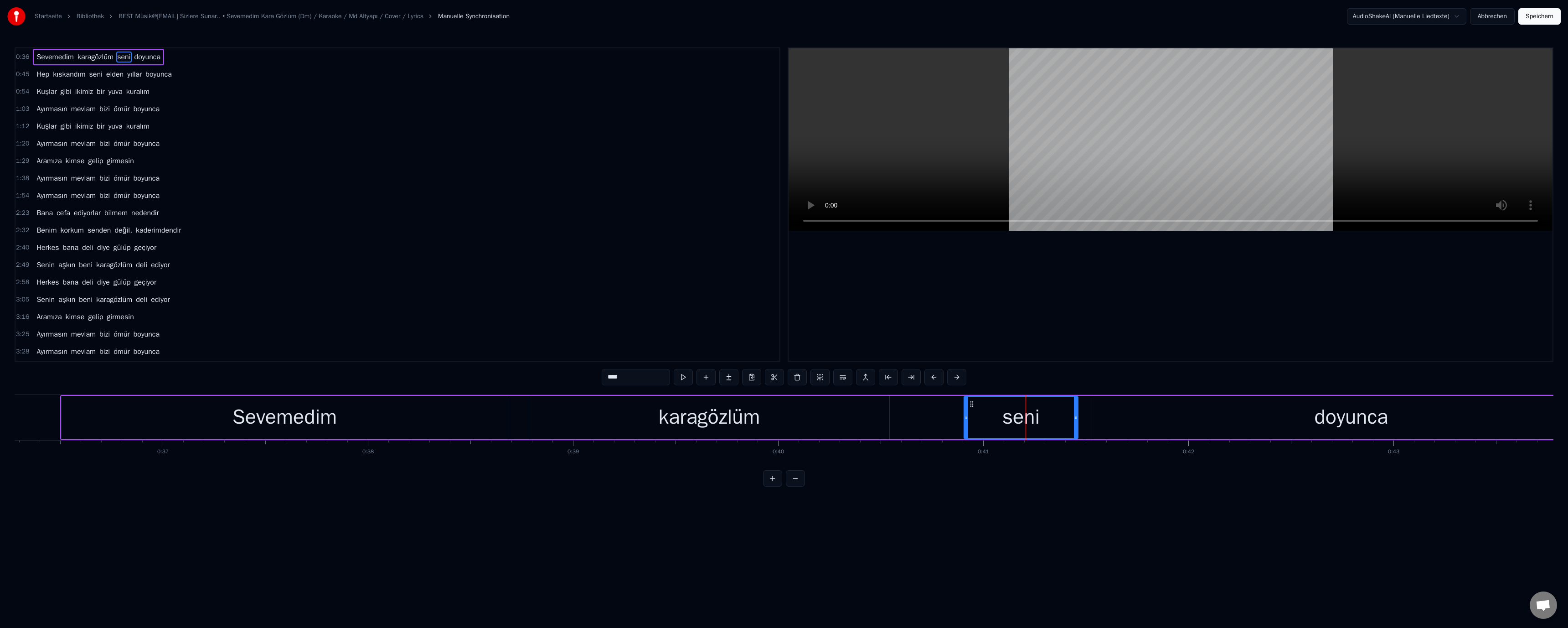 click on "****" at bounding box center [636, 377] 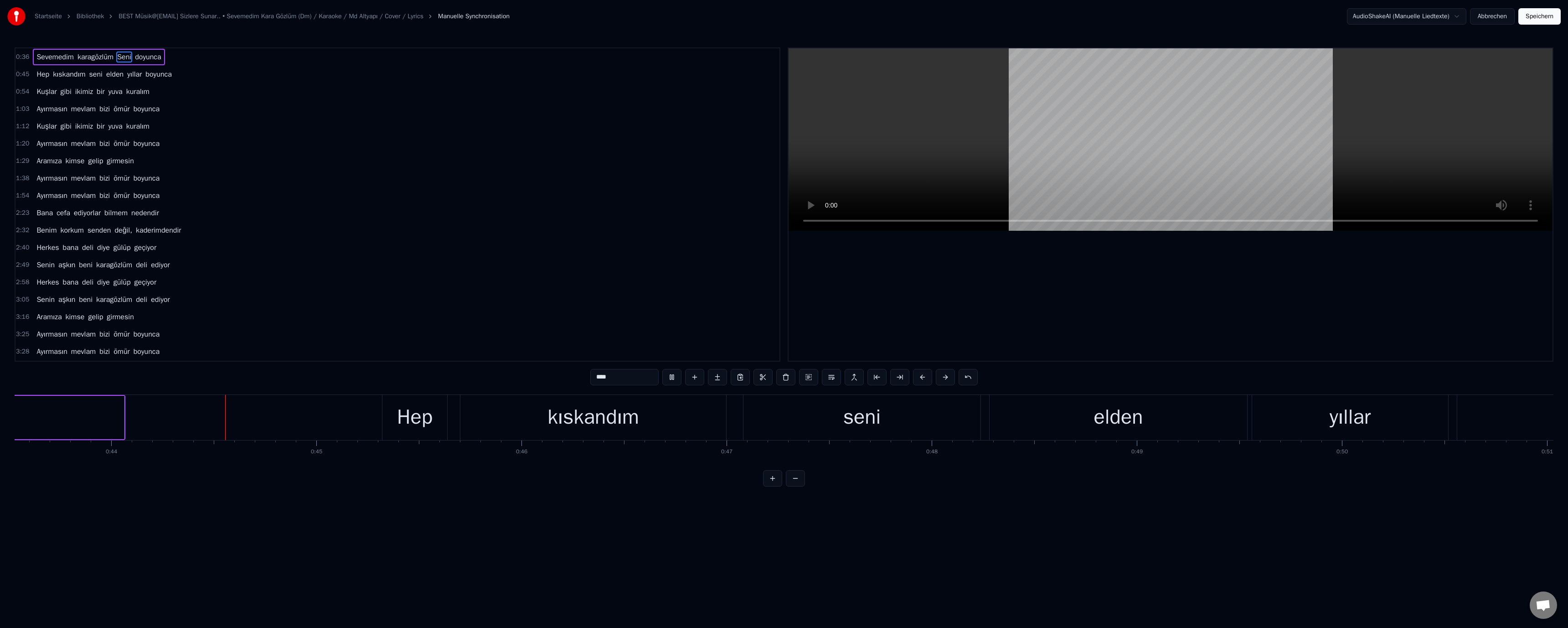 scroll, scrollTop: 0, scrollLeft: 8935, axis: horizontal 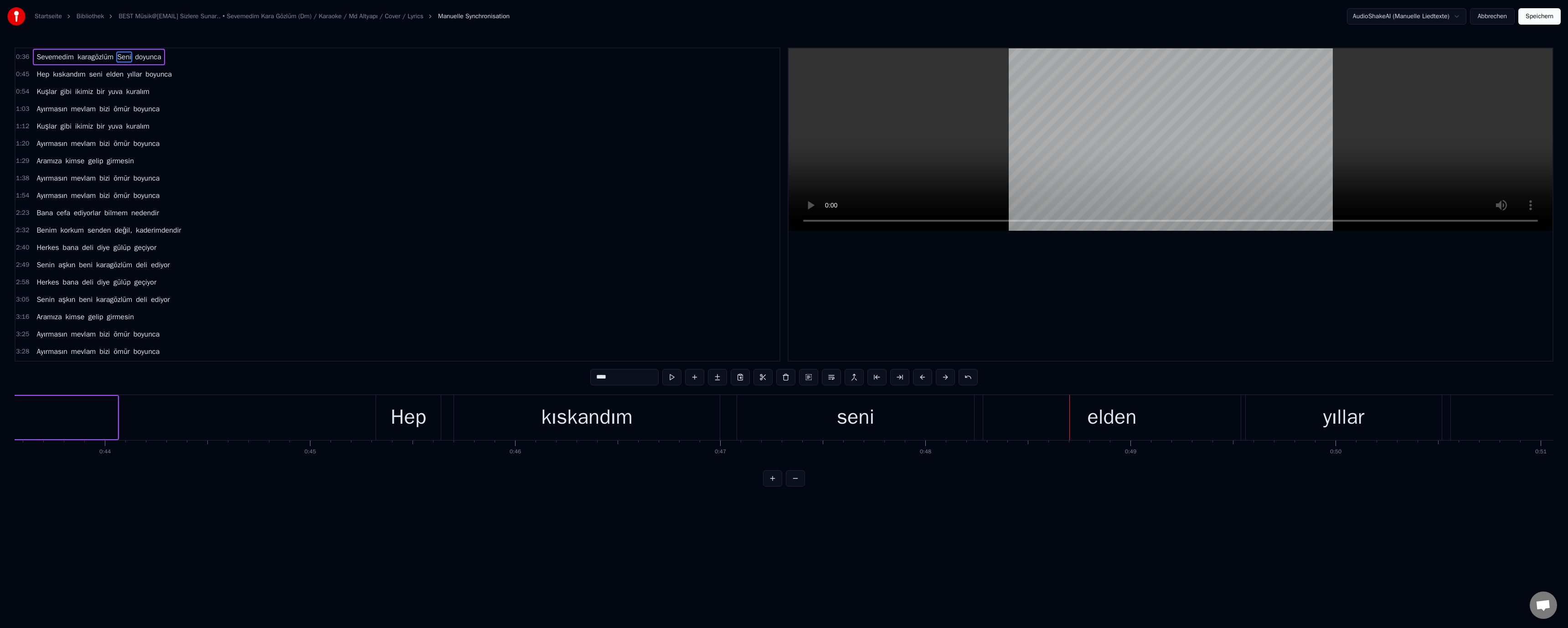click on "elden" at bounding box center [1112, 417] 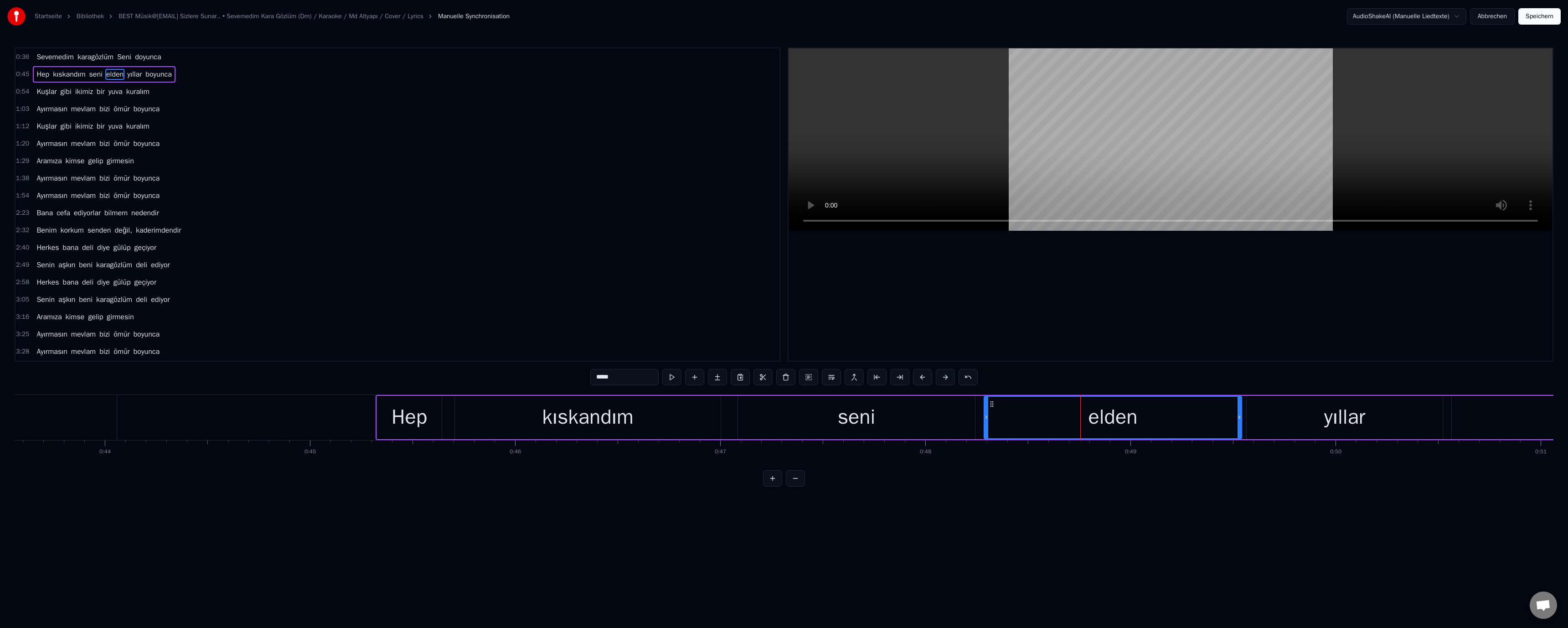 drag, startPoint x: 589, startPoint y: 378, endPoint x: 599, endPoint y: 382, distance: 10.77033 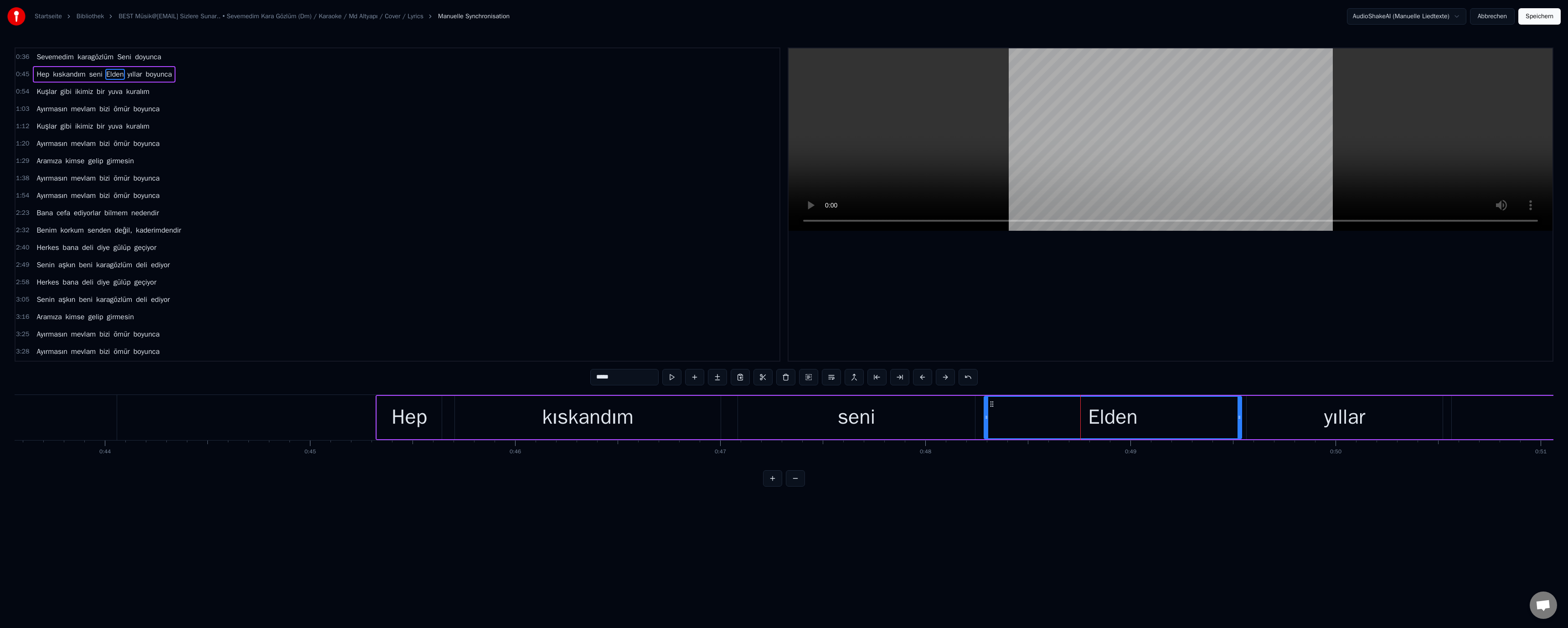 type on "*****" 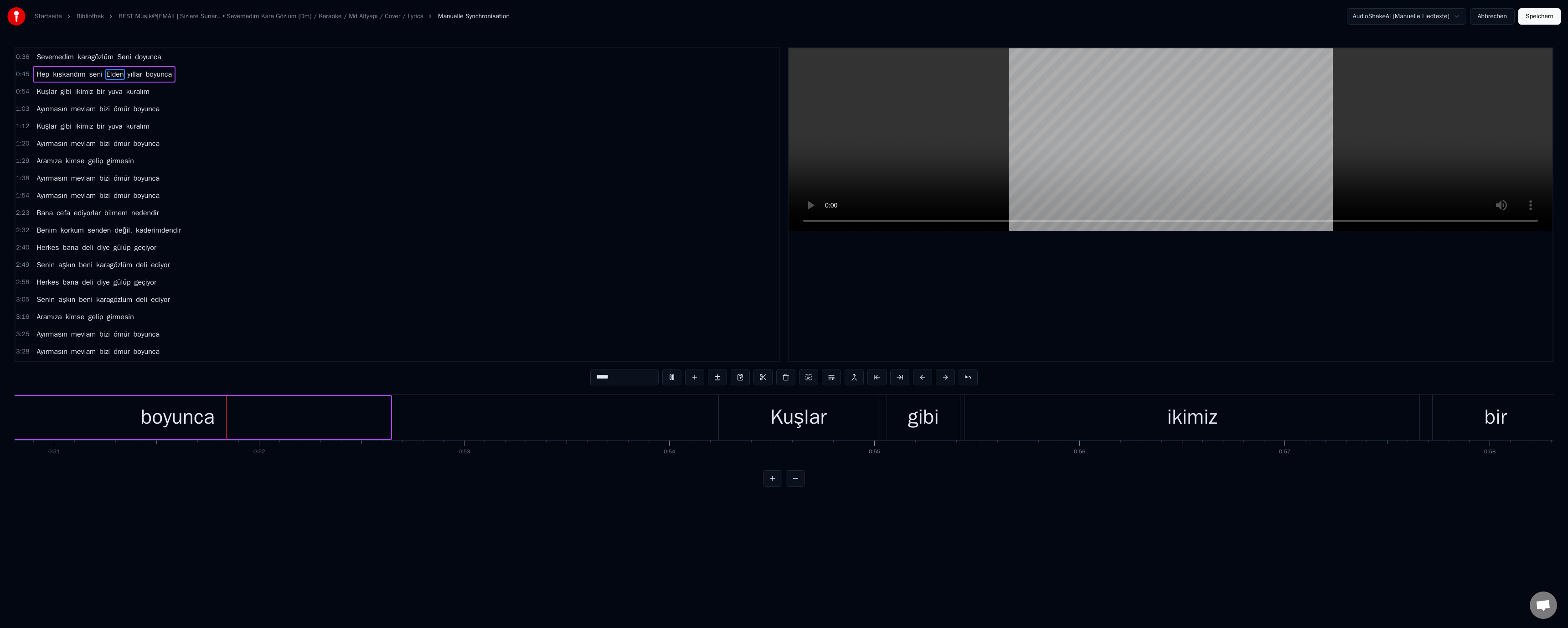 scroll, scrollTop: 0, scrollLeft: 10428, axis: horizontal 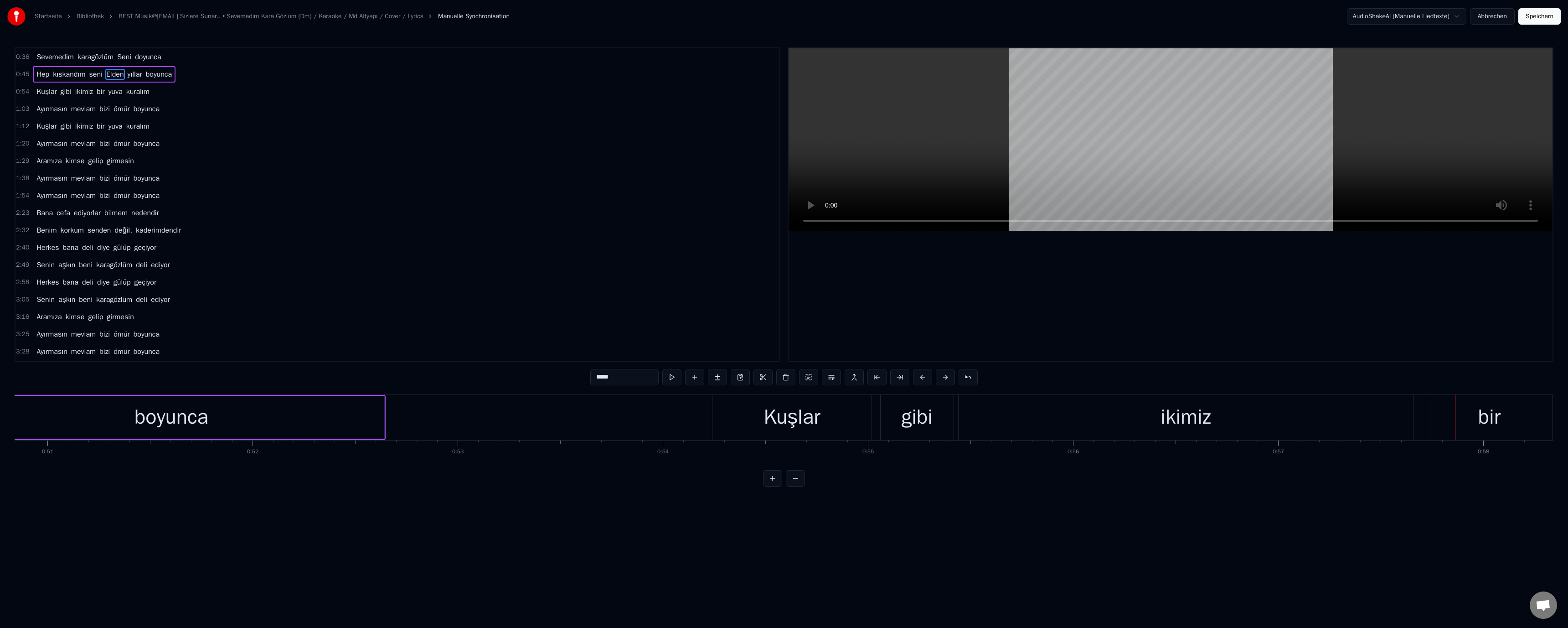 type 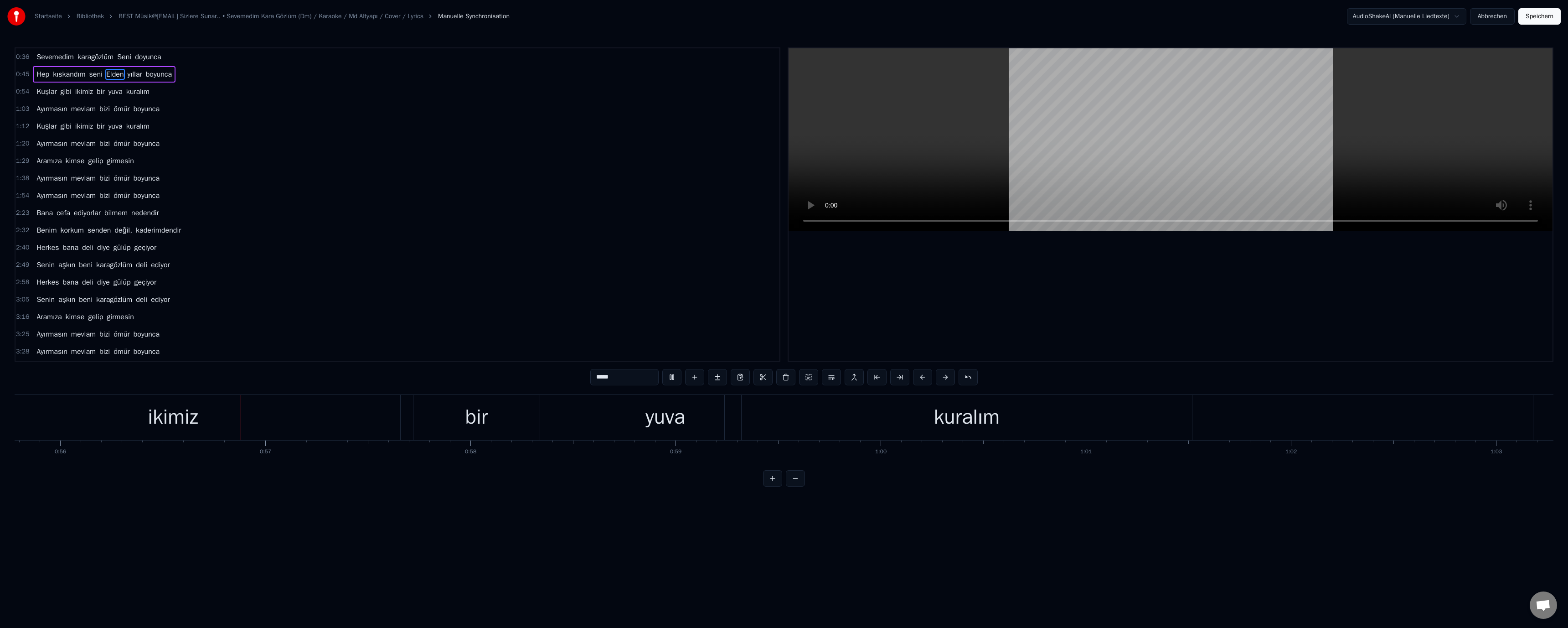 scroll, scrollTop: 0, scrollLeft: 11522, axis: horizontal 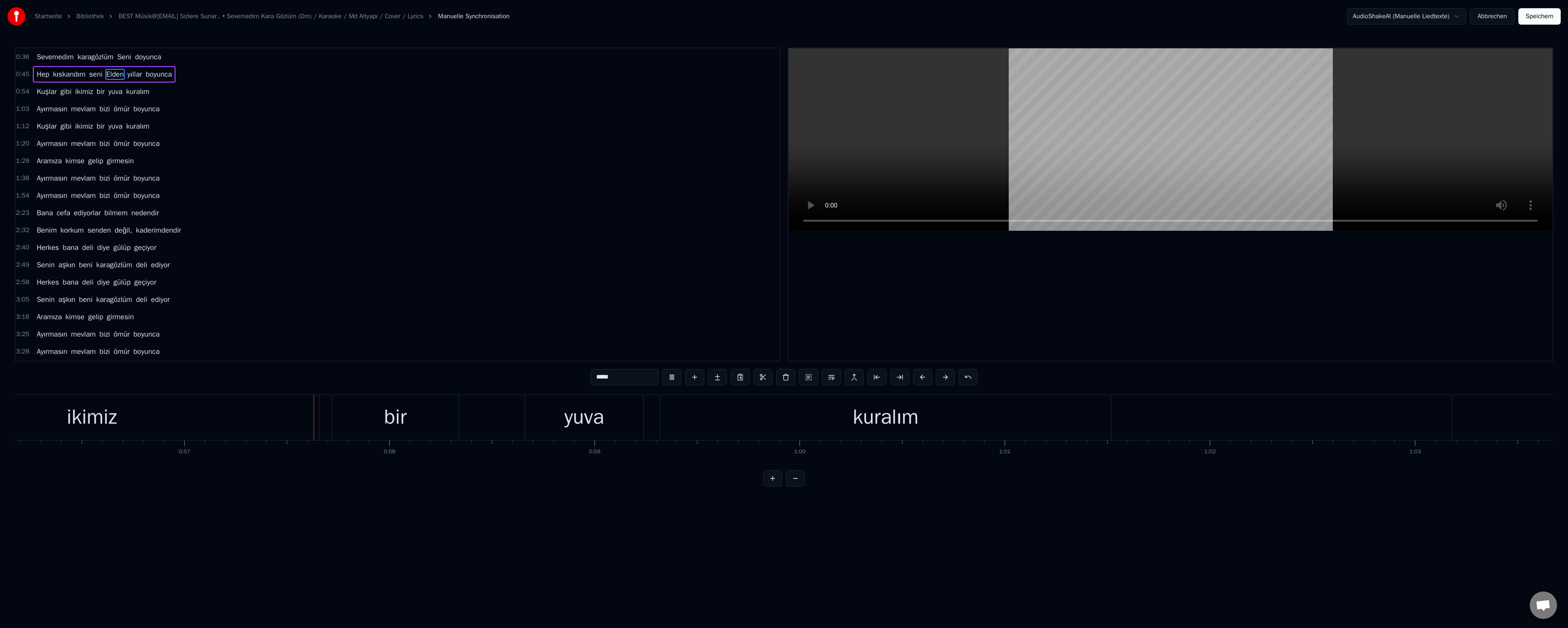 click on "ikimiz" at bounding box center [92, 417] 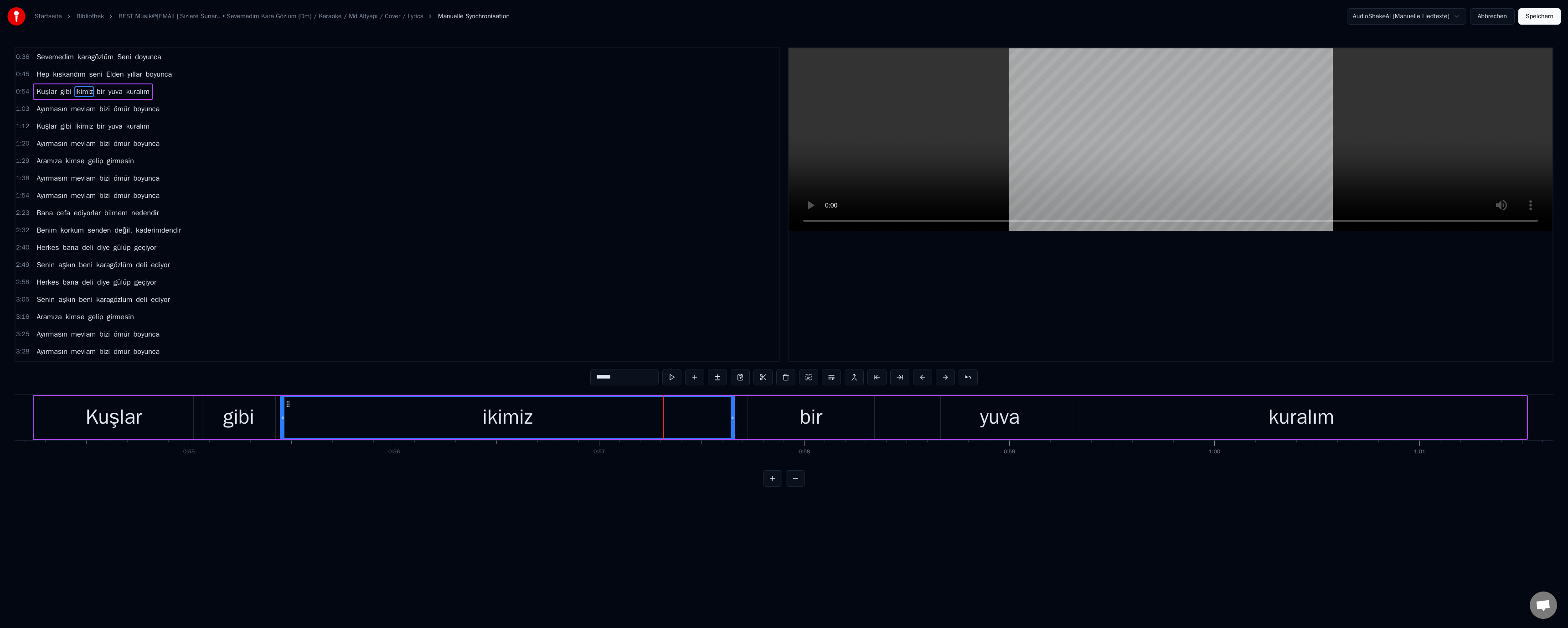 scroll, scrollTop: 0, scrollLeft: 11108, axis: horizontal 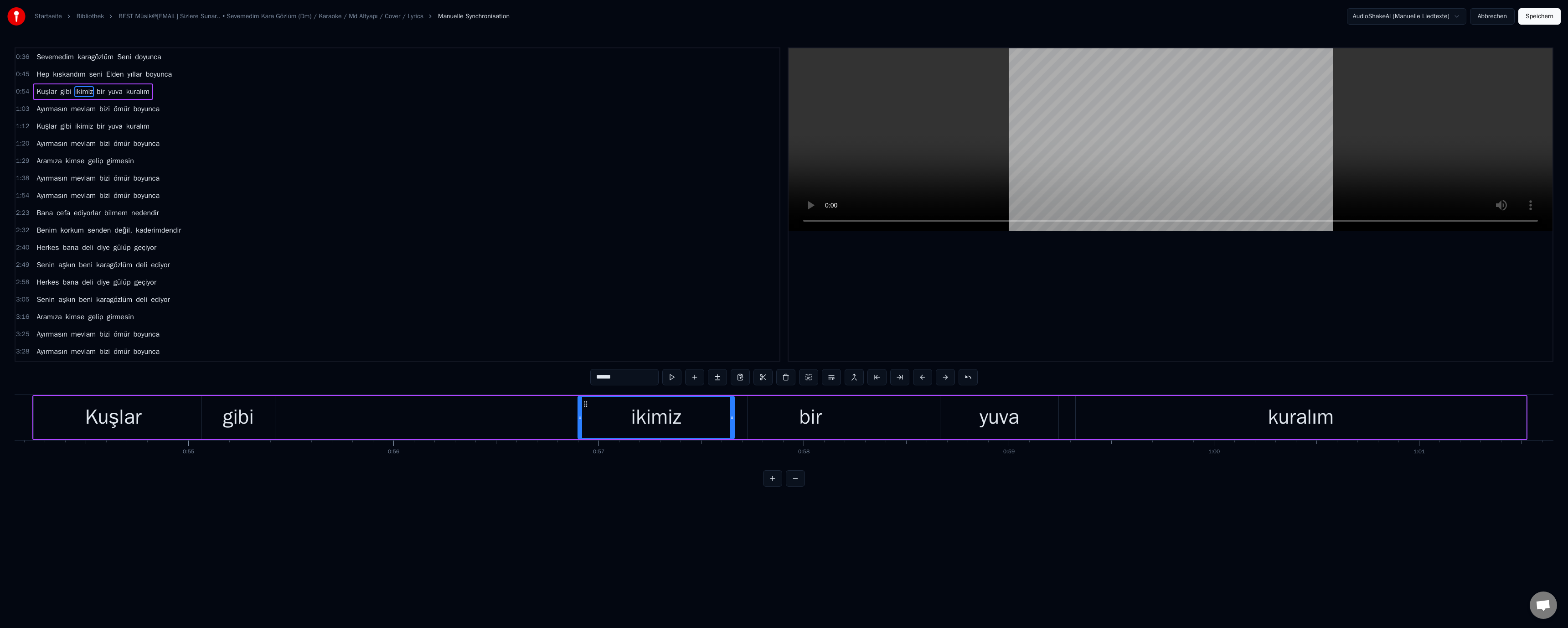 drag, startPoint x: 283, startPoint y: 416, endPoint x: 558, endPoint y: 420, distance: 275.029 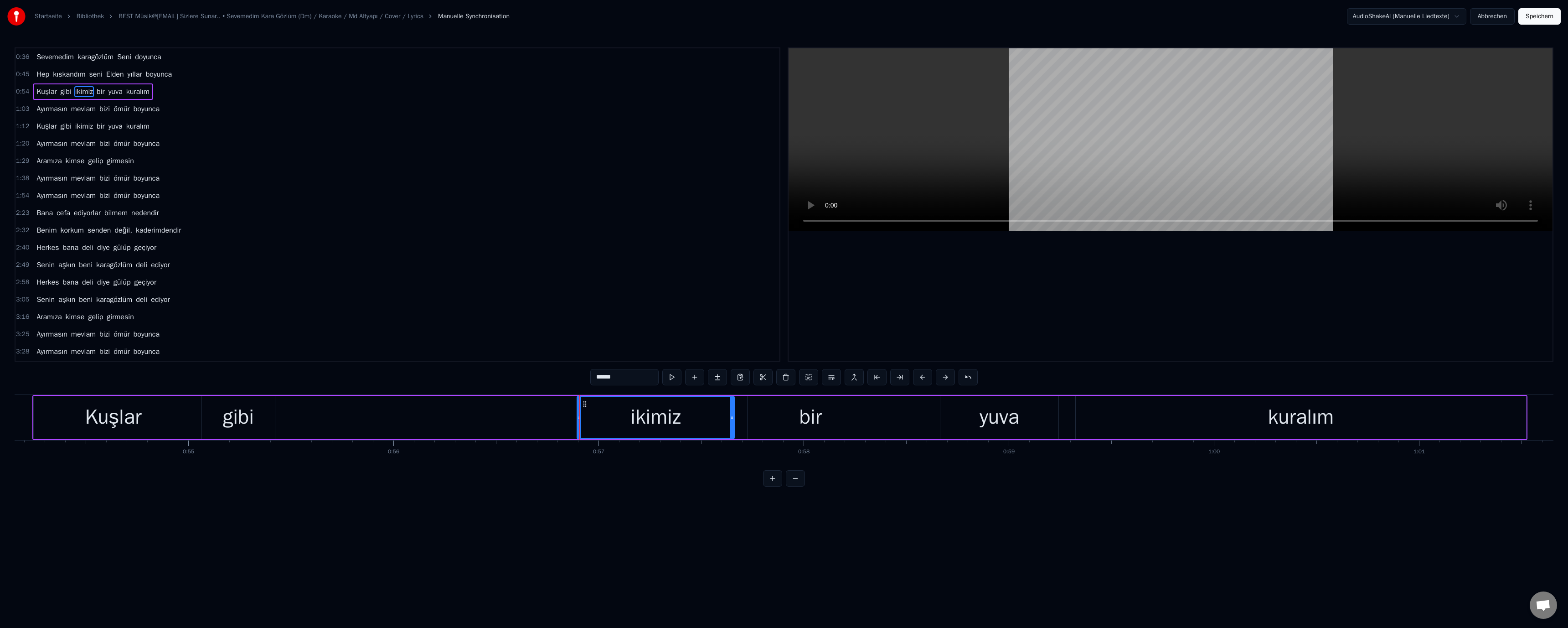 click on "gibi" at bounding box center (238, 417) 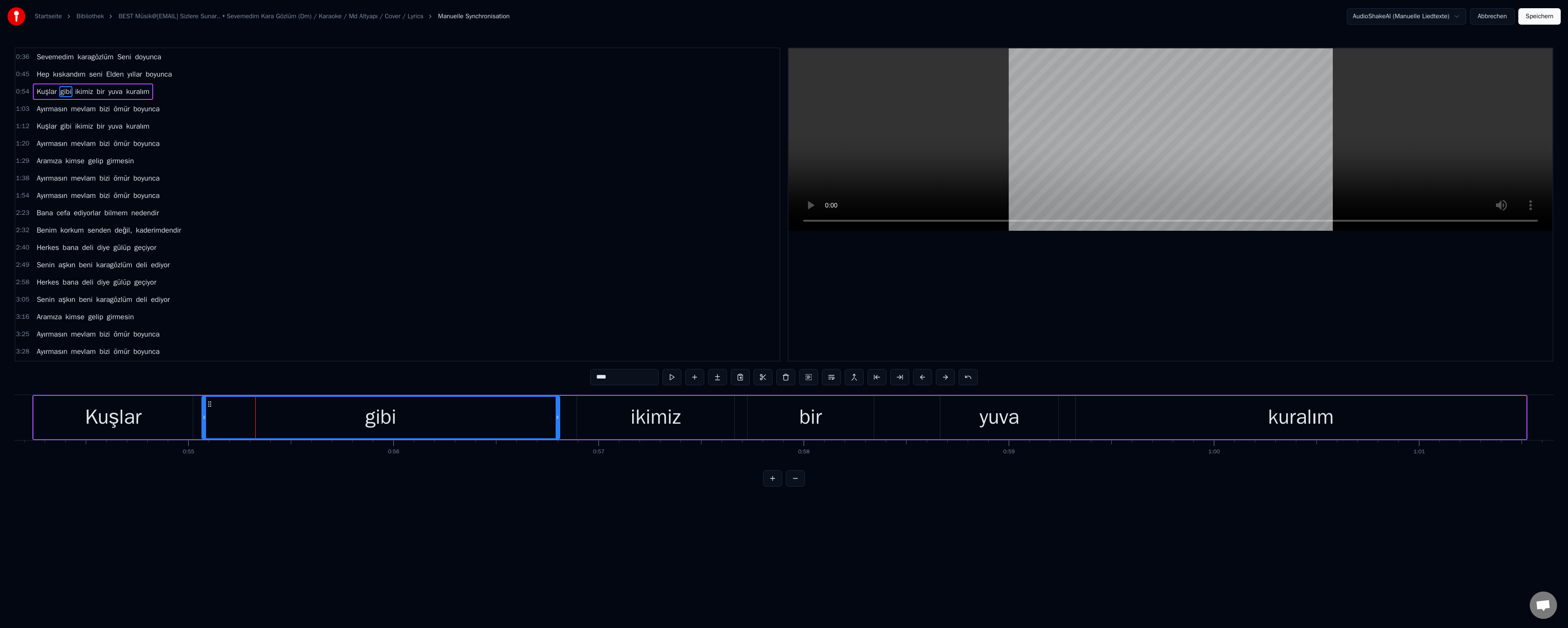 drag, startPoint x: 273, startPoint y: 417, endPoint x: 317, endPoint y: 415, distance: 44.045431 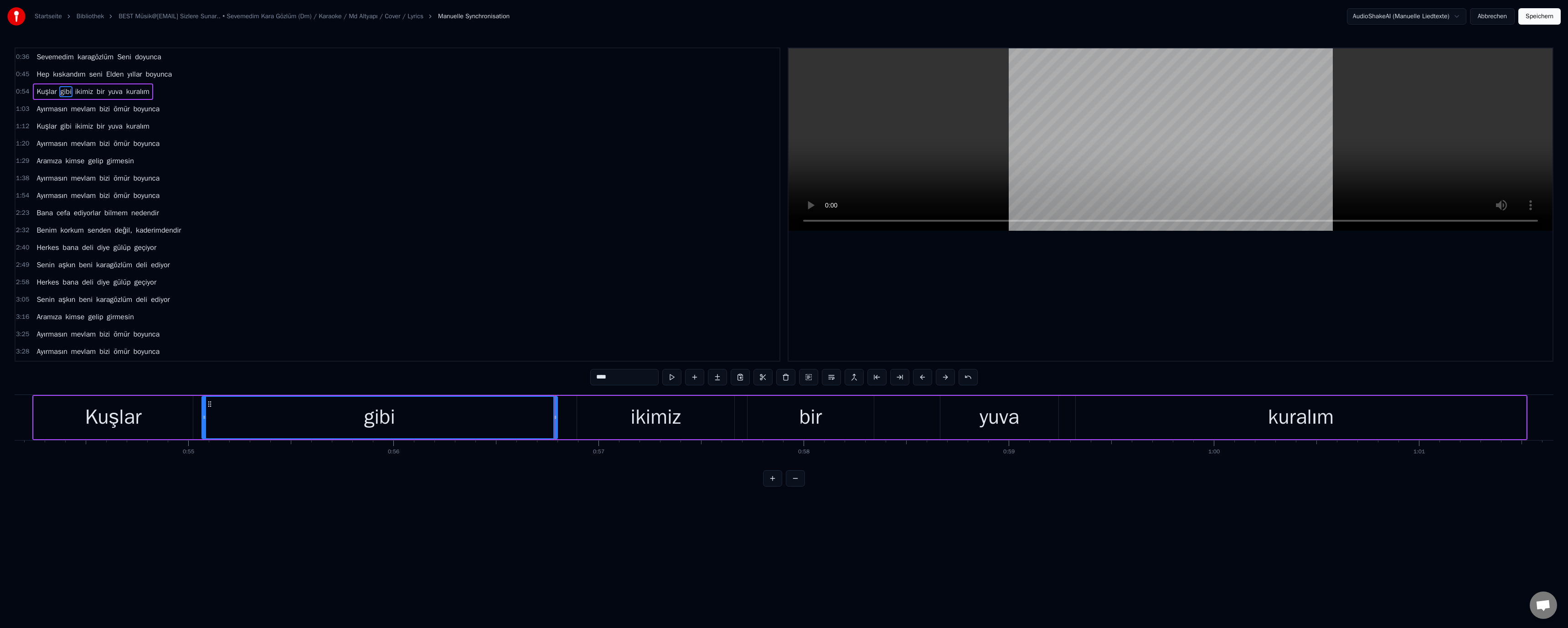 click on "Kuşlar" at bounding box center [113, 417] 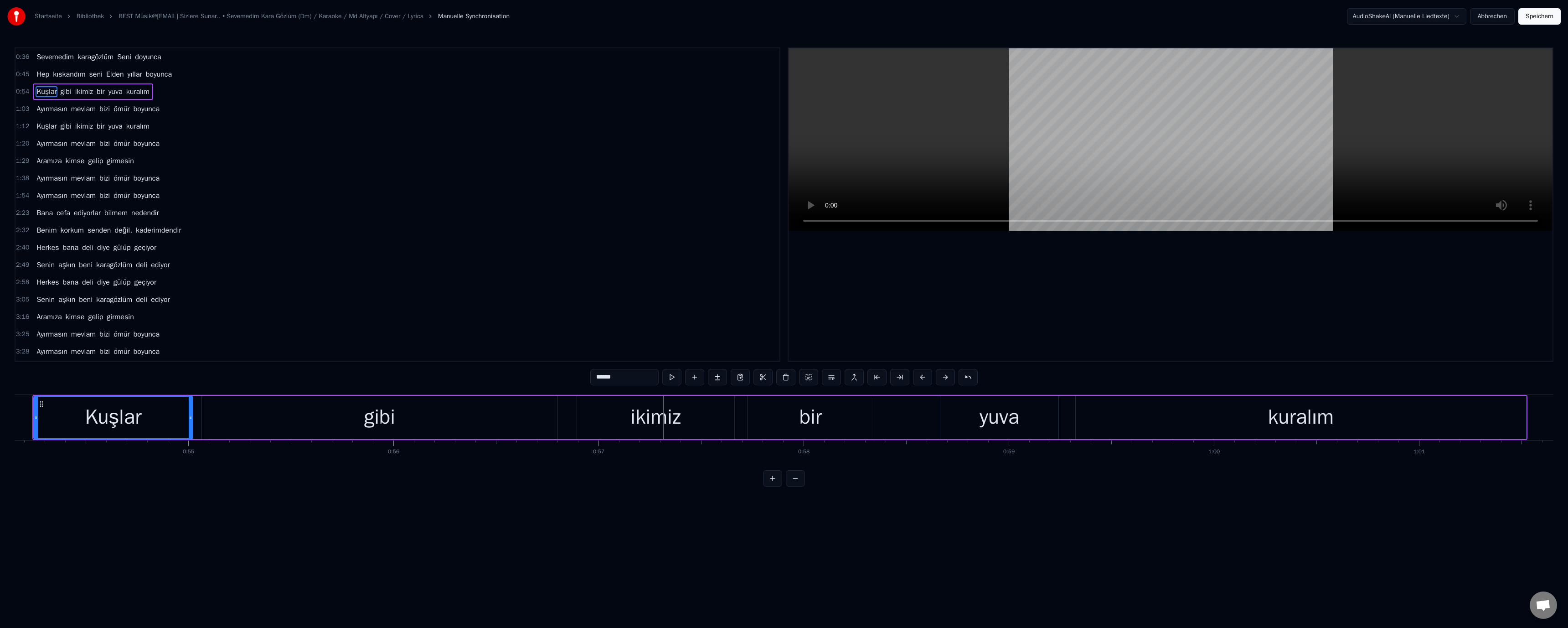 click on "gibi" at bounding box center (380, 417) 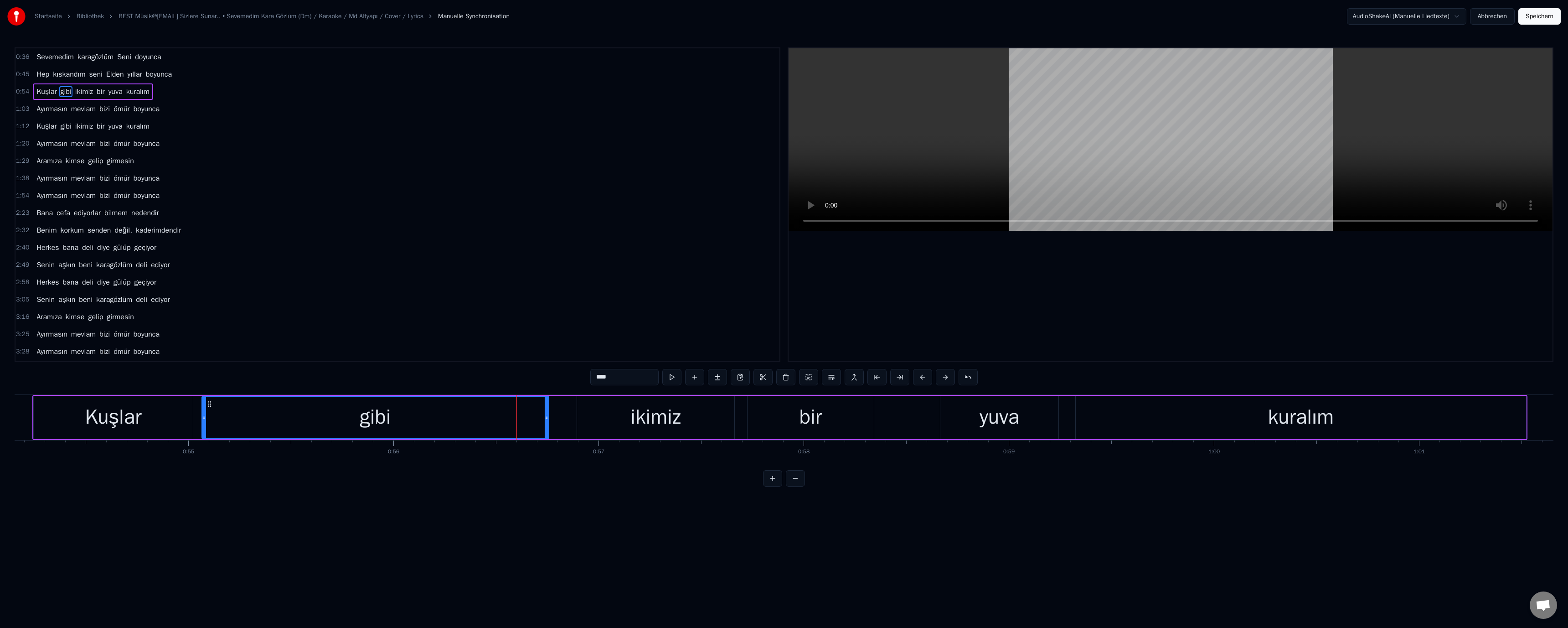 drag, startPoint x: 554, startPoint y: 415, endPoint x: 542, endPoint y: 416, distance: 12.041595 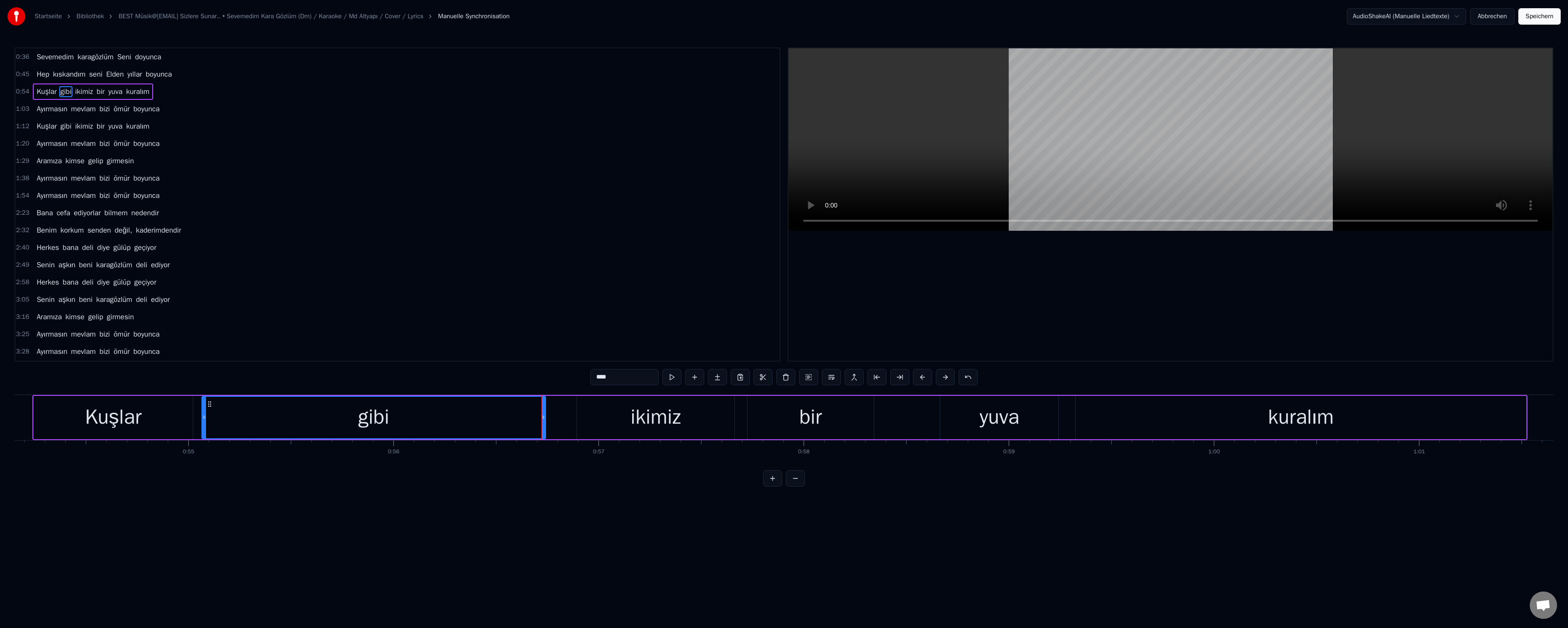 click on "ikimiz" at bounding box center (655, 417) 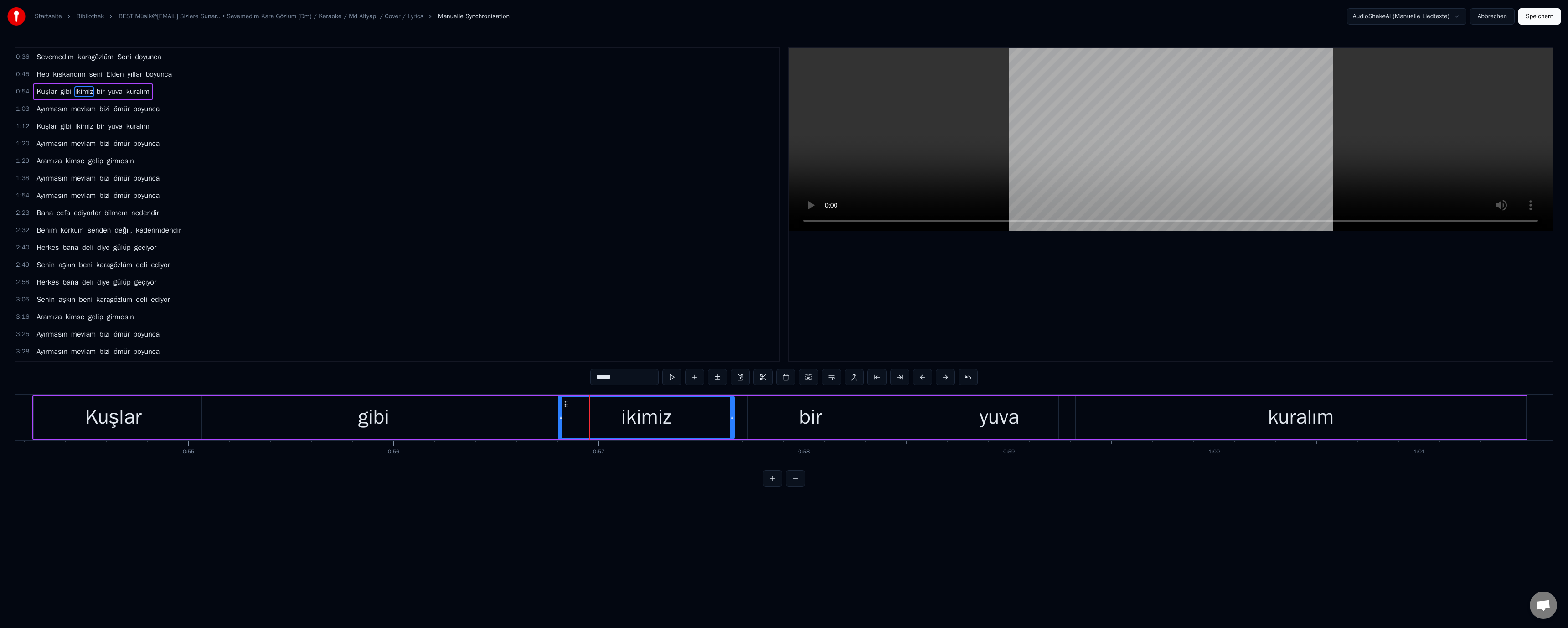 drag, startPoint x: 579, startPoint y: 416, endPoint x: 559, endPoint y: 416, distance: 20 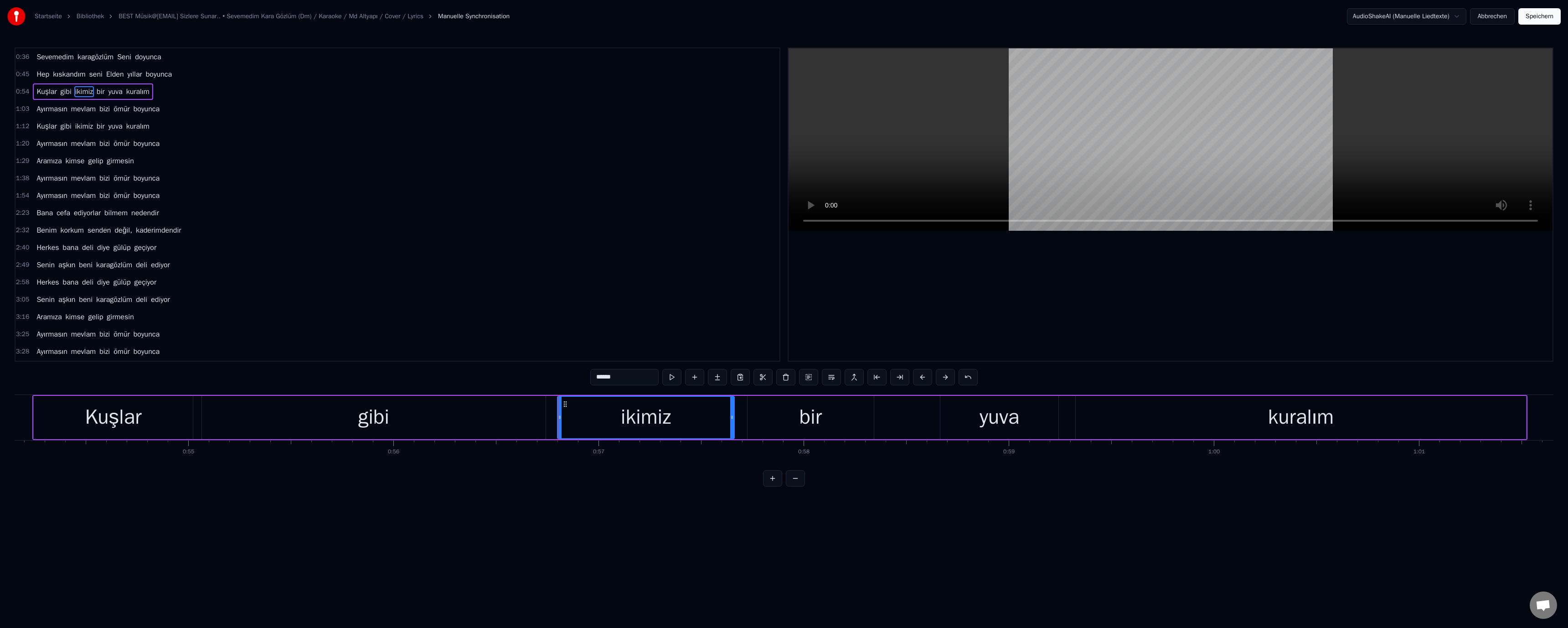click on "Kuşlar" at bounding box center (113, 417) 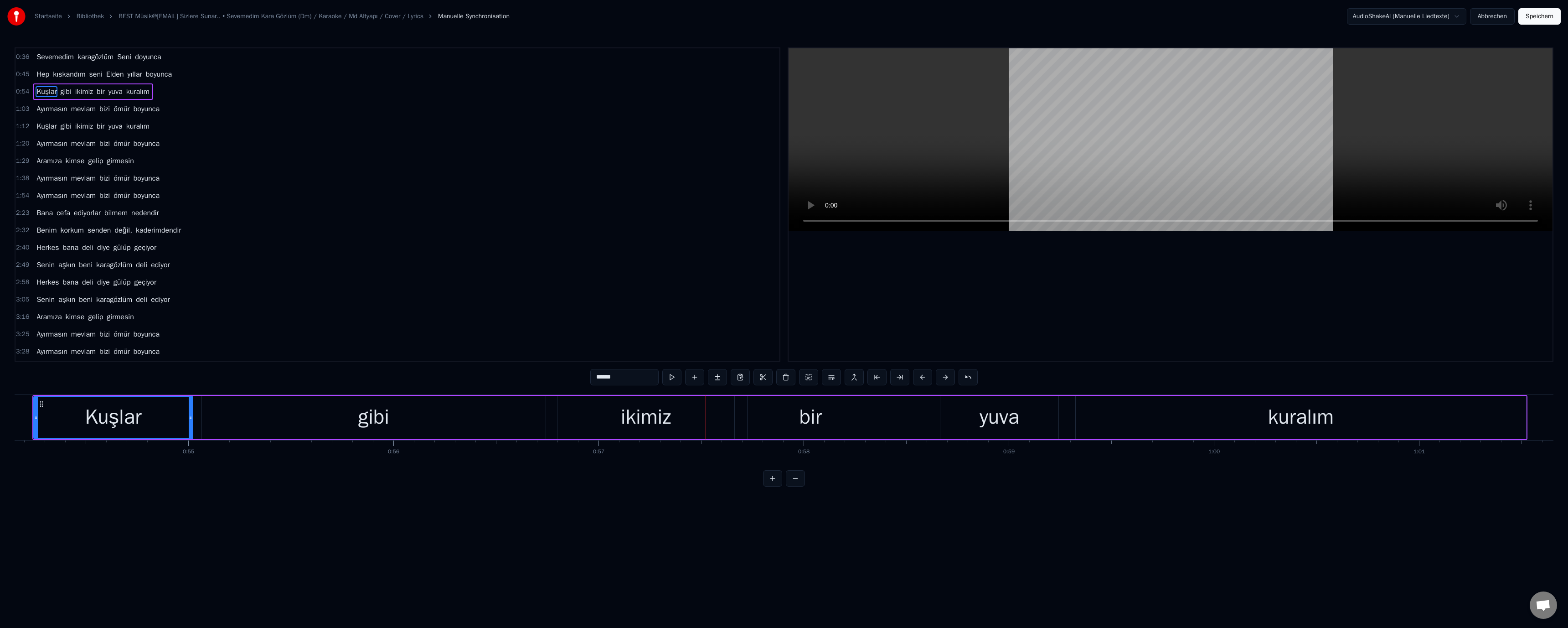 click on "Kuşlar" at bounding box center [113, 417] 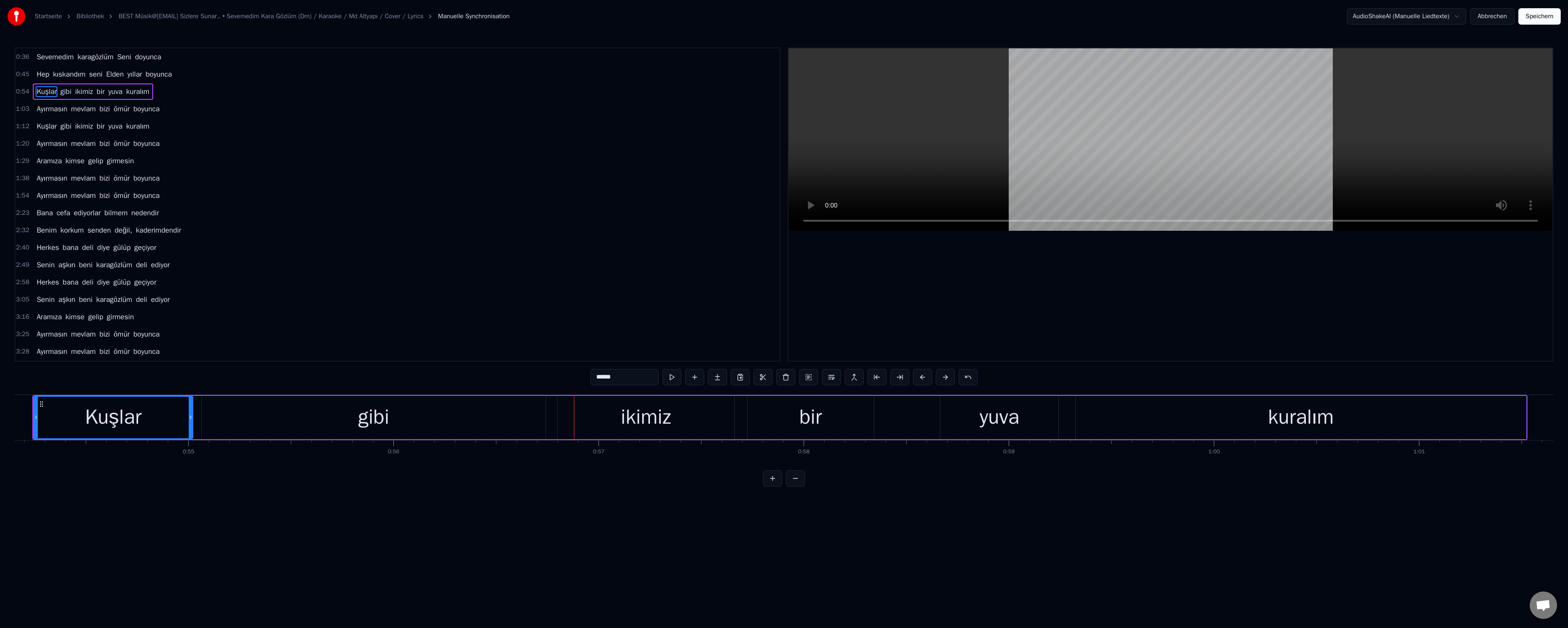 drag, startPoint x: 509, startPoint y: 413, endPoint x: 523, endPoint y: 415, distance: 14.14214 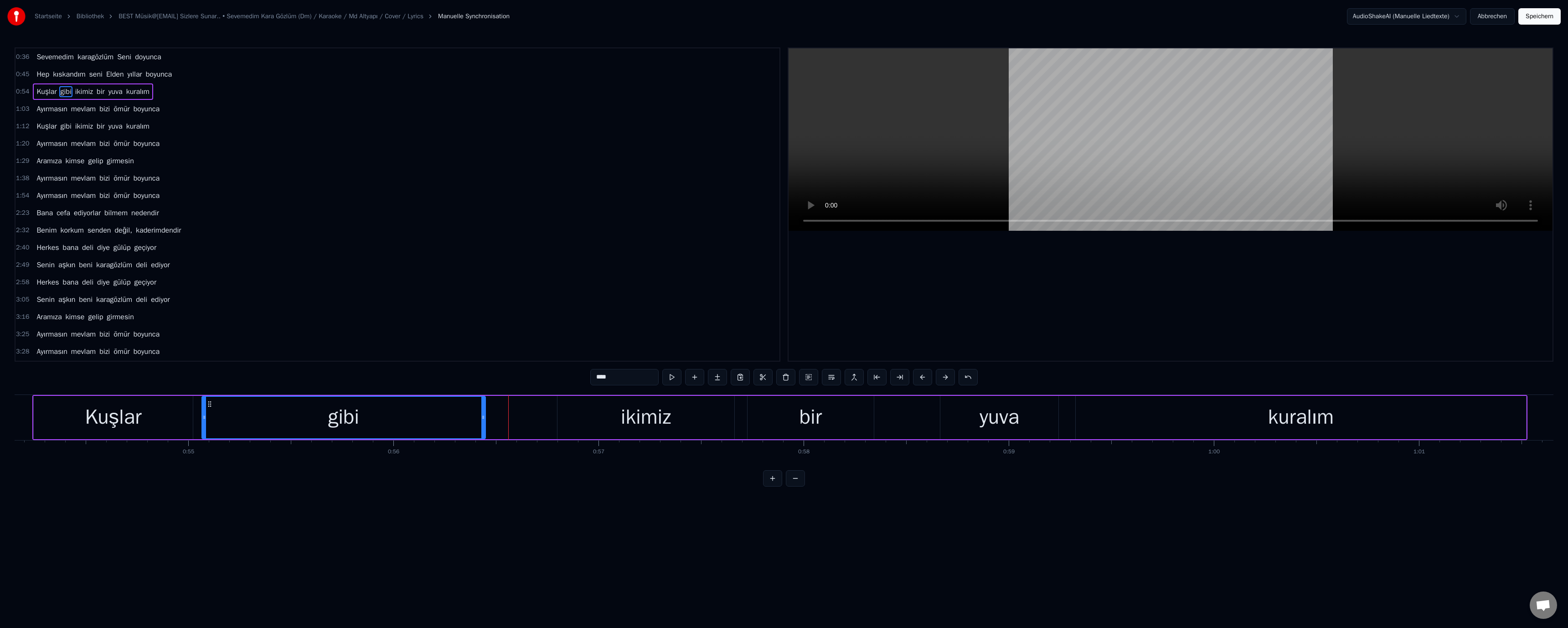 drag, startPoint x: 544, startPoint y: 416, endPoint x: 485, endPoint y: 417, distance: 59.00847 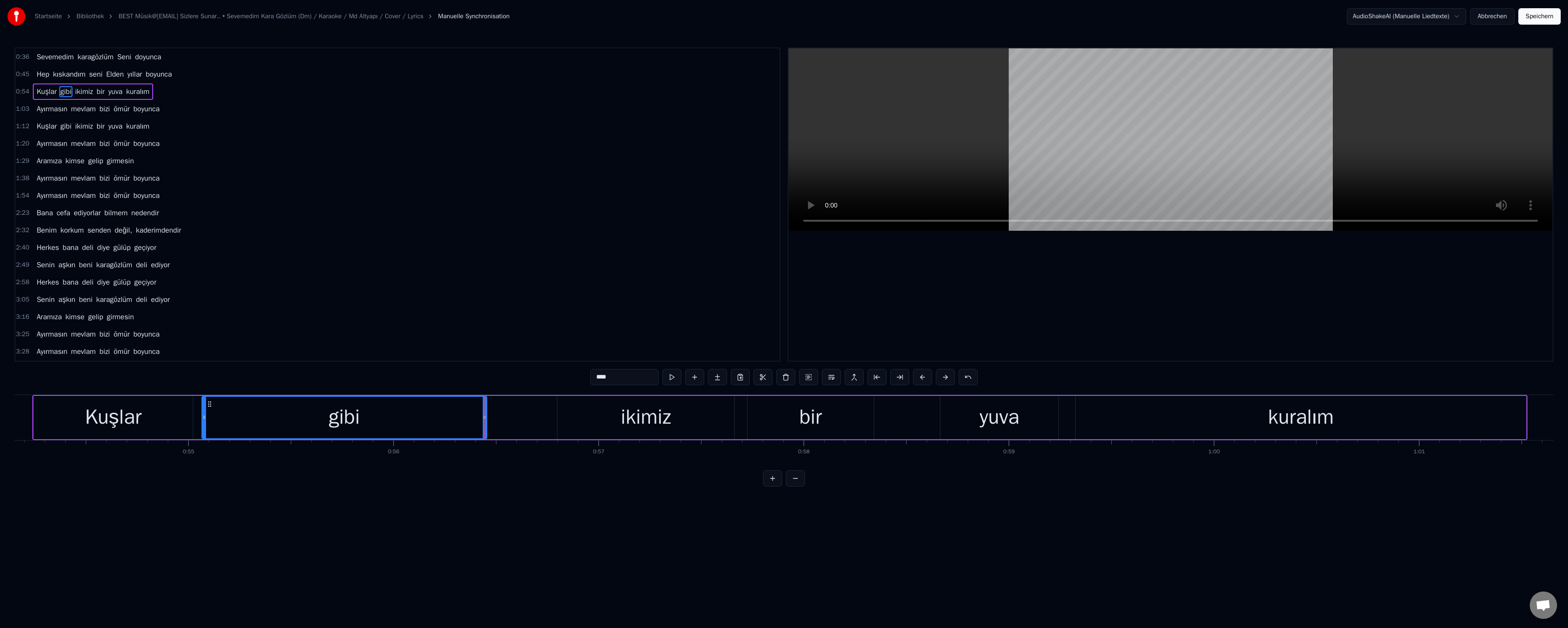 drag, startPoint x: 573, startPoint y: 416, endPoint x: 565, endPoint y: 418, distance: 8.246211 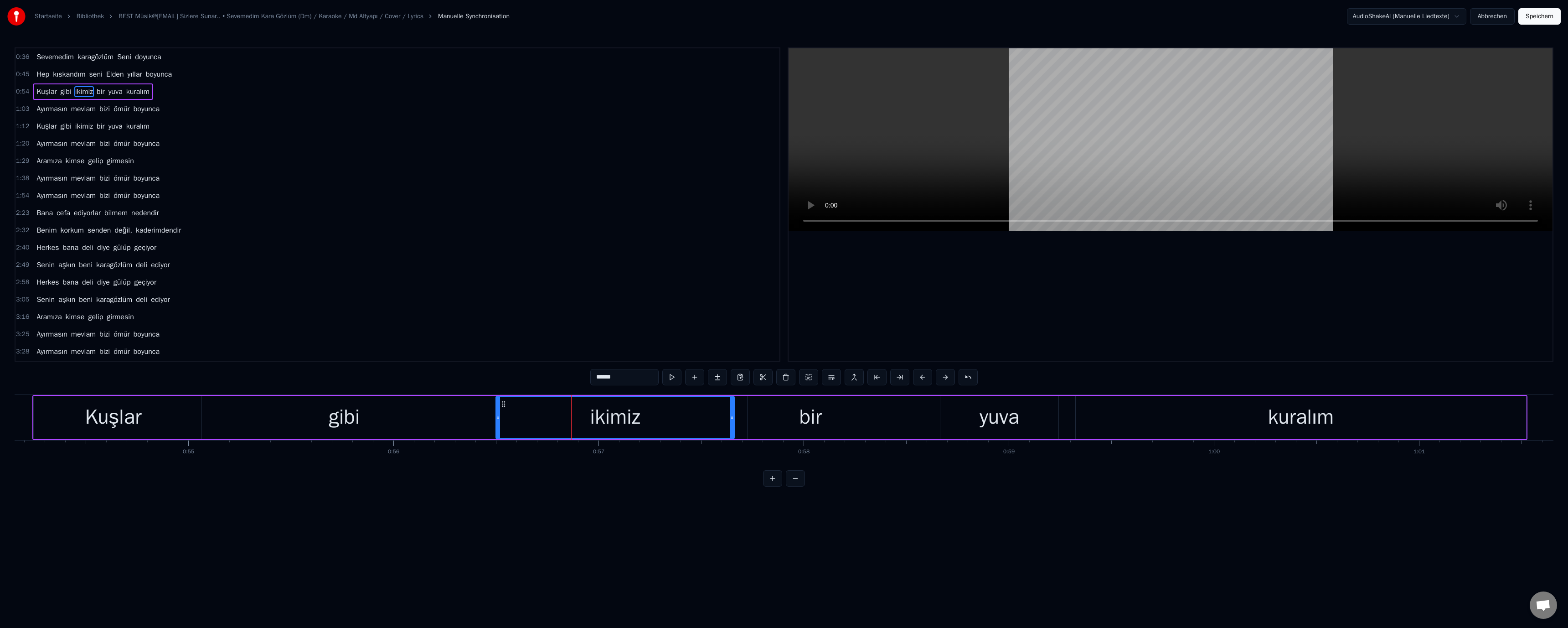 drag, startPoint x: 559, startPoint y: 420, endPoint x: 497, endPoint y: 425, distance: 62.20129 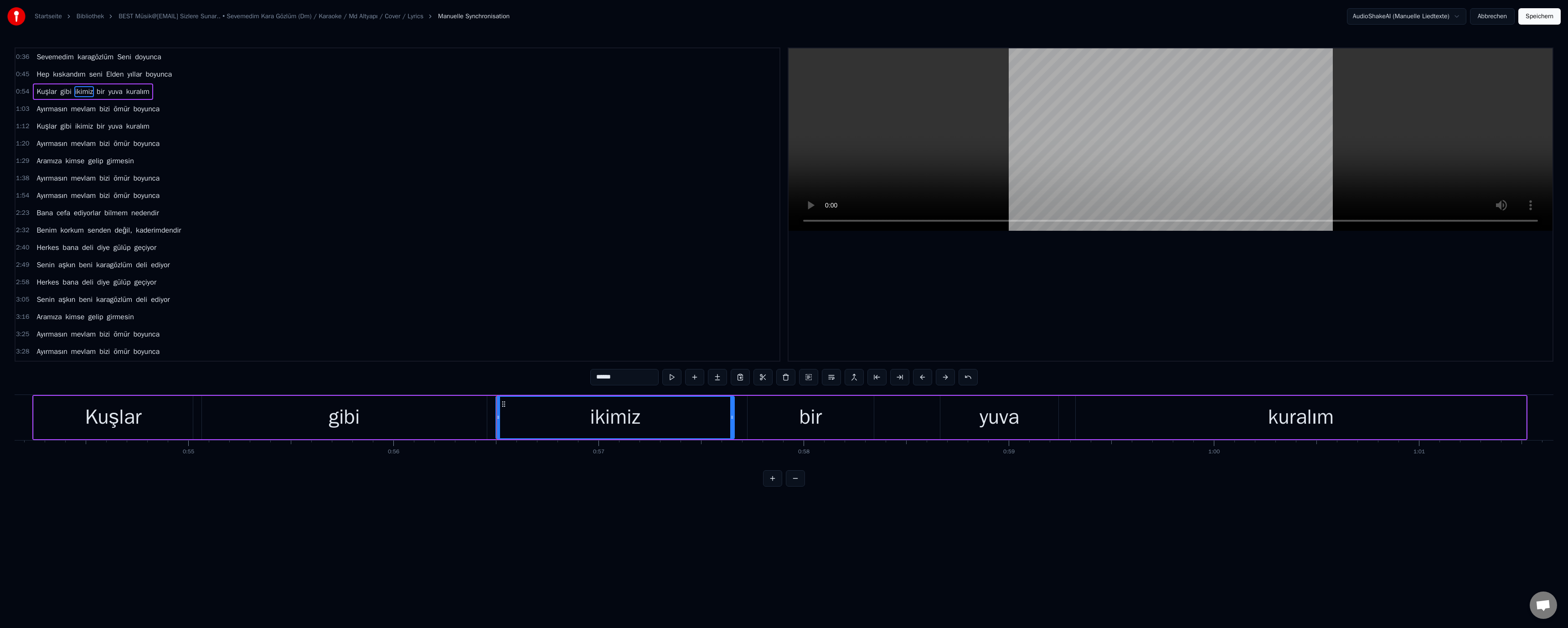 click on "Kuşlar" at bounding box center (113, 417) 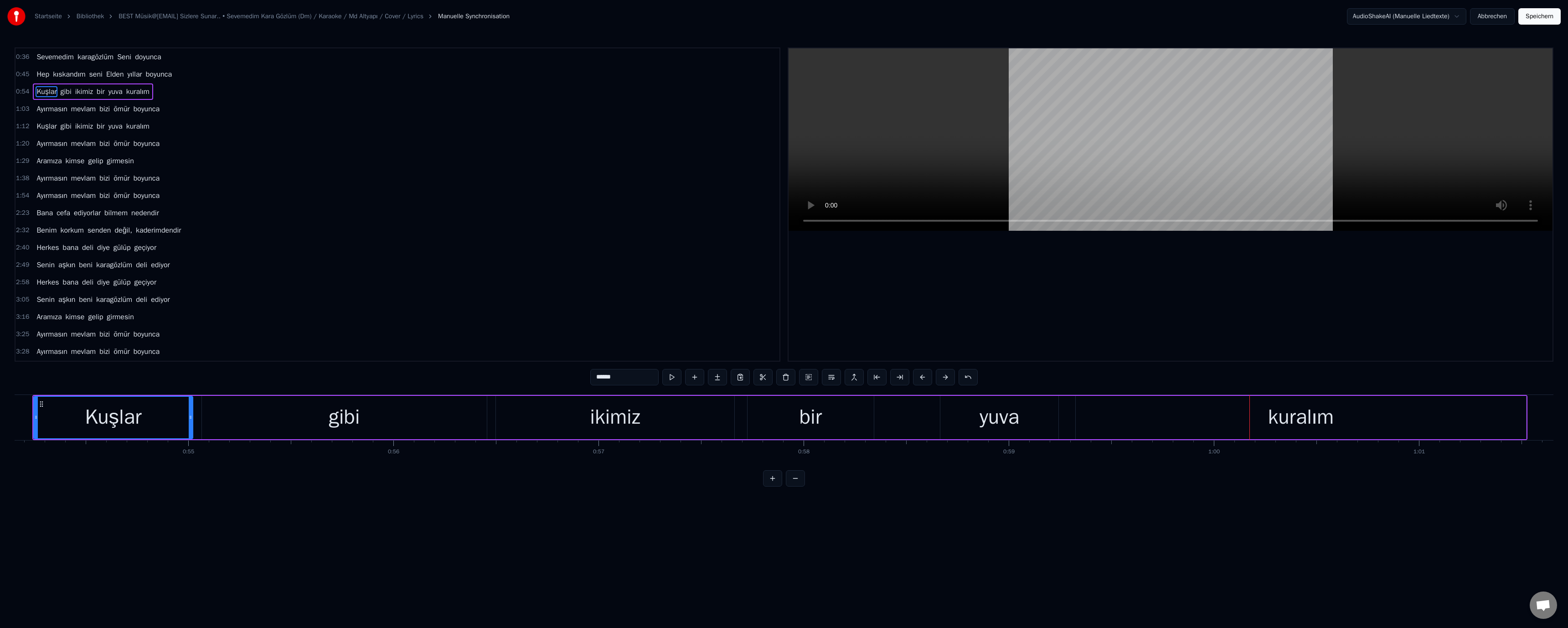 click on "bir" at bounding box center [810, 417] 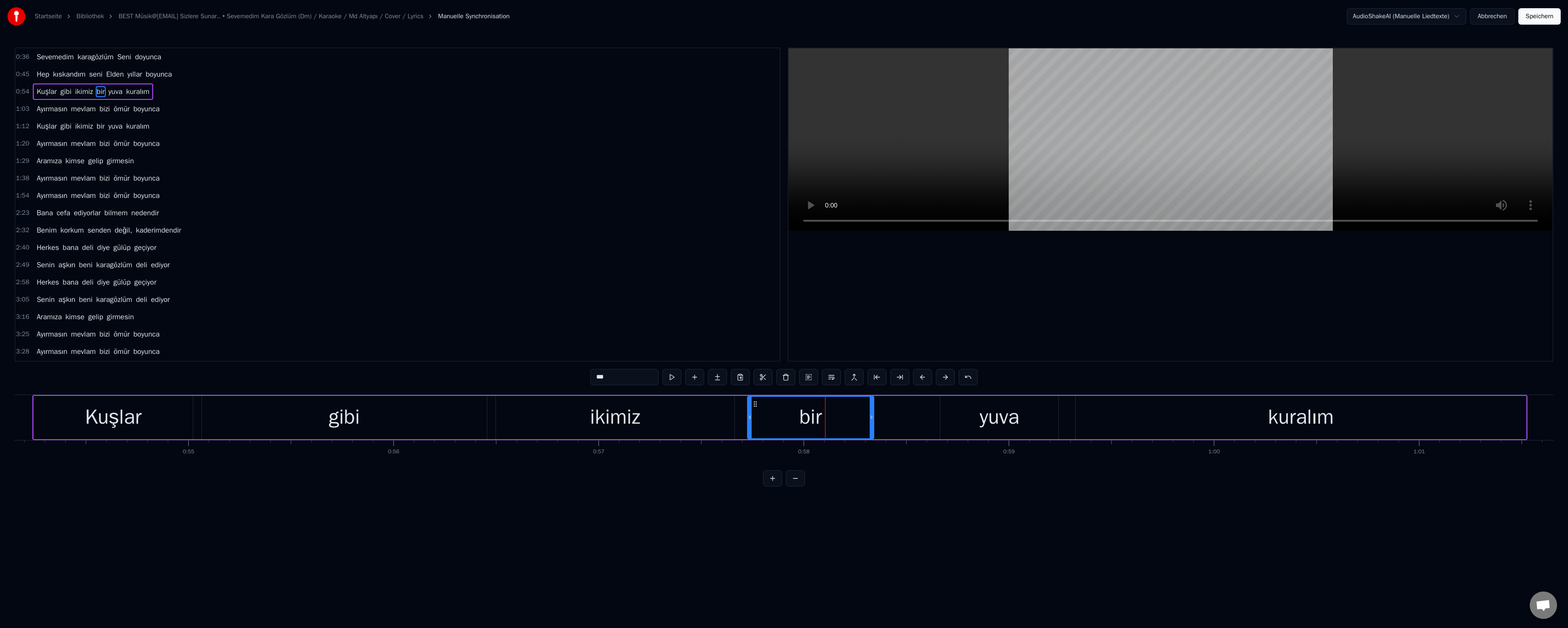 drag, startPoint x: 593, startPoint y: 375, endPoint x: 600, endPoint y: 383, distance: 10.630146 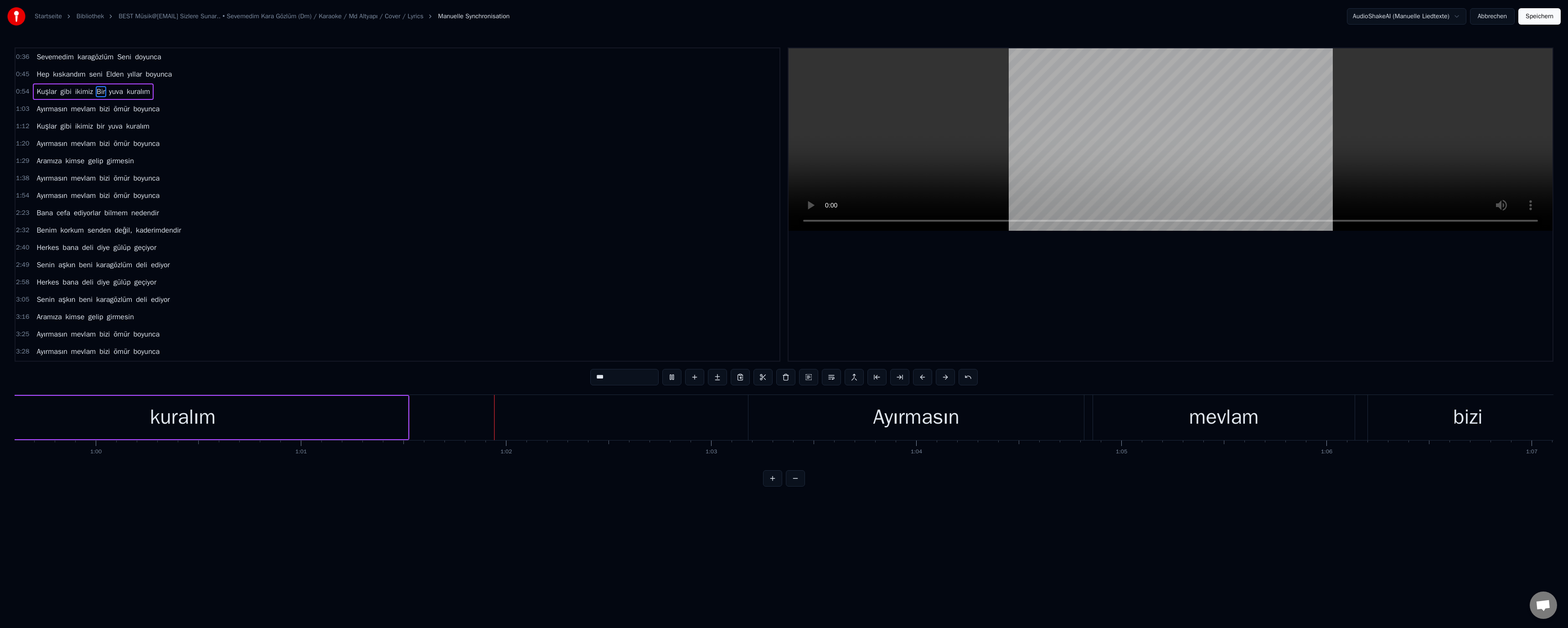 scroll, scrollTop: 0, scrollLeft: 12563, axis: horizontal 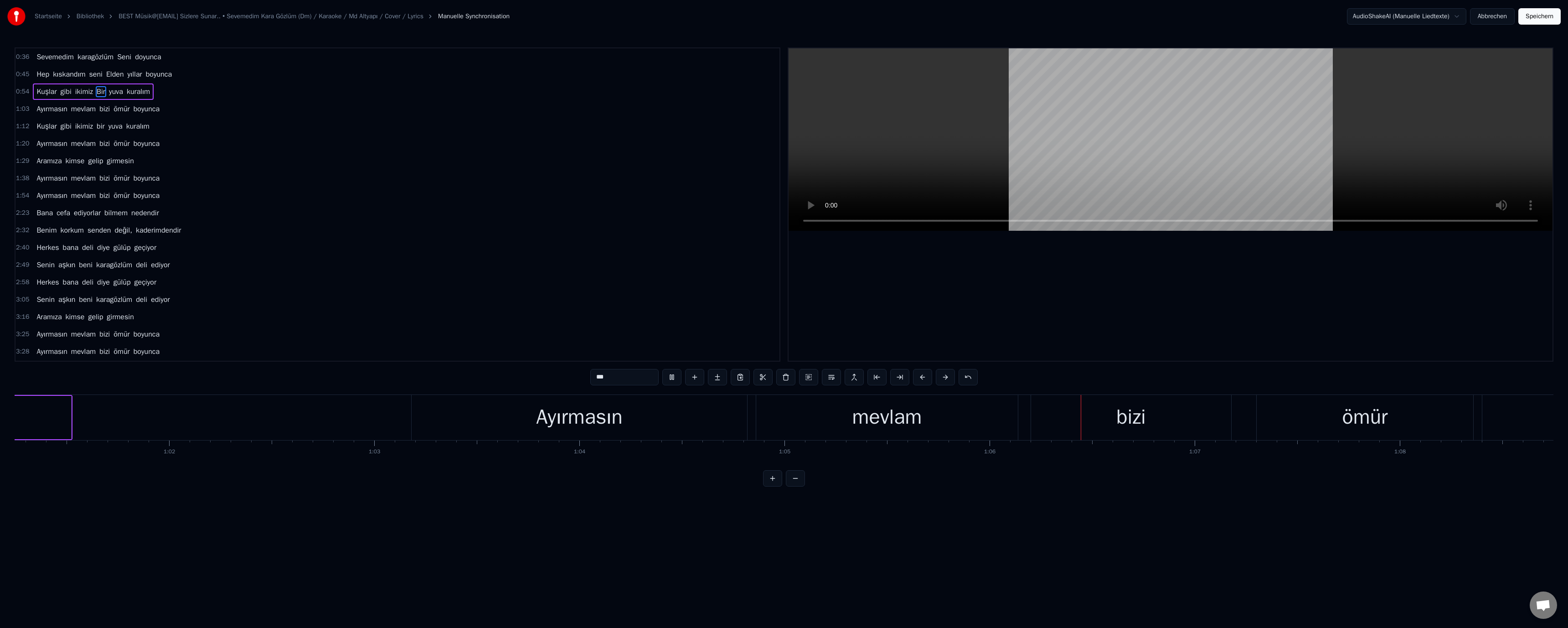 click at bounding box center (1171, 140) 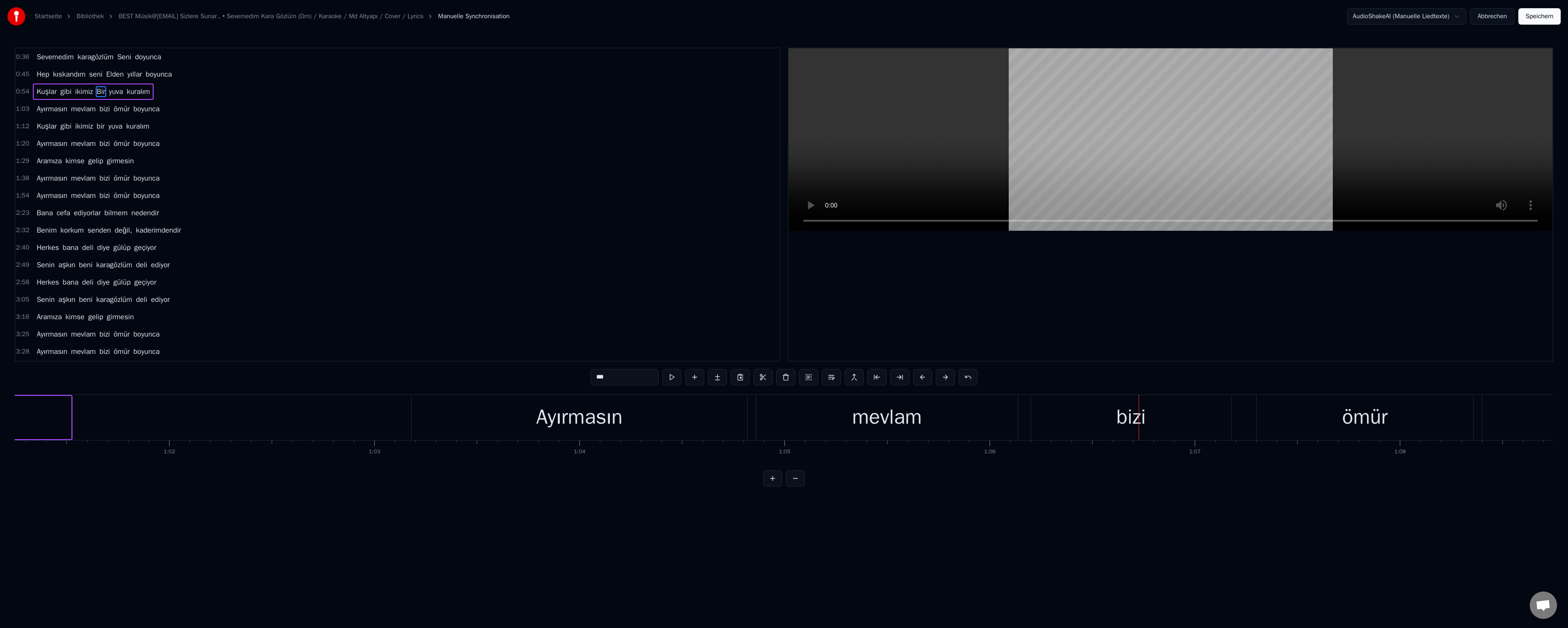 click on "bizi" at bounding box center [1131, 417] 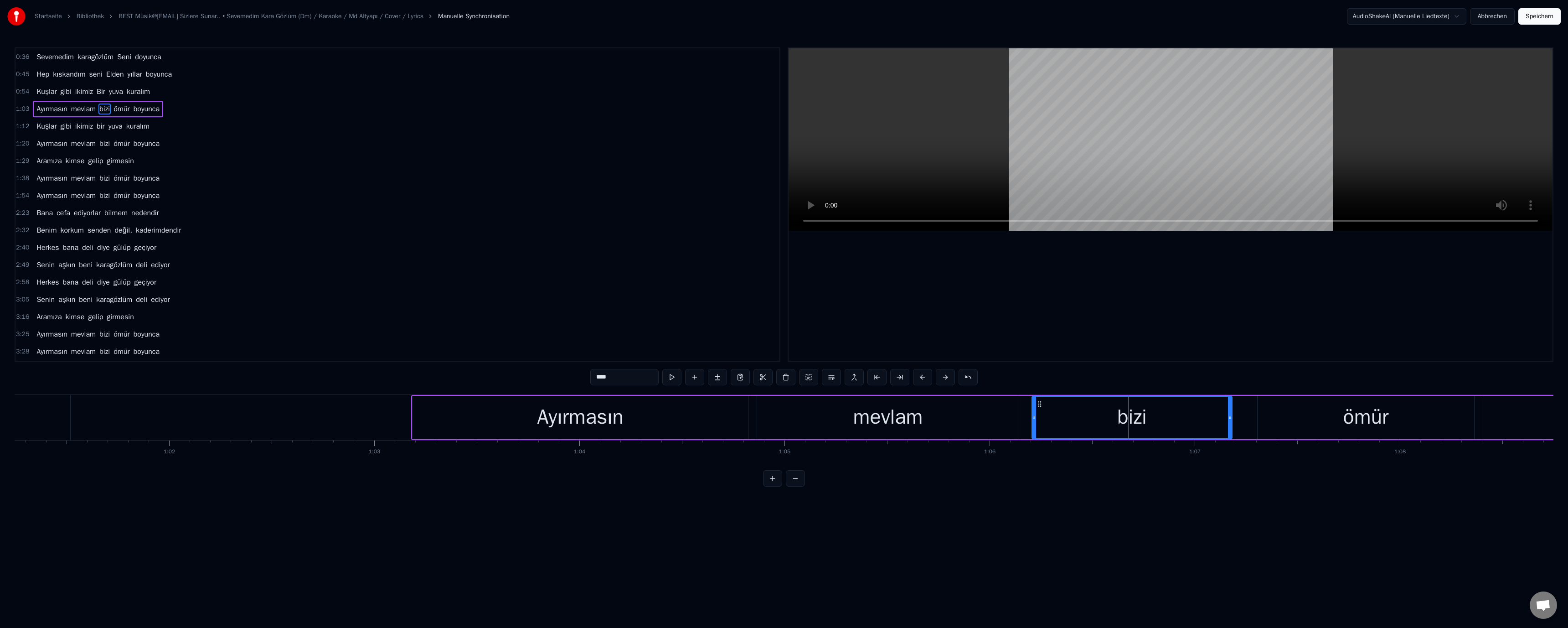 drag, startPoint x: 595, startPoint y: 379, endPoint x: 600, endPoint y: 382, distance: 5.830952 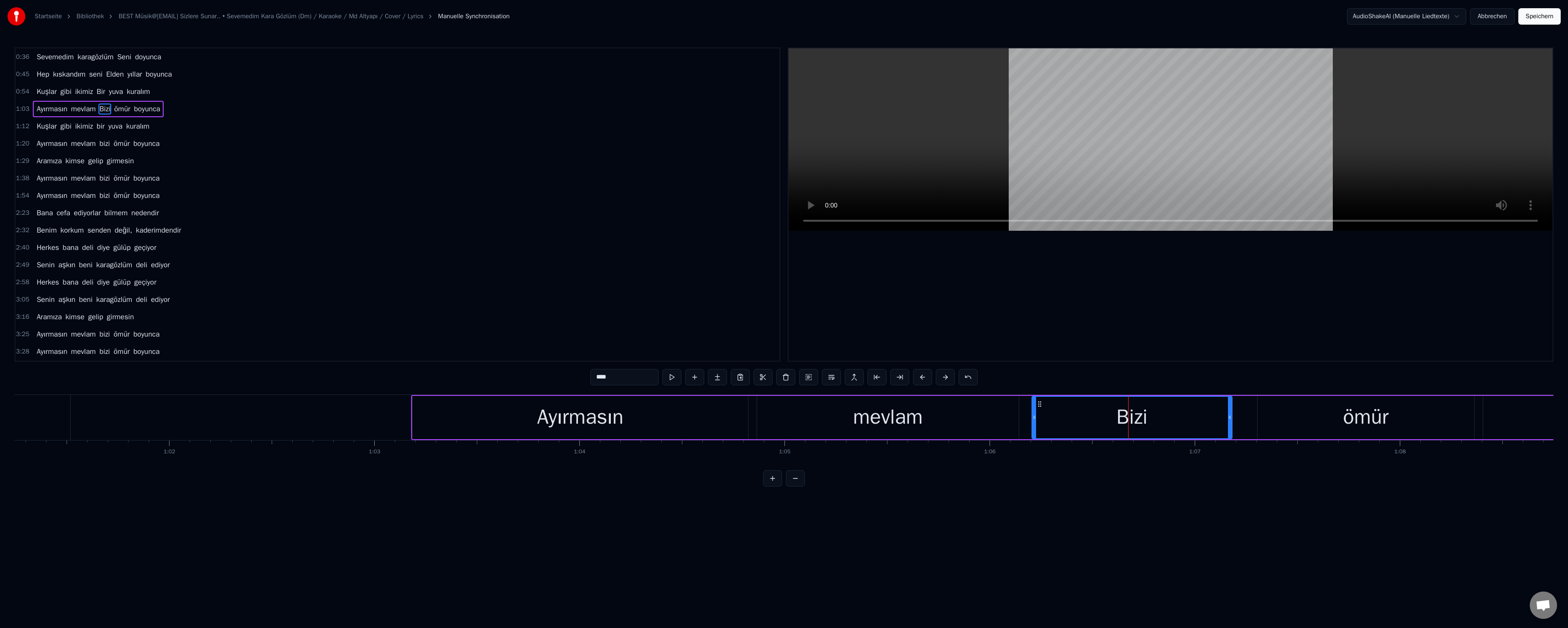 type on "****" 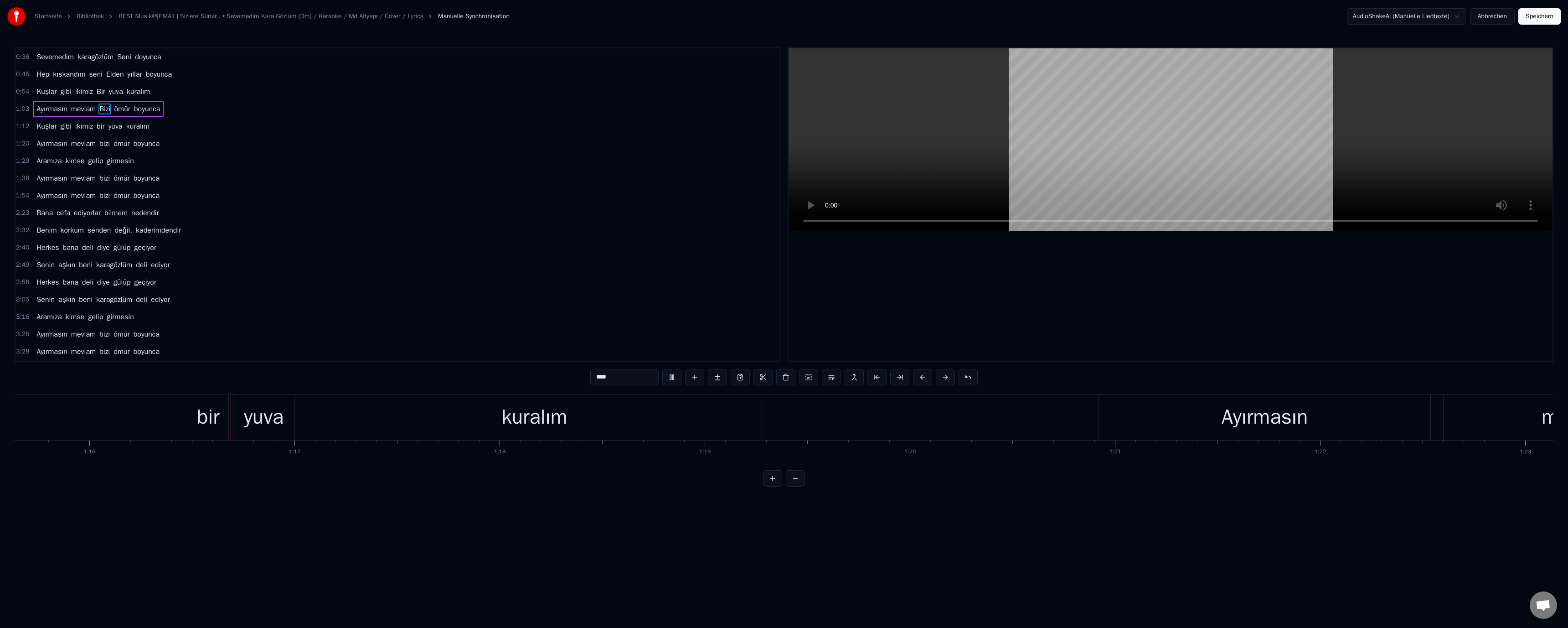 scroll, scrollTop: 0, scrollLeft: 15520, axis: horizontal 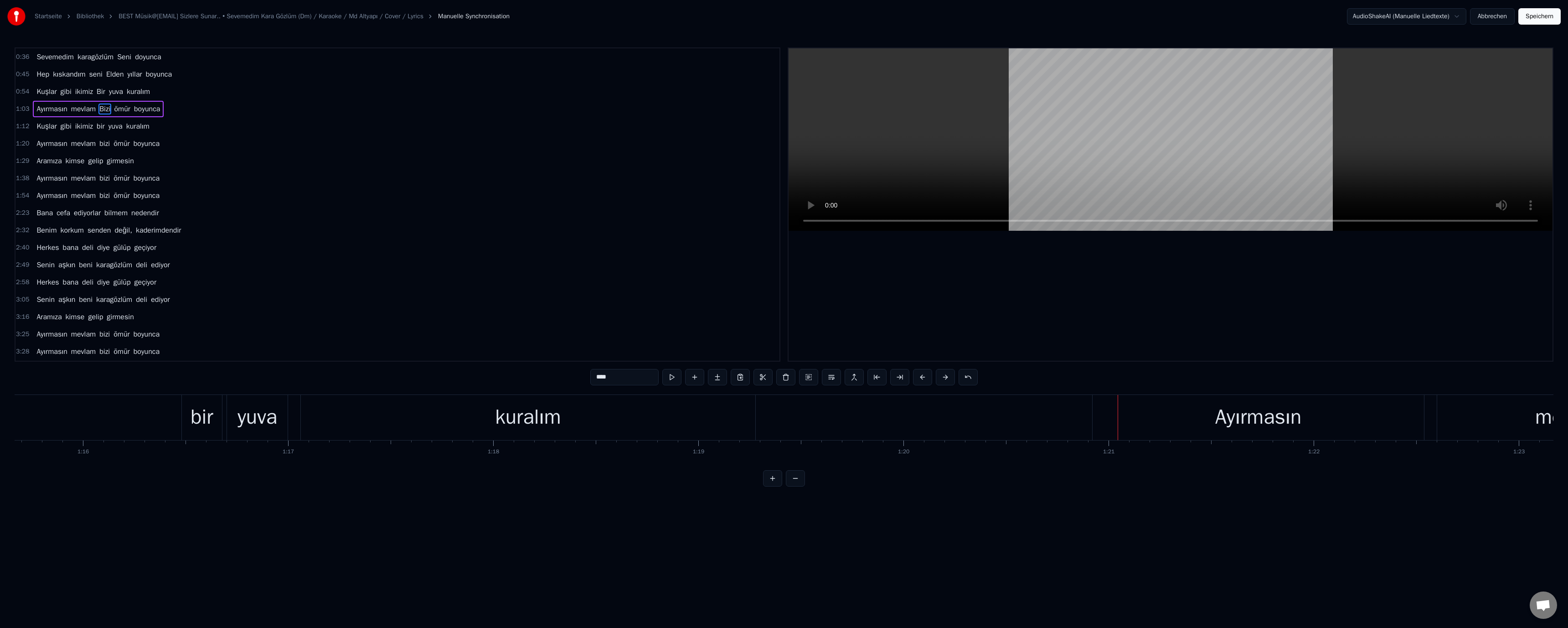 click on "Abbrechen" at bounding box center [1492, 16] 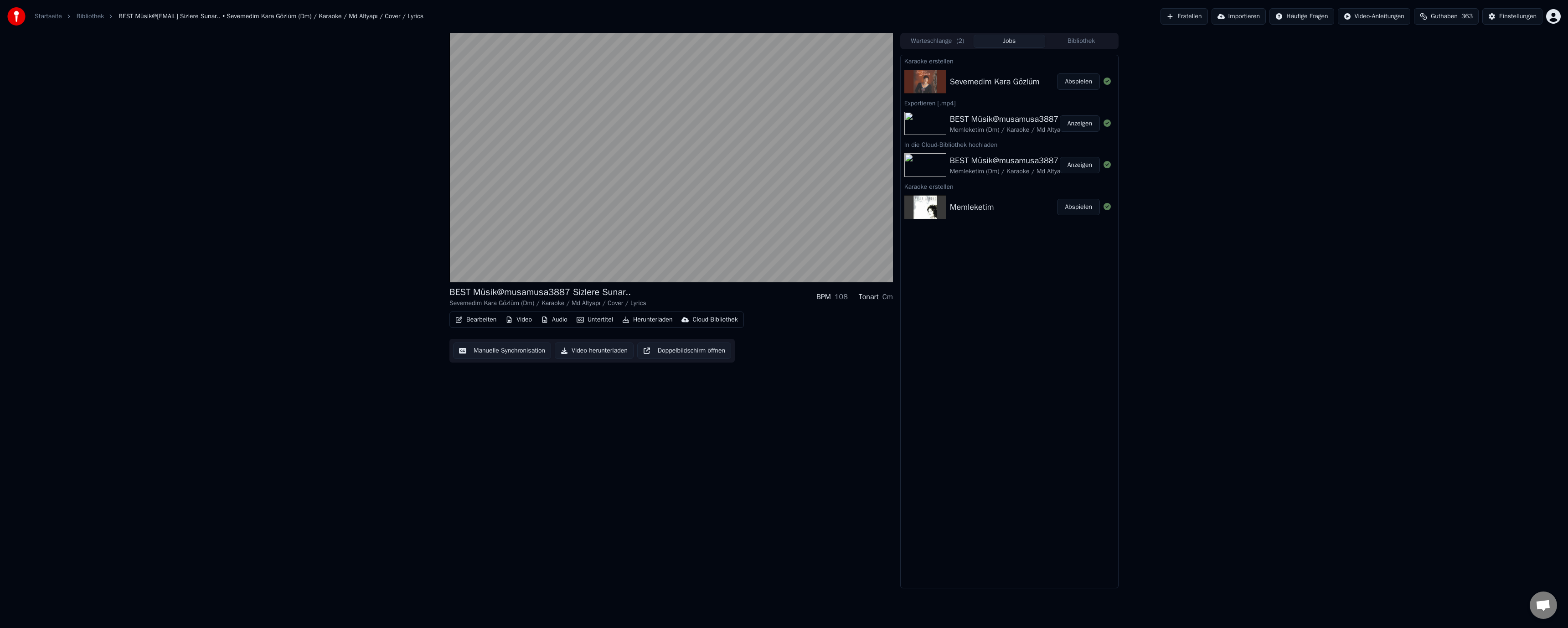 click on "Manuelle Synchronisation" at bounding box center [502, 351] 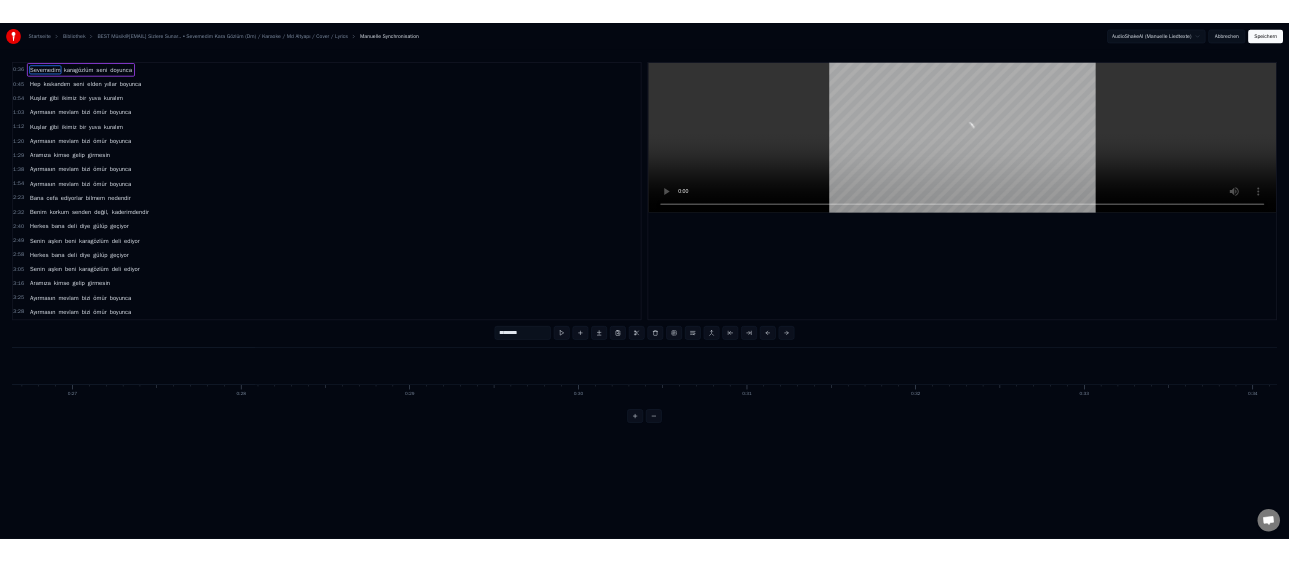 scroll, scrollTop: 0, scrollLeft: 16325, axis: horizontal 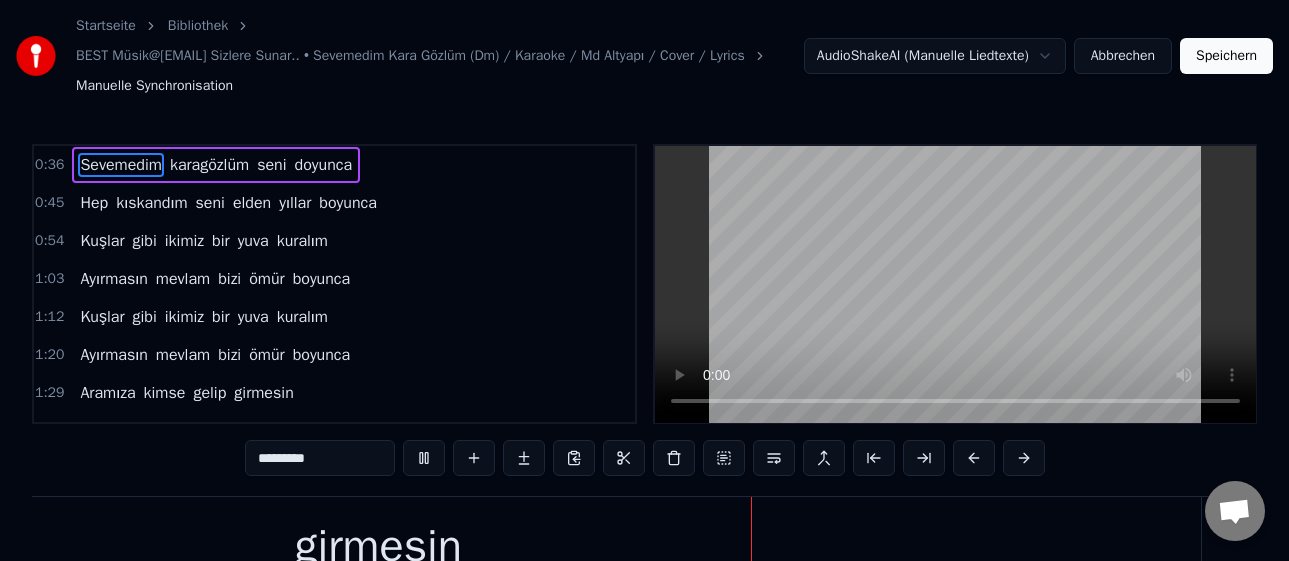 type 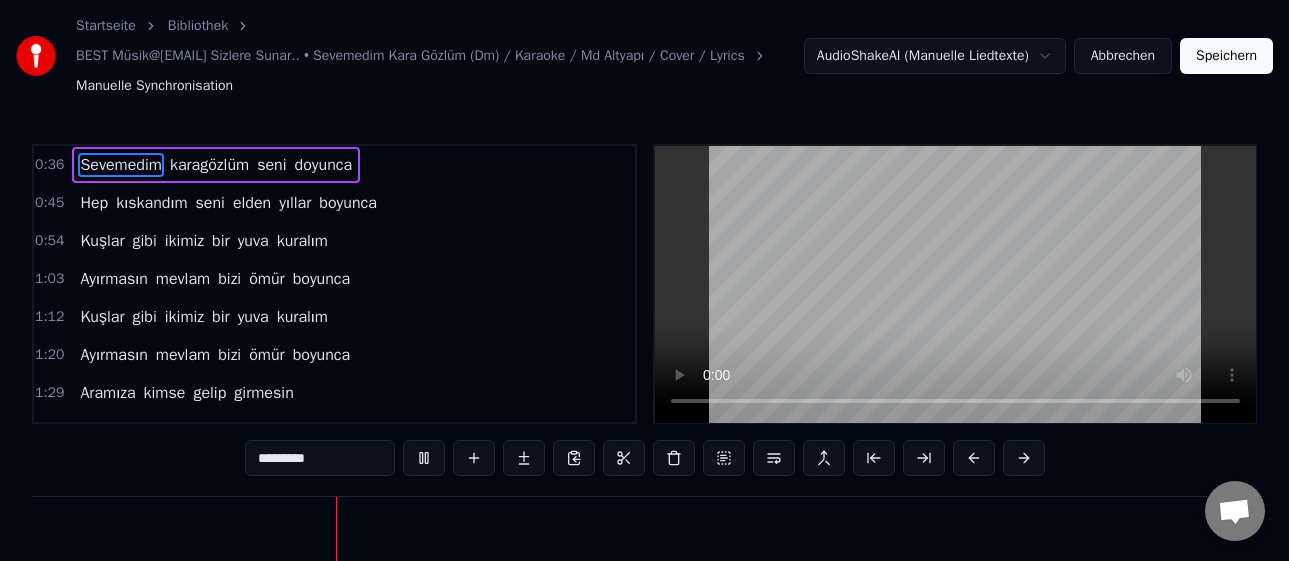 scroll, scrollTop: 0, scrollLeft: 48819, axis: horizontal 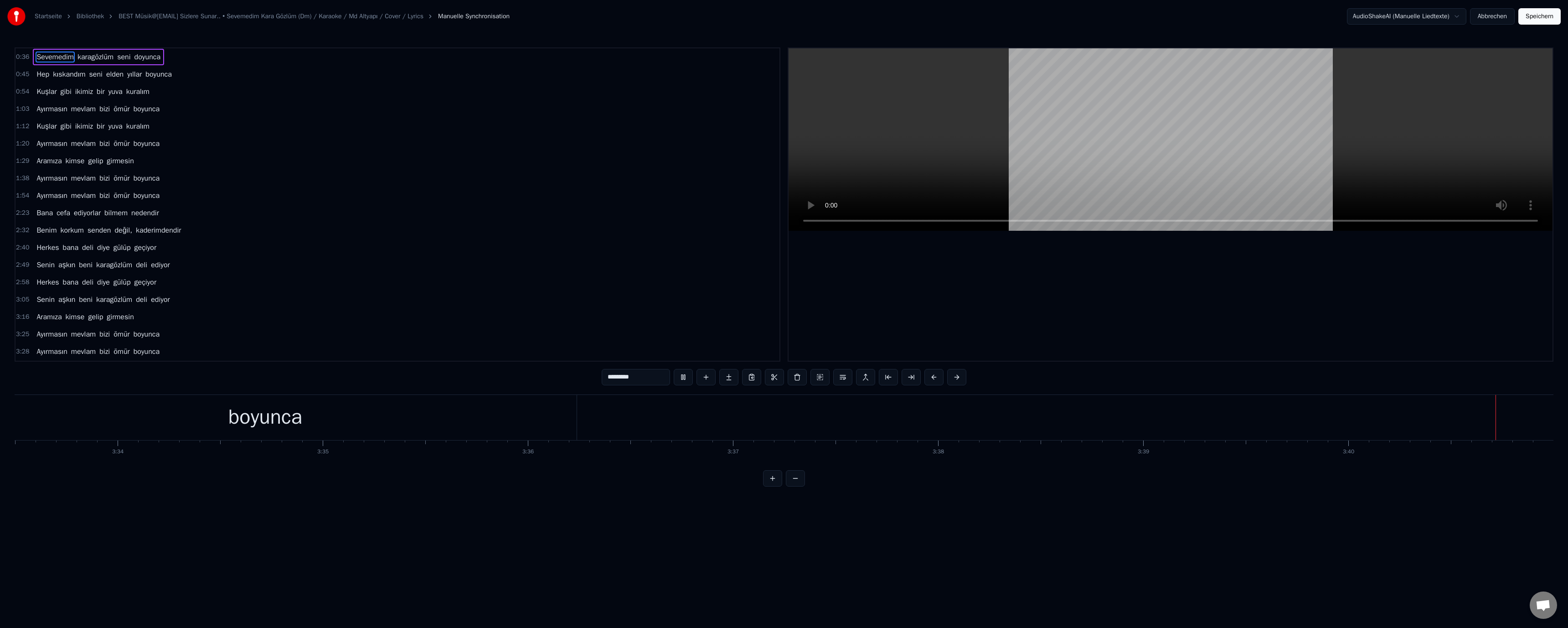 drag, startPoint x: 195, startPoint y: 342, endPoint x: 154, endPoint y: 230, distance: 119.2686 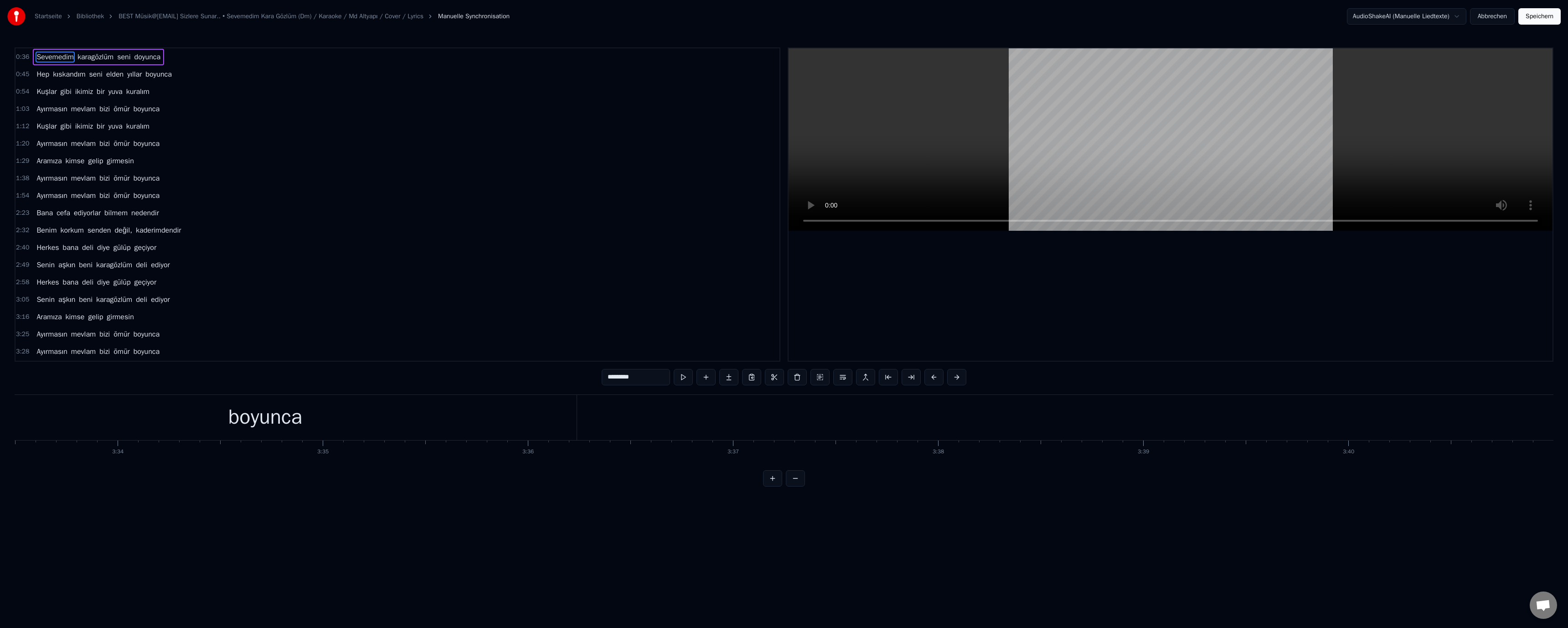 scroll, scrollTop: 0, scrollLeft: 43792, axis: horizontal 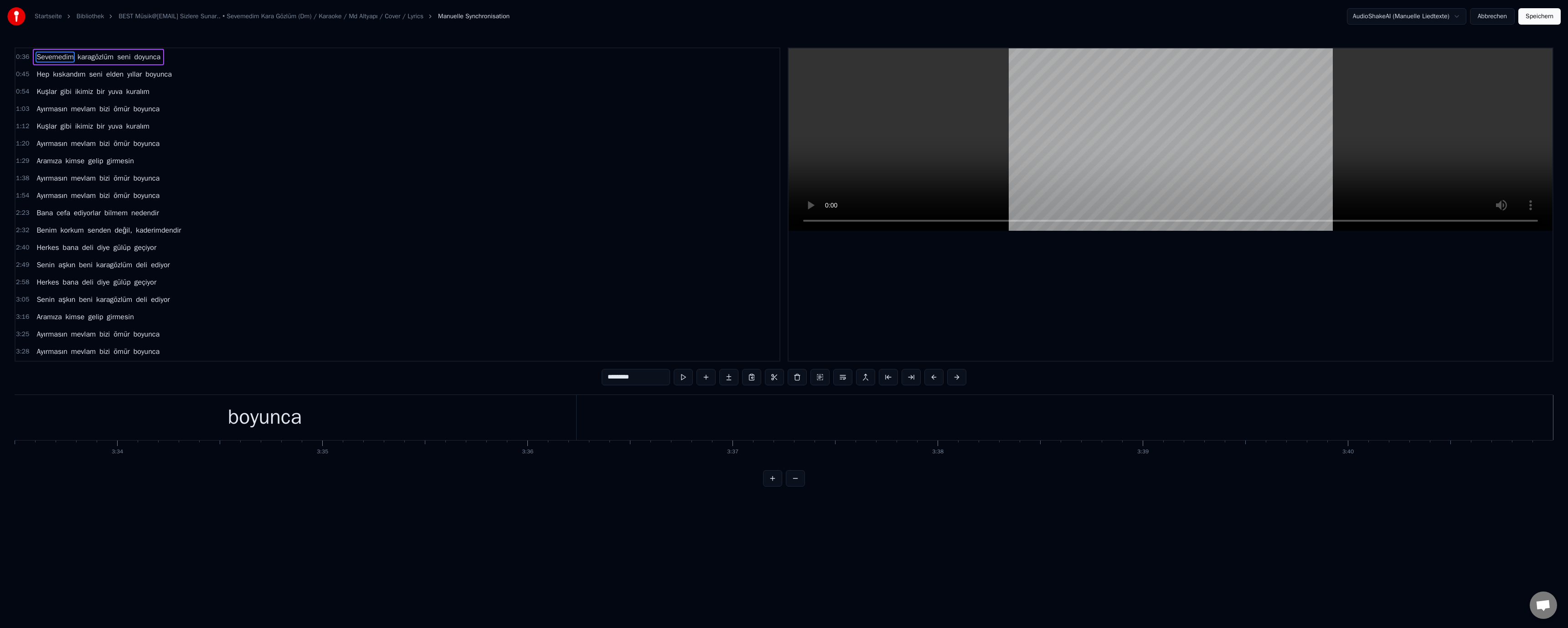 click on "Abbrechen" at bounding box center (1492, 16) 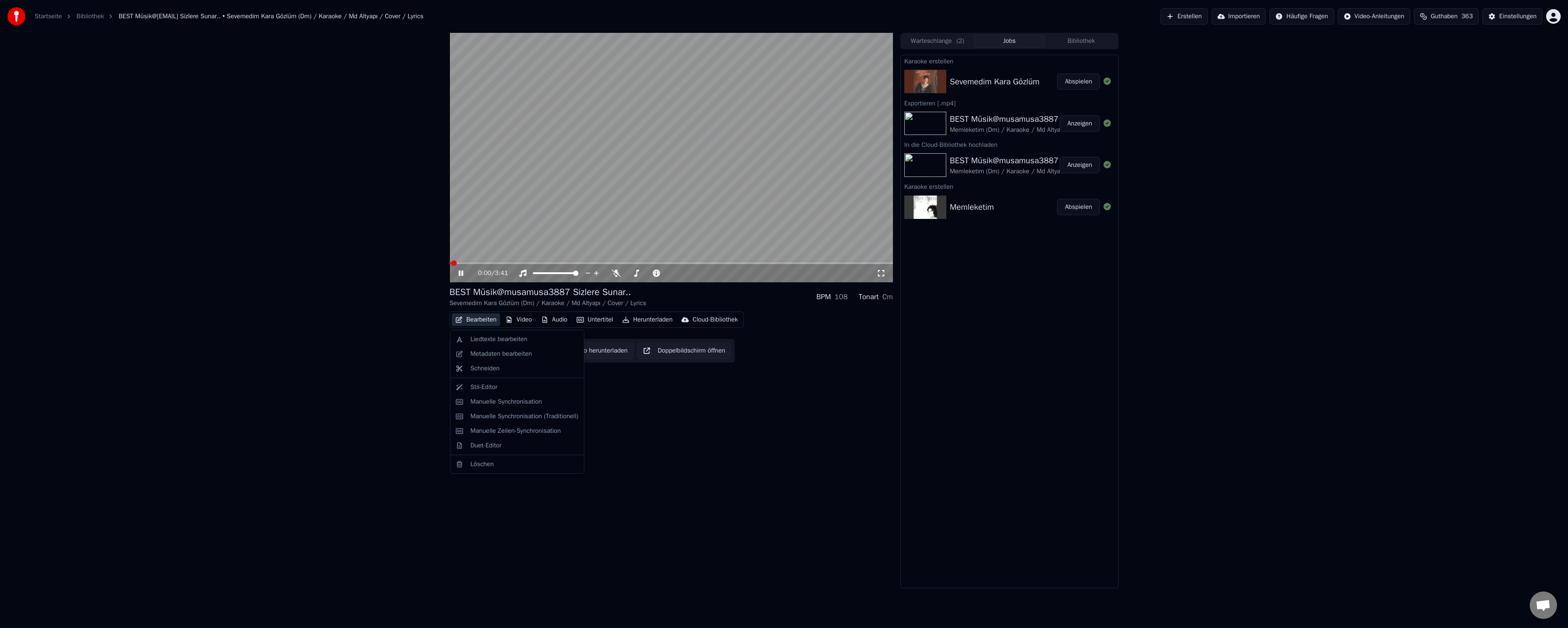 click on "Bearbeiten" at bounding box center [476, 320] 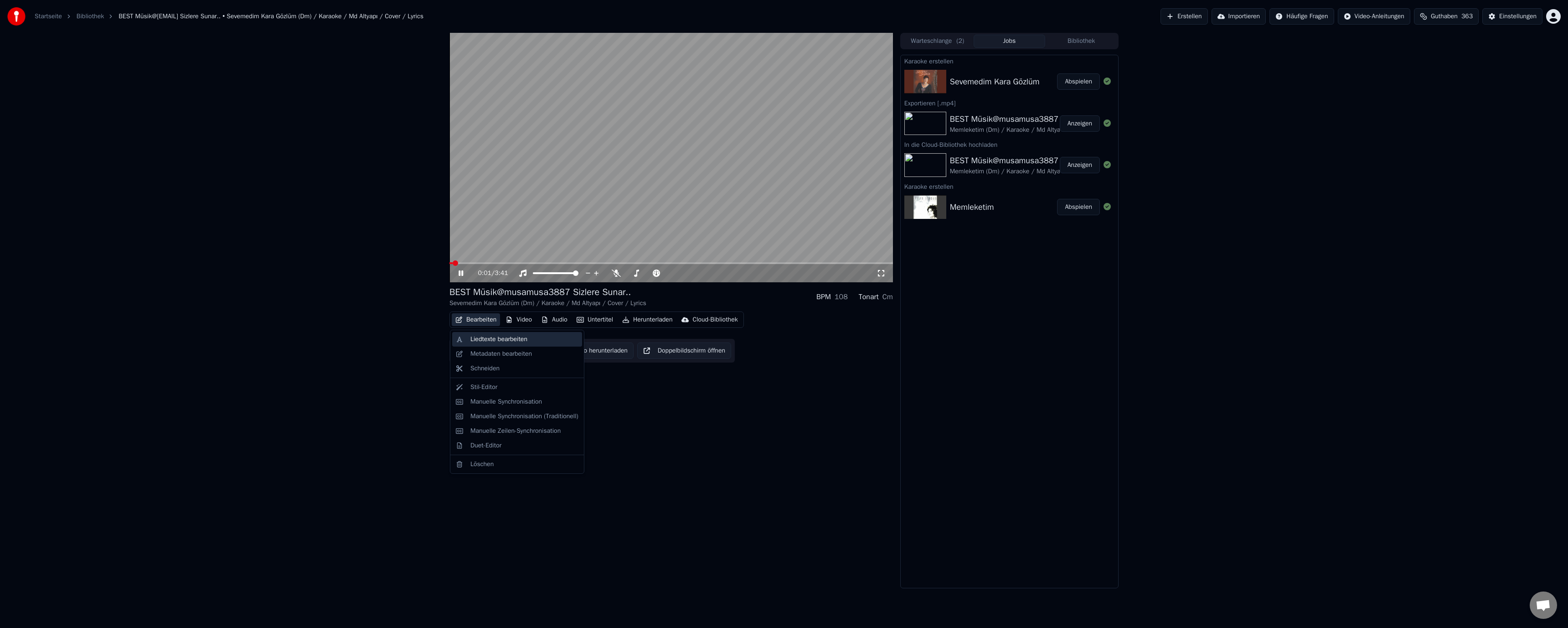 click on "Liedtexte bearbeiten" at bounding box center (499, 339) 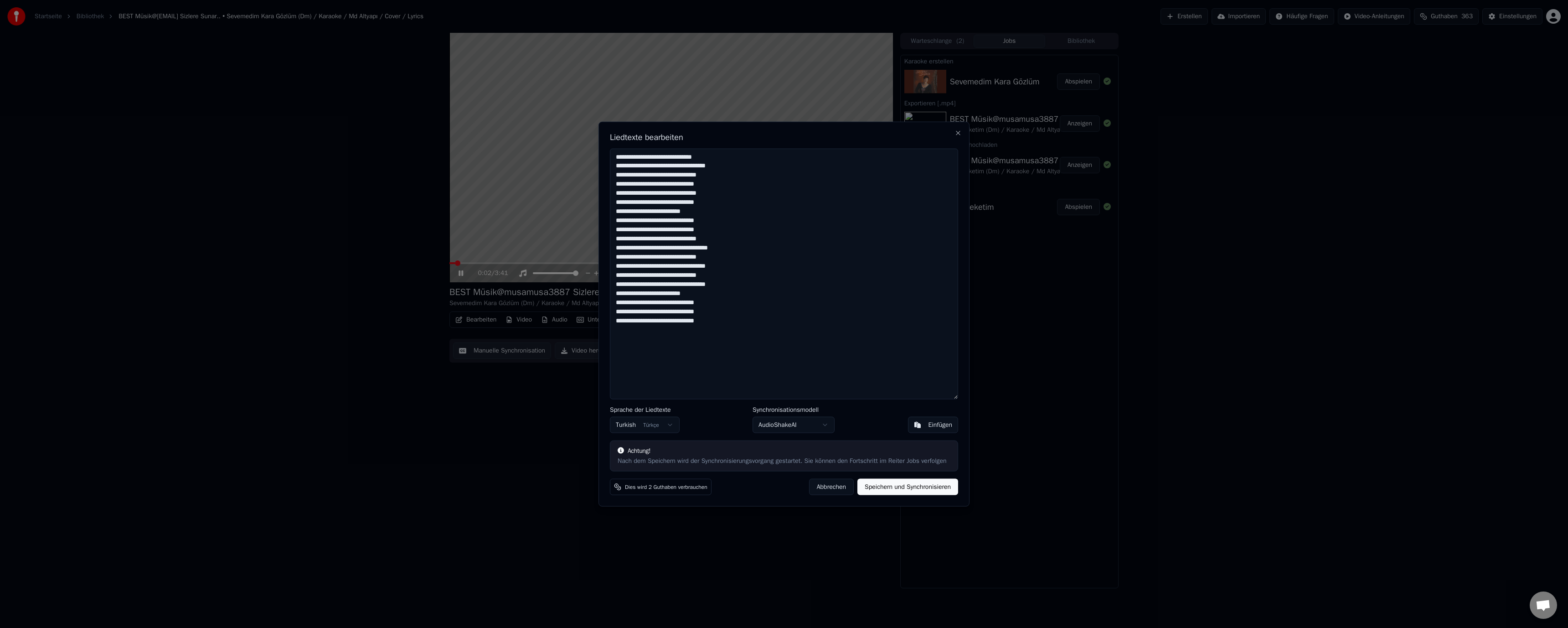 drag, startPoint x: 771, startPoint y: 331, endPoint x: 577, endPoint y: 116, distance: 289.58764 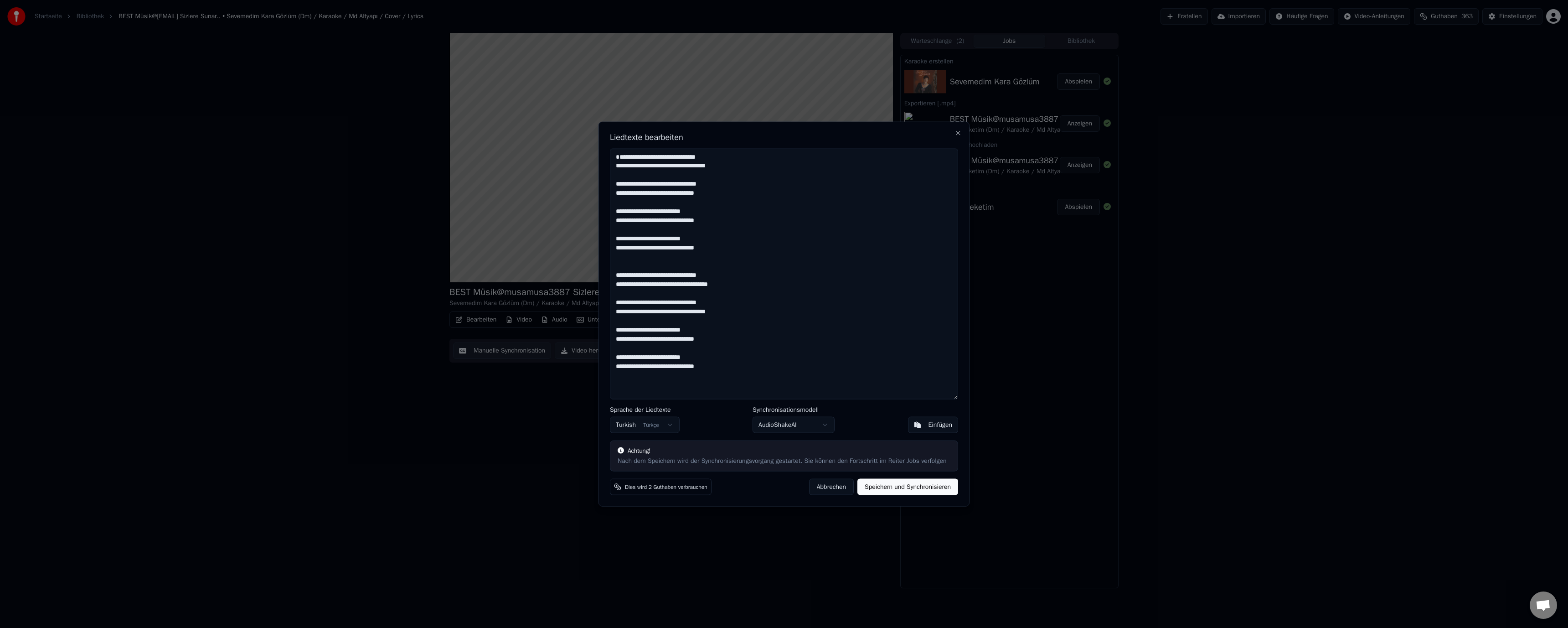 click on "Speichern und Synchronisieren" at bounding box center [908, 487] 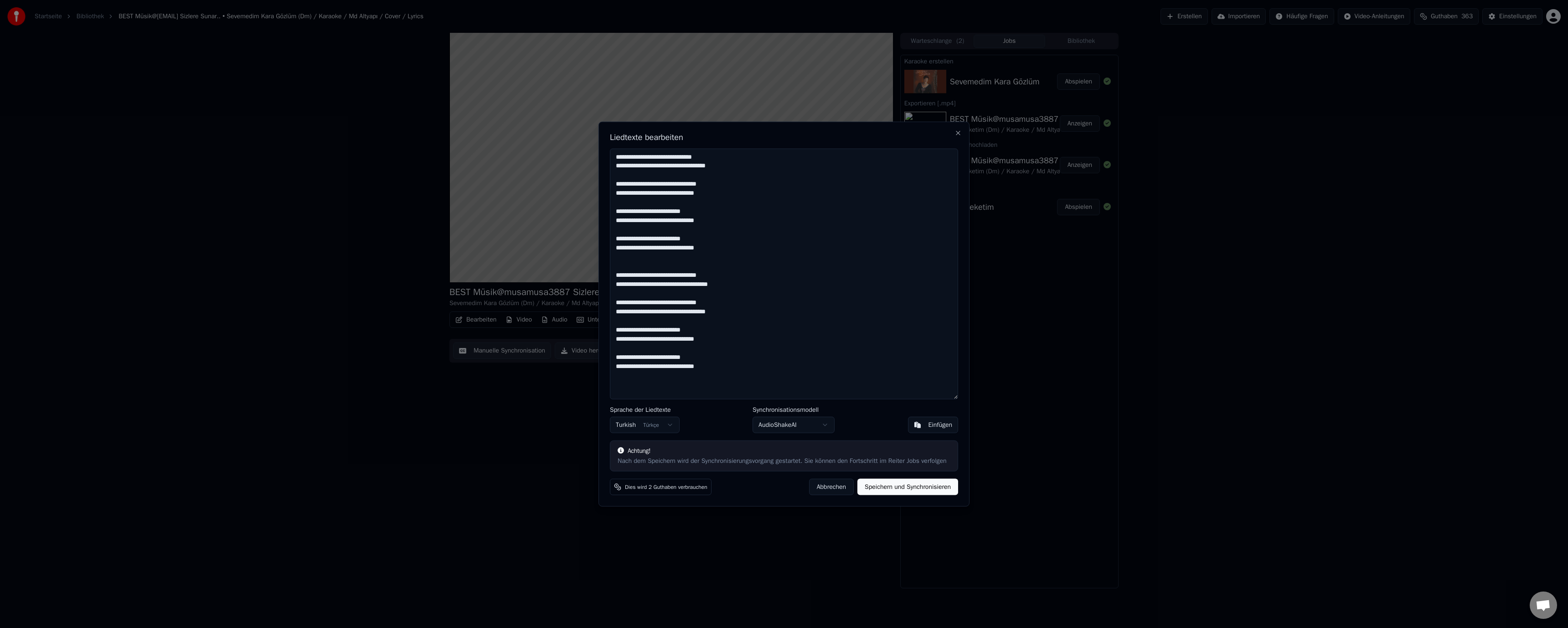type on "**********" 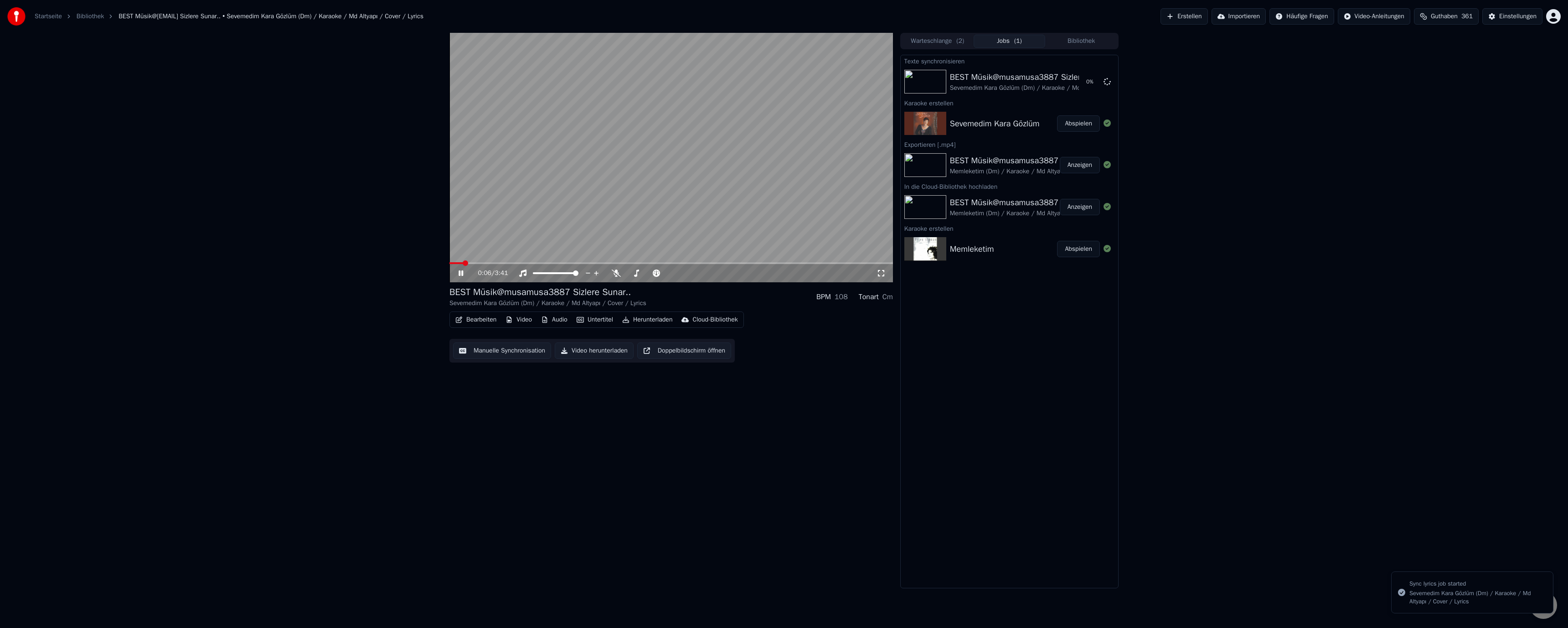 click at bounding box center [671, 157] 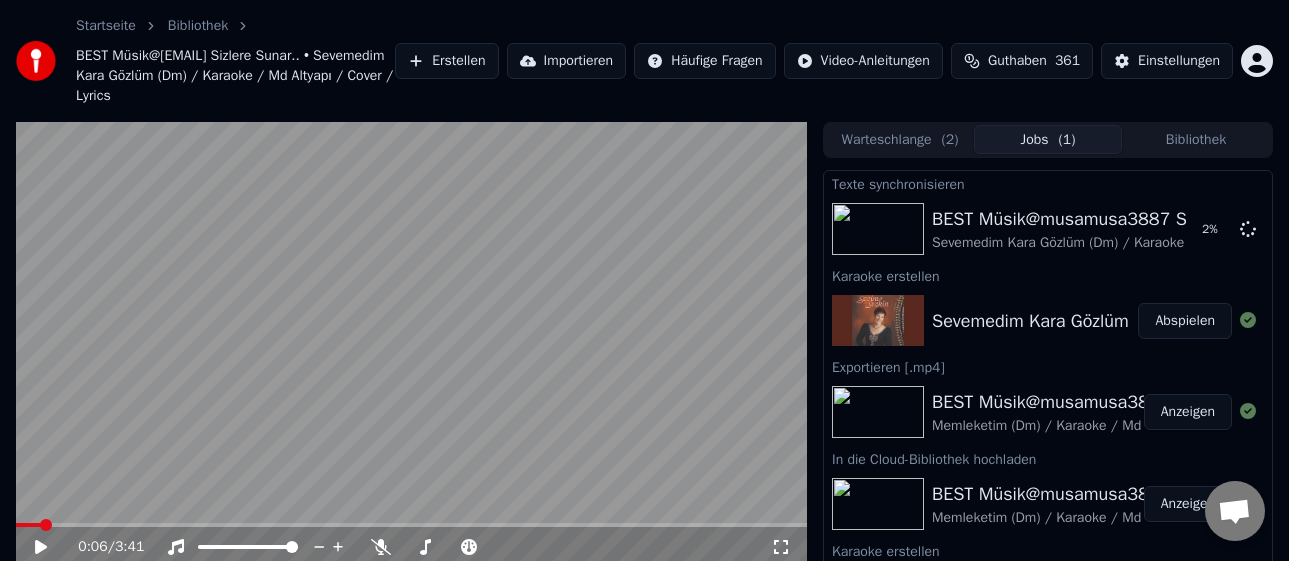 drag, startPoint x: 766, startPoint y: -2, endPoint x: 514, endPoint y: -3, distance: 252.00198 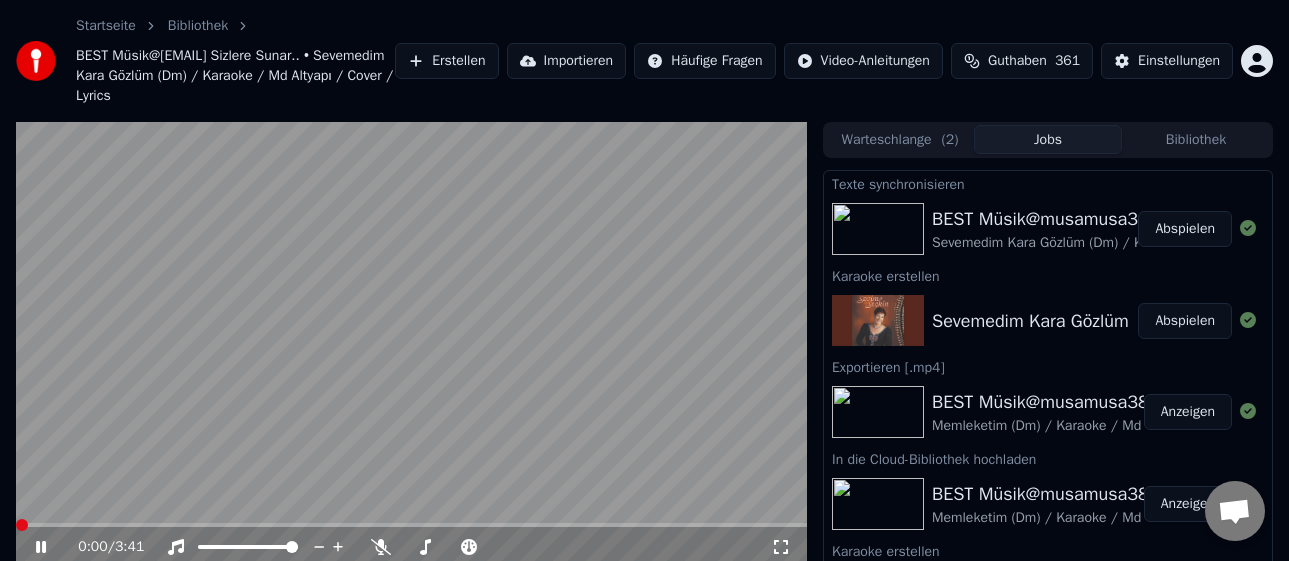 click at bounding box center [22, 525] 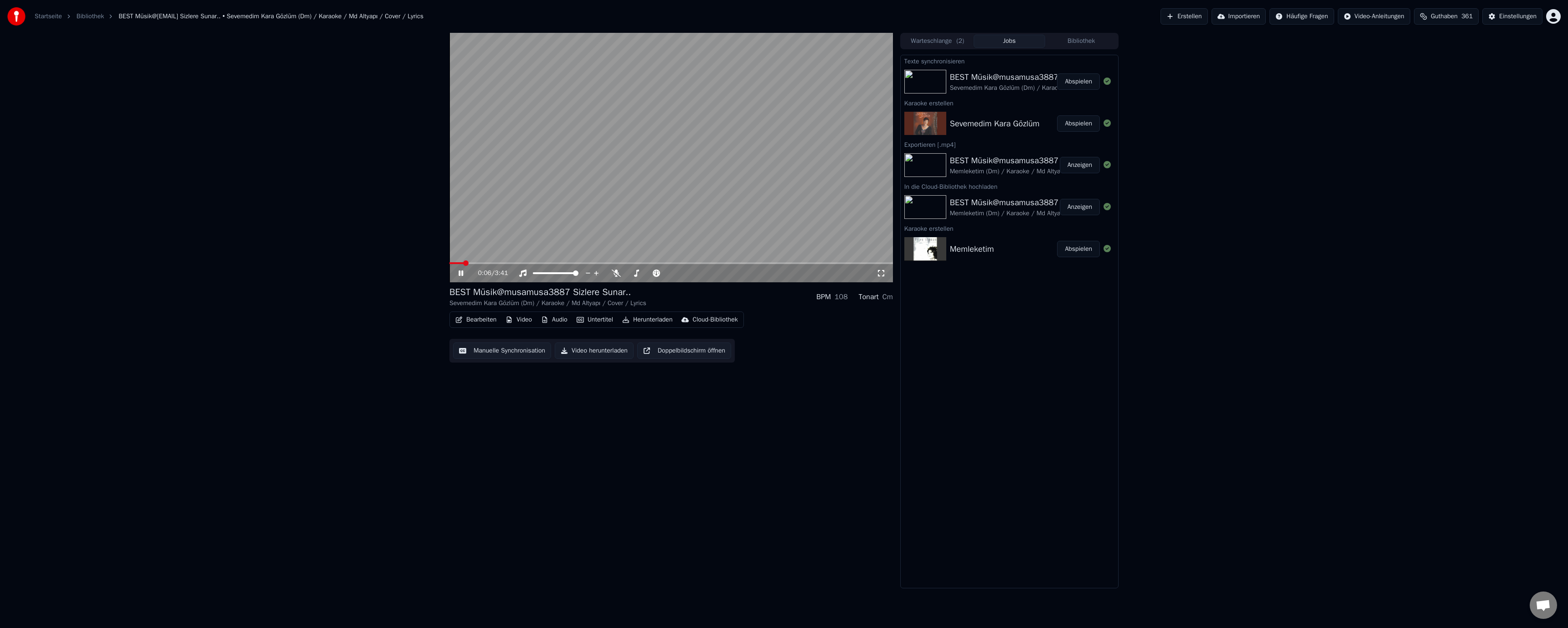 click on "Manuelle Synchronisation" at bounding box center [502, 351] 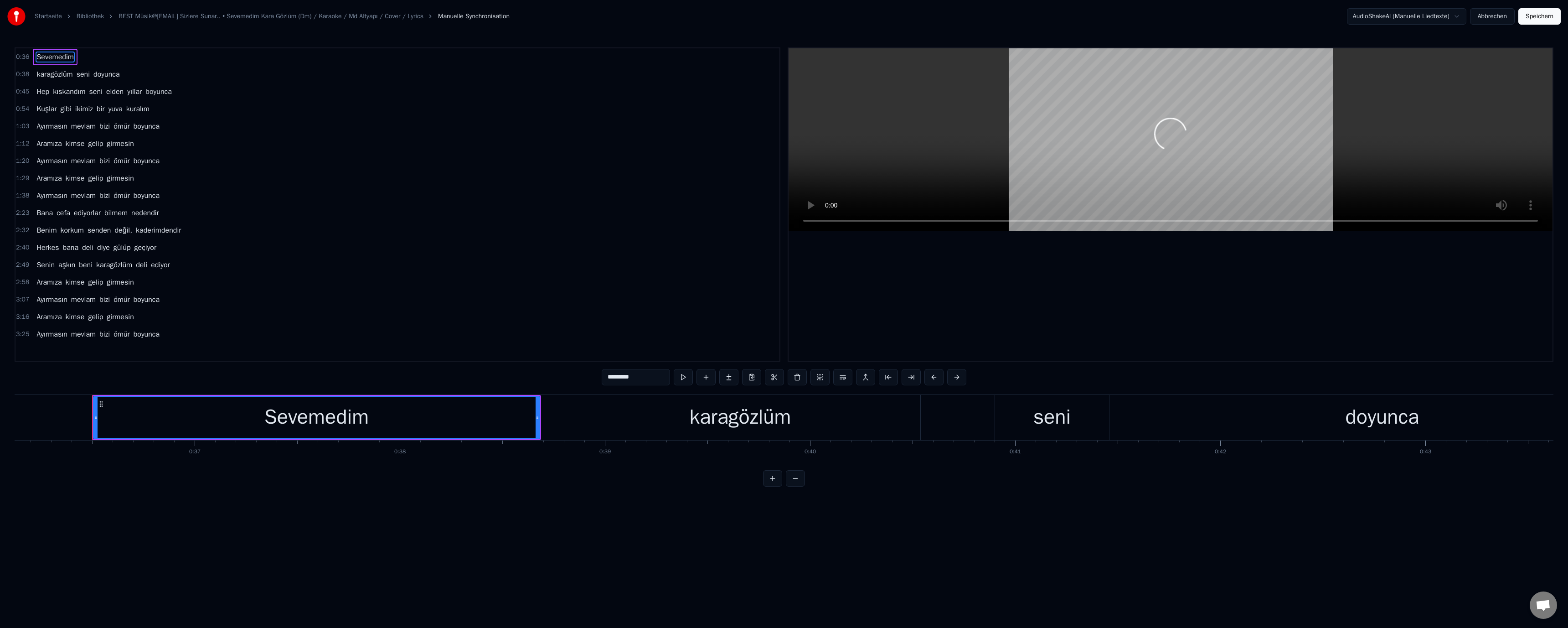 scroll, scrollTop: 0, scrollLeft: 7441, axis: horizontal 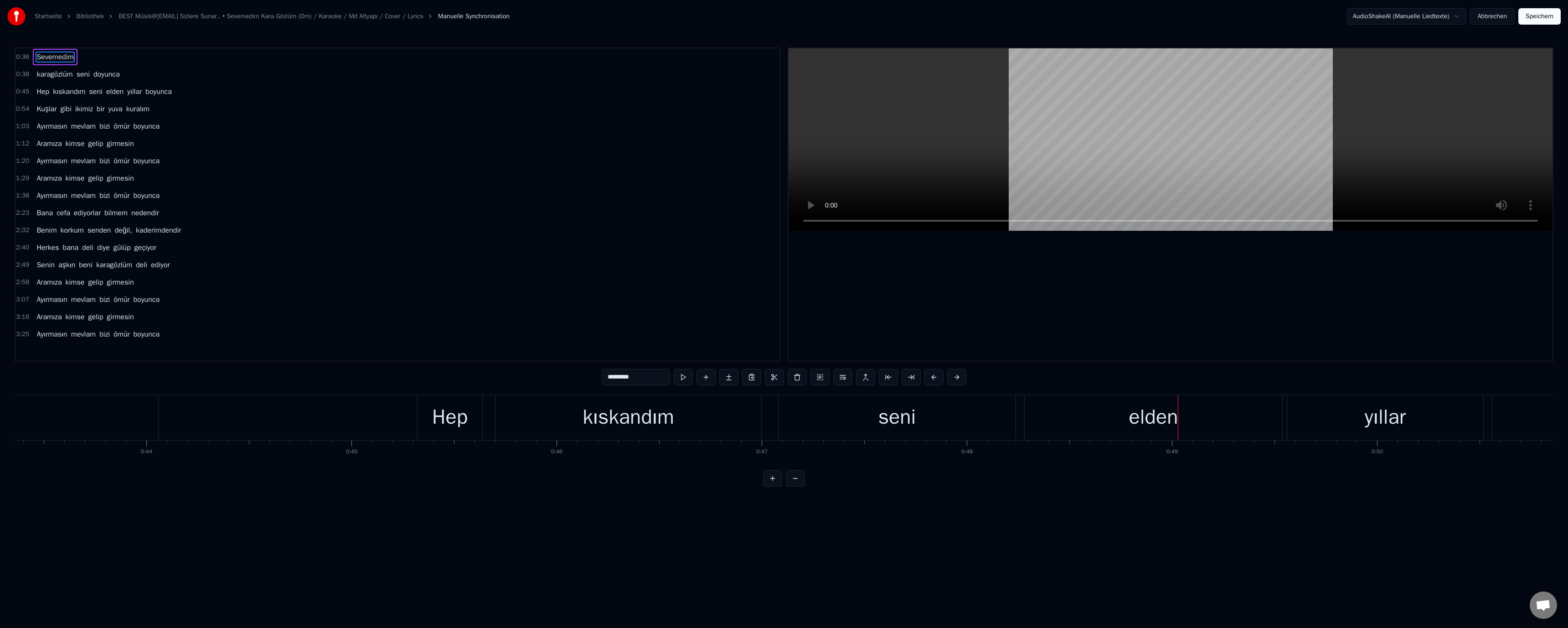 drag, startPoint x: 1096, startPoint y: 414, endPoint x: 993, endPoint y: 404, distance: 103.4843 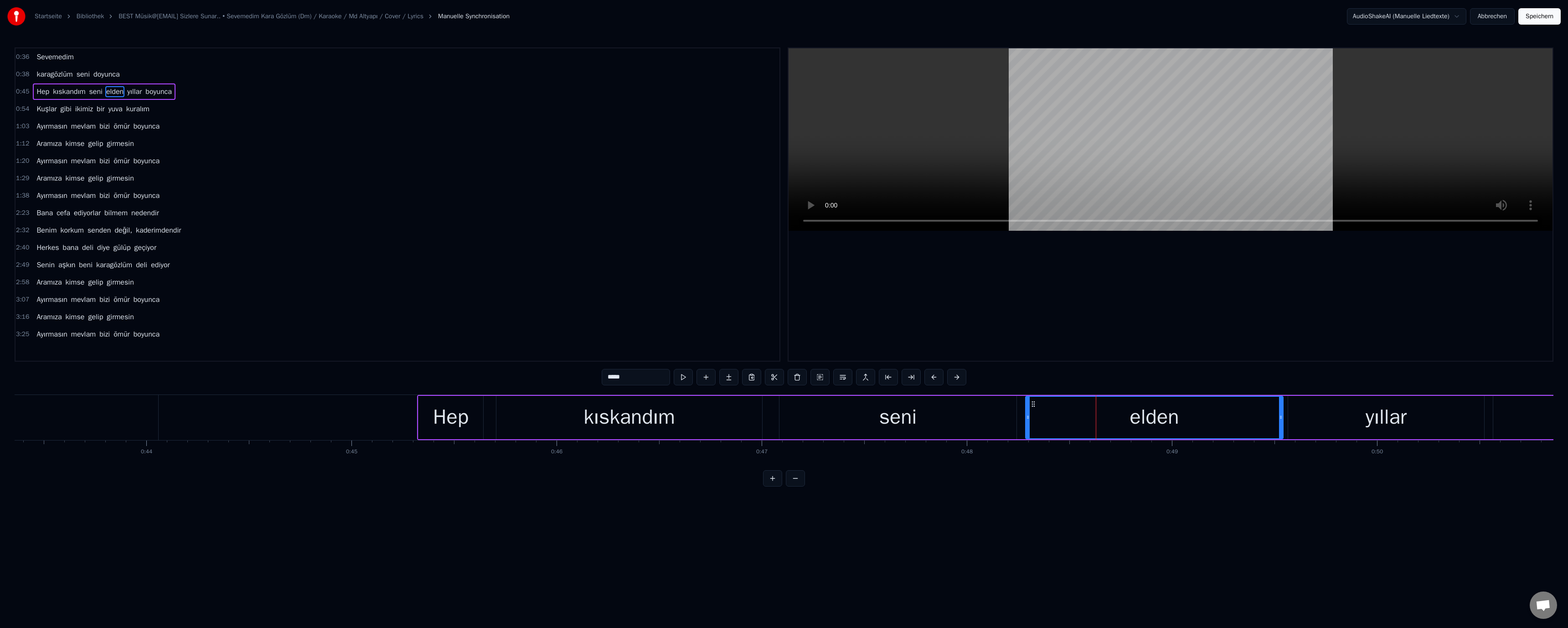 drag, startPoint x: 607, startPoint y: 378, endPoint x: 610, endPoint y: 384, distance: 6.708204 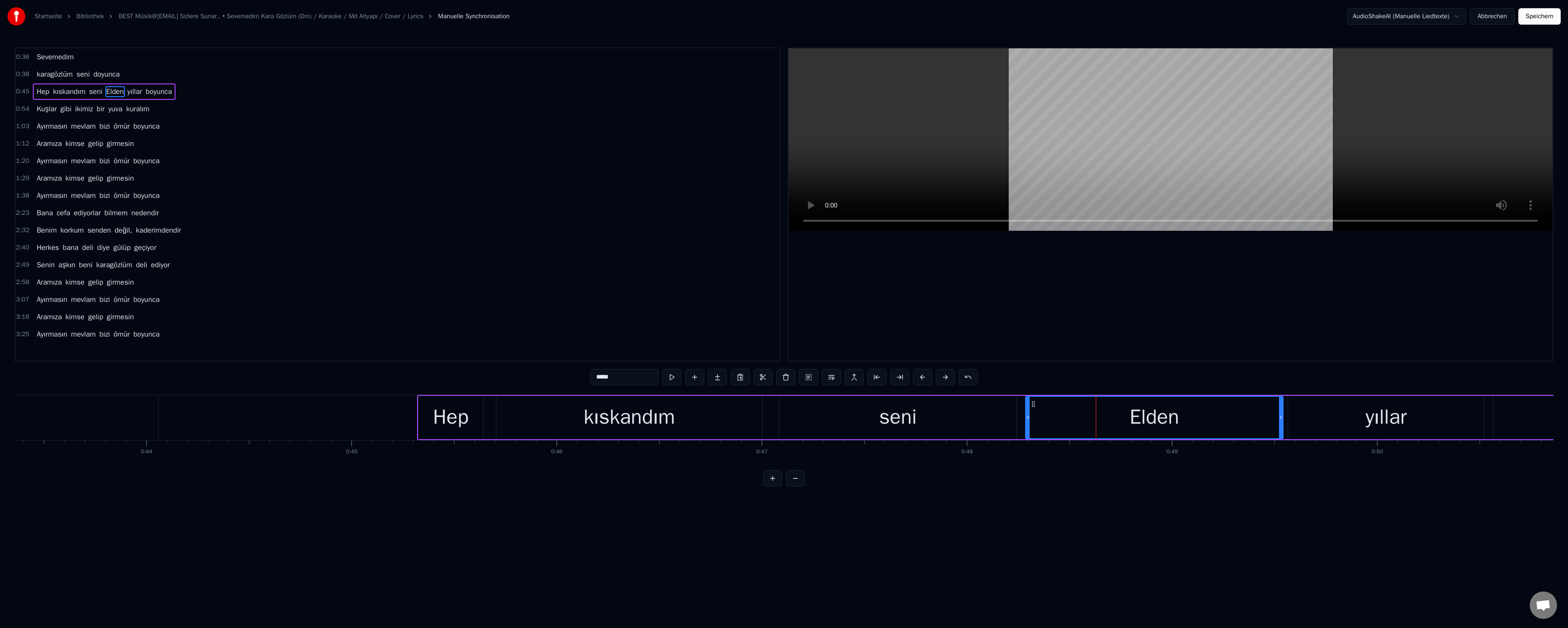 type on "*****" 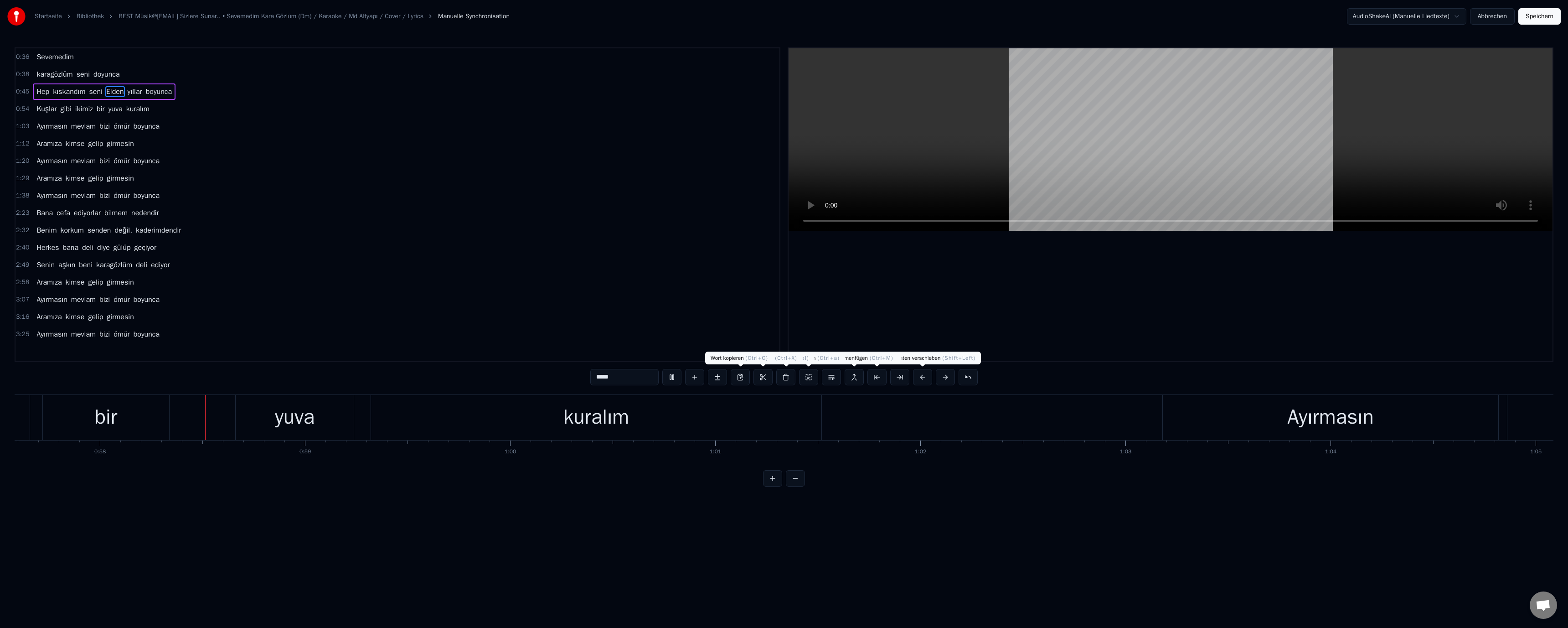 scroll, scrollTop: 0, scrollLeft: 11818, axis: horizontal 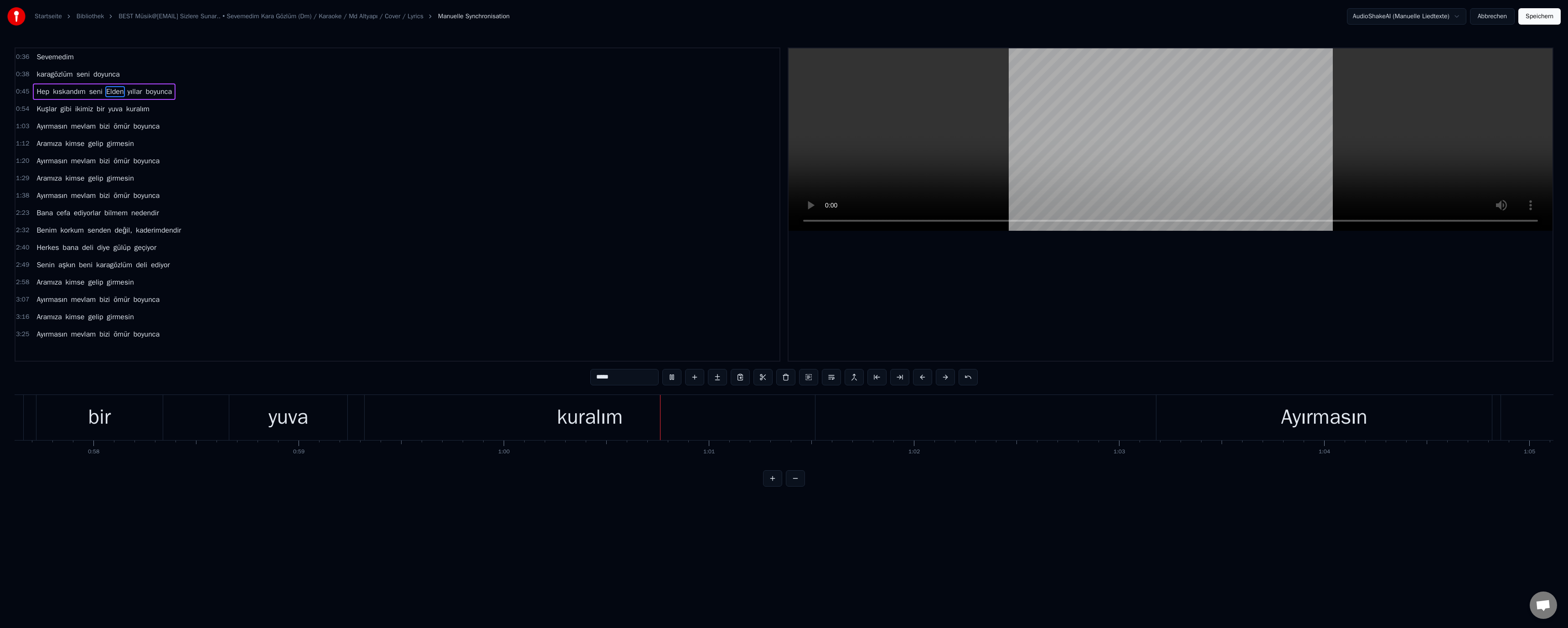 click on "2:49 Senin aşkın beni karagözlüm deli ediyor" at bounding box center (397, 265) 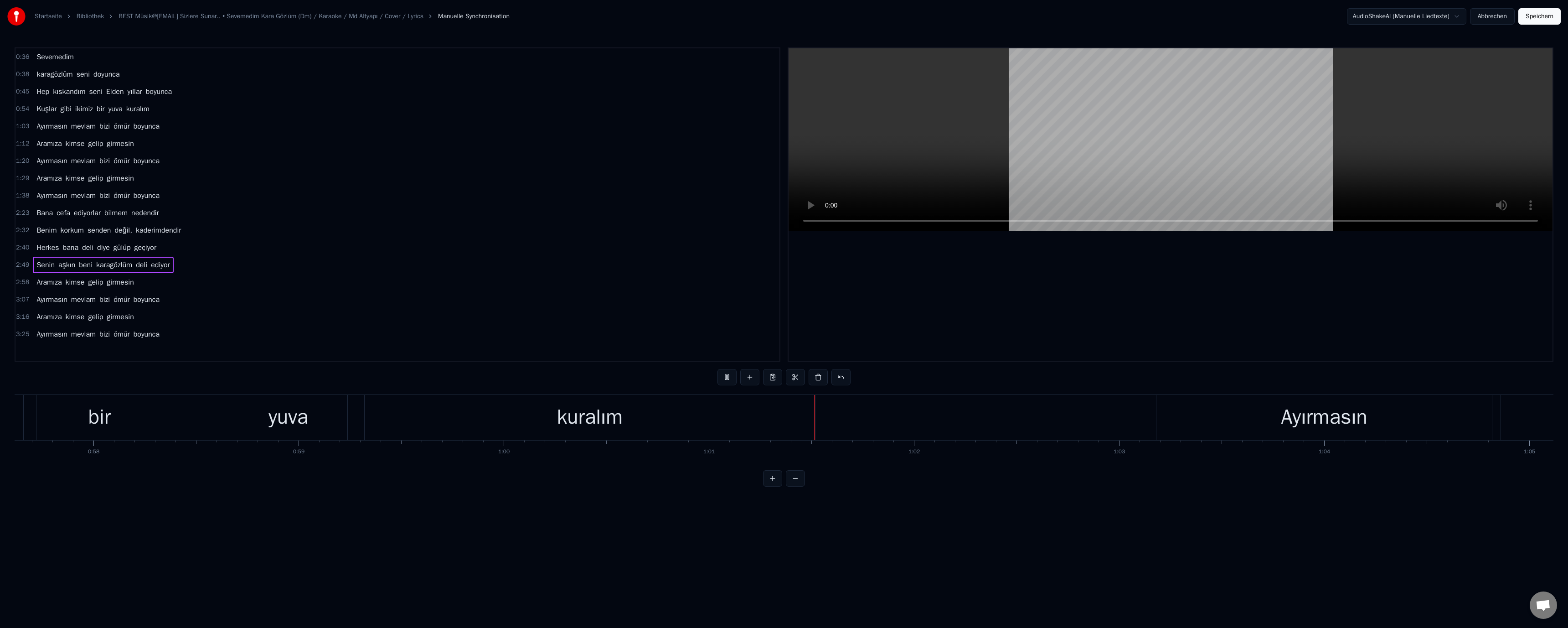 click at bounding box center [1171, 140] 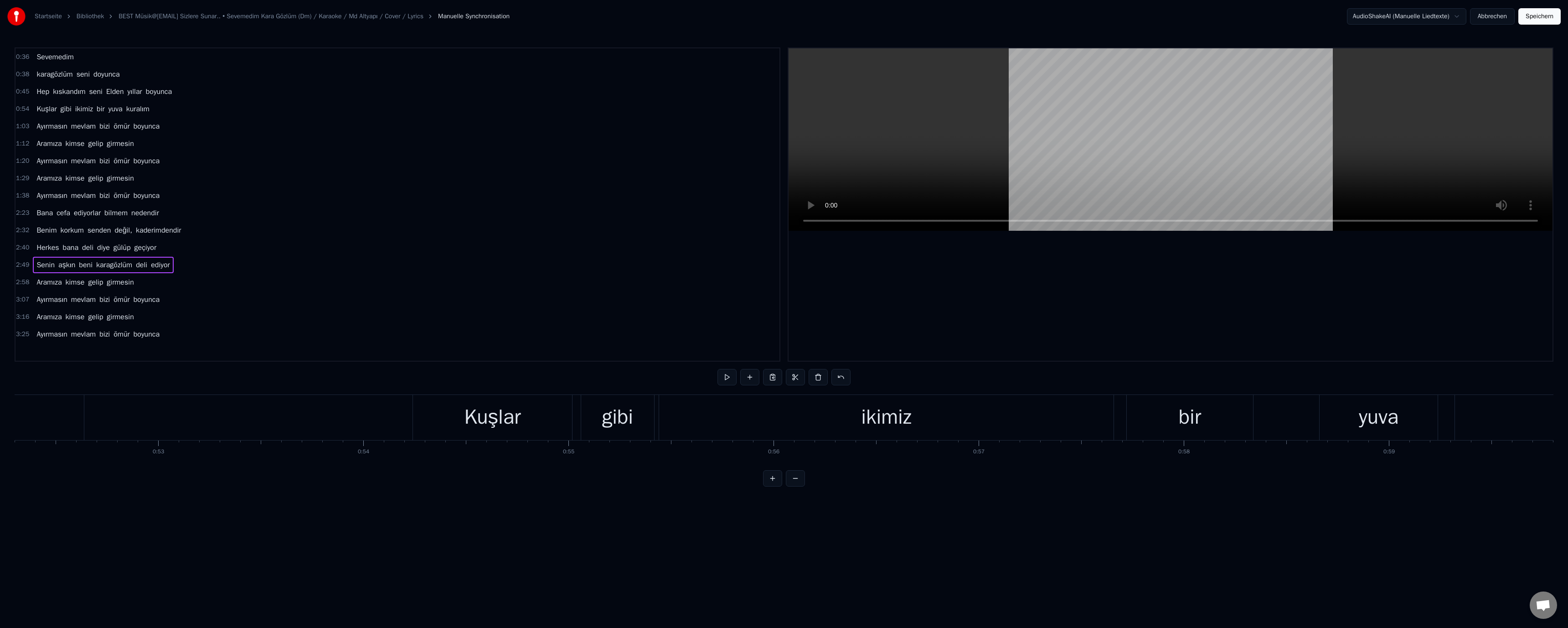 scroll, scrollTop: 0, scrollLeft: 10673, axis: horizontal 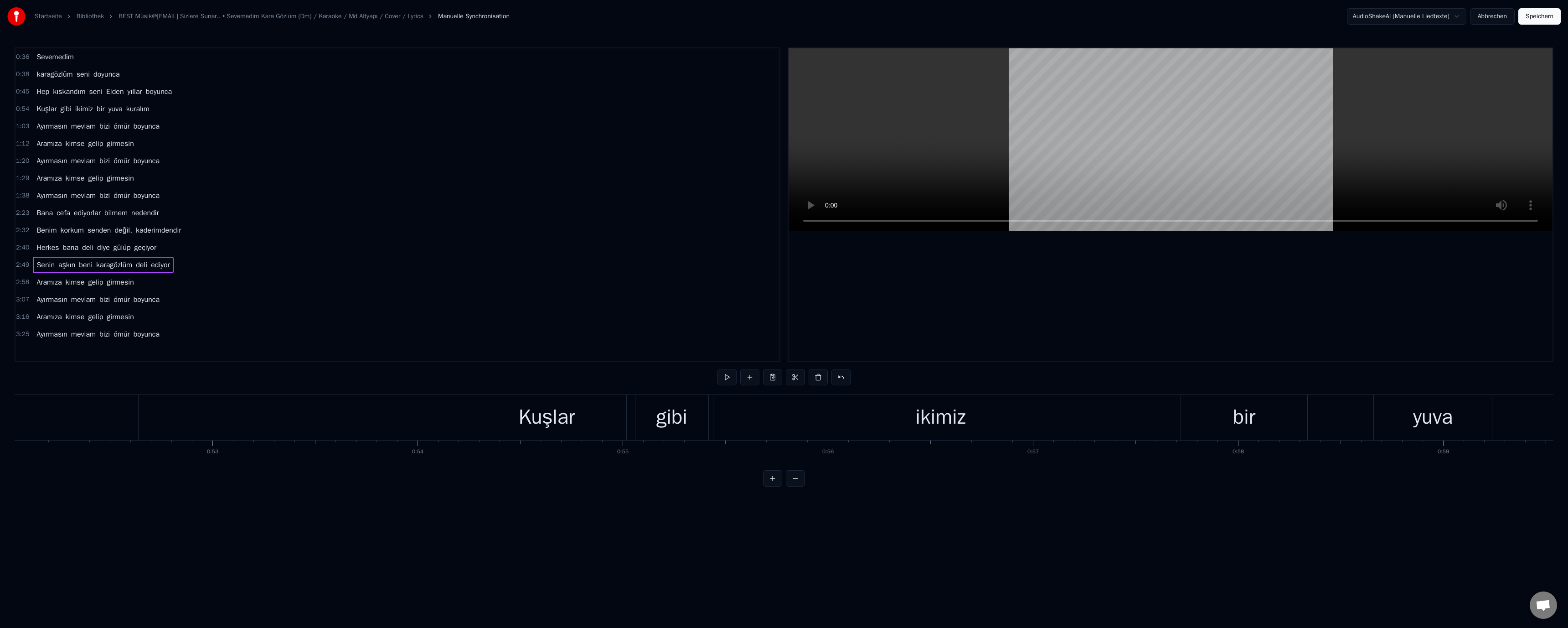 click on "Kuşlar" at bounding box center (547, 417) 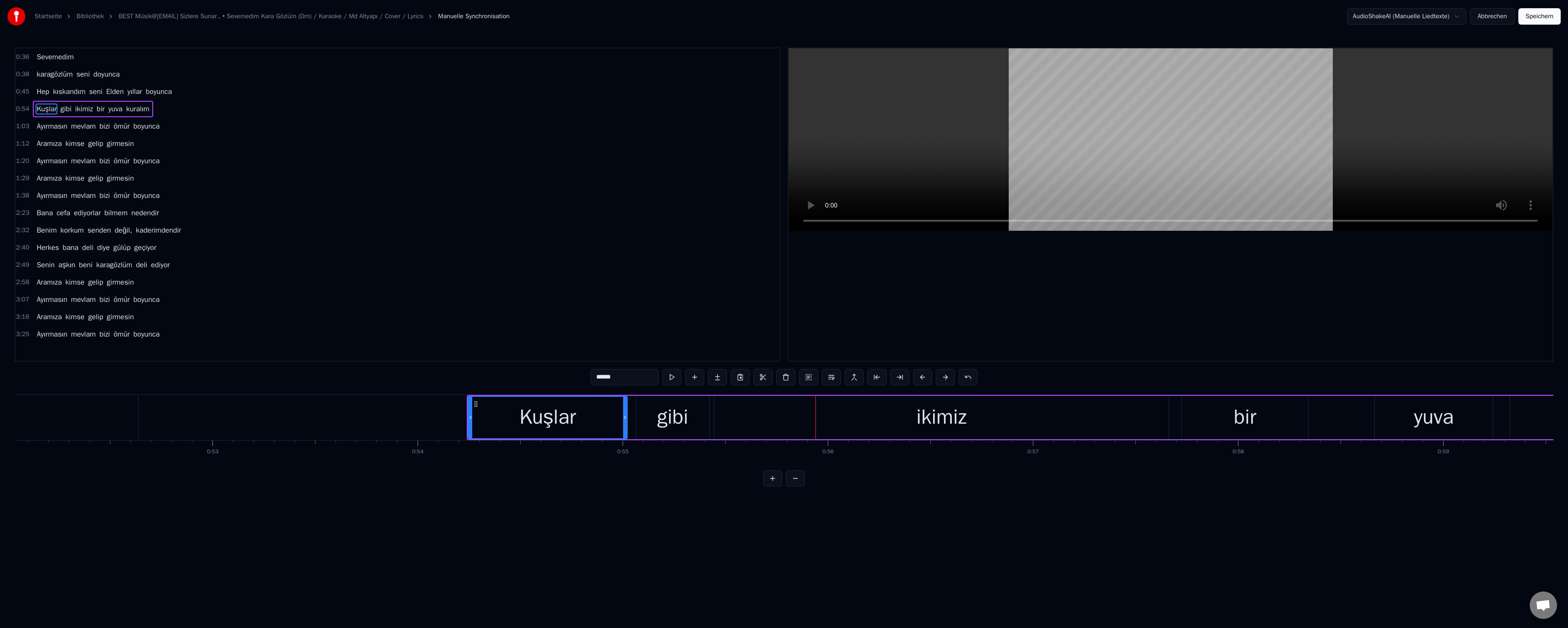 click on "gibi" at bounding box center [673, 417] 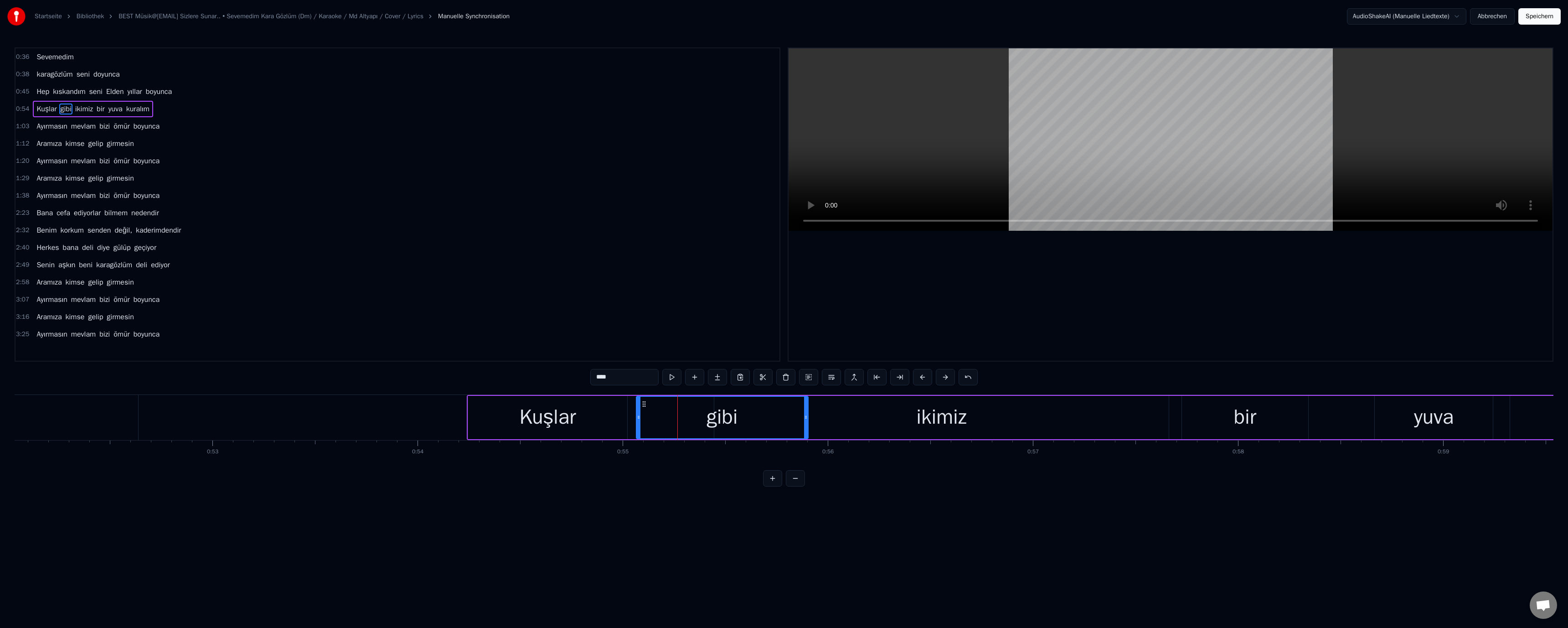 drag, startPoint x: 708, startPoint y: 416, endPoint x: 807, endPoint y: 417, distance: 99.00505 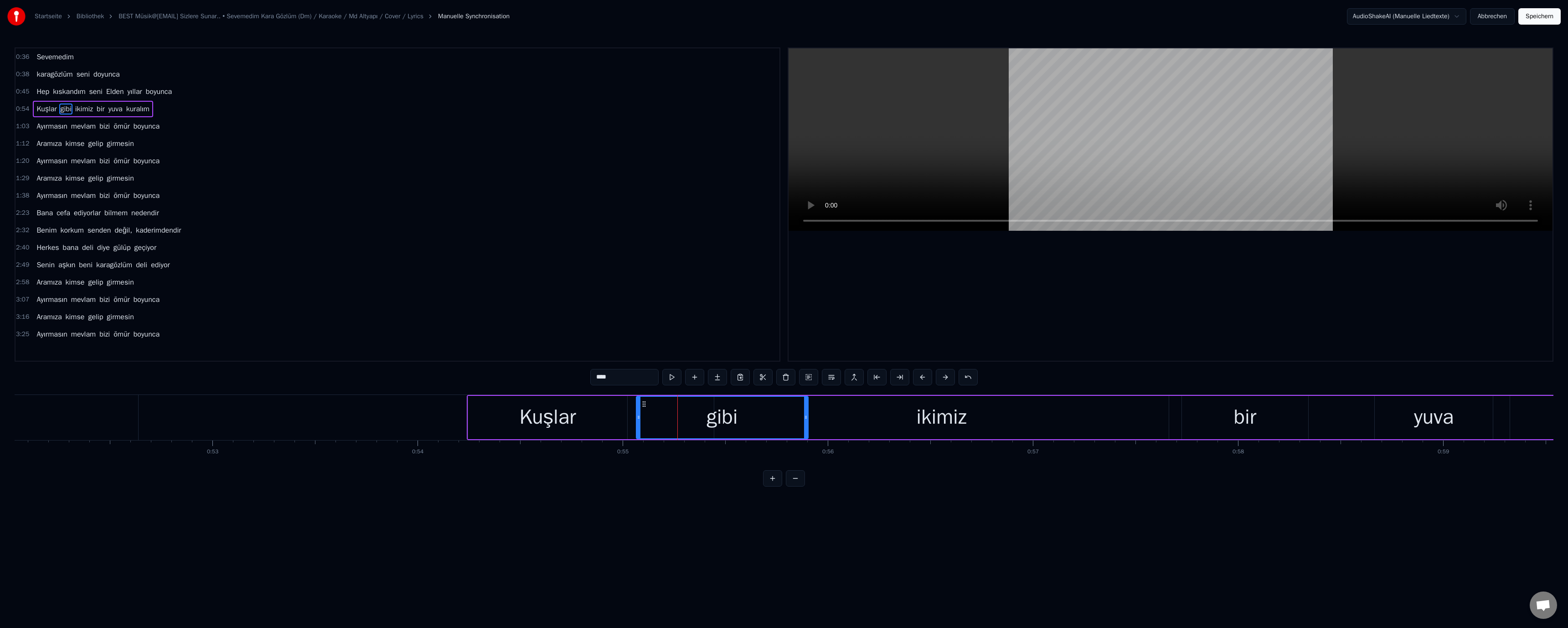 click 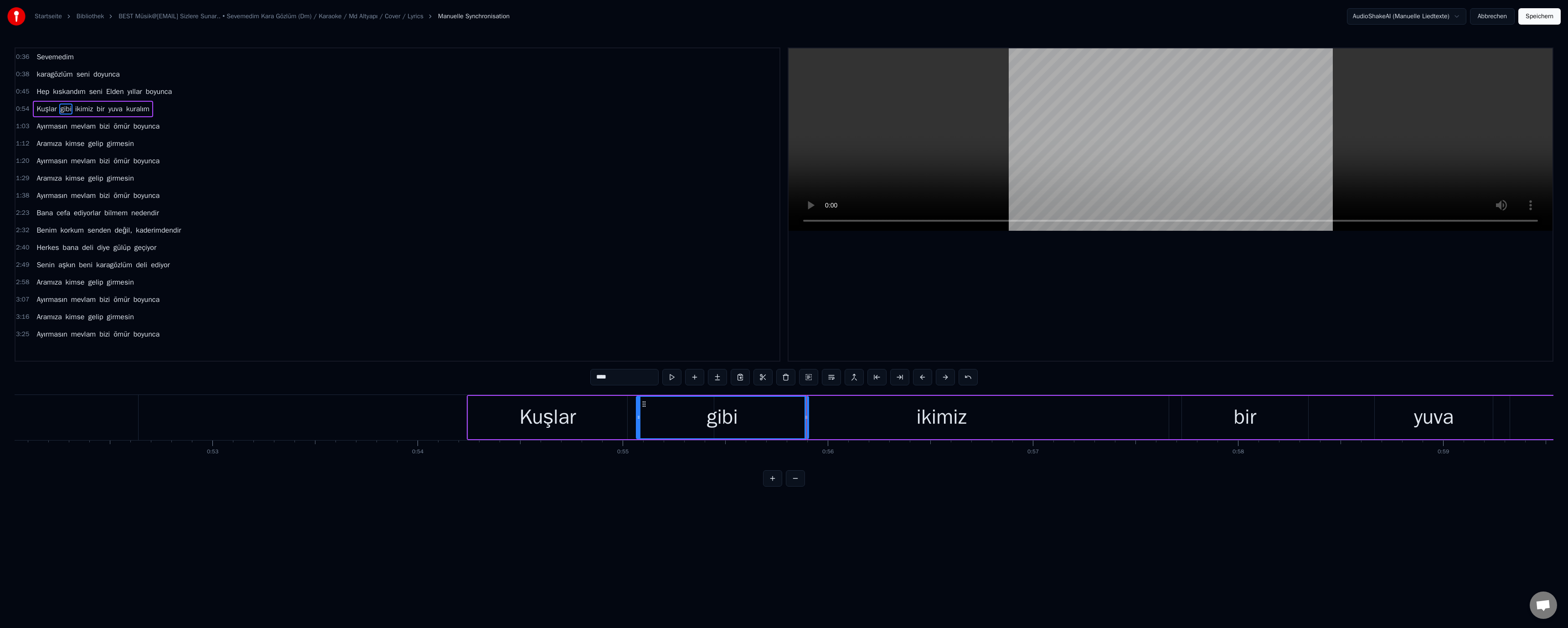 drag, startPoint x: 636, startPoint y: 418, endPoint x: 659, endPoint y: 417, distance: 23.02173 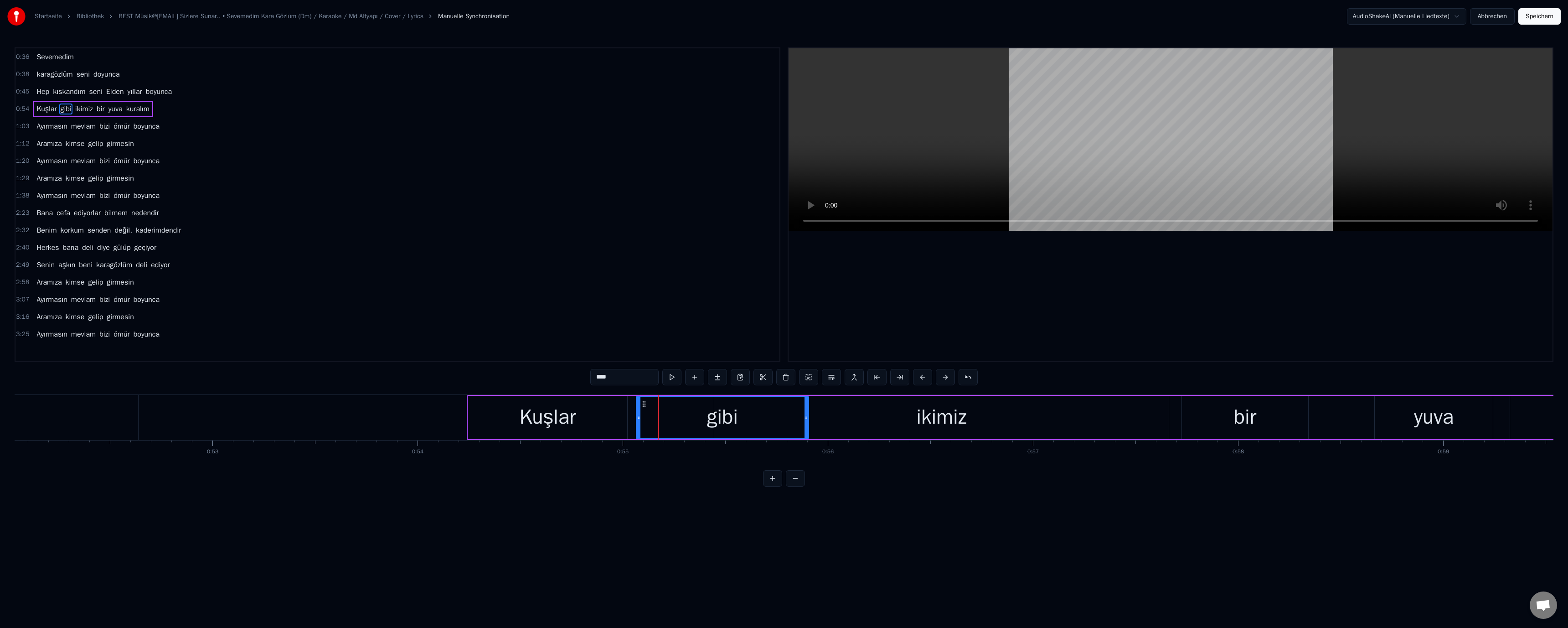 click on "Kuşlar" at bounding box center [547, 417] 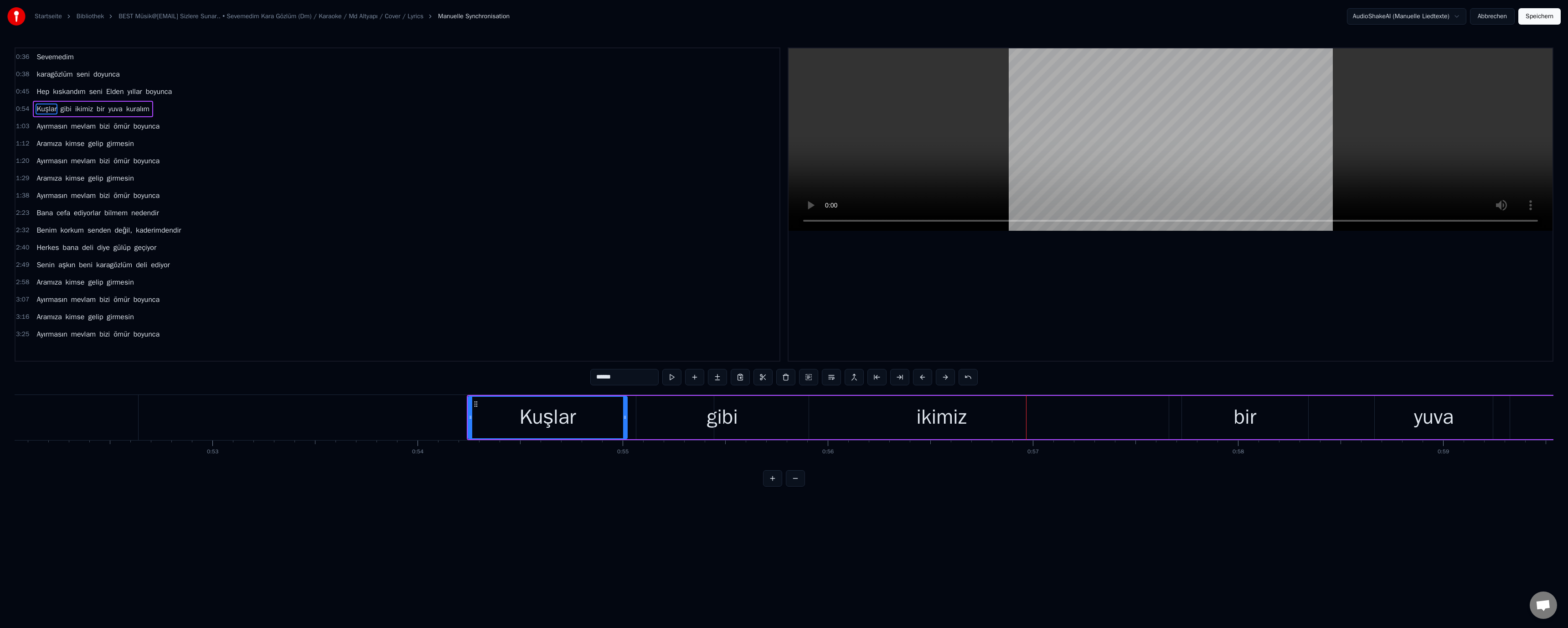 click on "ikimiz" at bounding box center (941, 417) 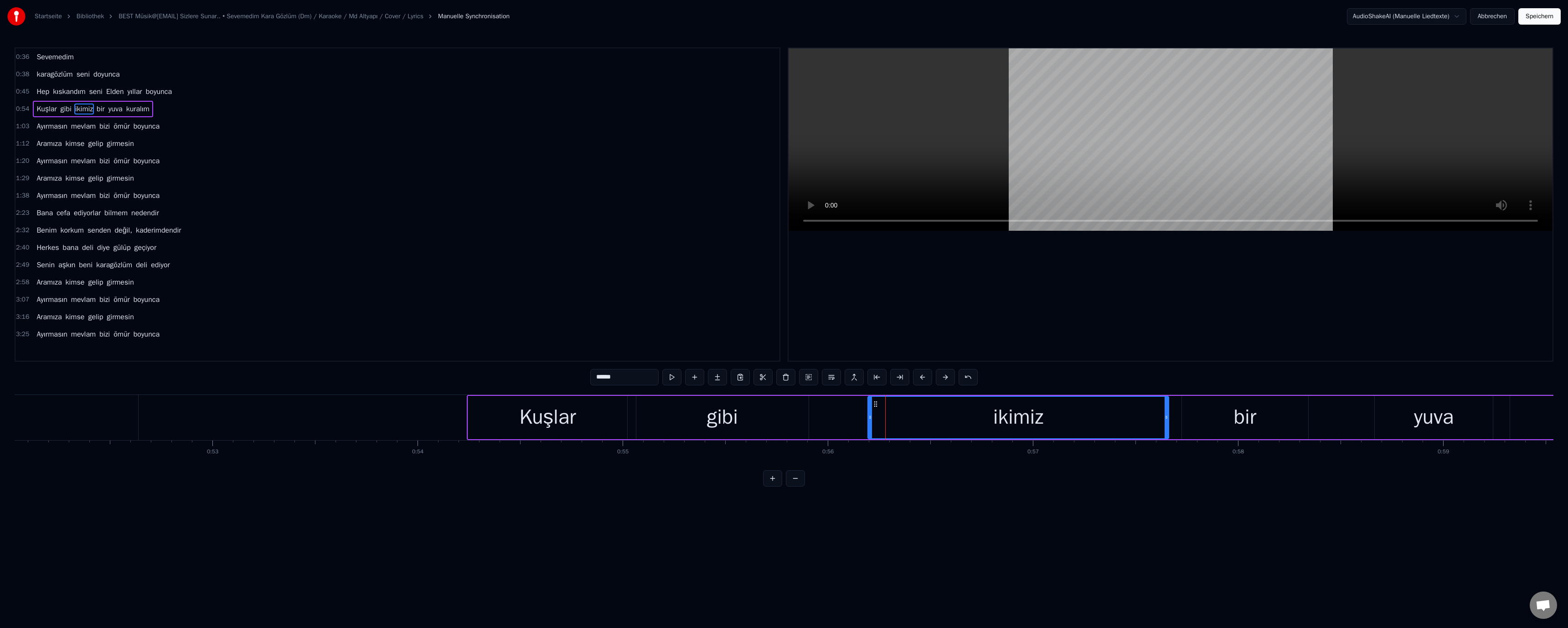 drag, startPoint x: 716, startPoint y: 417, endPoint x: 870, endPoint y: 418, distance: 154.00325 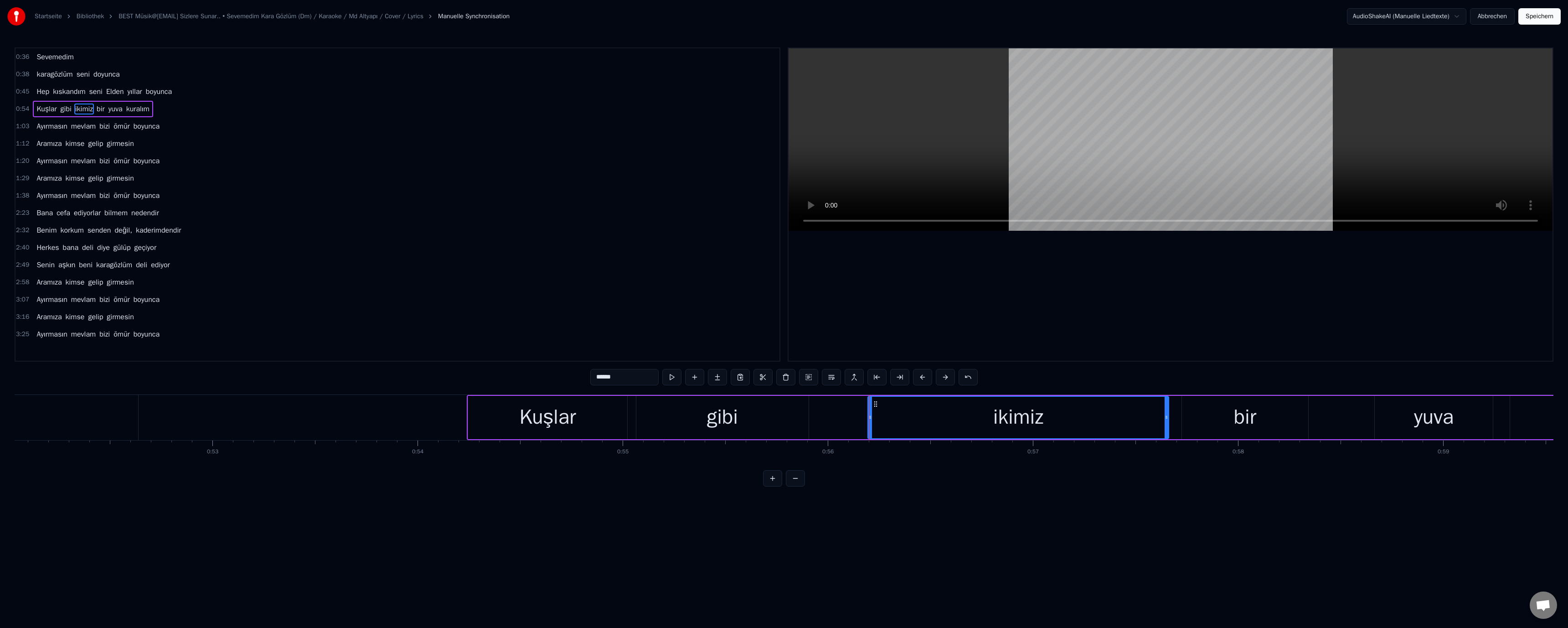 click on "Kuşlar" at bounding box center (547, 417) 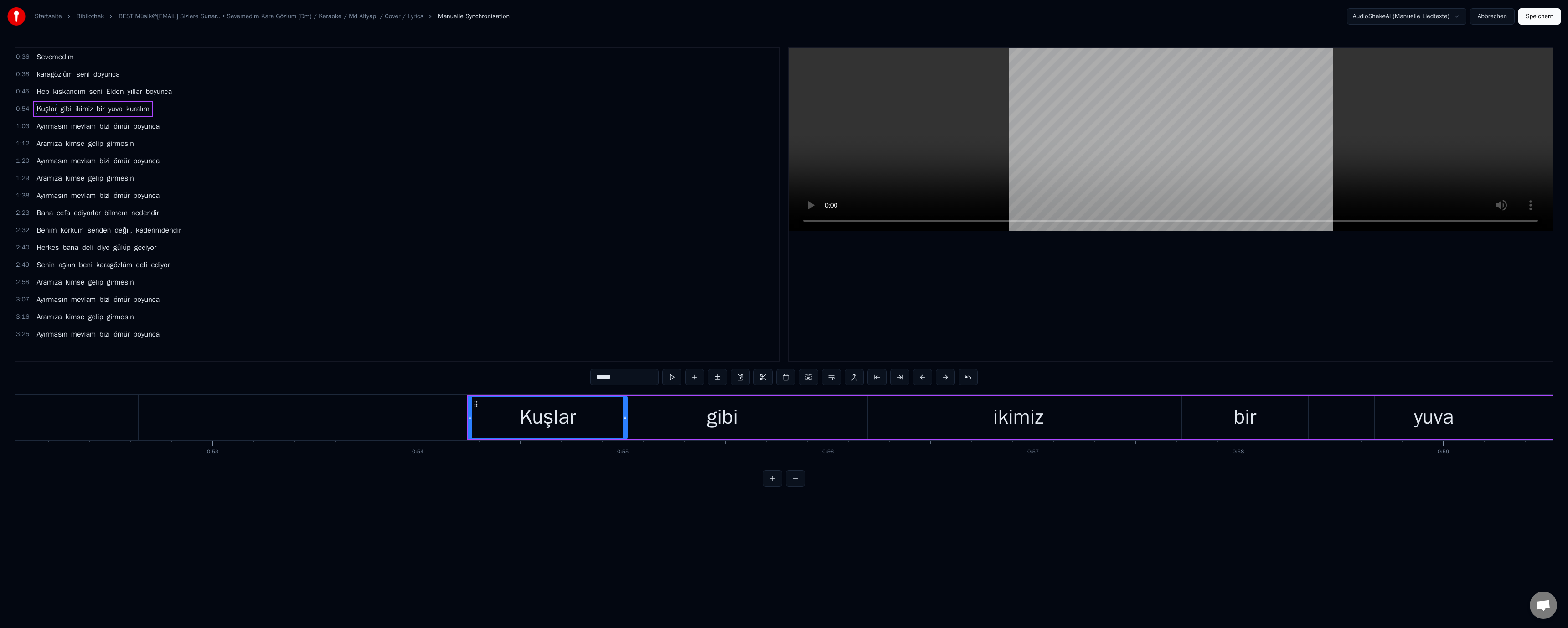 click on "boyunca" at bounding box center (-75, 417) 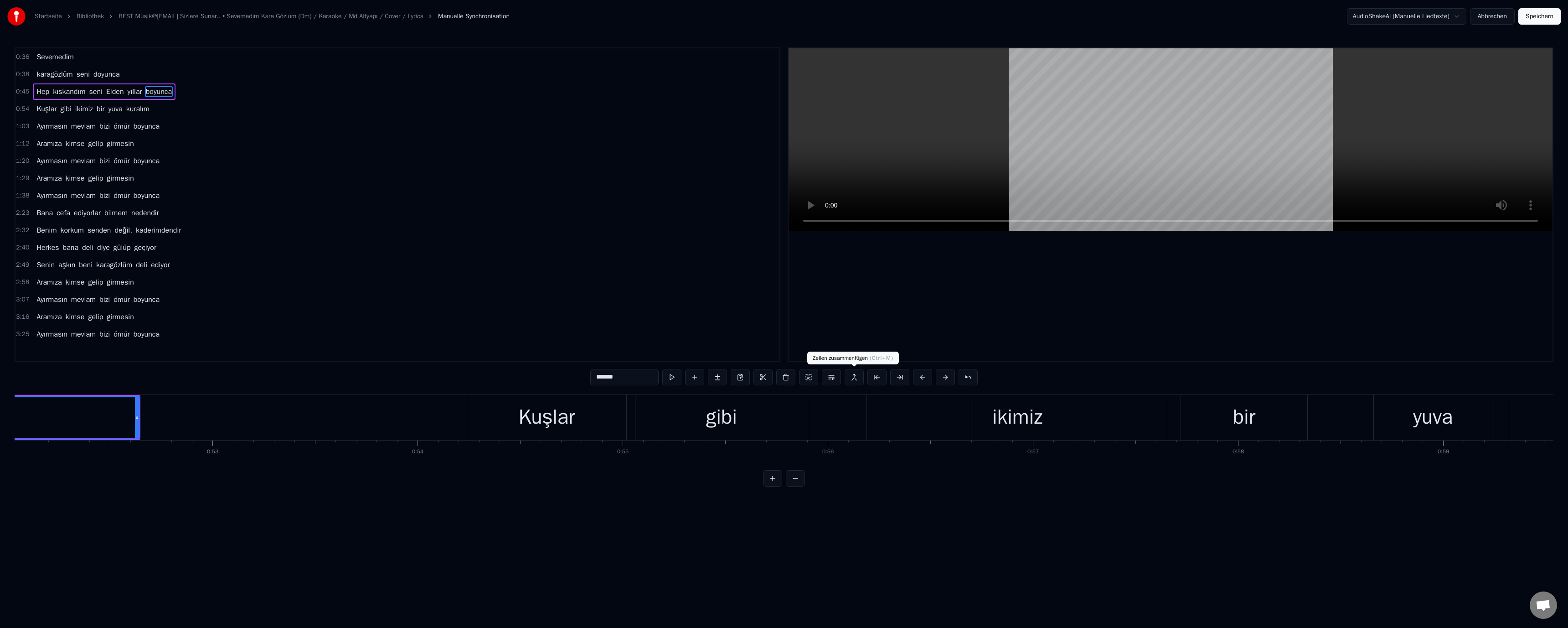 click on "Kuşlar gibi ikimiz bir yuva kuralım" at bounding box center [1214, 417] 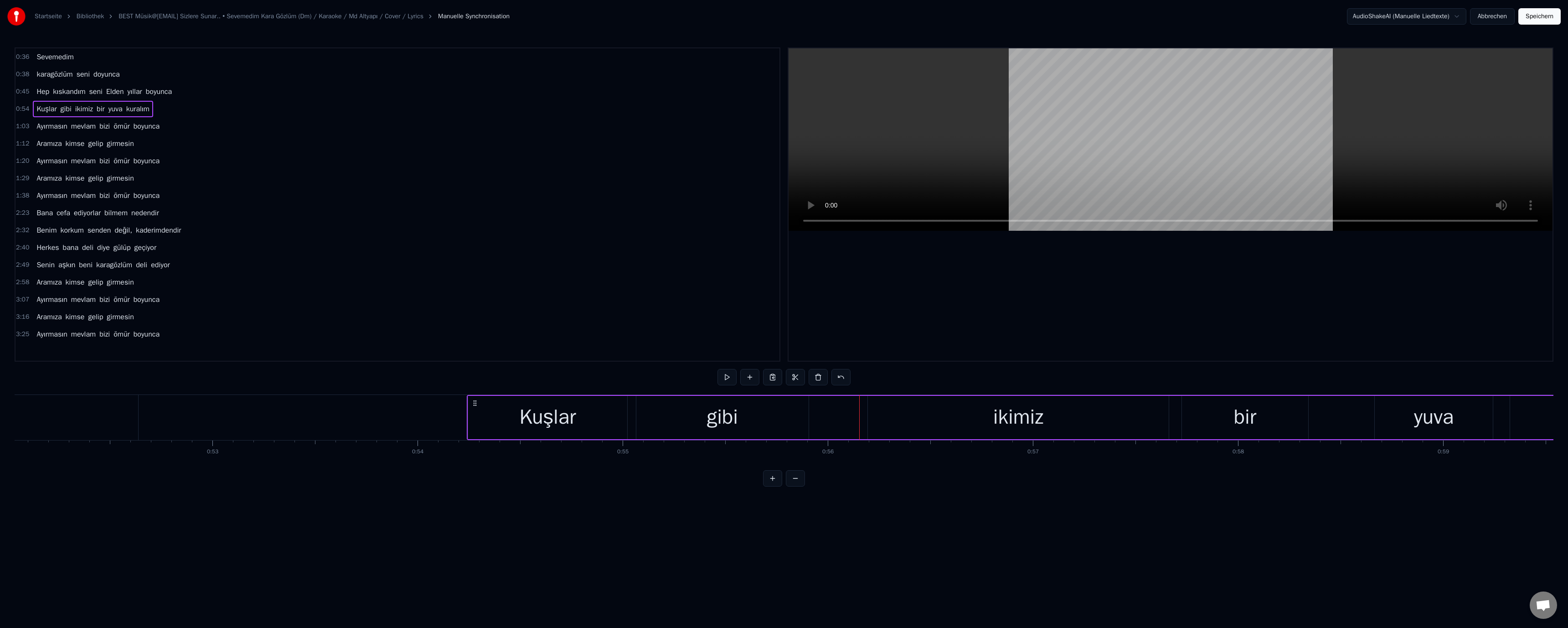 click on "ikimiz" at bounding box center (1018, 417) 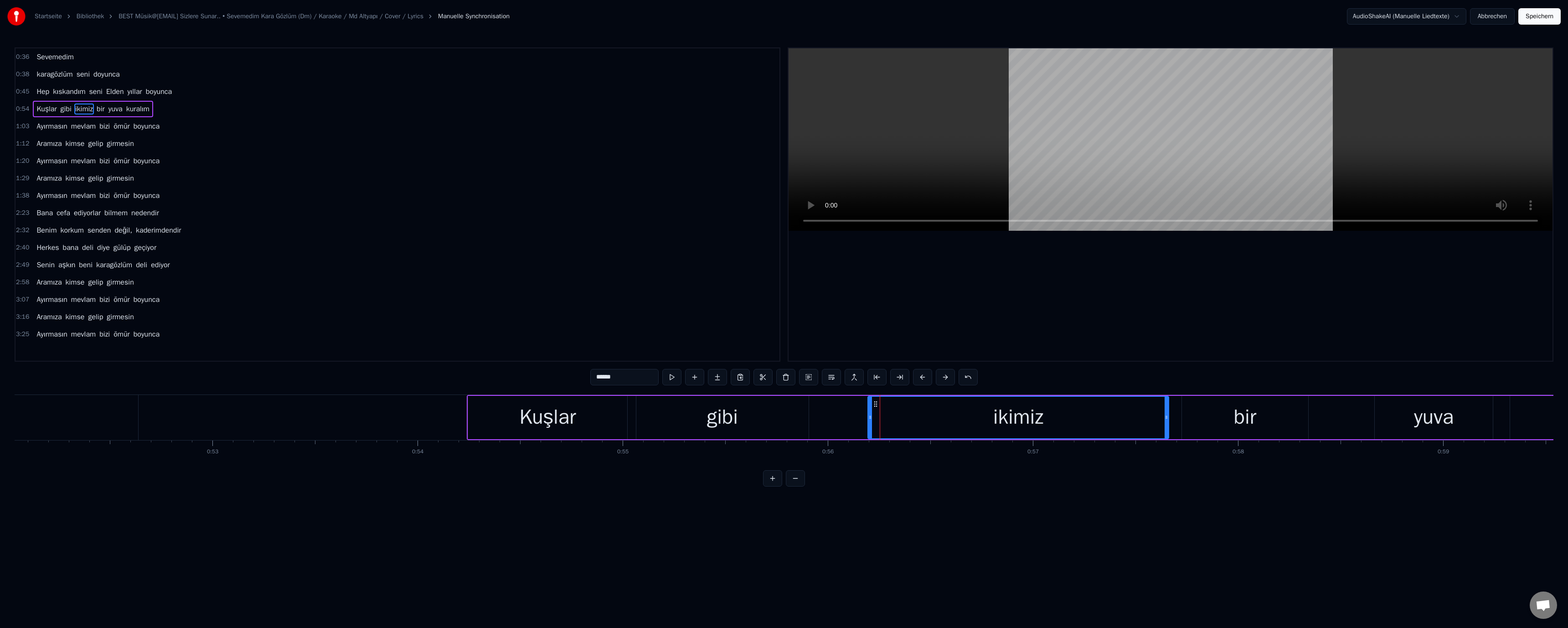 click on "gibi" at bounding box center [722, 417] 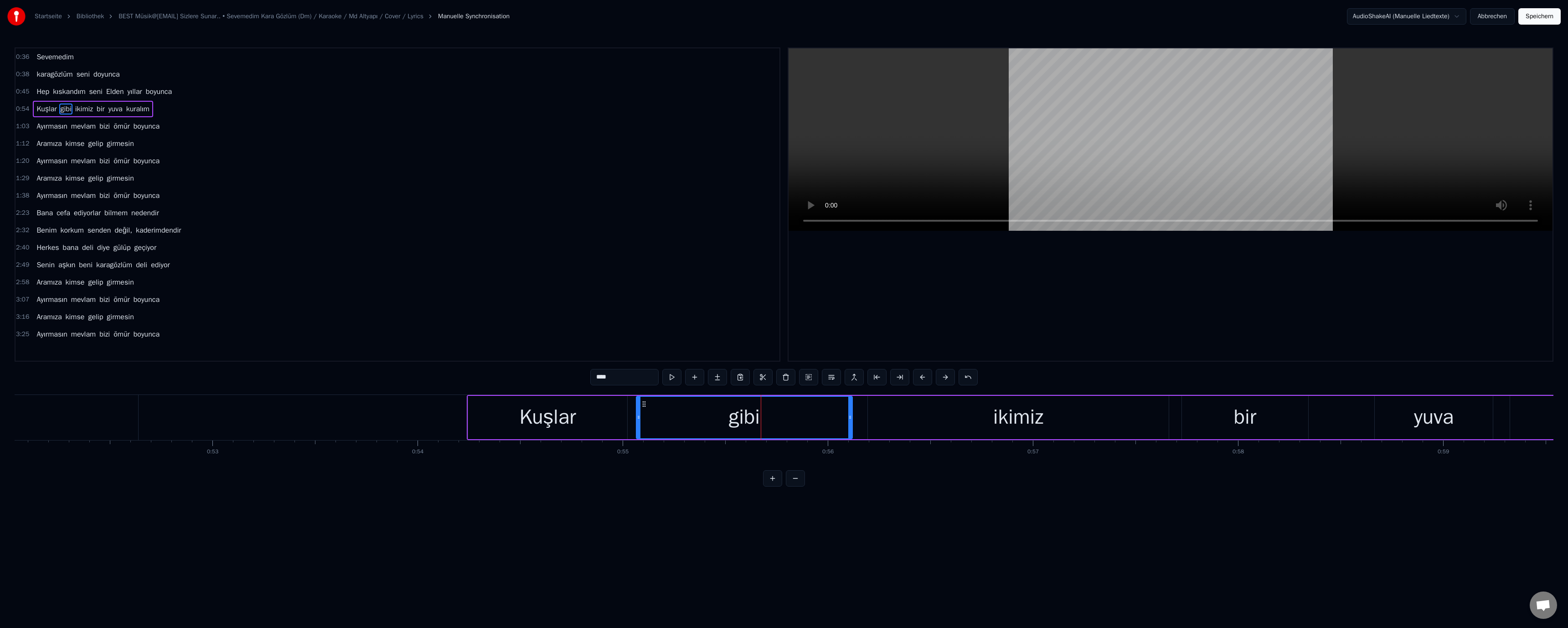 drag, startPoint x: 806, startPoint y: 419, endPoint x: 849, endPoint y: 419, distance: 43 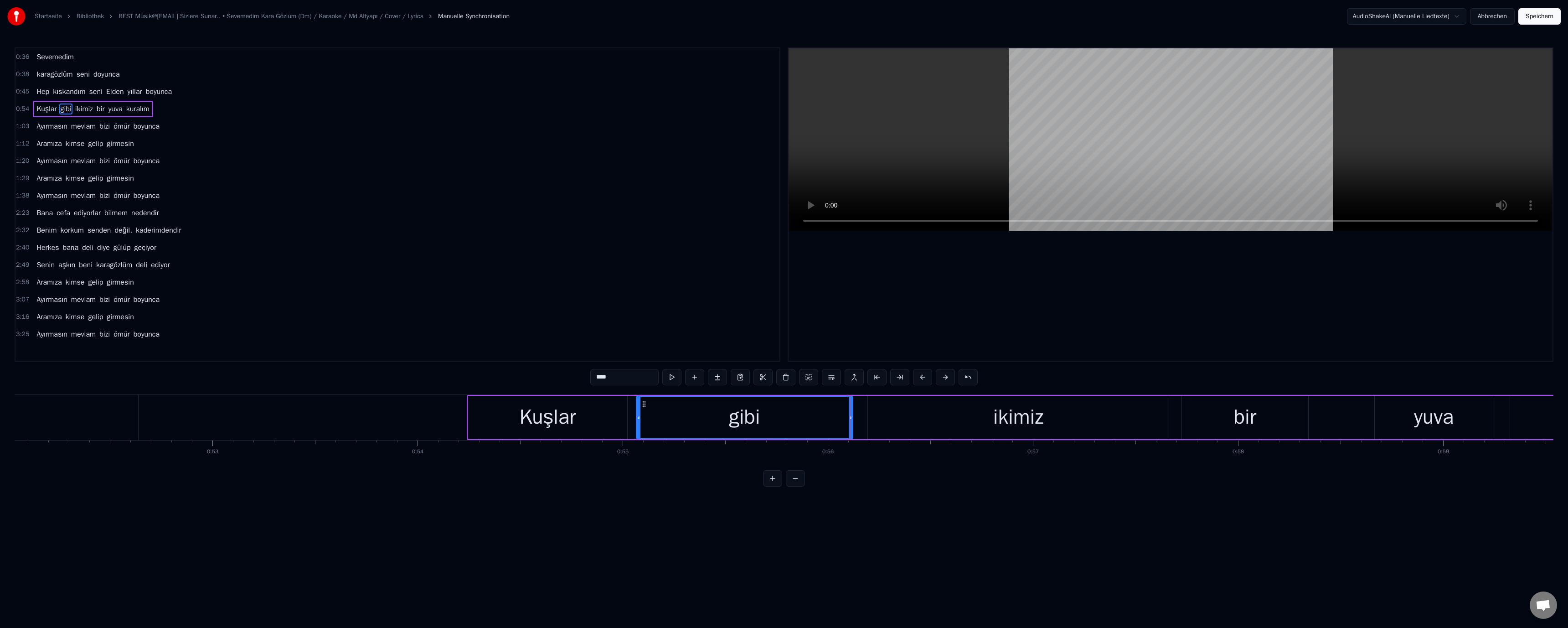 click on "Kuşlar" at bounding box center [547, 417] 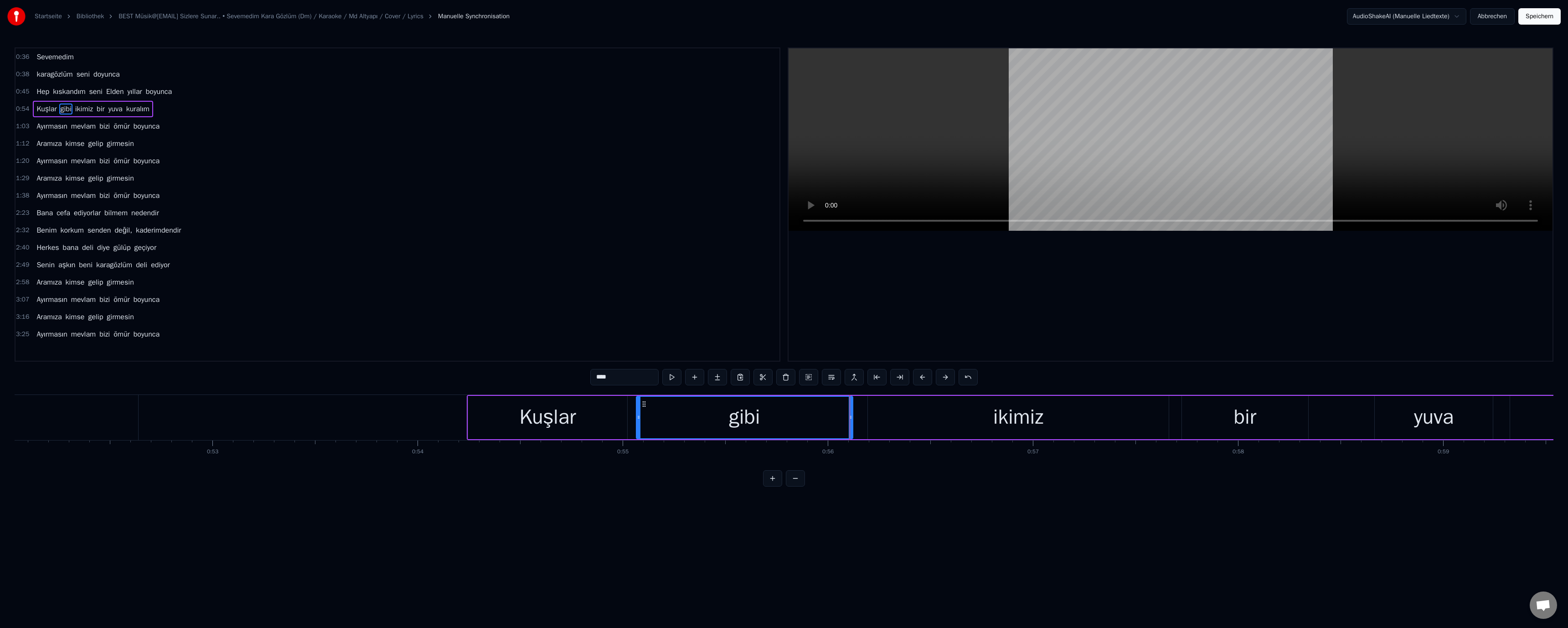 type on "******" 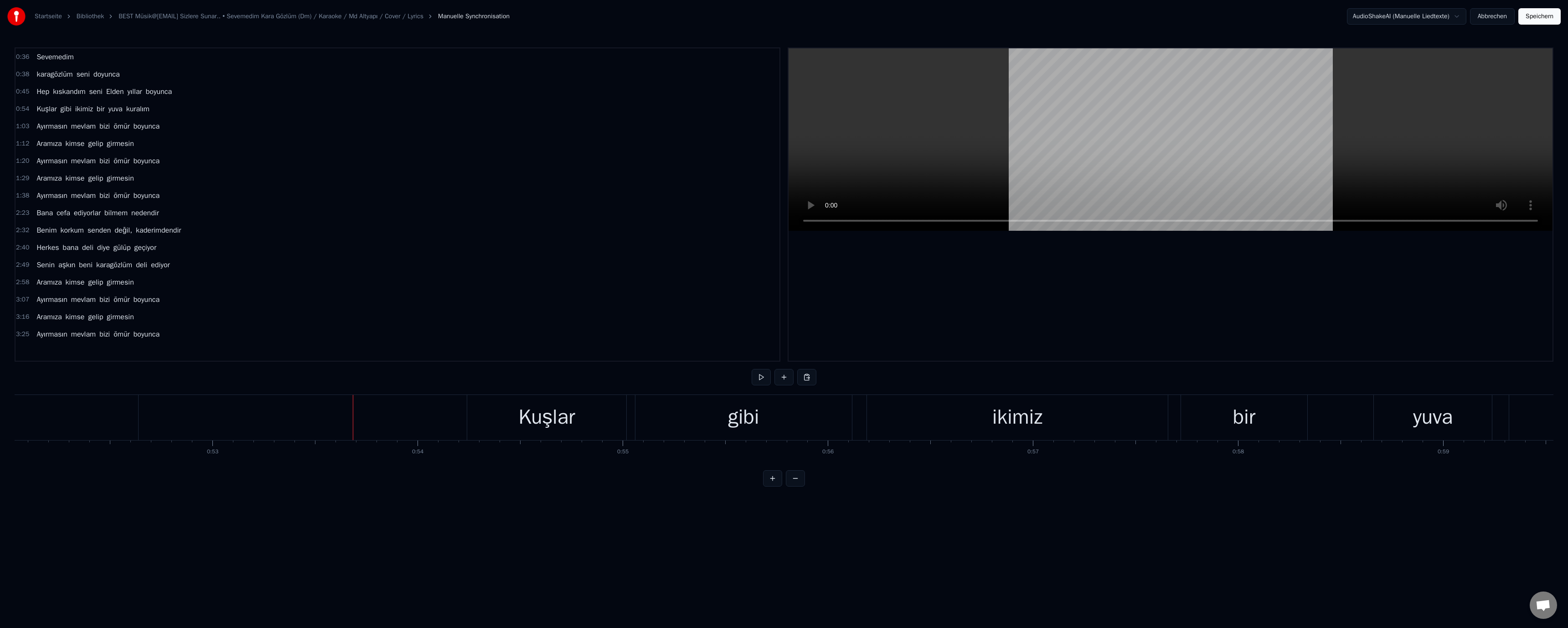 click on "Hep kıskandım seni Elden yıllar boyunca" at bounding box center [-611, 417] 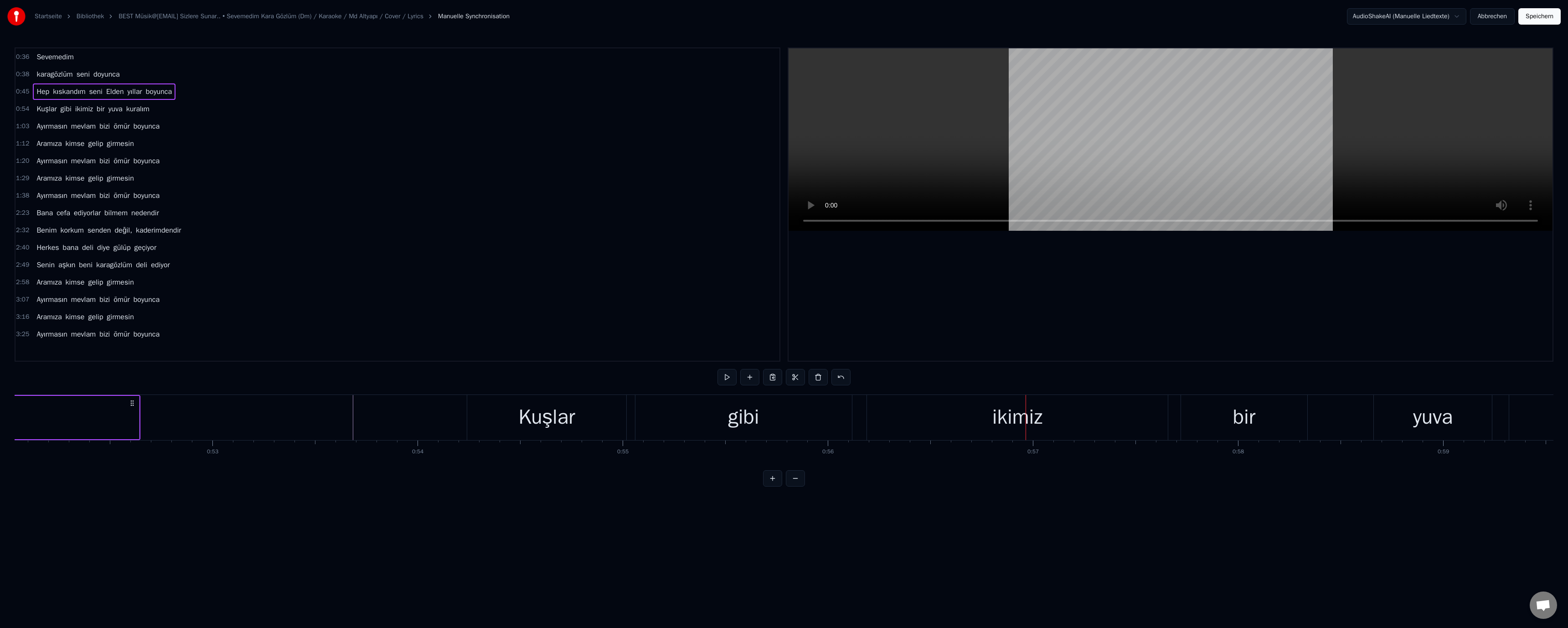 click on "ikimiz" at bounding box center [1017, 417] 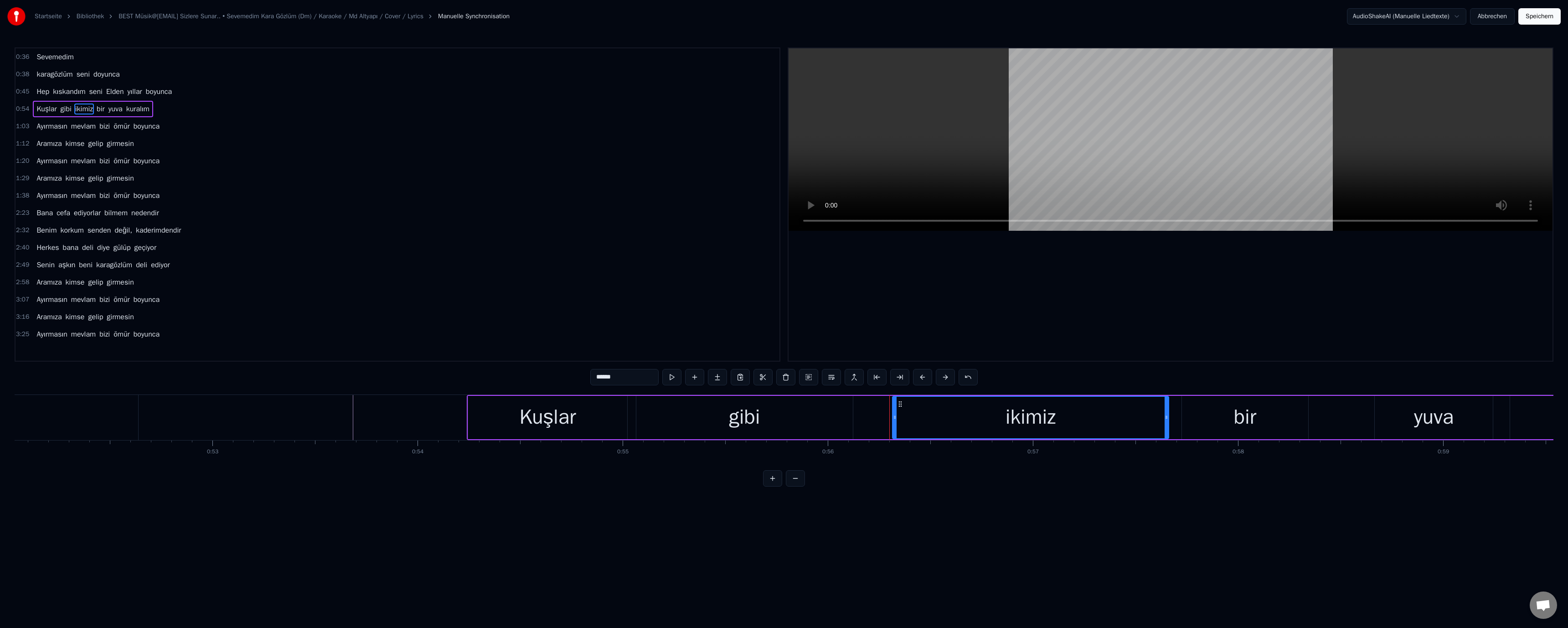 drag, startPoint x: 869, startPoint y: 416, endPoint x: 893, endPoint y: 415, distance: 24.02082 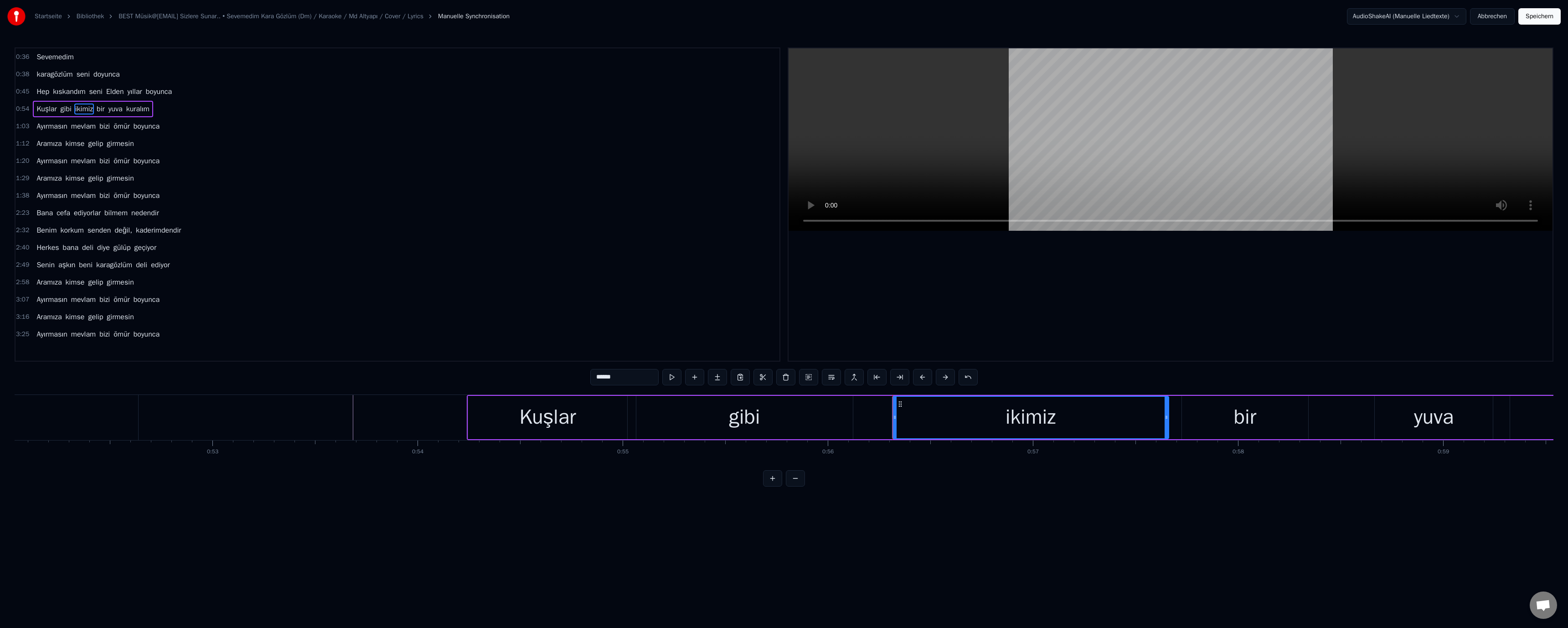 click on "gibi" at bounding box center (744, 417) 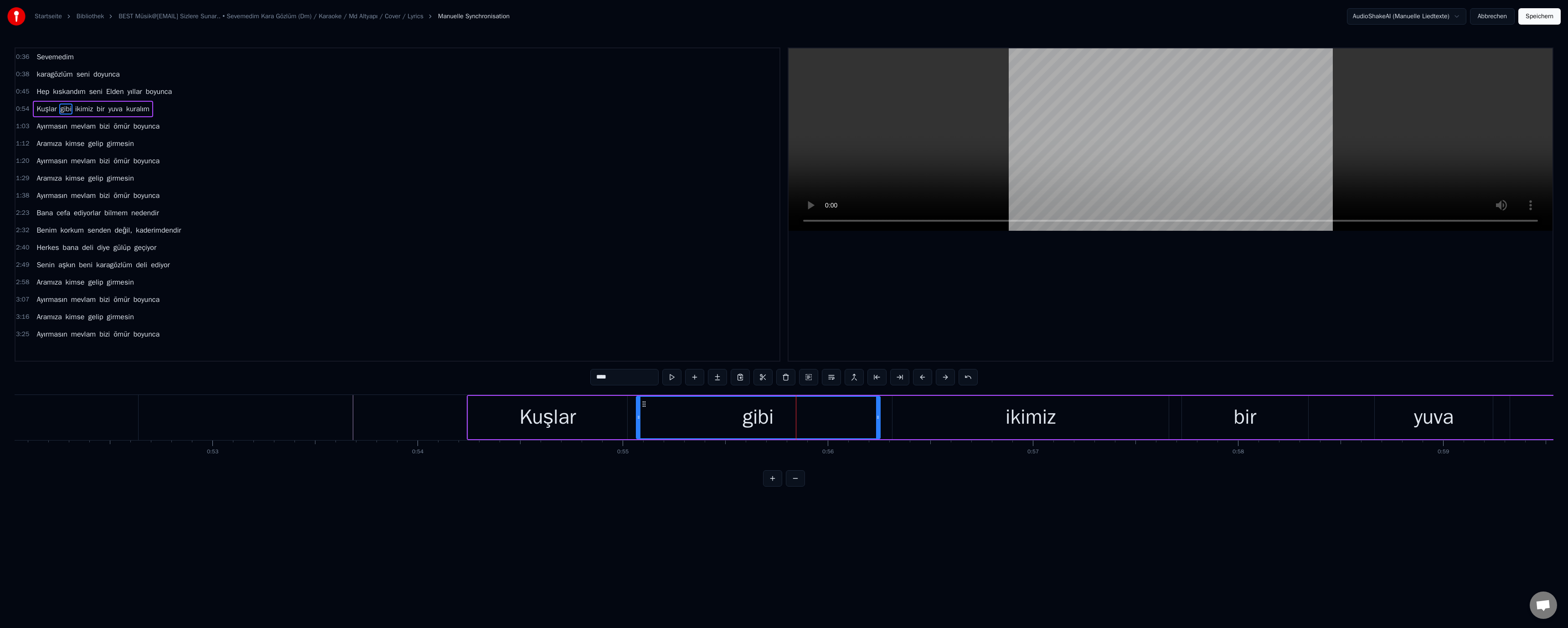 drag, startPoint x: 850, startPoint y: 416, endPoint x: 877, endPoint y: 415, distance: 27.018512 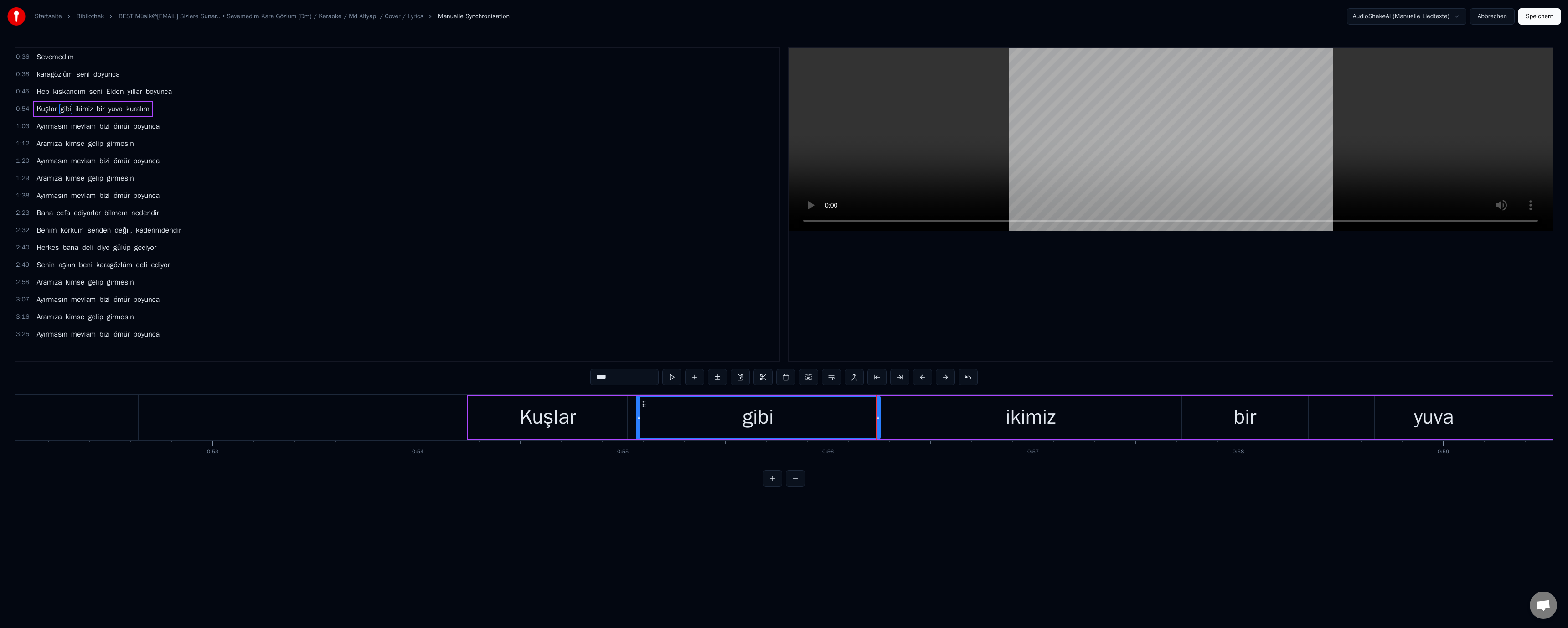click on "boyunca" at bounding box center [-75, 417] 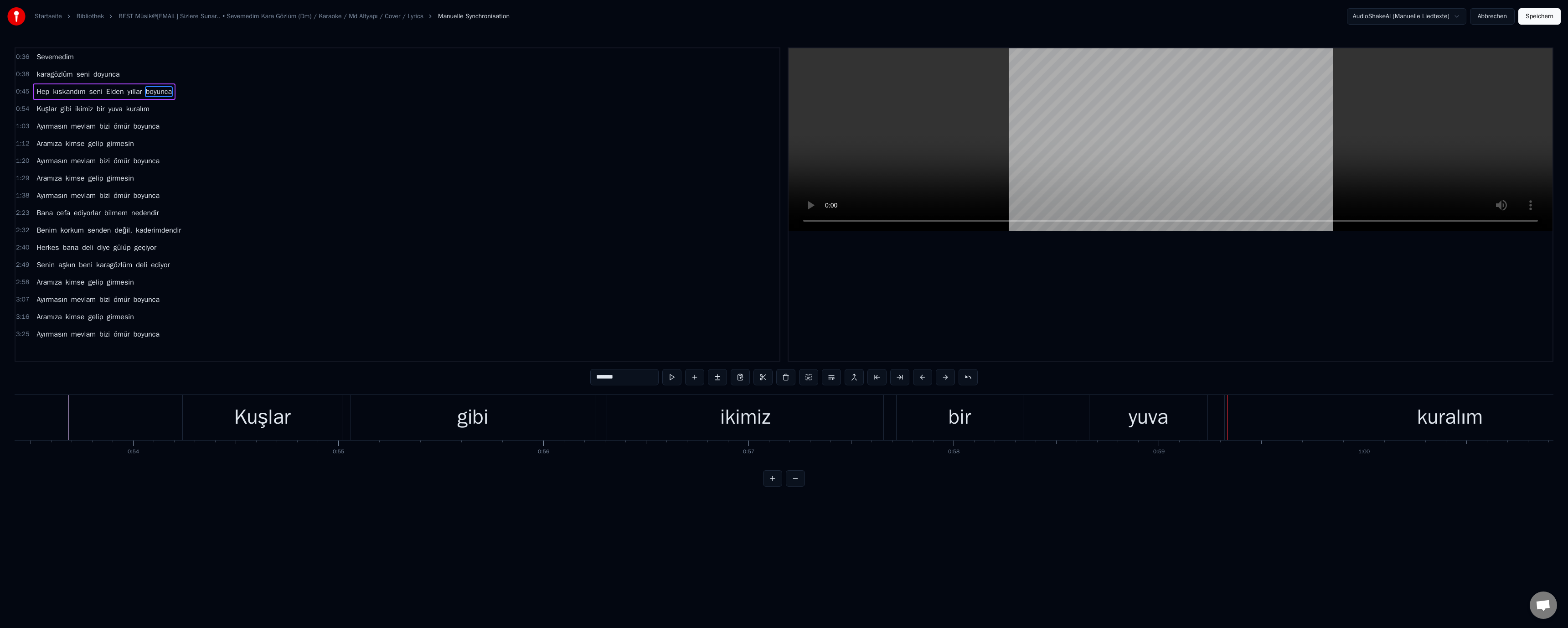 scroll, scrollTop: 0, scrollLeft: 10890, axis: horizontal 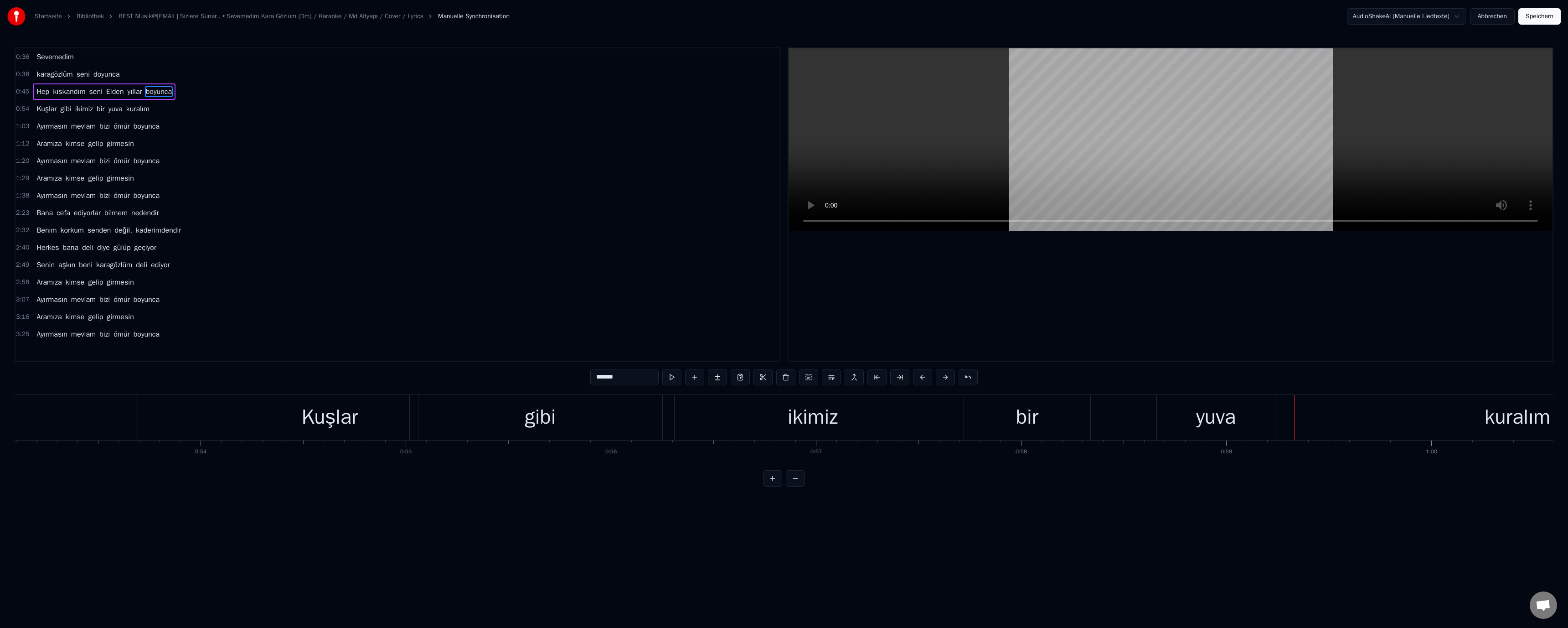 click on "Kuşlar" at bounding box center (330, 417) 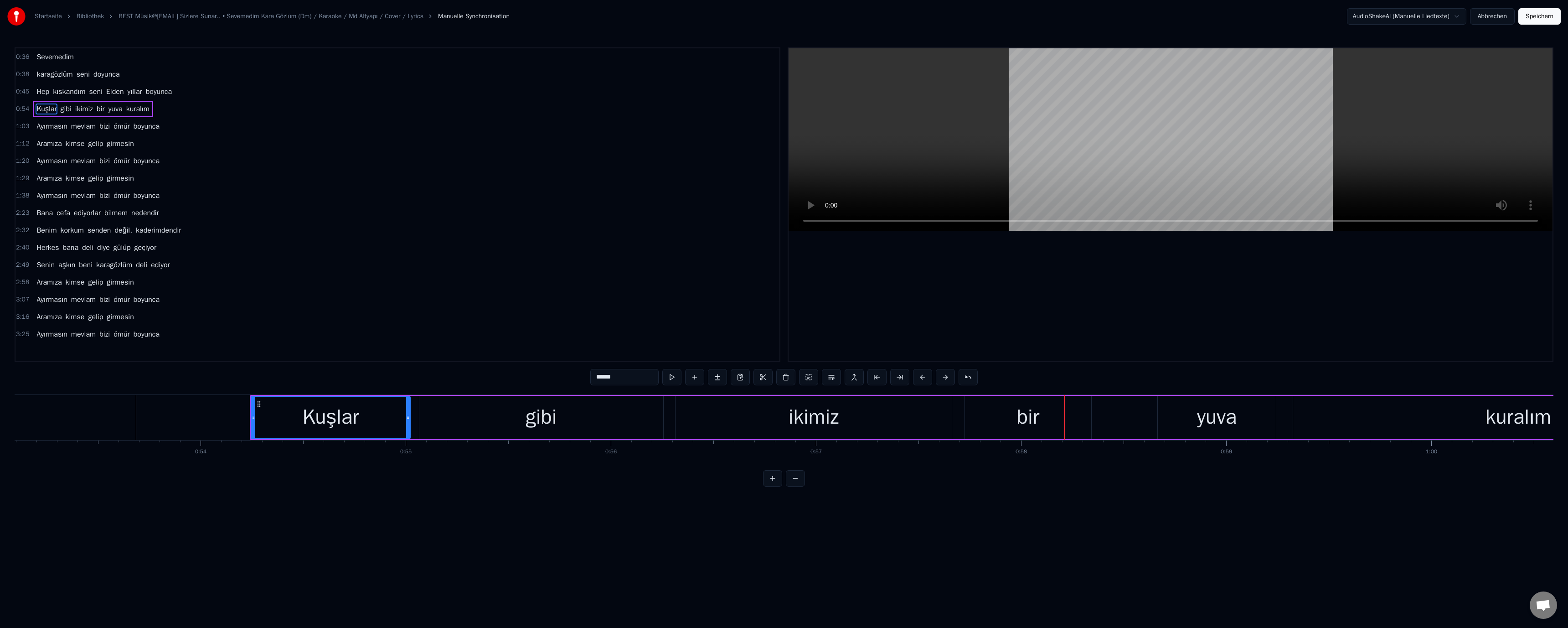 drag, startPoint x: 1031, startPoint y: 413, endPoint x: 799, endPoint y: 394, distance: 232.77672 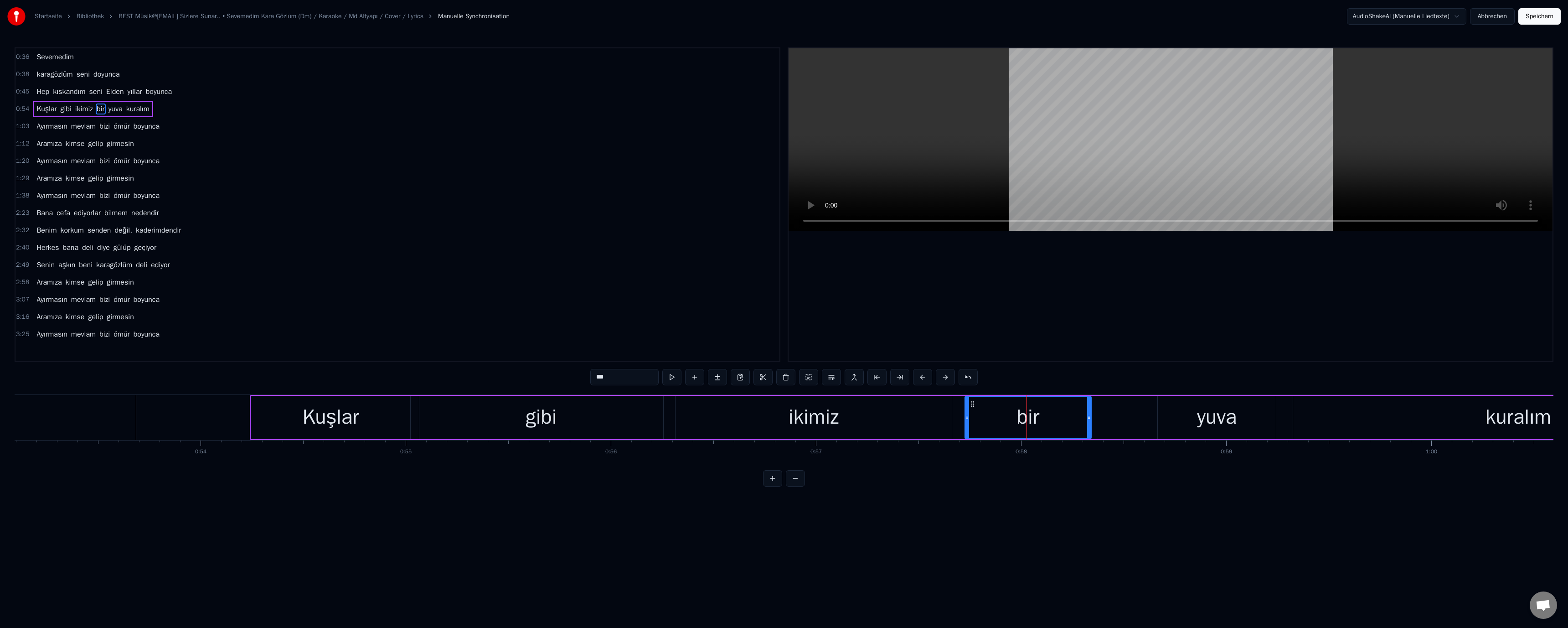 click on "***" at bounding box center [624, 377] 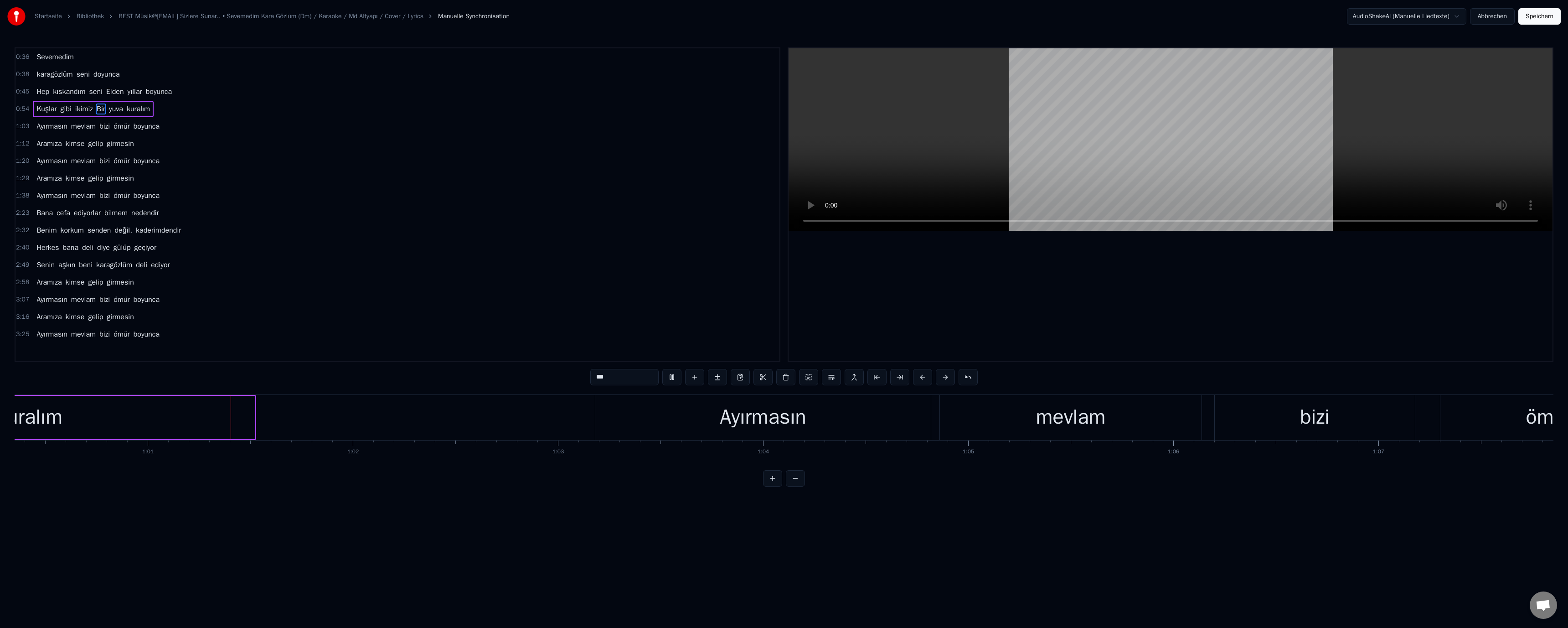 scroll, scrollTop: 0, scrollLeft: 12385, axis: horizontal 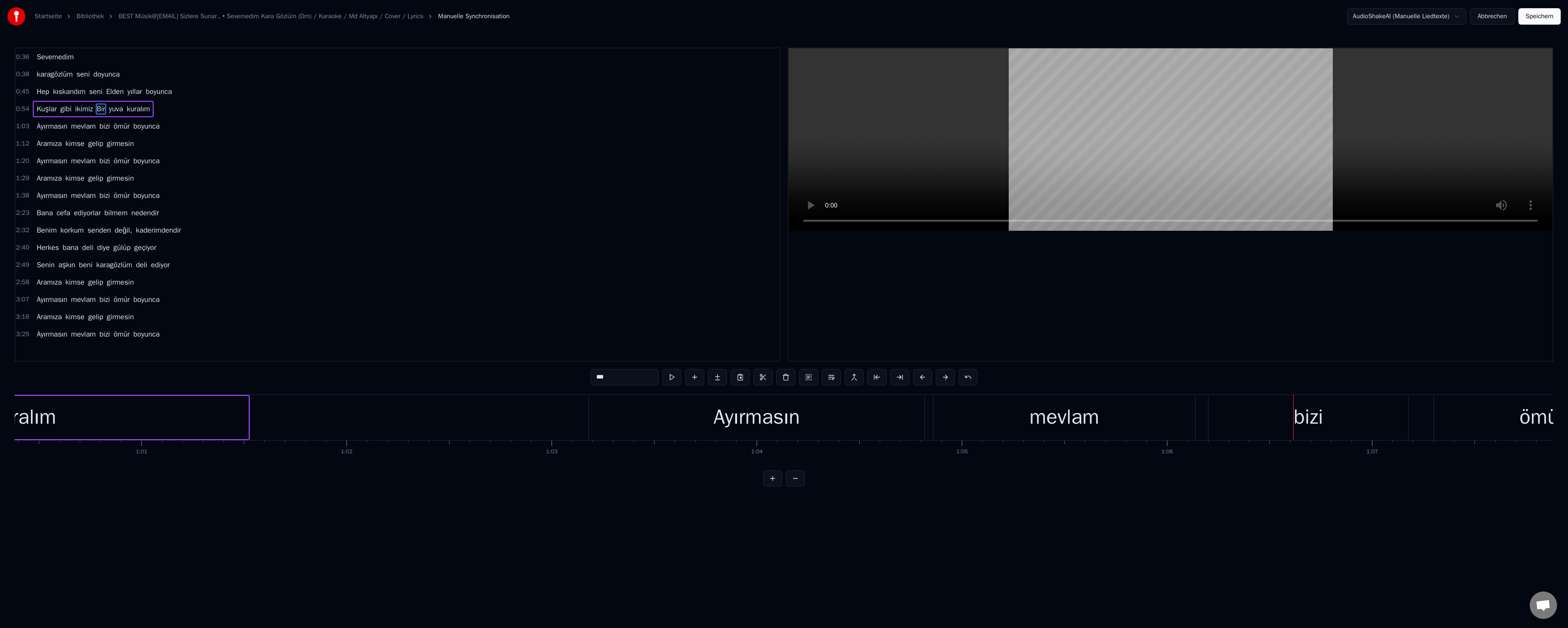 click on "bizi" at bounding box center [1308, 417] 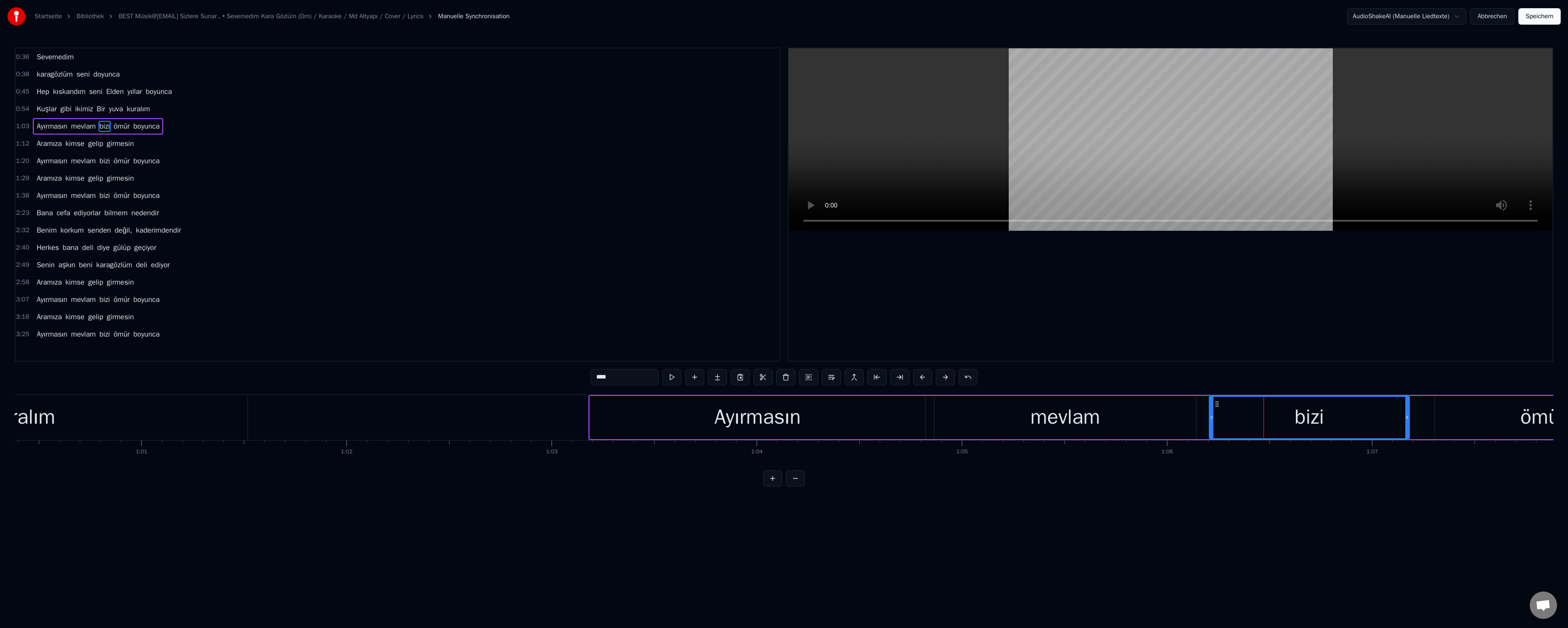 click on "****" at bounding box center [624, 377] 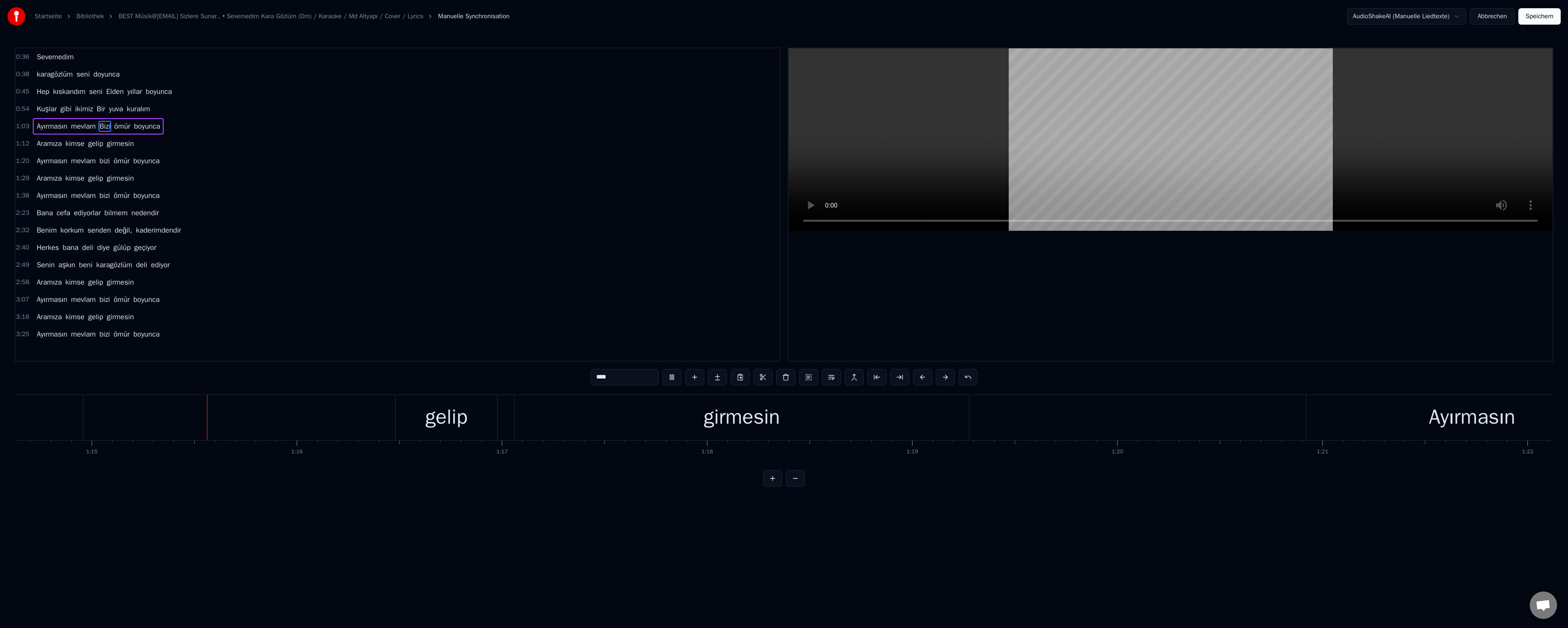 scroll, scrollTop: 0, scrollLeft: 15313, axis: horizontal 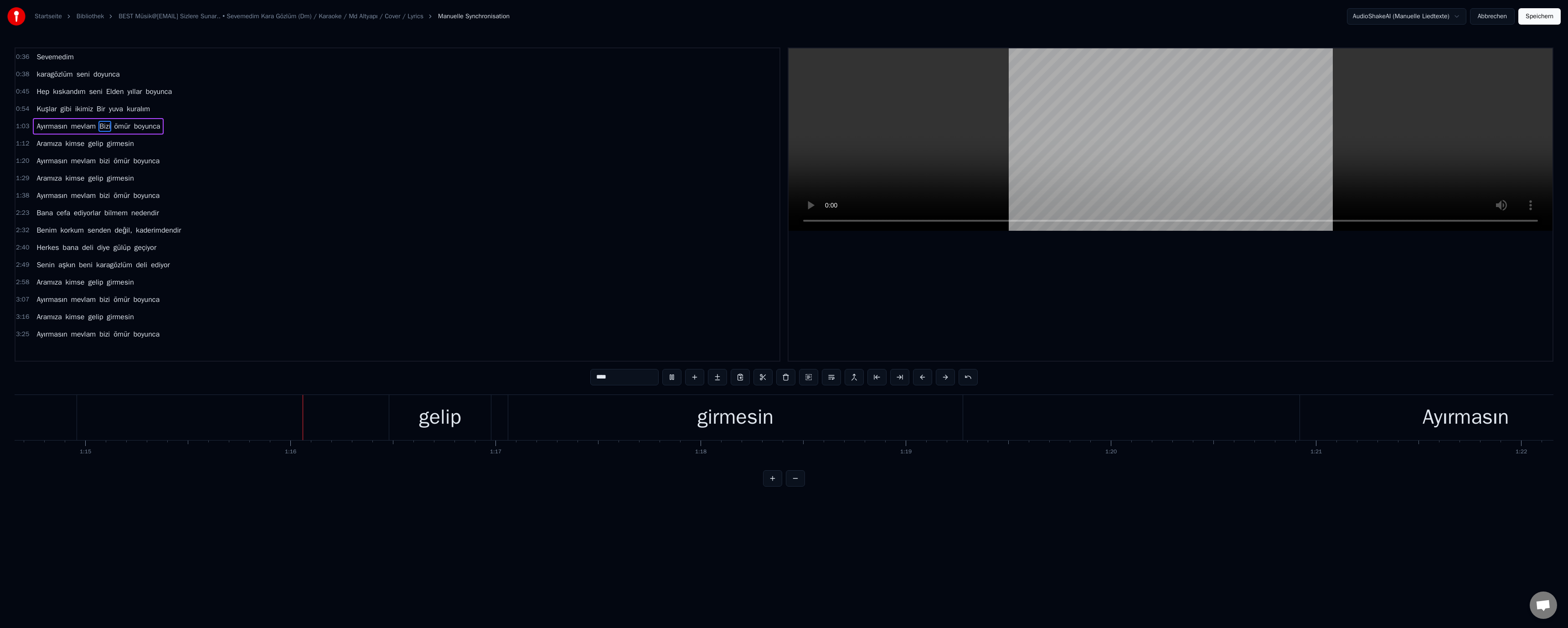 click at bounding box center [1171, 140] 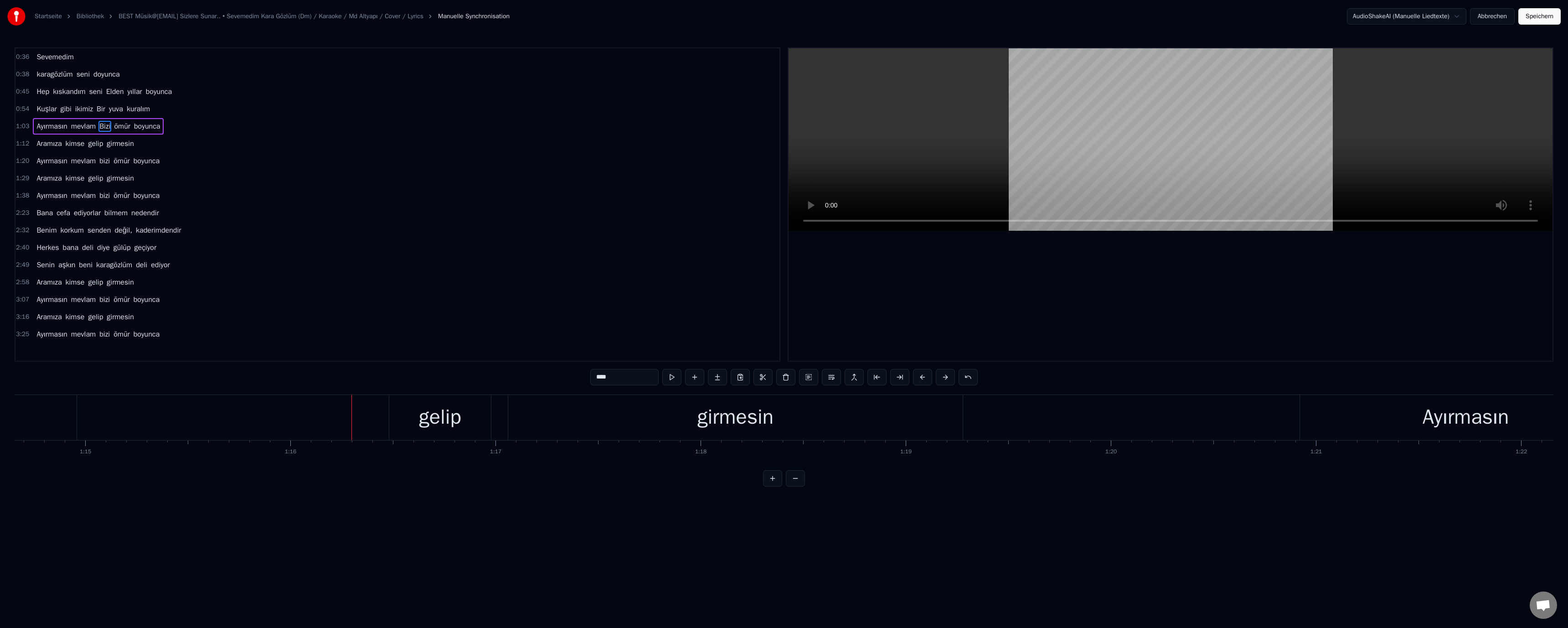 click on "gelip" at bounding box center [440, 417] 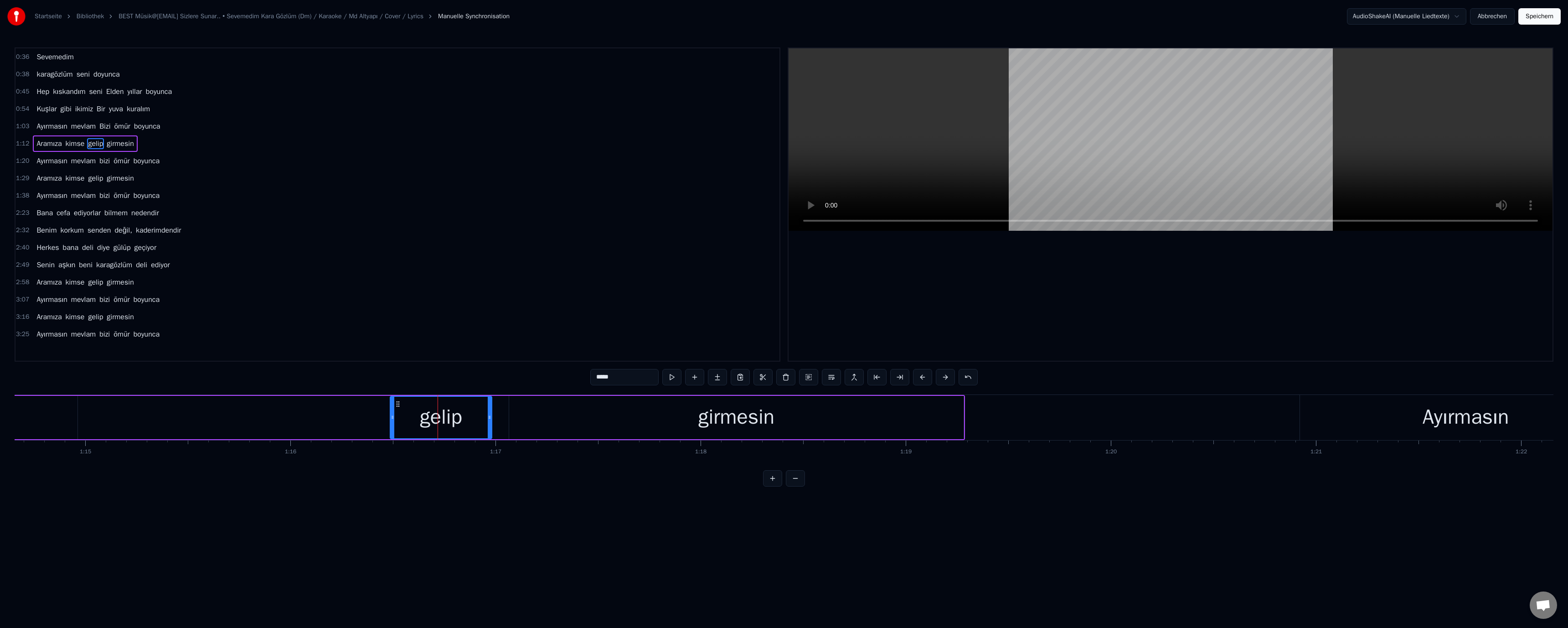 click on "*****" at bounding box center [624, 377] 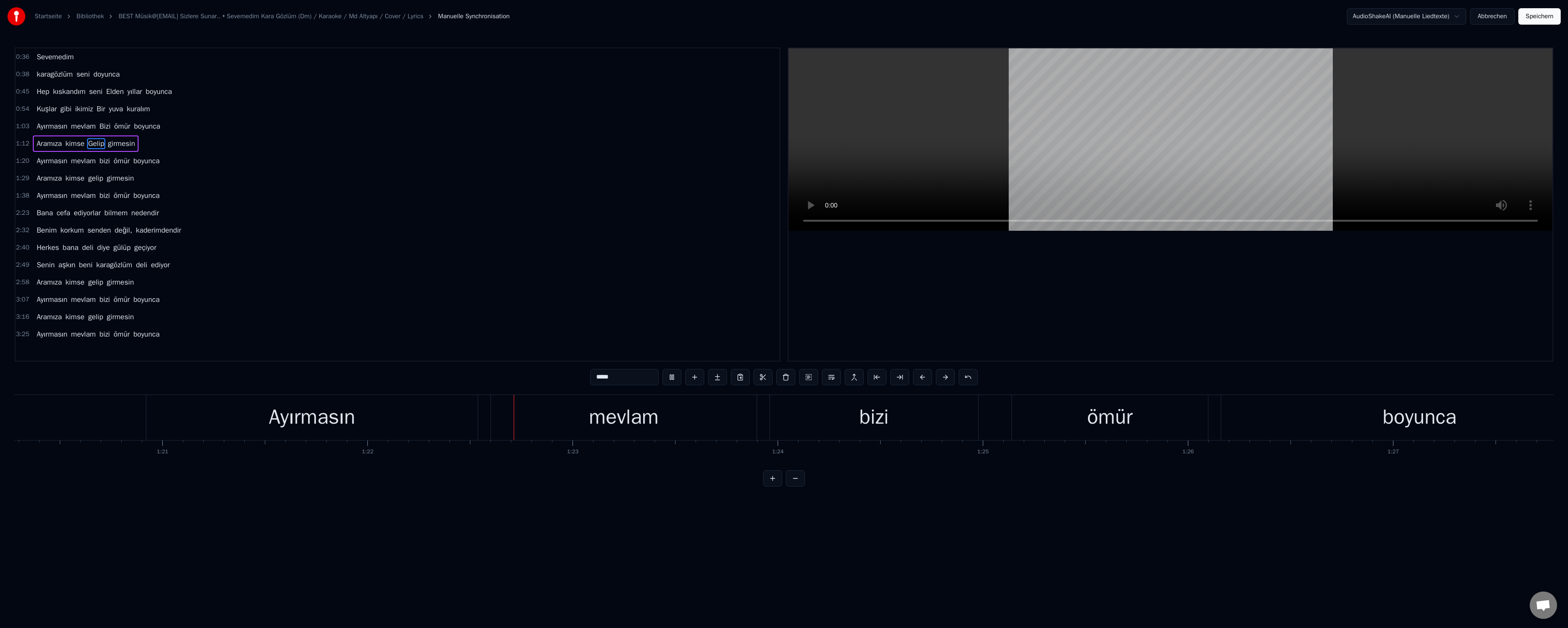 scroll, scrollTop: 0, scrollLeft: 16815, axis: horizontal 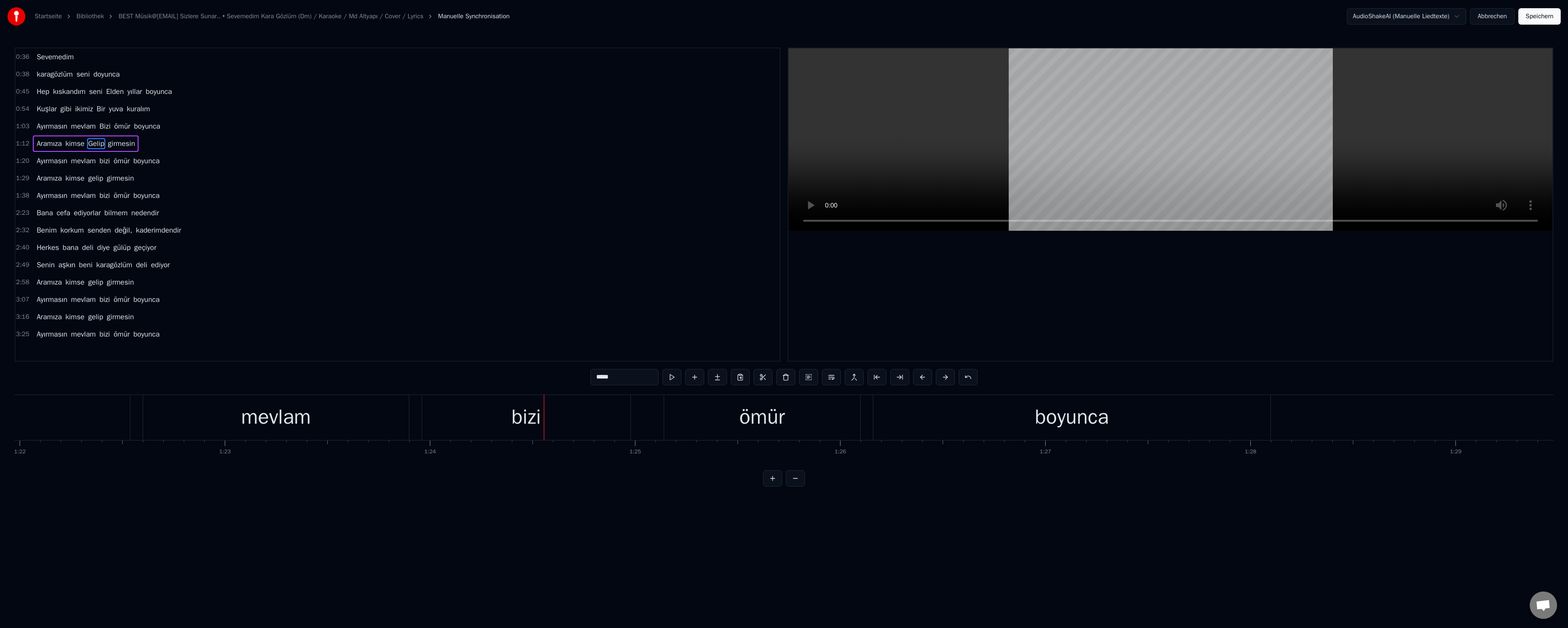 click on "bizi" at bounding box center (526, 417) 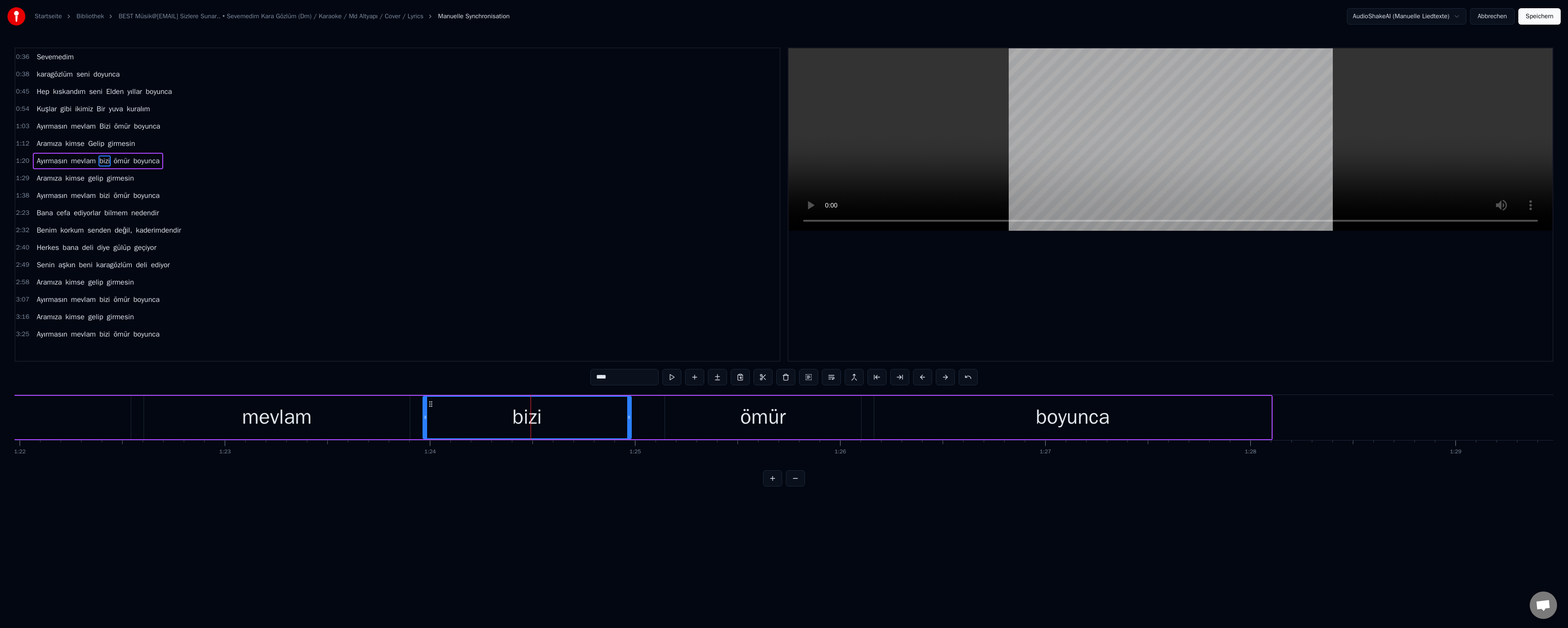 click on "****" at bounding box center [624, 377] 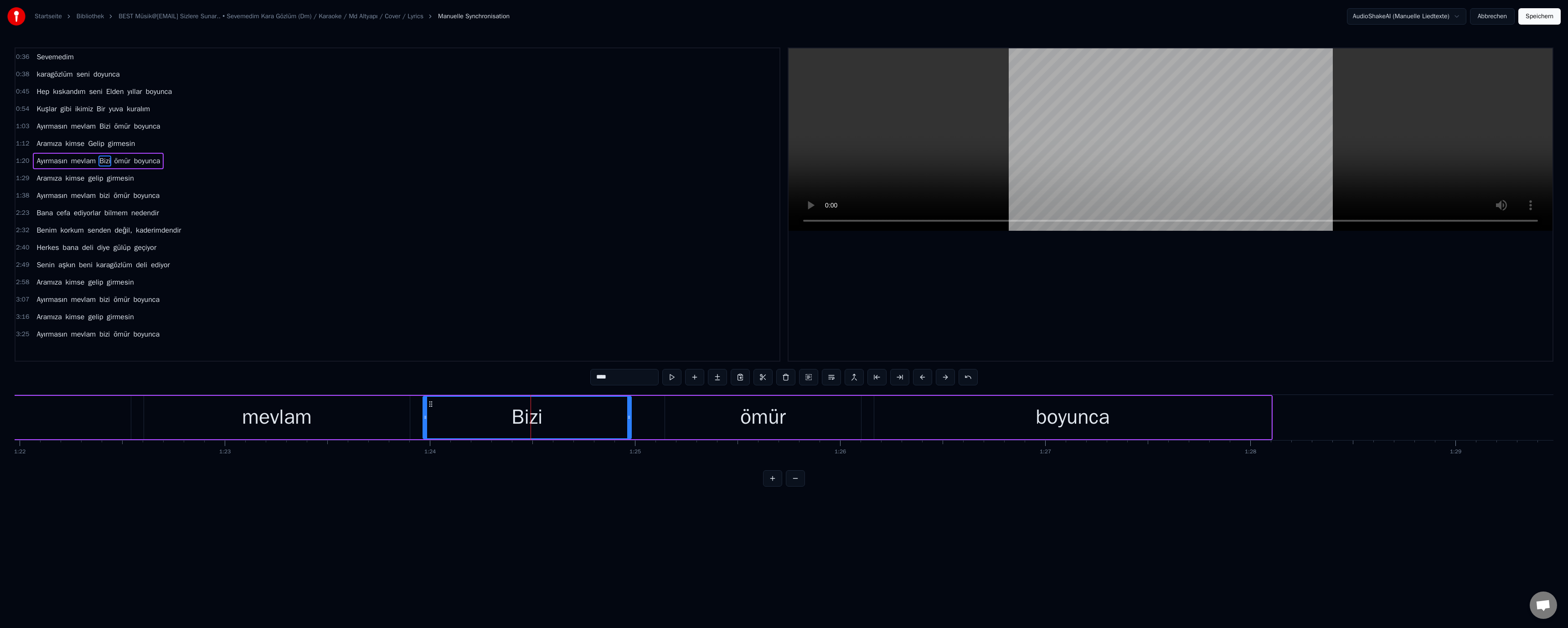 click at bounding box center (1171, 140) 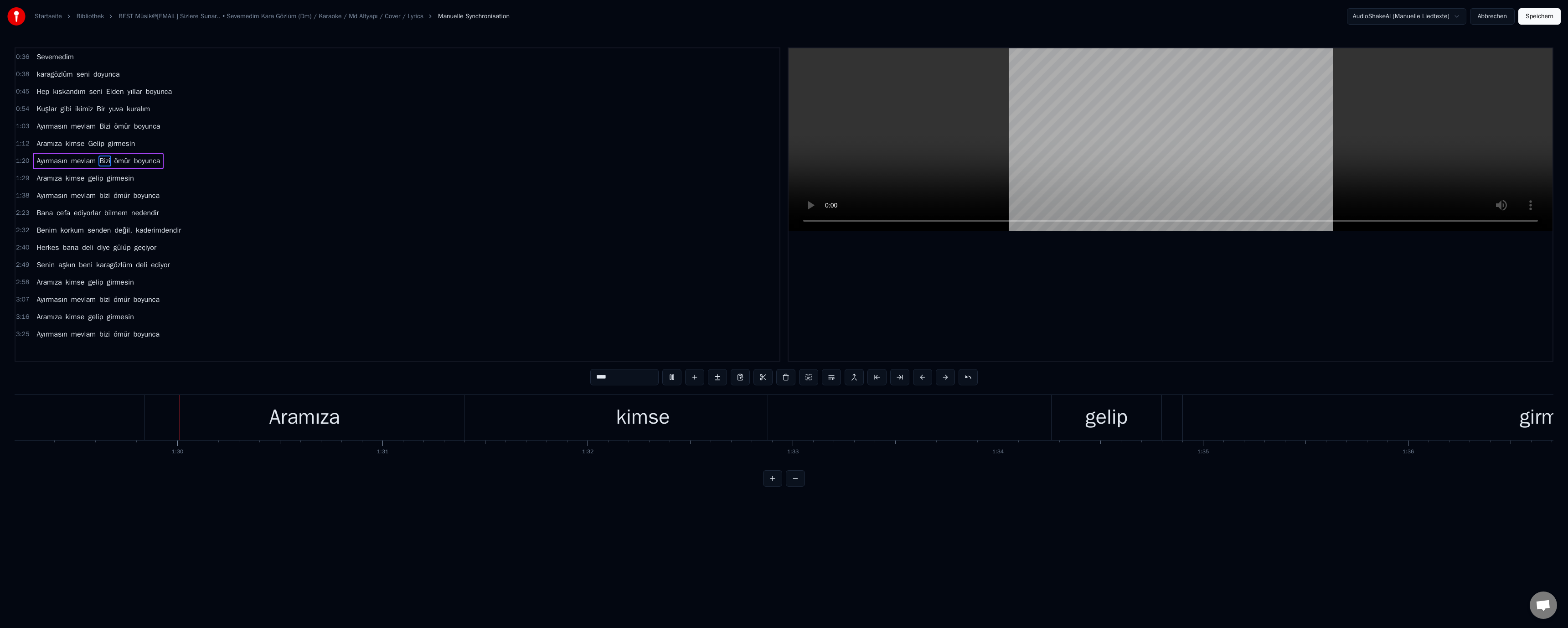 scroll, scrollTop: 0, scrollLeft: 18304, axis: horizontal 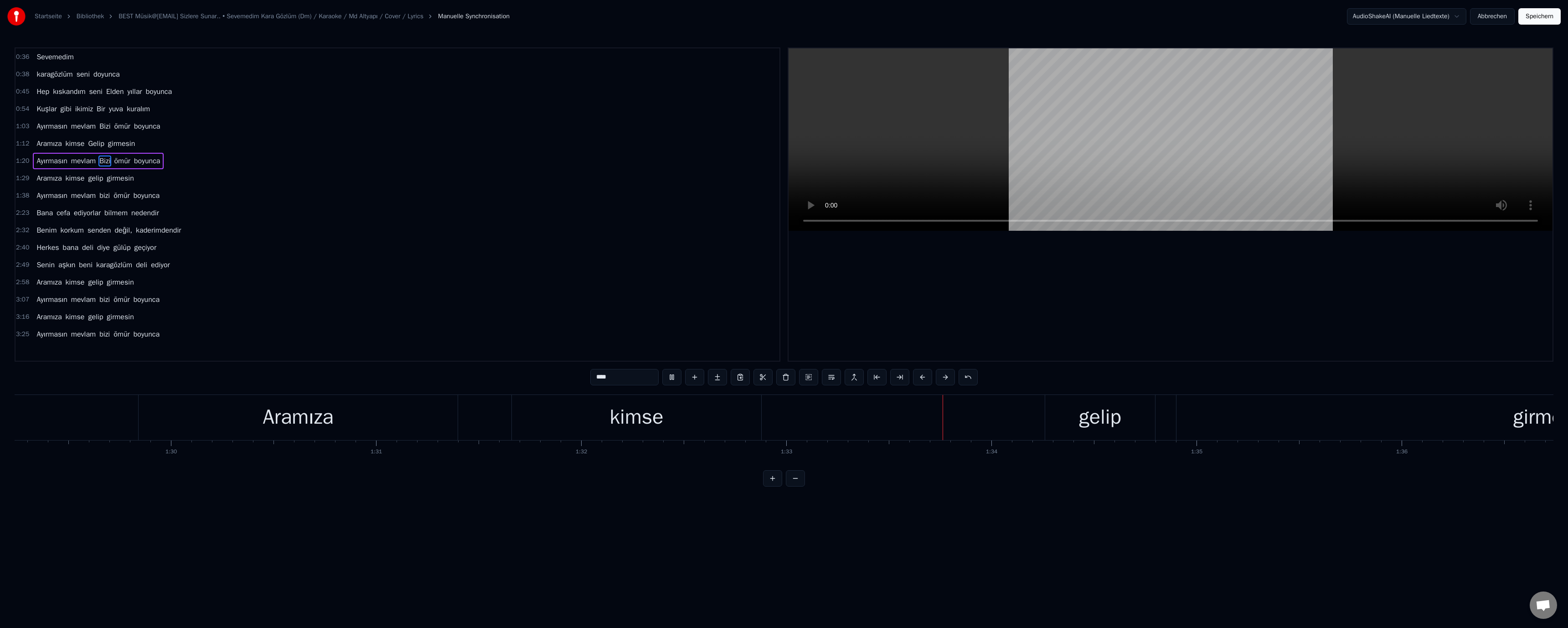 click at bounding box center (1171, 140) 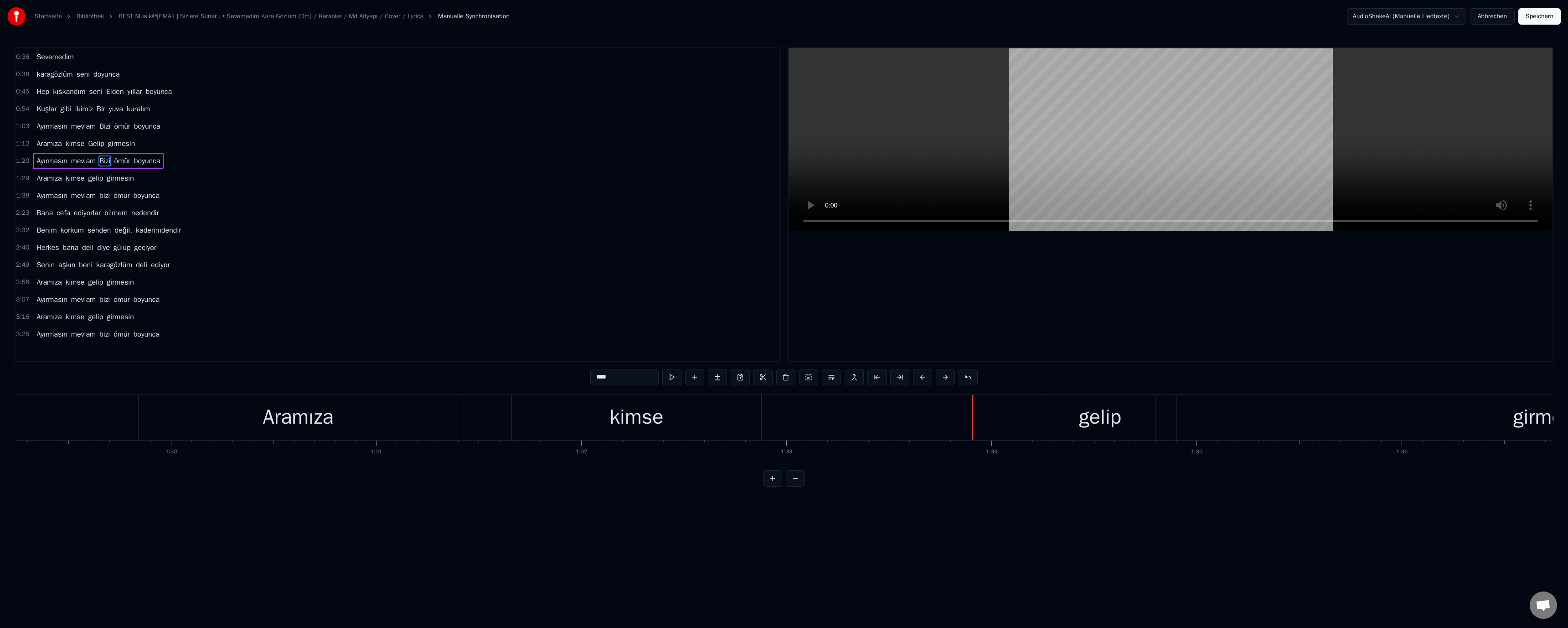 drag, startPoint x: 1104, startPoint y: 415, endPoint x: 950, endPoint y: 379, distance: 158.15183 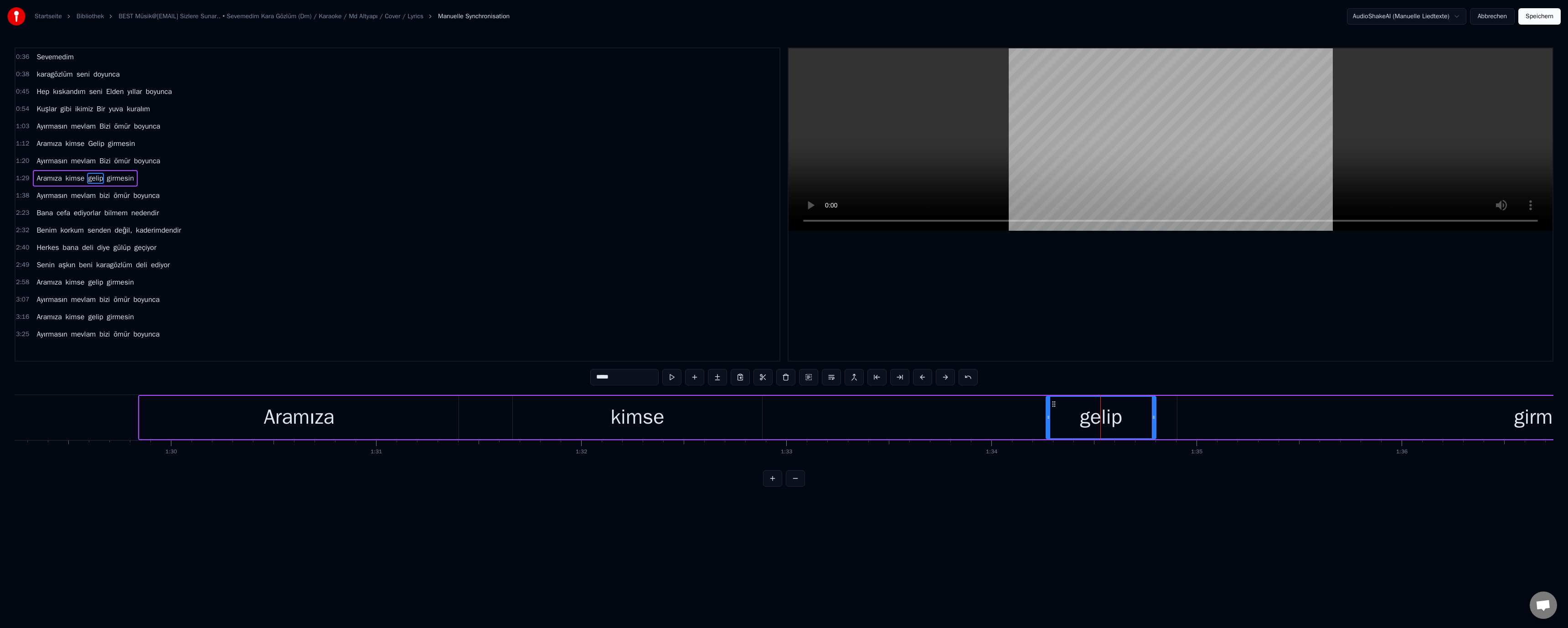 drag, startPoint x: 594, startPoint y: 377, endPoint x: 599, endPoint y: 382, distance: 7.071068 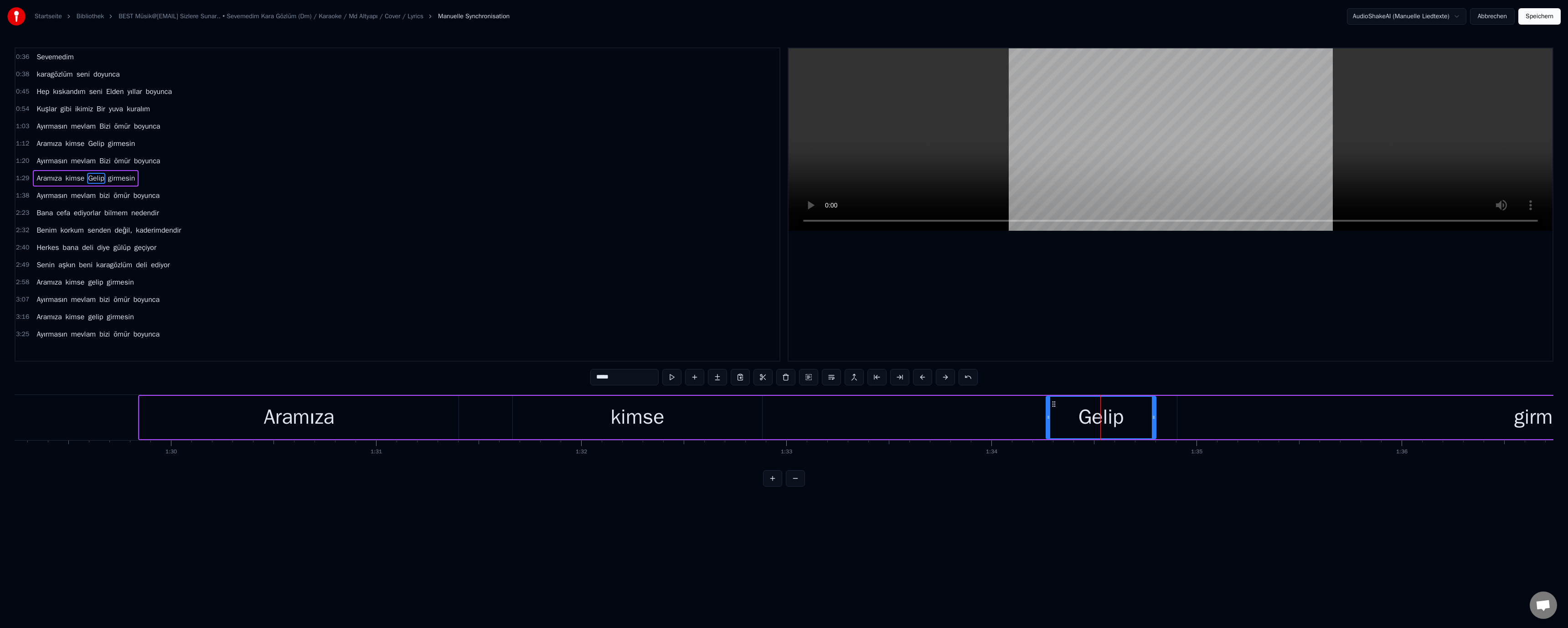 click at bounding box center (1171, 140) 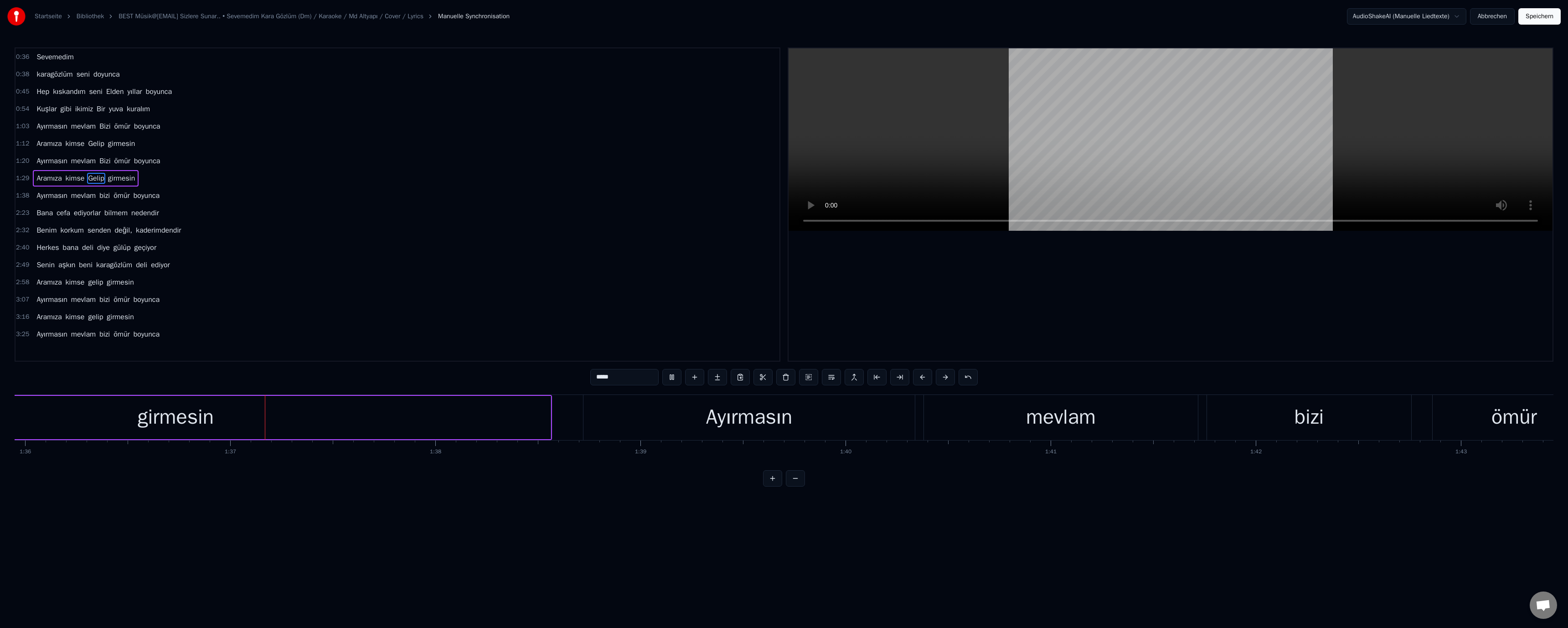 scroll, scrollTop: 0, scrollLeft: 19762, axis: horizontal 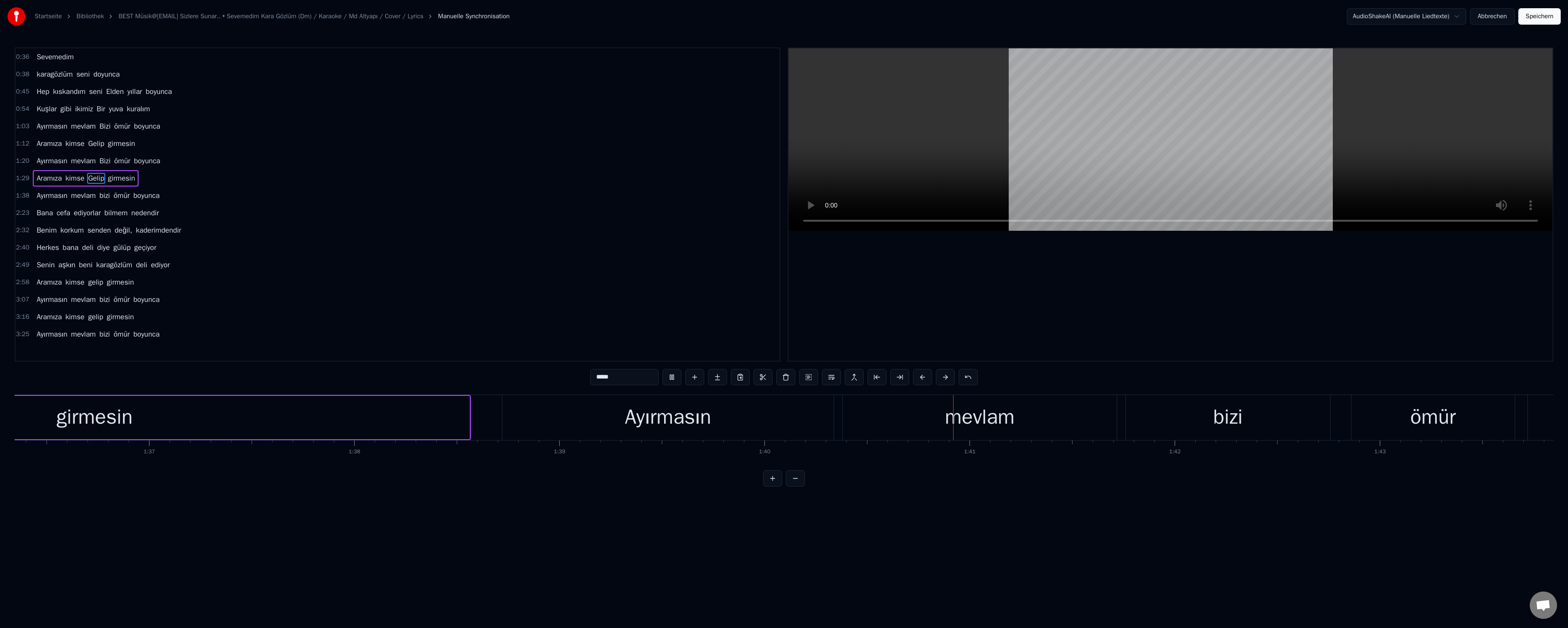 click at bounding box center [1171, 140] 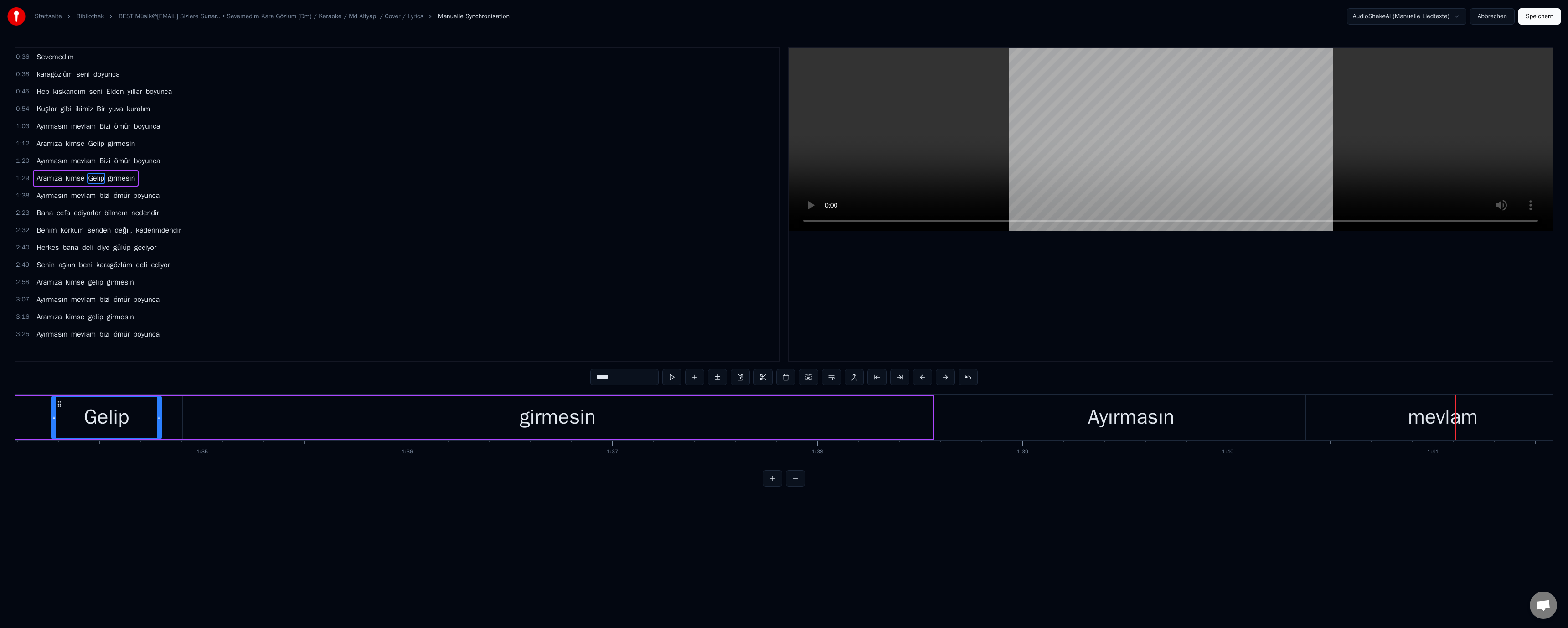 scroll, scrollTop: 0, scrollLeft: 19244, axis: horizontal 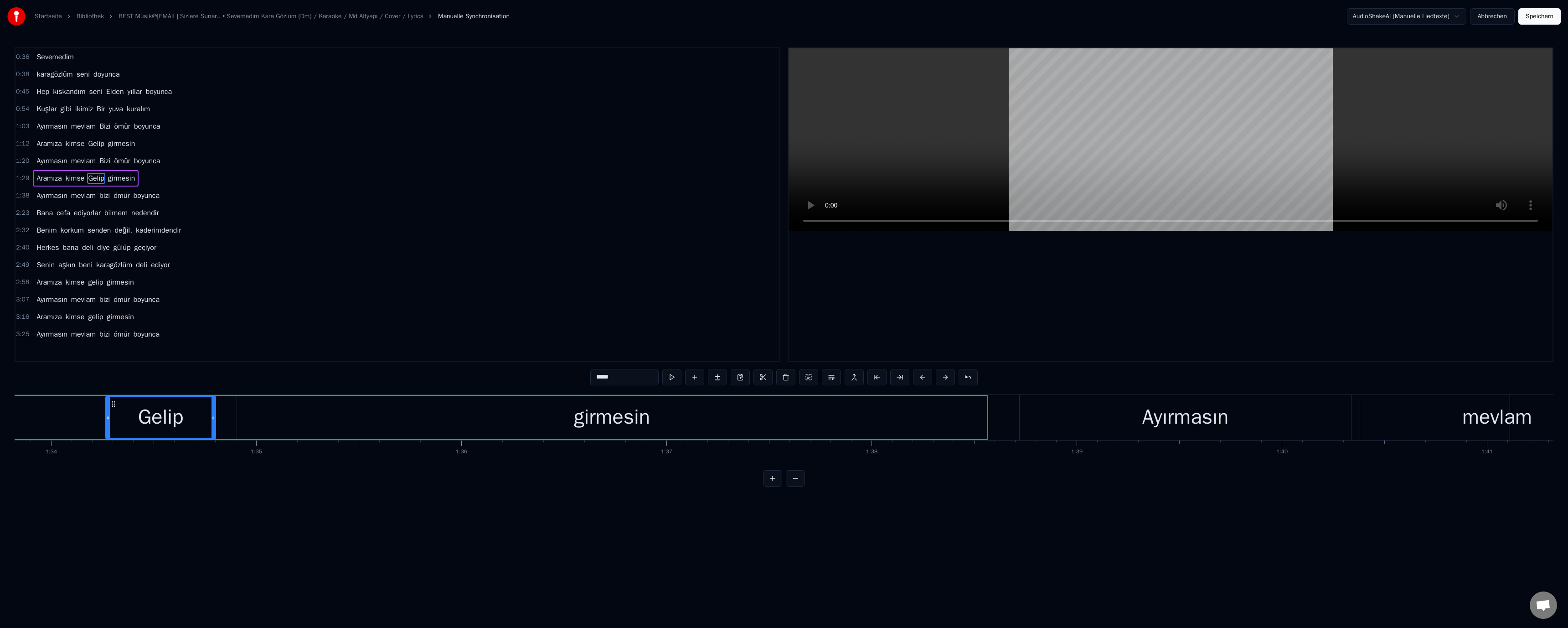 click on "Gelip" at bounding box center [161, 417] 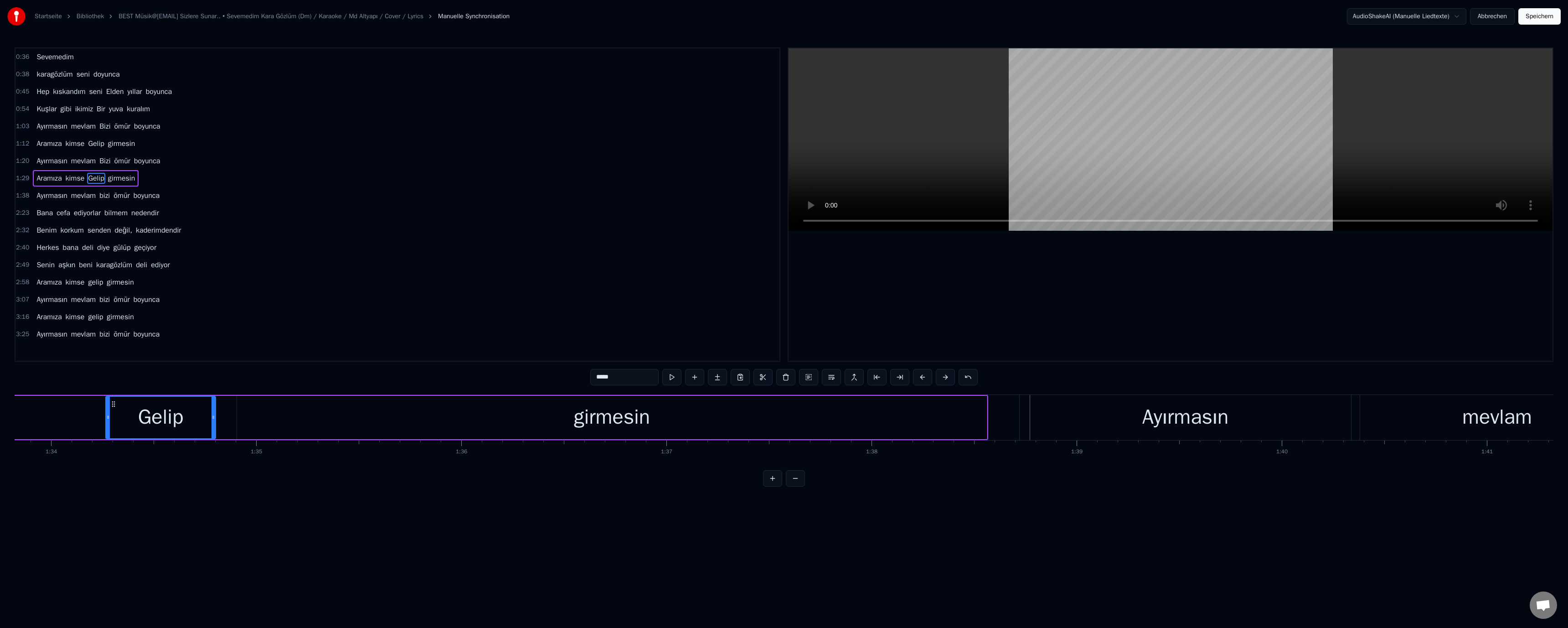 click on "girmesin" at bounding box center (612, 417) 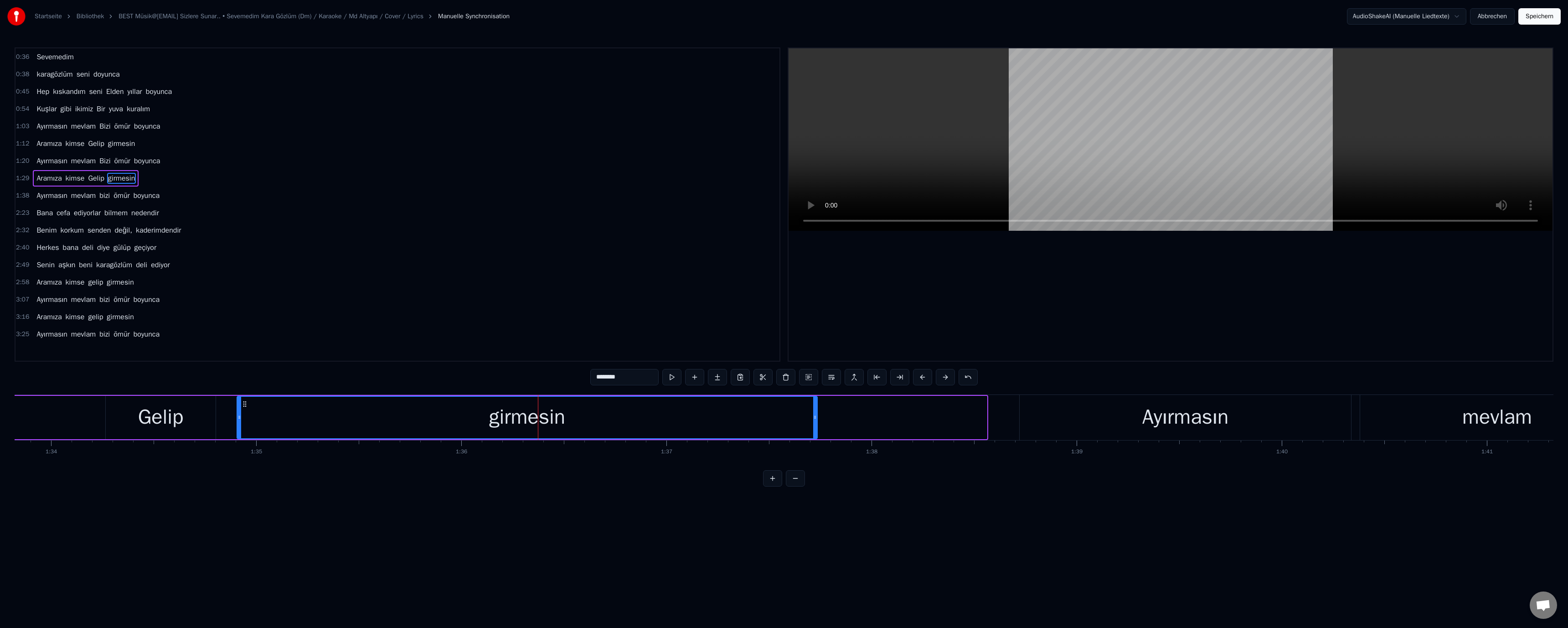 drag, startPoint x: 983, startPoint y: 420, endPoint x: 421, endPoint y: 420, distance: 562 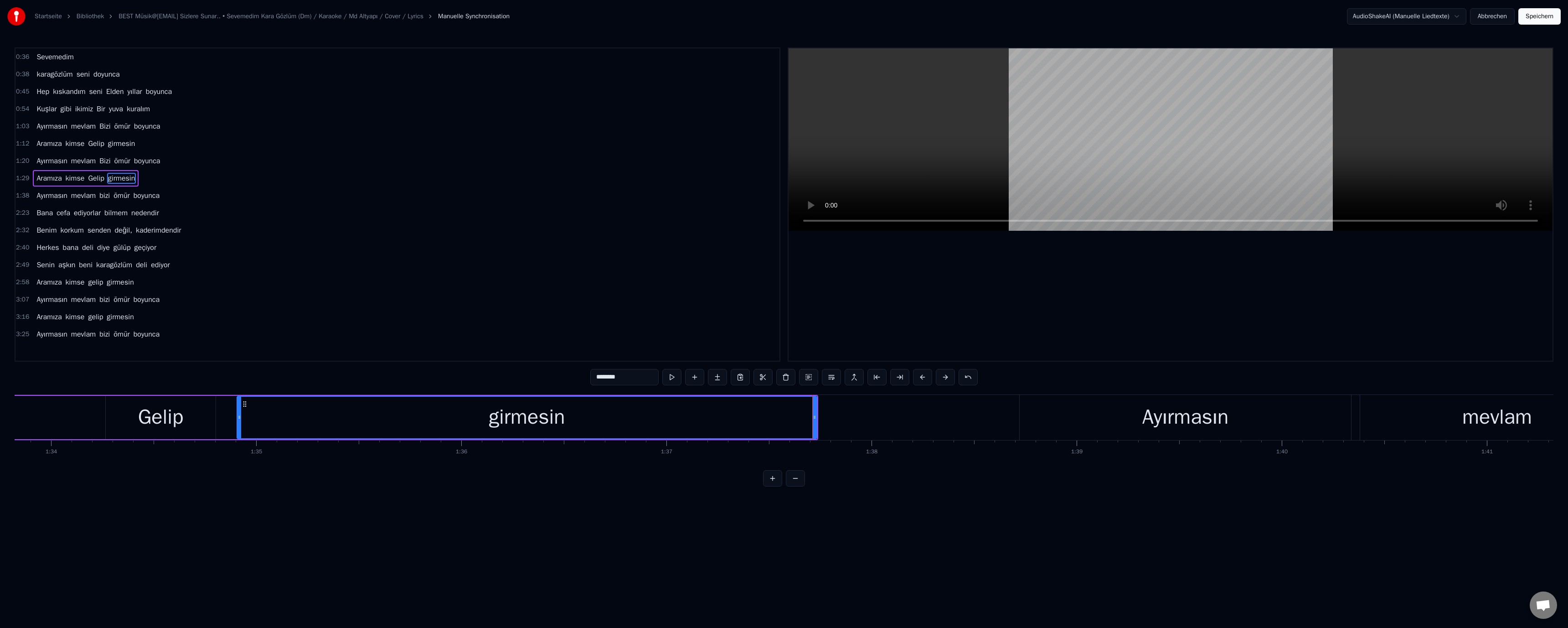 click on "Gelip" at bounding box center [161, 417] 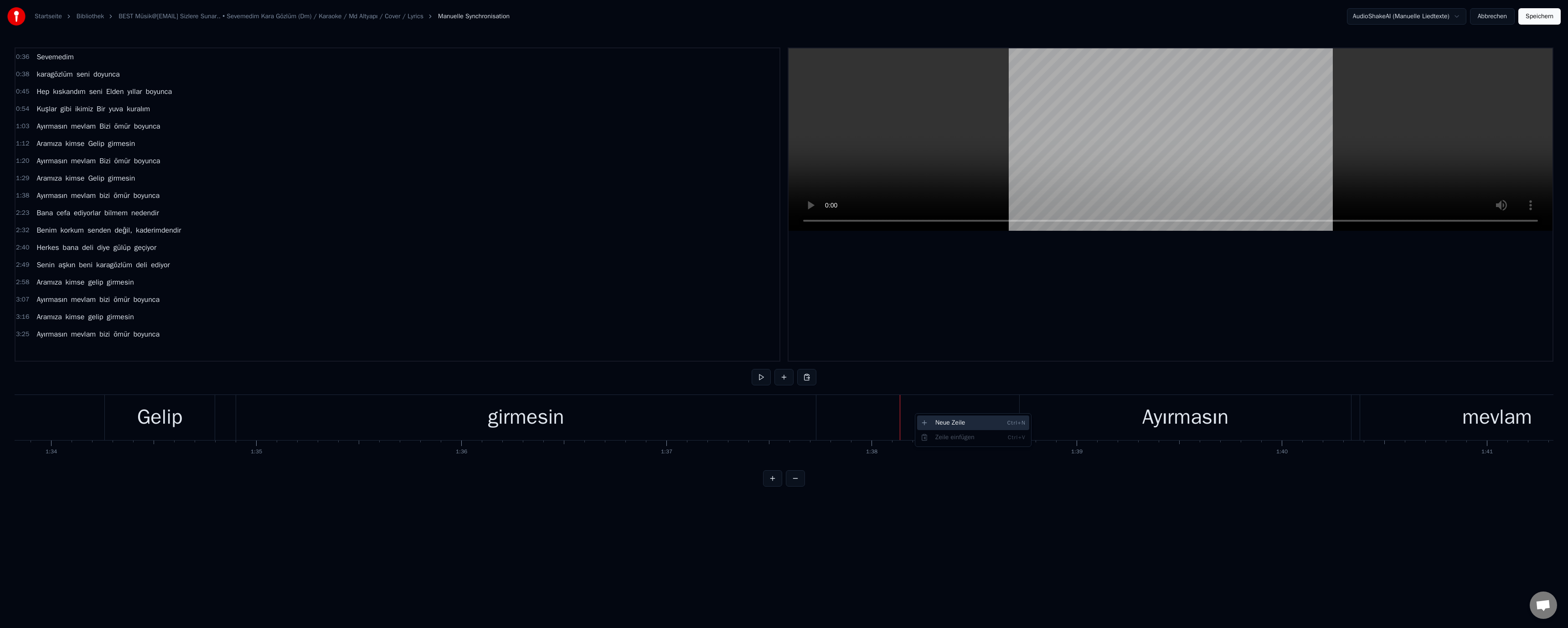 click on "Neue Zeile Ctrl+N" at bounding box center (973, 423) 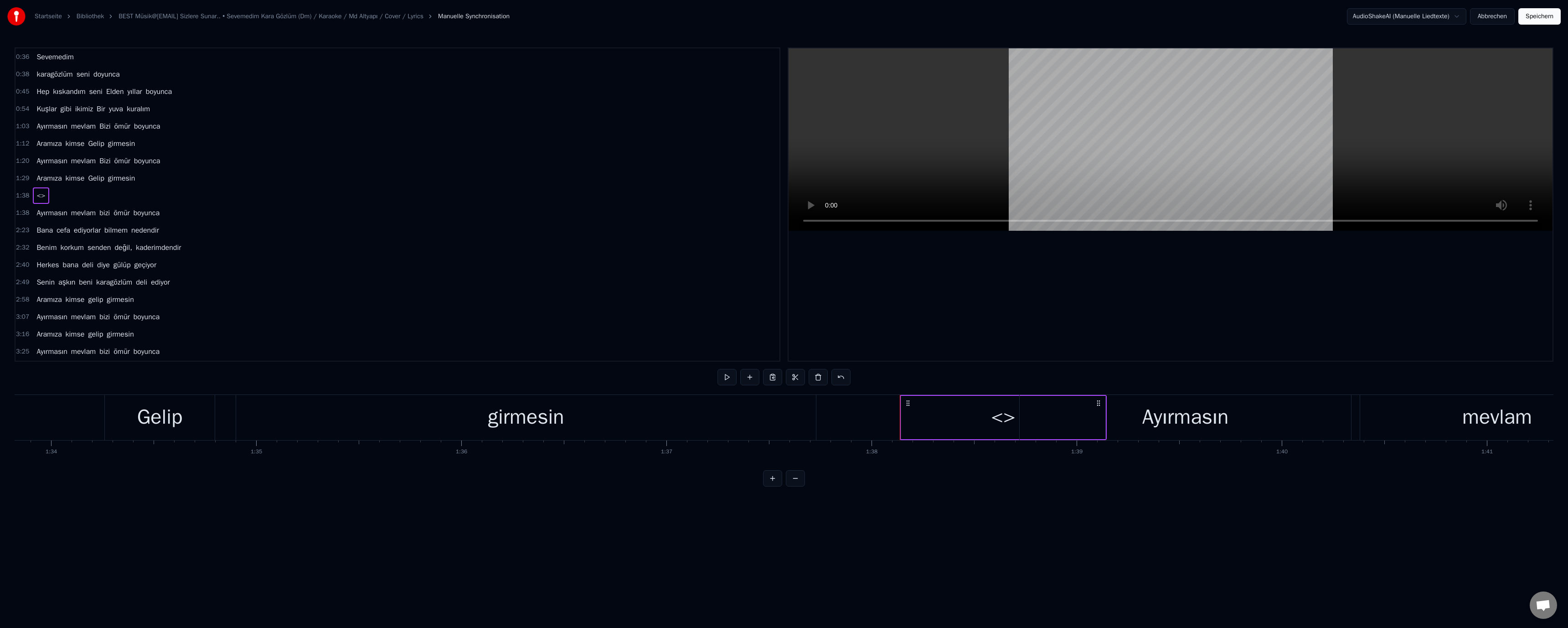 click on "<>" at bounding box center (1003, 417) 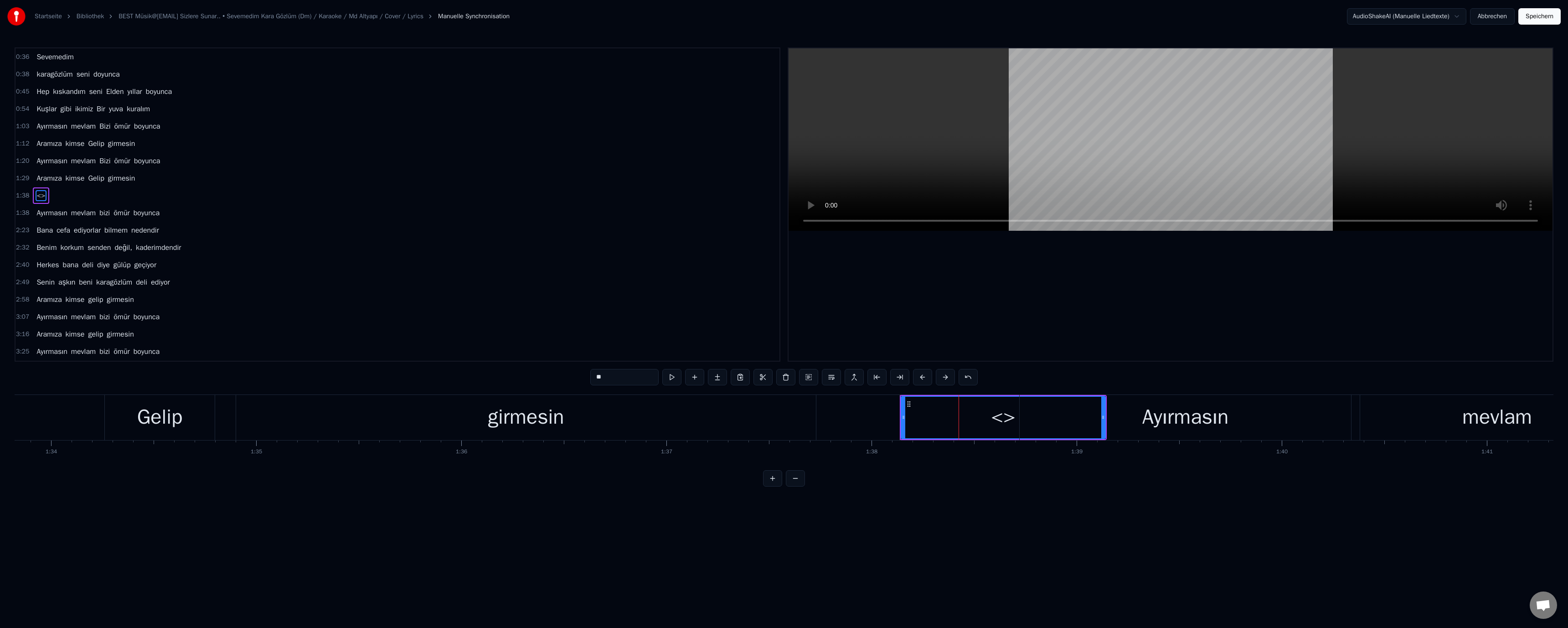 drag, startPoint x: 612, startPoint y: 379, endPoint x: 562, endPoint y: 379, distance: 50 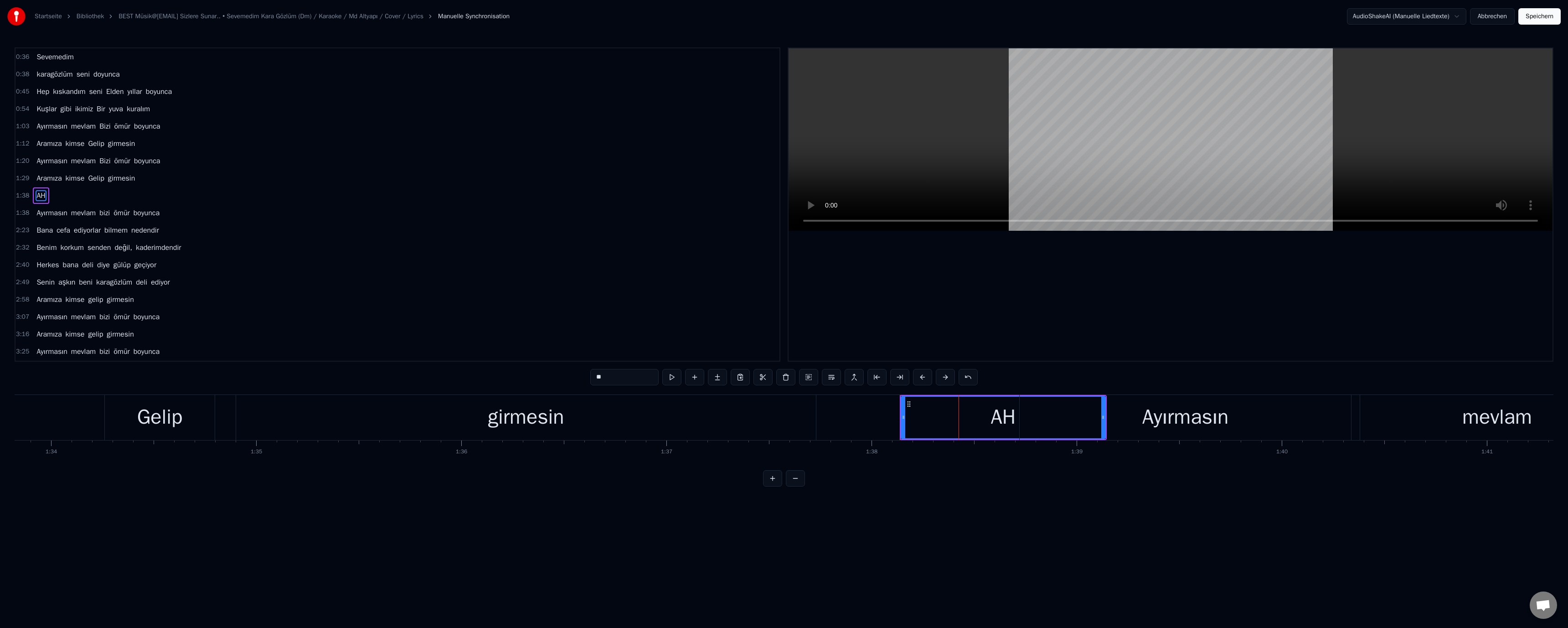 type on "*" 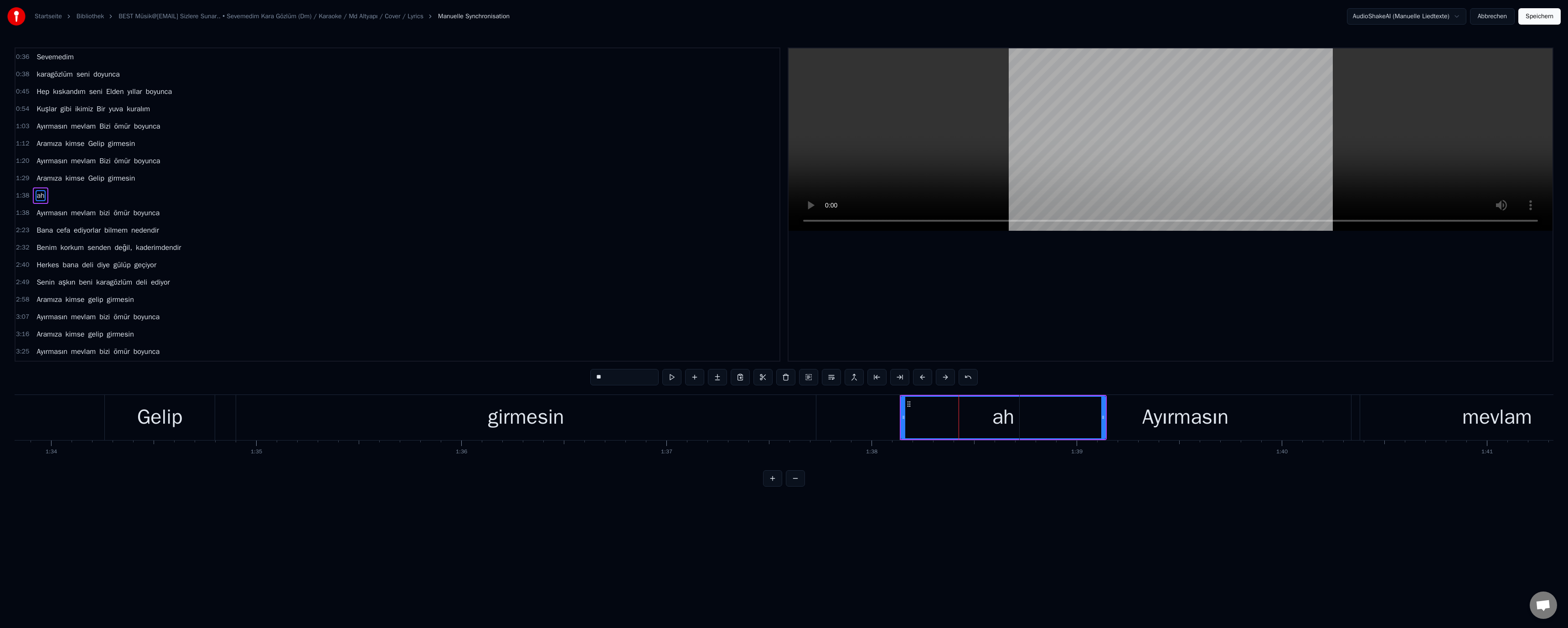 click at bounding box center (1171, 204) 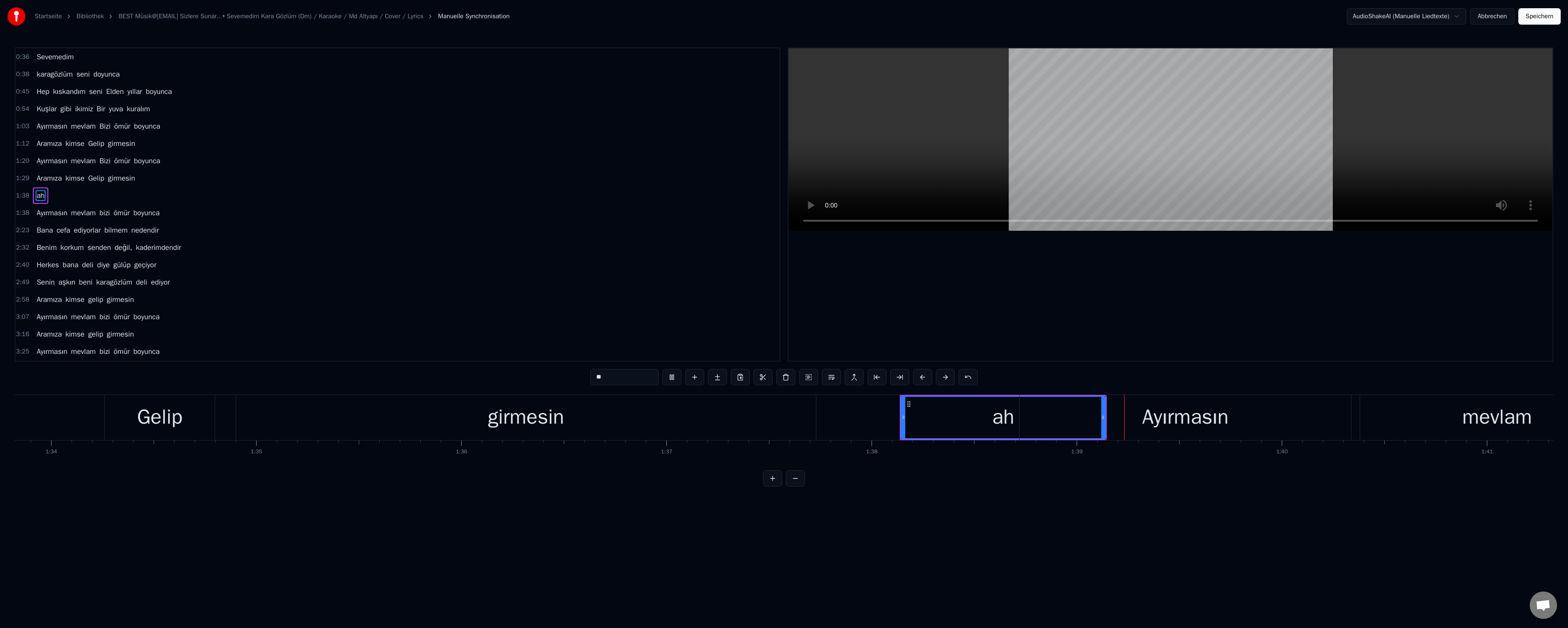 click on "ah" at bounding box center [1003, 417] 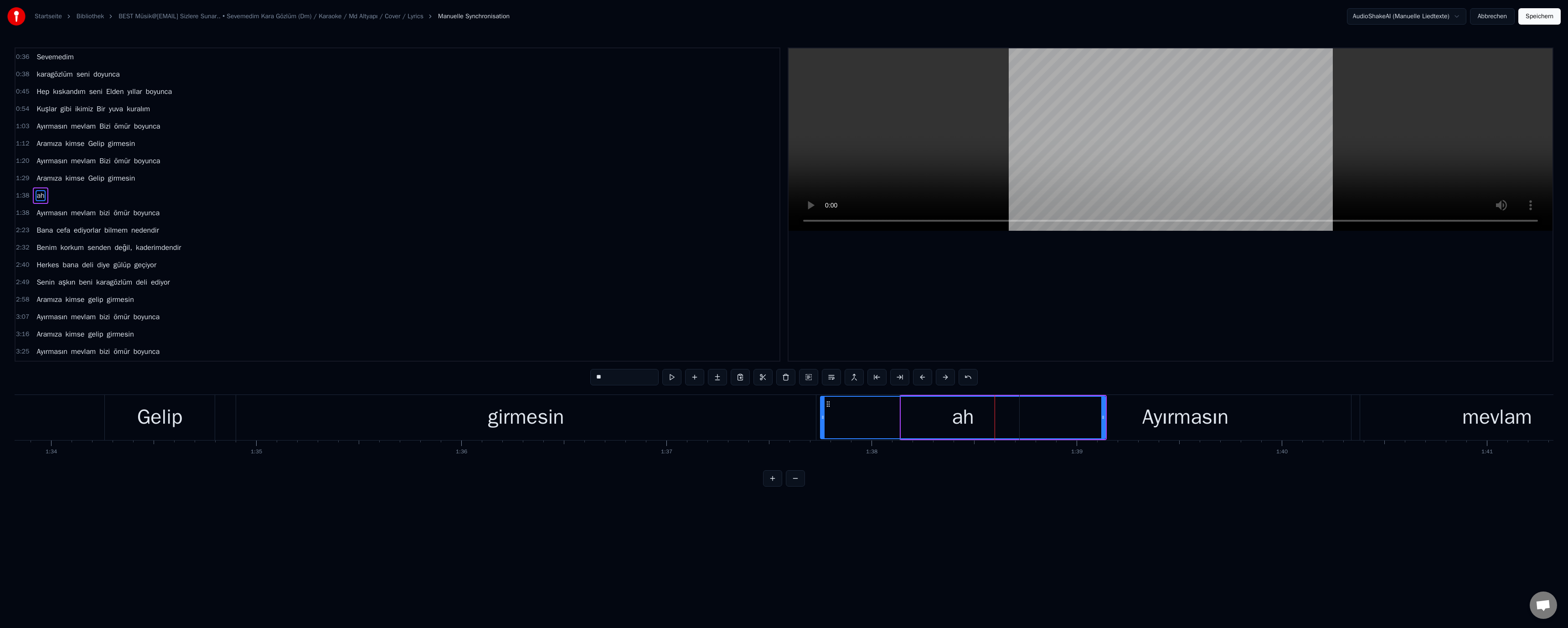 drag, startPoint x: 902, startPoint y: 418, endPoint x: 821, endPoint y: 415, distance: 81.0555 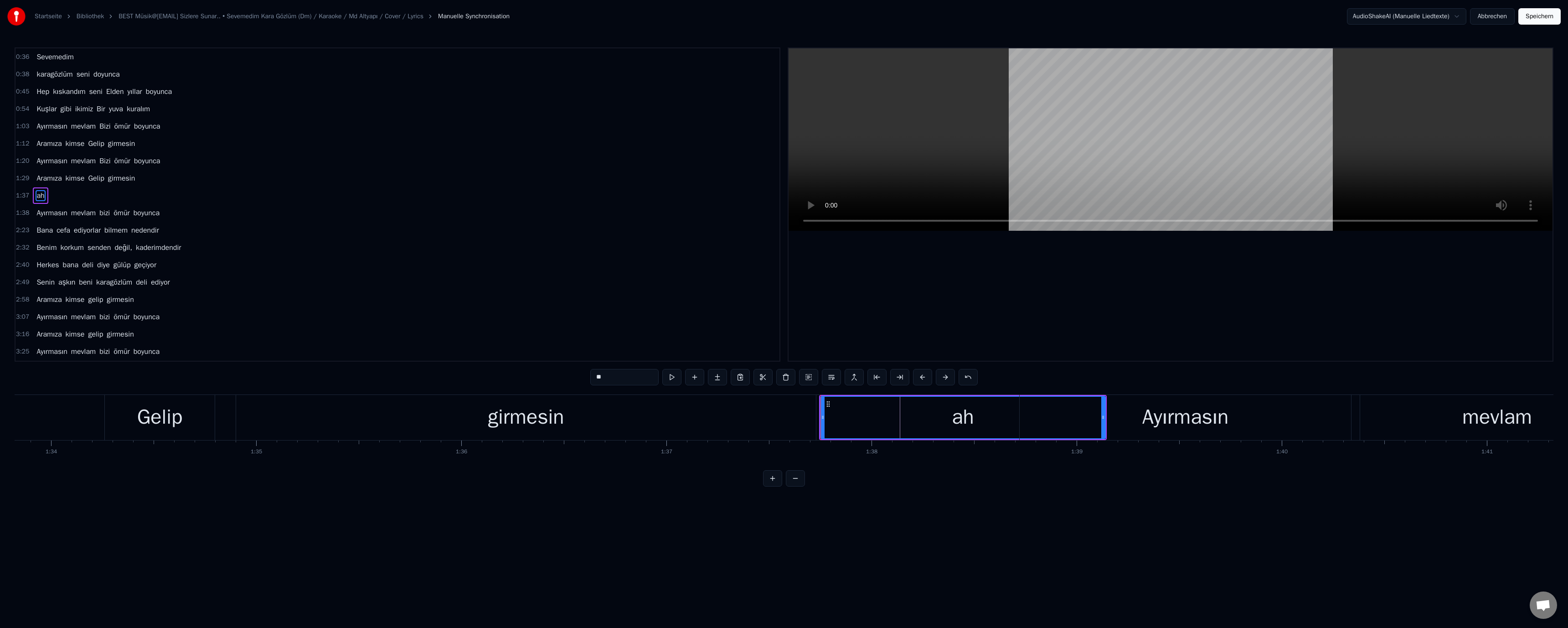 click on "Ayırmasın" at bounding box center (1185, 417) 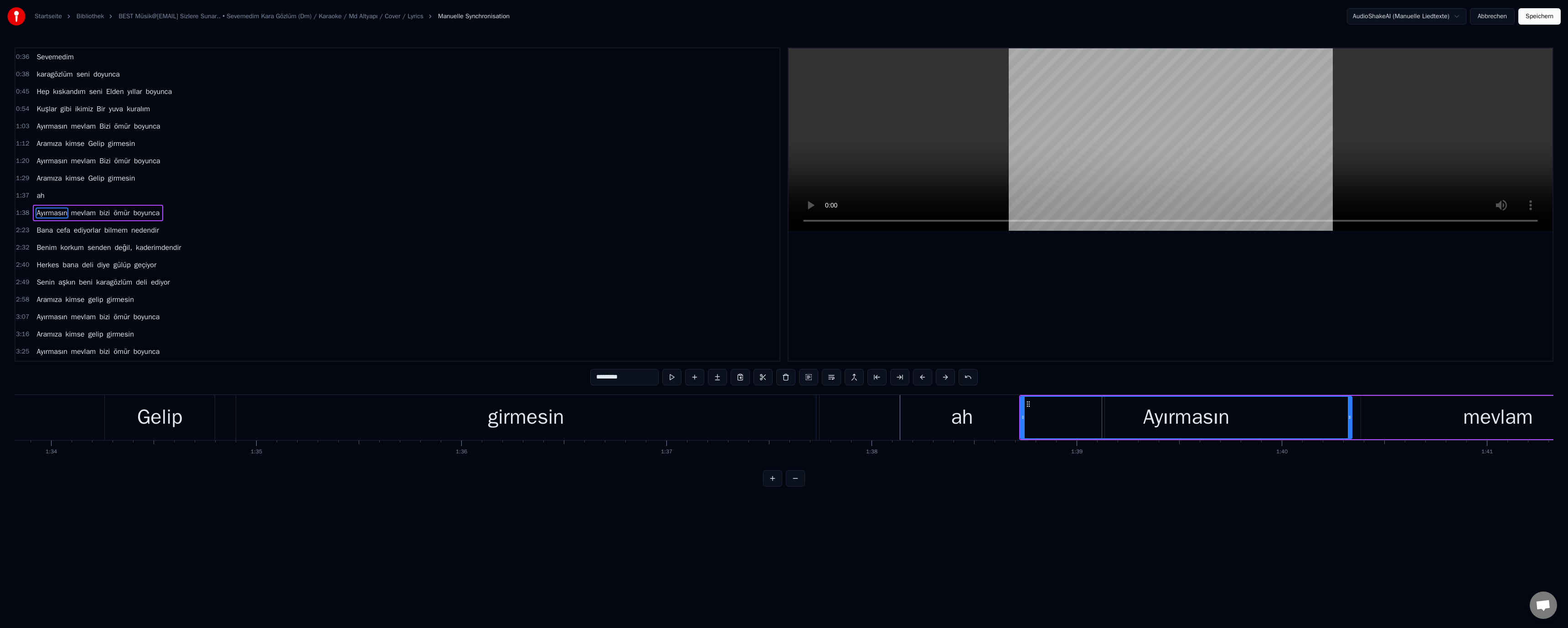 click on "ah" at bounding box center [962, 417] 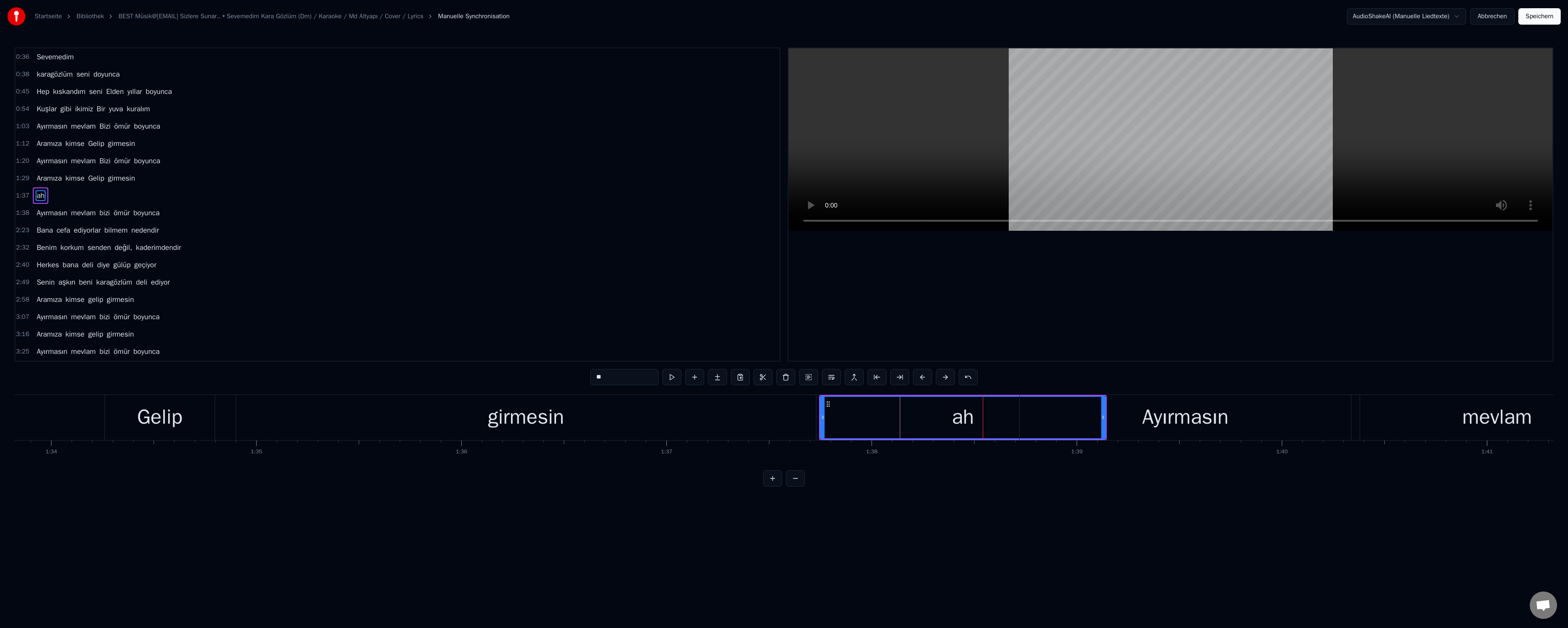 click on "ah" at bounding box center (963, 417) 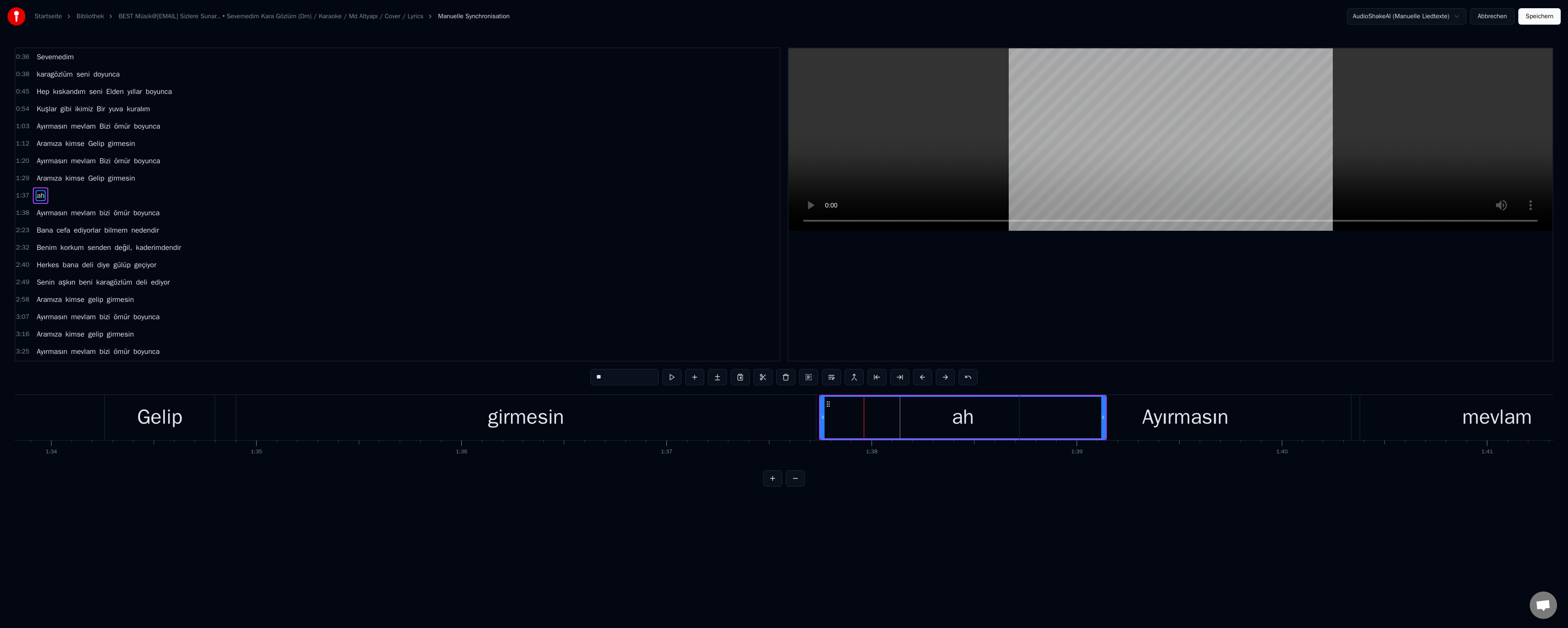 drag, startPoint x: 1103, startPoint y: 415, endPoint x: 1057, endPoint y: 420, distance: 46.27094 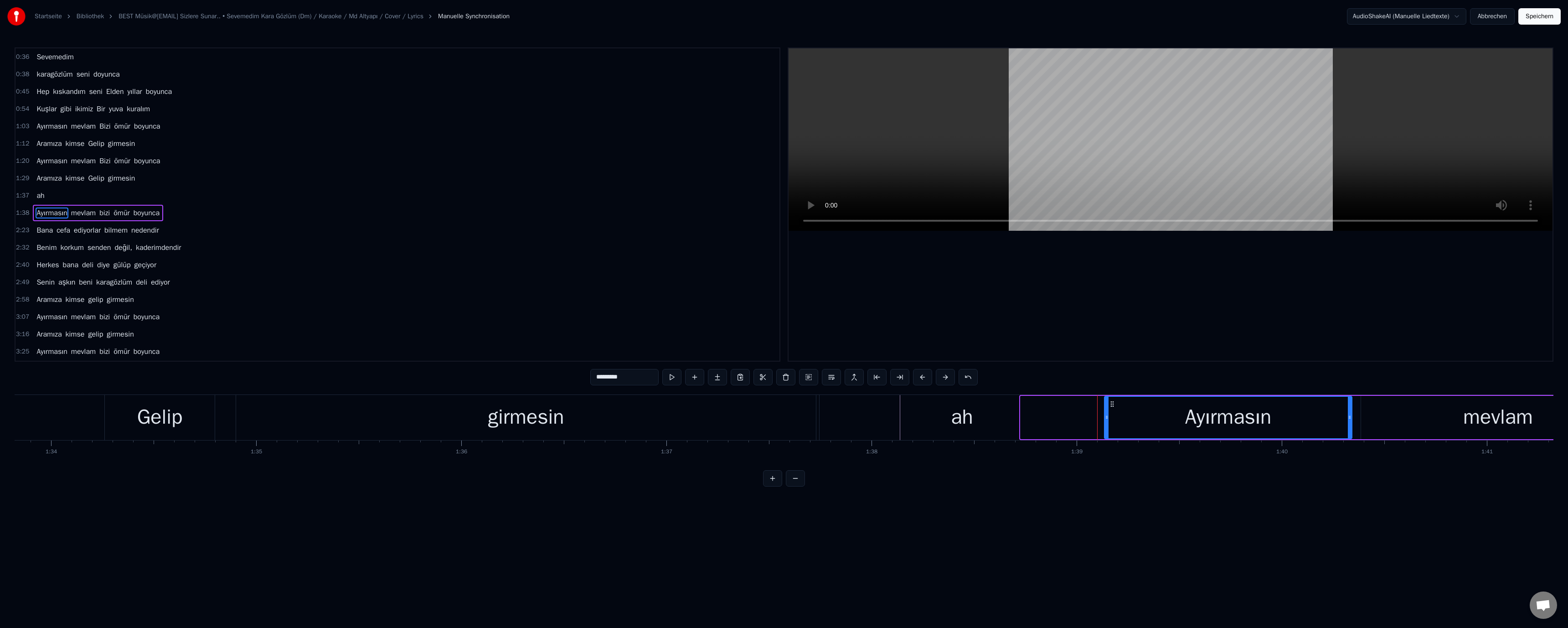 drag, startPoint x: 1023, startPoint y: 417, endPoint x: 1113, endPoint y: 417, distance: 90 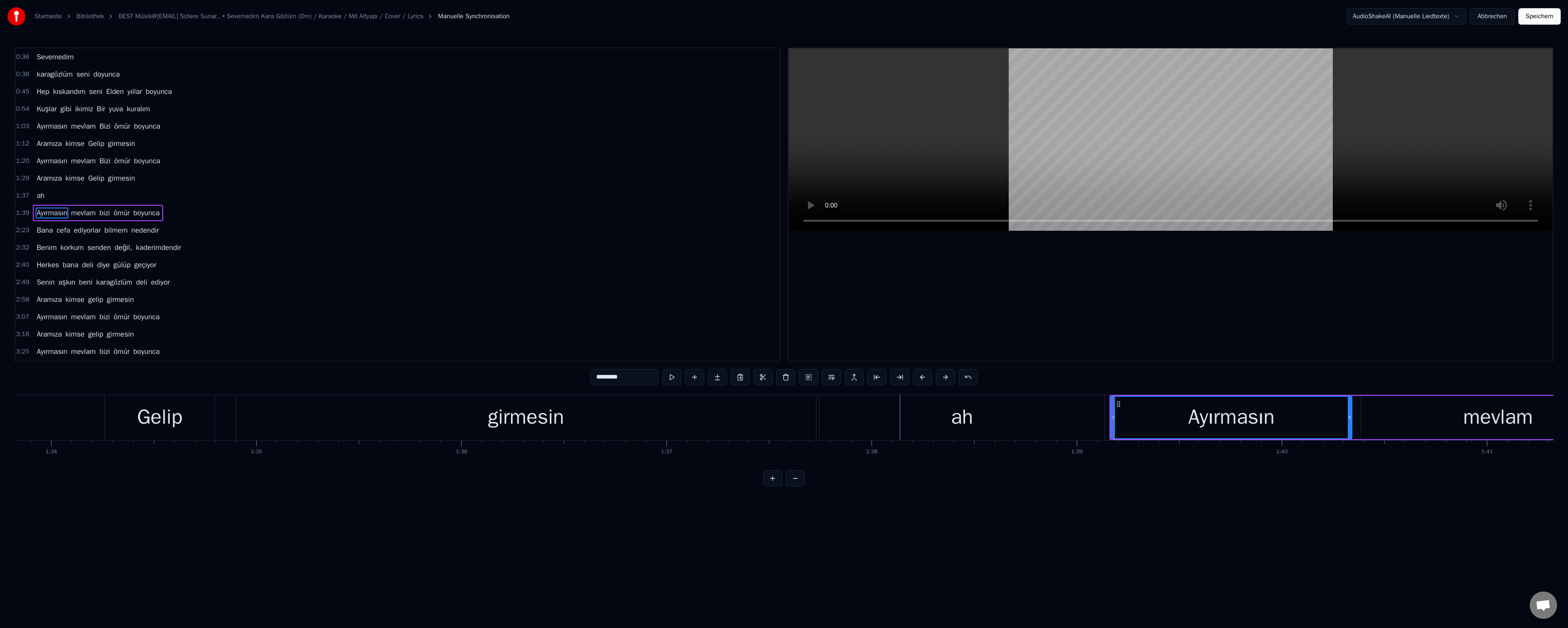 click on "ah" at bounding box center (962, 417) 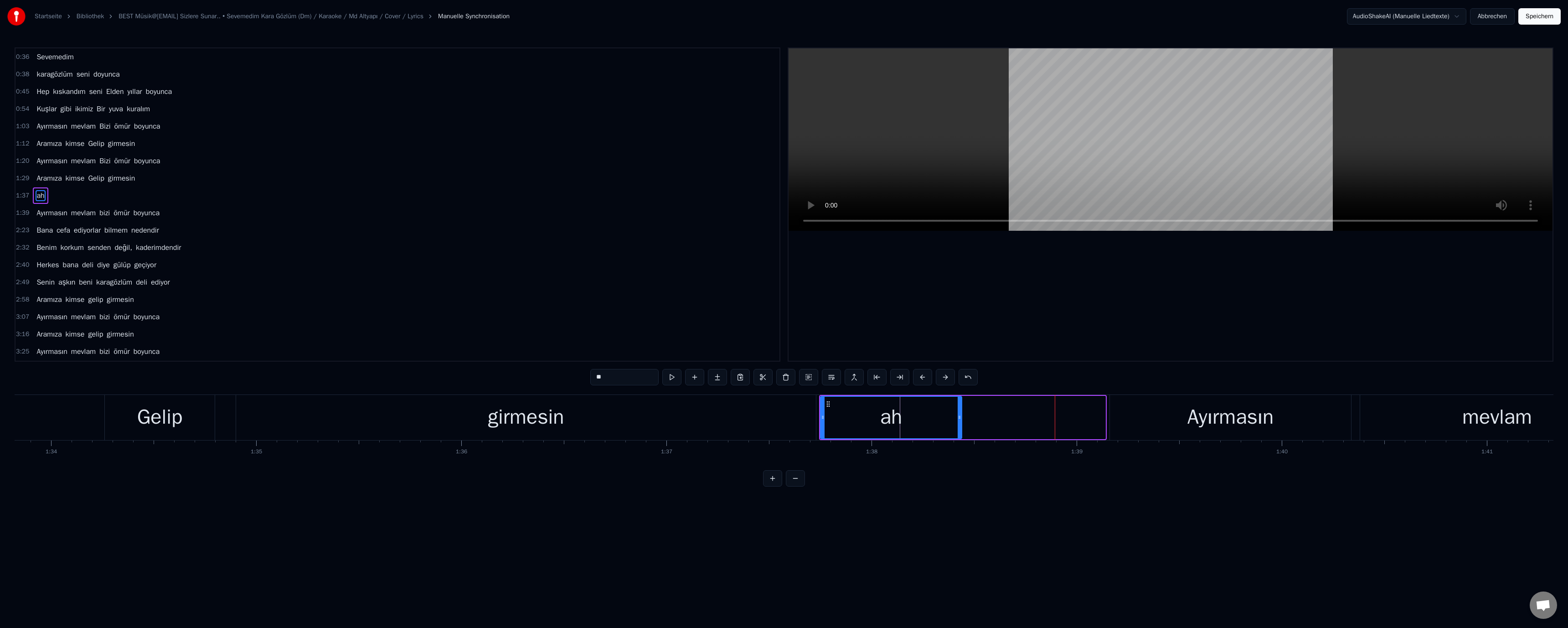 drag, startPoint x: 1104, startPoint y: 417, endPoint x: 851, endPoint y: 422, distance: 253.0494 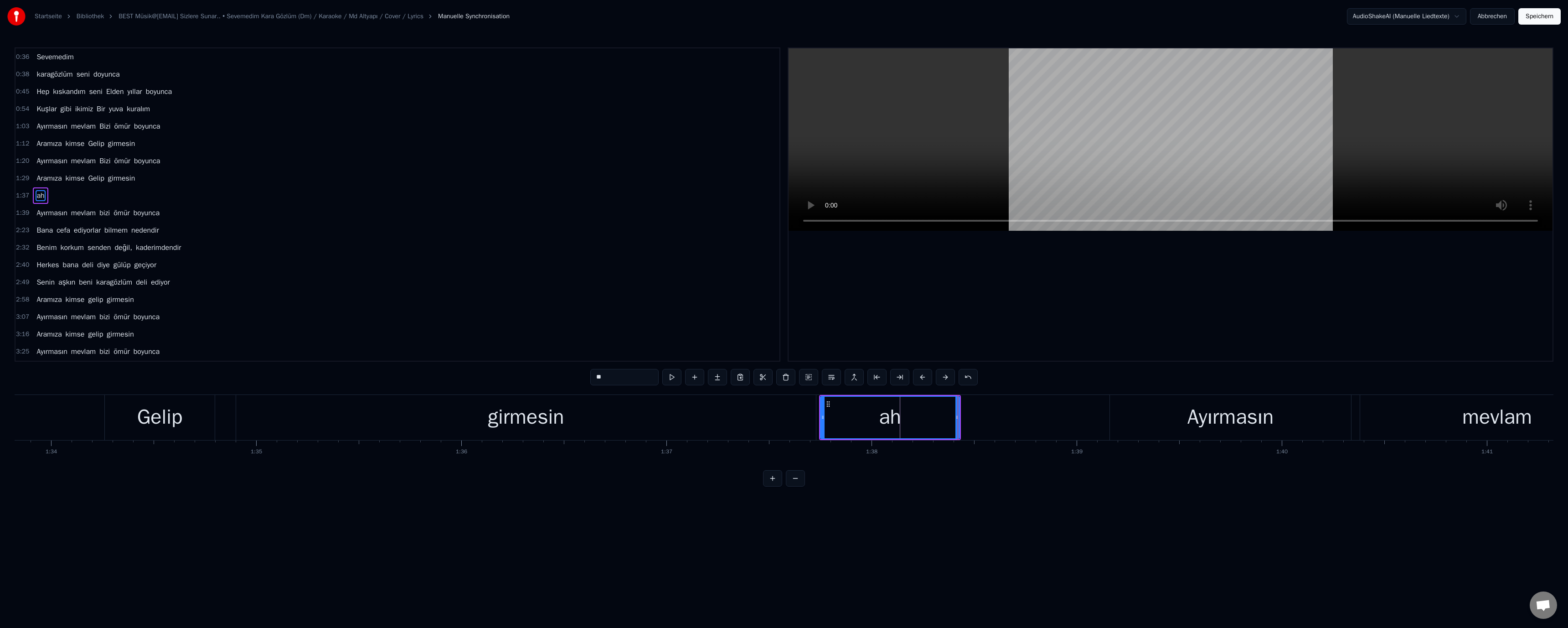 click on "girmesin" at bounding box center [526, 417] 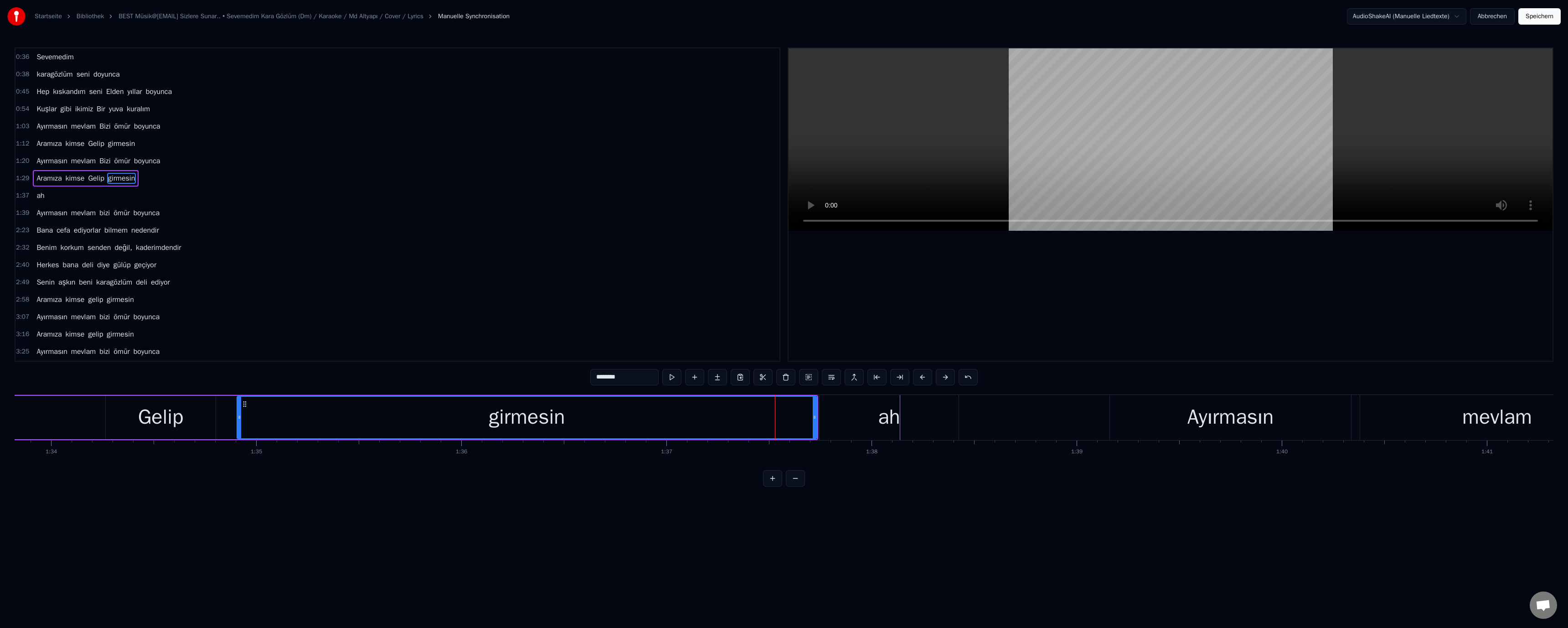 click on "girmesin" at bounding box center [527, 417] 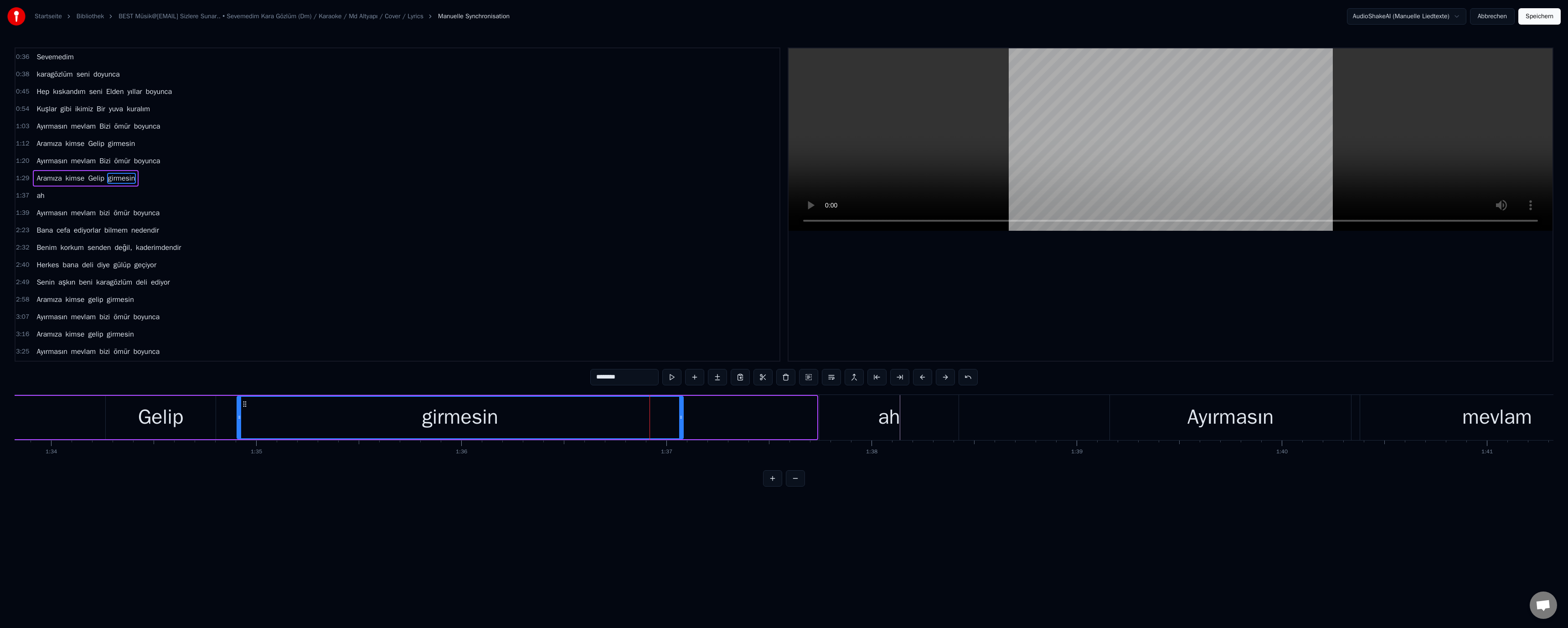 drag, startPoint x: 815, startPoint y: 415, endPoint x: 686, endPoint y: 417, distance: 129.0155 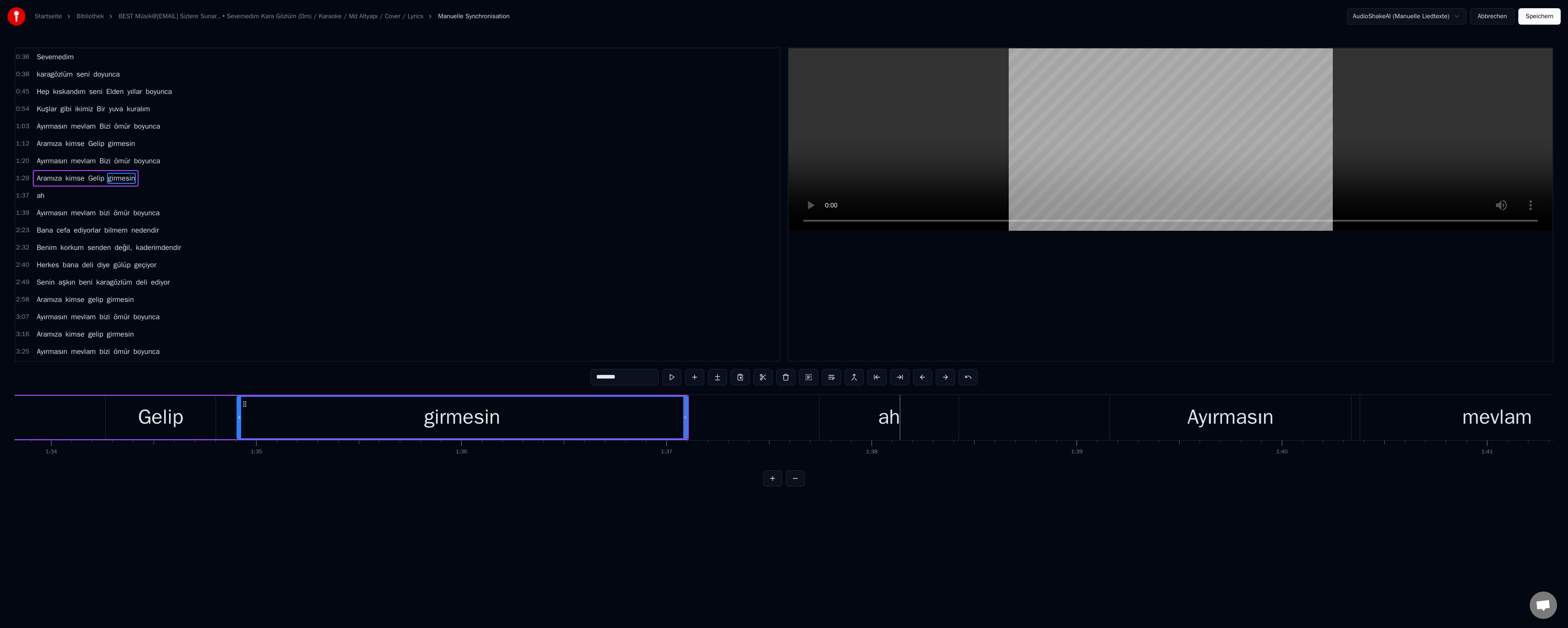 click on "ah" at bounding box center (889, 417) 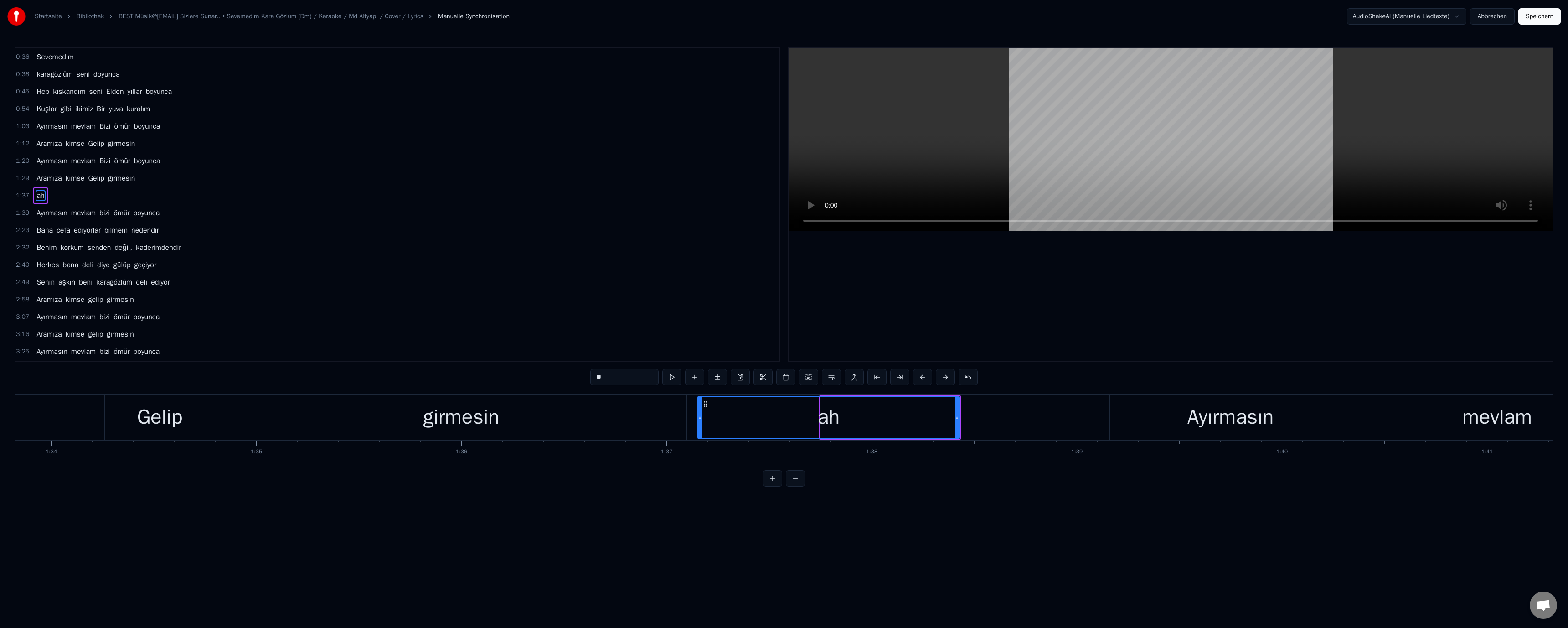drag, startPoint x: 821, startPoint y: 416, endPoint x: 698, endPoint y: 419, distance: 123.0366 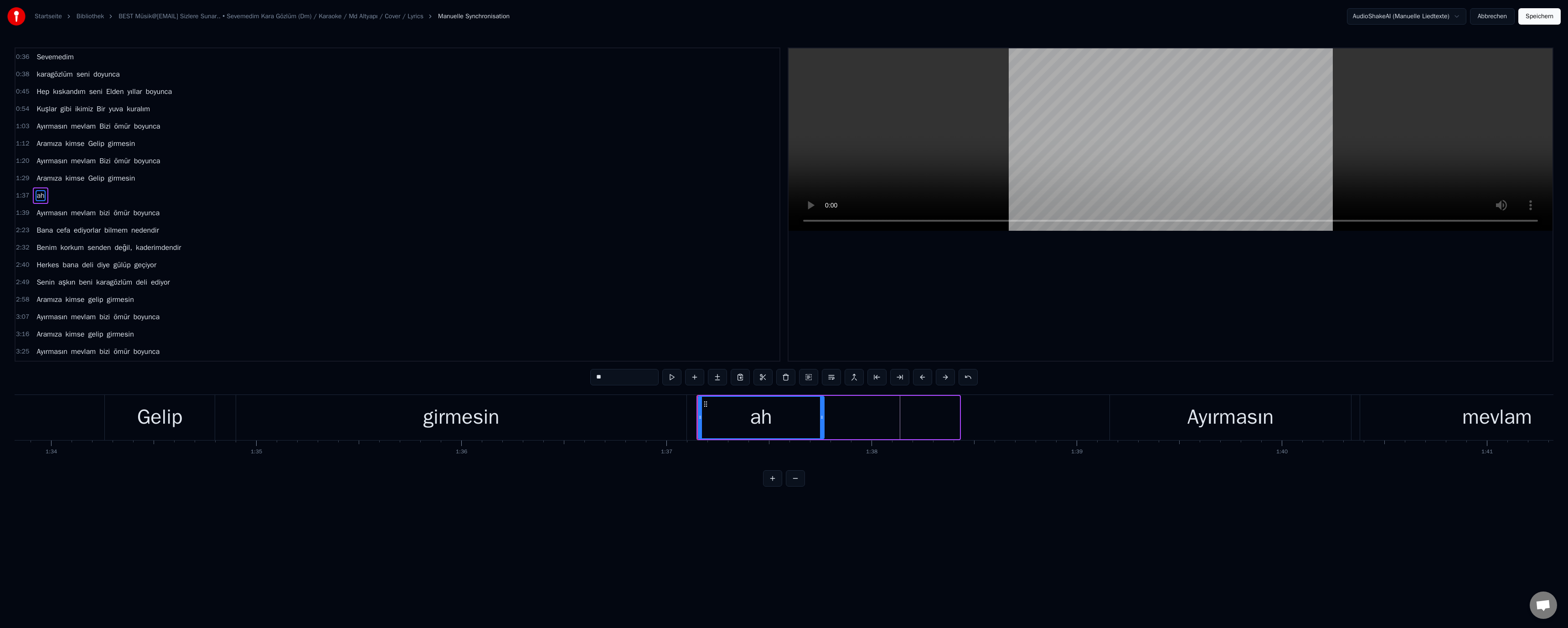 drag, startPoint x: 957, startPoint y: 417, endPoint x: 817, endPoint y: 416, distance: 140.0036 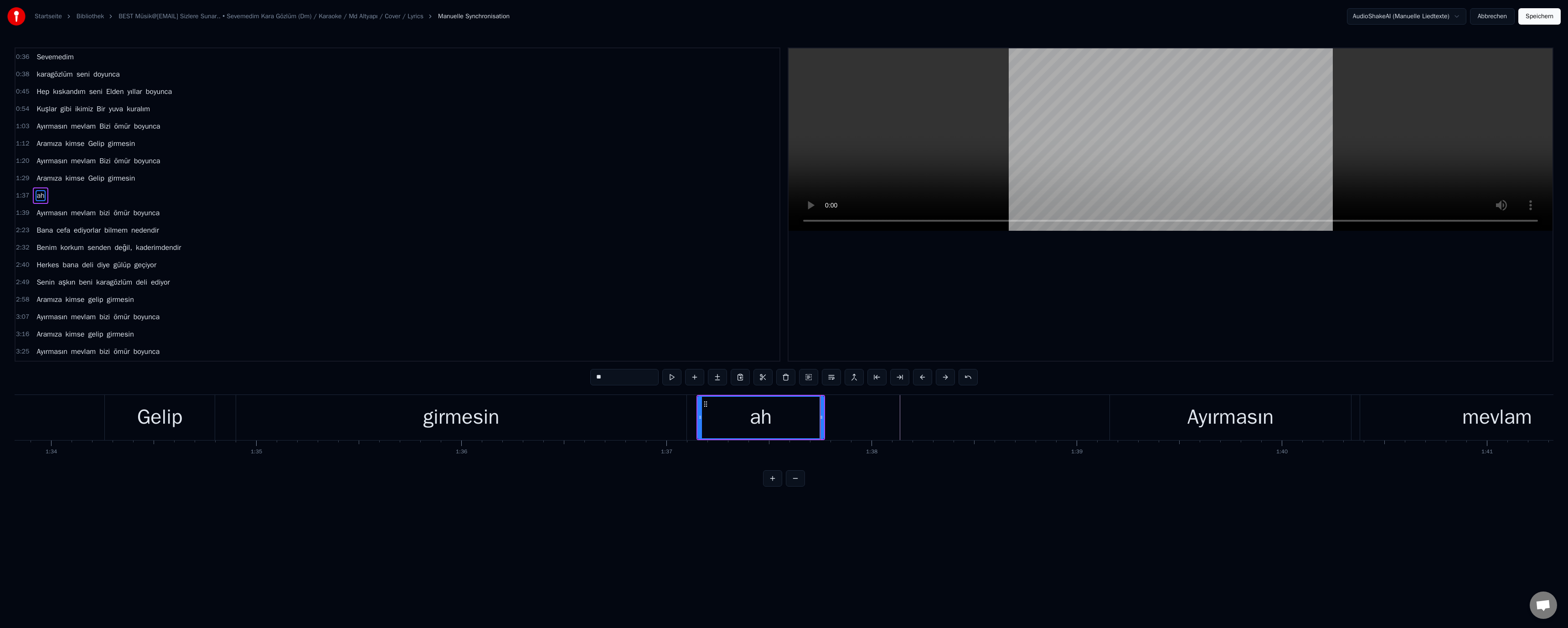 drag, startPoint x: 480, startPoint y: 419, endPoint x: 536, endPoint y: 392, distance: 62.16912 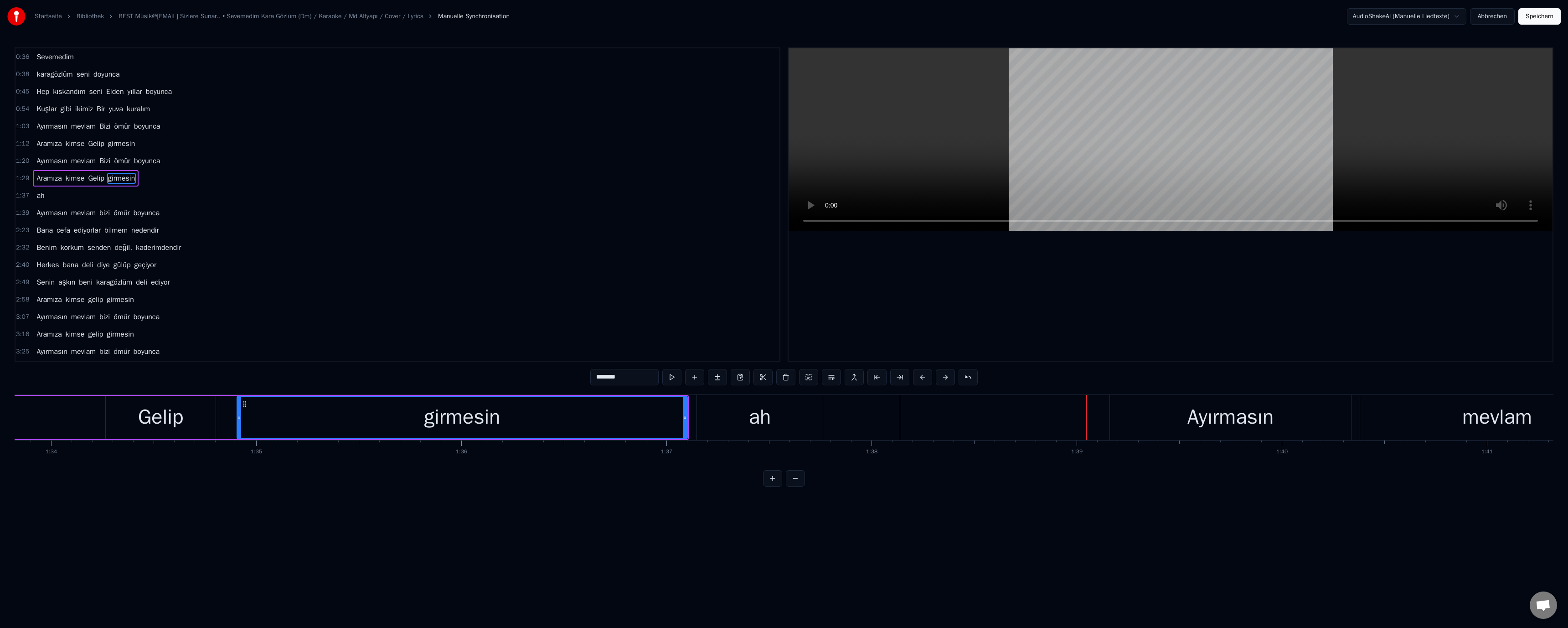 click on "Ayırmasın" at bounding box center (1230, 417) 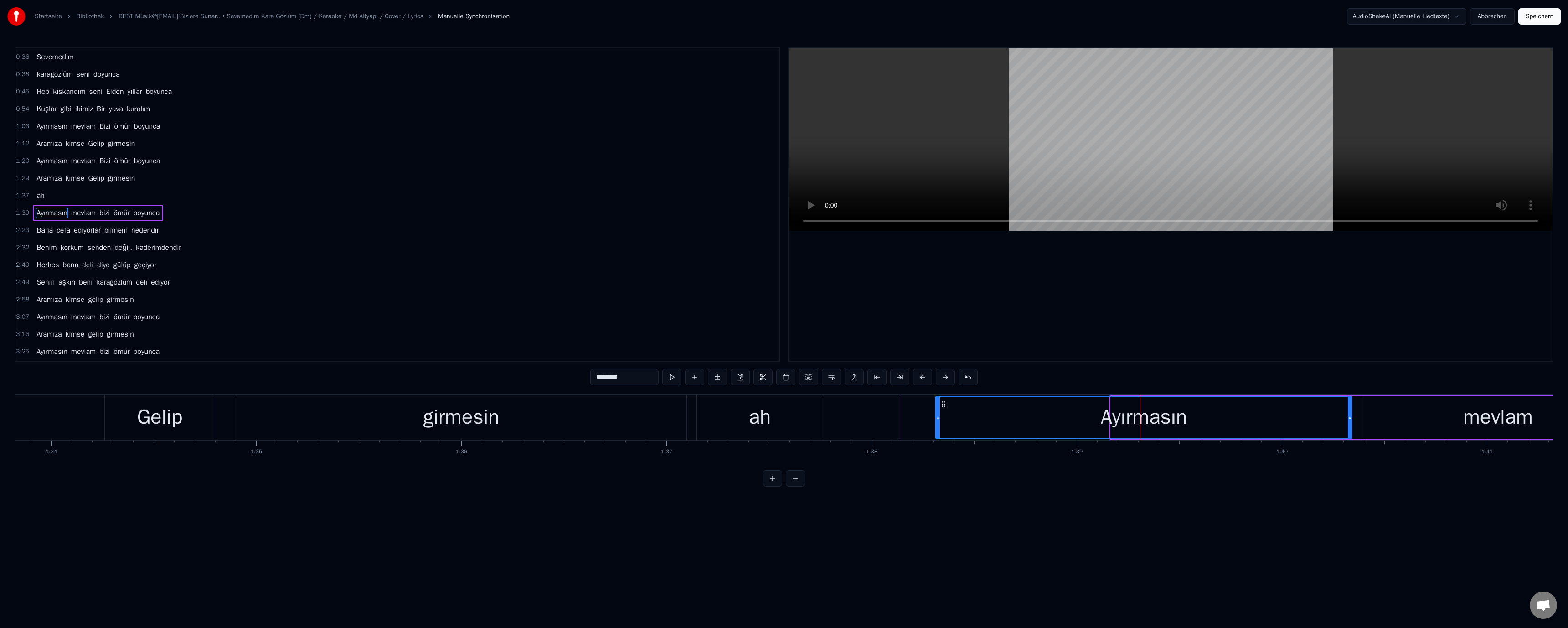 drag, startPoint x: 1112, startPoint y: 416, endPoint x: 935, endPoint y: 416, distance: 177 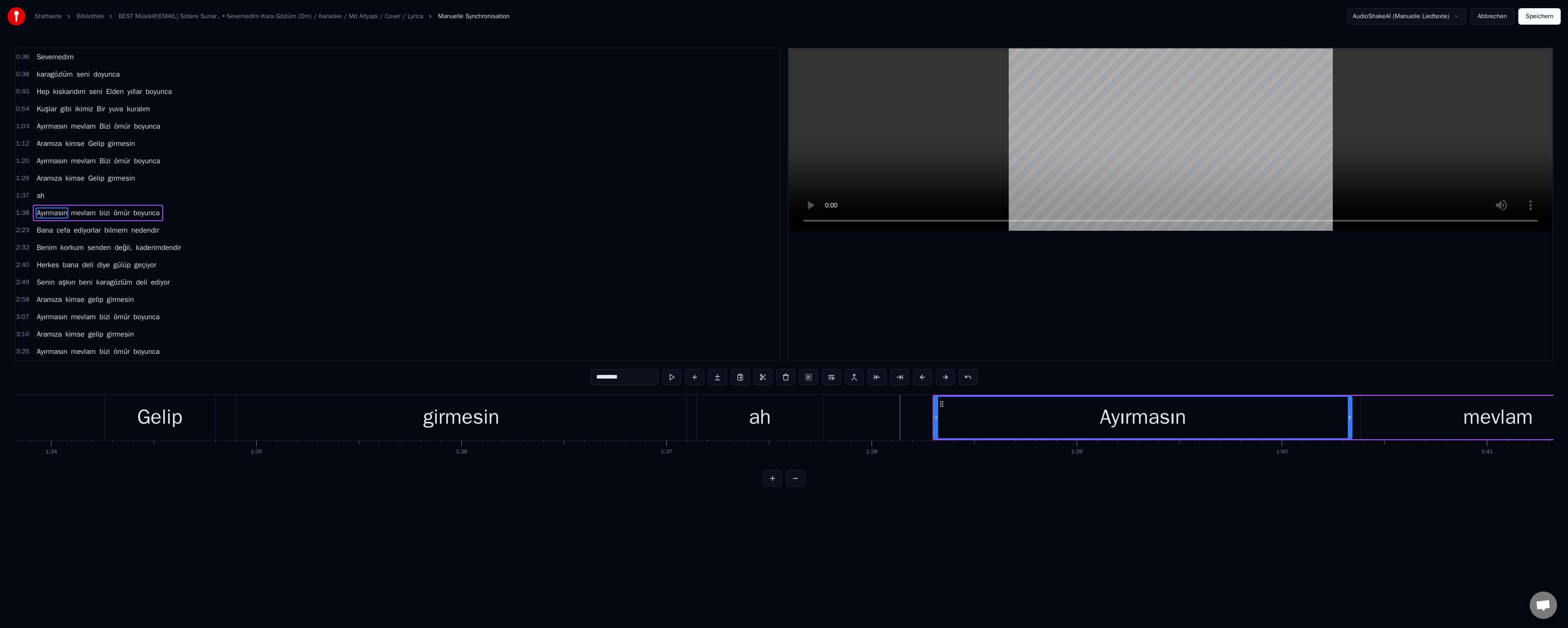 drag, startPoint x: 501, startPoint y: 420, endPoint x: 544, endPoint y: 361, distance: 73.00685 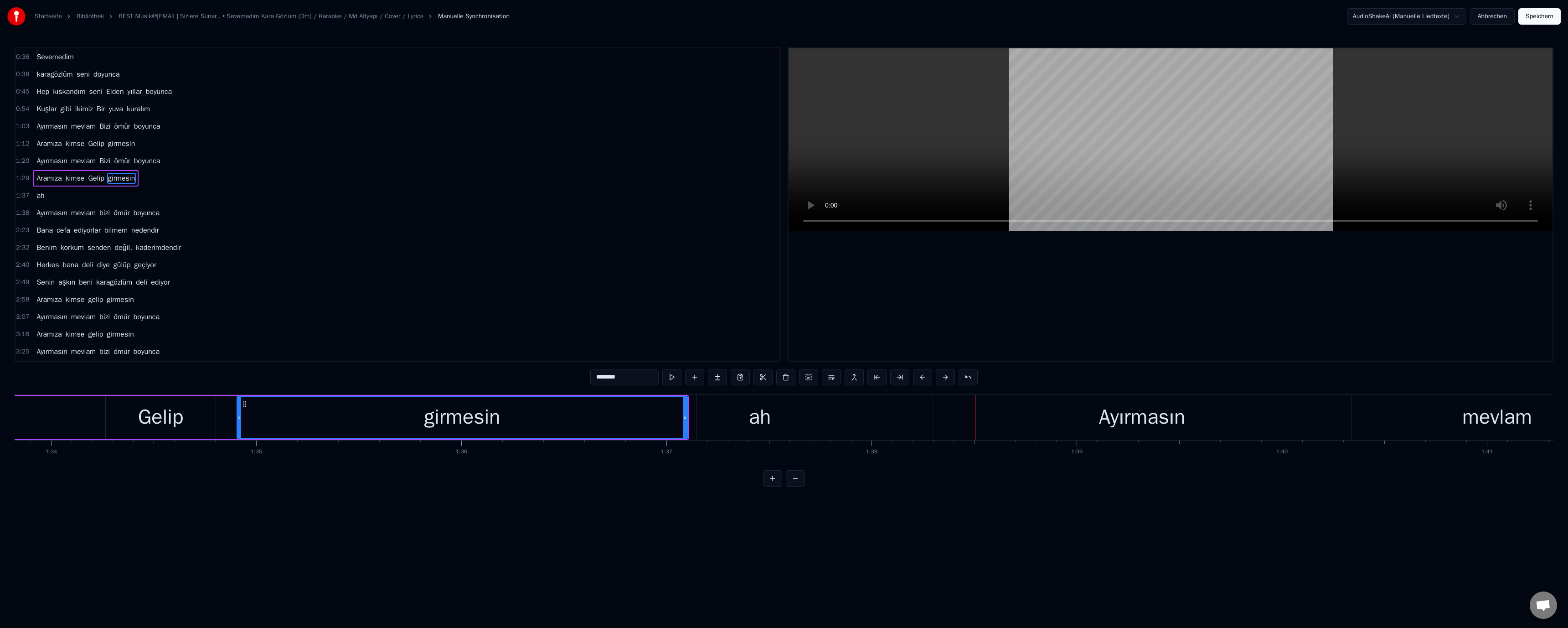 click on "Ayırmasın" at bounding box center [1142, 417] 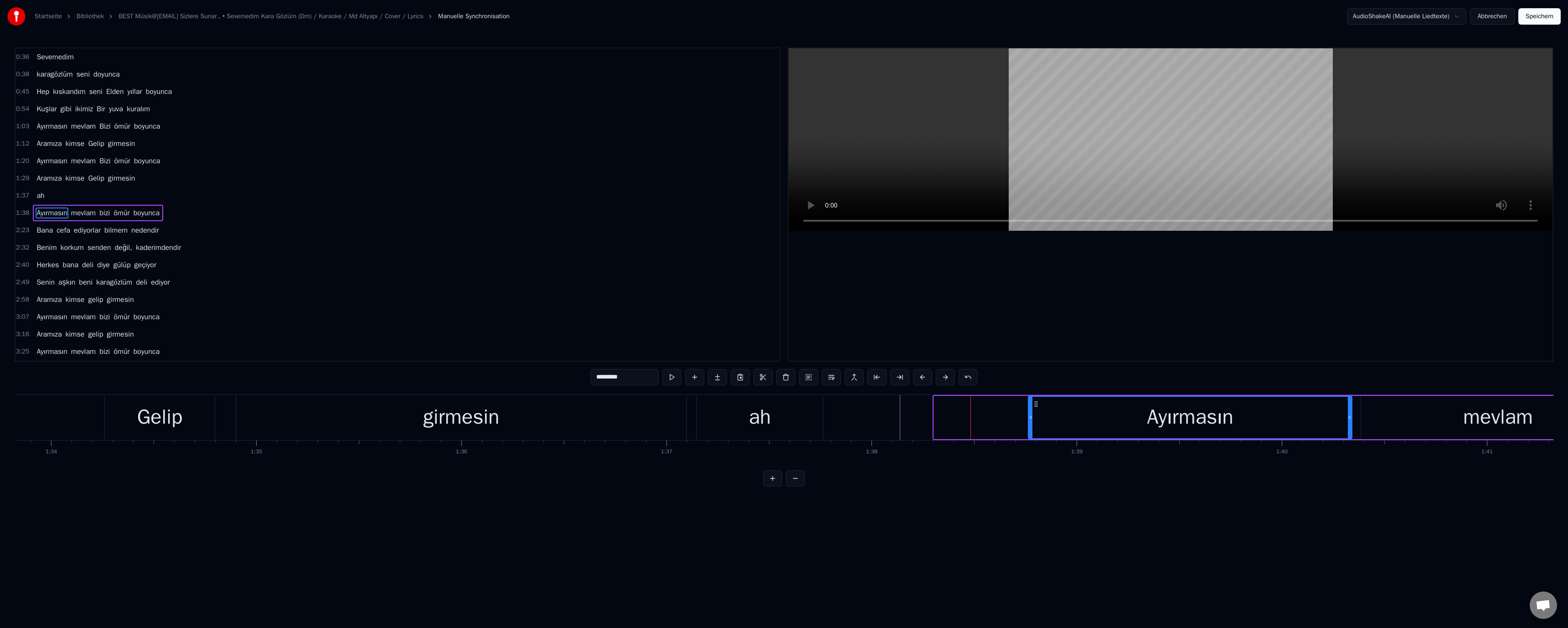 drag, startPoint x: 935, startPoint y: 416, endPoint x: 1029, endPoint y: 419, distance: 94.04786 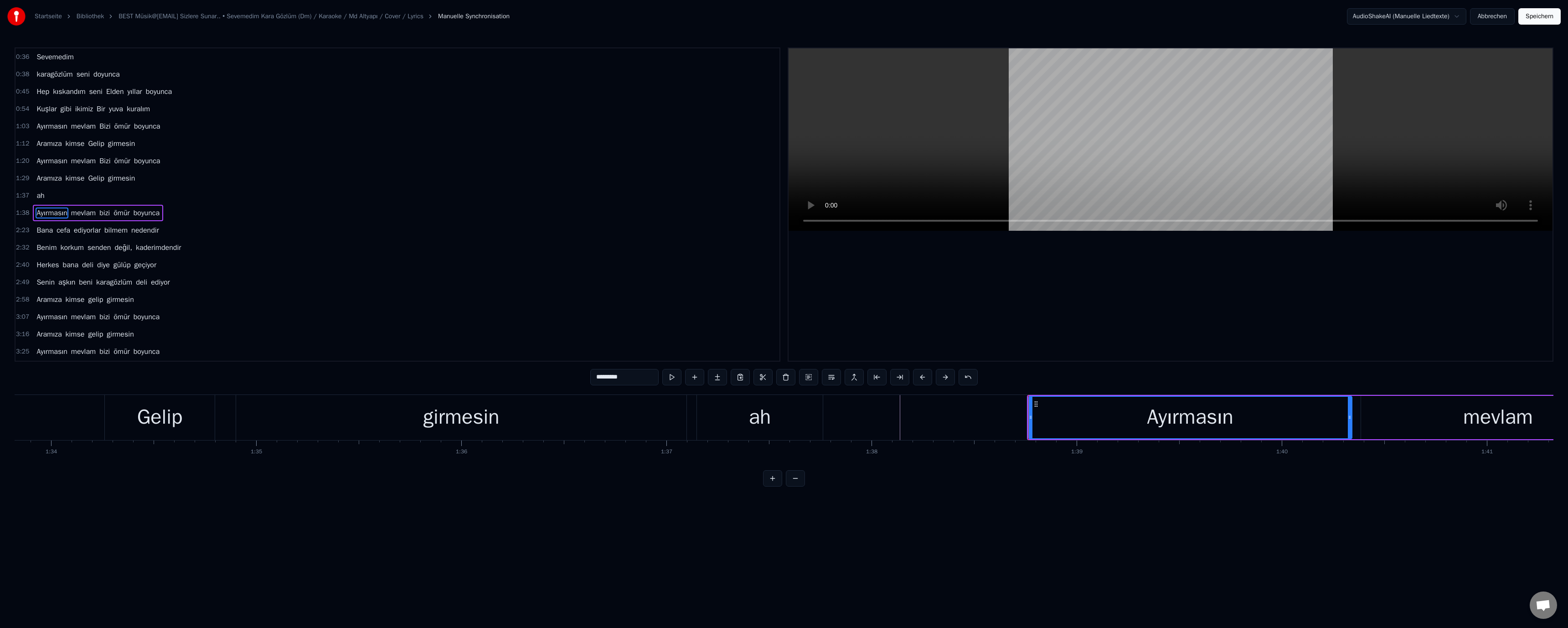 click at bounding box center (3435, 417) 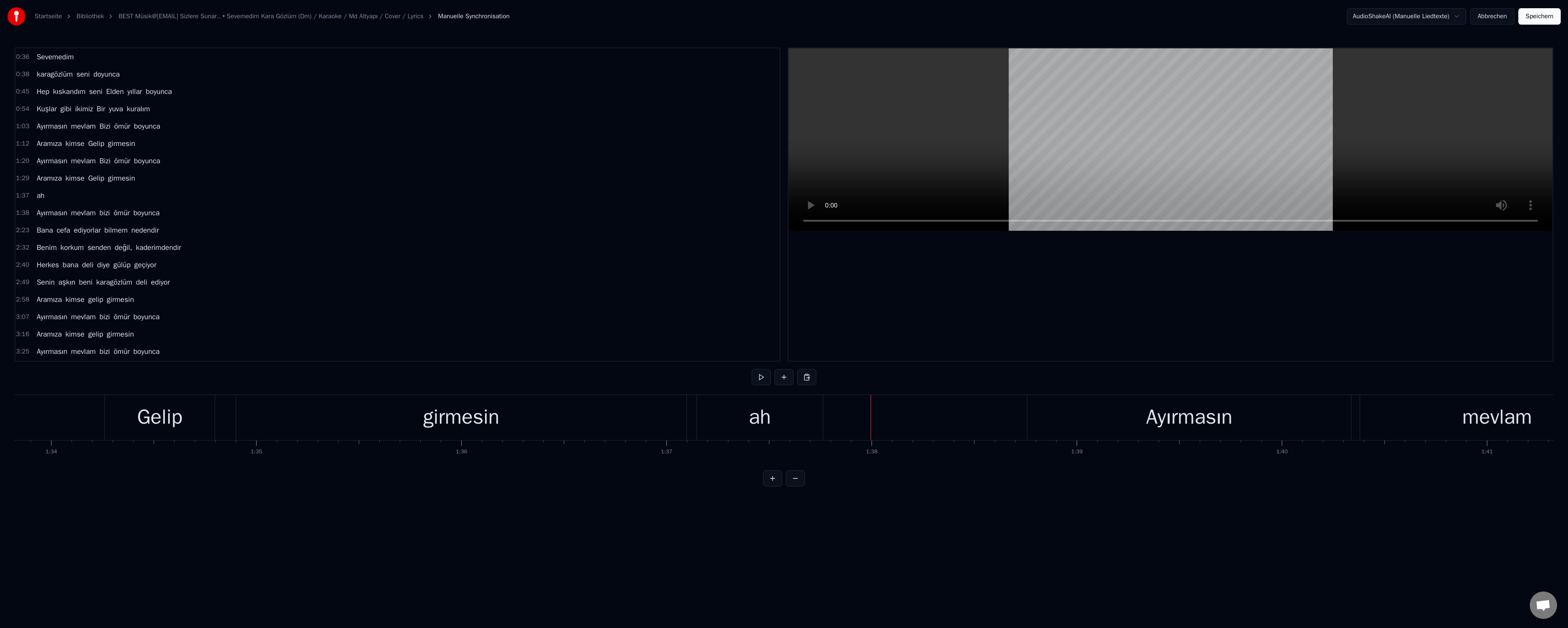 click on "ah" at bounding box center (760, 417) 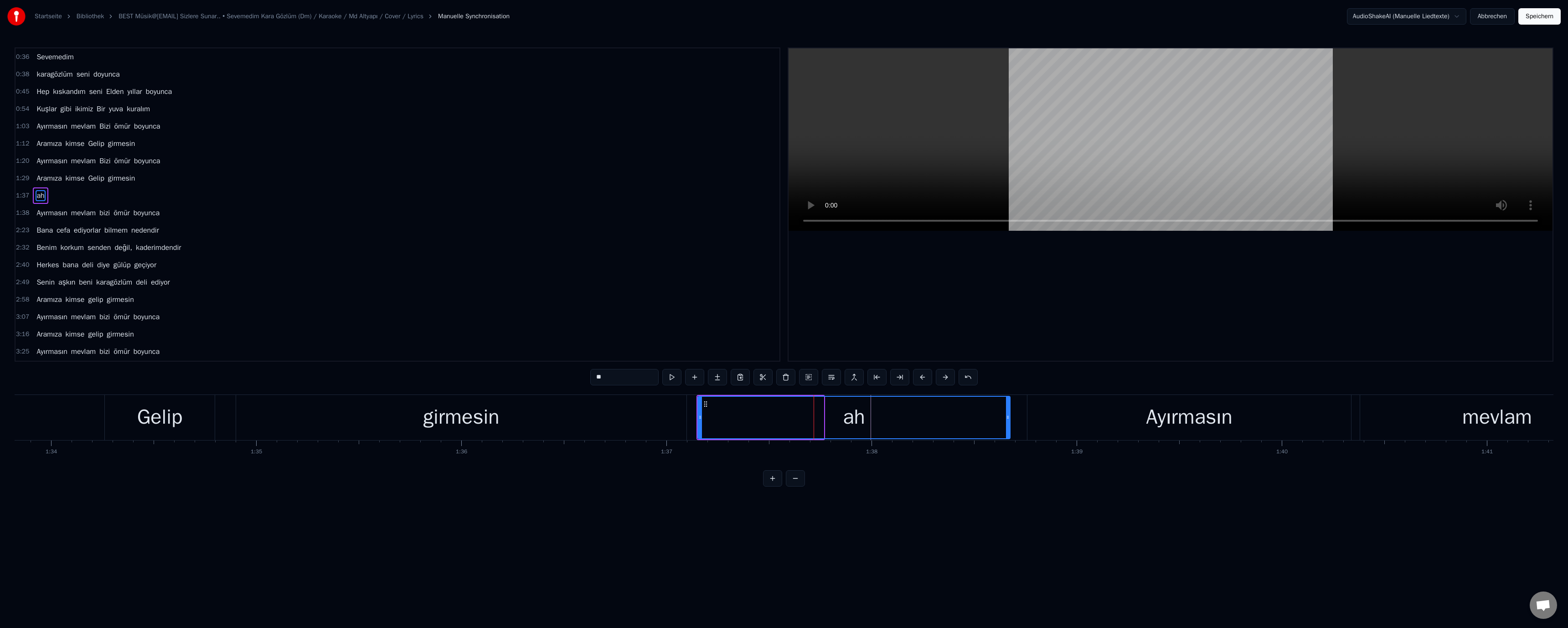 drag, startPoint x: 822, startPoint y: 415, endPoint x: 1009, endPoint y: 419, distance: 187.0428 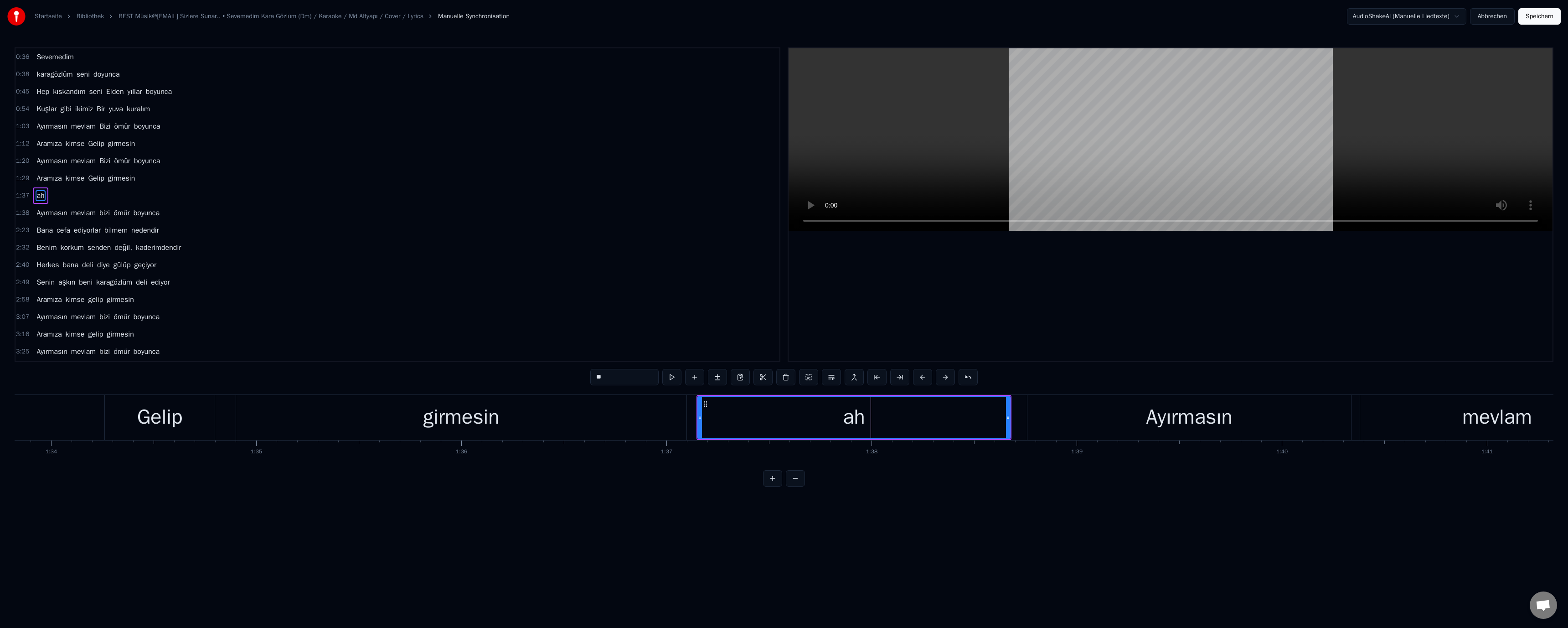 drag, startPoint x: 500, startPoint y: 415, endPoint x: 611, endPoint y: 343, distance: 132.30646 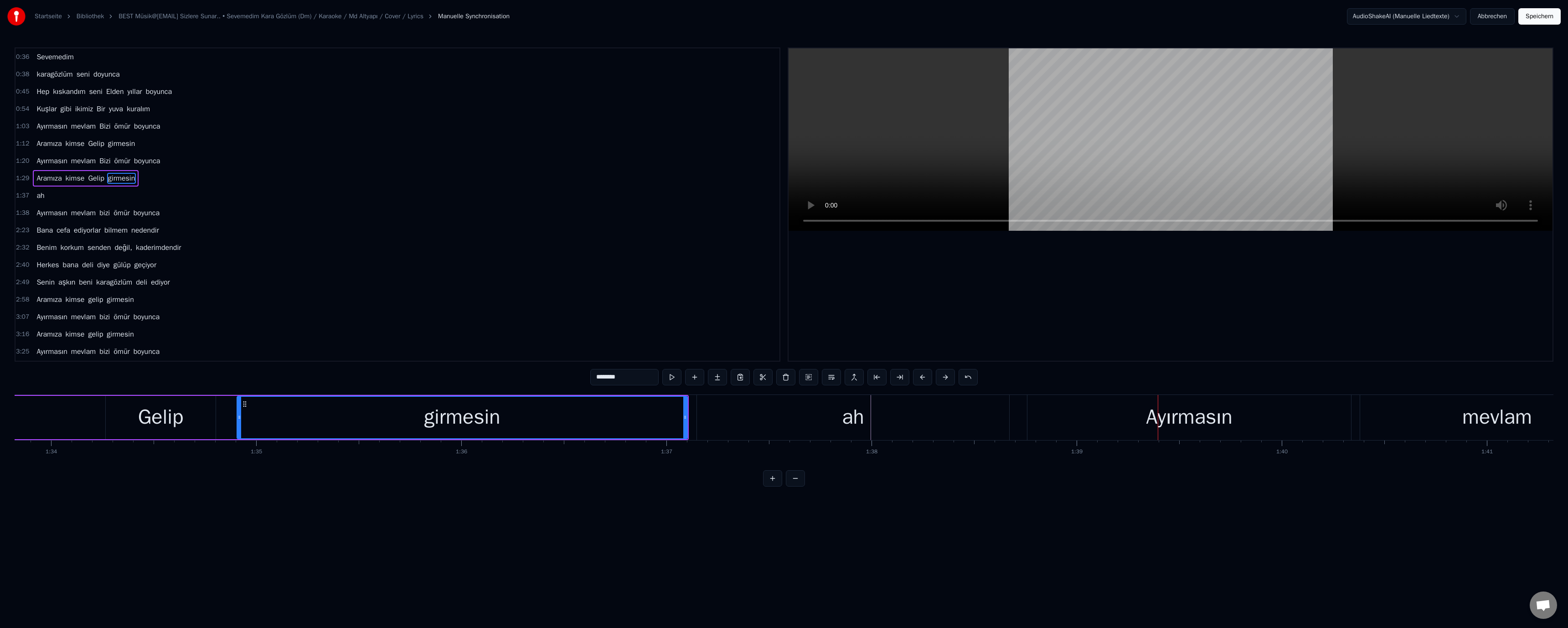 click on "Ayırmasın" at bounding box center (1189, 417) 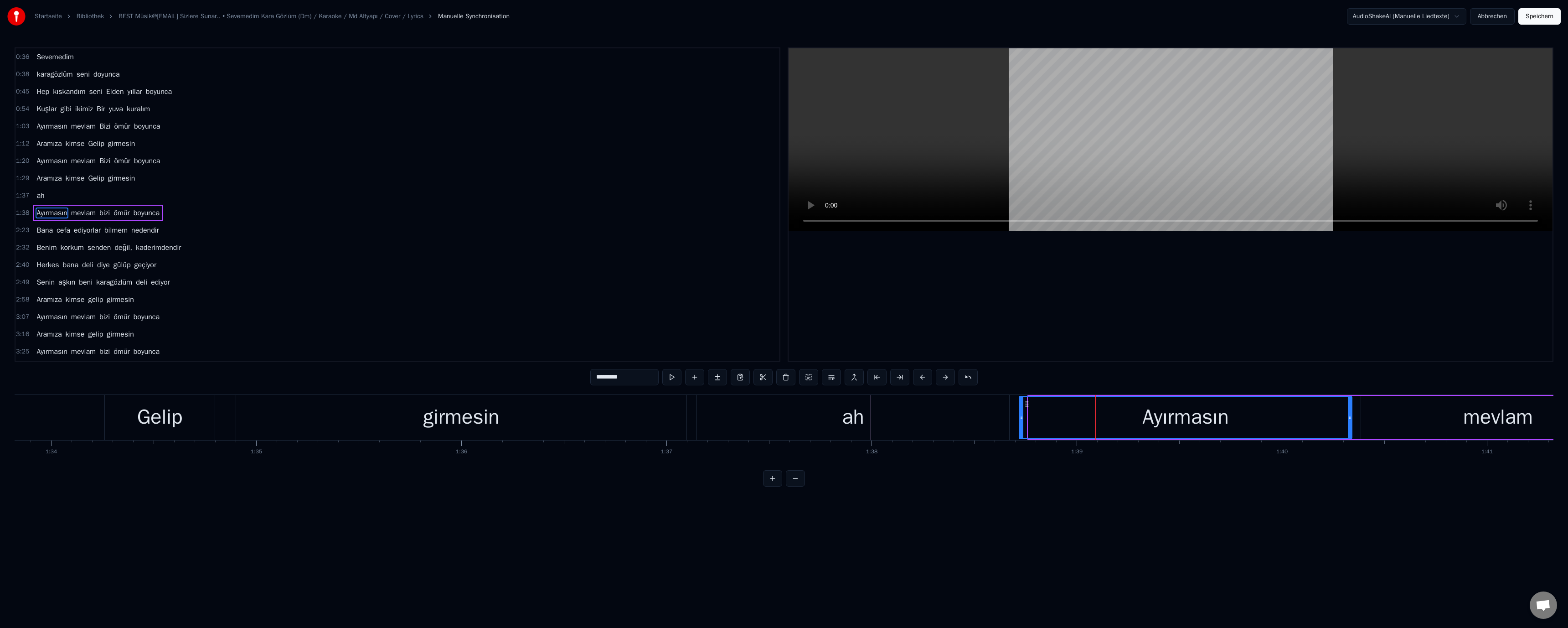 drag, startPoint x: 1029, startPoint y: 416, endPoint x: 1011, endPoint y: 415, distance: 18.0278 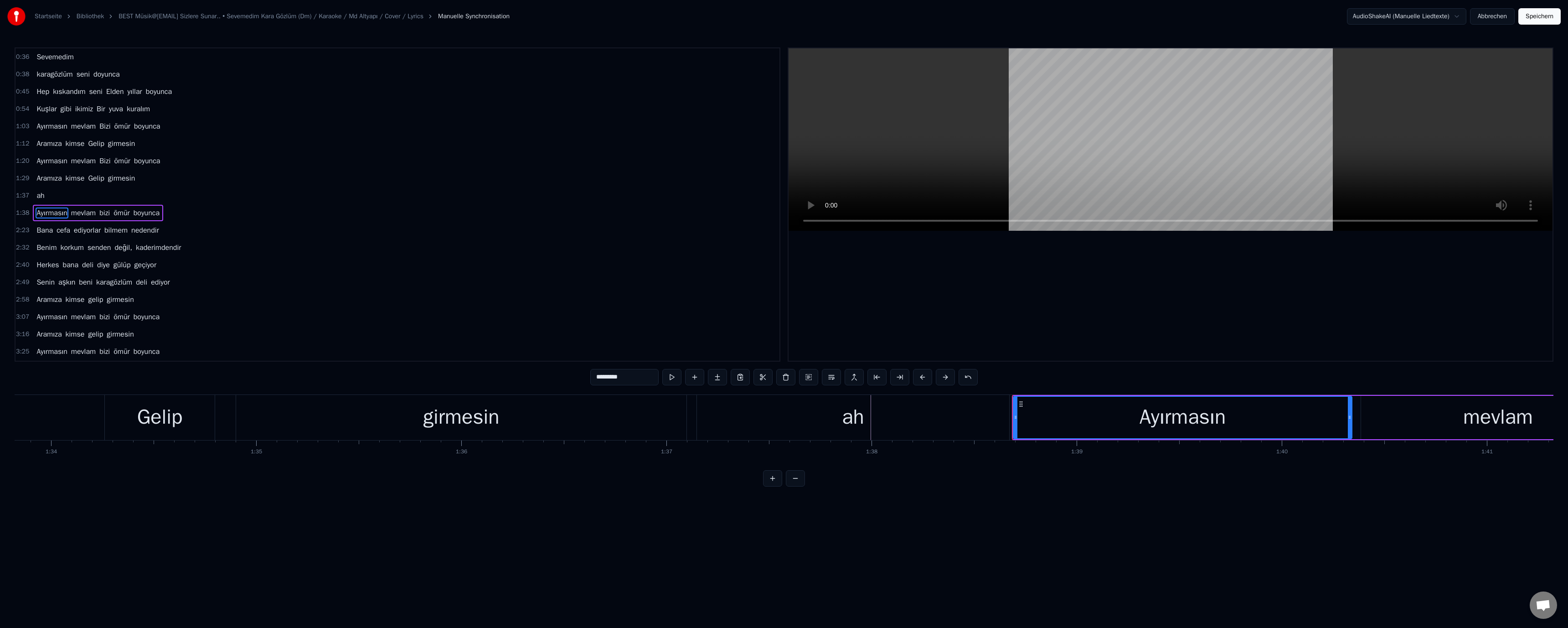 click on "girmesin" at bounding box center (461, 417) 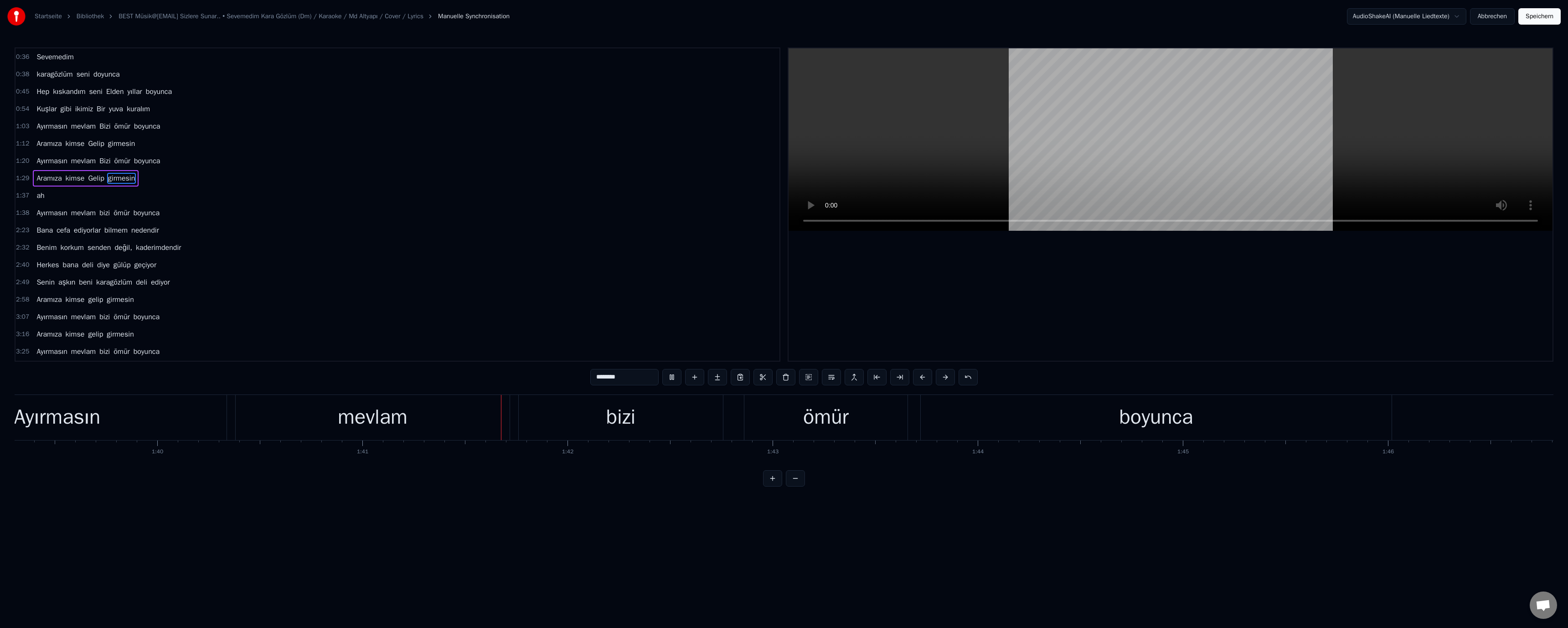 scroll, scrollTop: 0, scrollLeft: 20708, axis: horizontal 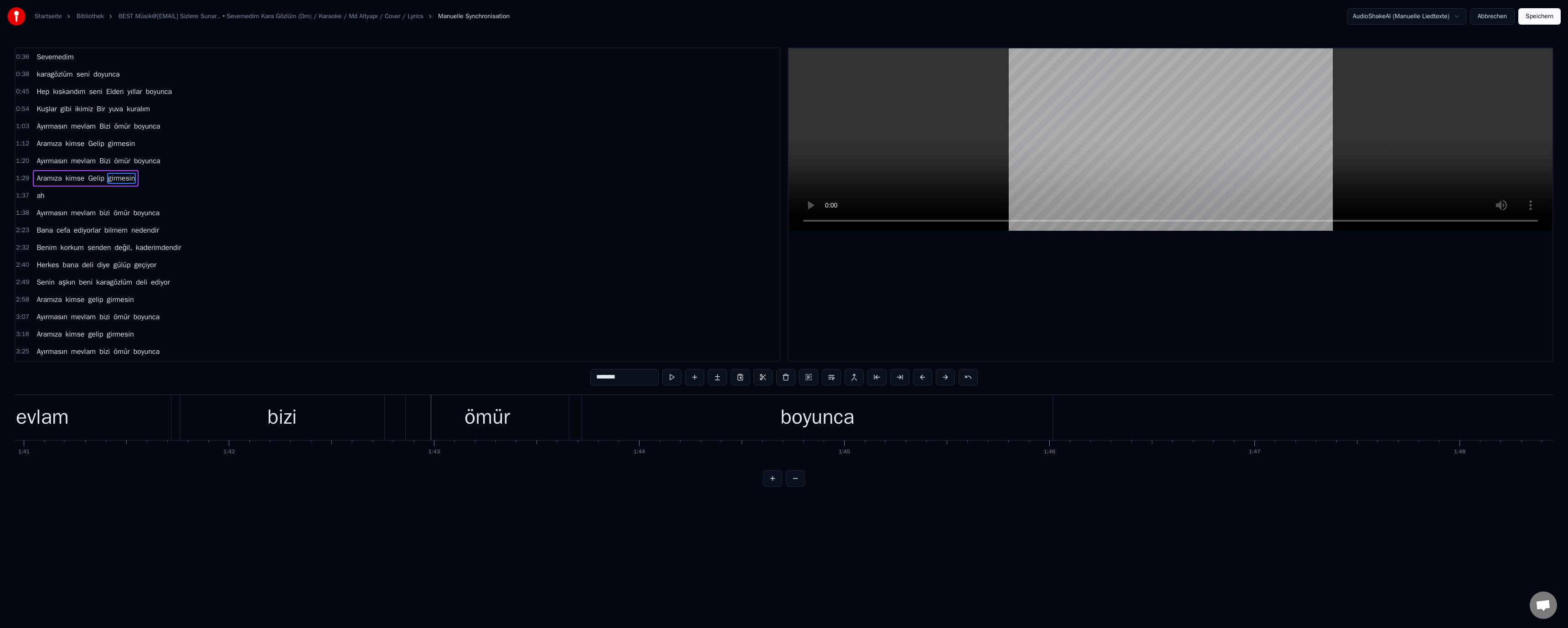 click on "bizi" at bounding box center (282, 417) 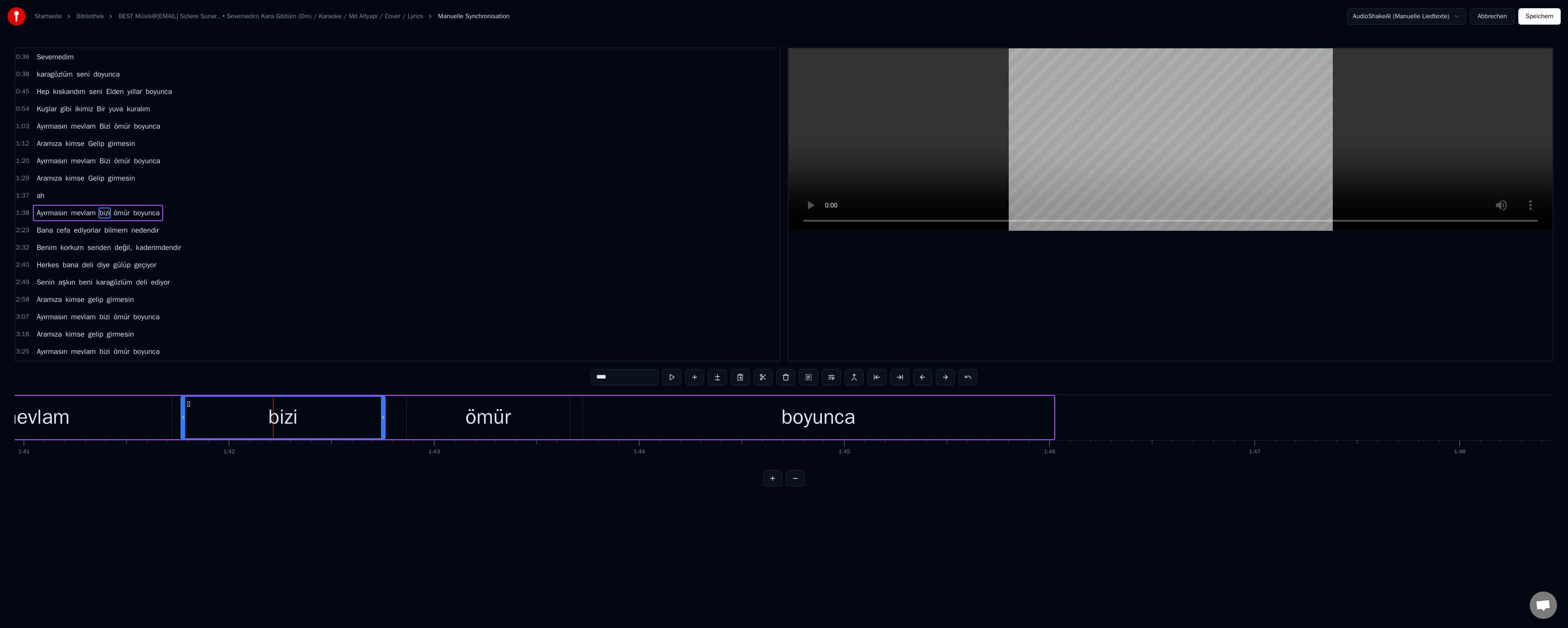 drag, startPoint x: 597, startPoint y: 378, endPoint x: 599, endPoint y: 382, distance: 4.47214 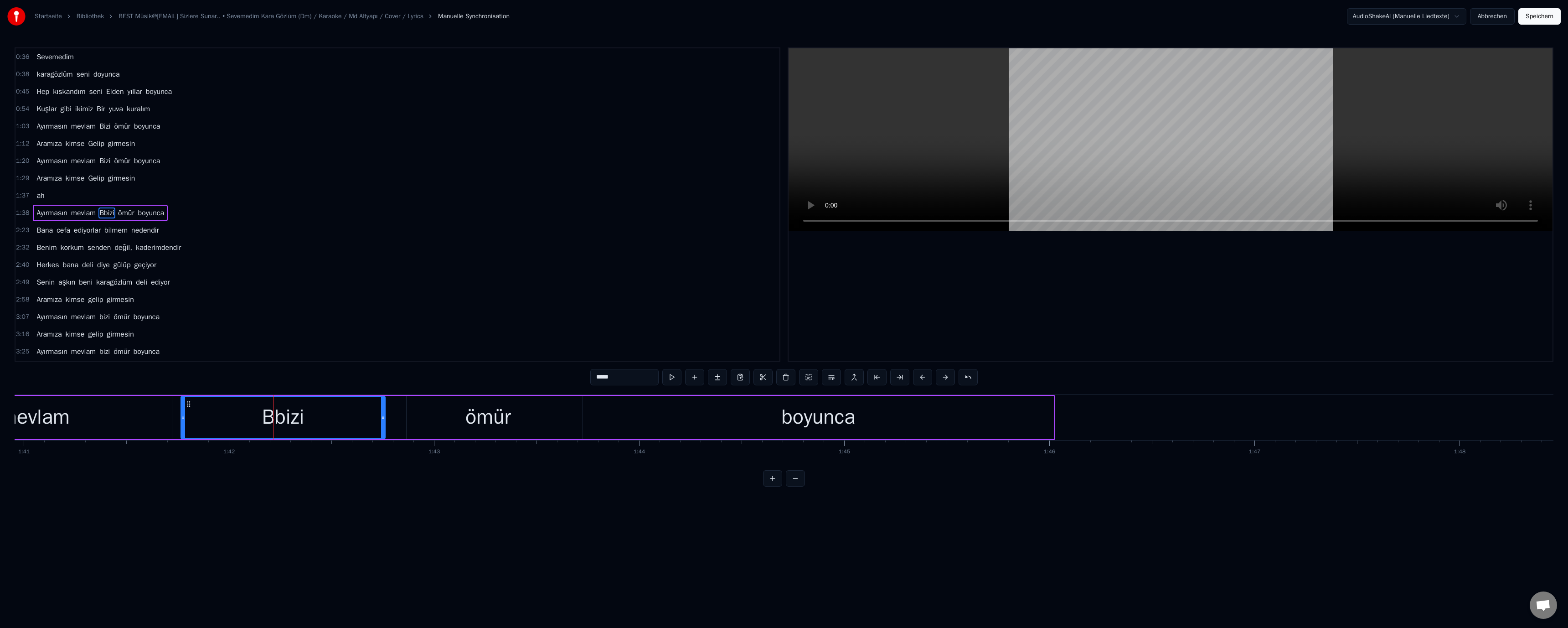 drag, startPoint x: 602, startPoint y: 375, endPoint x: 591, endPoint y: 380, distance: 12.083046 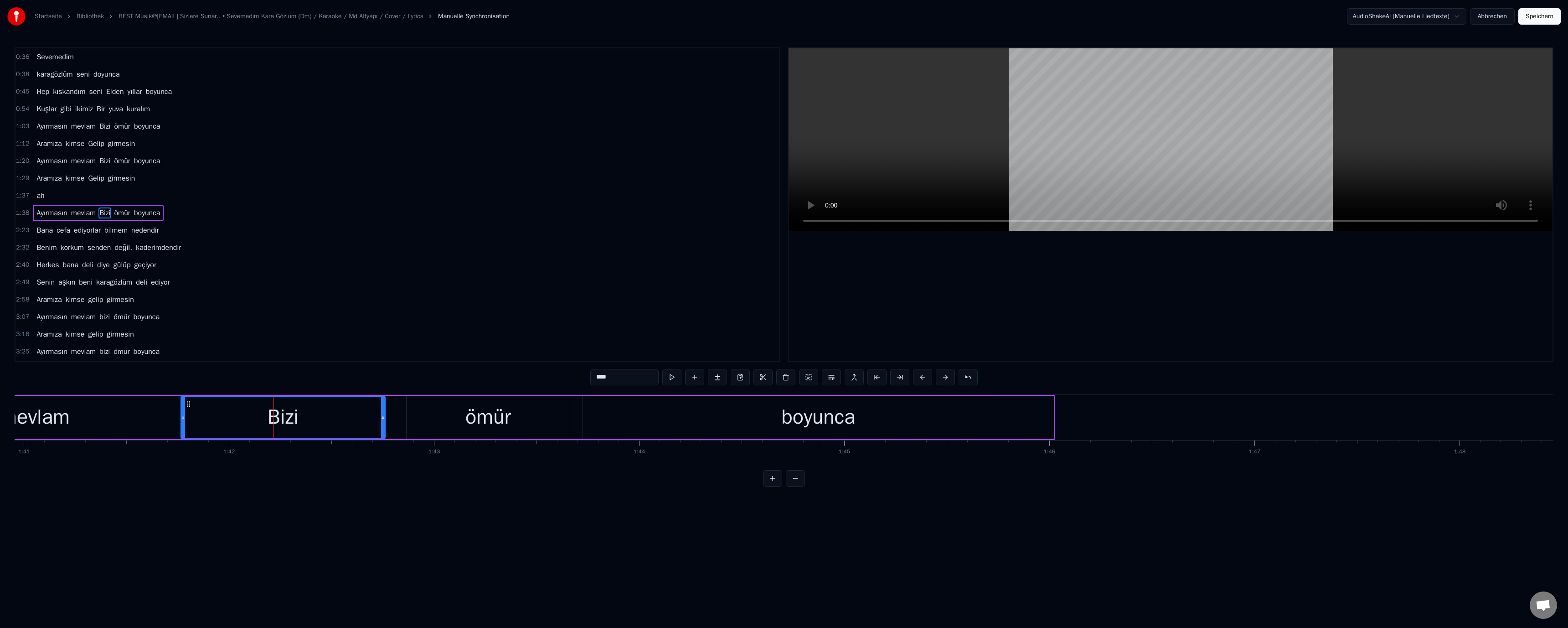 type on "****" 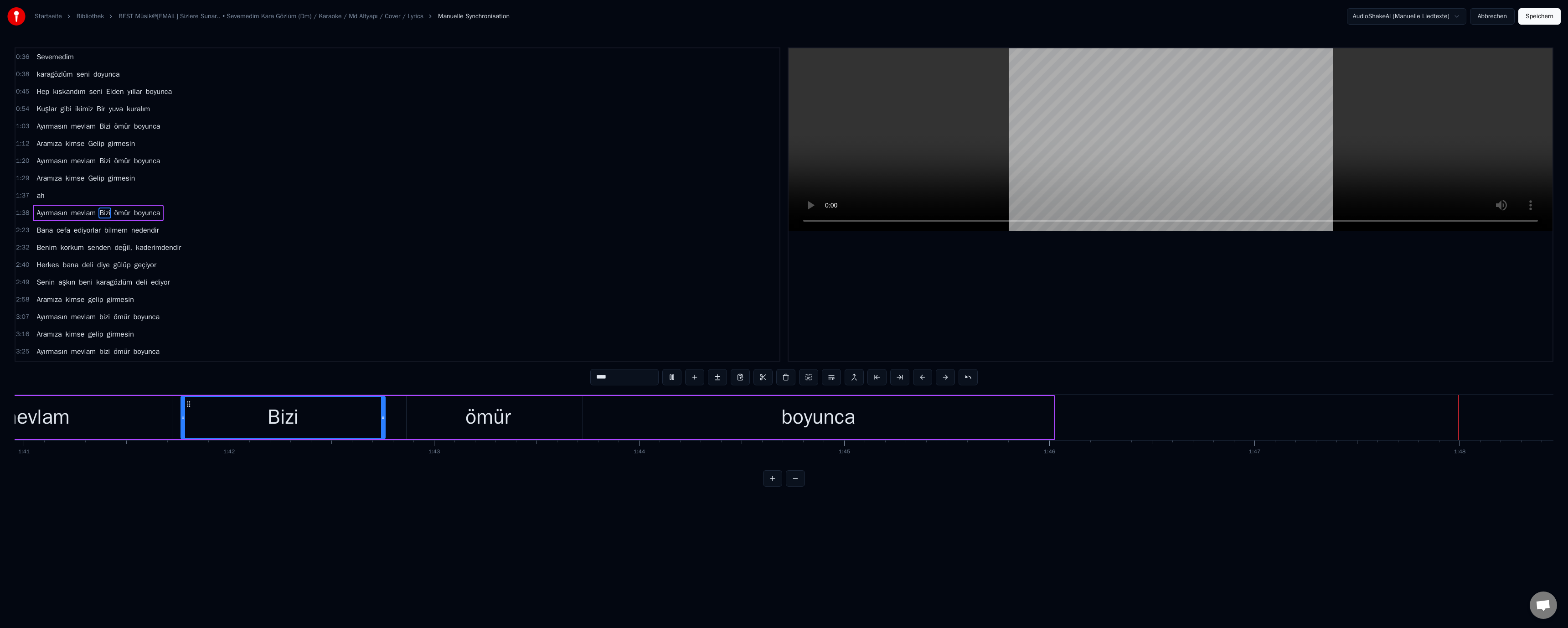 type 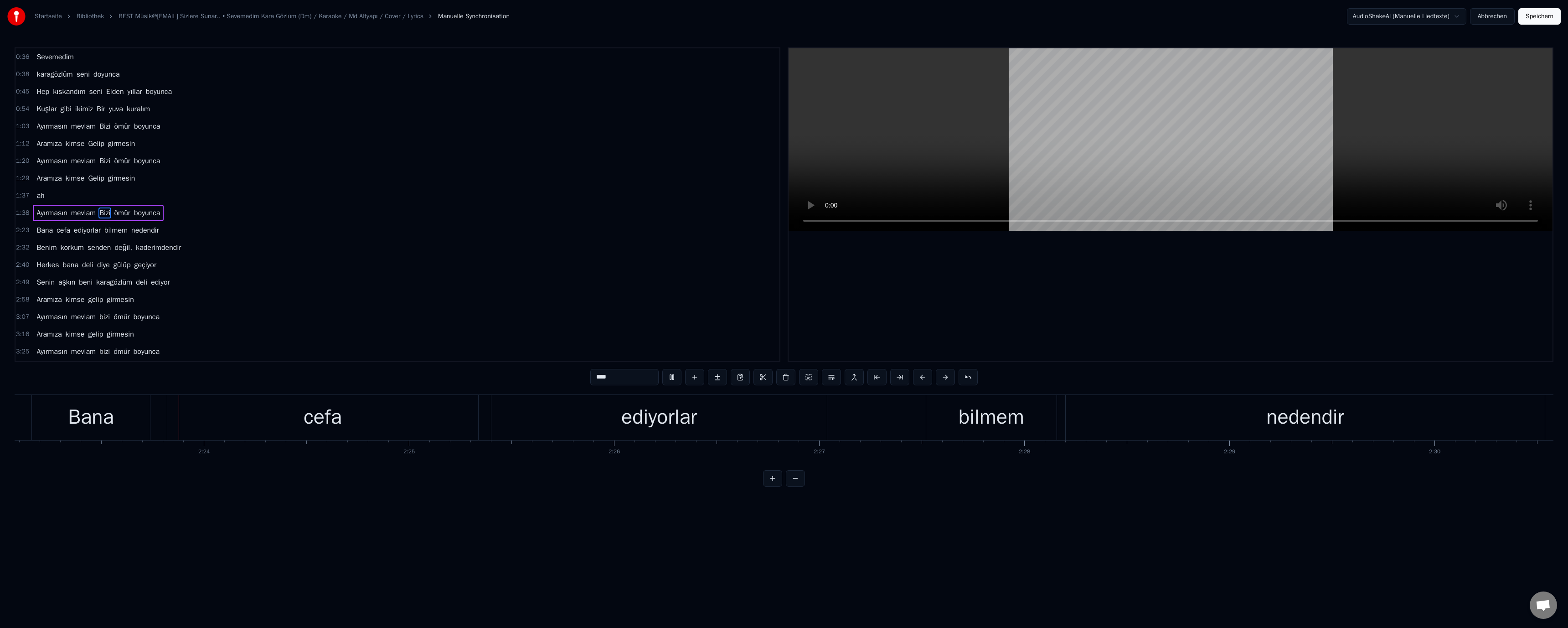 scroll, scrollTop: 0, scrollLeft: 29349, axis: horizontal 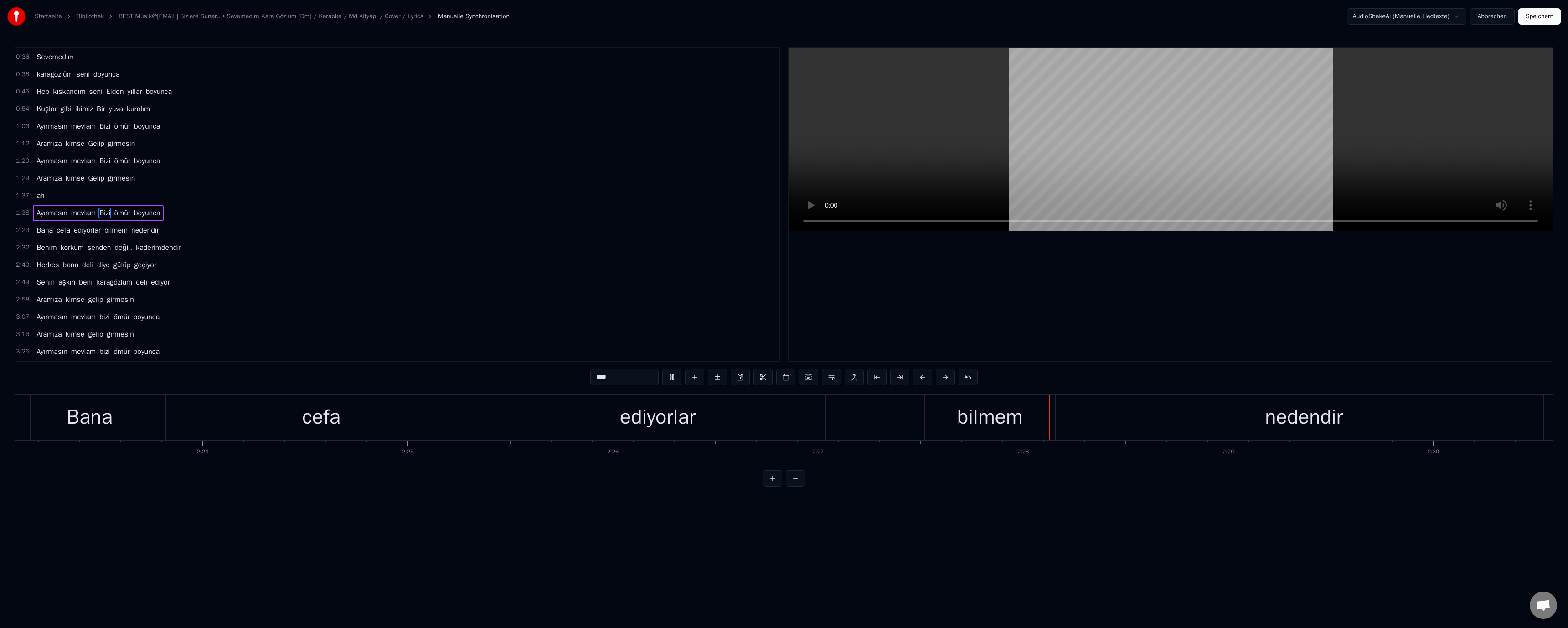 click at bounding box center (1171, 140) 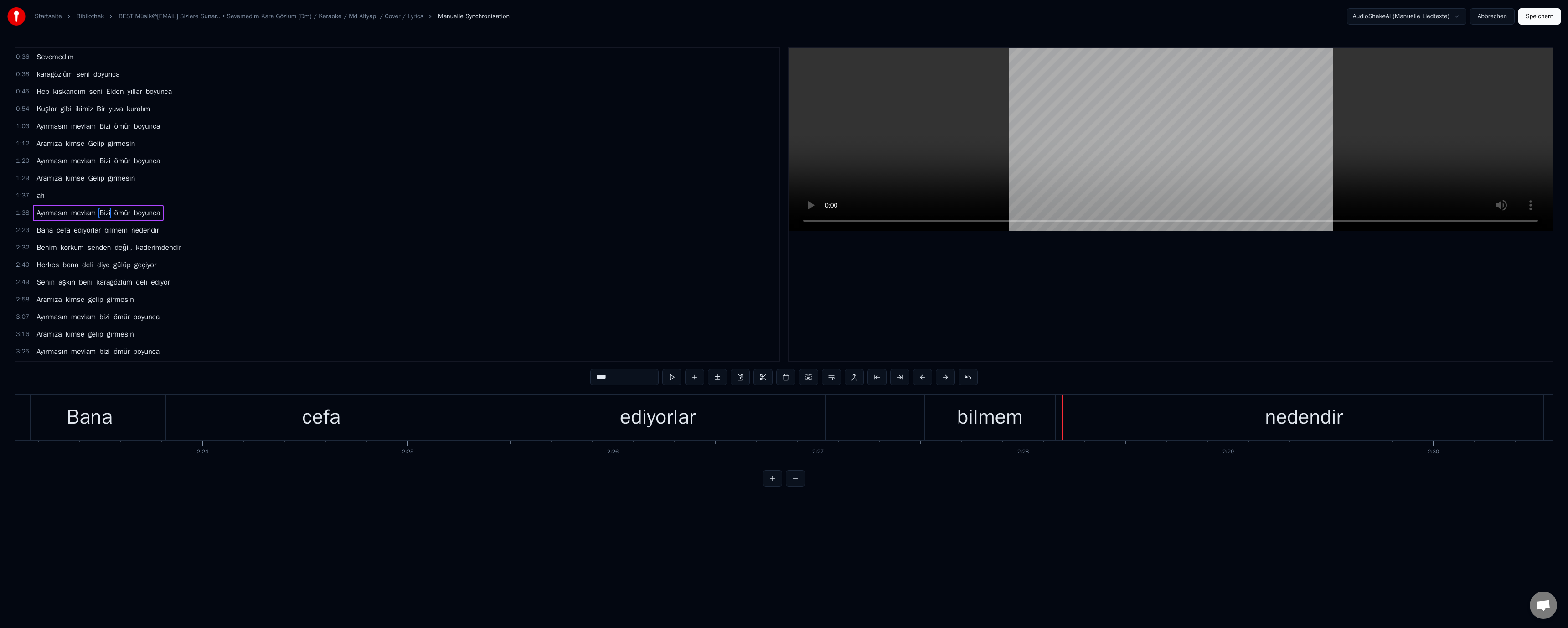 click on "bilmem" at bounding box center [990, 417] 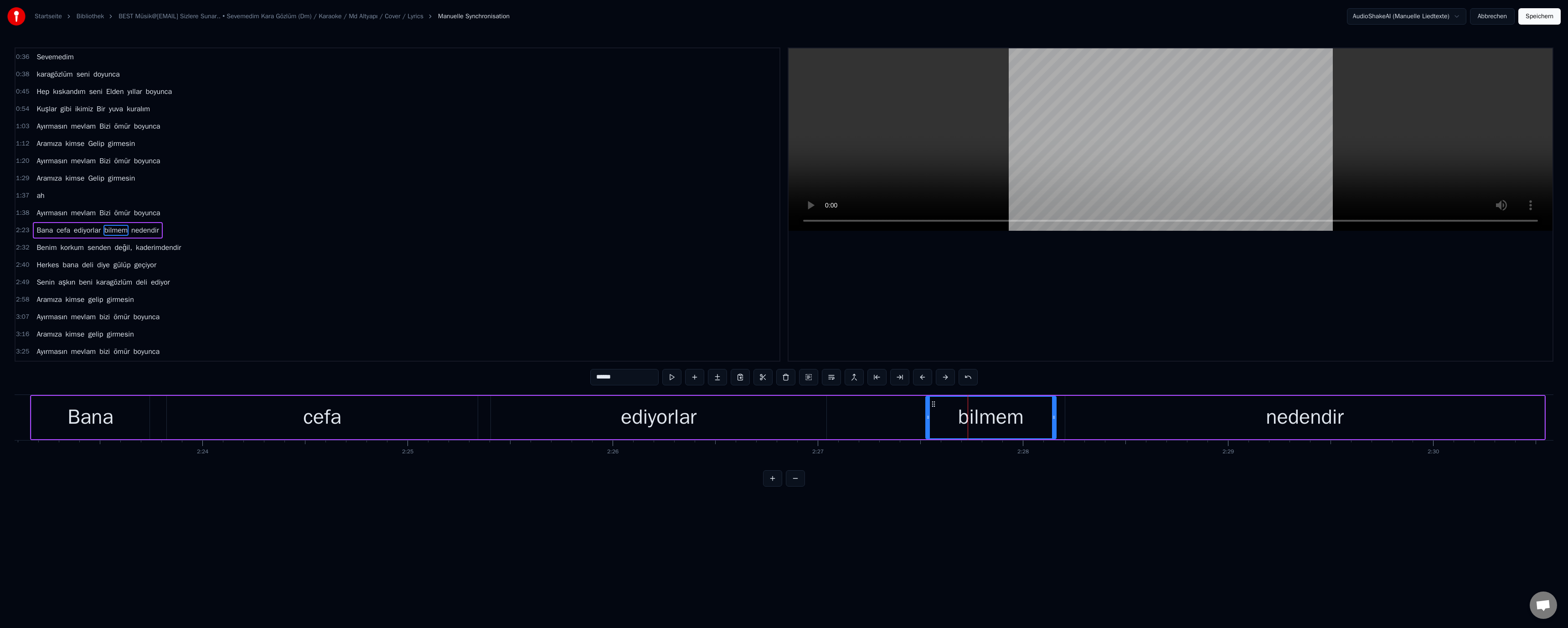 click on "******" at bounding box center (624, 377) 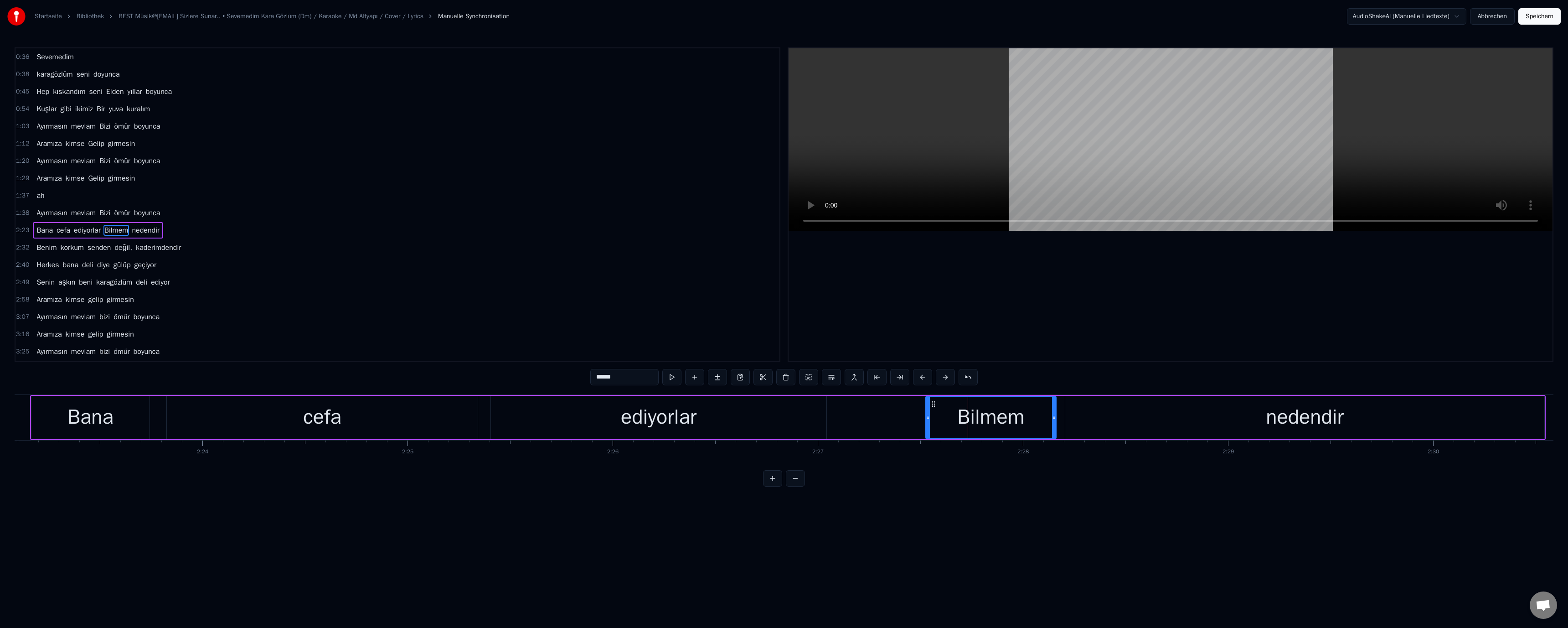 click at bounding box center (1171, 140) 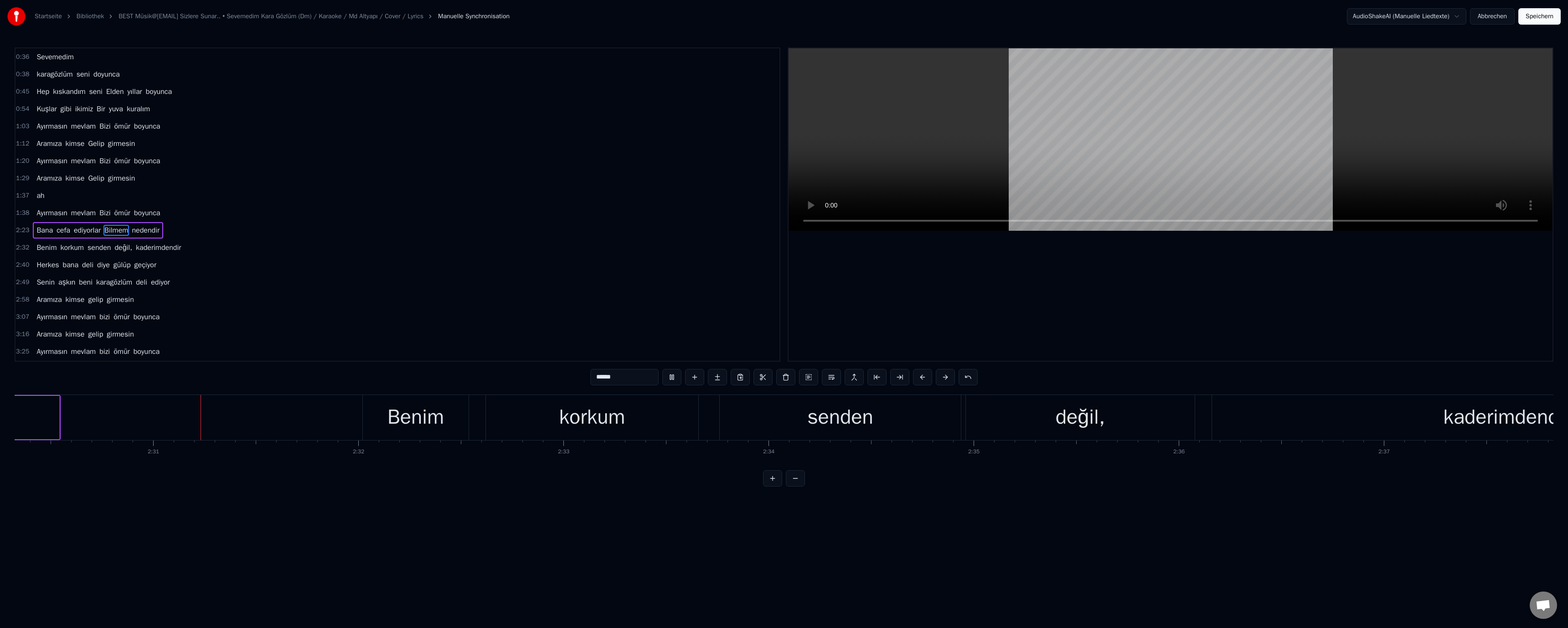 scroll, scrollTop: 0, scrollLeft: 30840, axis: horizontal 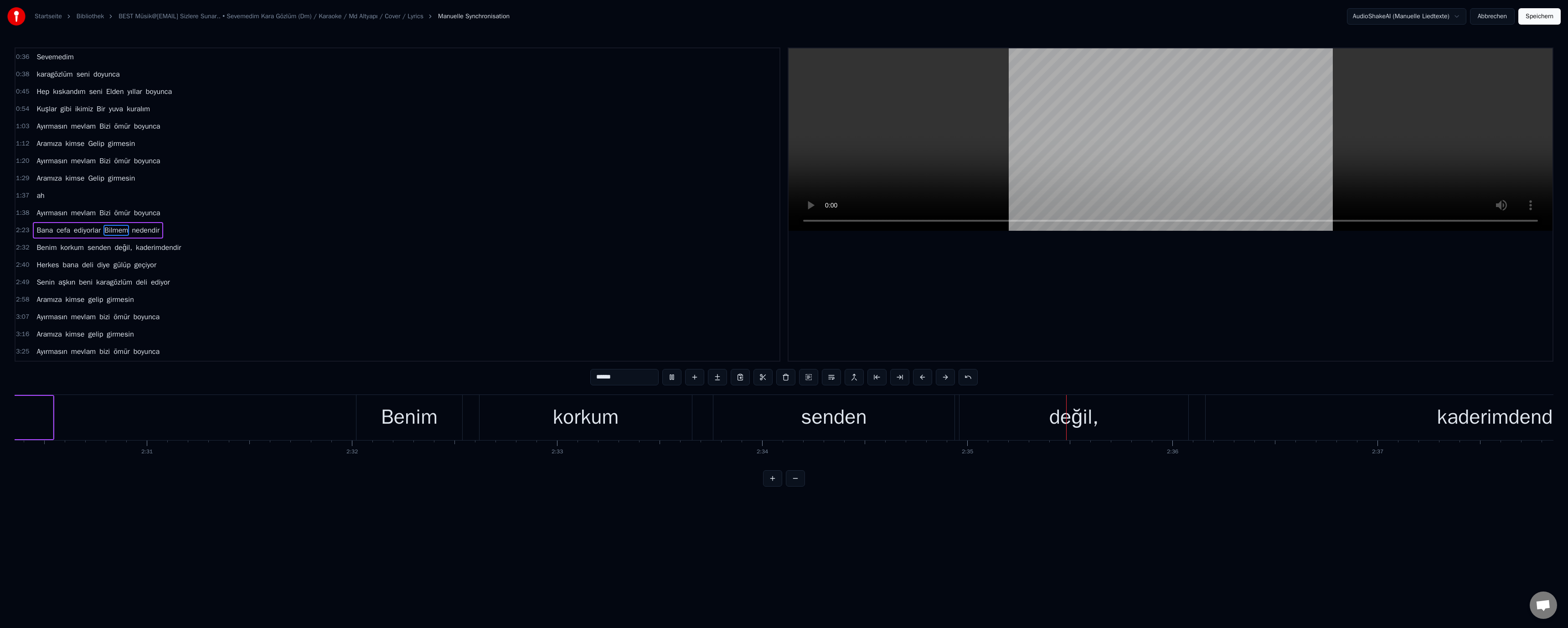 click at bounding box center [1171, 140] 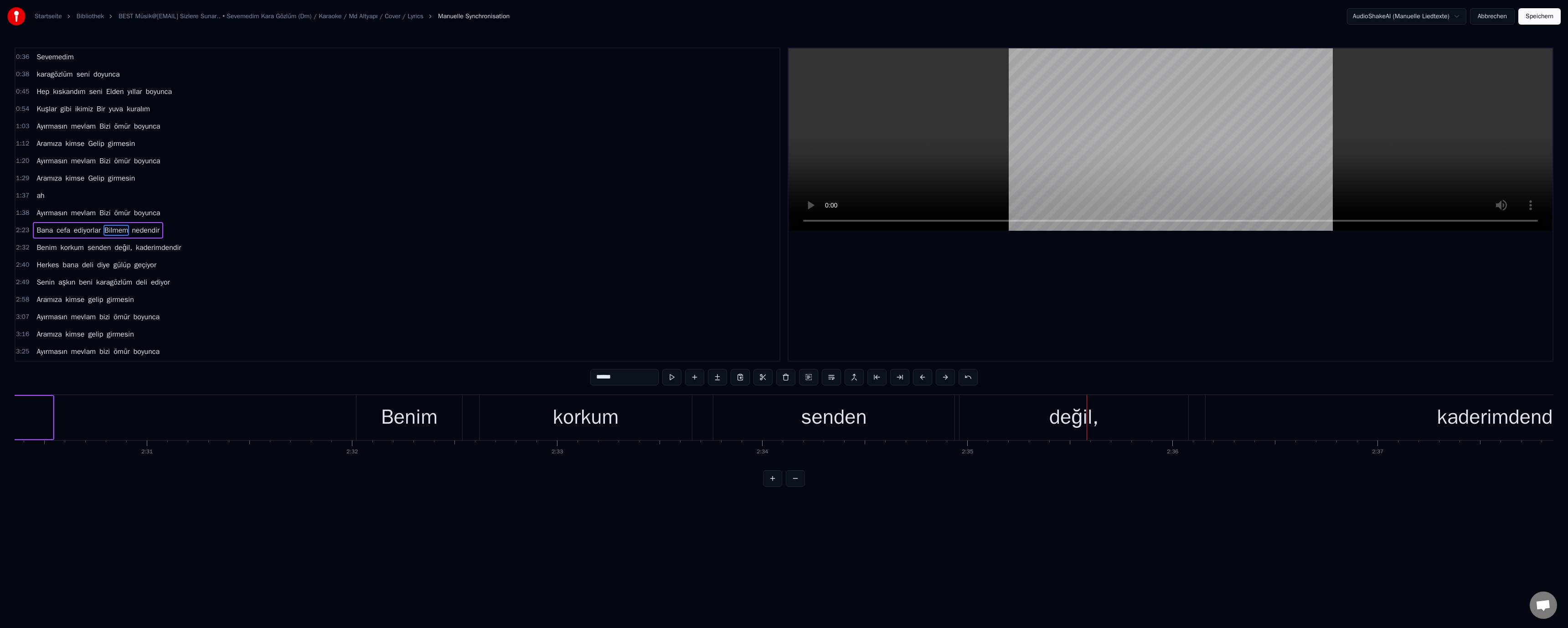 click on "değil," at bounding box center (1074, 417) 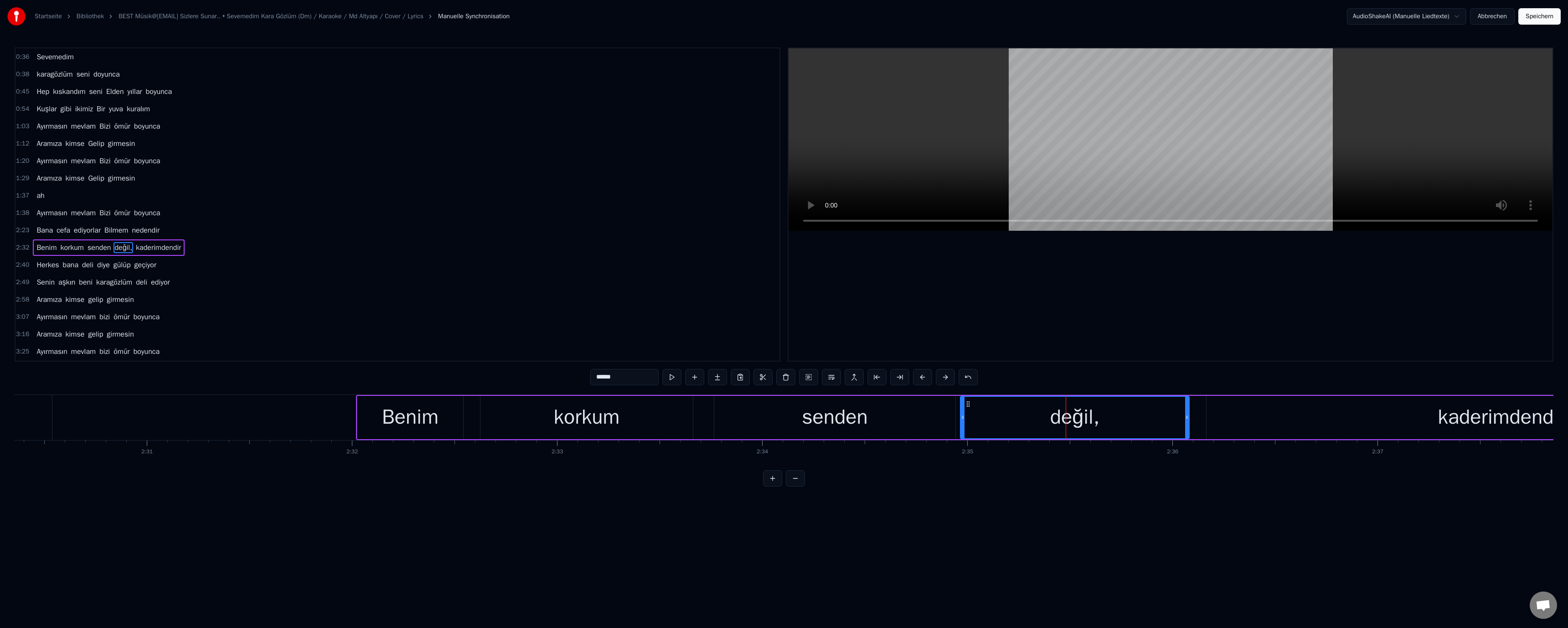 drag, startPoint x: 593, startPoint y: 380, endPoint x: 599, endPoint y: 383, distance: 6.708204 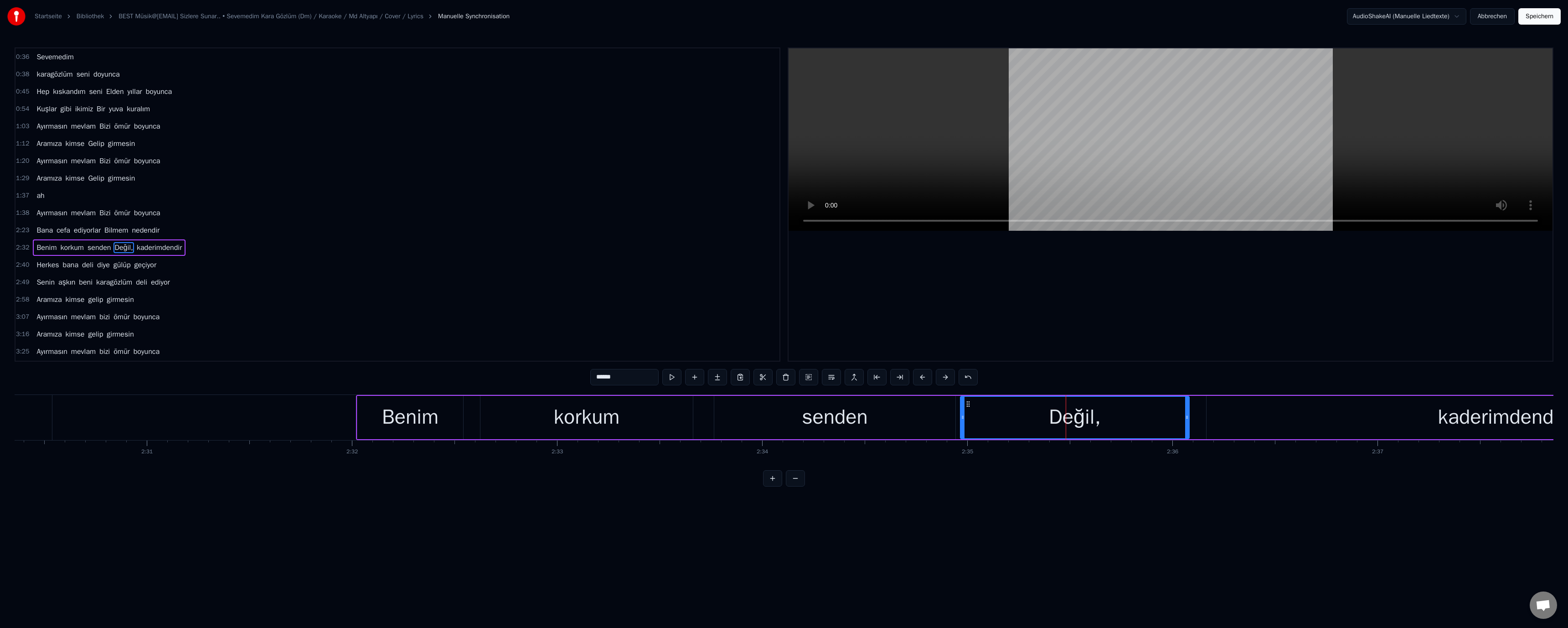 click at bounding box center (1171, 140) 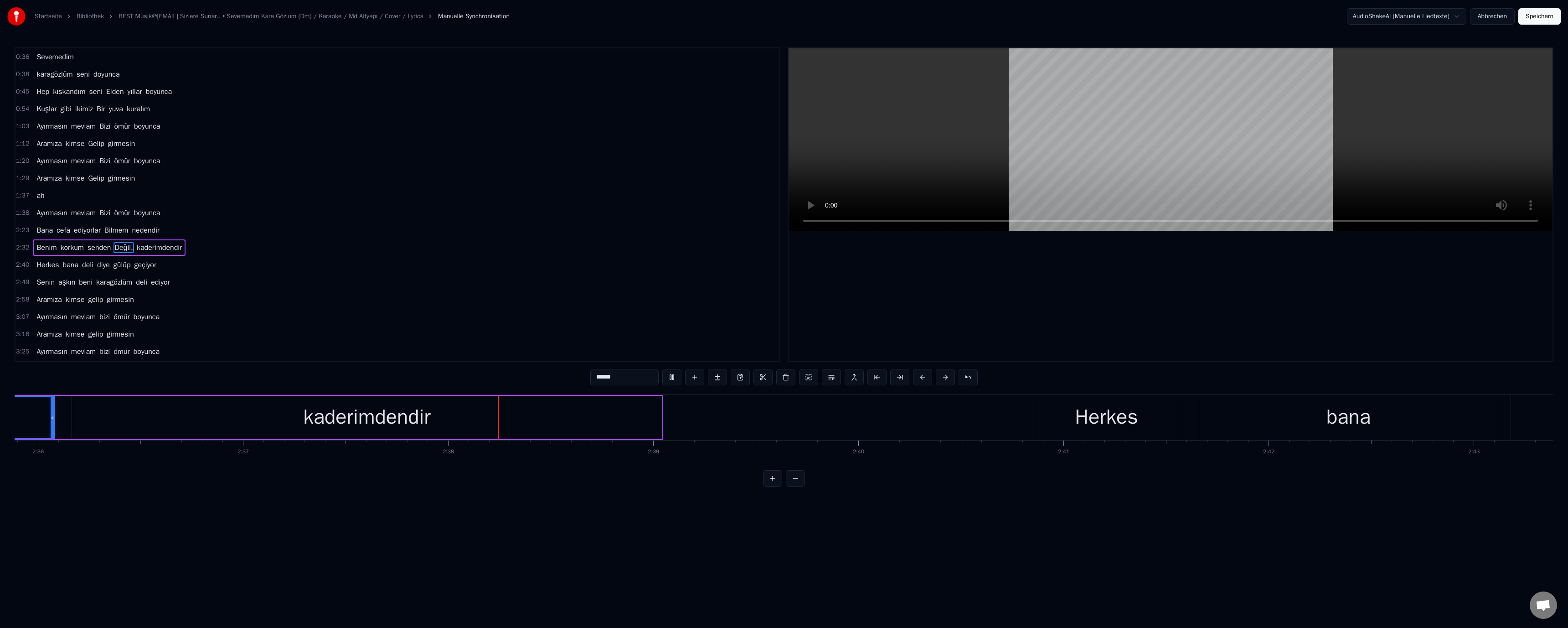 scroll, scrollTop: 0, scrollLeft: 32316, axis: horizontal 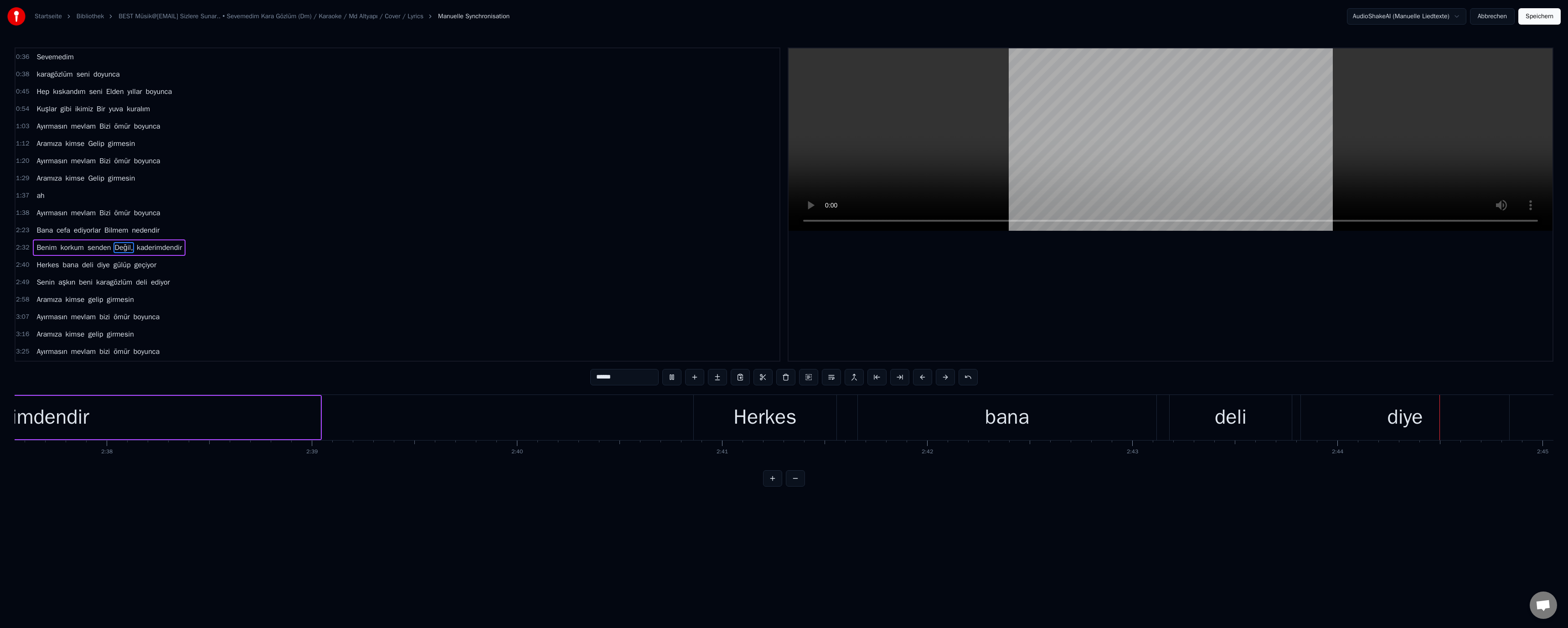 click at bounding box center [1171, 140] 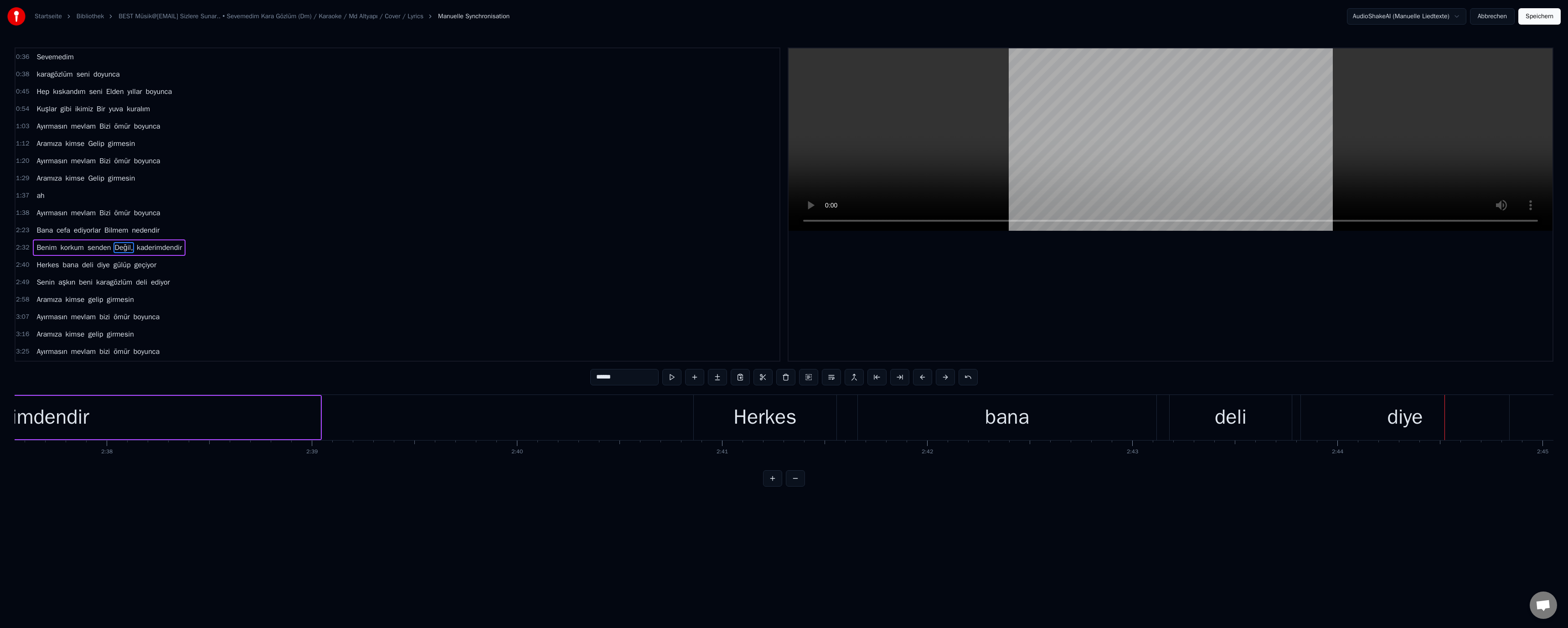 click on "diye" at bounding box center (1405, 417) 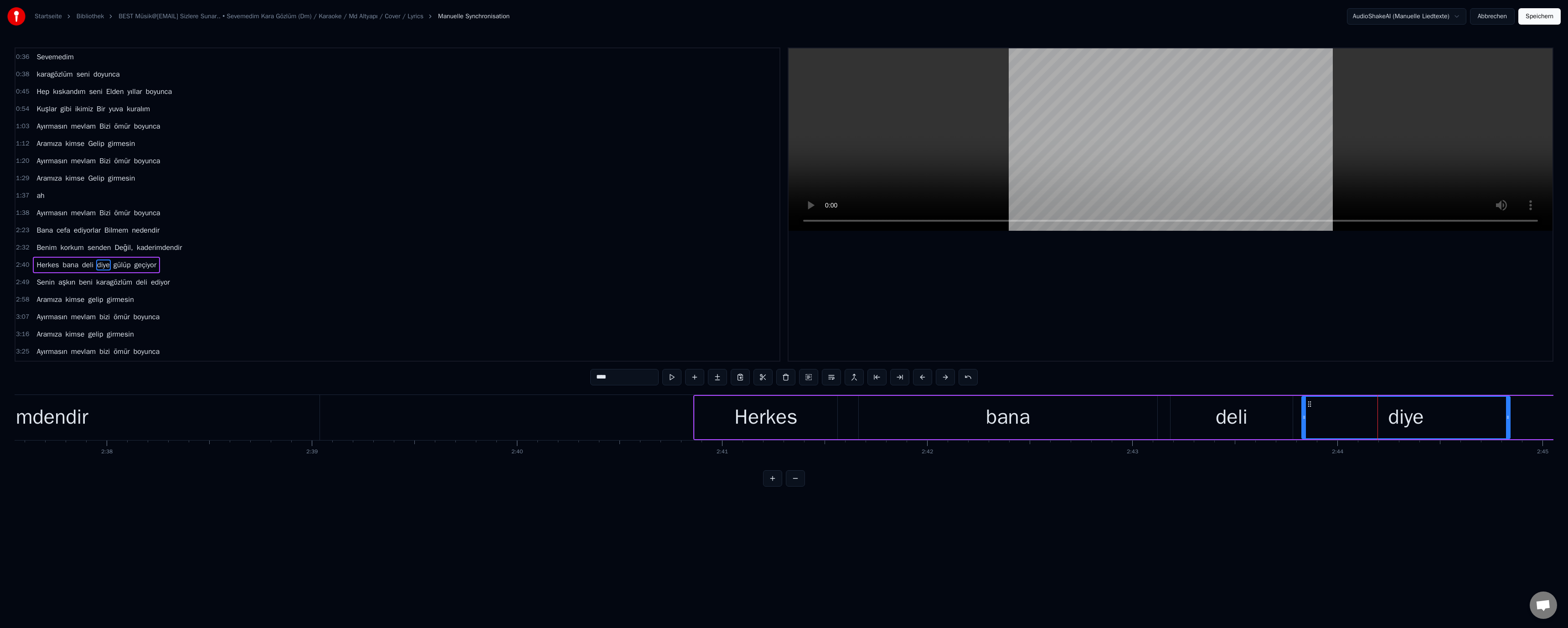 drag, startPoint x: 596, startPoint y: 379, endPoint x: 599, endPoint y: 385, distance: 6.708204 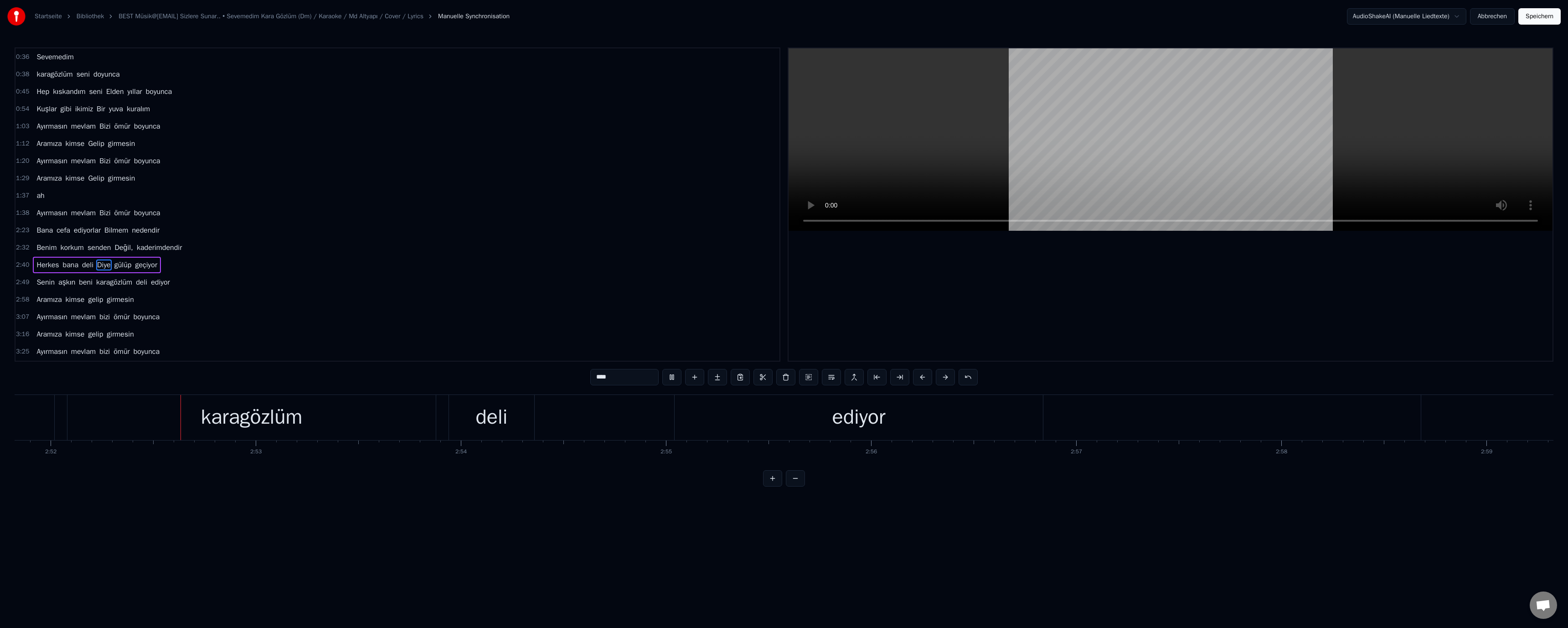 scroll, scrollTop: 0, scrollLeft: 35250, axis: horizontal 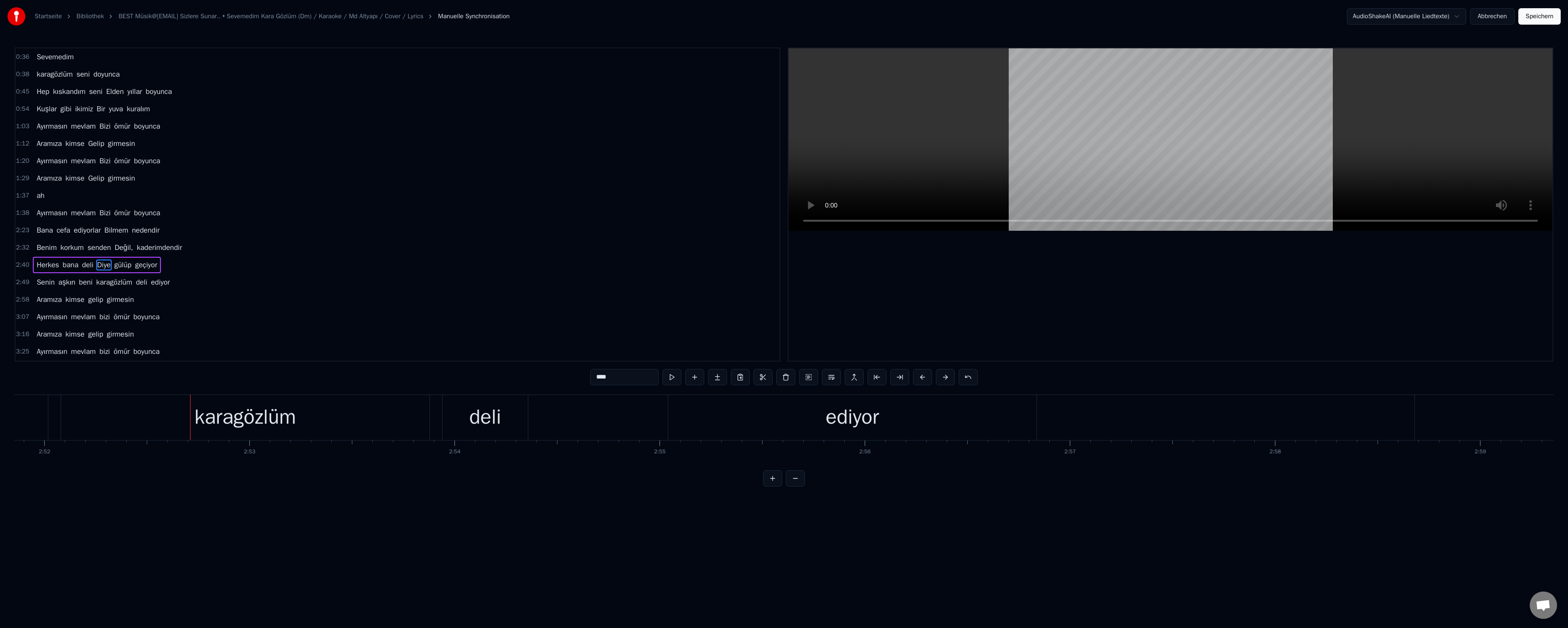 click on "karagözlüm" at bounding box center [245, 417] 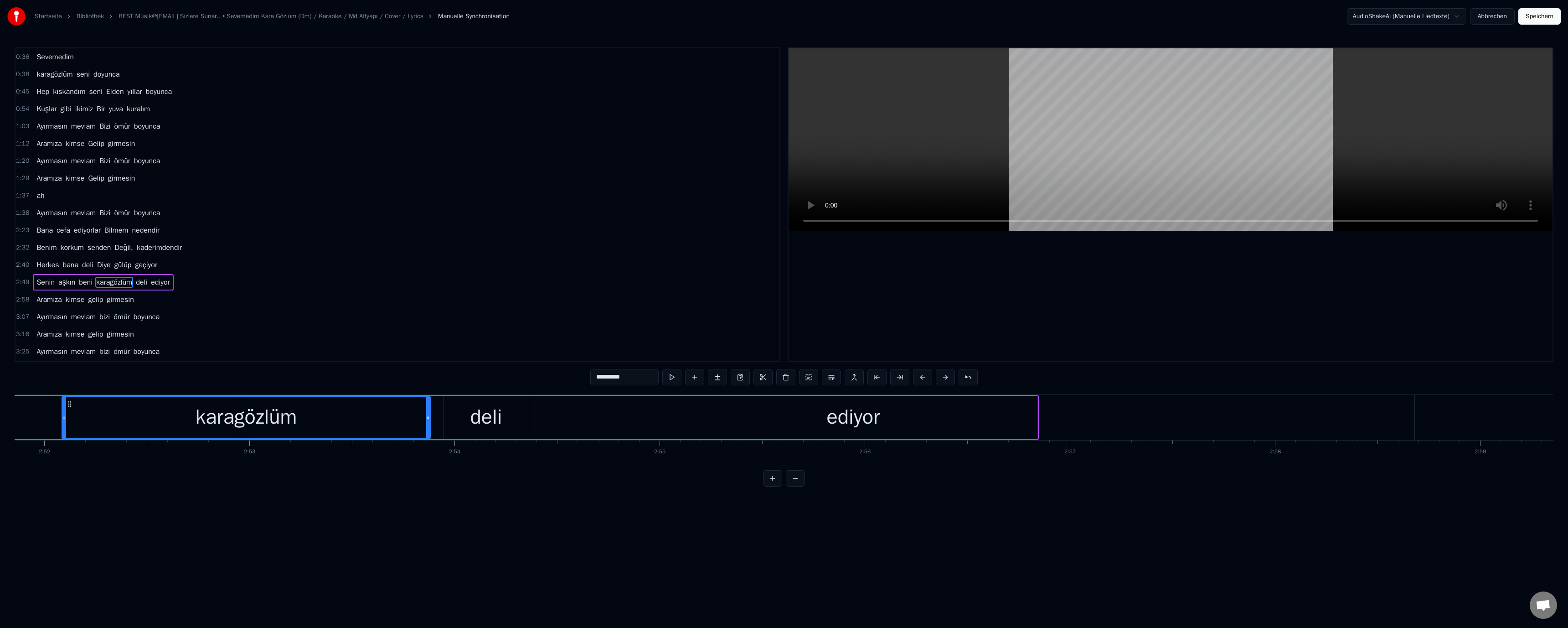 drag, startPoint x: 596, startPoint y: 379, endPoint x: 599, endPoint y: 384, distance: 5.830952 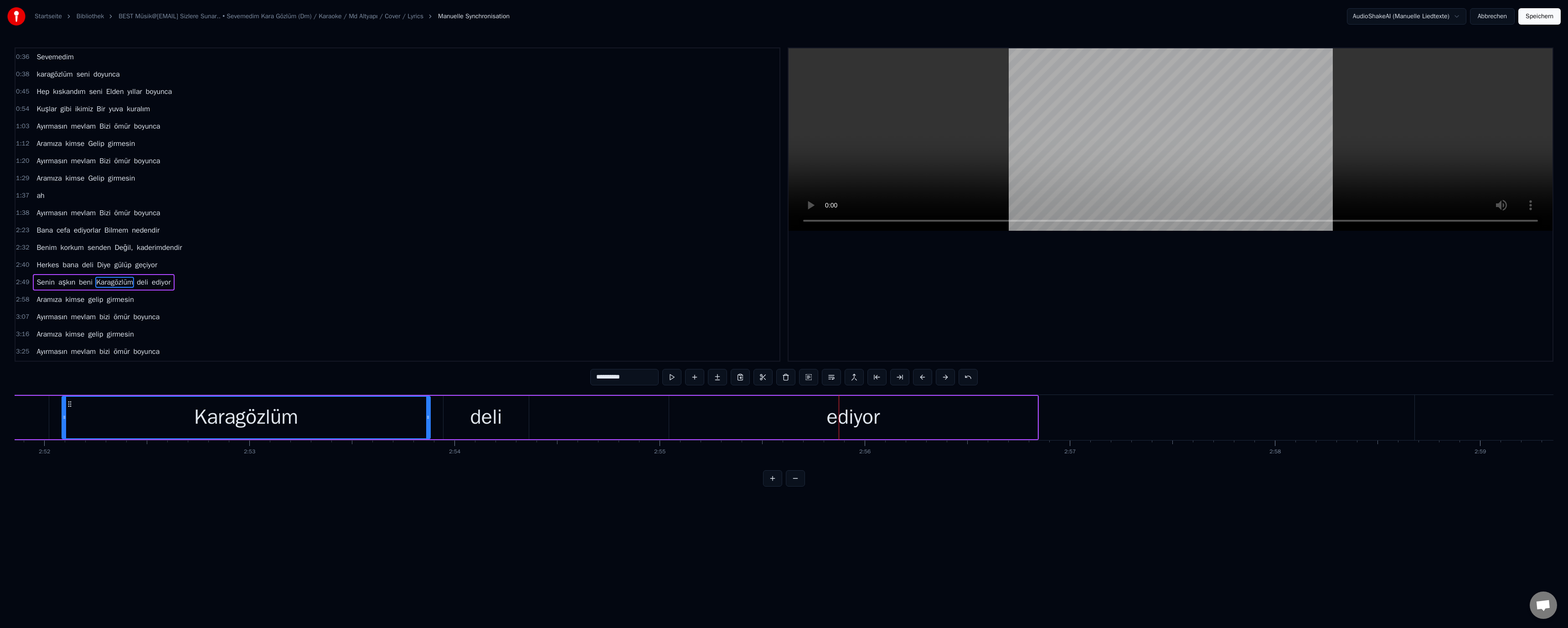 click on "ediyor" at bounding box center [853, 417] 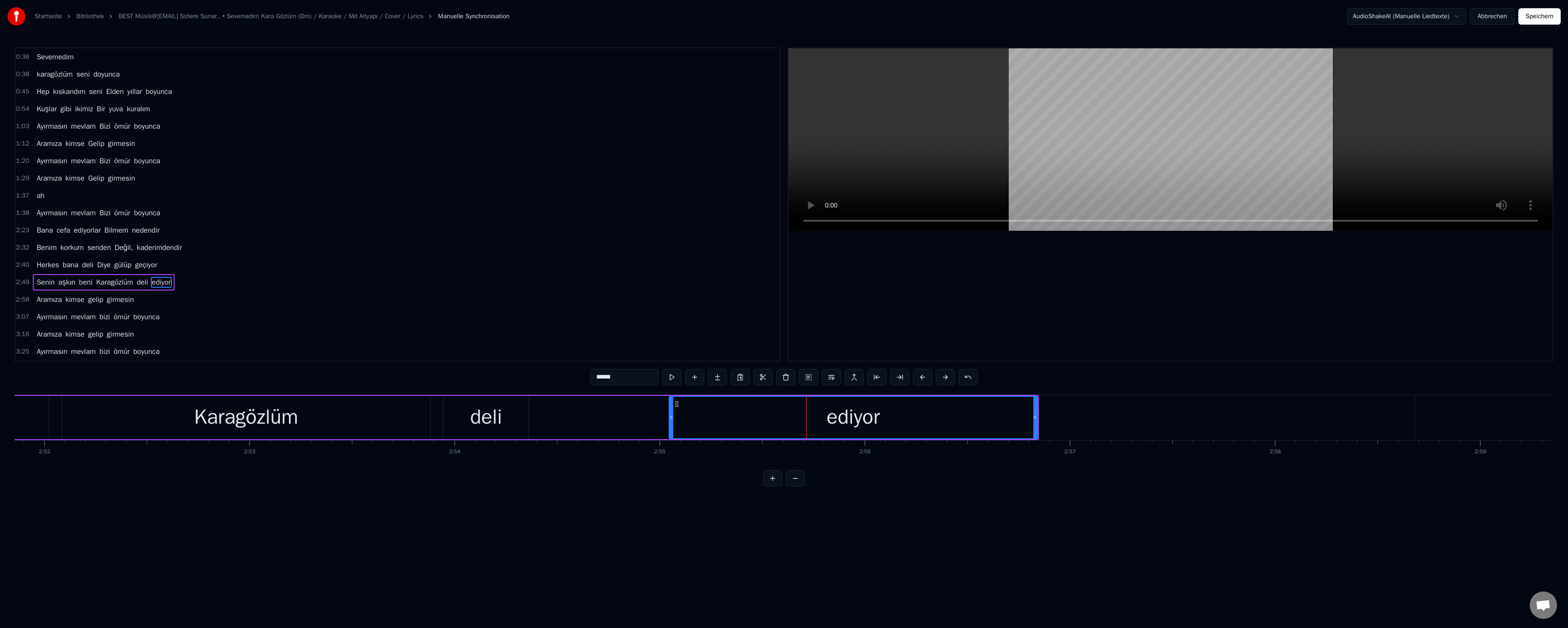 drag, startPoint x: 596, startPoint y: 376, endPoint x: 598, endPoint y: 382, distance: 6.324555 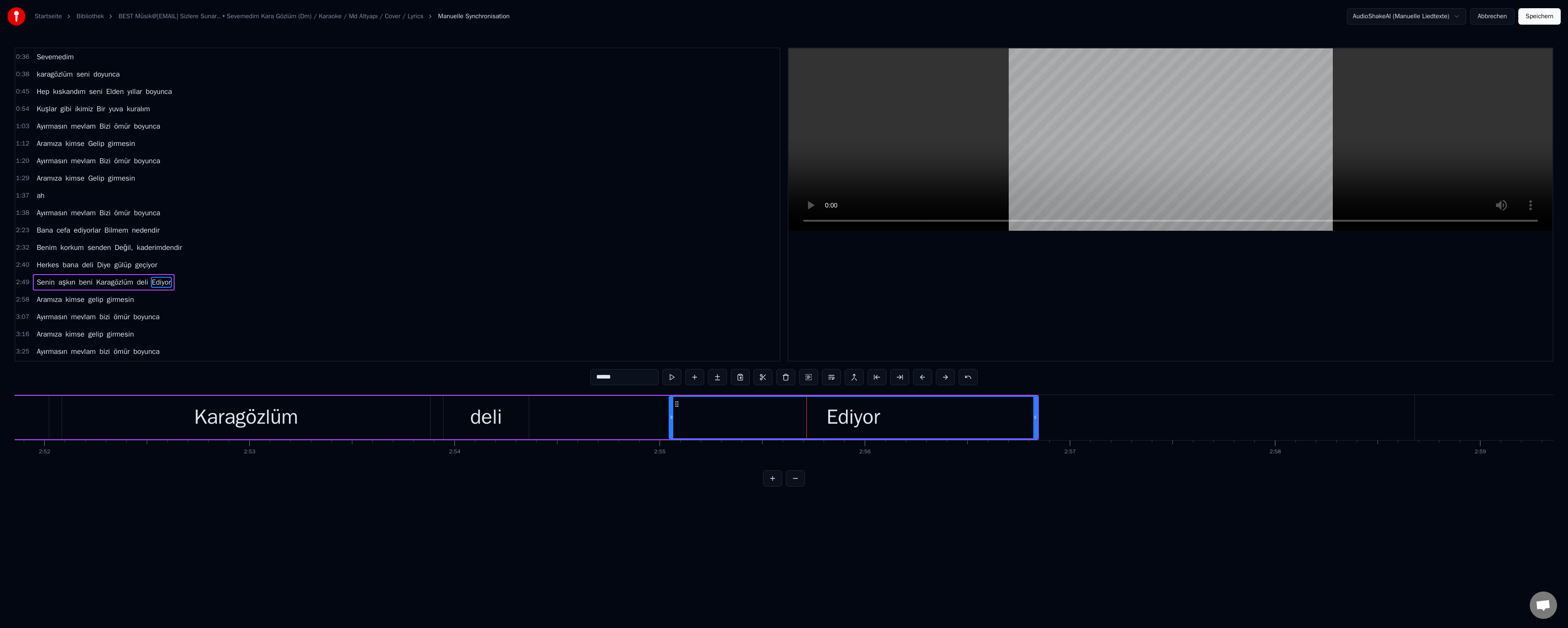 click on "Karagözlüm" at bounding box center [246, 417] 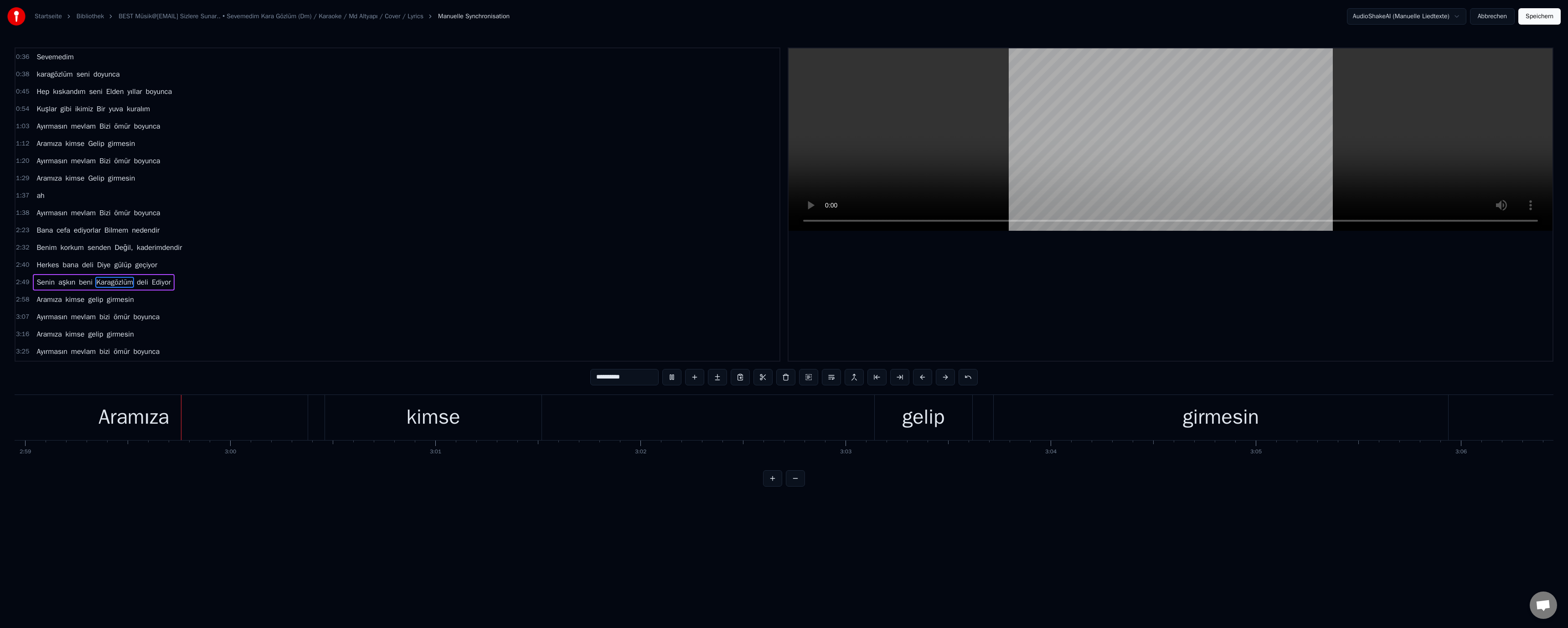 scroll, scrollTop: 0, scrollLeft: 36707, axis: horizontal 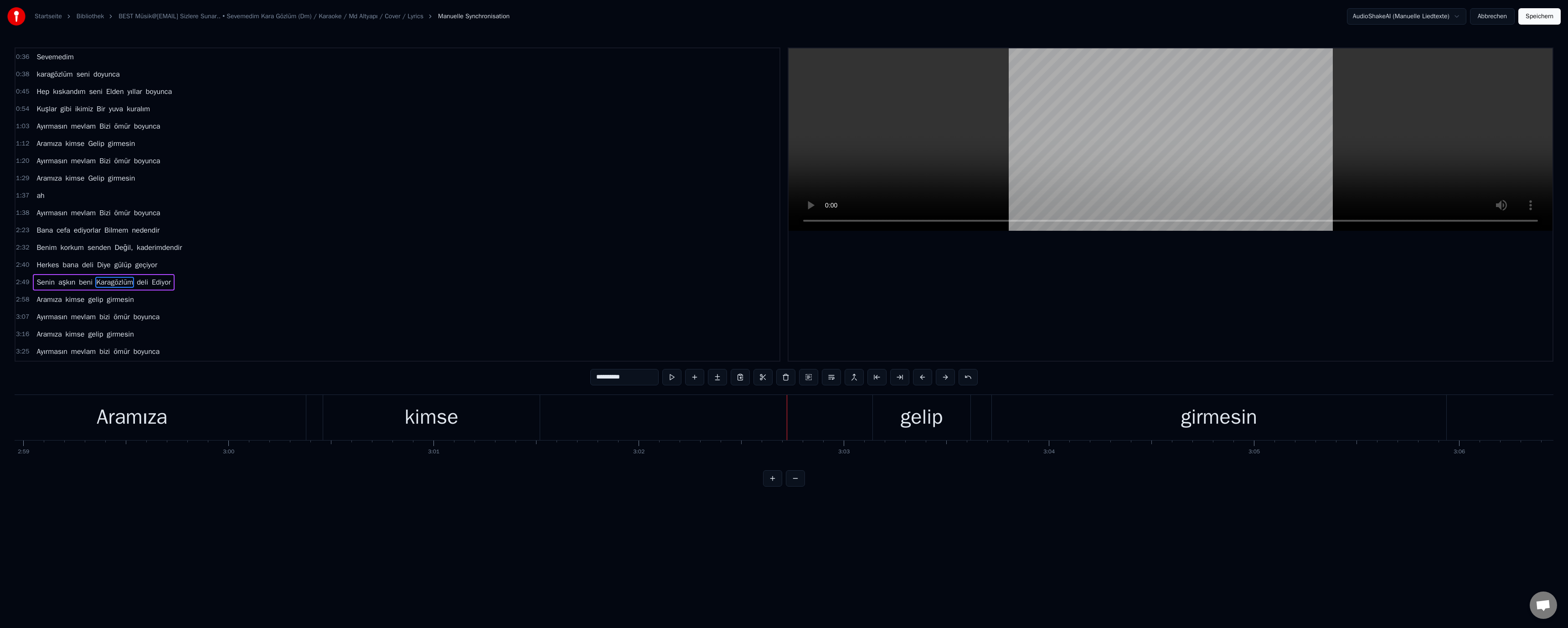 click on "gelip" at bounding box center (922, 417) 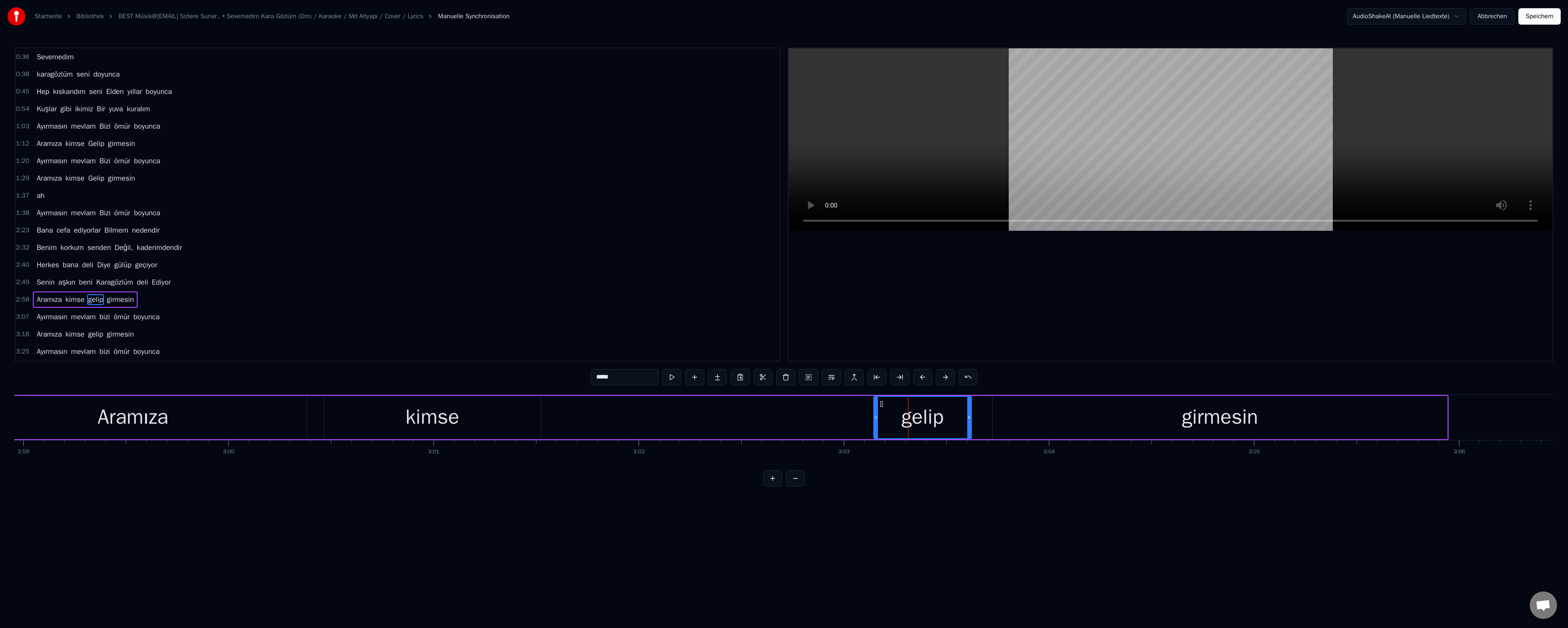 click on "*****" at bounding box center (624, 377) 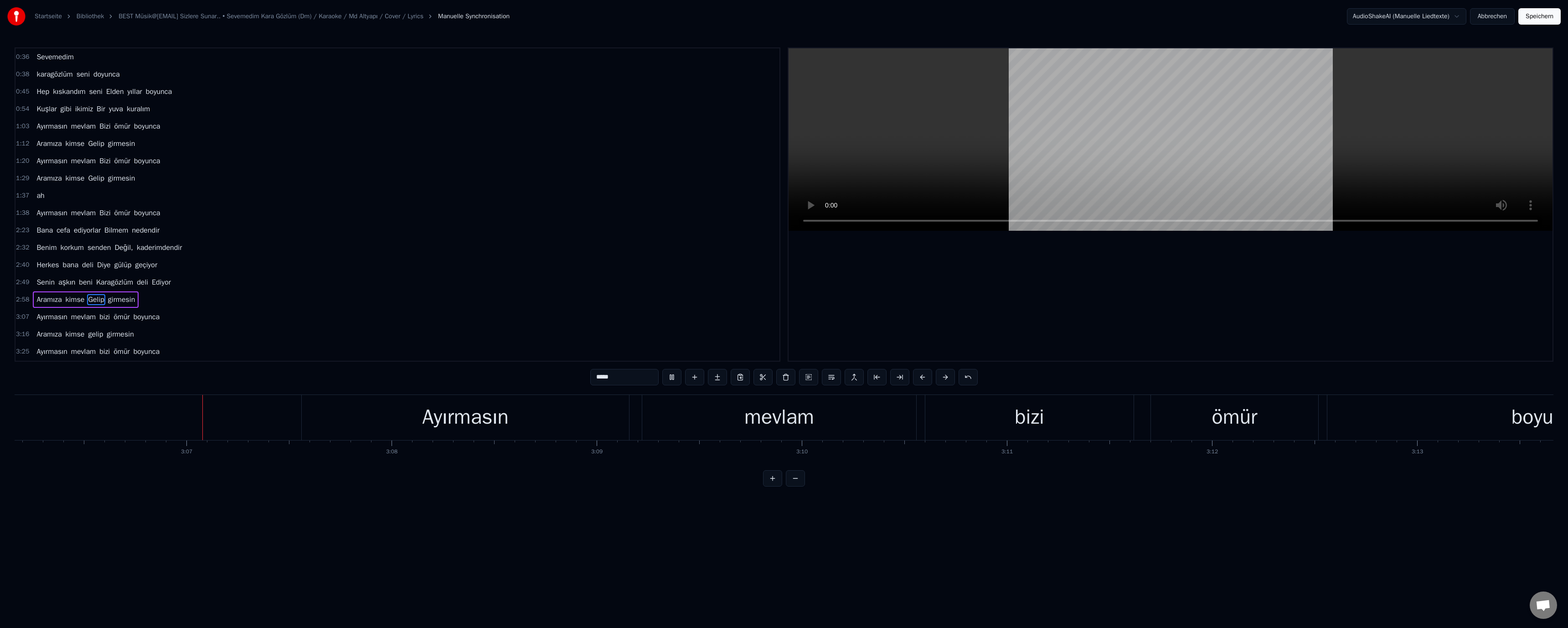 scroll, scrollTop: 0, scrollLeft: 38191, axis: horizontal 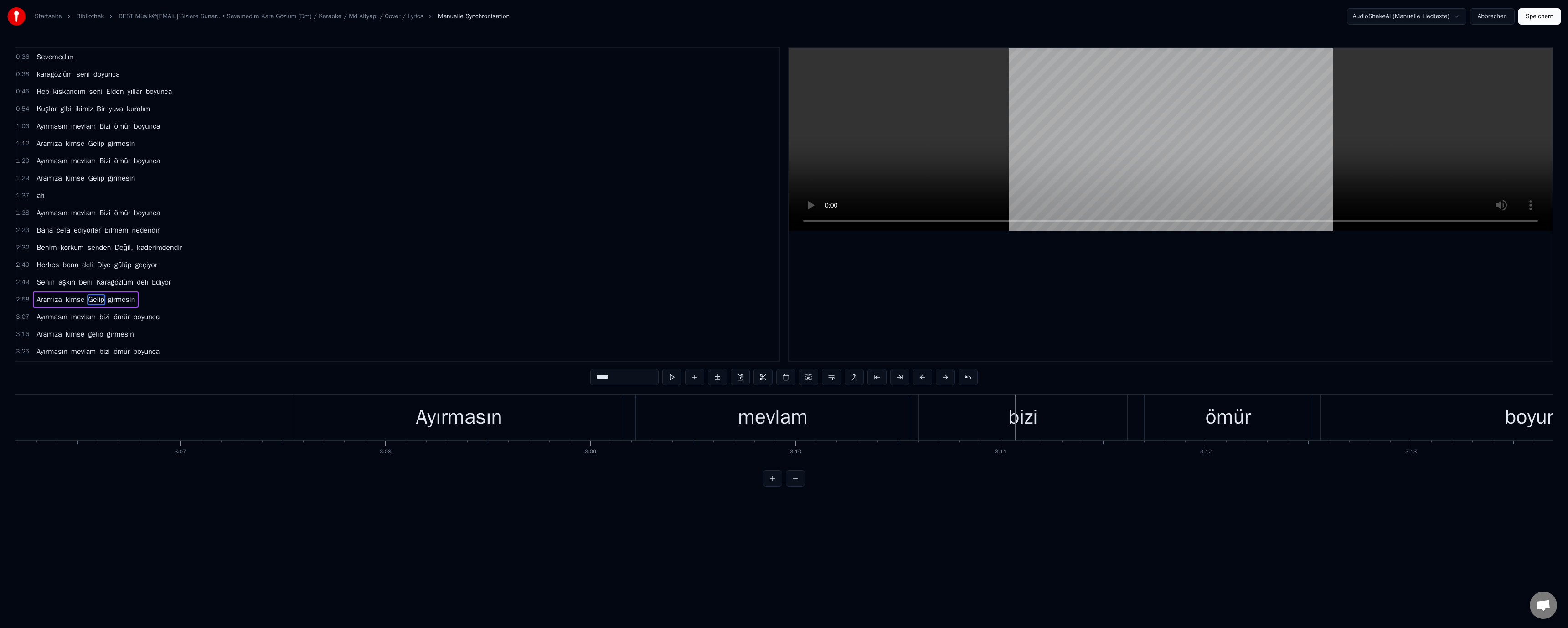 click on "bizi" at bounding box center [1023, 417] 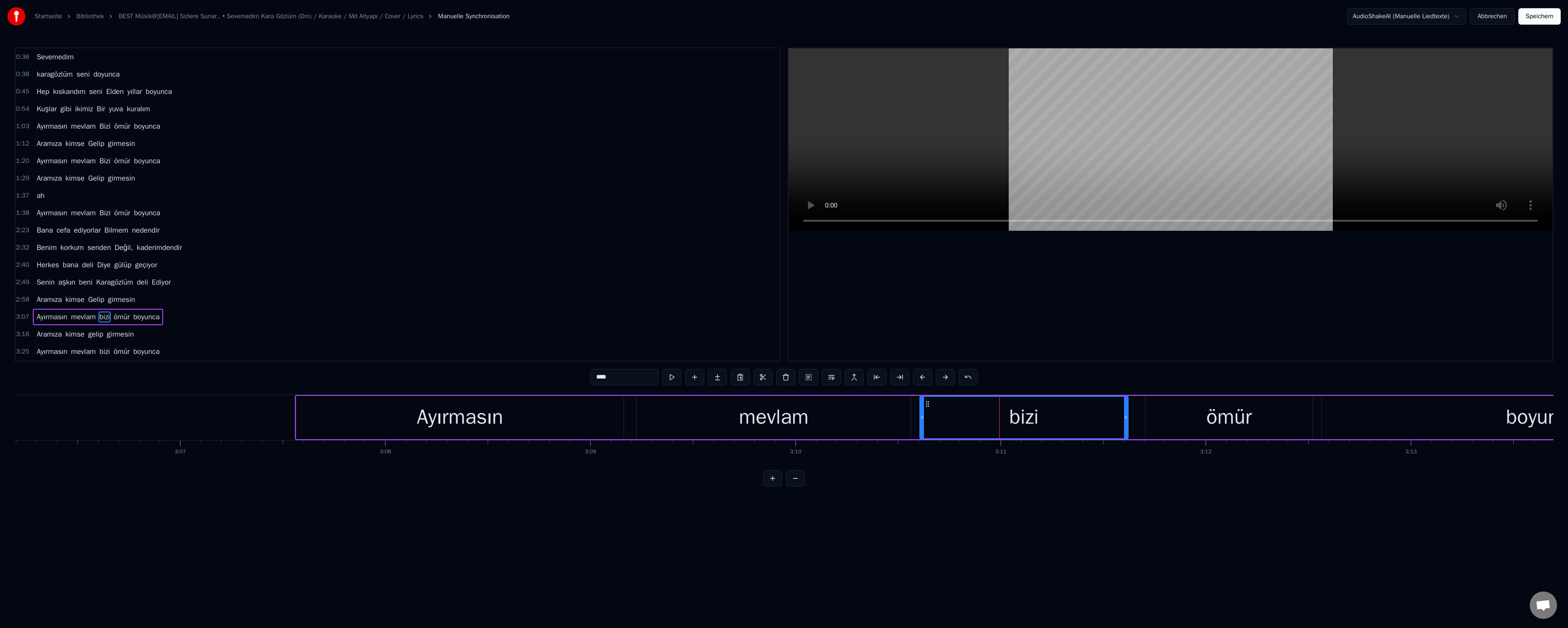 drag, startPoint x: 596, startPoint y: 376, endPoint x: 599, endPoint y: 382, distance: 6.708204 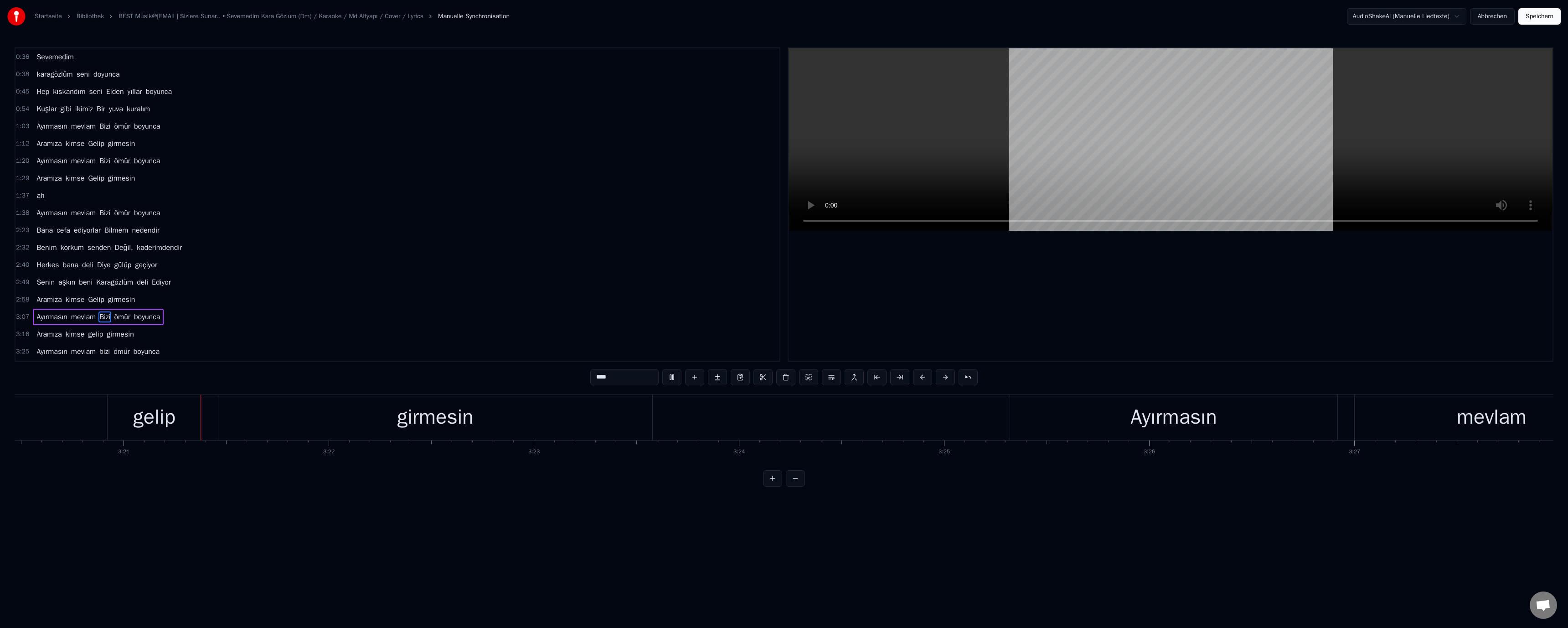 scroll, scrollTop: 0, scrollLeft: 41126, axis: horizontal 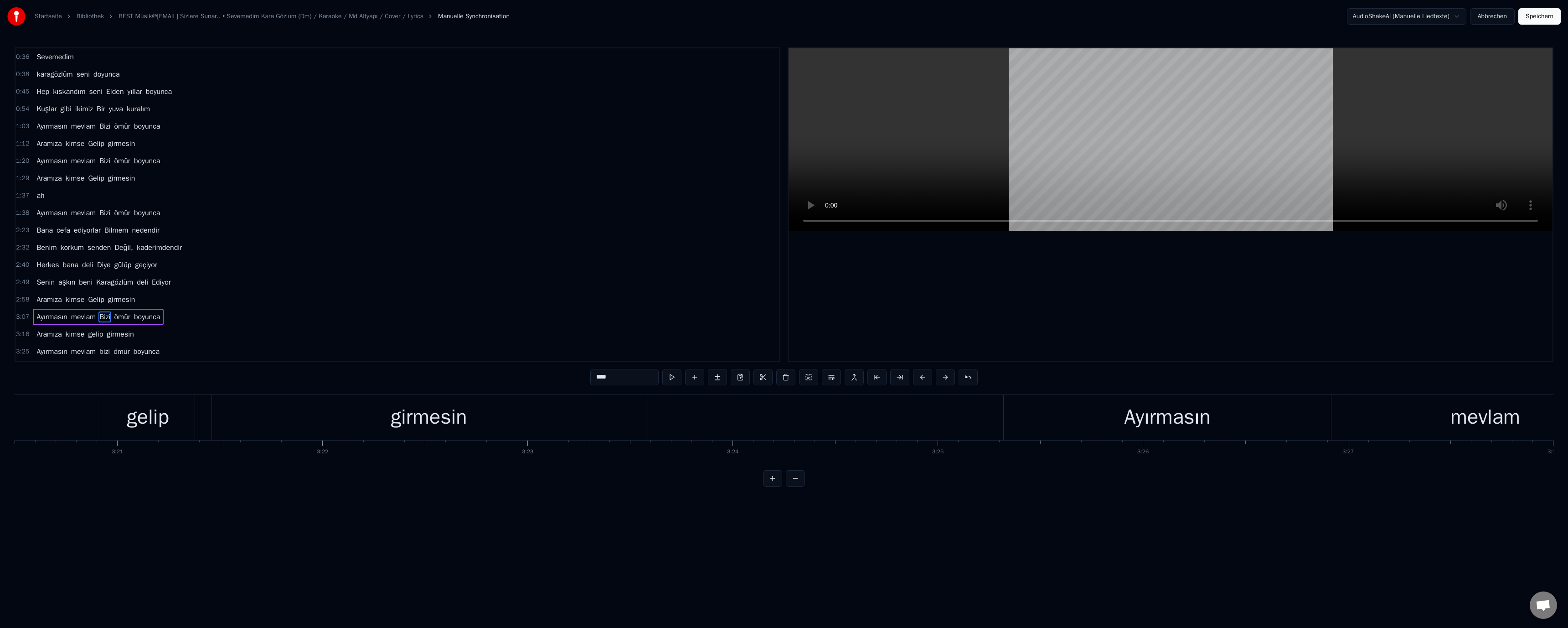 drag, startPoint x: 144, startPoint y: 414, endPoint x: 242, endPoint y: 401, distance: 98.85848 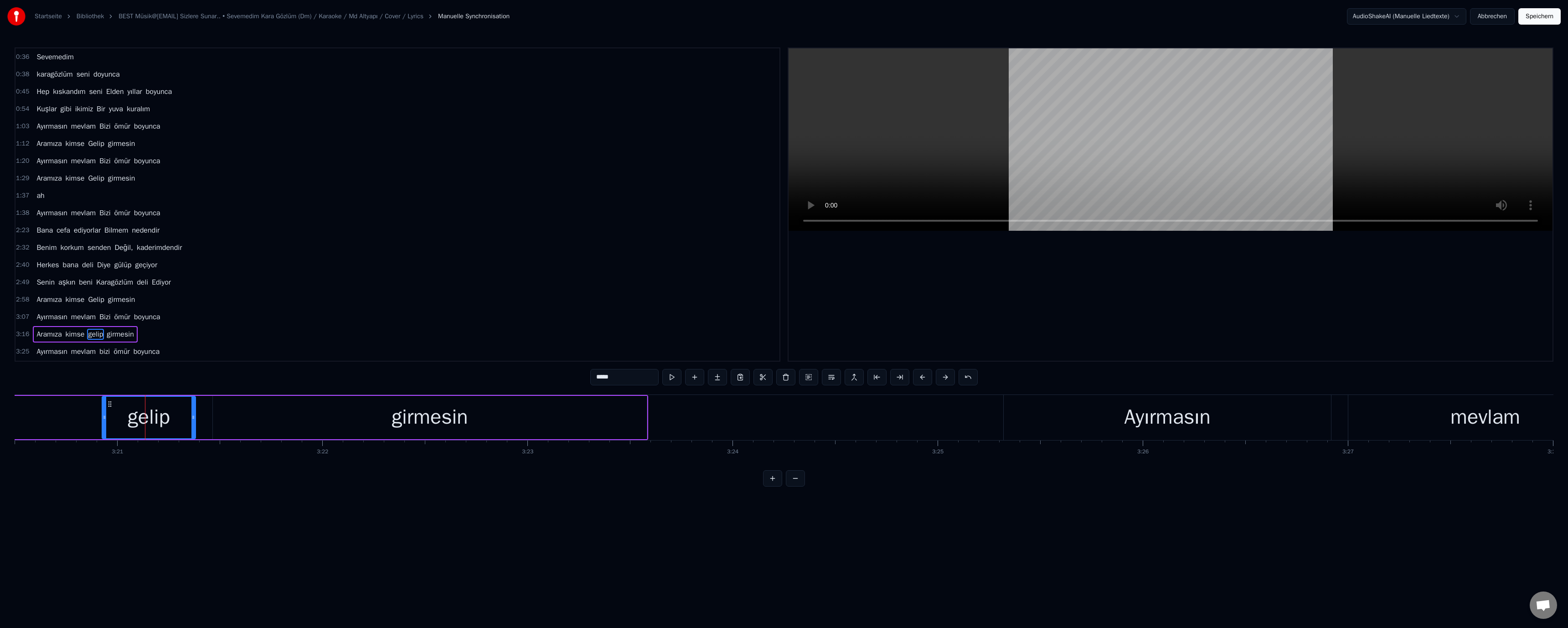 click on "*****" at bounding box center (624, 377) 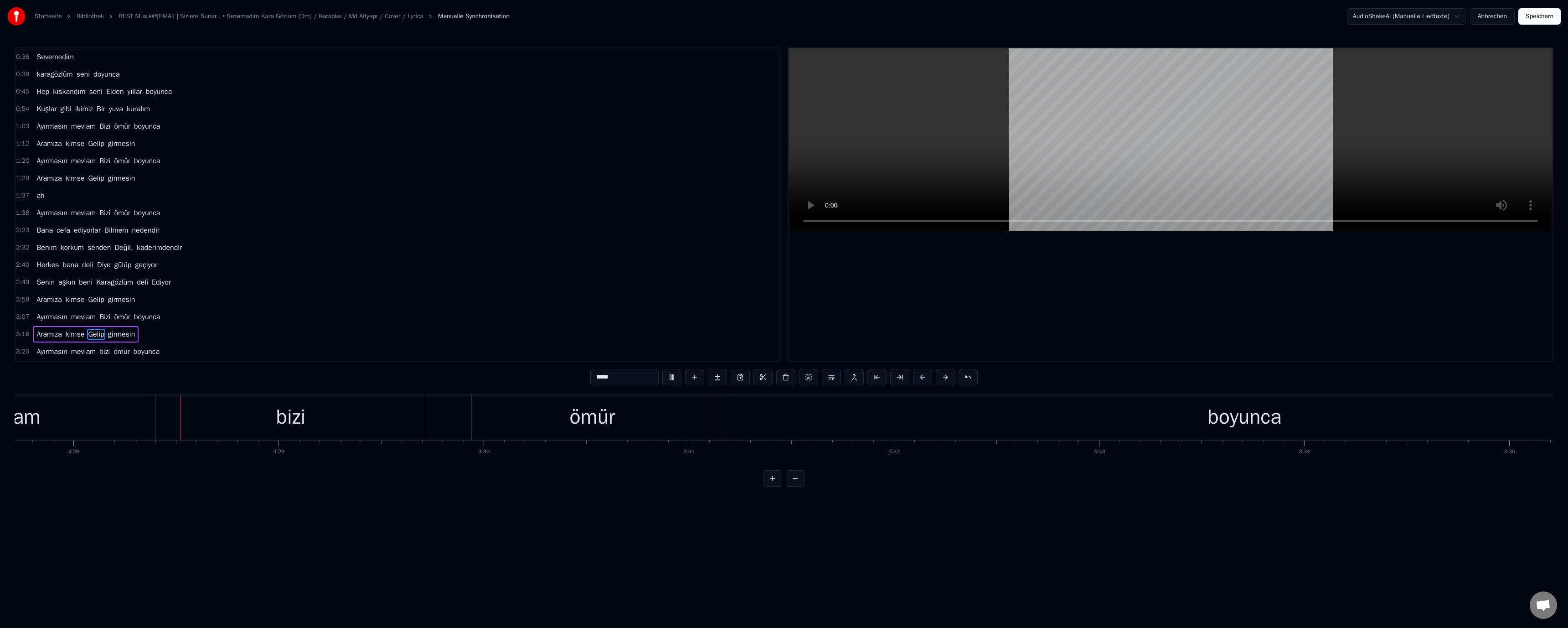 scroll, scrollTop: 0, scrollLeft: 42607, axis: horizontal 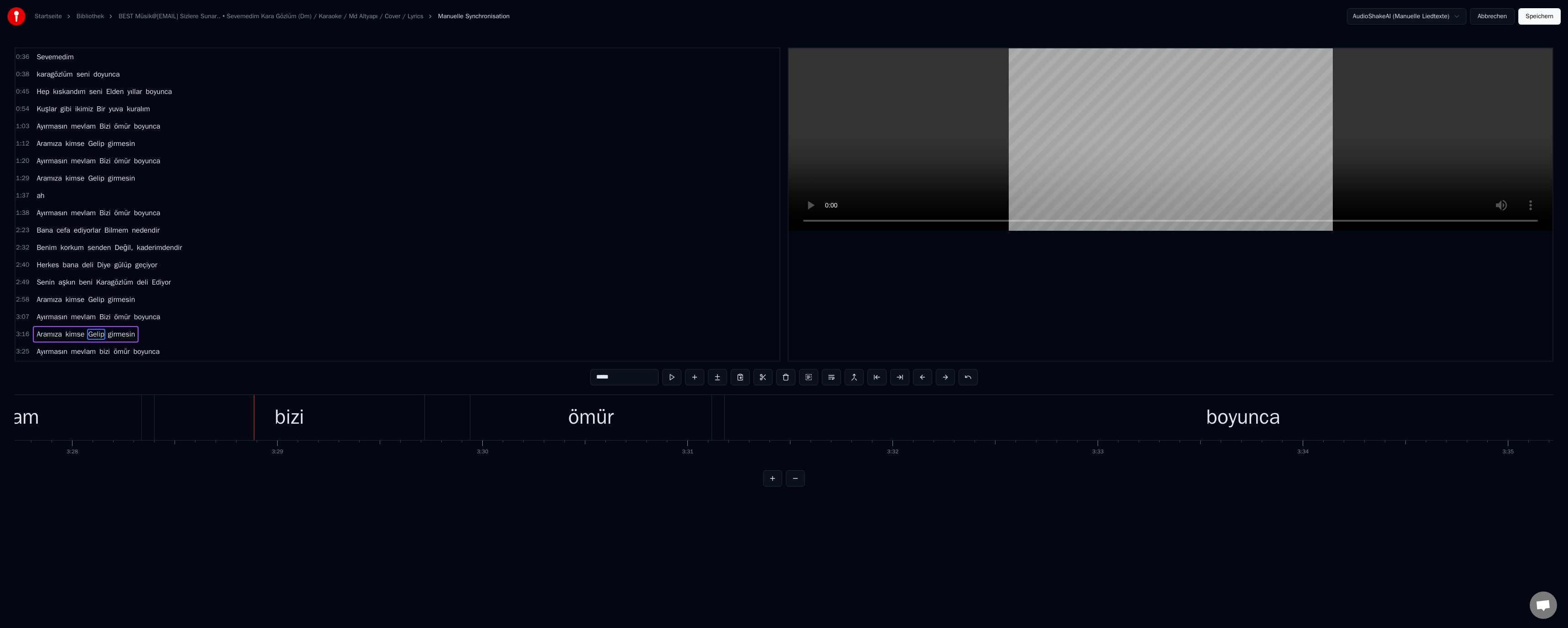 click on "bizi" at bounding box center [289, 417] 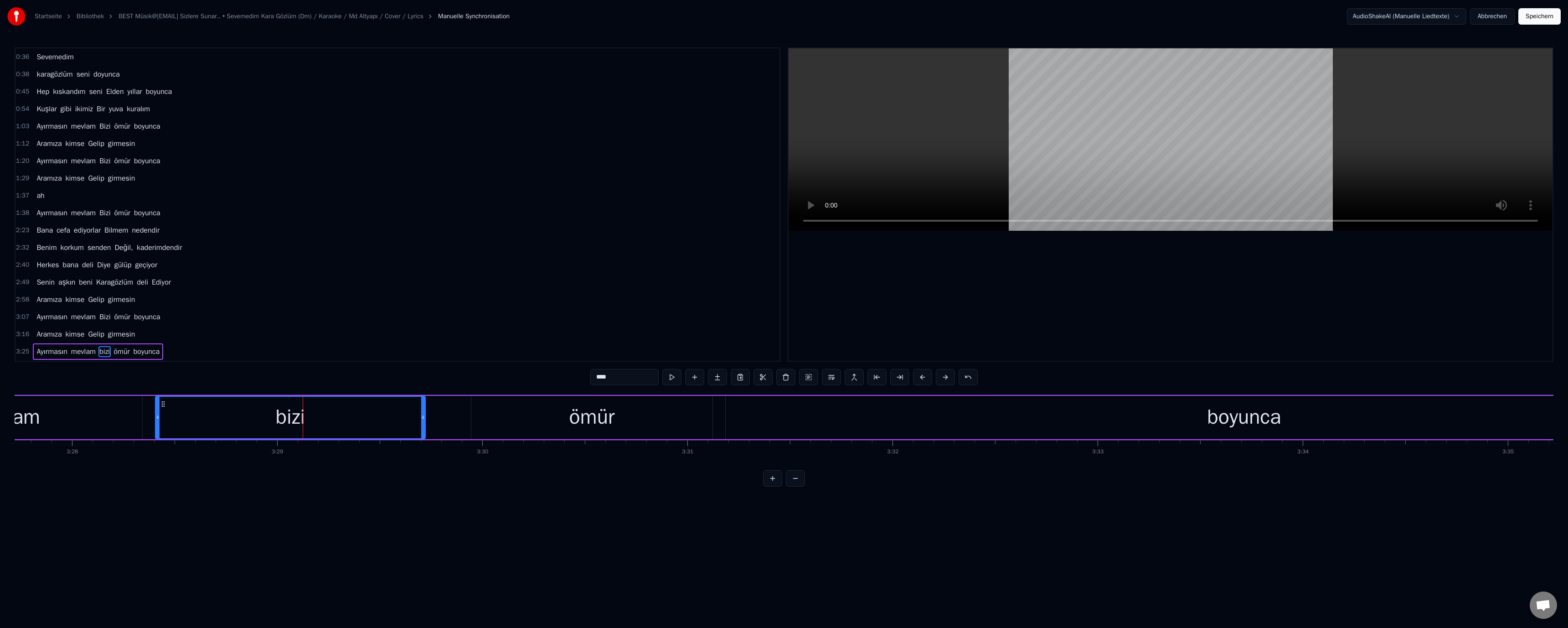 drag, startPoint x: 595, startPoint y: 380, endPoint x: 598, endPoint y: 384, distance: 5 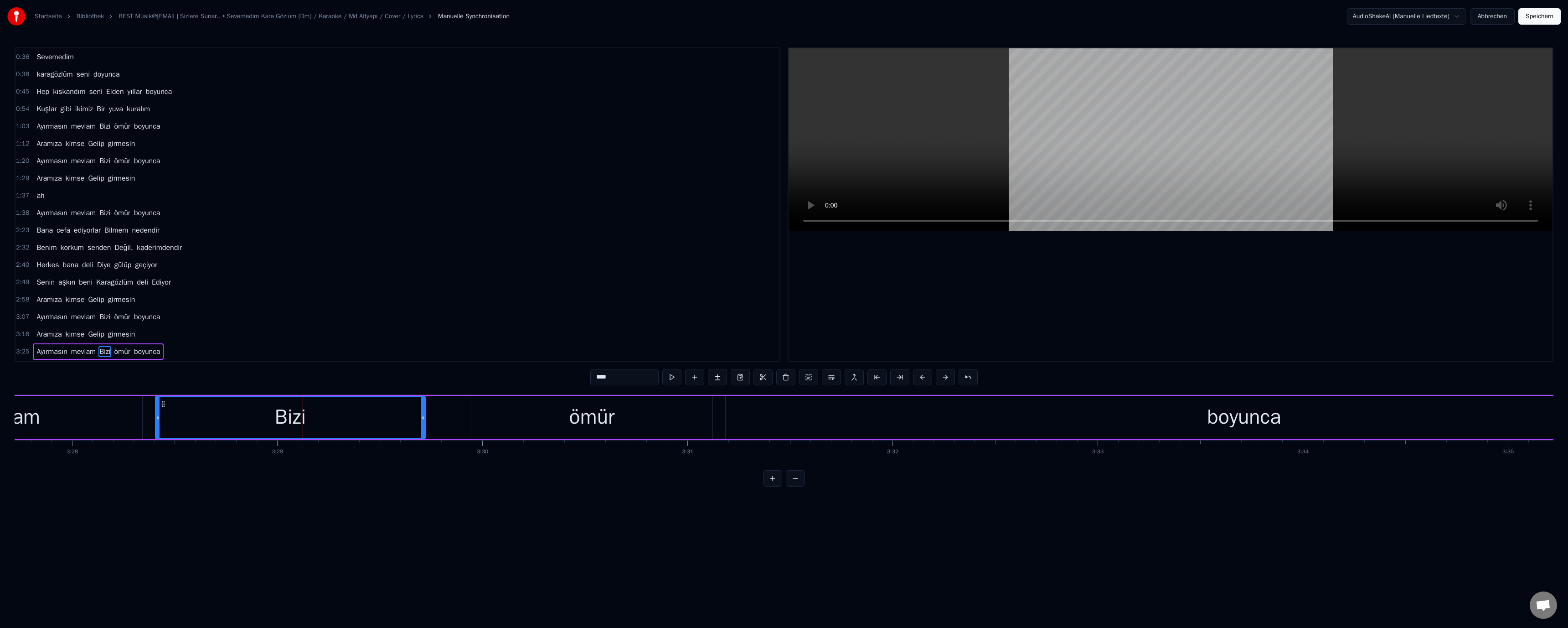 type on "****" 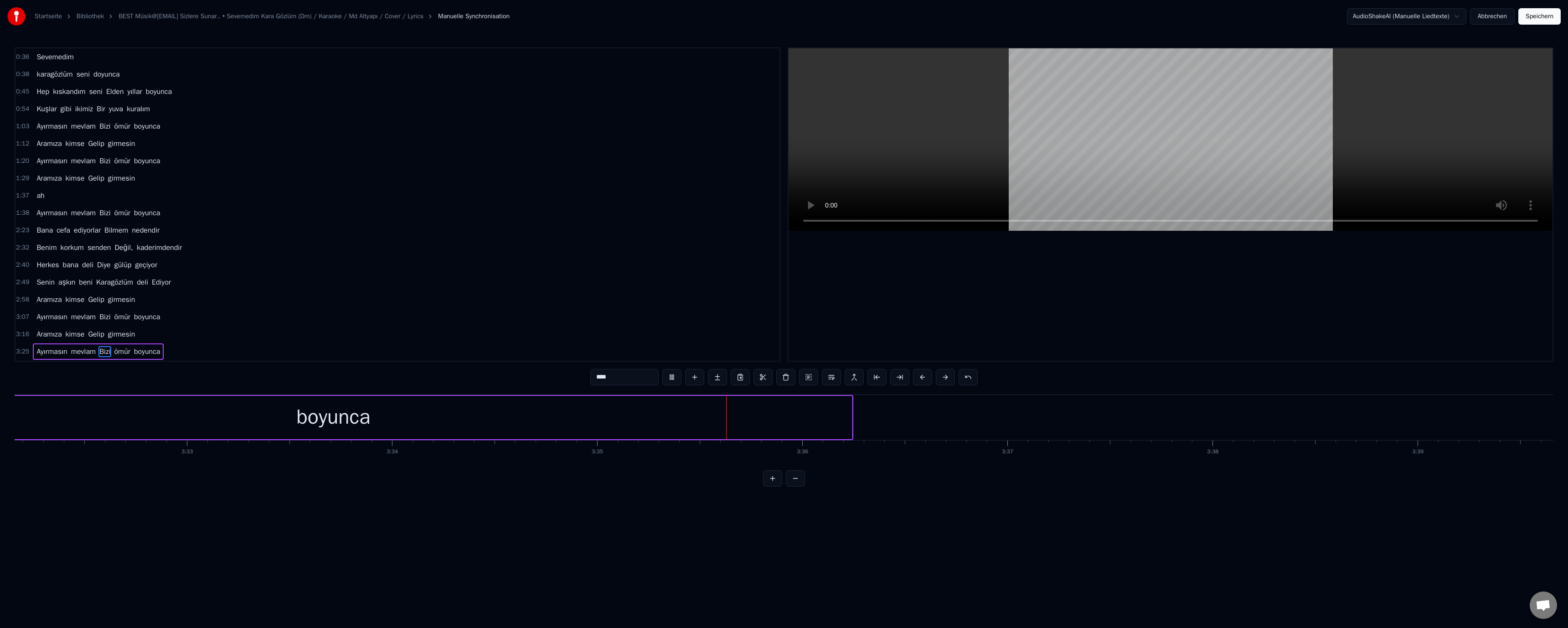 scroll, scrollTop: 0, scrollLeft: 43792, axis: horizontal 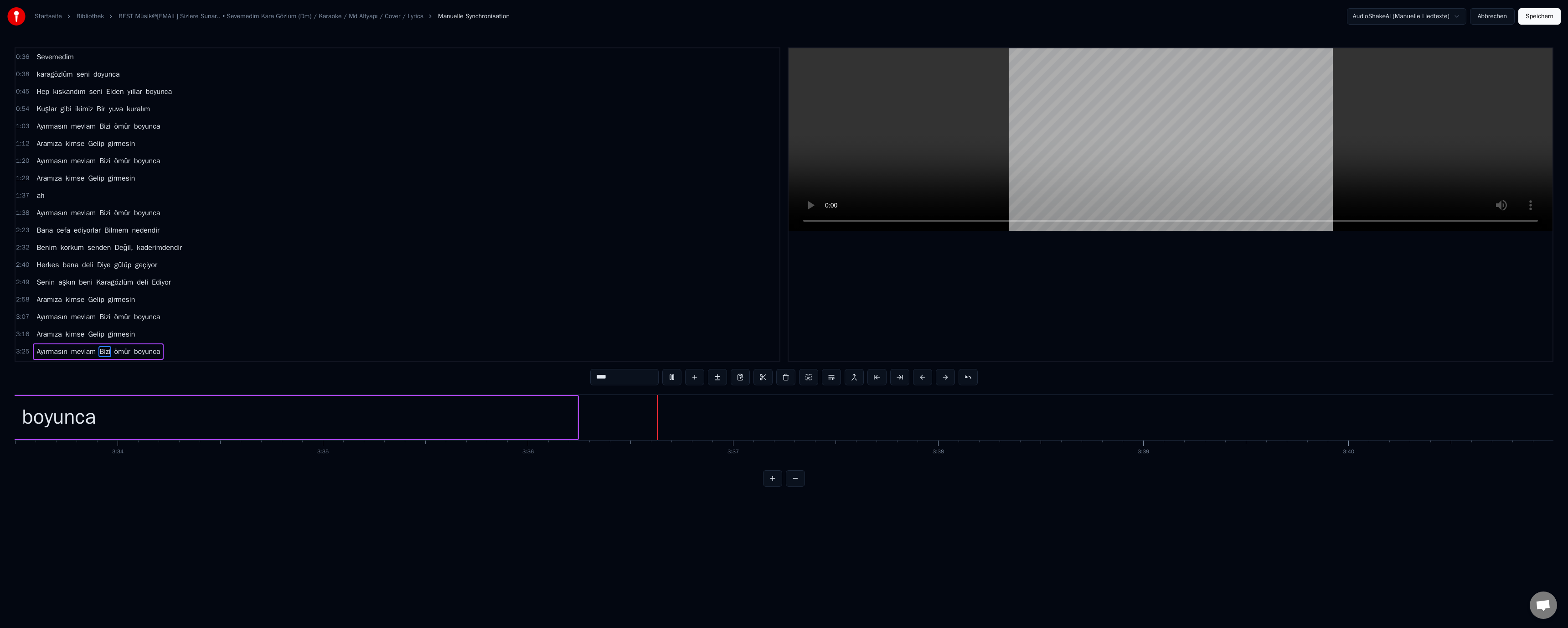 click on "Speichern" at bounding box center (1539, 16) 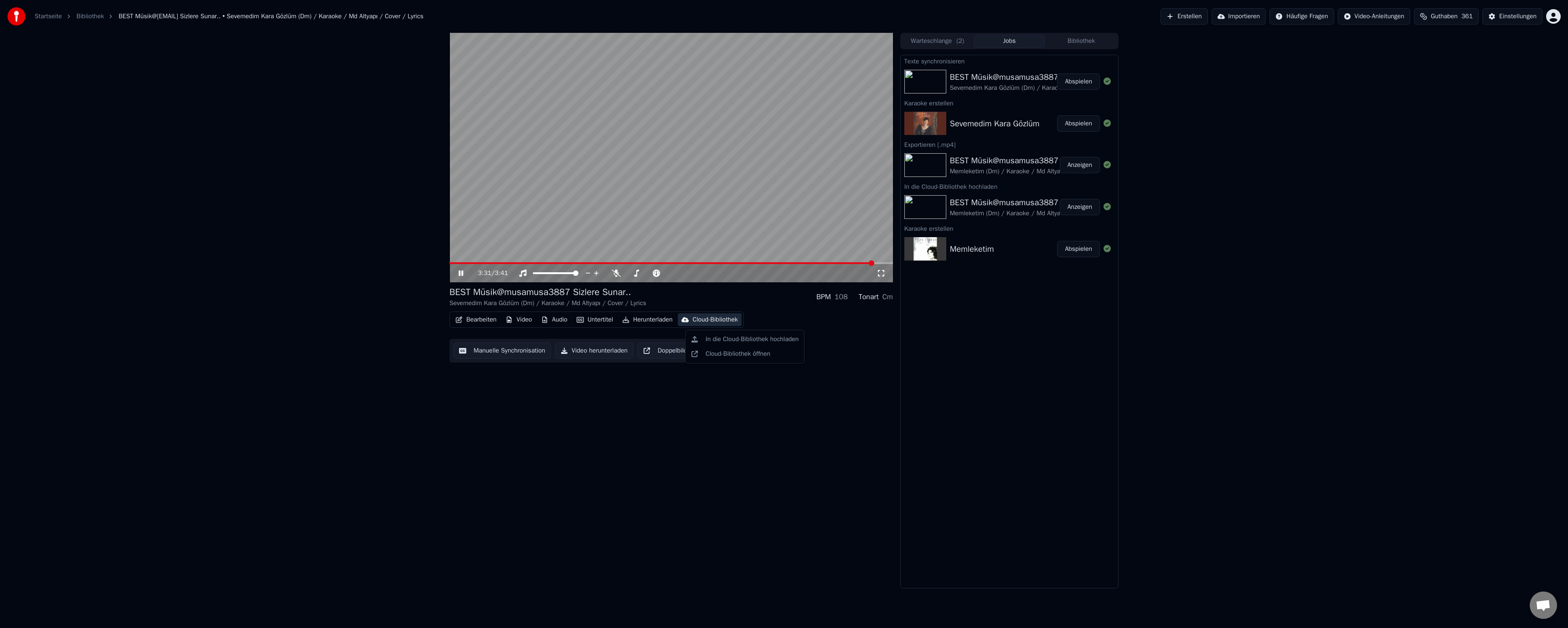 click on "Cloud-Bibliothek" at bounding box center (715, 320) 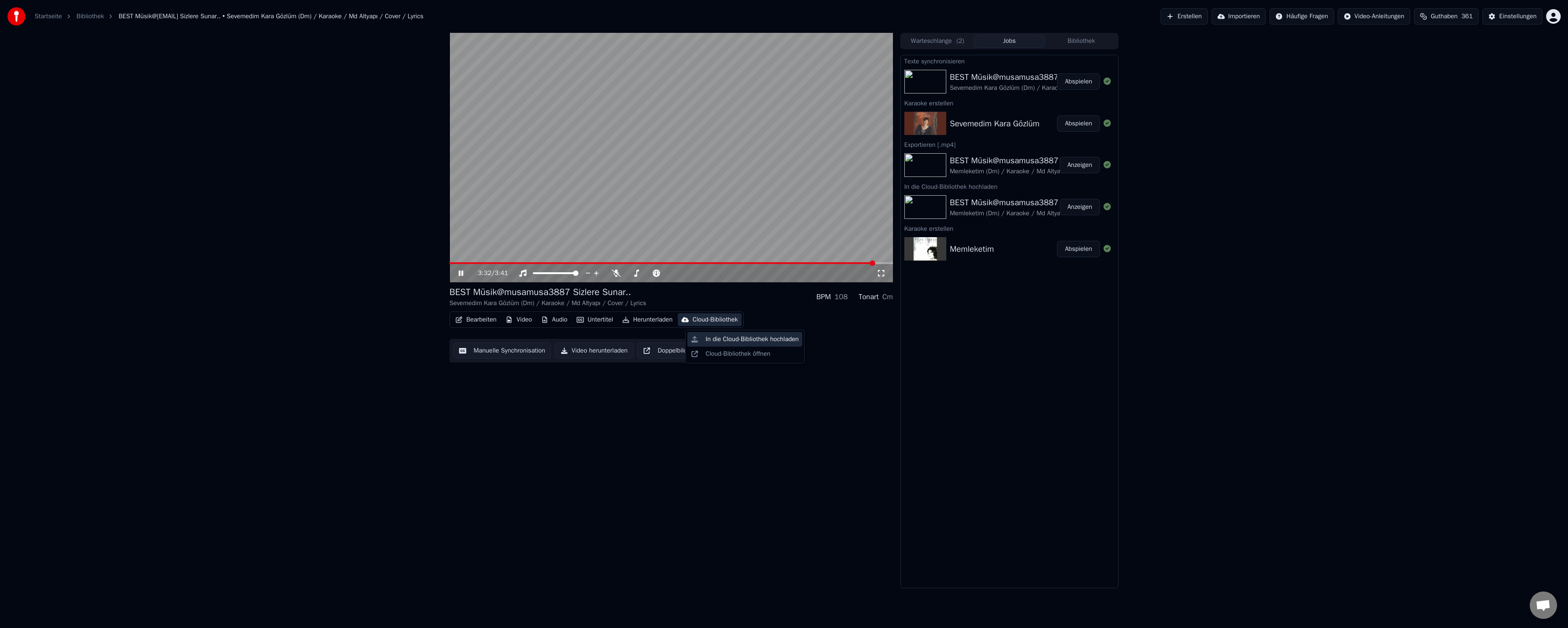 click on "In die Cloud-Bibliothek hochladen" at bounding box center [752, 339] 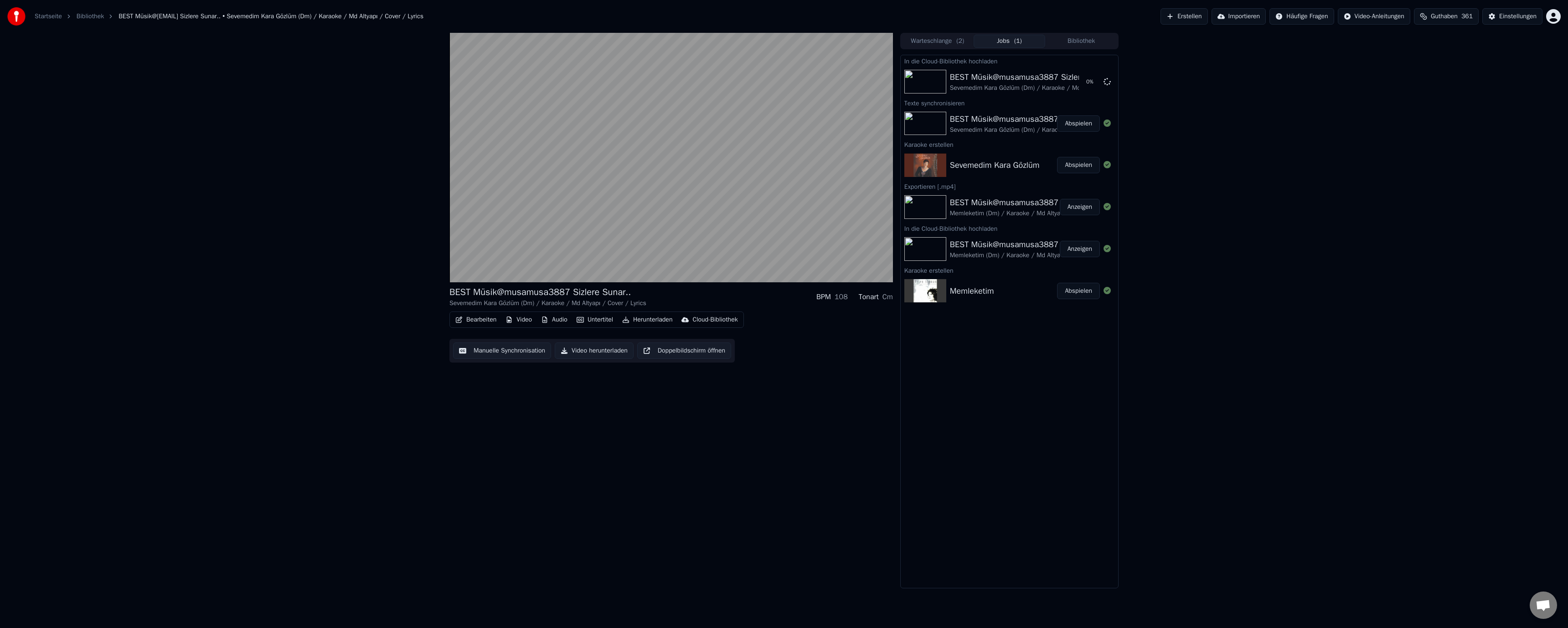 click on "Herunterladen" at bounding box center [647, 320] 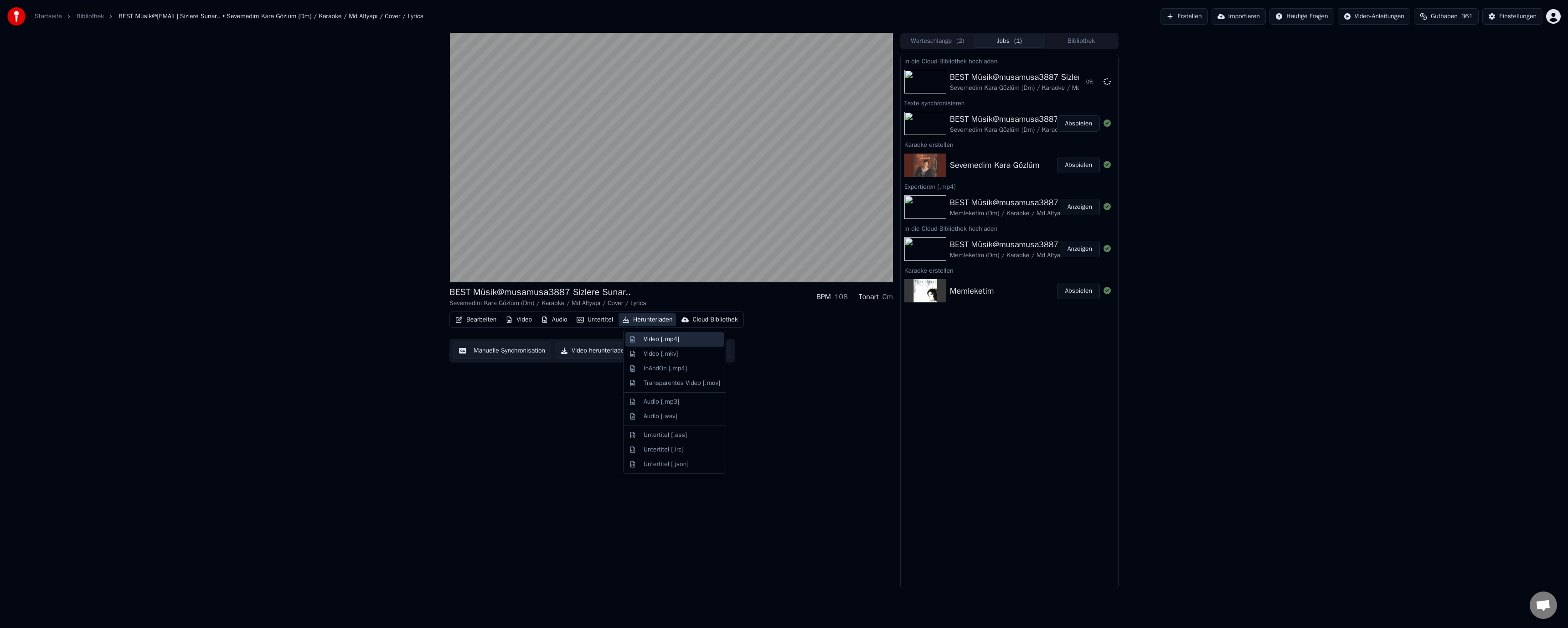 click on "Video [.mp4]" at bounding box center (661, 339) 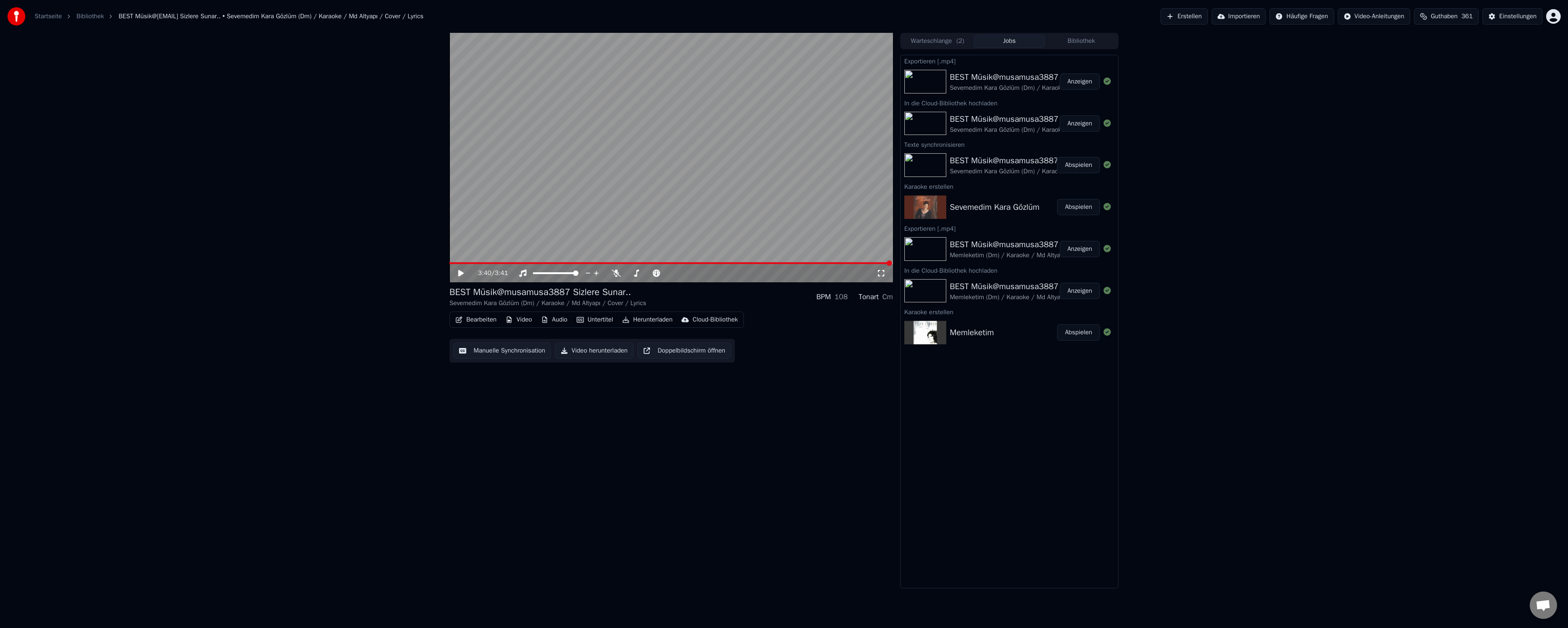 click on "Erstellen" at bounding box center [1184, 16] 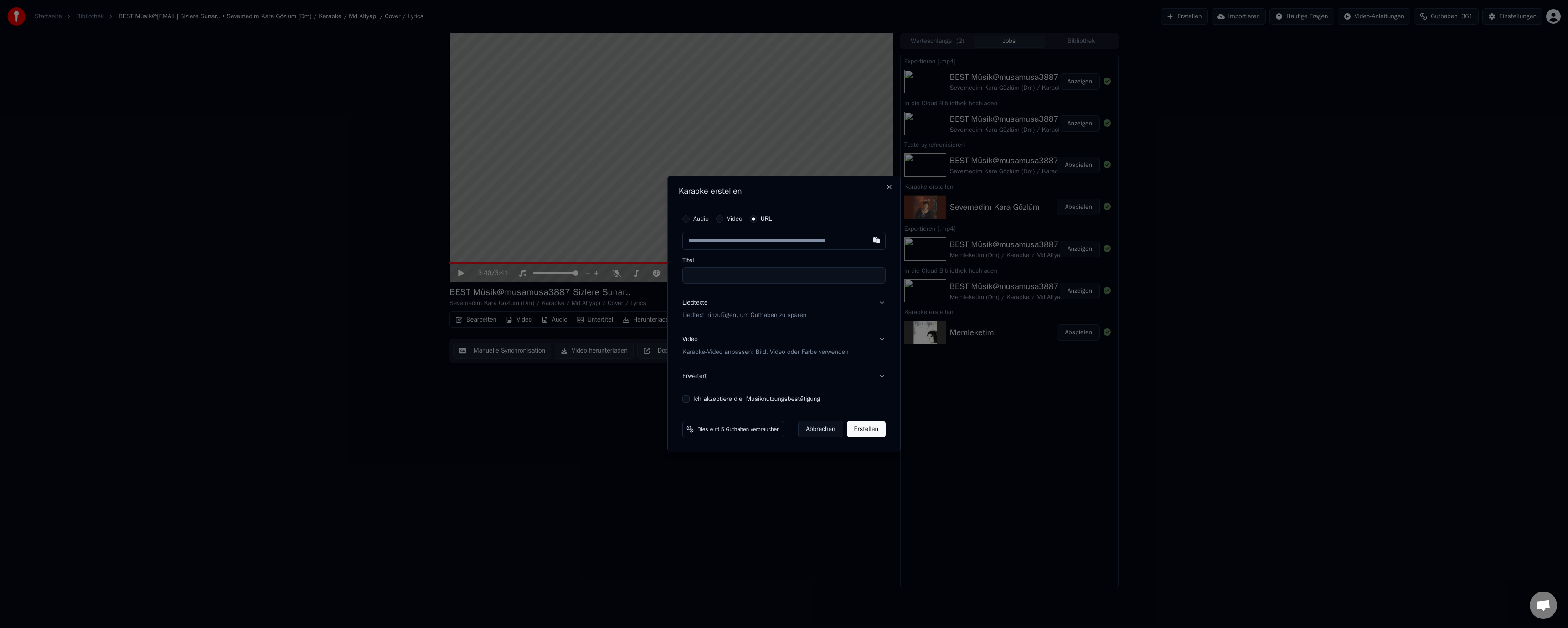 type on "**********" 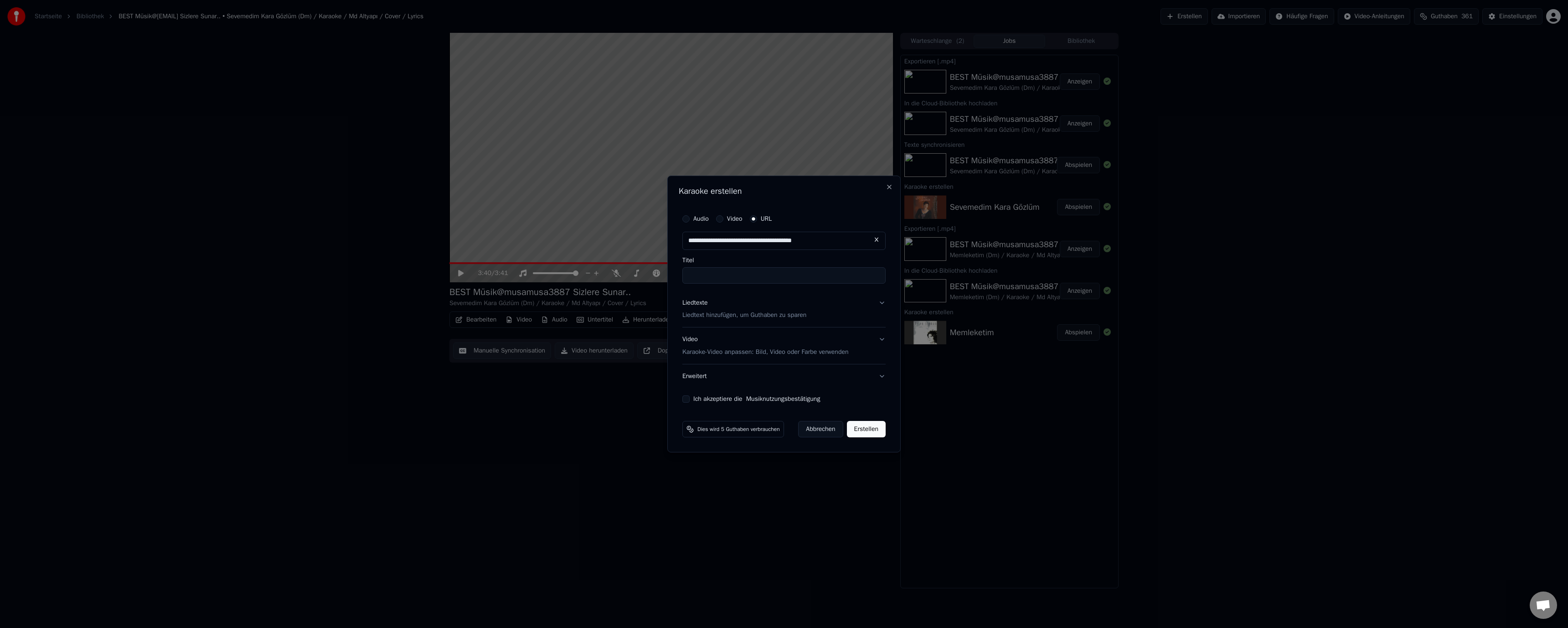 type on "**********" 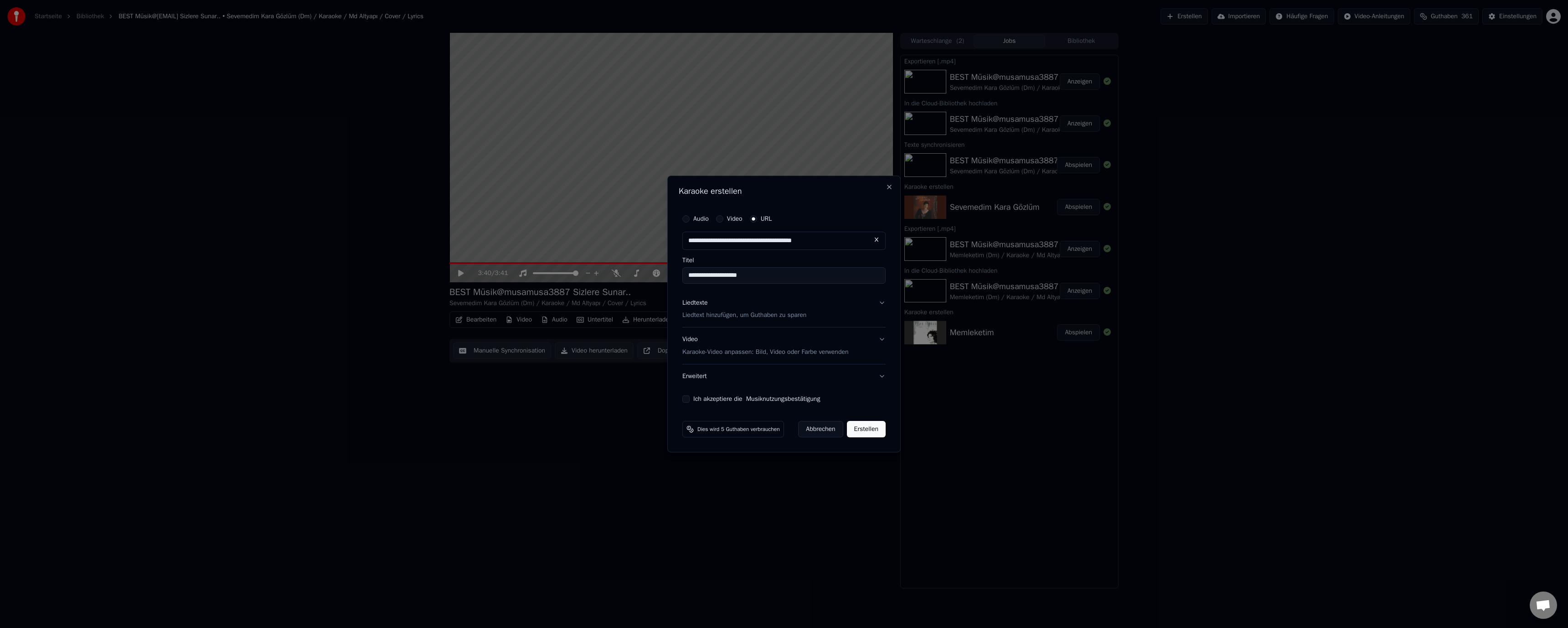 type on "**********" 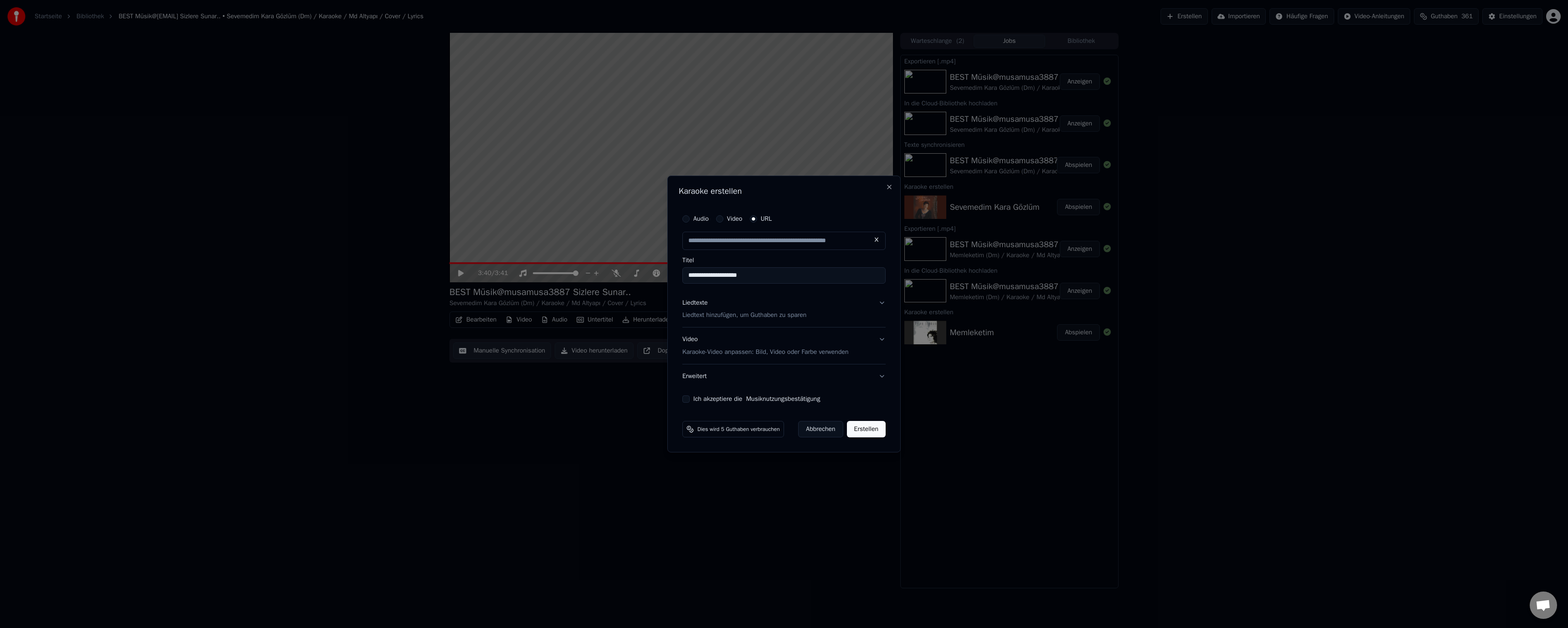 click on "Liedtext hinzufügen, um Guthaben zu sparen" at bounding box center [744, 316] 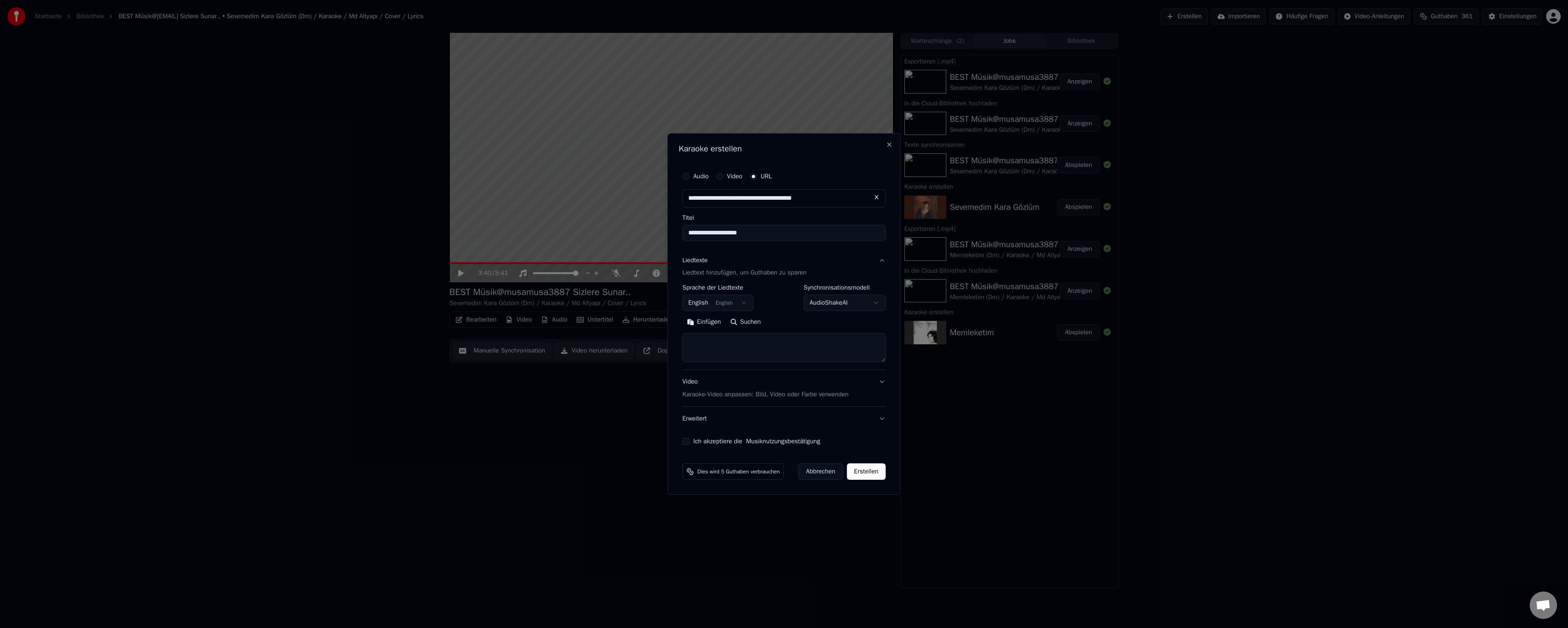 click on "Einfügen" at bounding box center (704, 322) 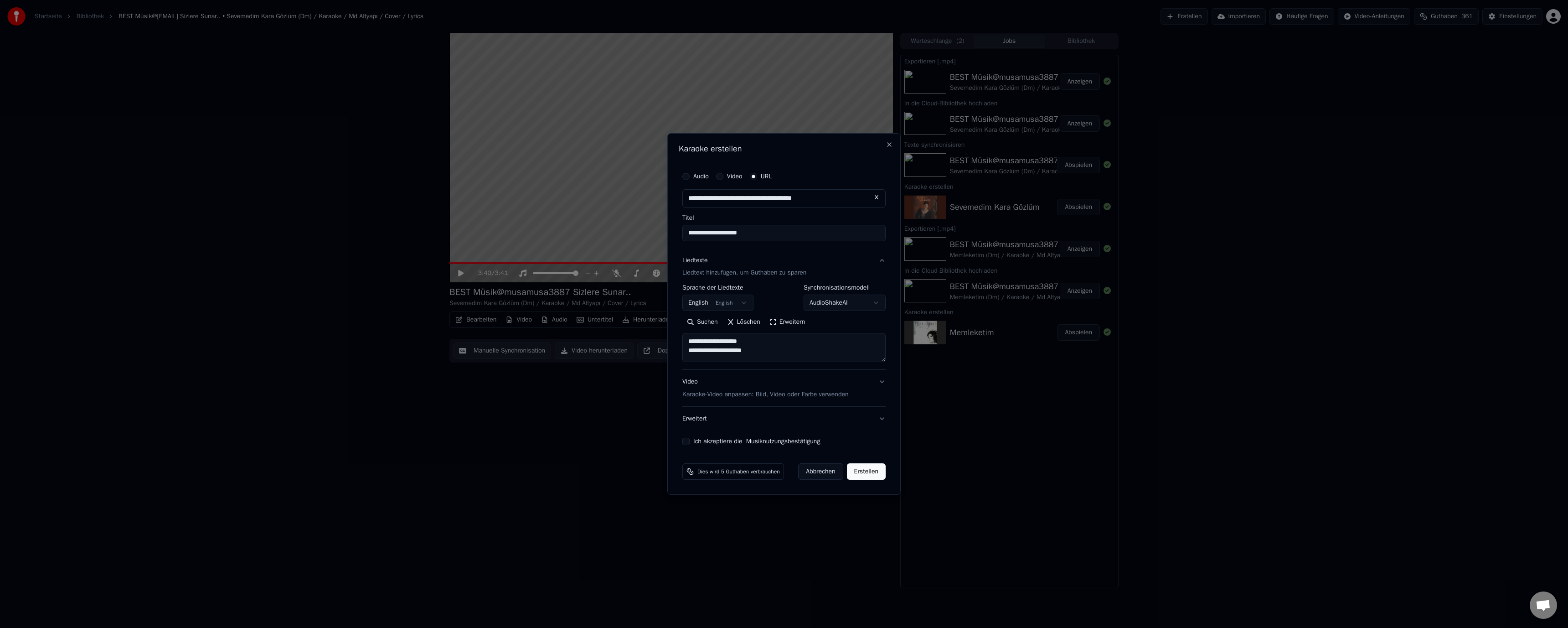 click on "Ich akzeptiere die   Musiknutzungsbestätigung" at bounding box center (686, 441) 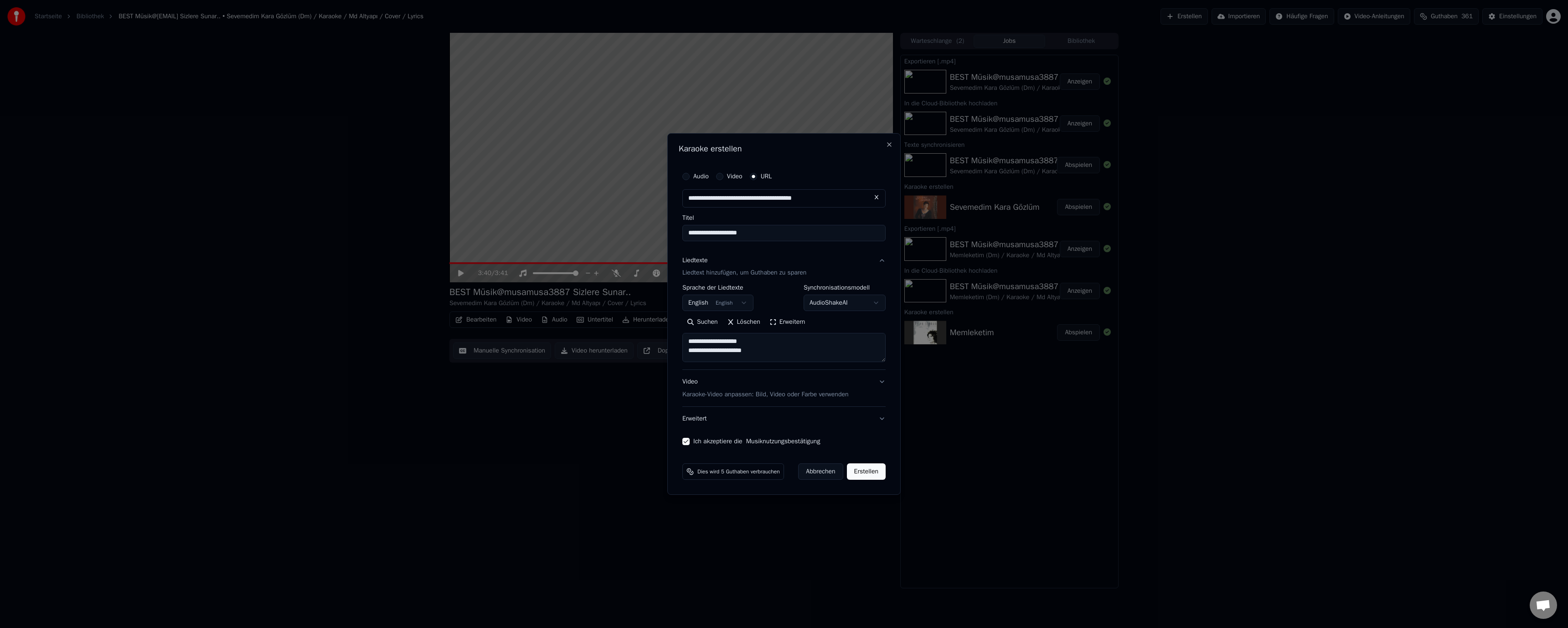 type on "**********" 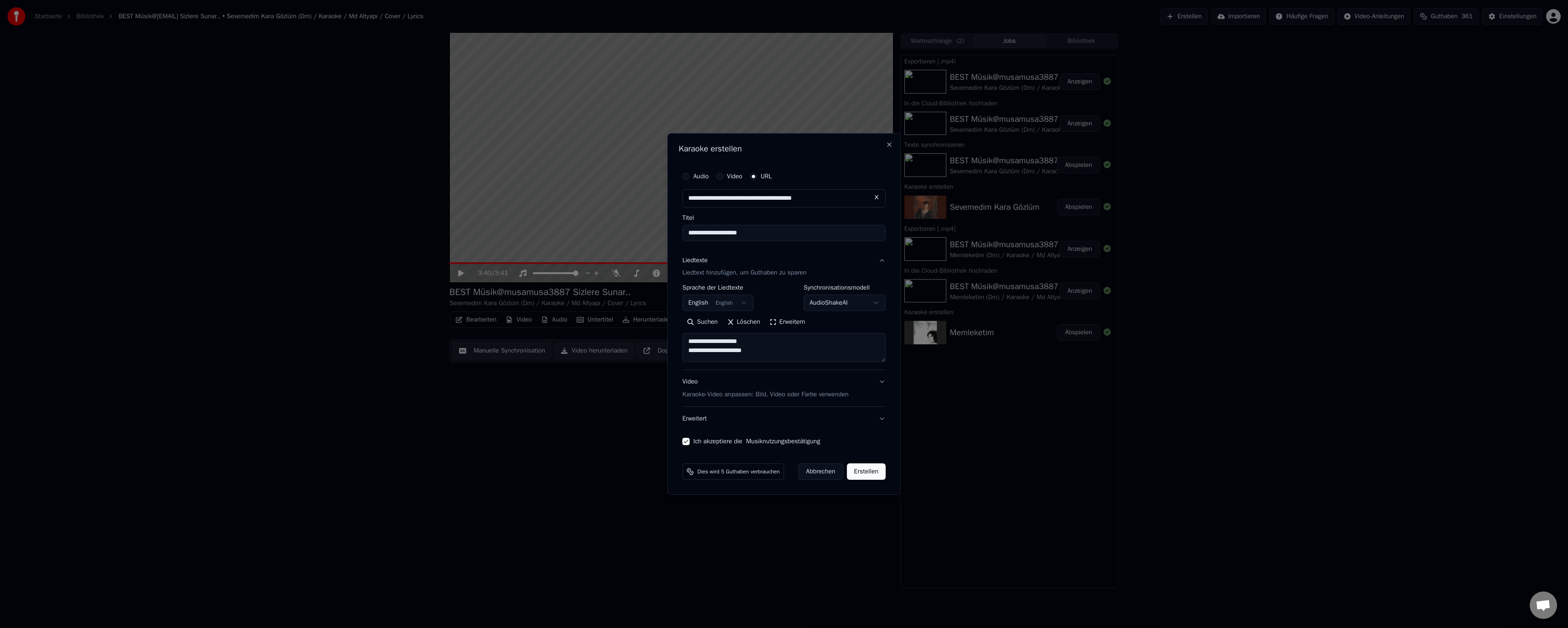 click on "**********" at bounding box center (784, 324) 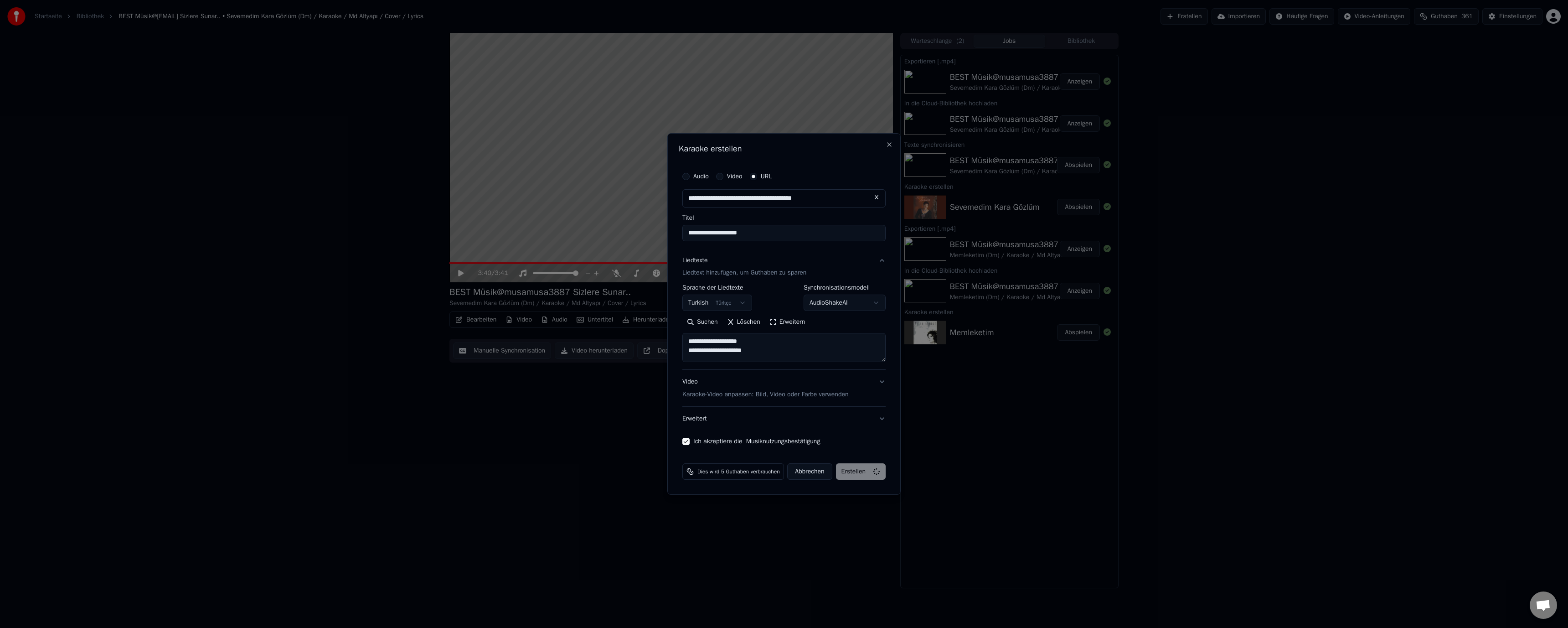 type on "**********" 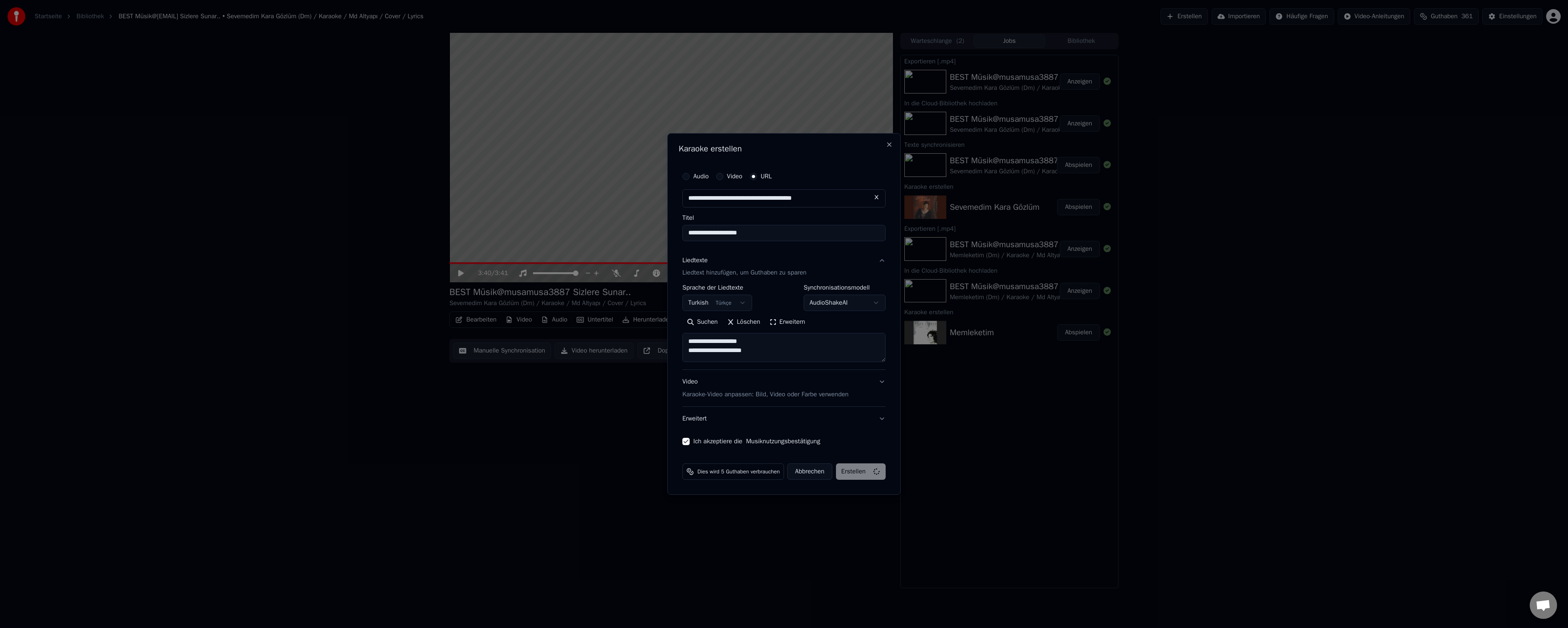type 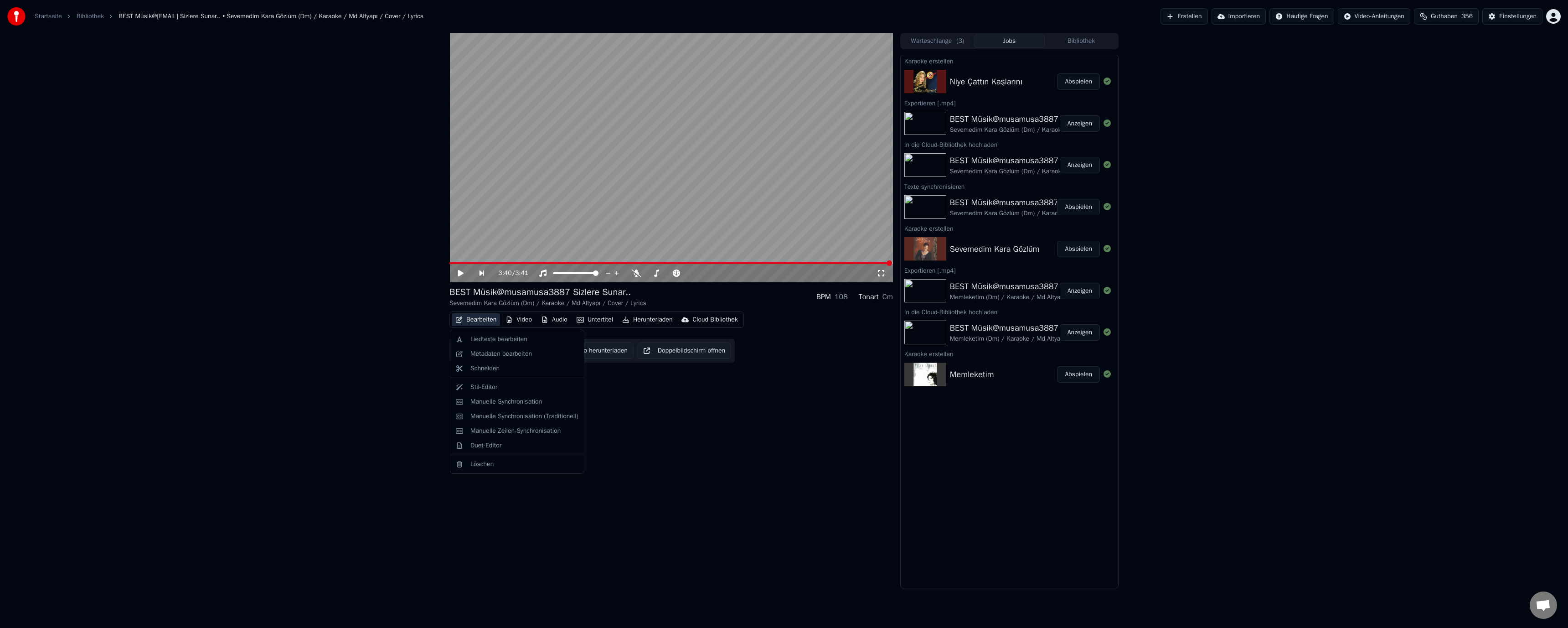 click on "Bearbeiten" at bounding box center (476, 320) 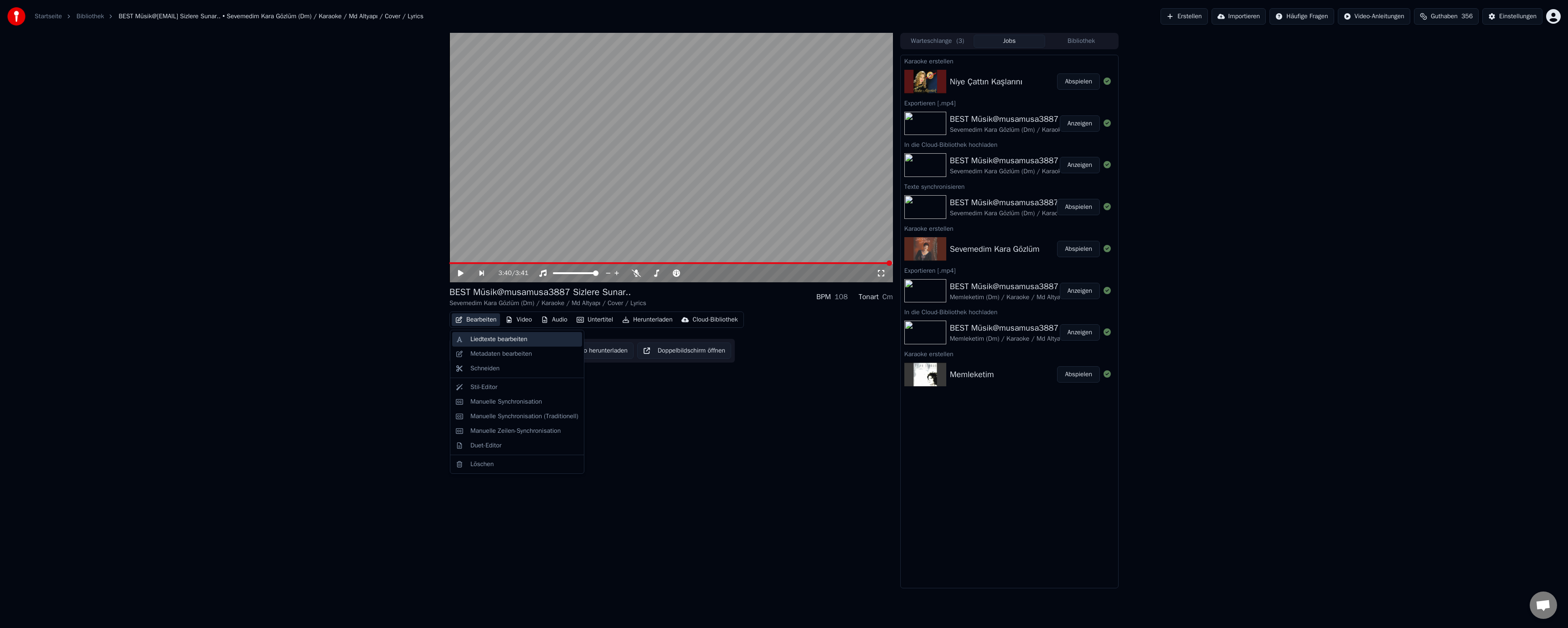 click on "Liedtexte bearbeiten" at bounding box center [499, 339] 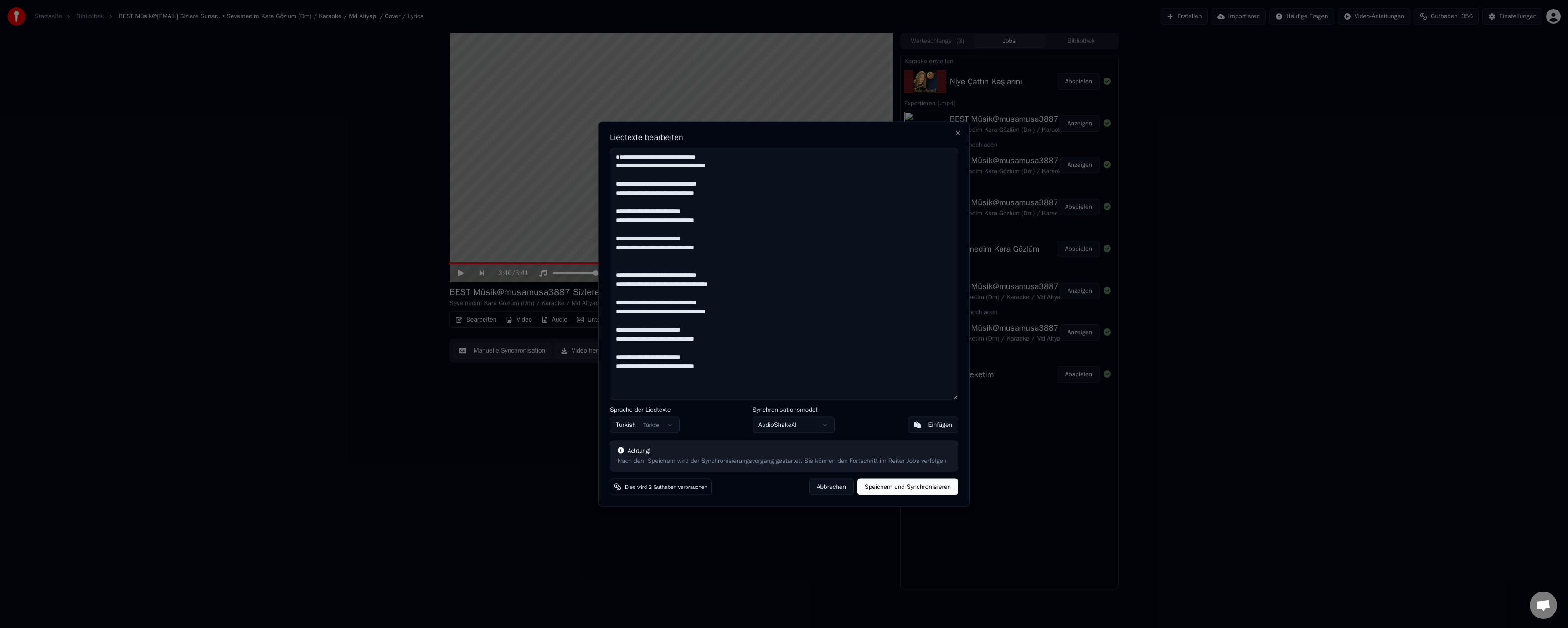 drag, startPoint x: 831, startPoint y: 485, endPoint x: 805, endPoint y: 464, distance: 33.42155 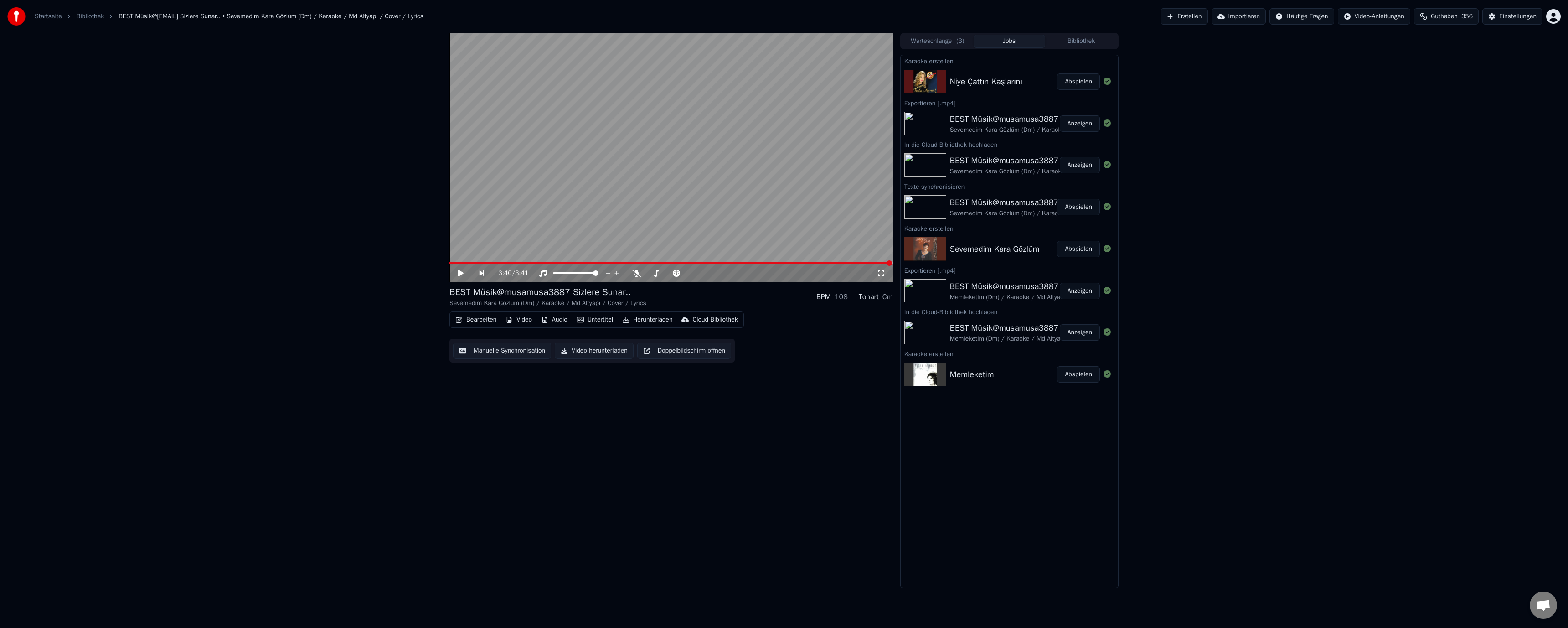click on "Bearbeiten" at bounding box center (476, 320) 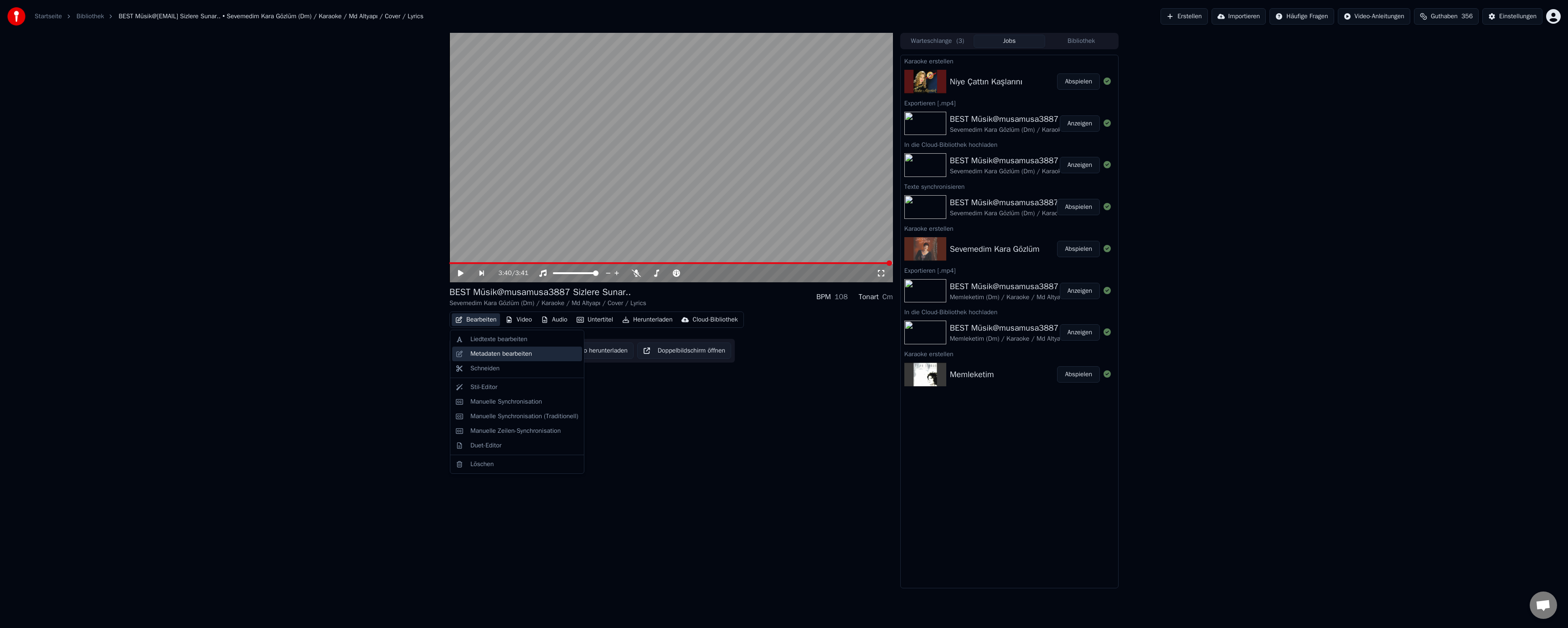 click on "Metadaten bearbeiten" at bounding box center (501, 354) 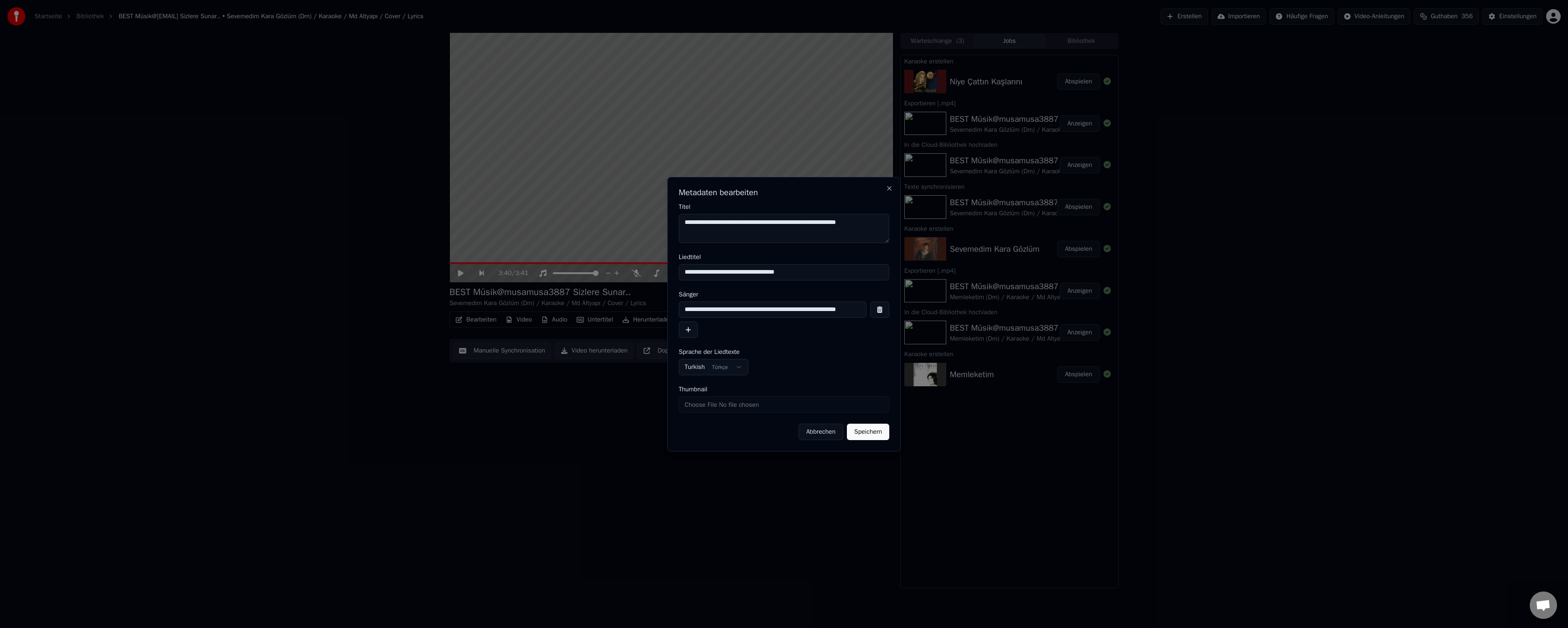 click on "Metadaten bearbeiten" at bounding box center [784, 192] 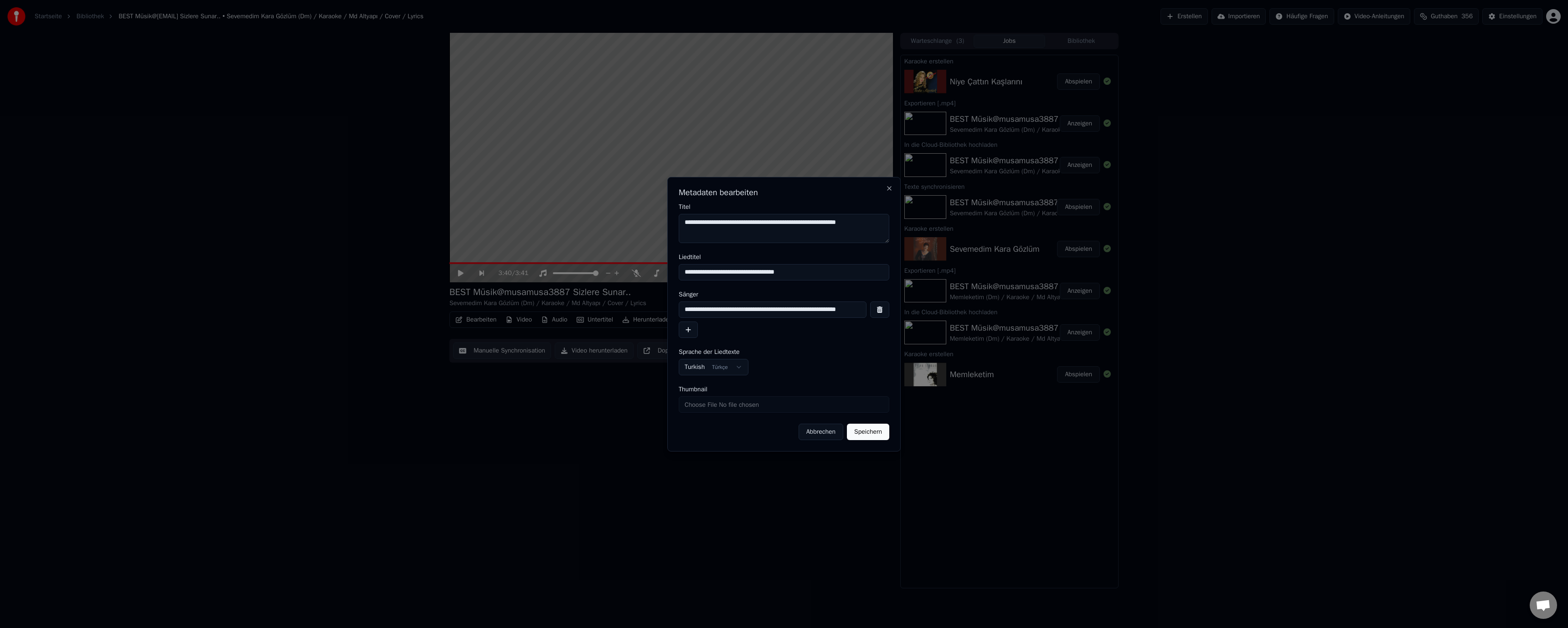 click on "**********" at bounding box center (784, 314) 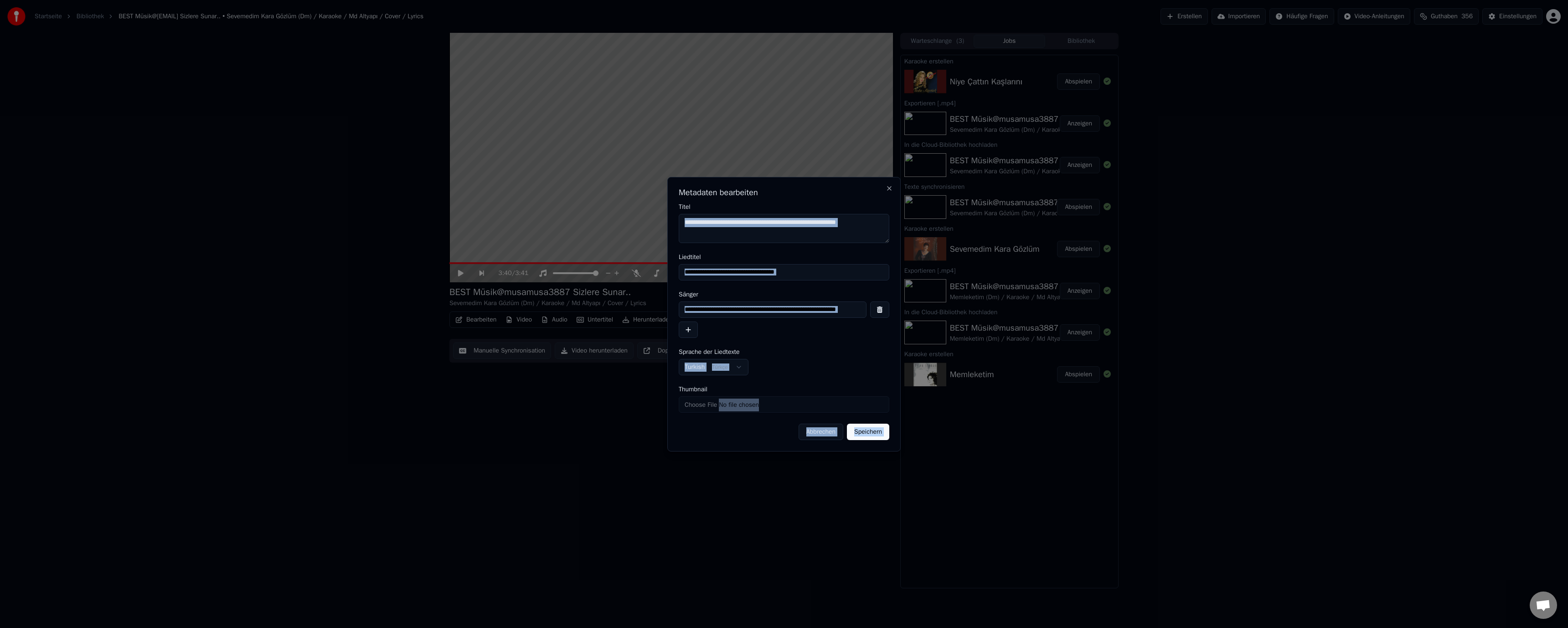 click on "Abbrechen" at bounding box center [821, 432] 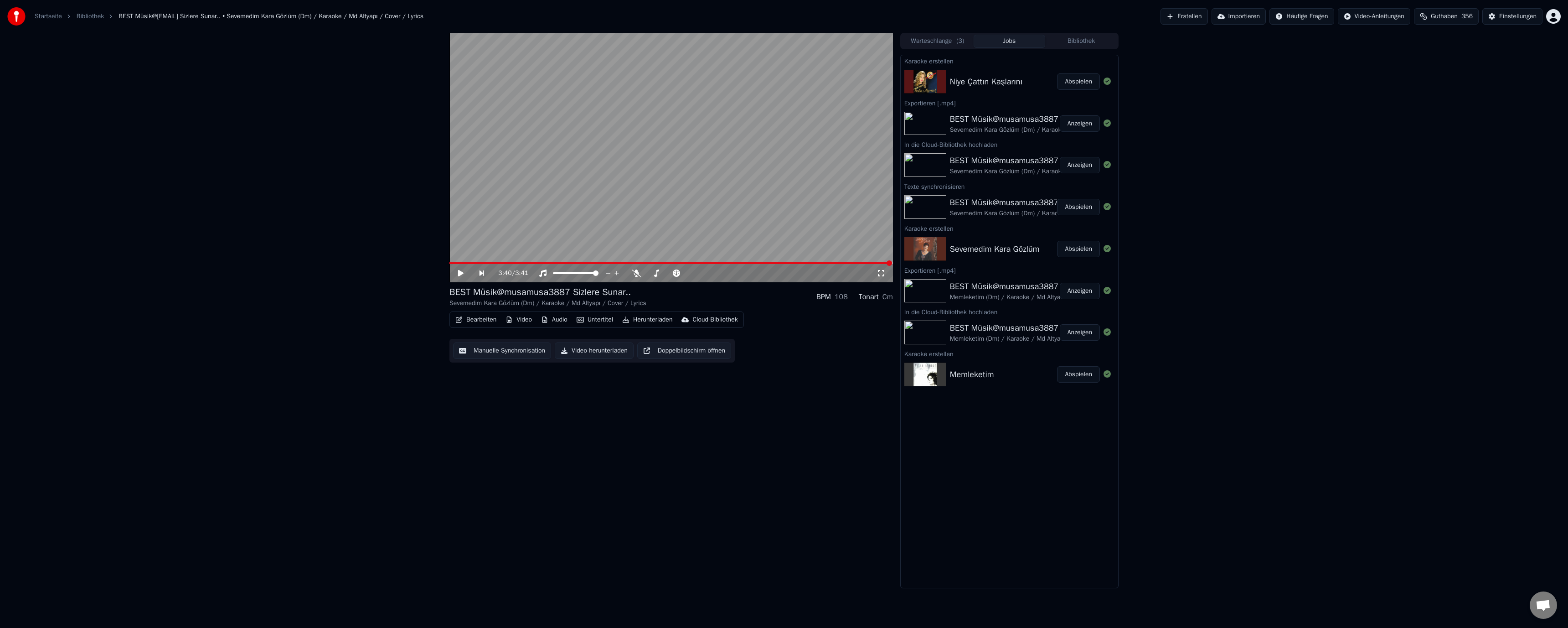 click on "Abspielen" at bounding box center [1078, 82] 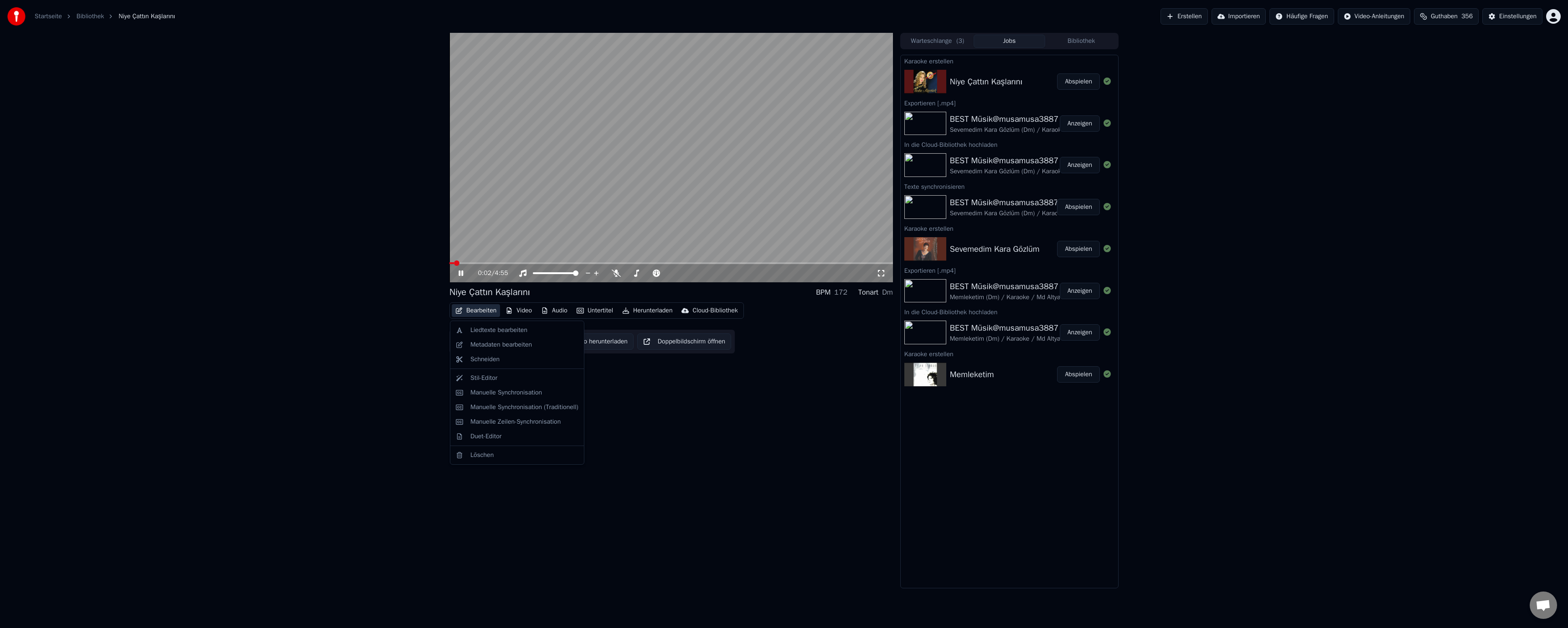 click on "Bearbeiten" at bounding box center (476, 311) 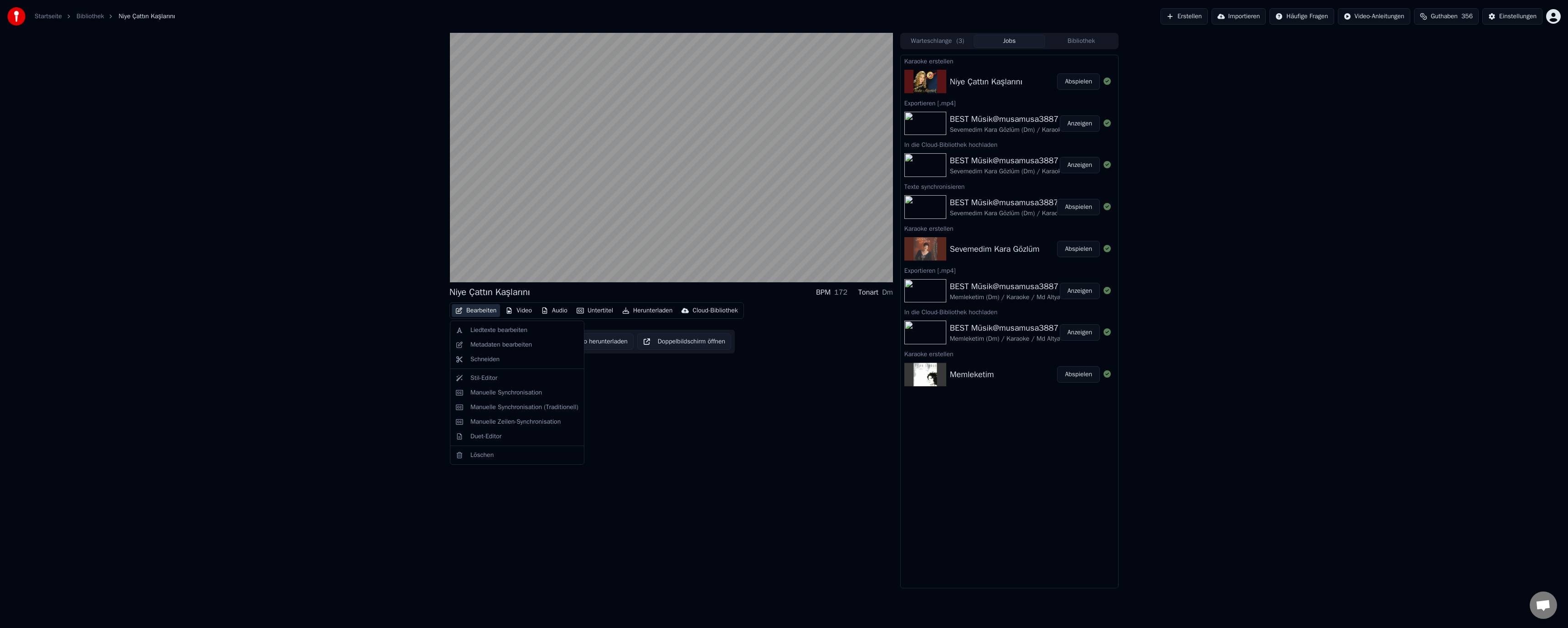 drag, startPoint x: 497, startPoint y: 330, endPoint x: 500, endPoint y: 340, distance: 10.440307 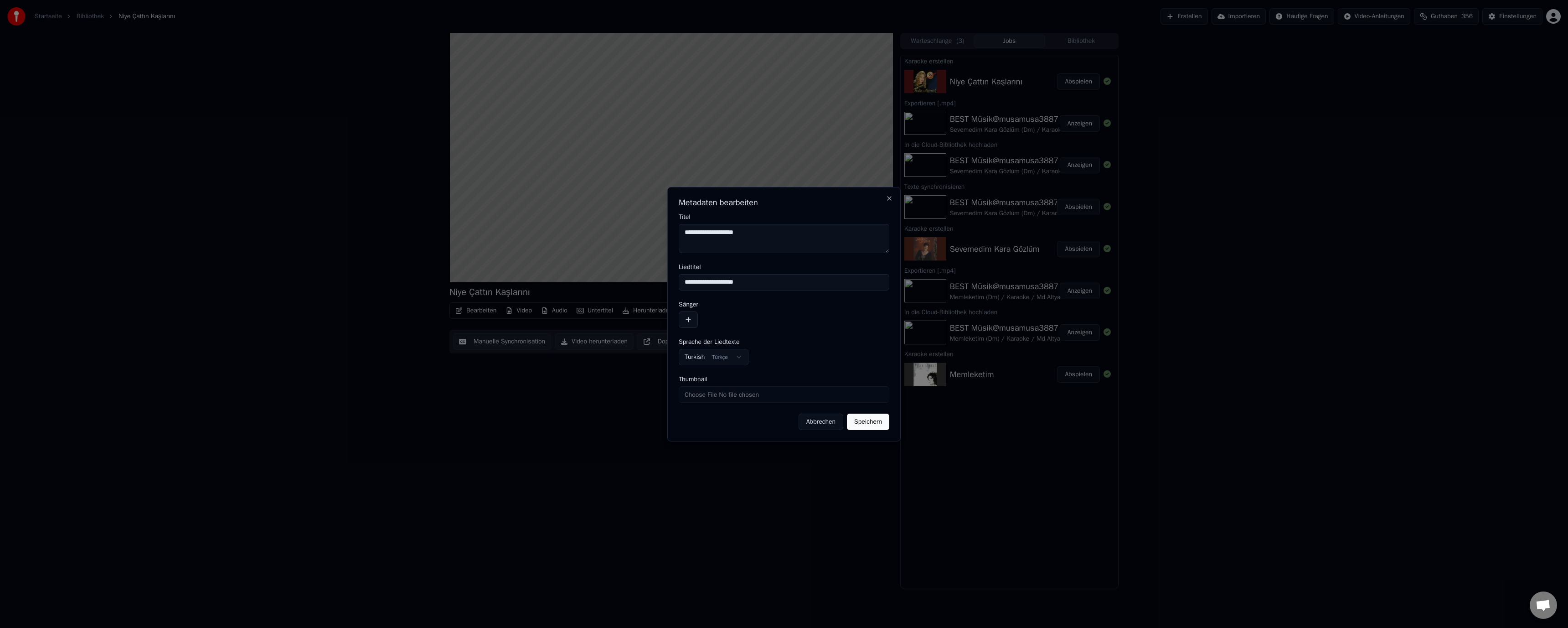 click on "**********" at bounding box center [784, 239] 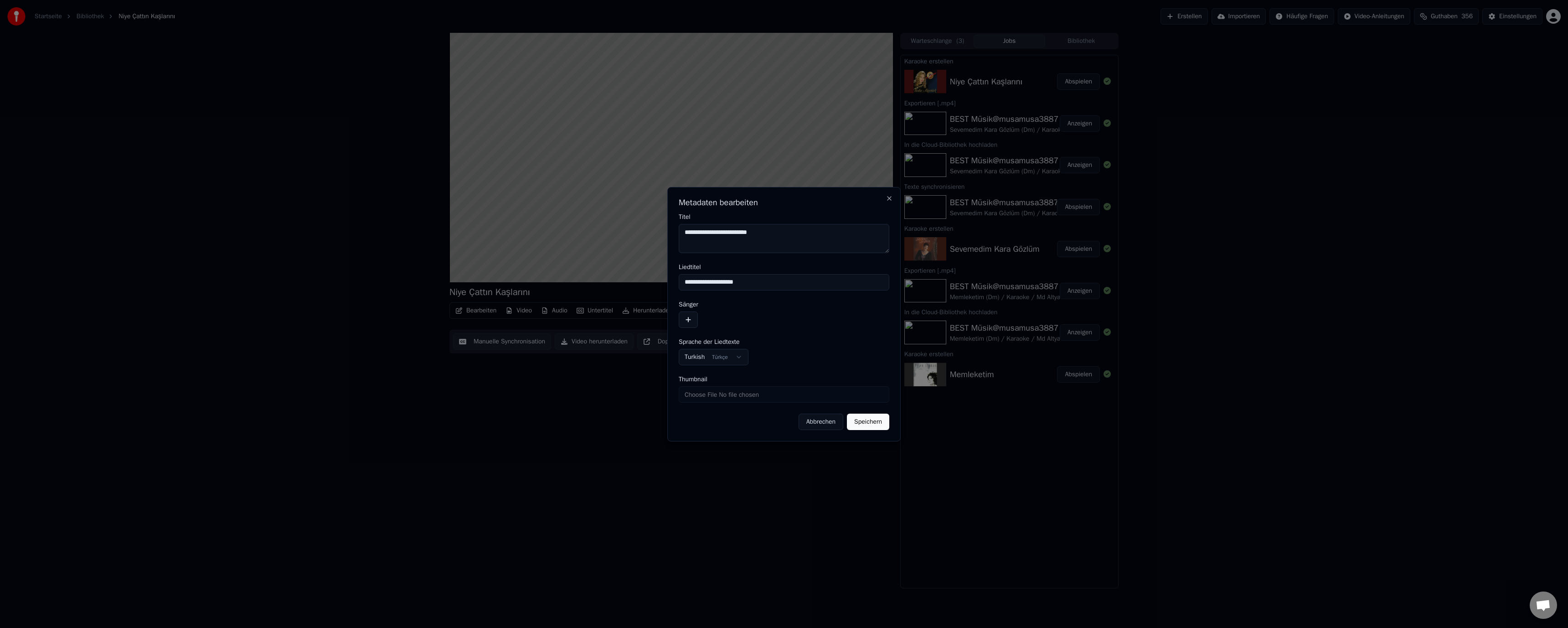 click on "**********" at bounding box center [784, 239] 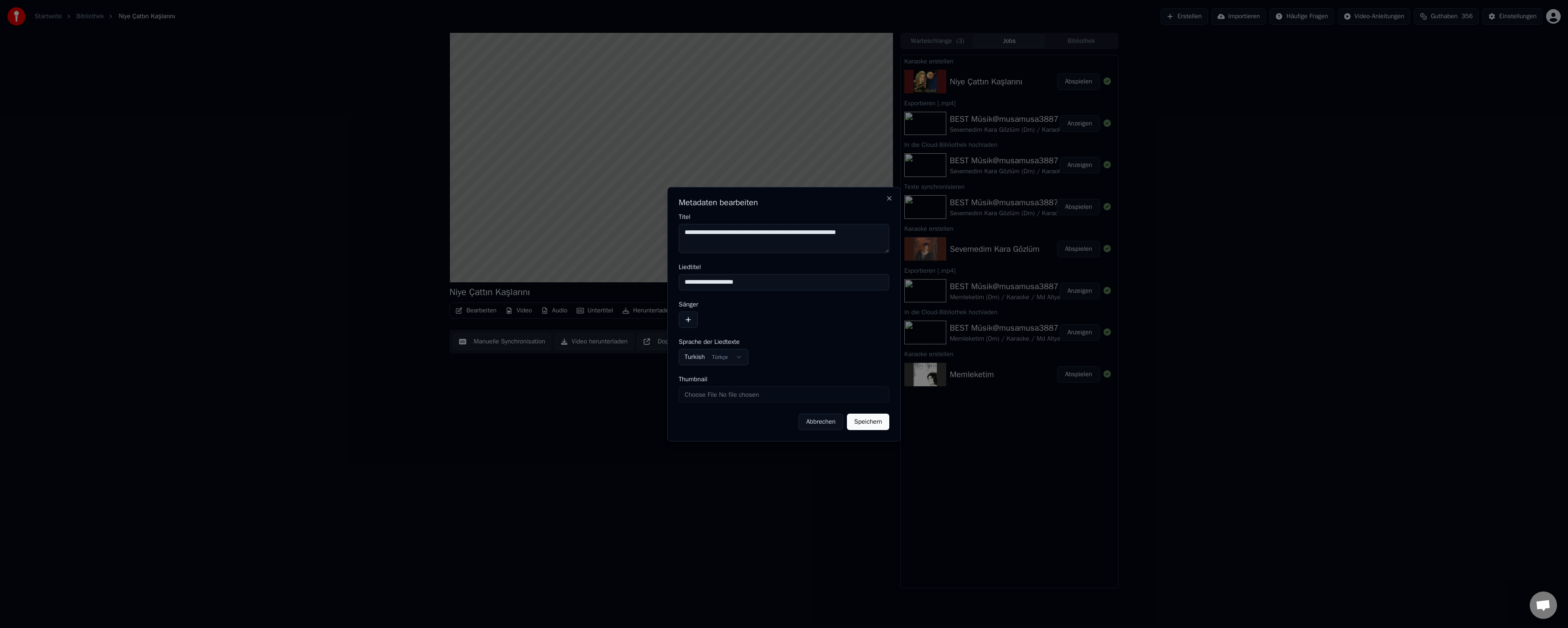 type on "**********" 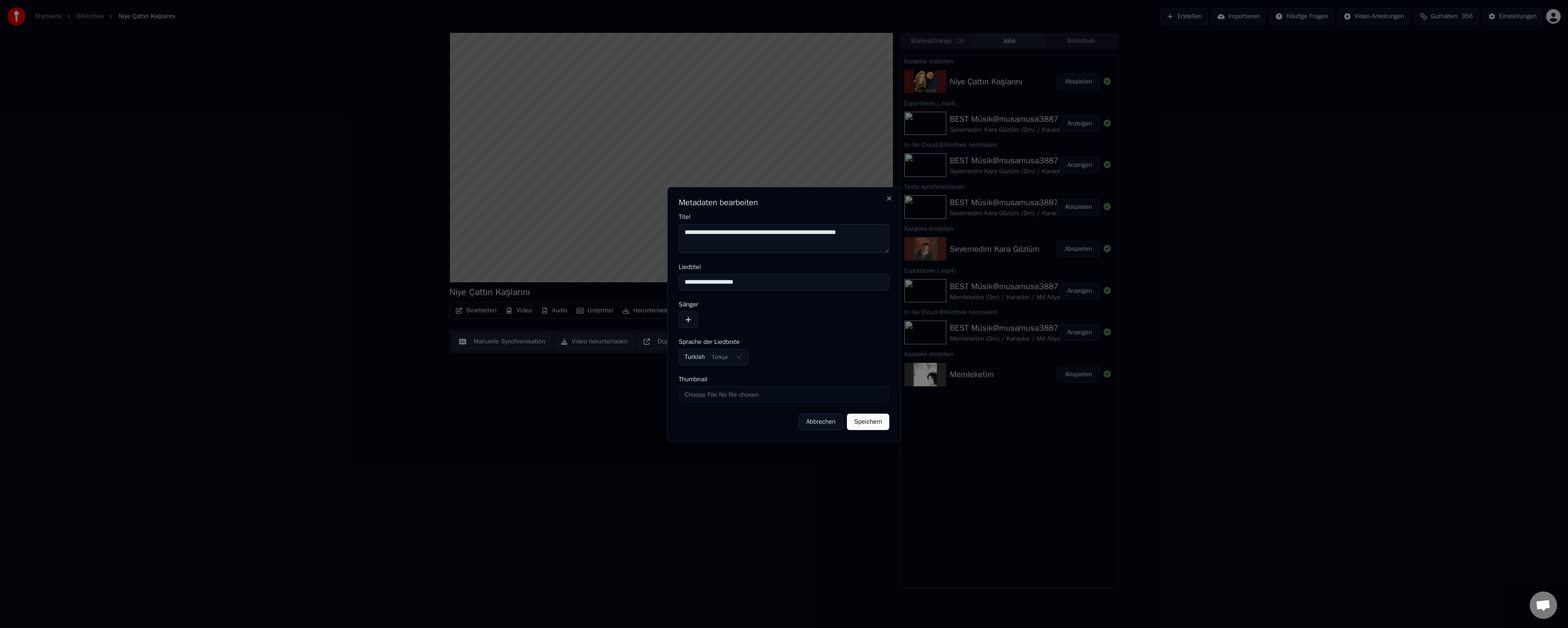 drag, startPoint x: 761, startPoint y: 276, endPoint x: 645, endPoint y: 280, distance: 116.06895 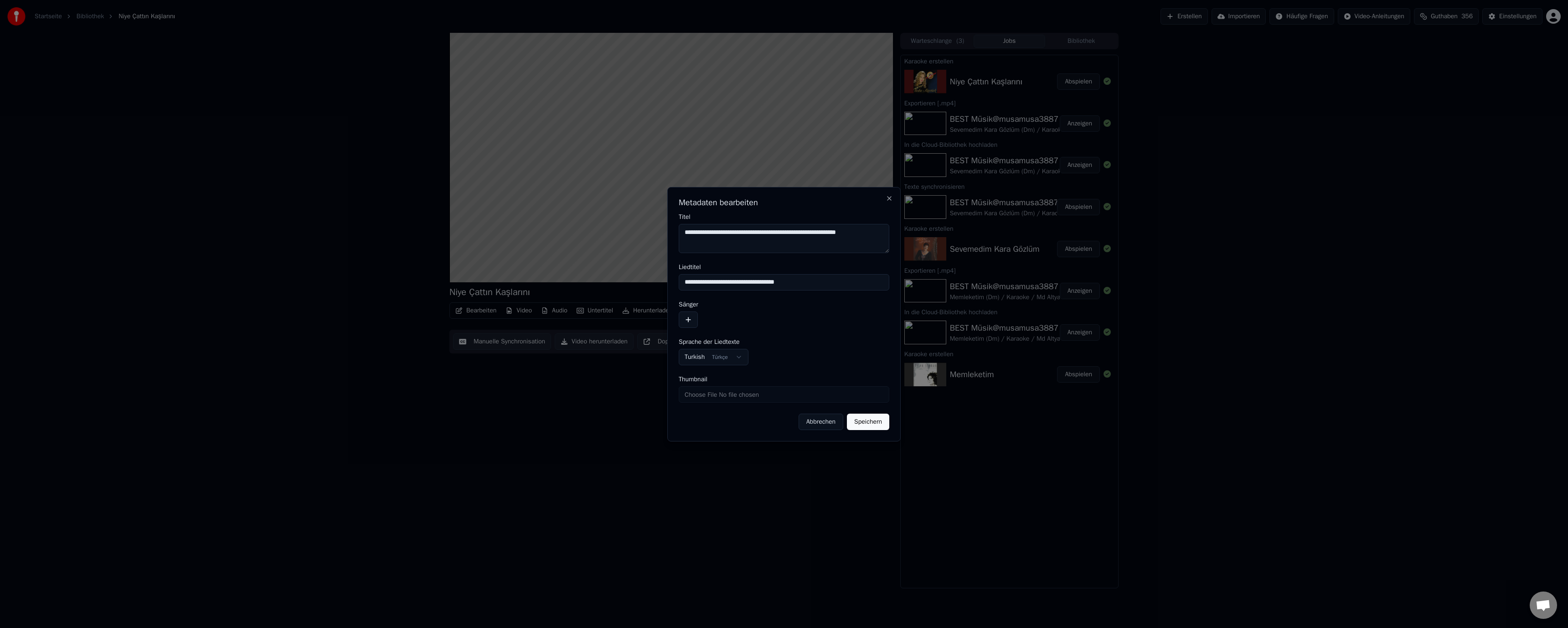 type on "**********" 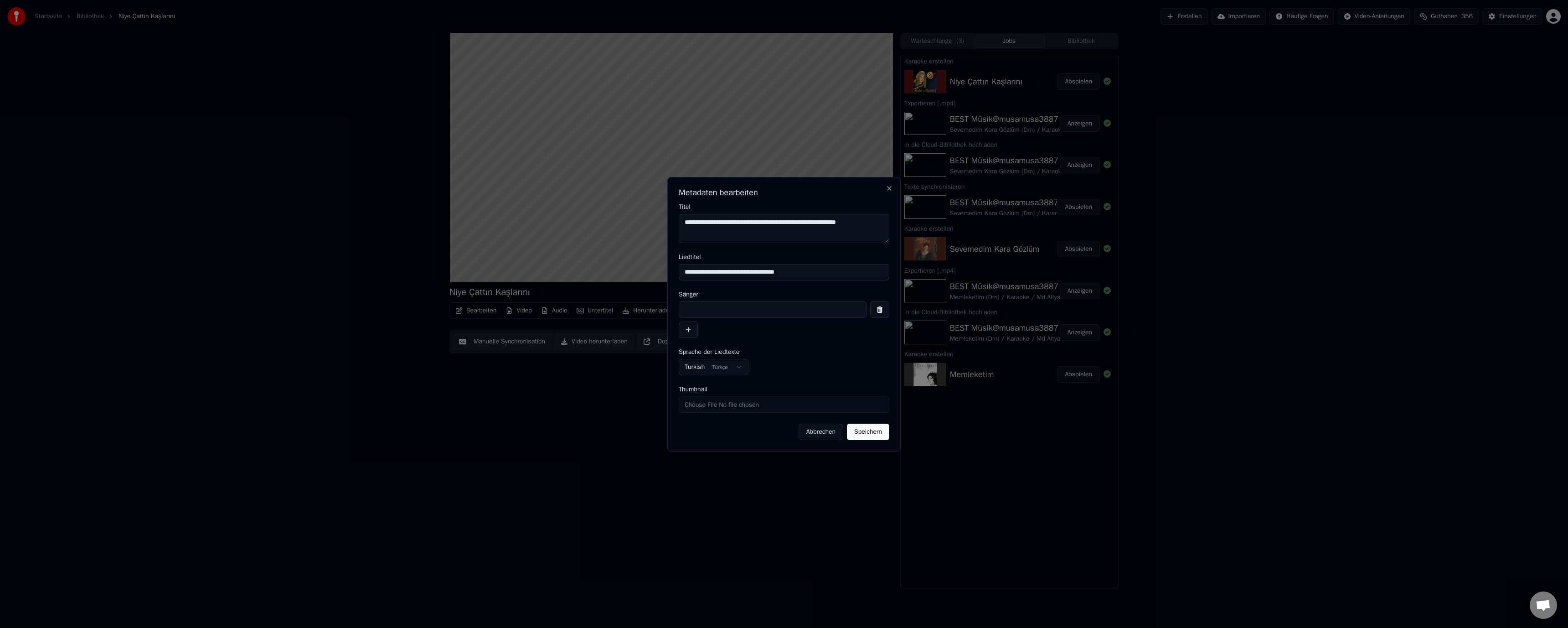click at bounding box center (773, 310) 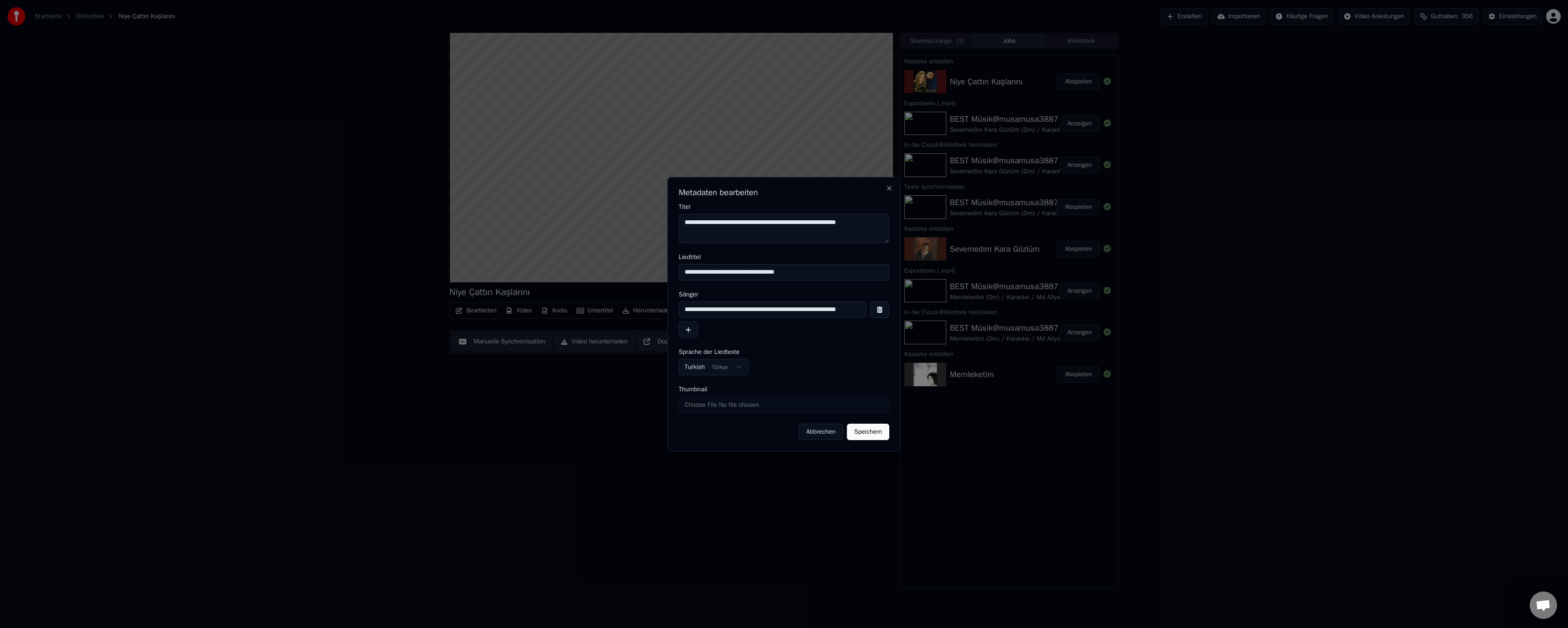 scroll, scrollTop: 0, scrollLeft: 5, axis: horizontal 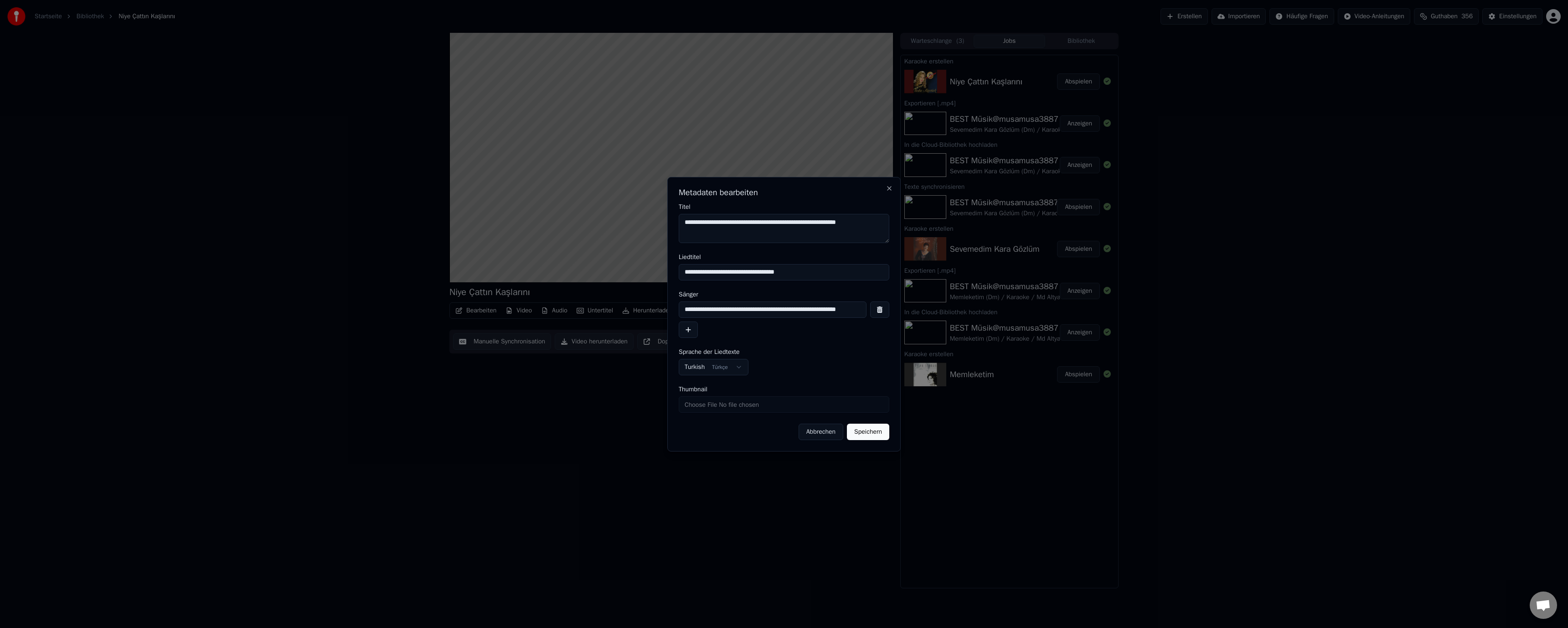 type on "**********" 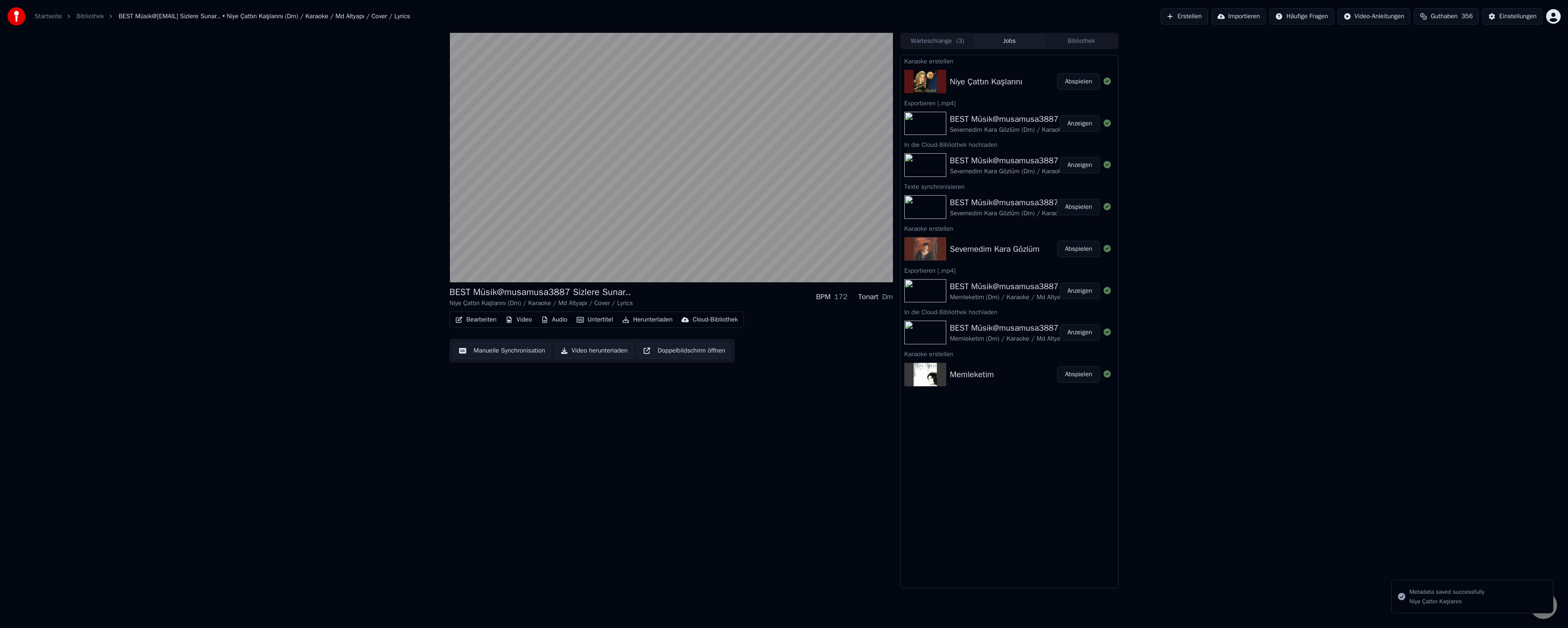 click on "Manuelle Synchronisation" at bounding box center [502, 351] 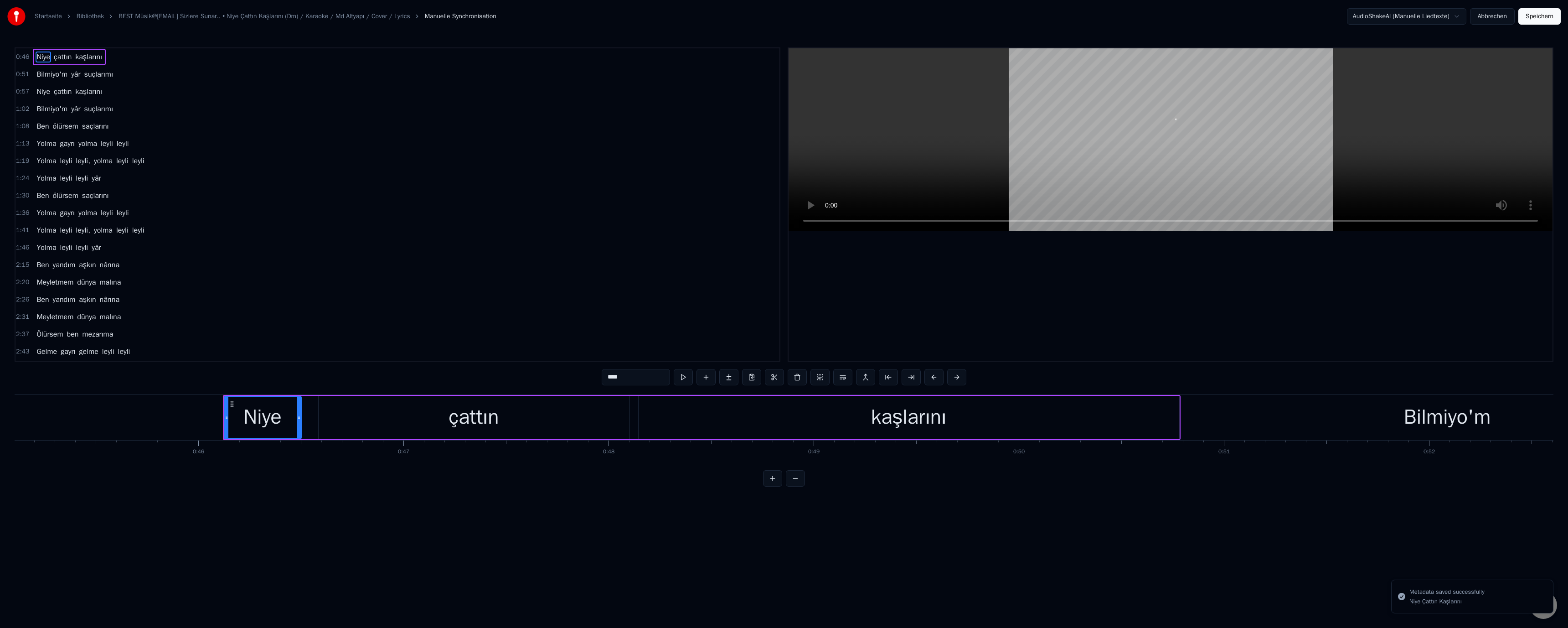 scroll, scrollTop: 0, scrollLeft: 9414, axis: horizontal 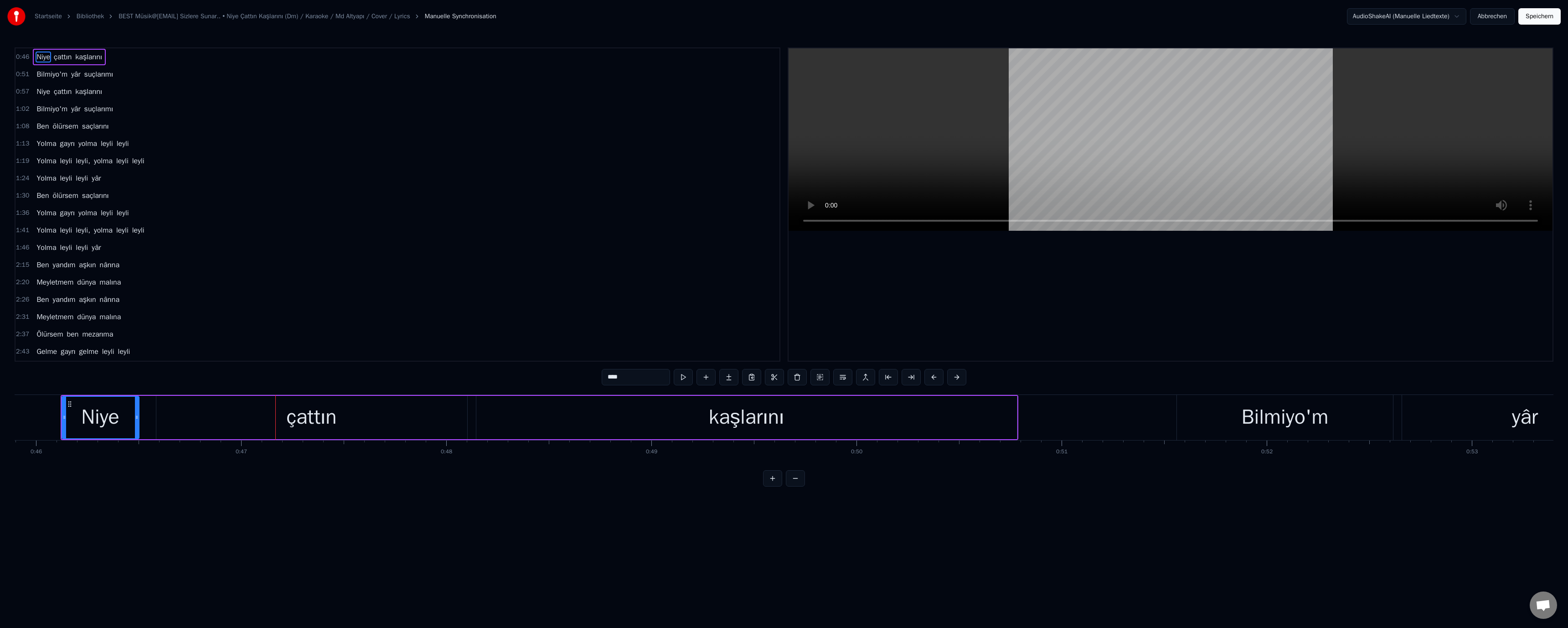click on "Abbrechen" at bounding box center (1492, 16) 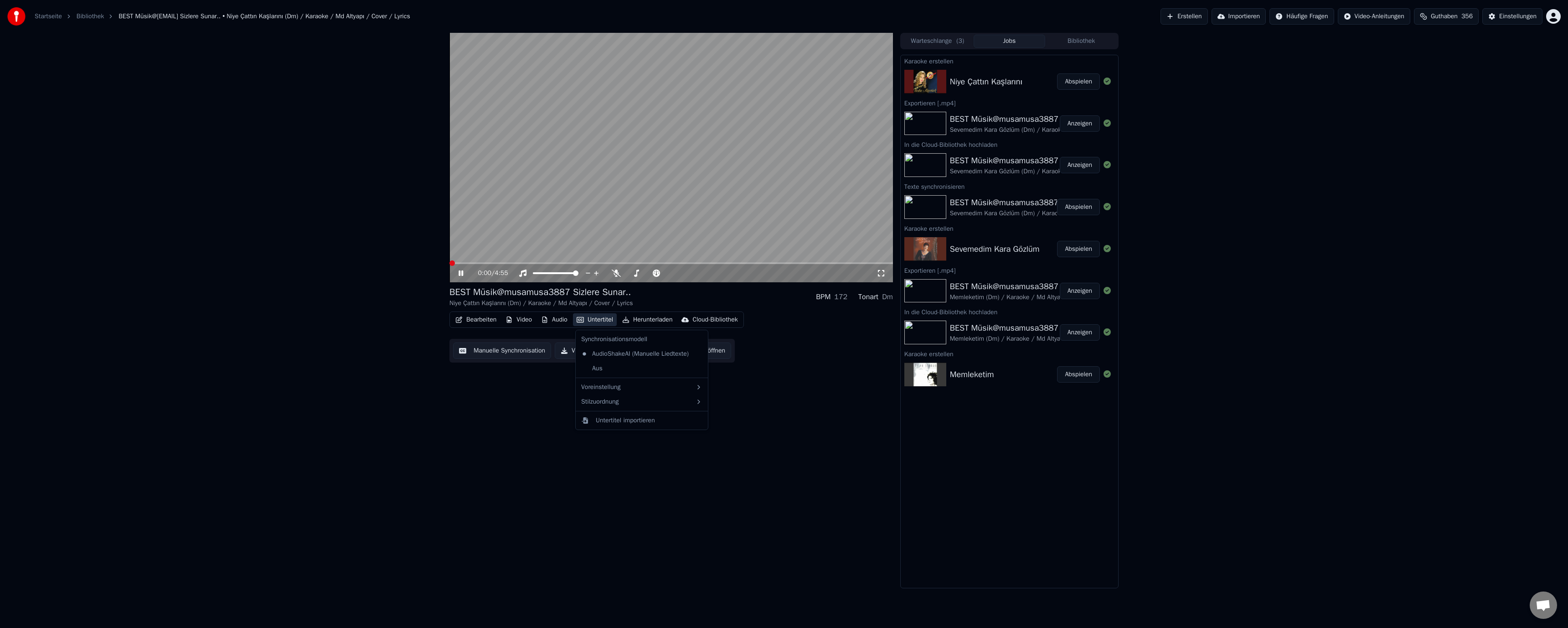 click on "Untertitel" at bounding box center [595, 320] 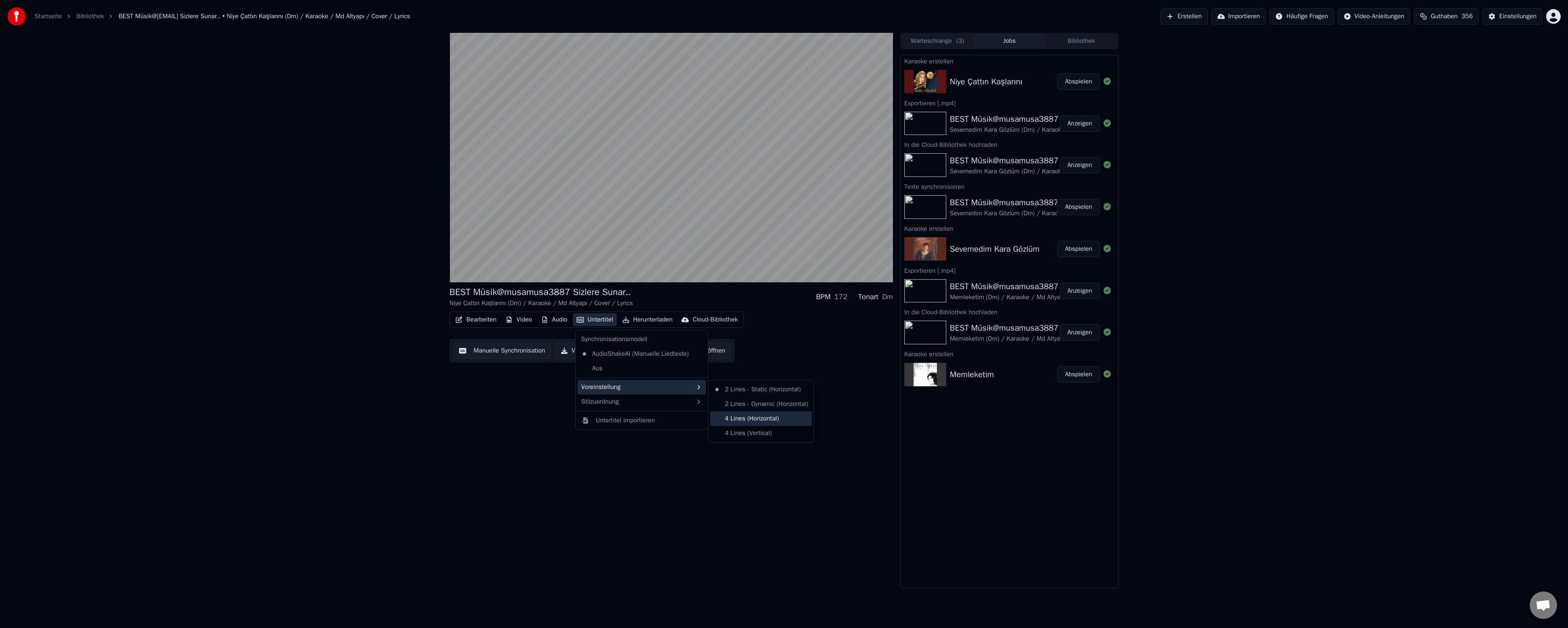click on "4 Lines (Horizontal)" at bounding box center [761, 419] 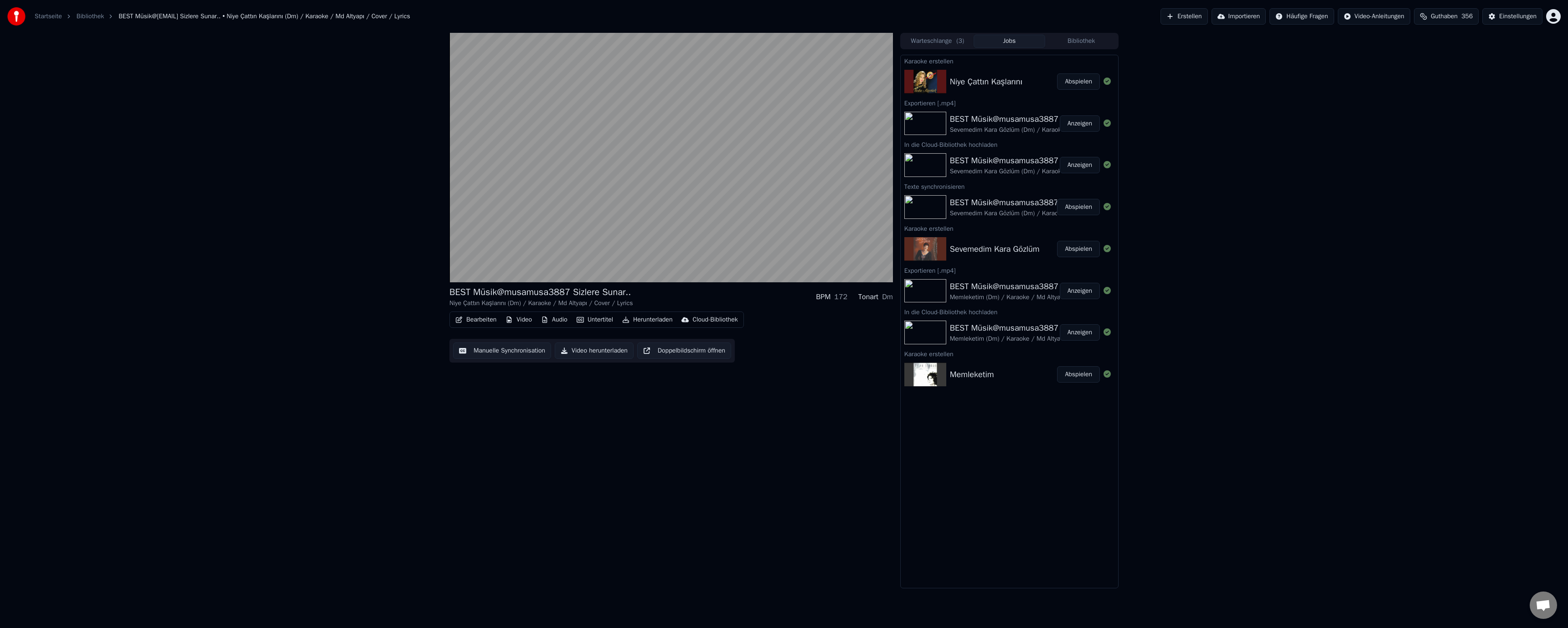 click on "Manuelle Synchronisation" at bounding box center (502, 351) 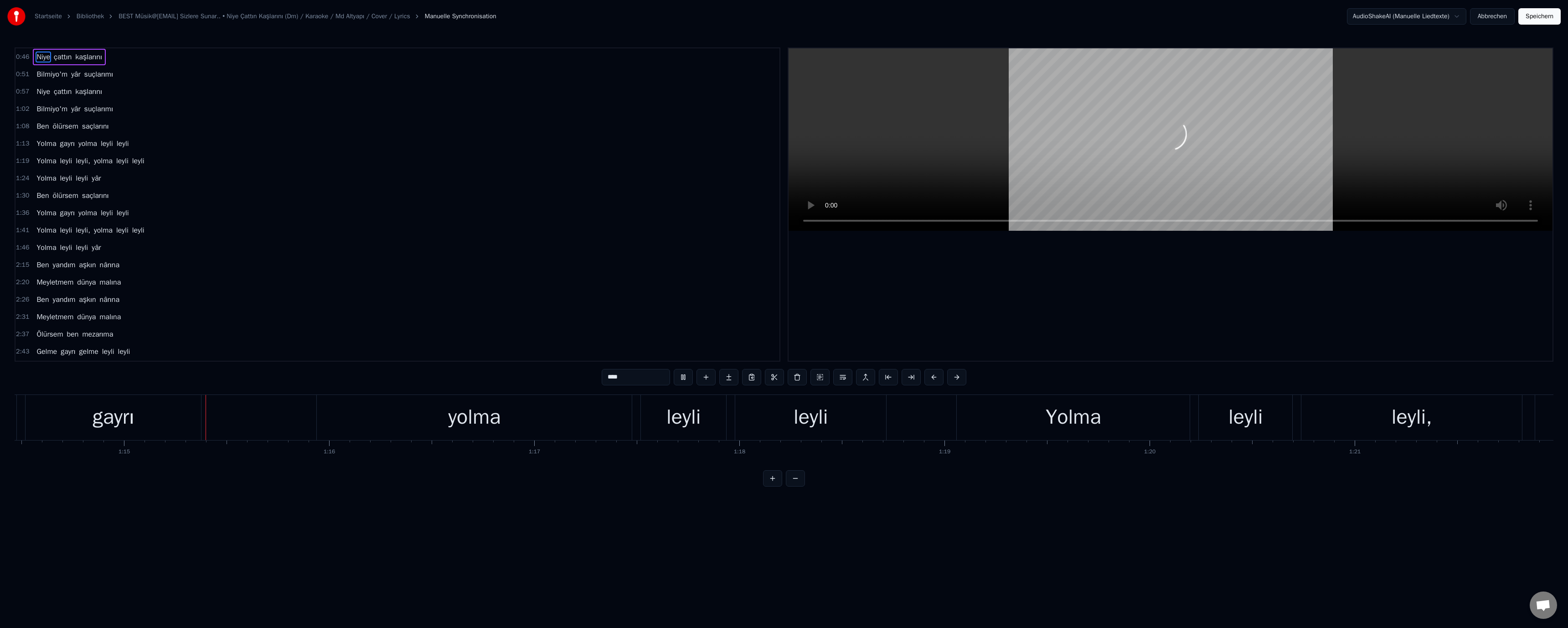 scroll, scrollTop: 0, scrollLeft: 15281, axis: horizontal 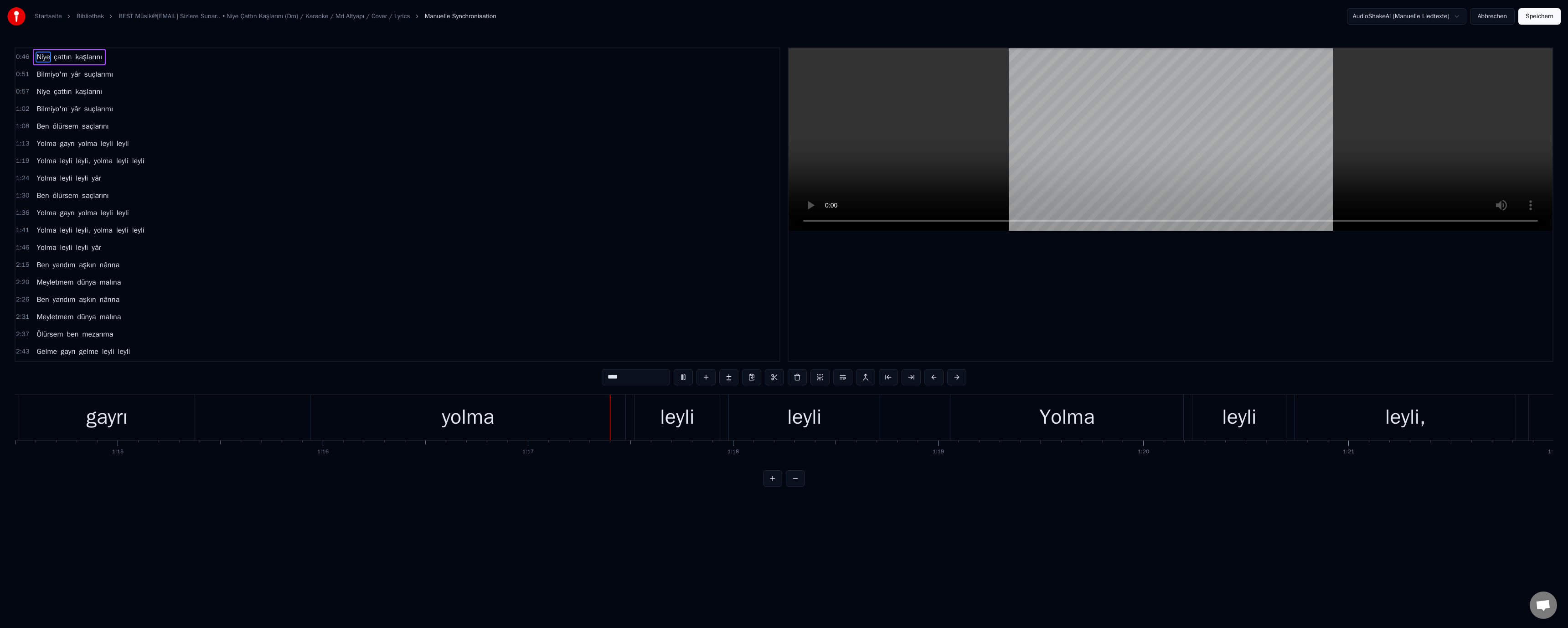 drag, startPoint x: 624, startPoint y: 249, endPoint x: 635, endPoint y: 202, distance: 48.27007 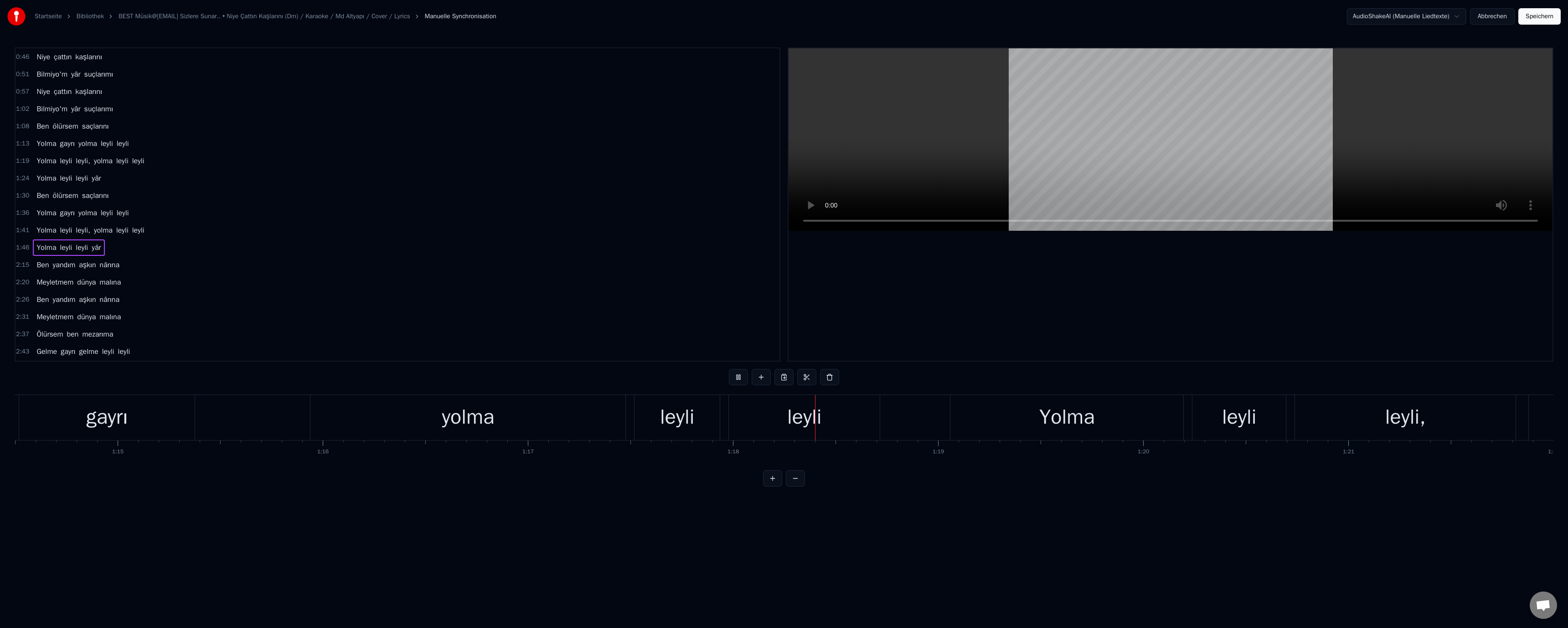 click on "yolma" at bounding box center [468, 417] 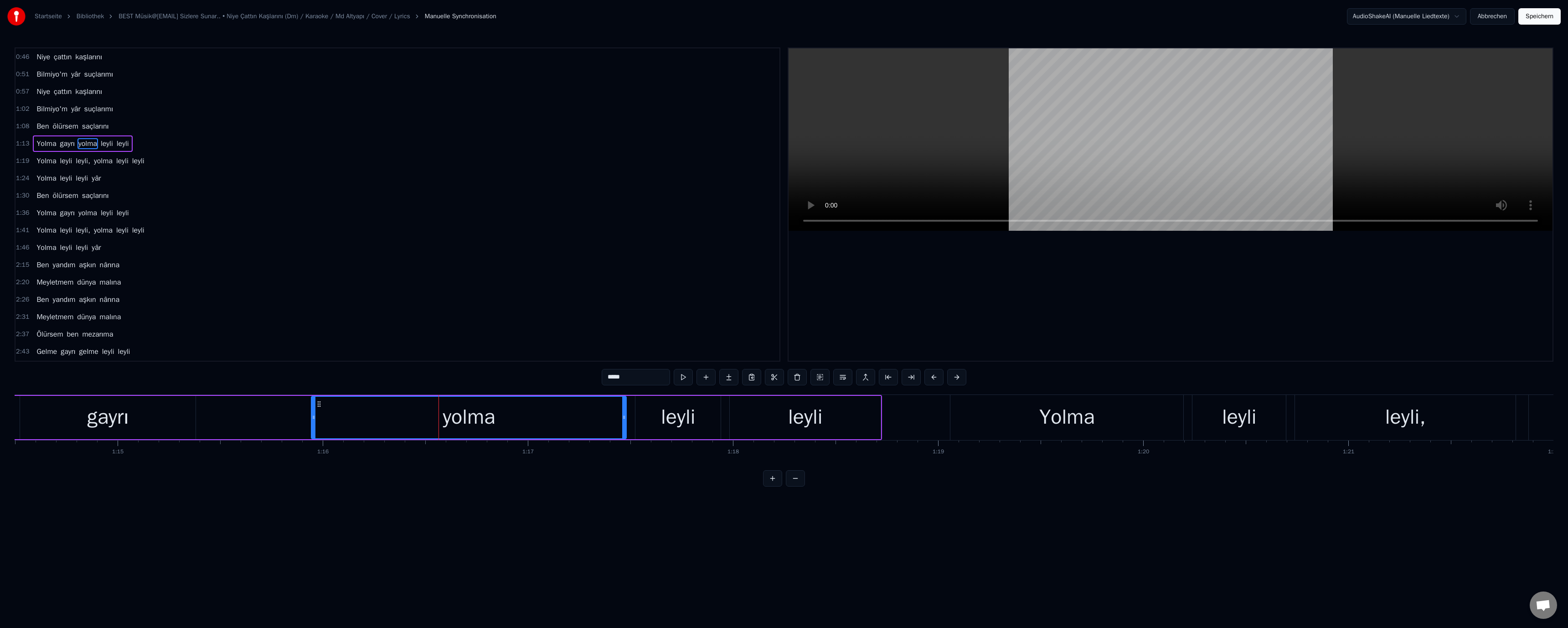 click on "*****" at bounding box center [636, 377] 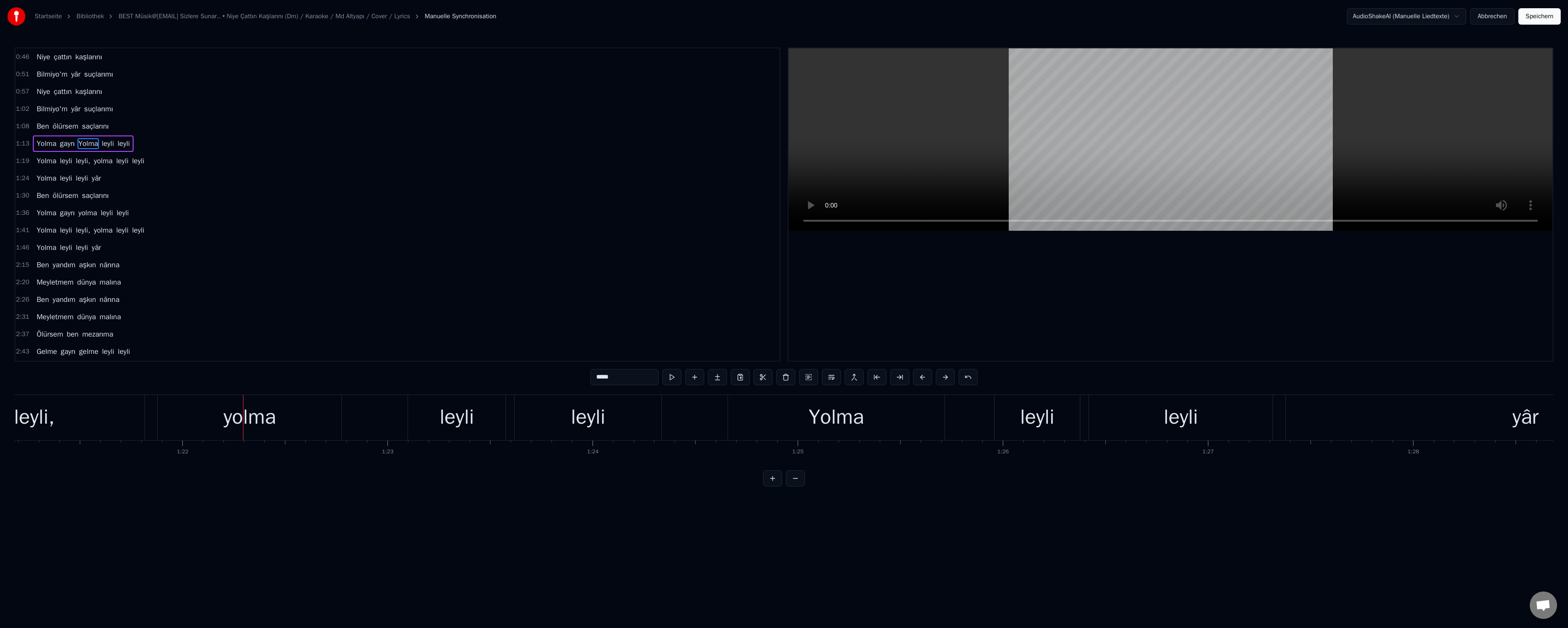 scroll, scrollTop: 0, scrollLeft: 16733, axis: horizontal 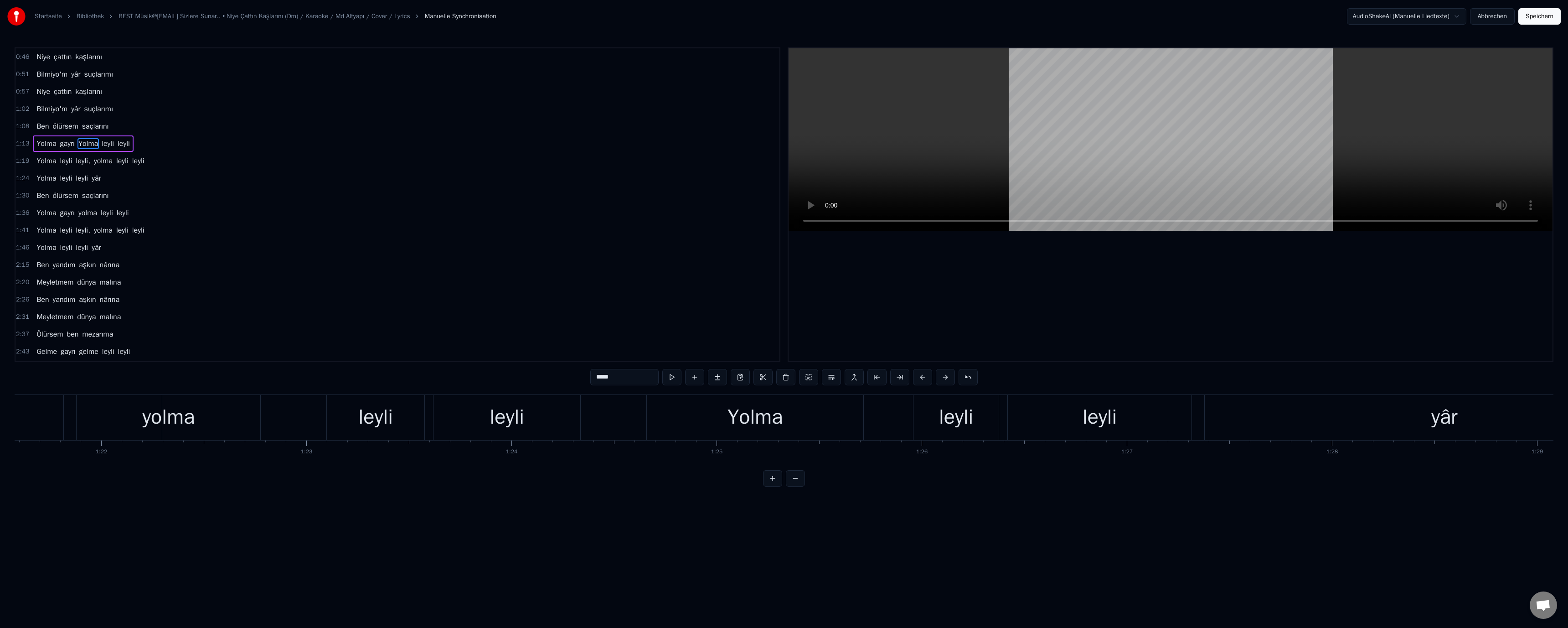 drag, startPoint x: 189, startPoint y: 424, endPoint x: 466, endPoint y: 387, distance: 279.4602 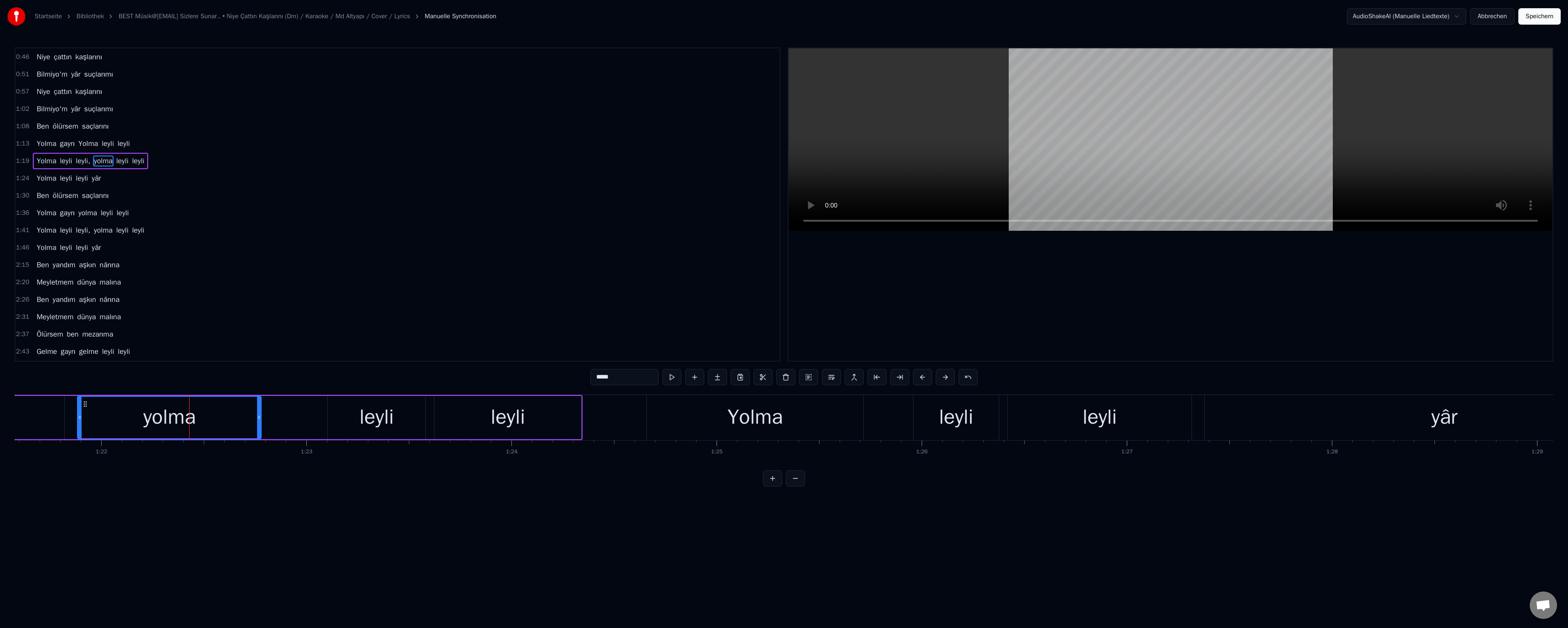 drag, startPoint x: 599, startPoint y: 377, endPoint x: 591, endPoint y: 379, distance: 8.246211 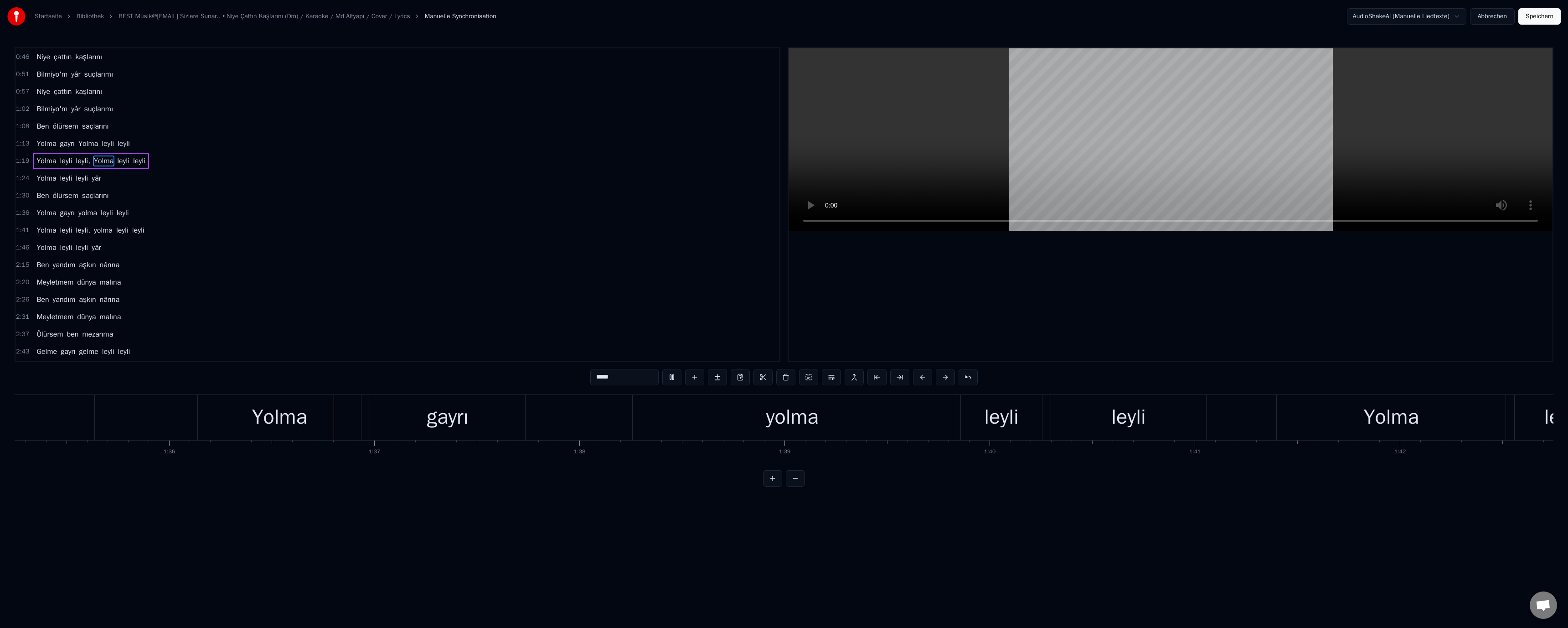 scroll, scrollTop: 0, scrollLeft: 19675, axis: horizontal 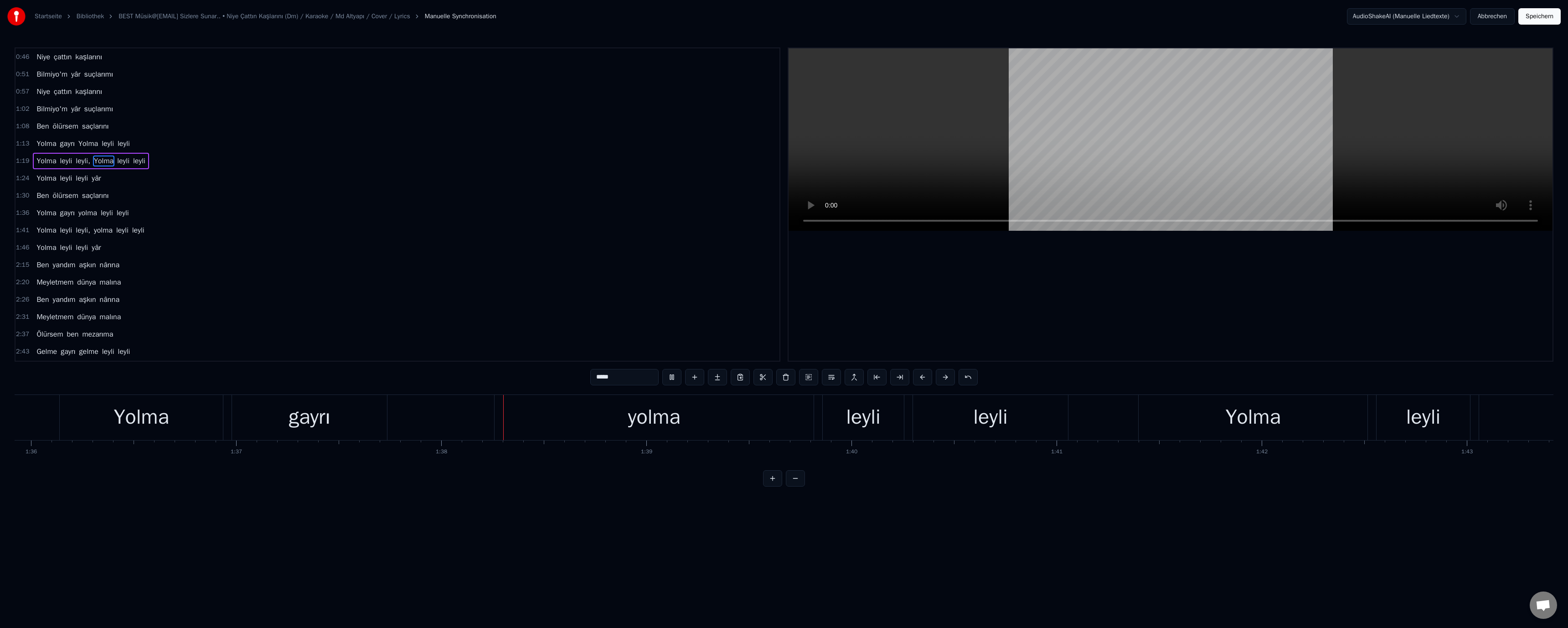 click on "yolma" at bounding box center [654, 417] 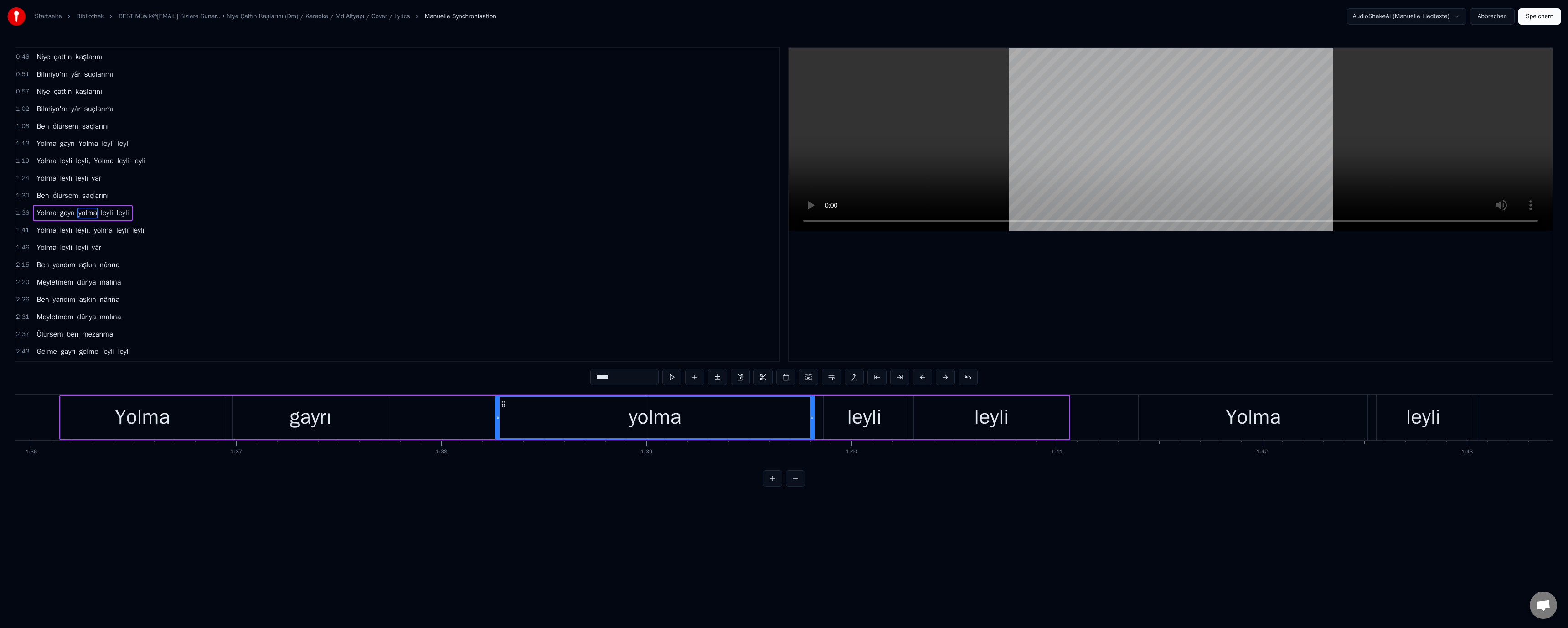 scroll, scrollTop: 8, scrollLeft: 0, axis: vertical 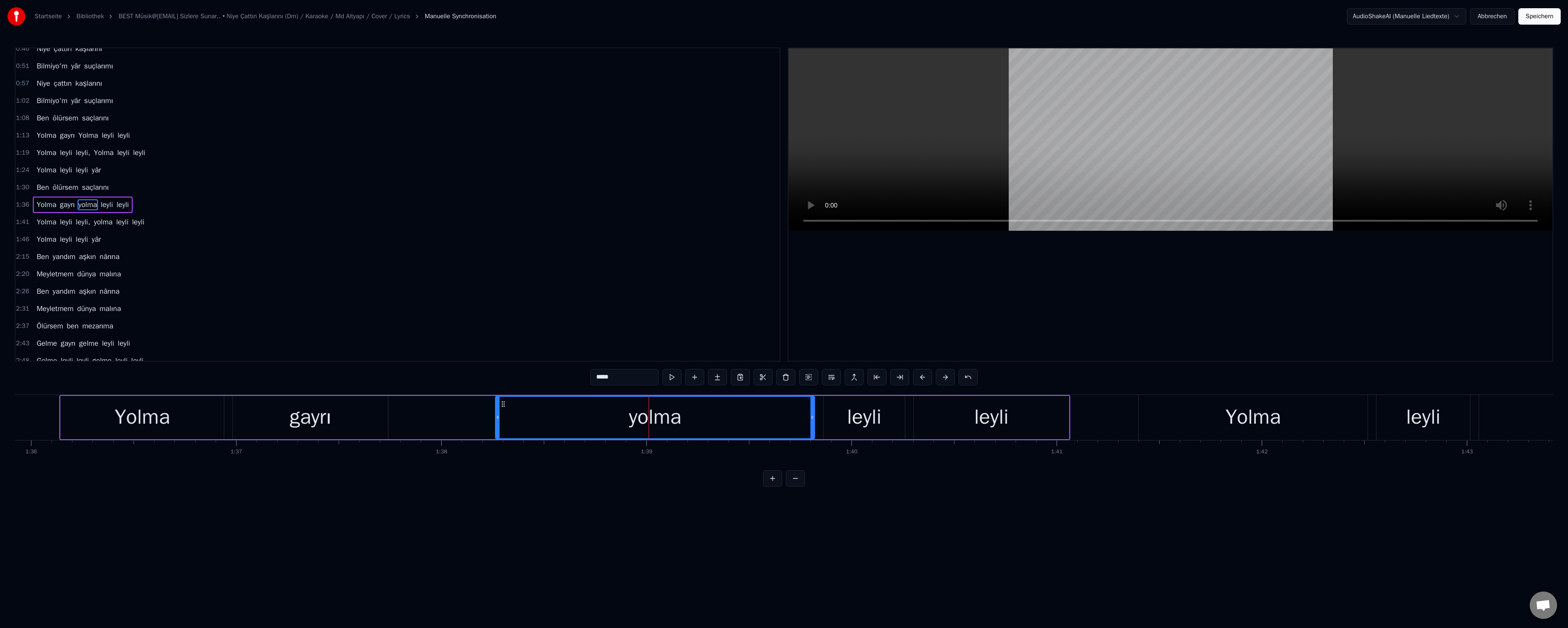 click on "*****" at bounding box center (624, 377) 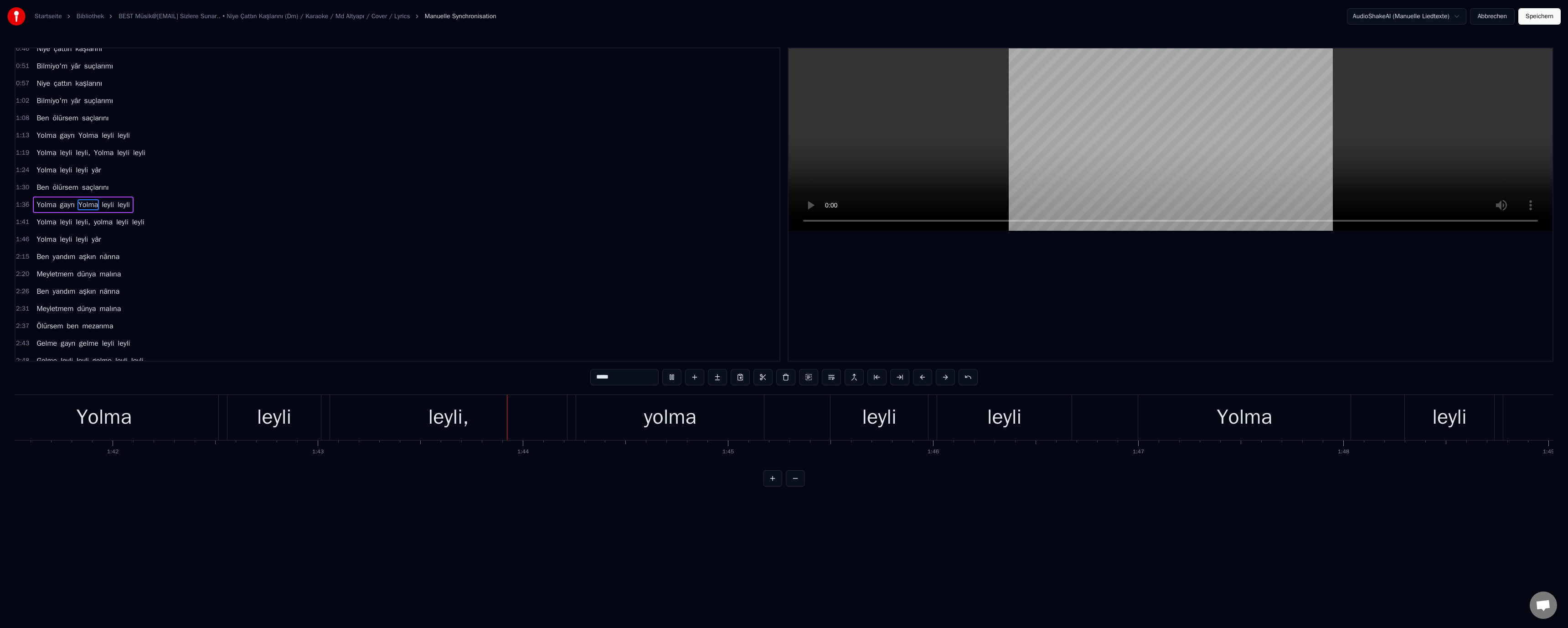 scroll, scrollTop: 0, scrollLeft: 21170, axis: horizontal 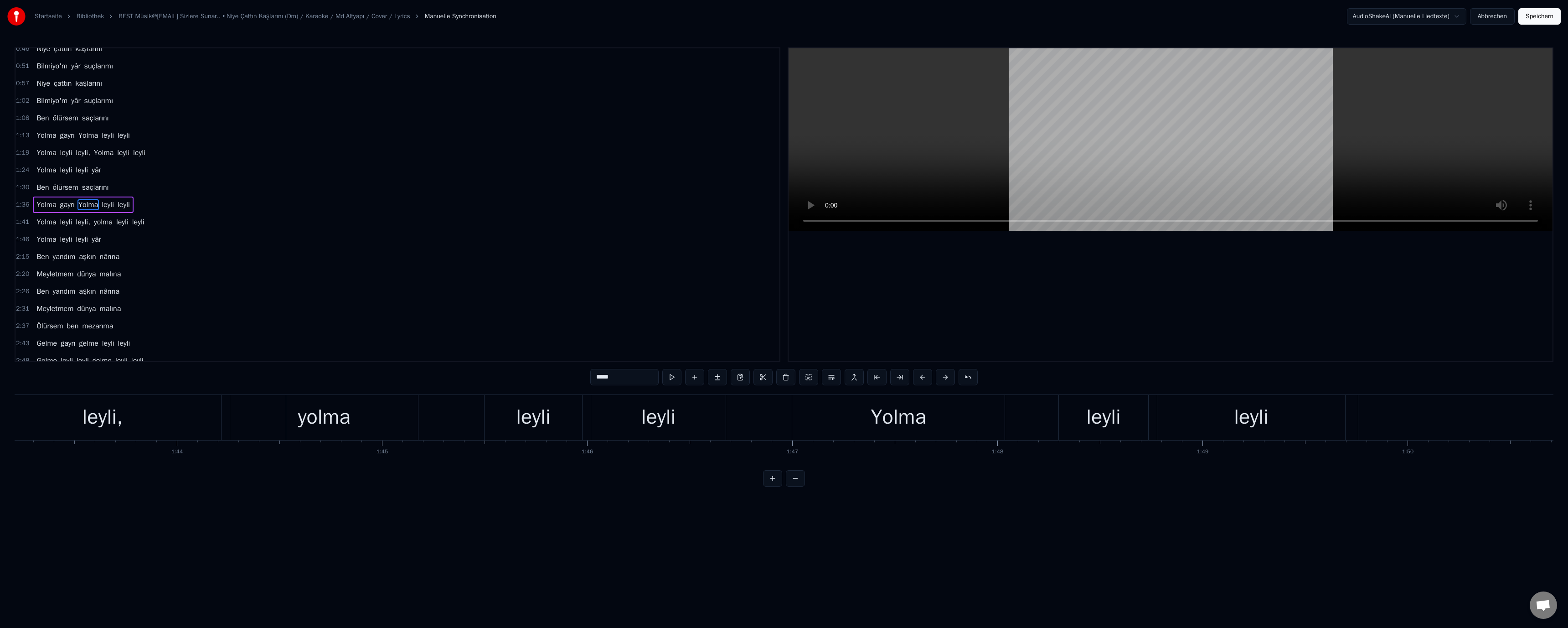 click on "yolma" at bounding box center [324, 417] 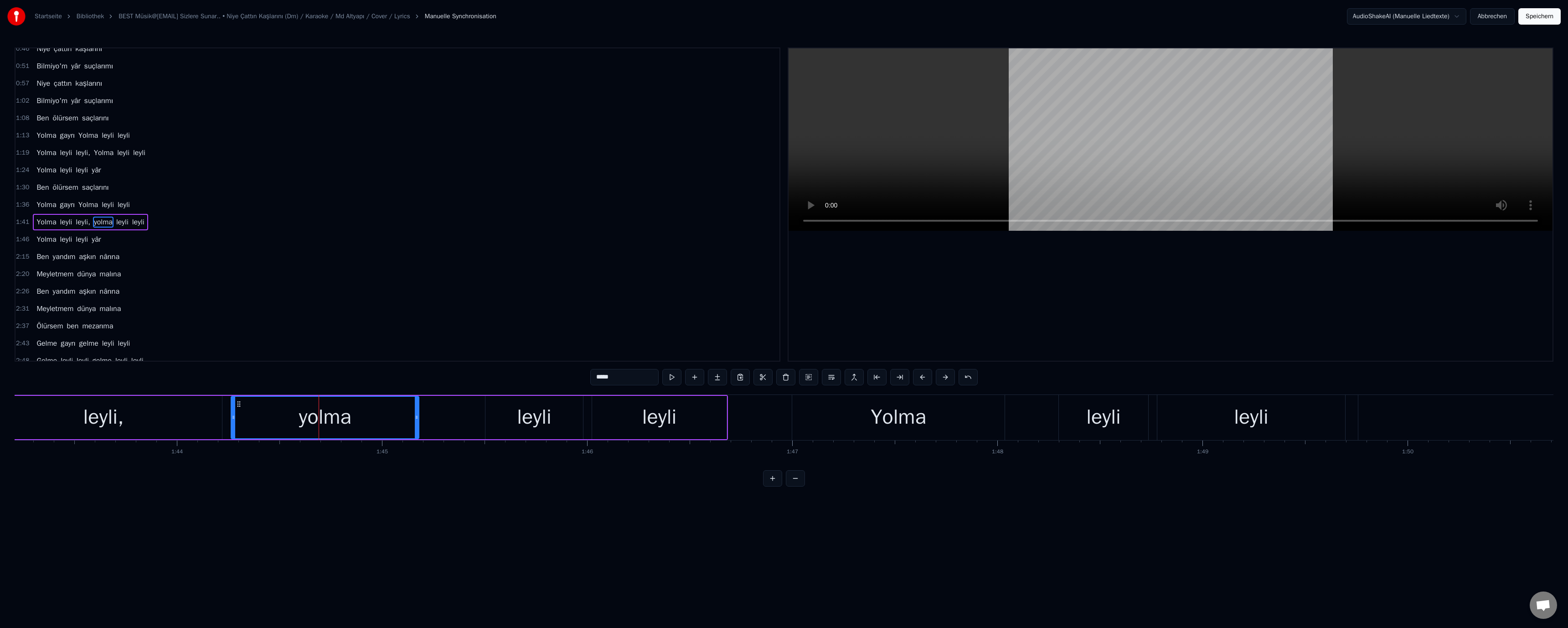 scroll, scrollTop: 26, scrollLeft: 0, axis: vertical 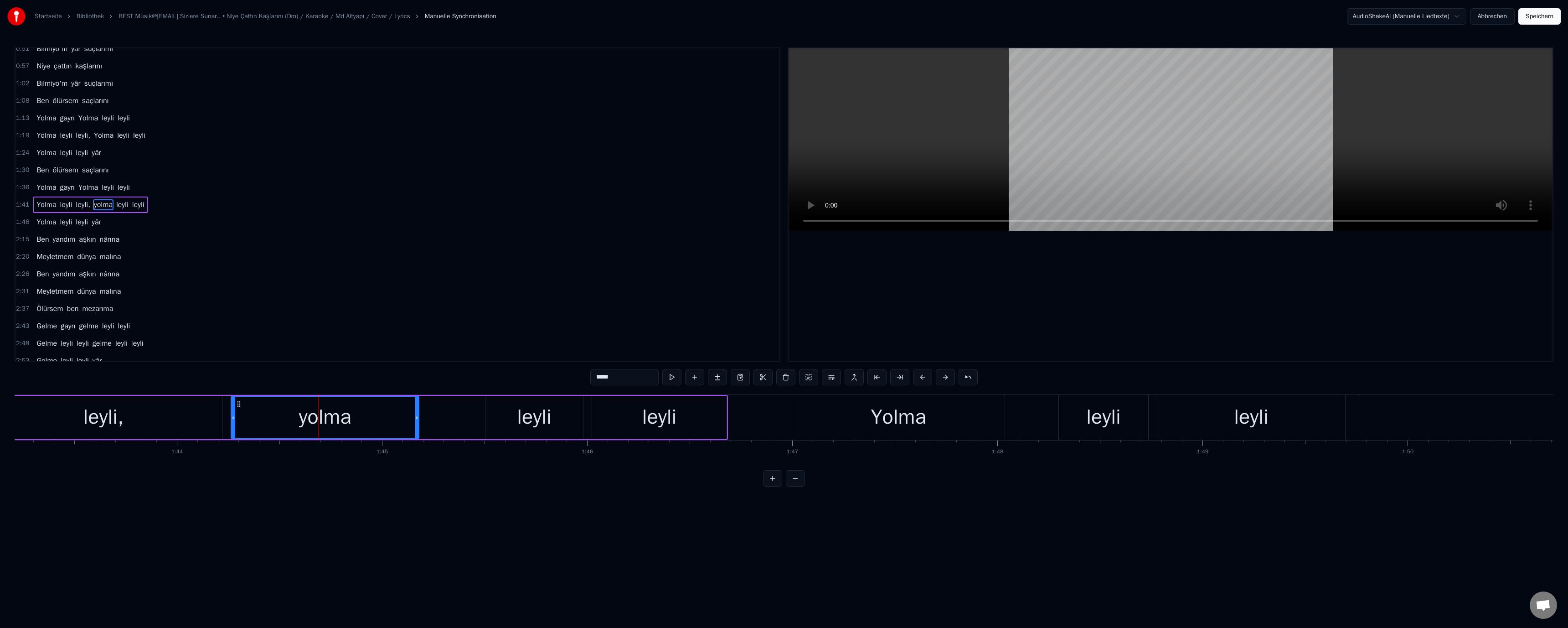 drag, startPoint x: 595, startPoint y: 378, endPoint x: 599, endPoint y: 382, distance: 5.6568542 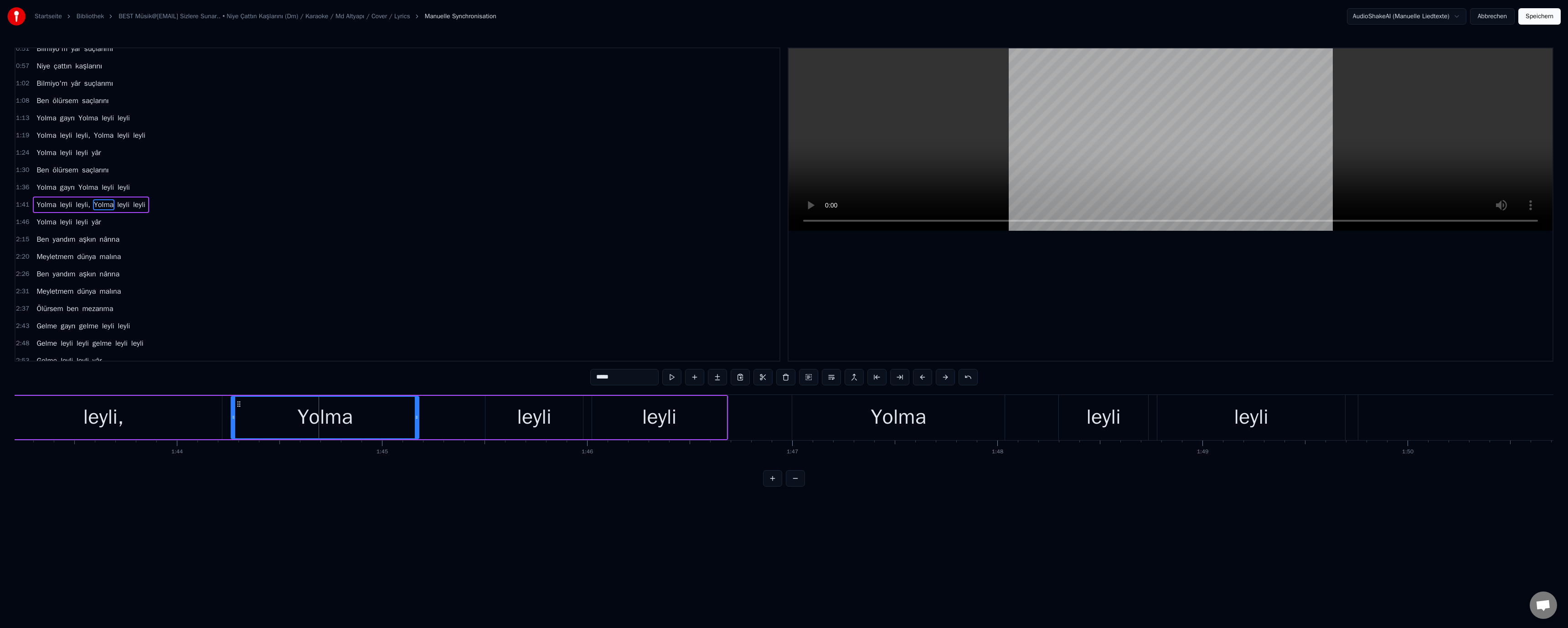type on "*****" 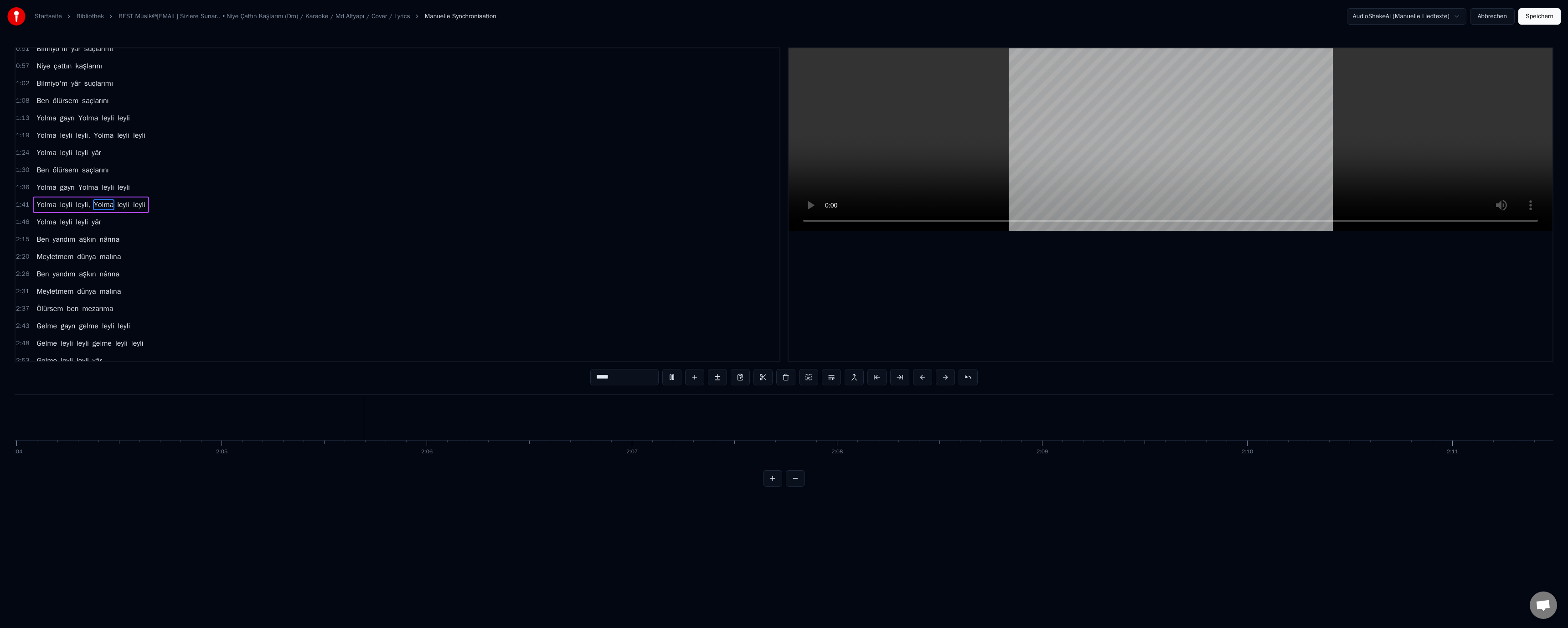 scroll, scrollTop: 0, scrollLeft: 25604, axis: horizontal 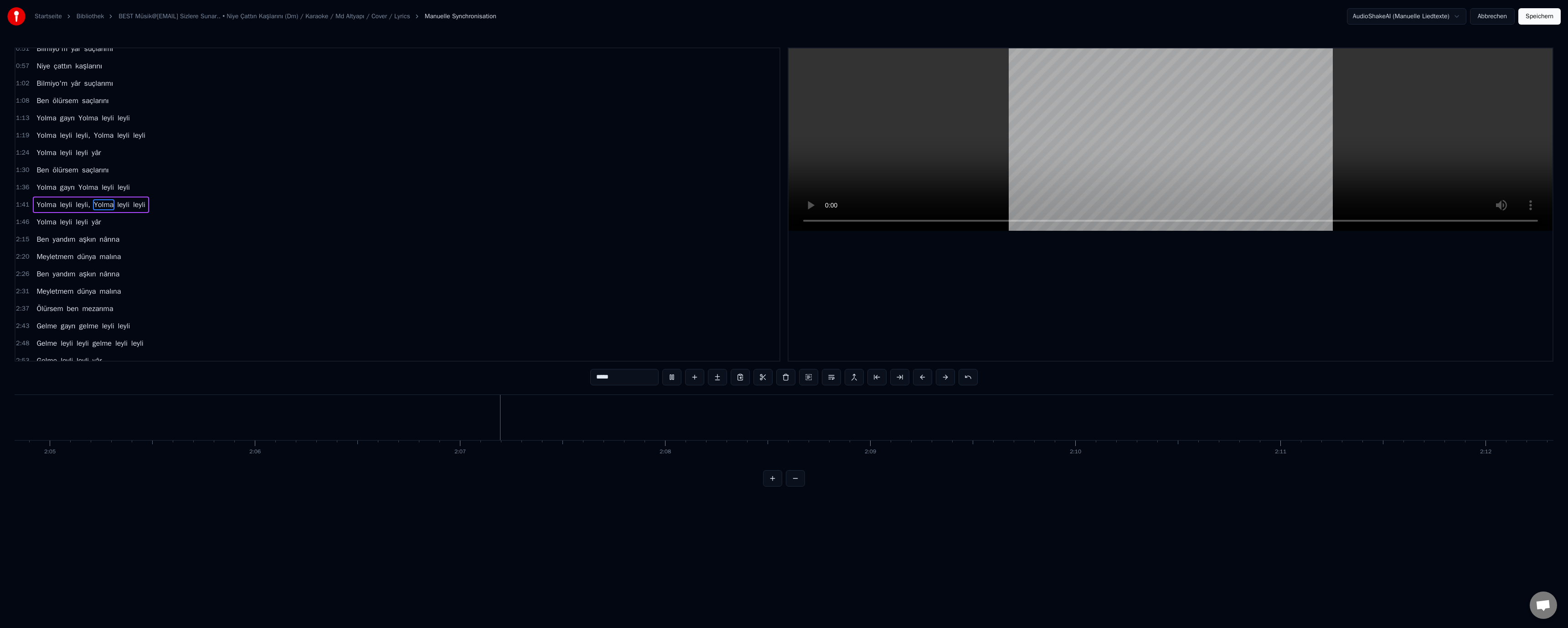 type 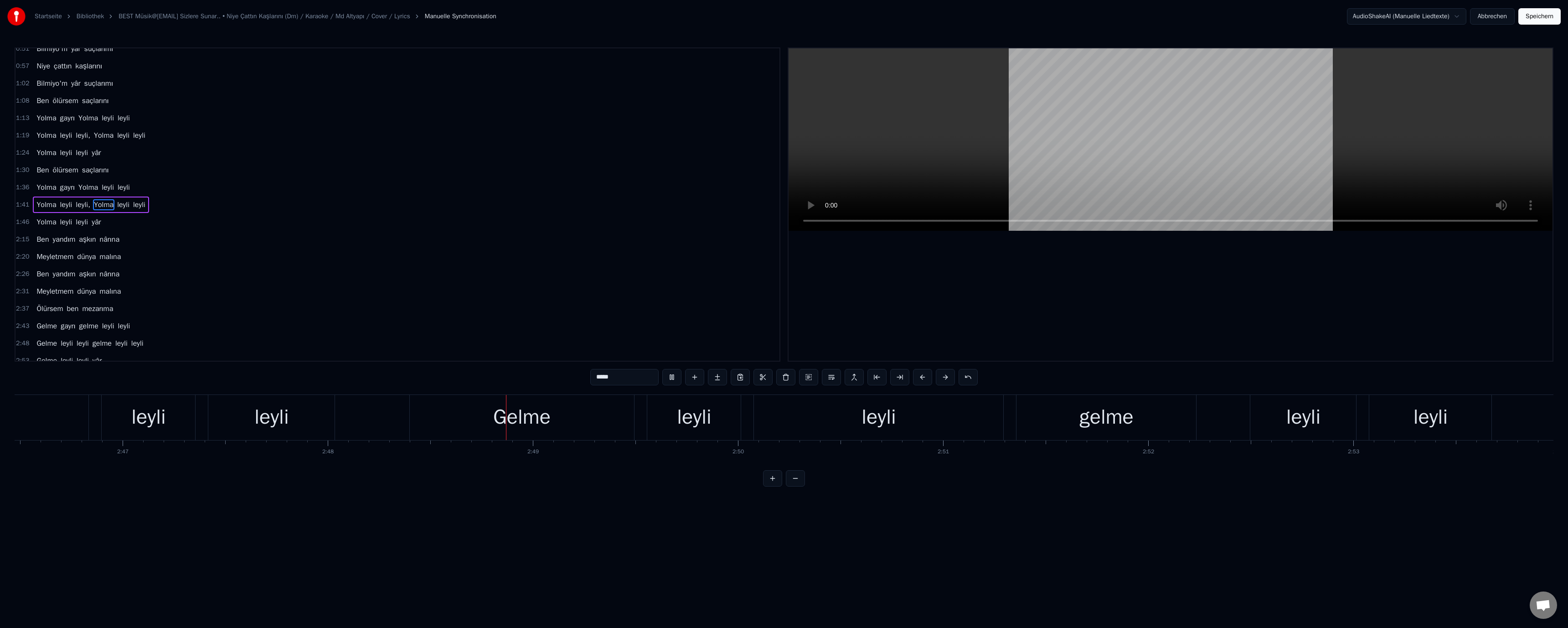 scroll, scrollTop: 0, scrollLeft: 34487, axis: horizontal 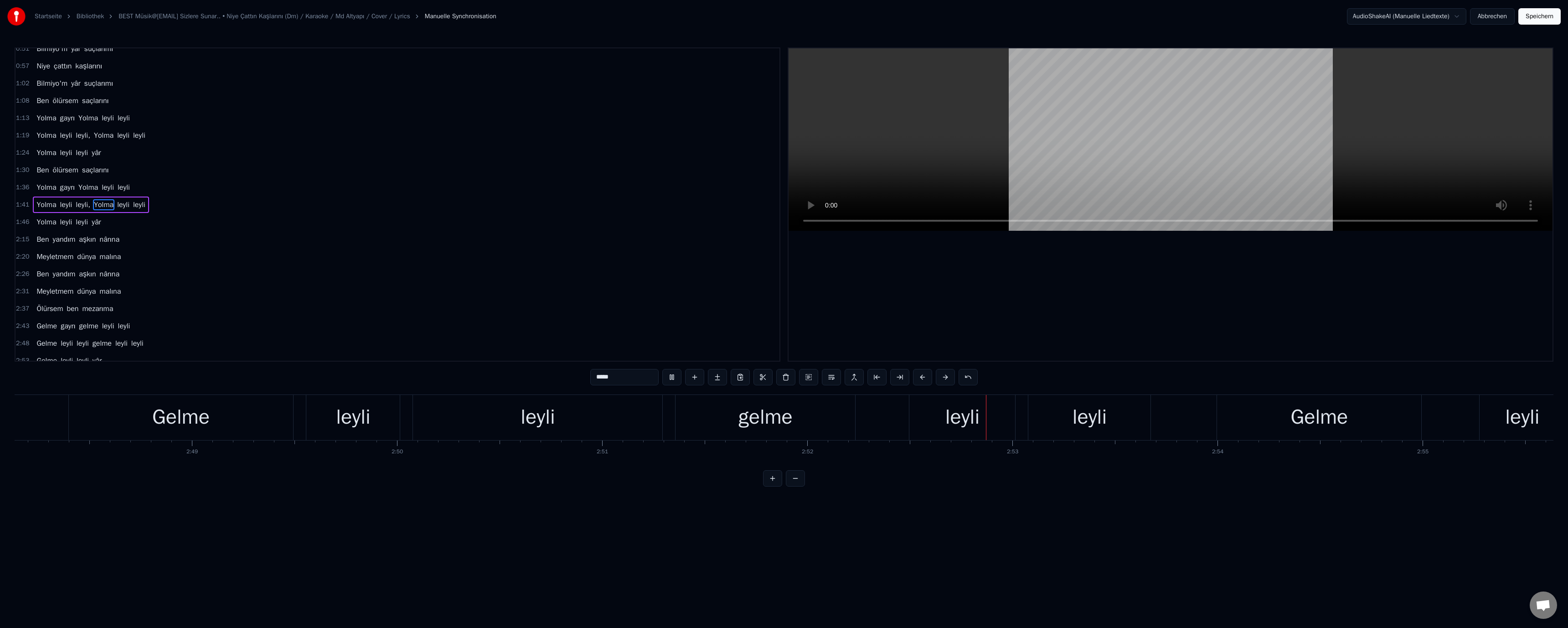 click at bounding box center (1171, 140) 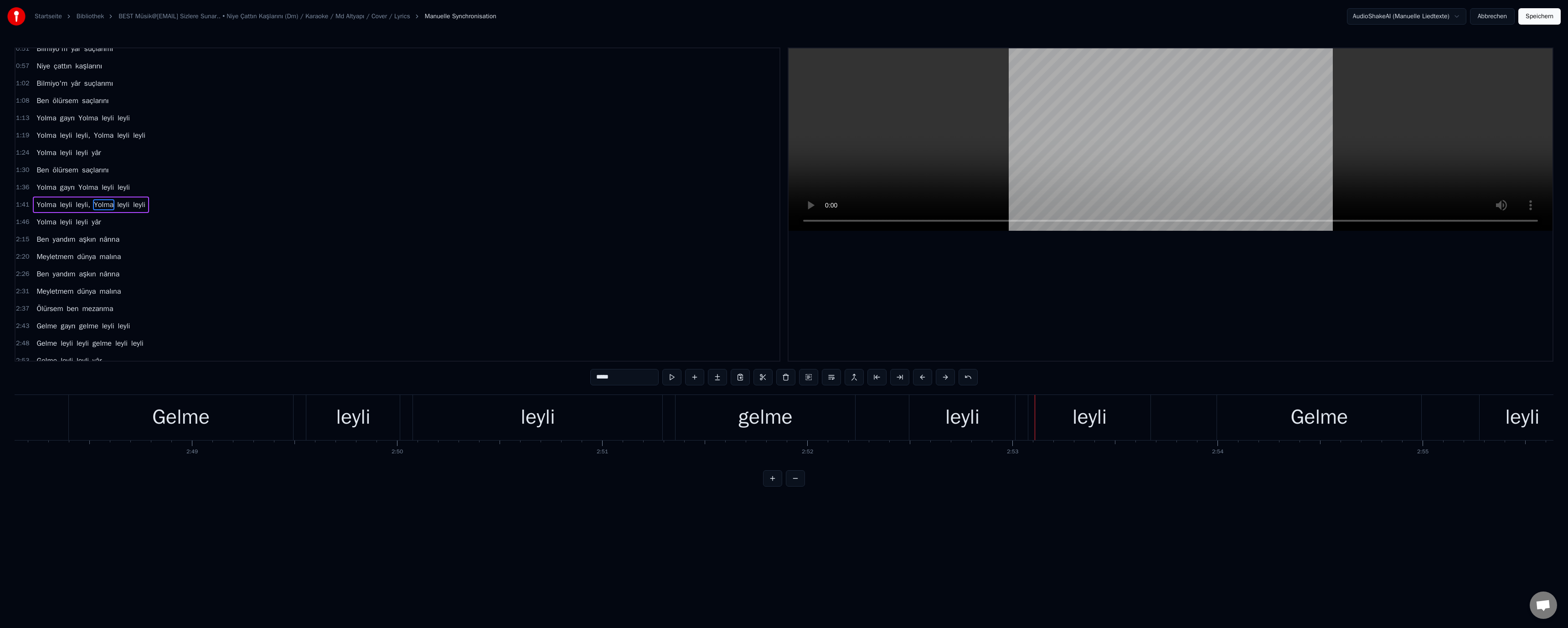 drag, startPoint x: 743, startPoint y: 422, endPoint x: 728, endPoint y: 415, distance: 16.55295 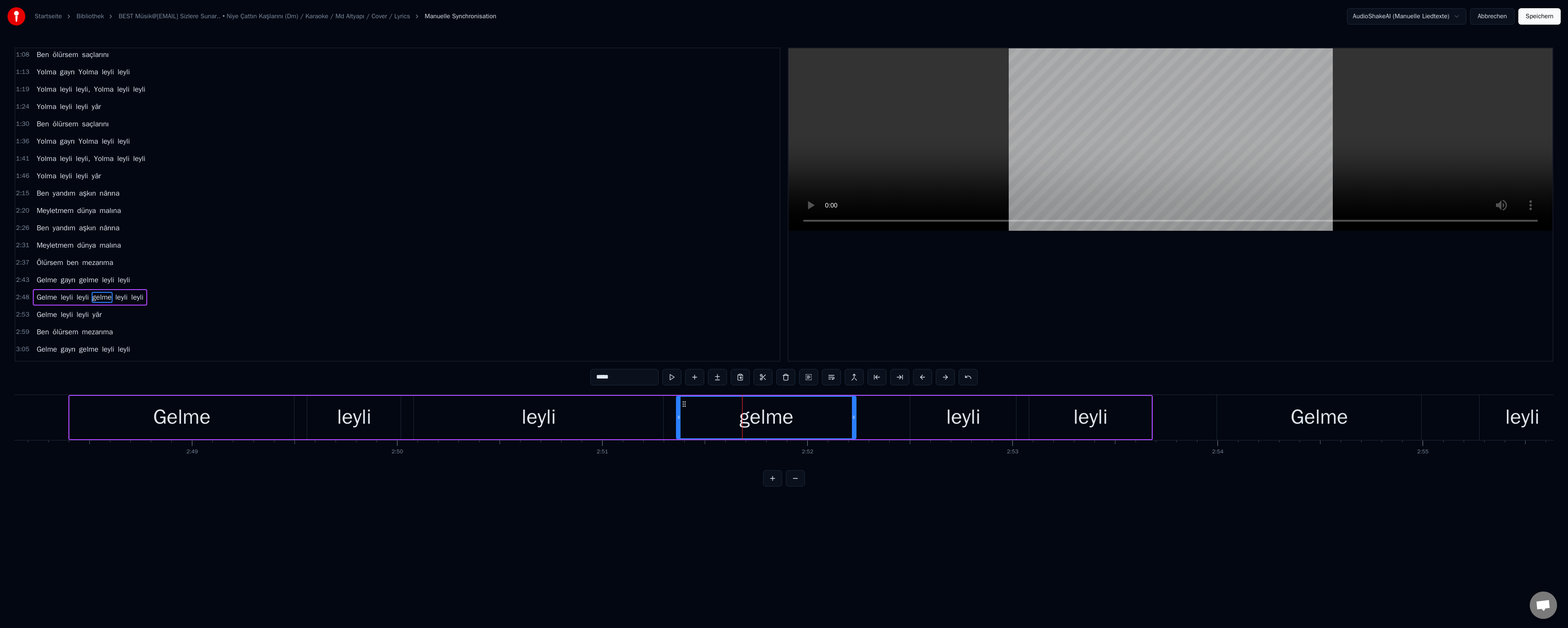 scroll, scrollTop: 164, scrollLeft: 0, axis: vertical 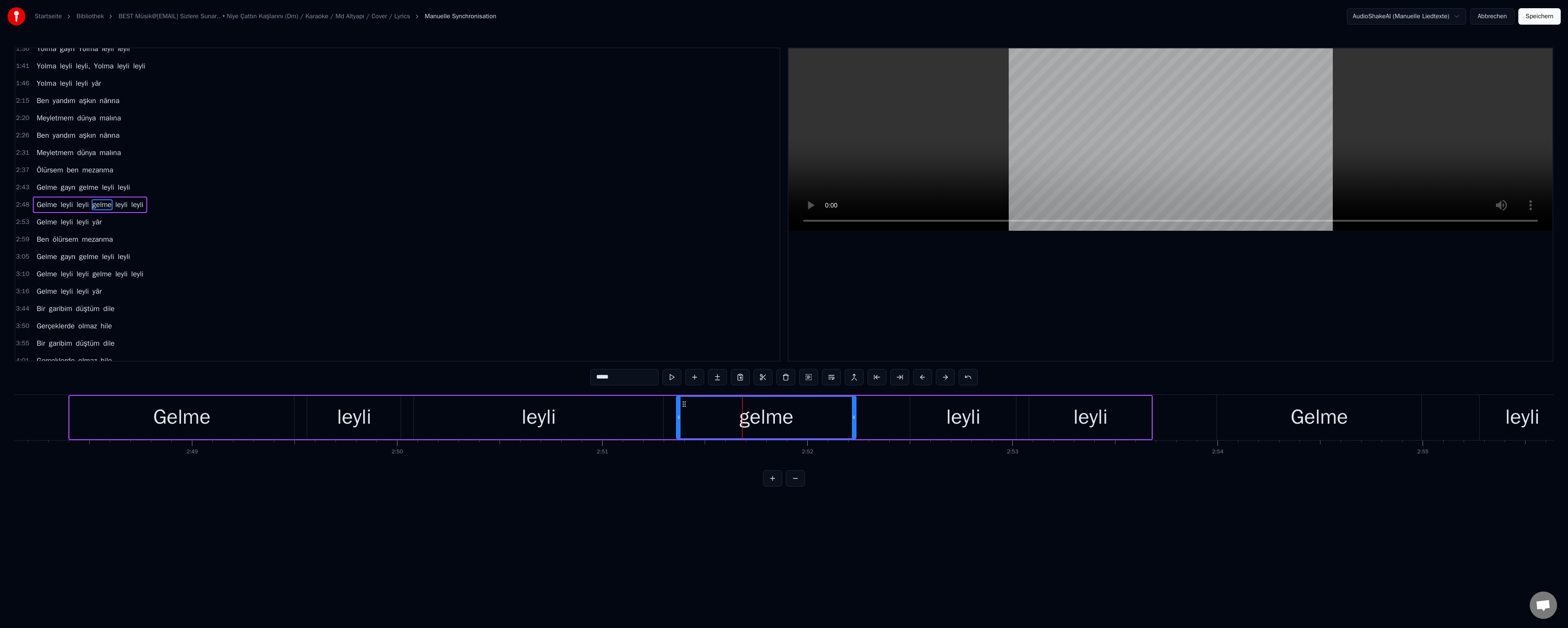 drag, startPoint x: 593, startPoint y: 381, endPoint x: 600, endPoint y: 387, distance: 9.219544 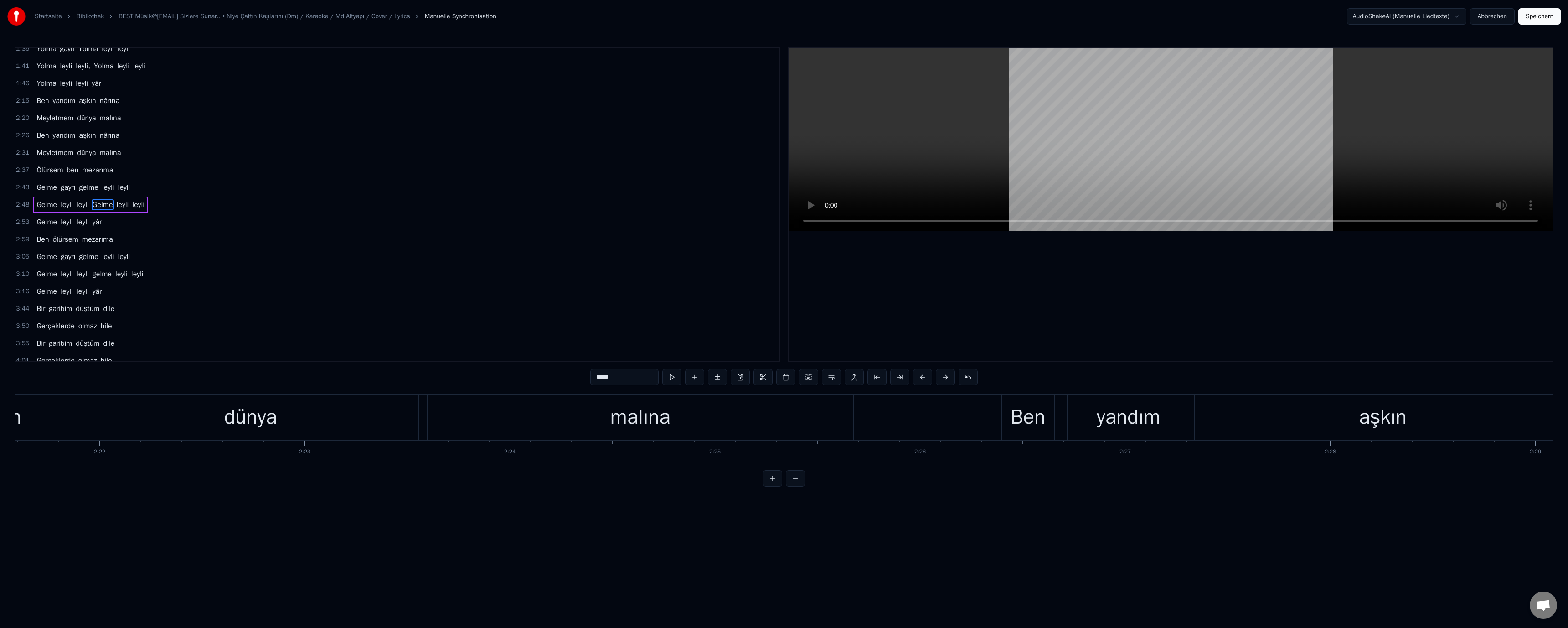 scroll, scrollTop: 0, scrollLeft: 28987, axis: horizontal 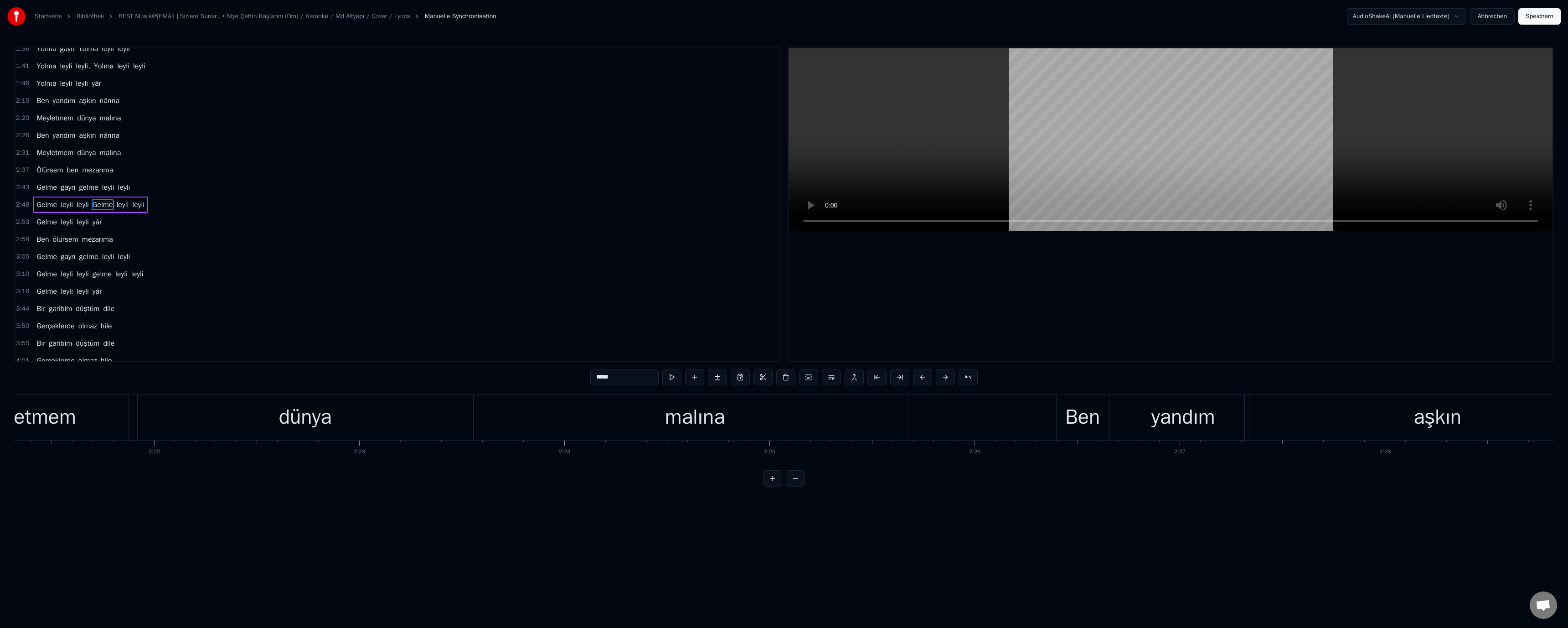 drag, startPoint x: 686, startPoint y: 428, endPoint x: 744, endPoint y: 294, distance: 146.0137 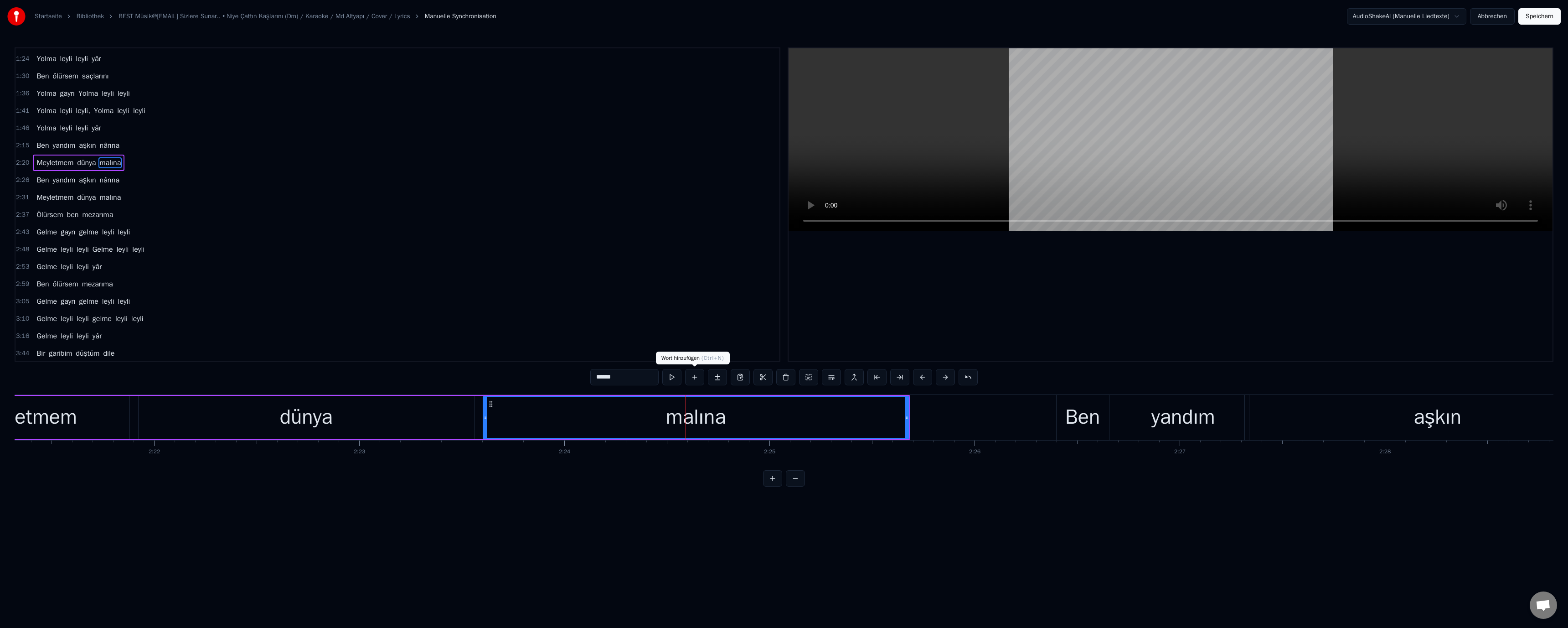 scroll, scrollTop: 78, scrollLeft: 0, axis: vertical 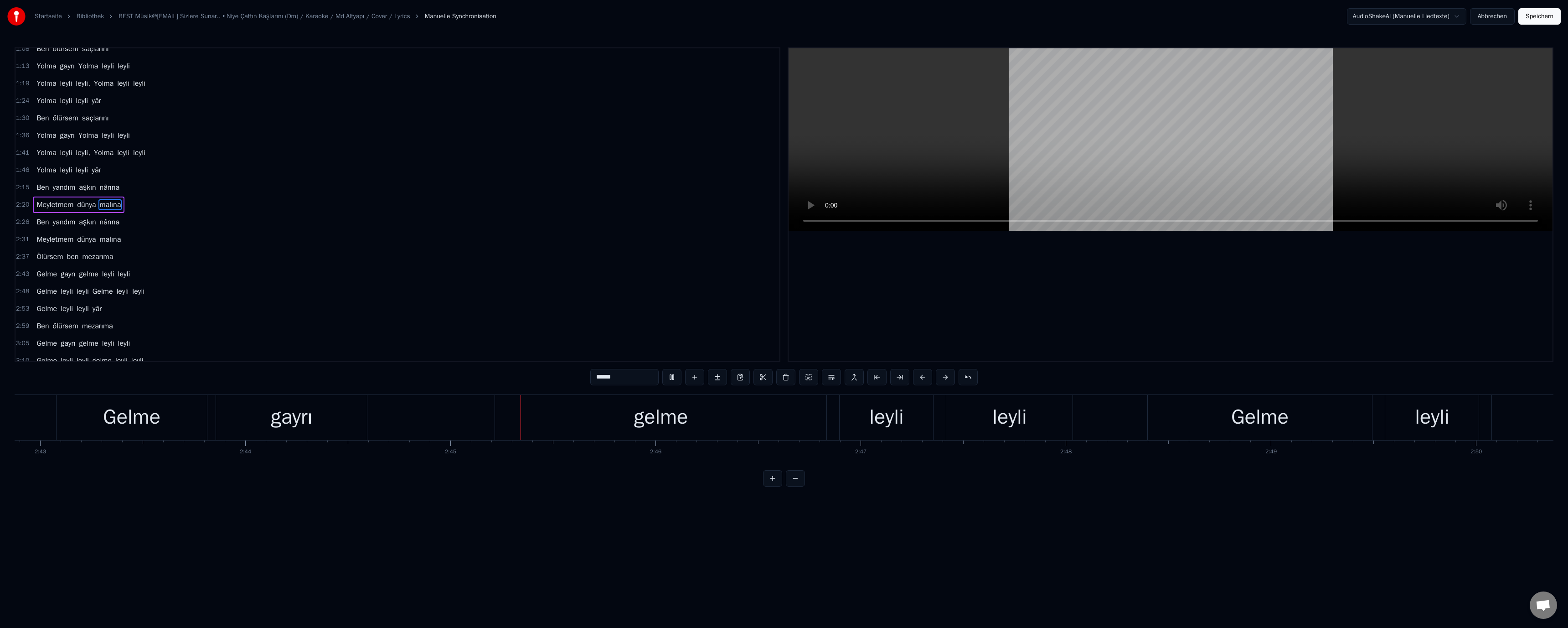 click on "gelme" at bounding box center (660, 417) 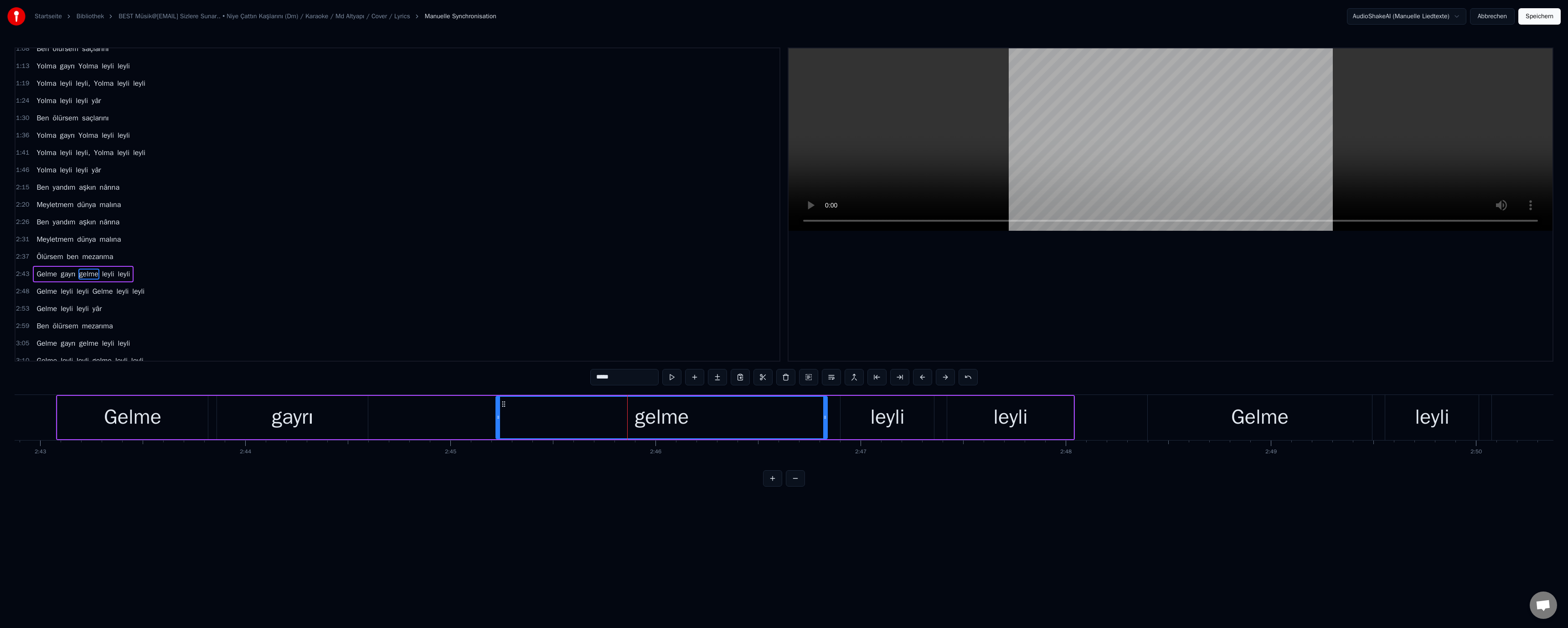 scroll, scrollTop: 147, scrollLeft: 0, axis: vertical 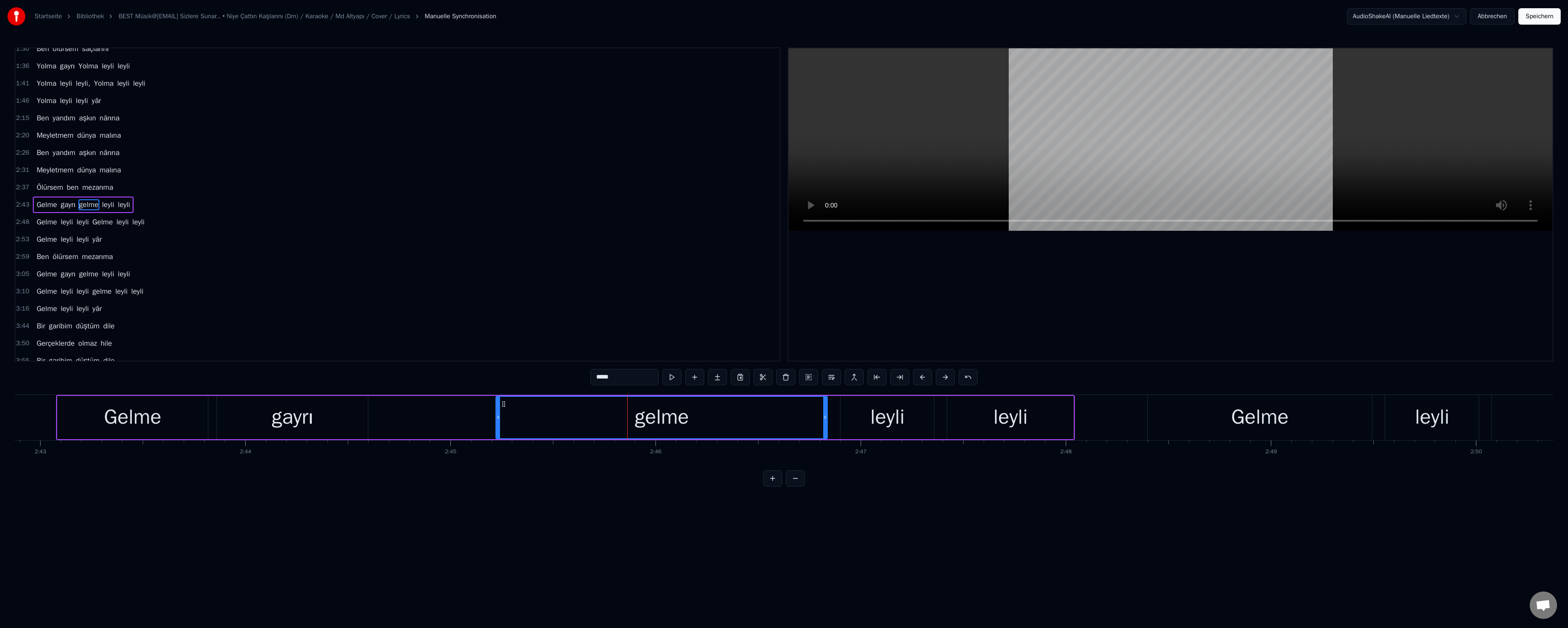 drag, startPoint x: 595, startPoint y: 380, endPoint x: 599, endPoint y: 385, distance: 6.403124 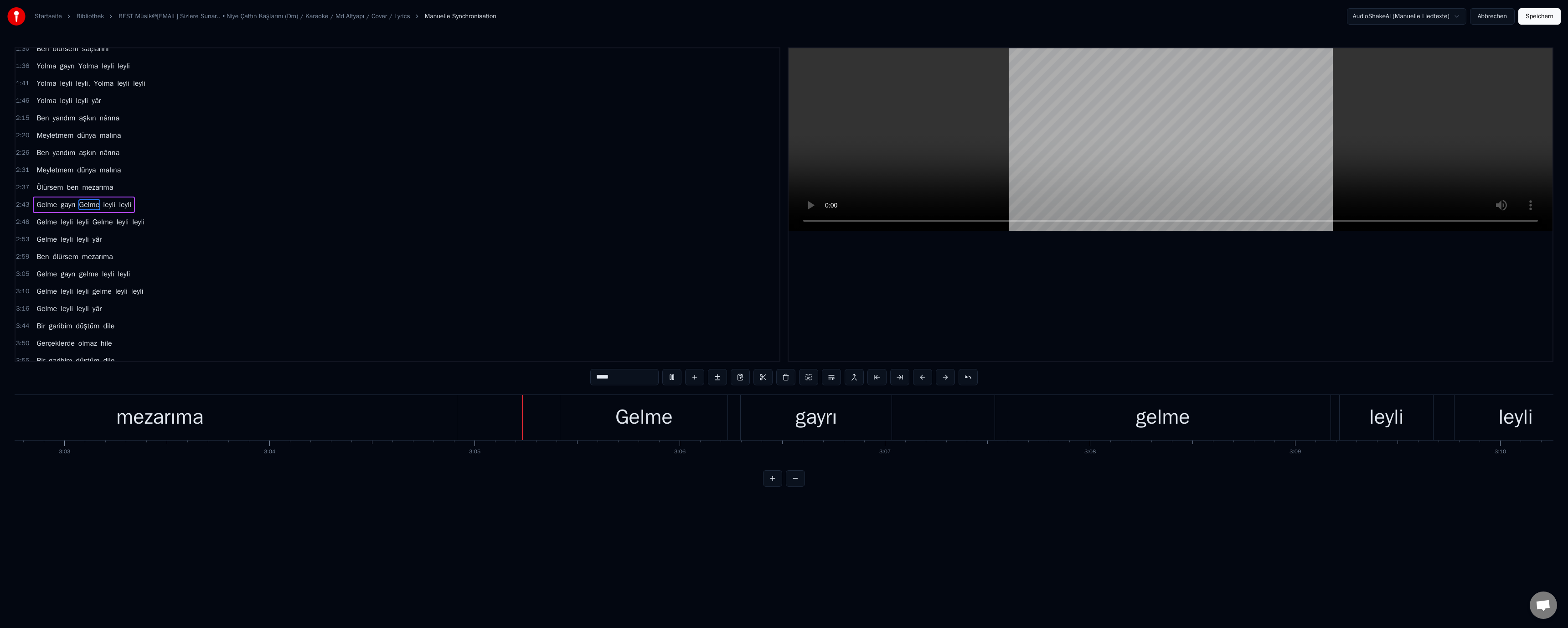 scroll, scrollTop: 0, scrollLeft: 37828, axis: horizontal 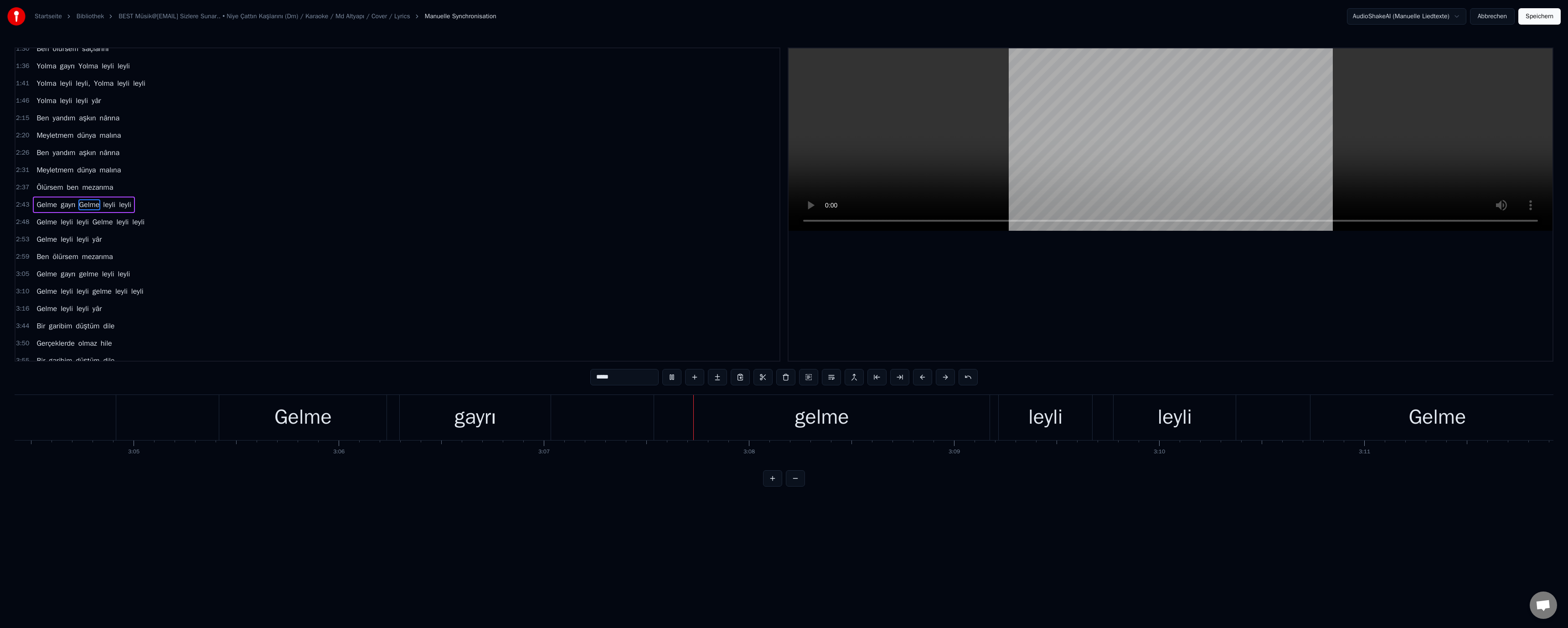 click at bounding box center (1171, 140) 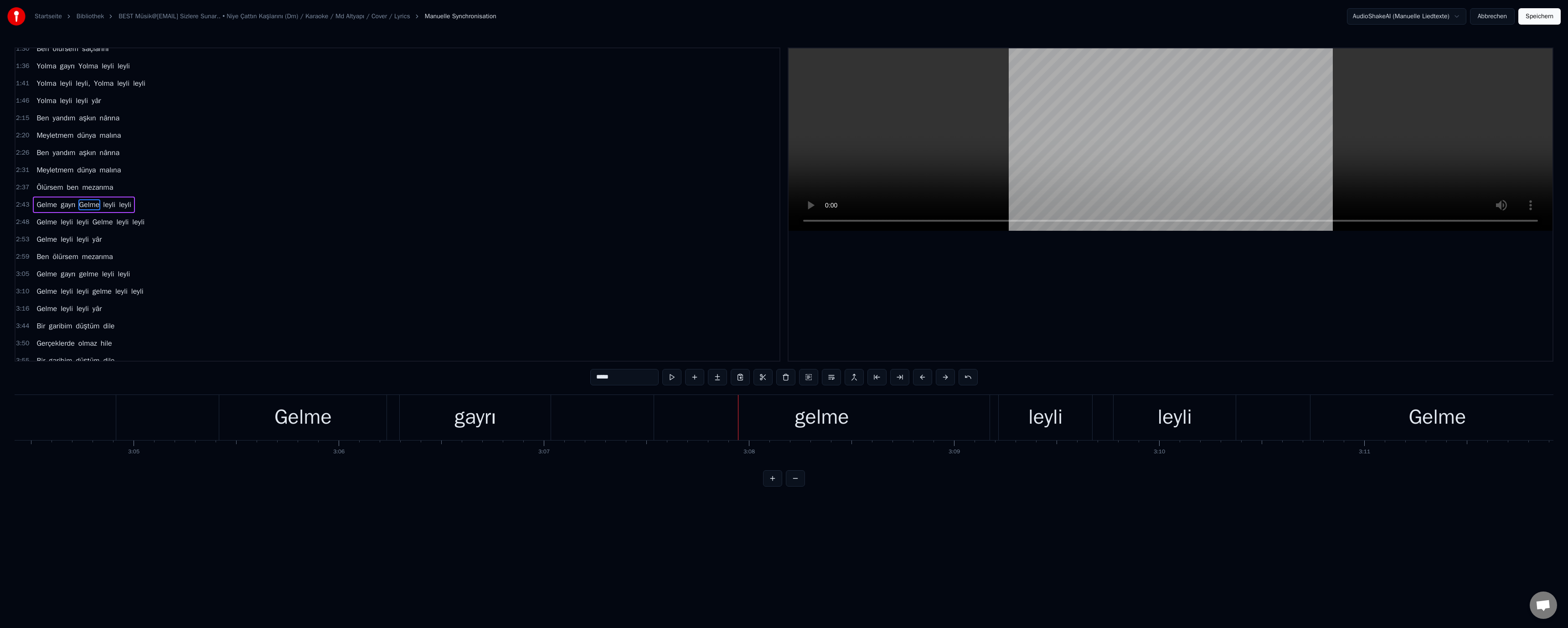 click on "gelme" at bounding box center [822, 417] 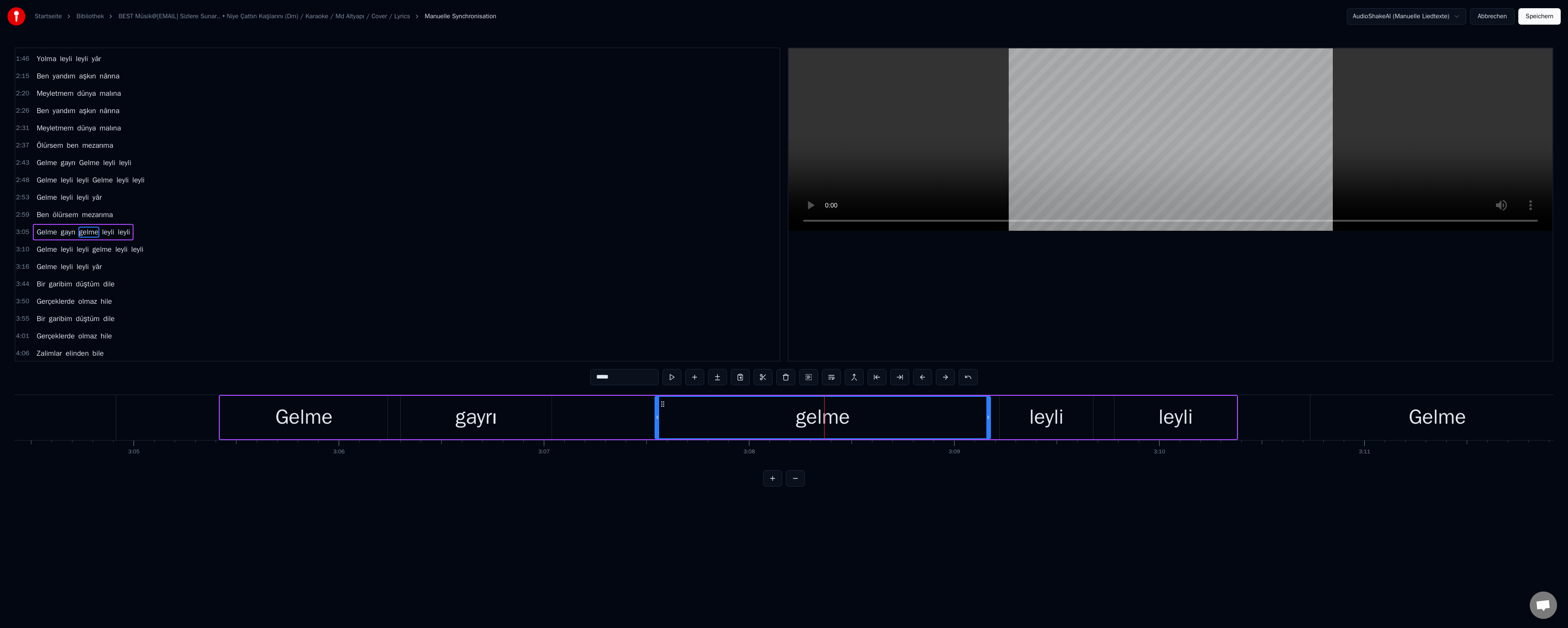 scroll, scrollTop: 216, scrollLeft: 0, axis: vertical 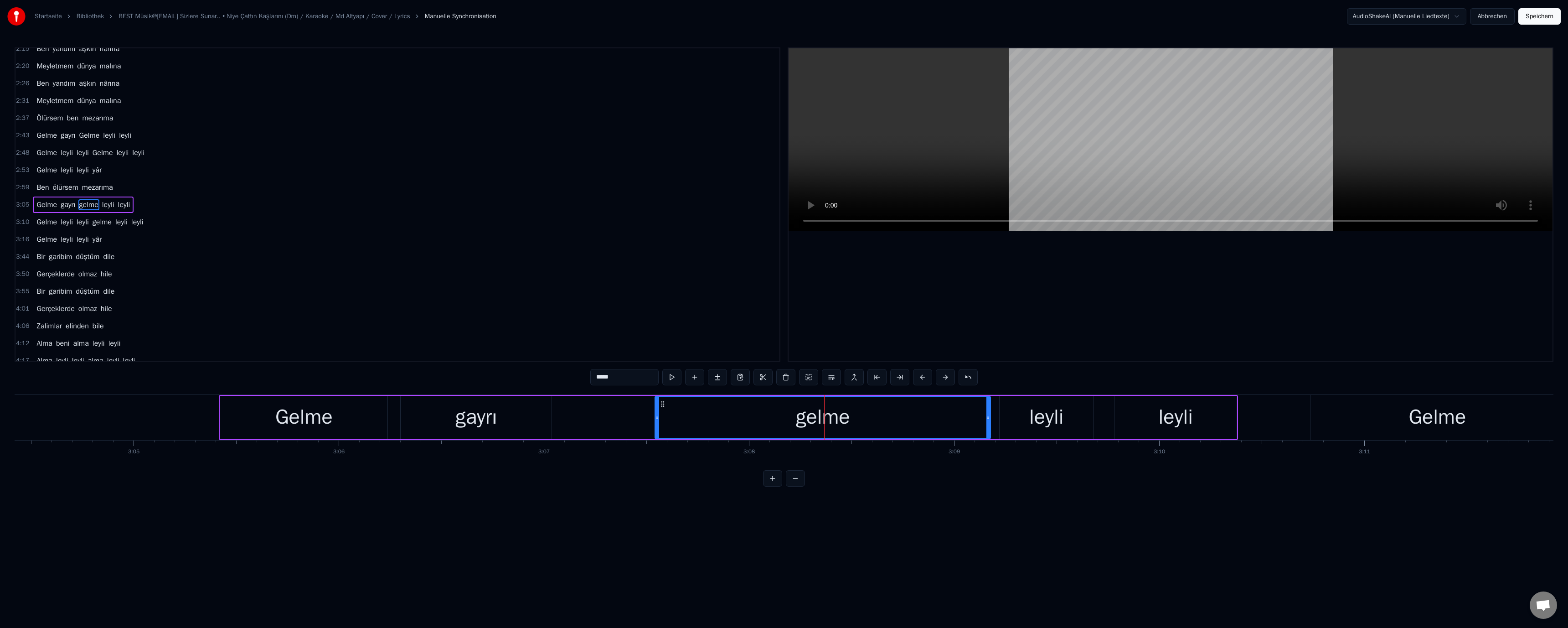 click on "*****" at bounding box center (624, 377) 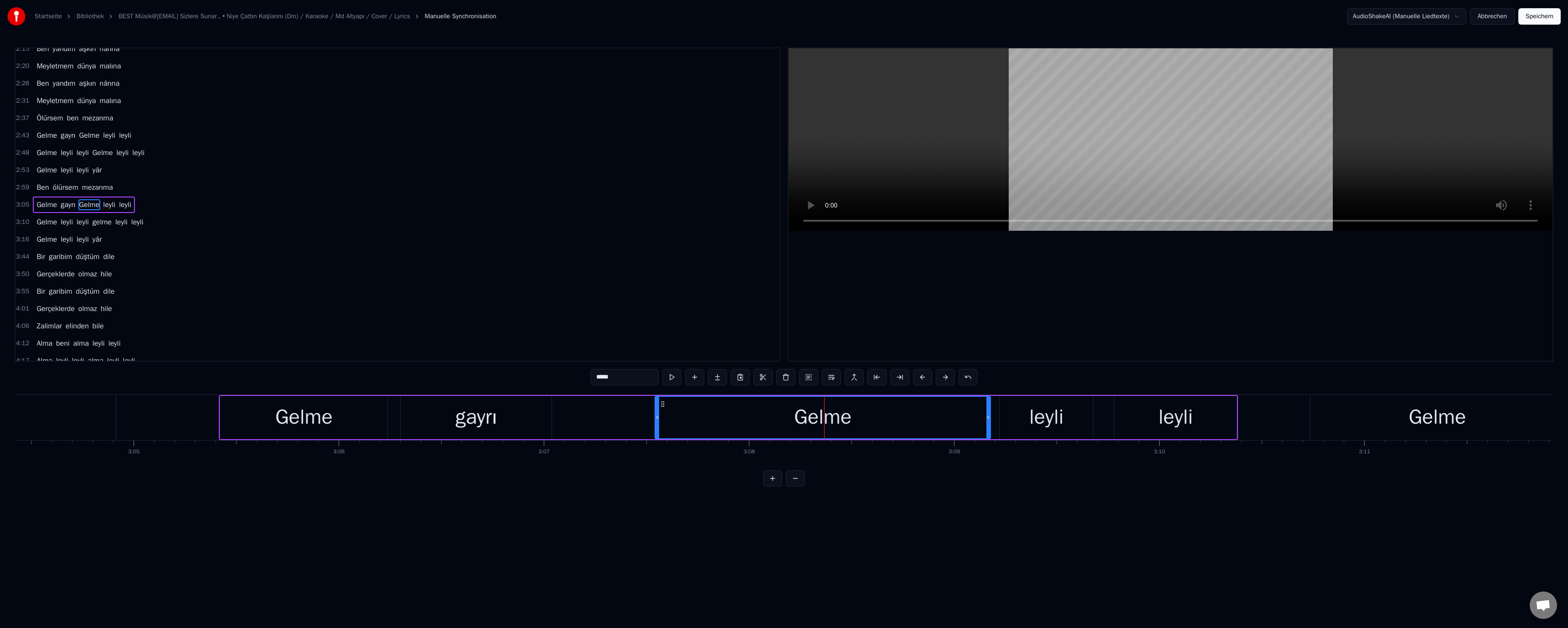 type on "*****" 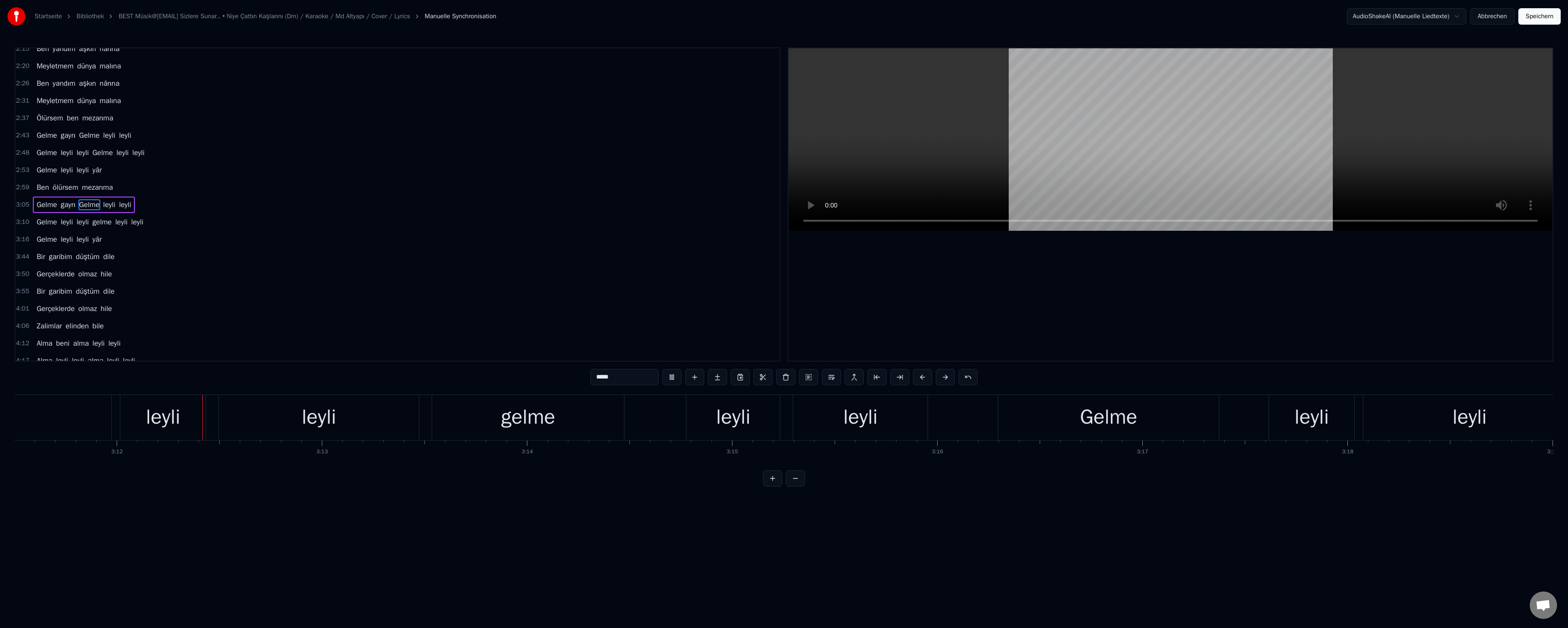 scroll, scrollTop: 0, scrollLeft: 39282, axis: horizontal 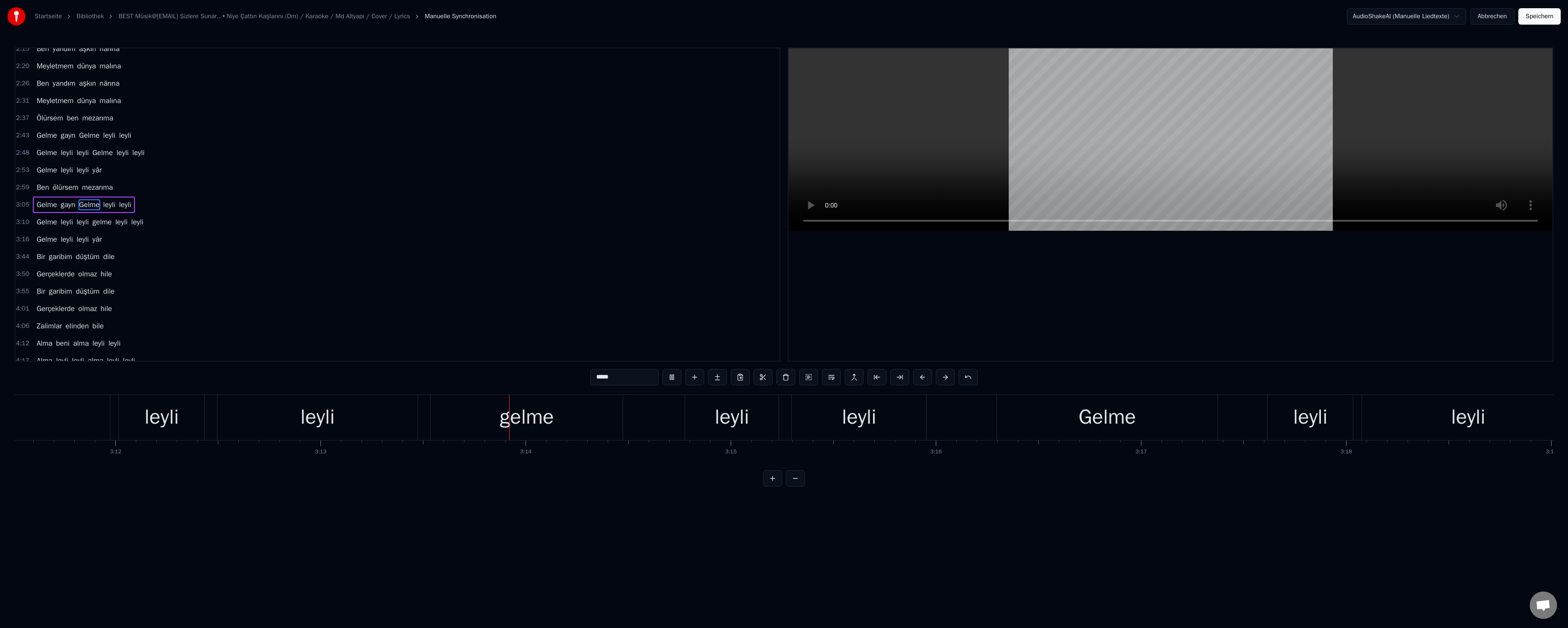 click on "3:55 Bir garibim düştüm dile" at bounding box center [397, 291] 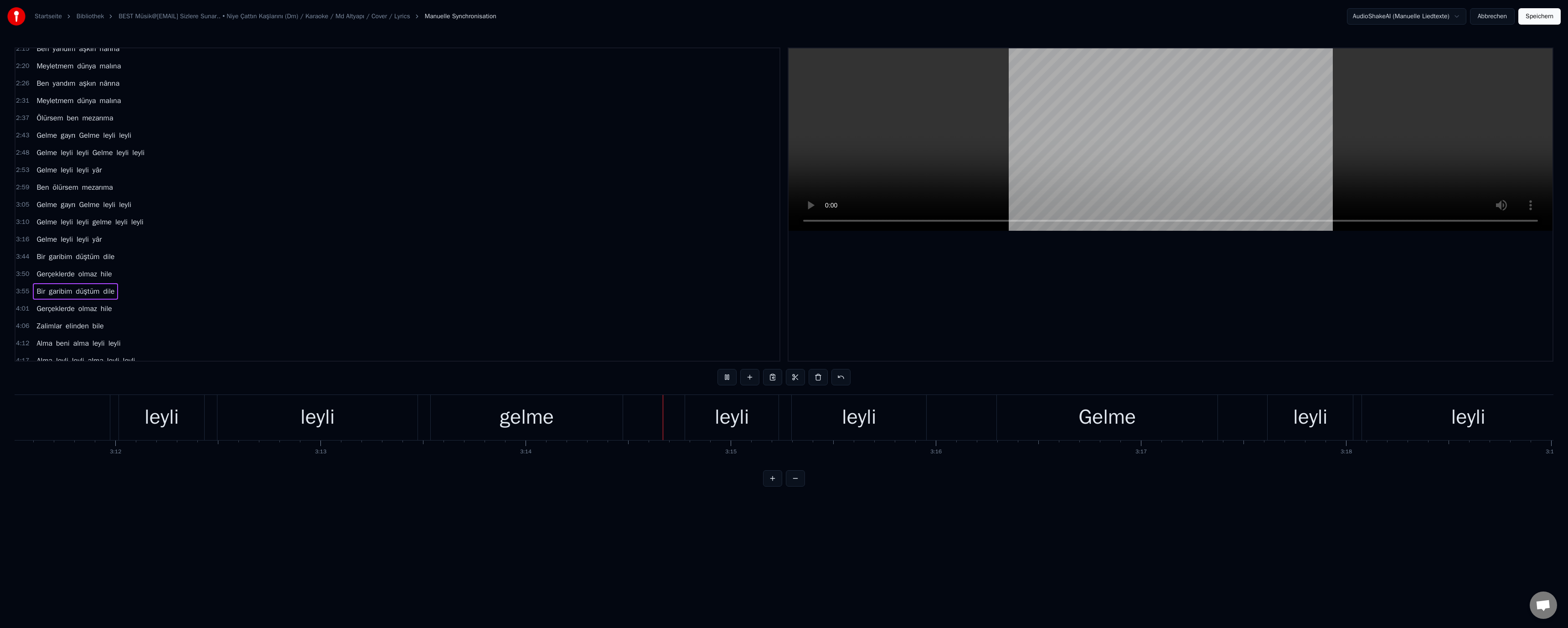 click on "gelme" at bounding box center [526, 417] 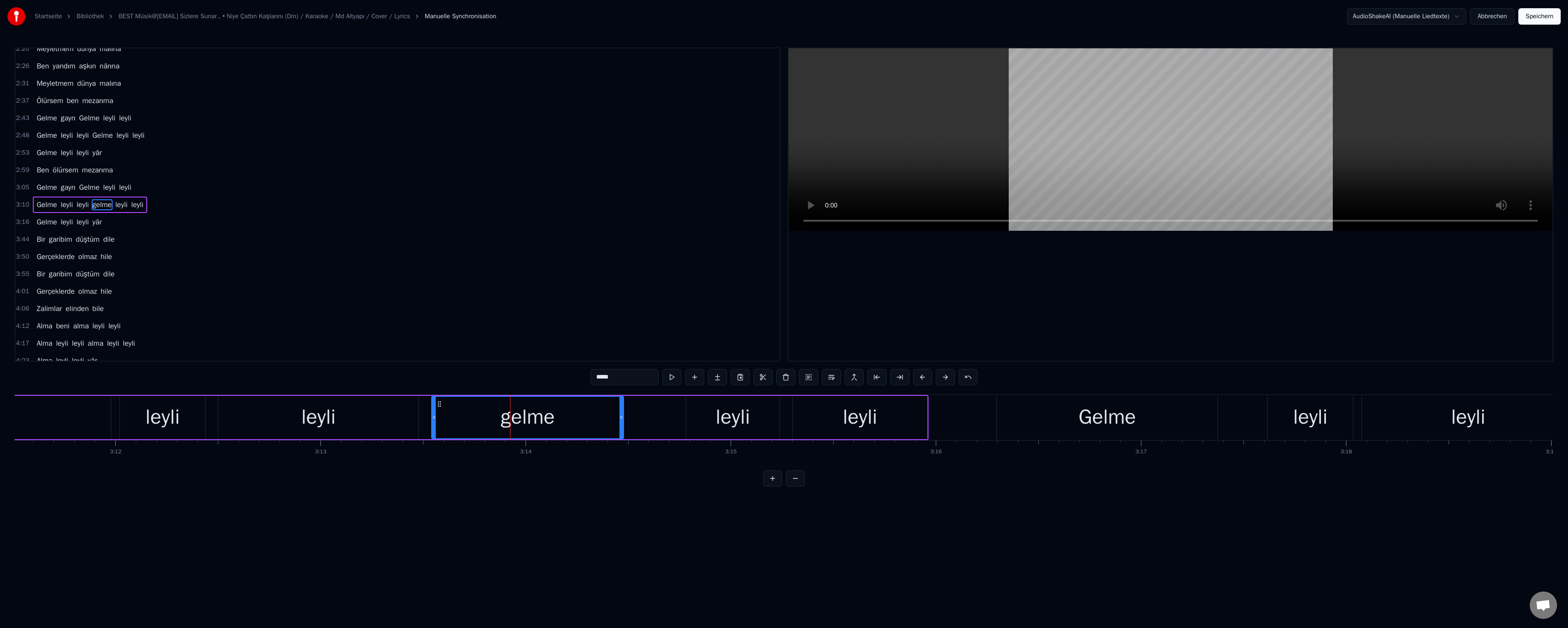 drag, startPoint x: 596, startPoint y: 379, endPoint x: 599, endPoint y: 384, distance: 5.830952 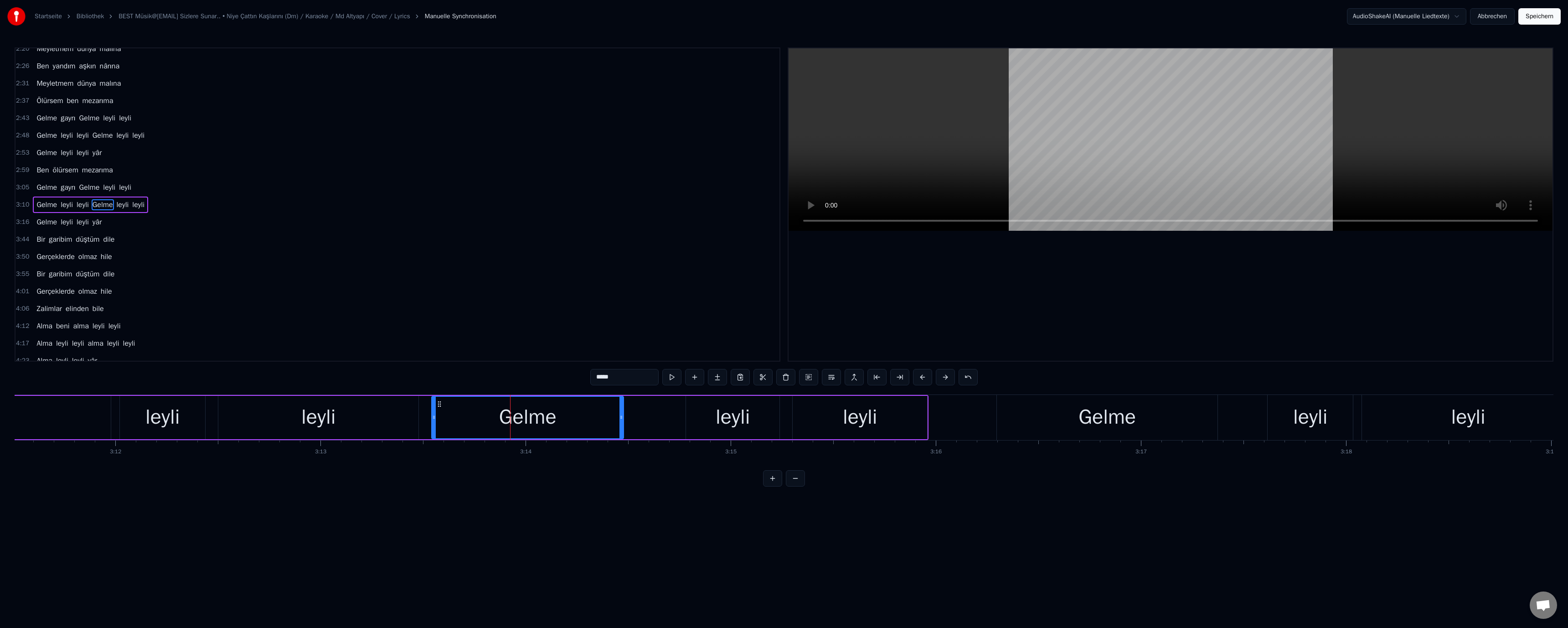 click at bounding box center [1171, 140] 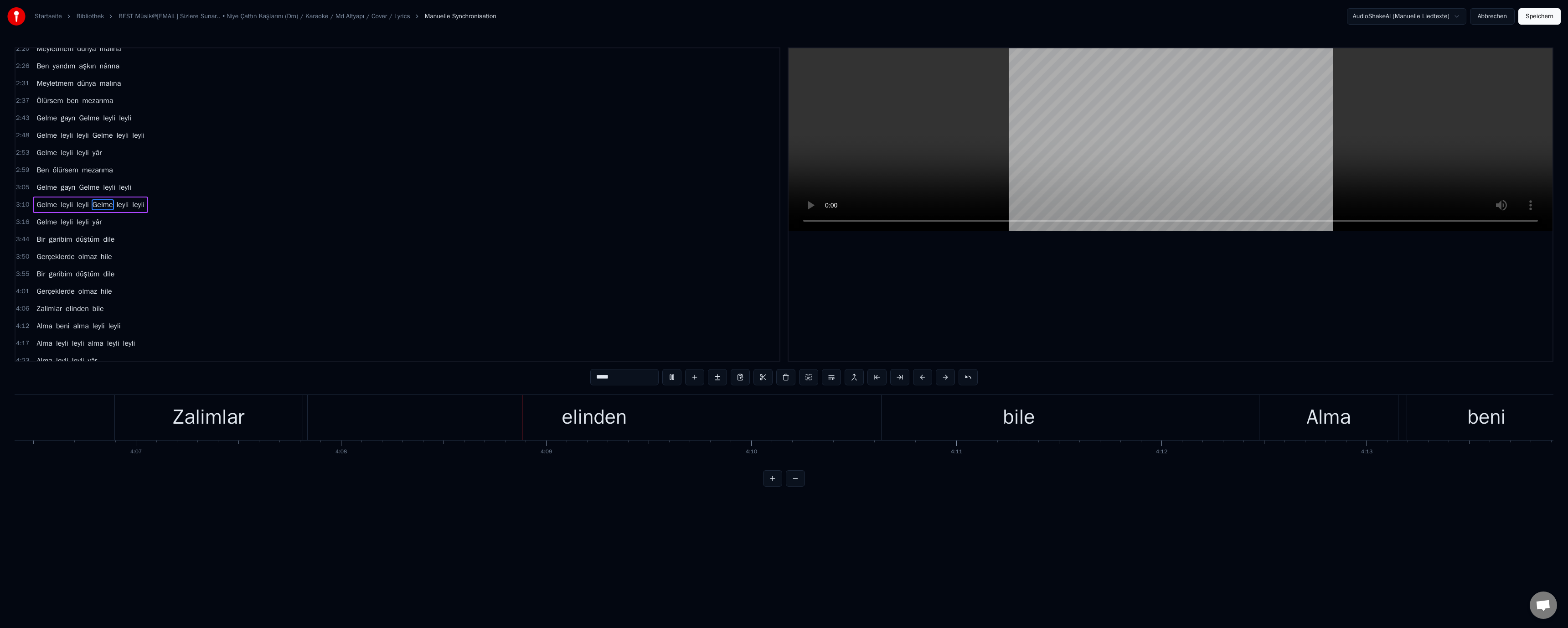 scroll, scrollTop: 0, scrollLeft: 50883, axis: horizontal 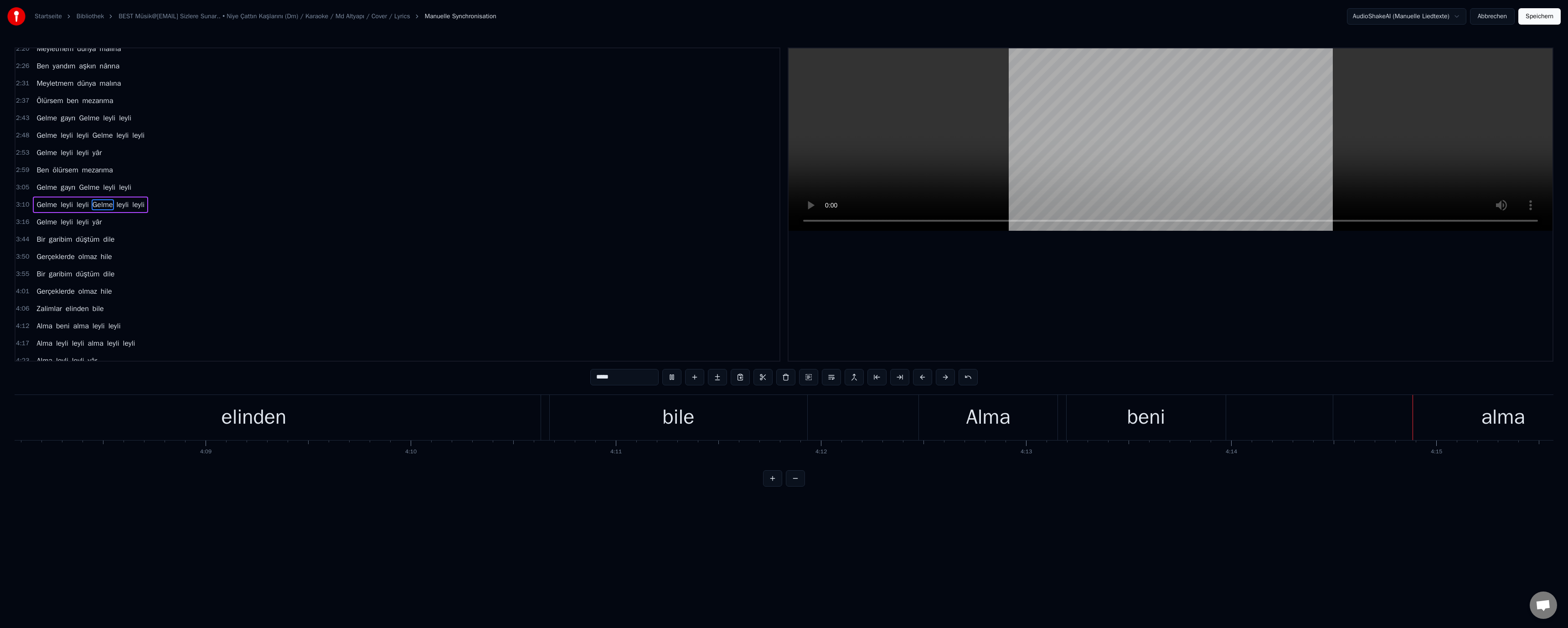 click at bounding box center (1171, 140) 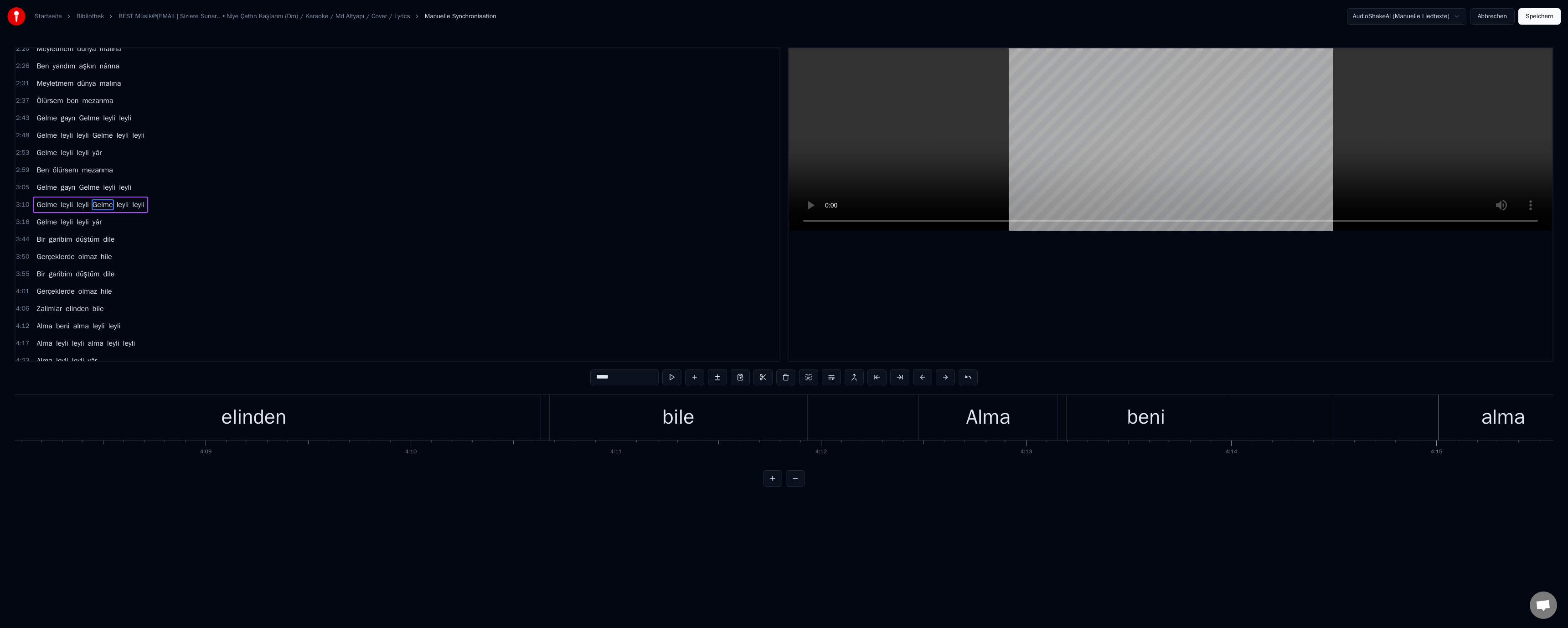 click on "alma" at bounding box center [1503, 417] 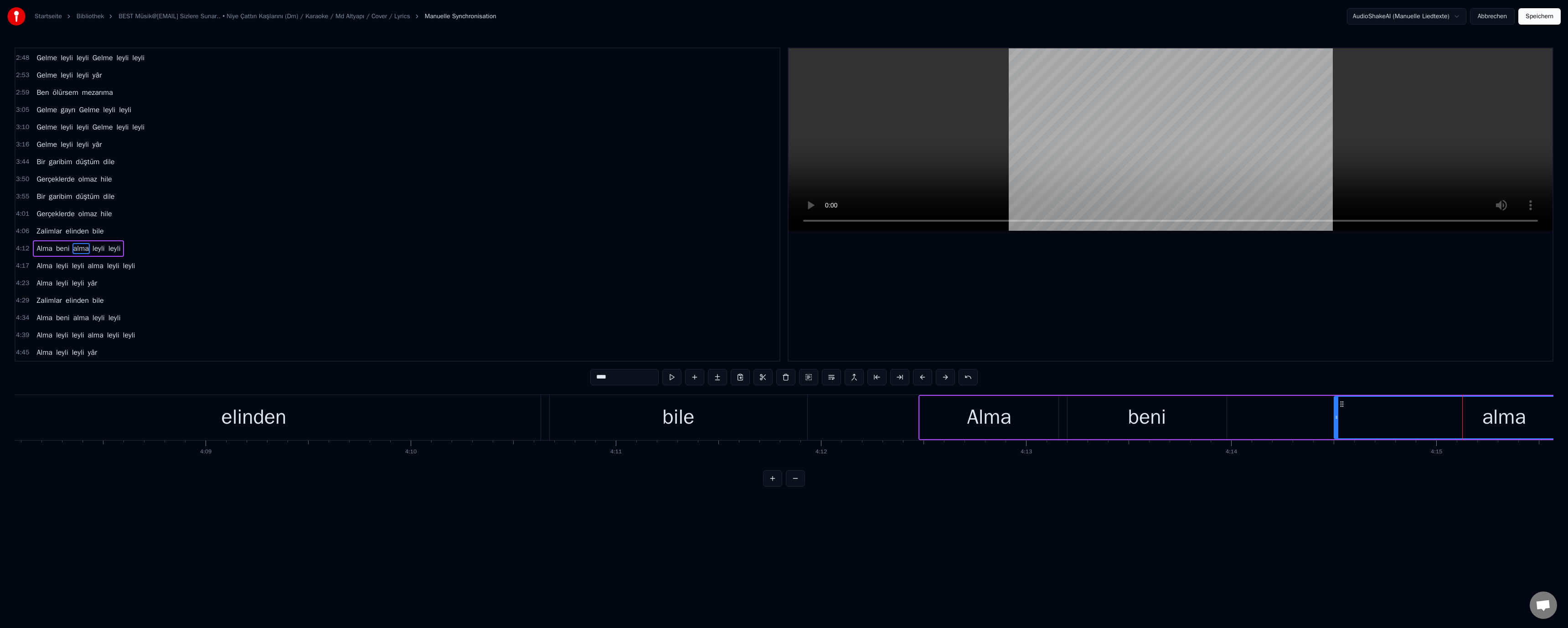 scroll, scrollTop: 311, scrollLeft: 0, axis: vertical 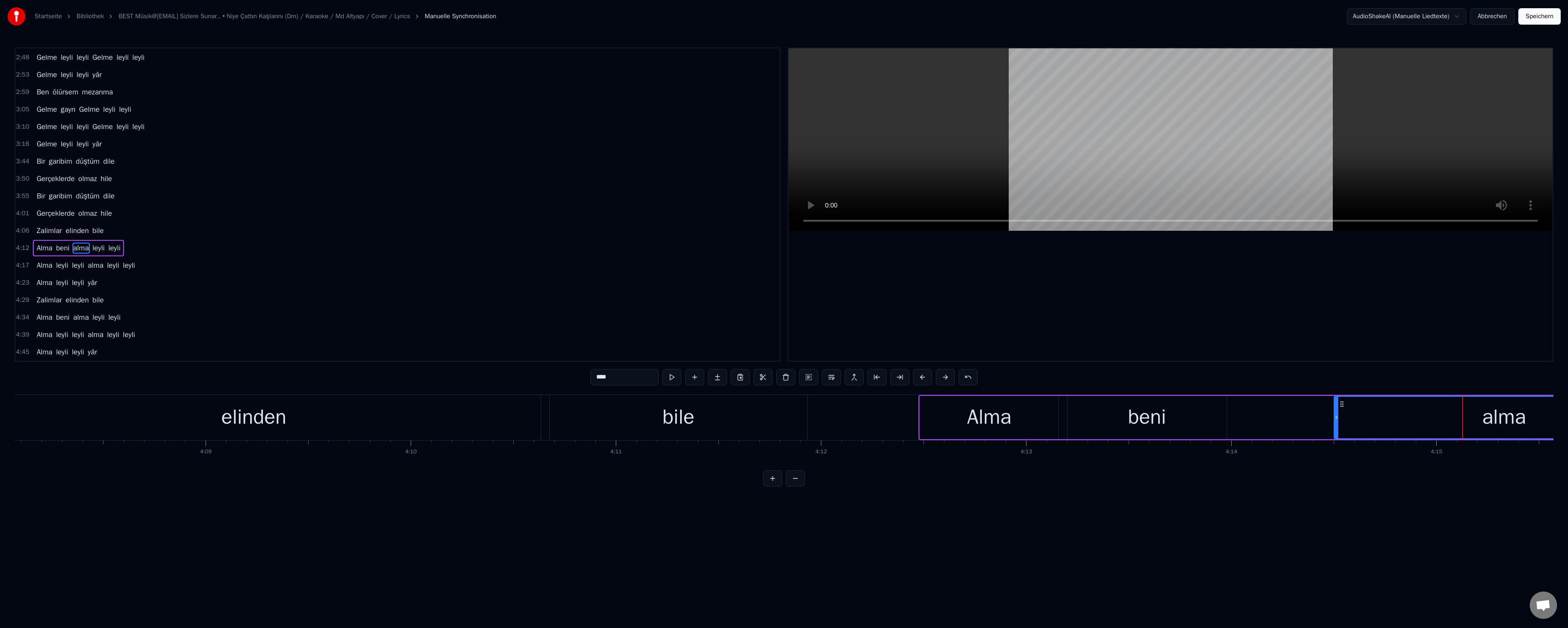 click on "****" at bounding box center [624, 377] 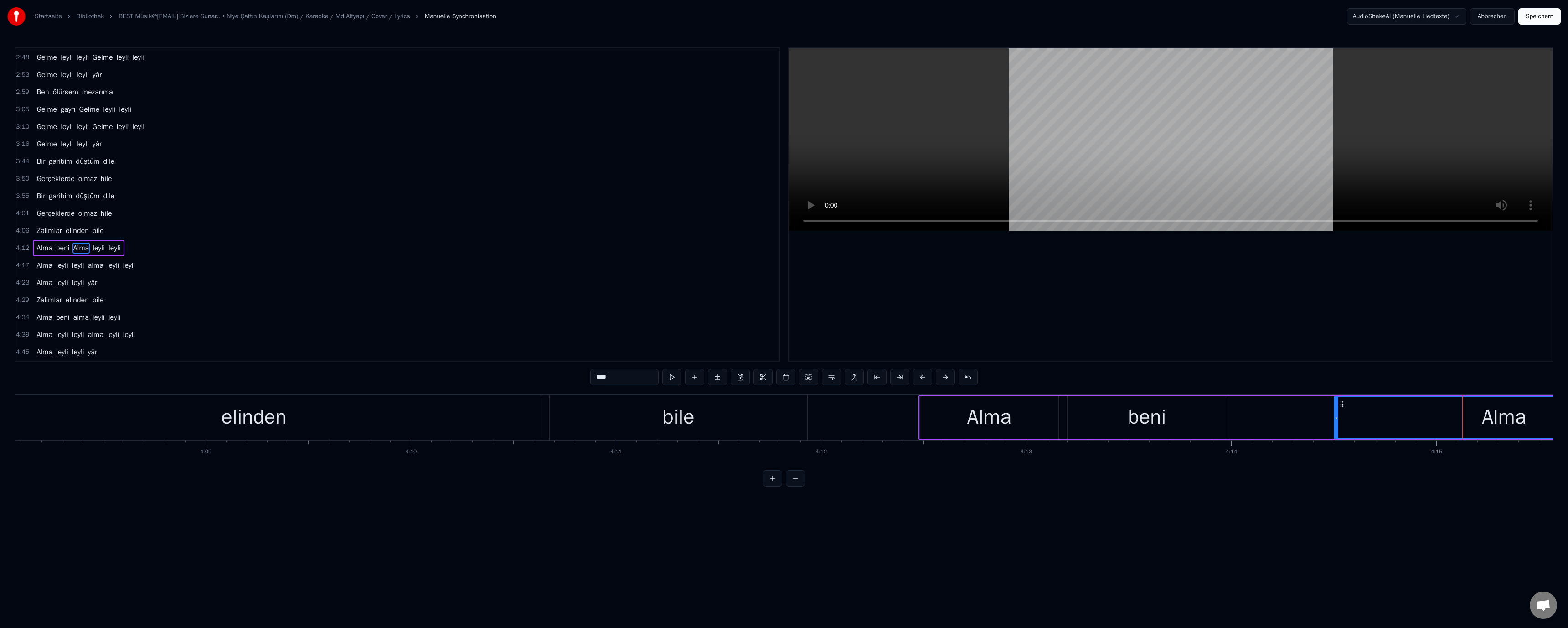 click at bounding box center (1171, 140) 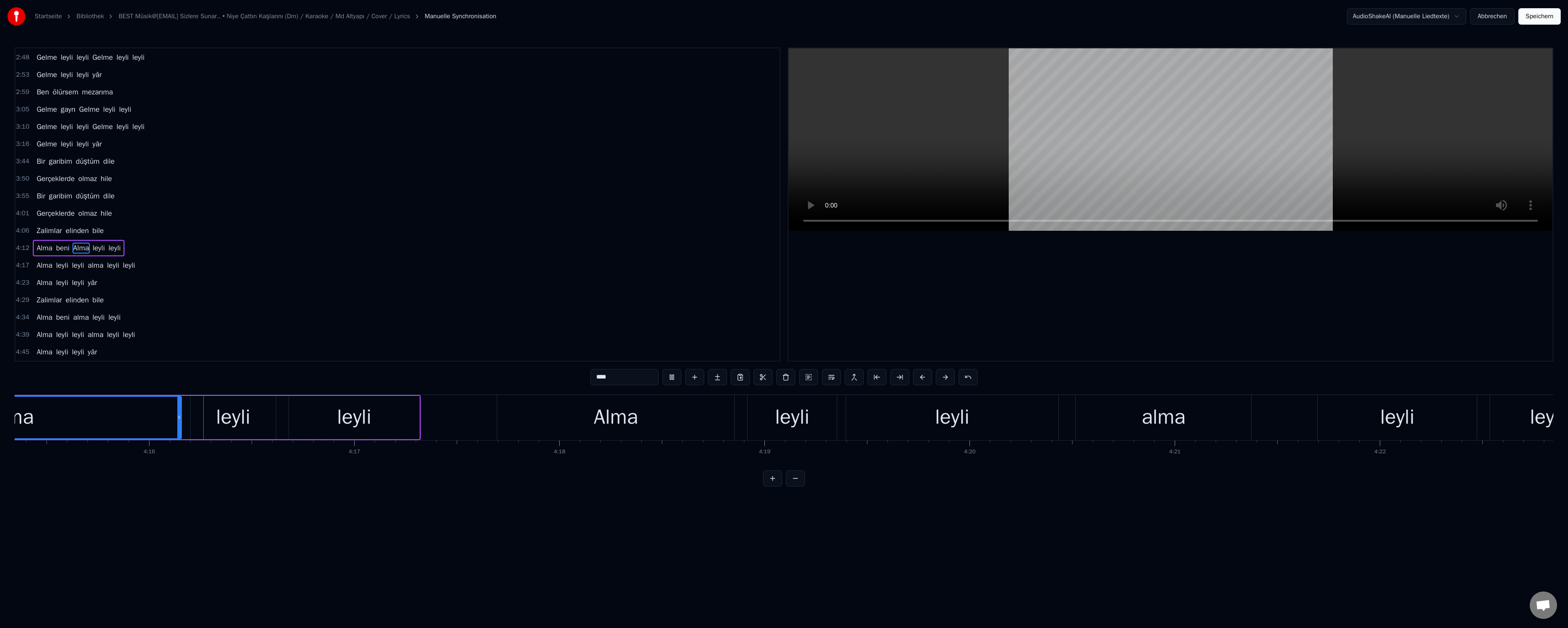 scroll, scrollTop: 0, scrollLeft: 52377, axis: horizontal 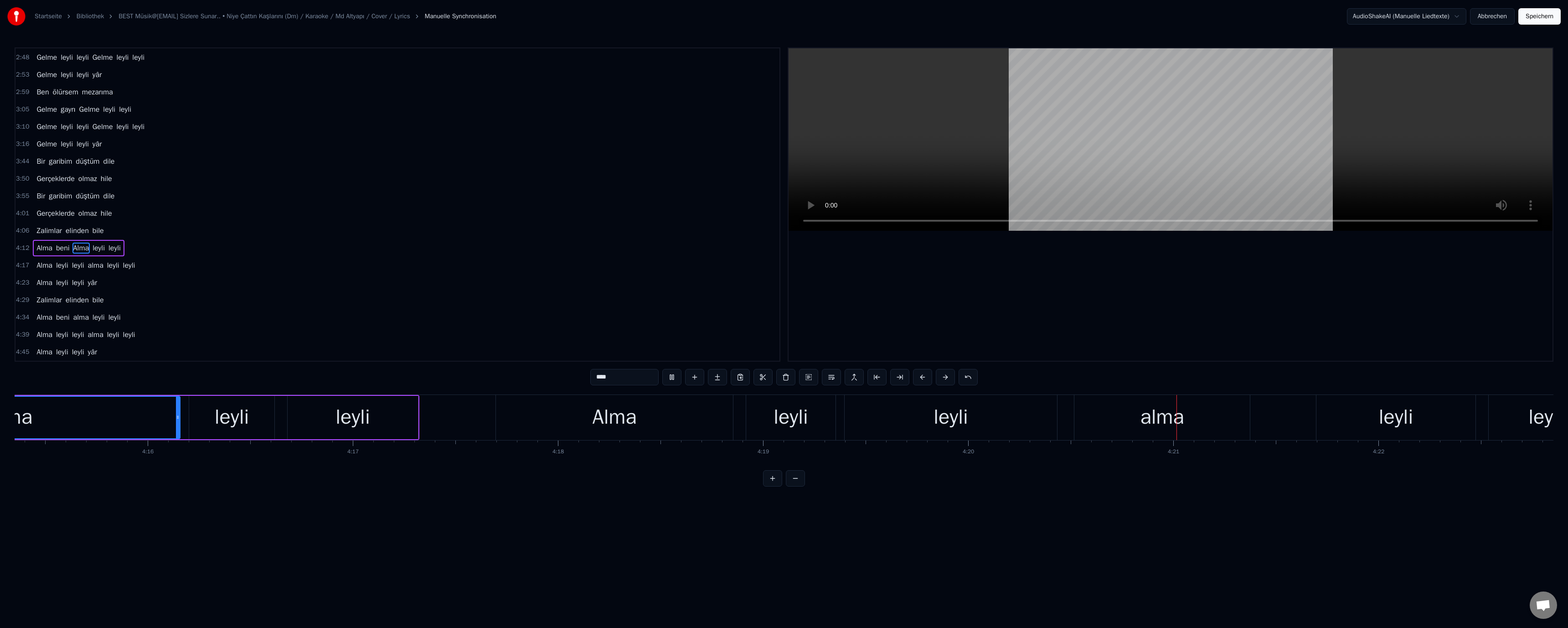click at bounding box center (1171, 140) 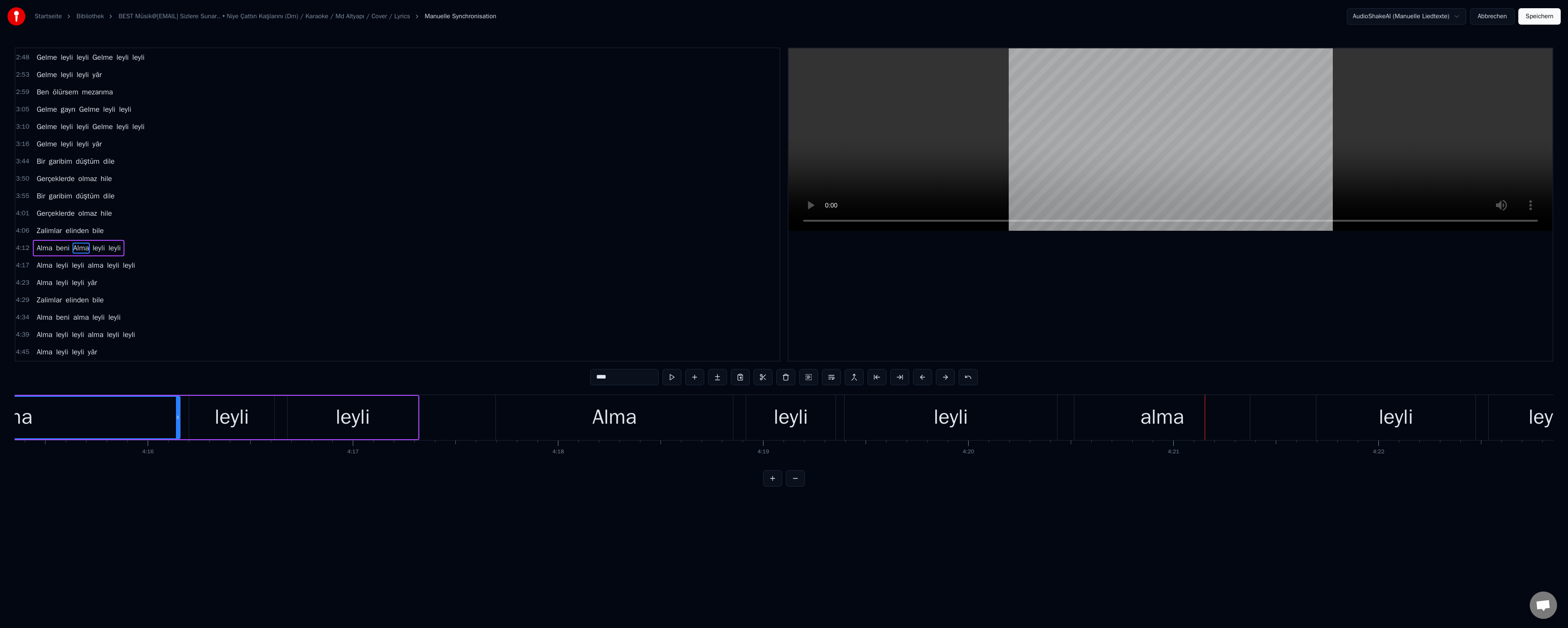 click on "alma" at bounding box center [1162, 417] 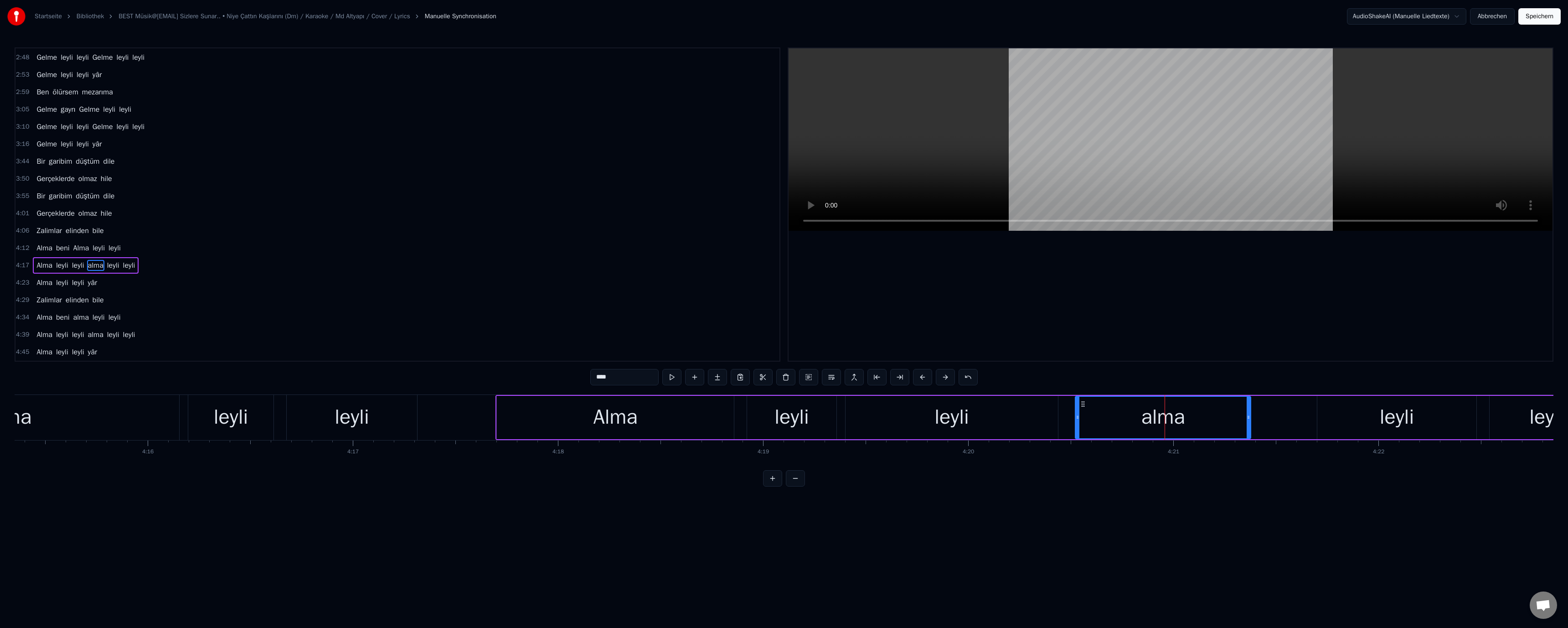 click on "****" at bounding box center (784, 378) 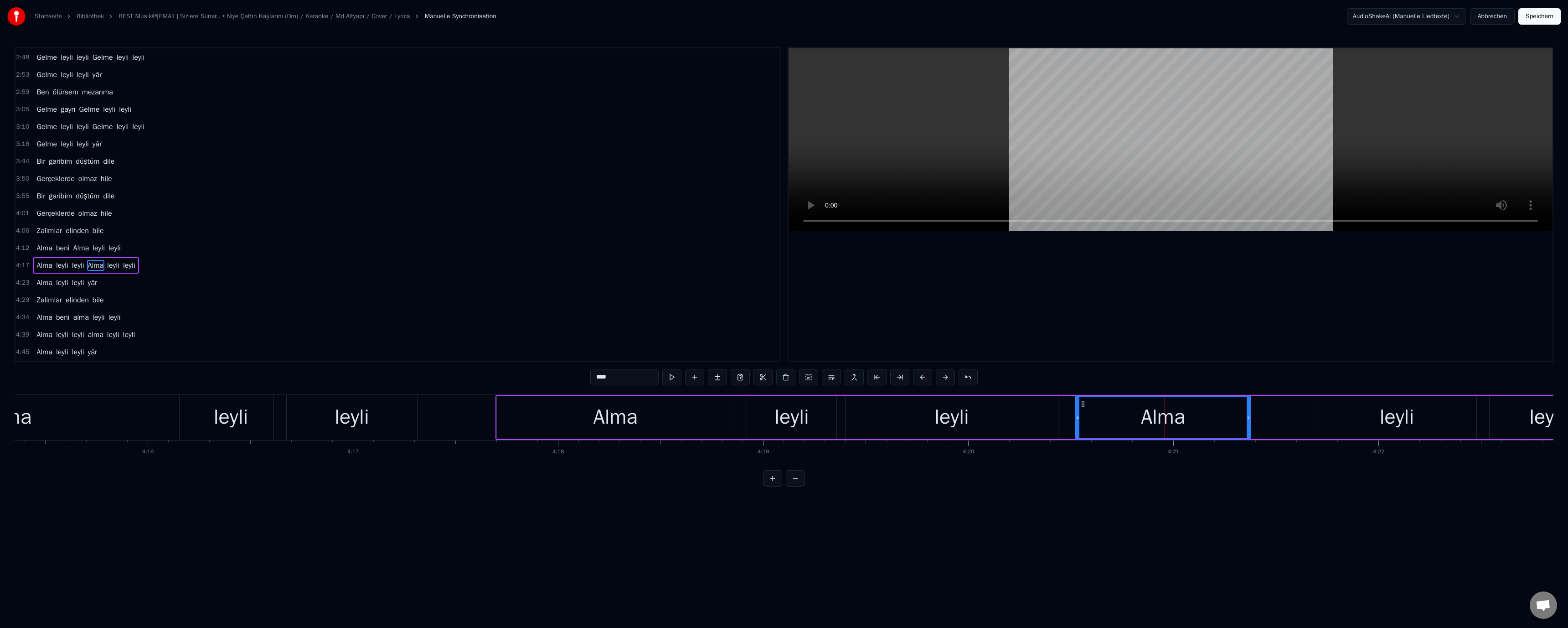 click at bounding box center [1171, 140] 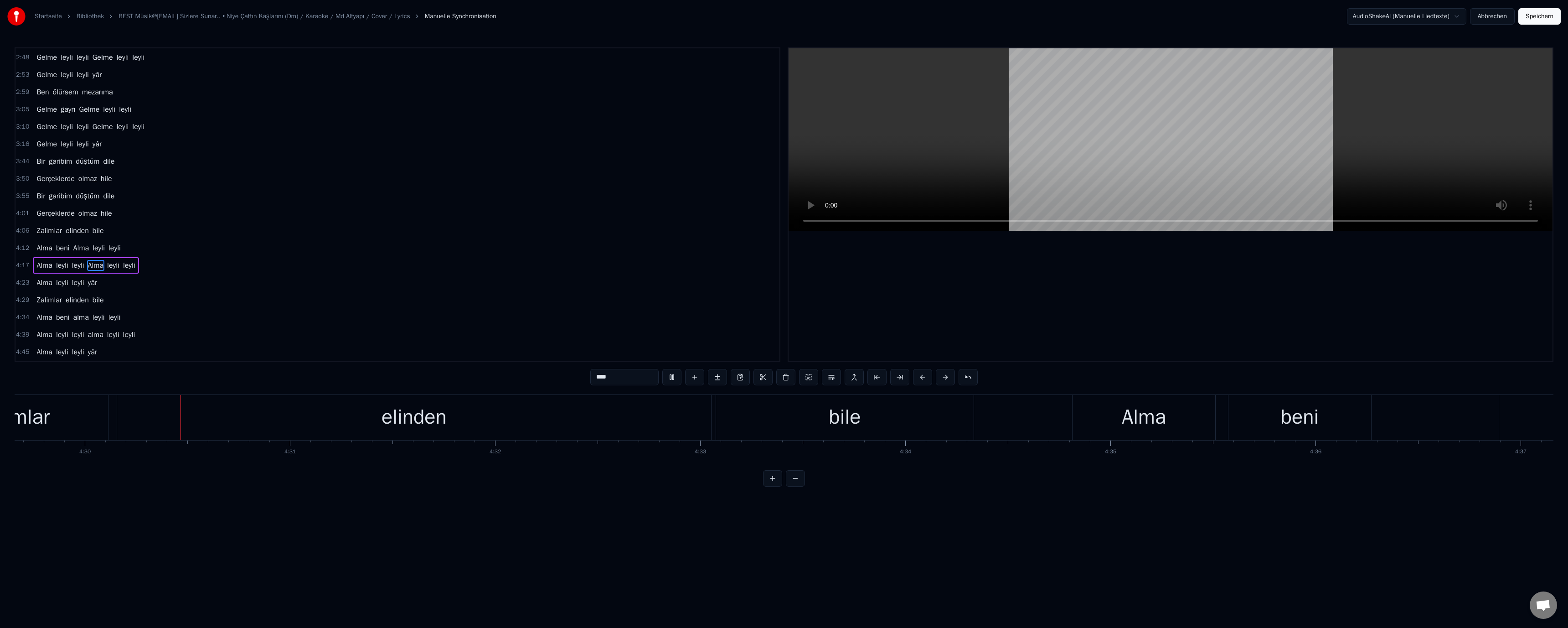 scroll, scrollTop: 0, scrollLeft: 55318, axis: horizontal 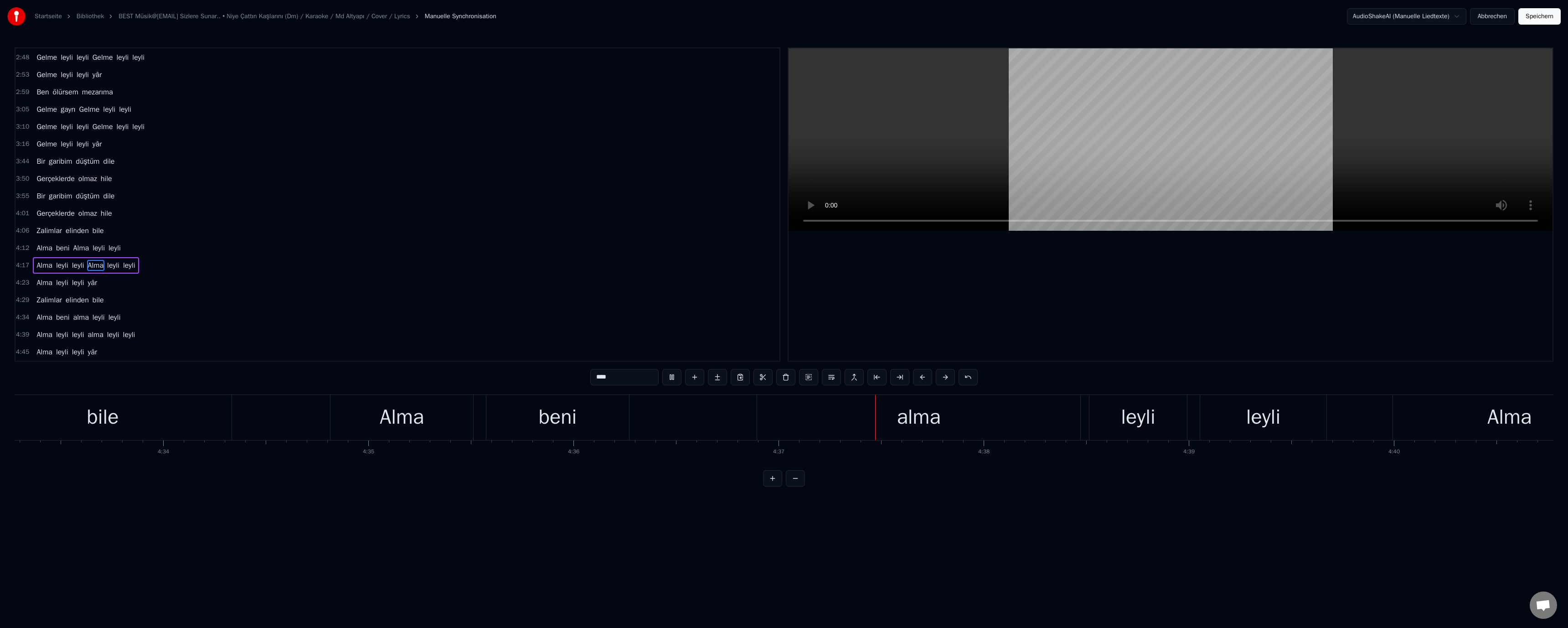 click at bounding box center (1171, 140) 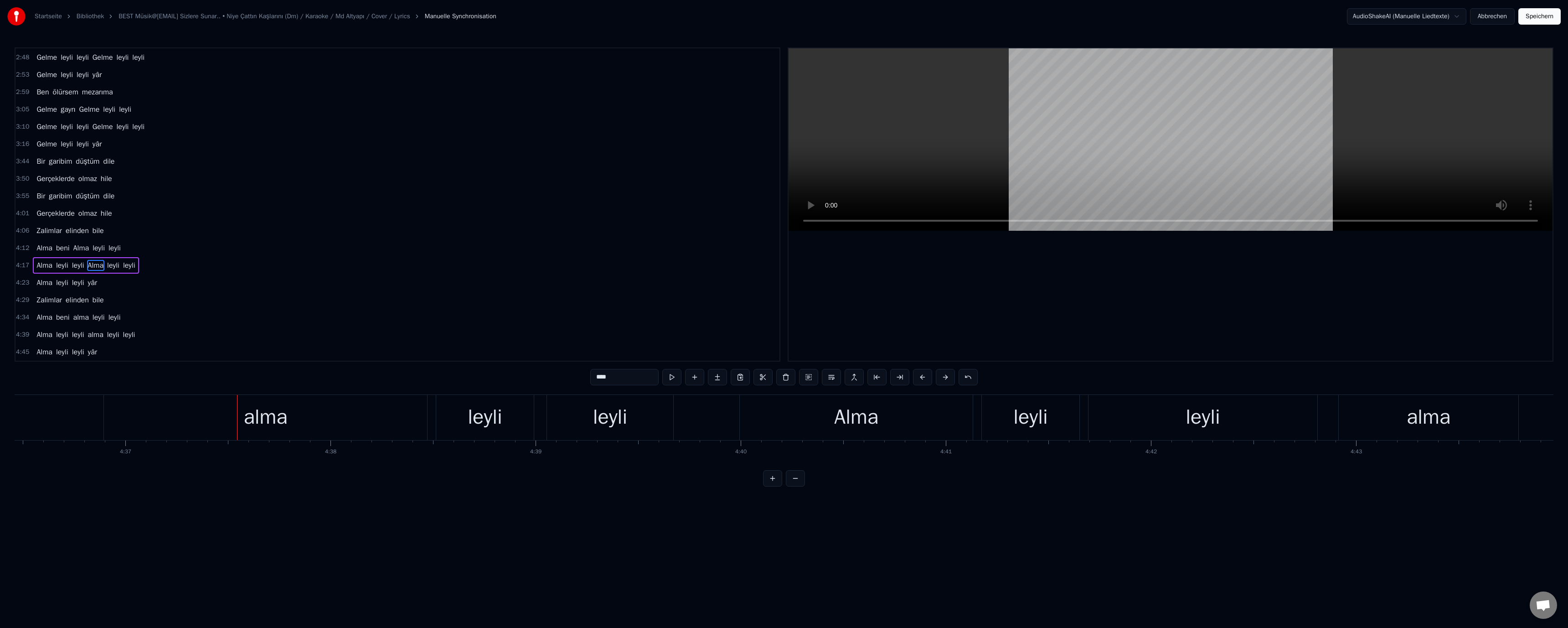 scroll, scrollTop: 0, scrollLeft: 56788, axis: horizontal 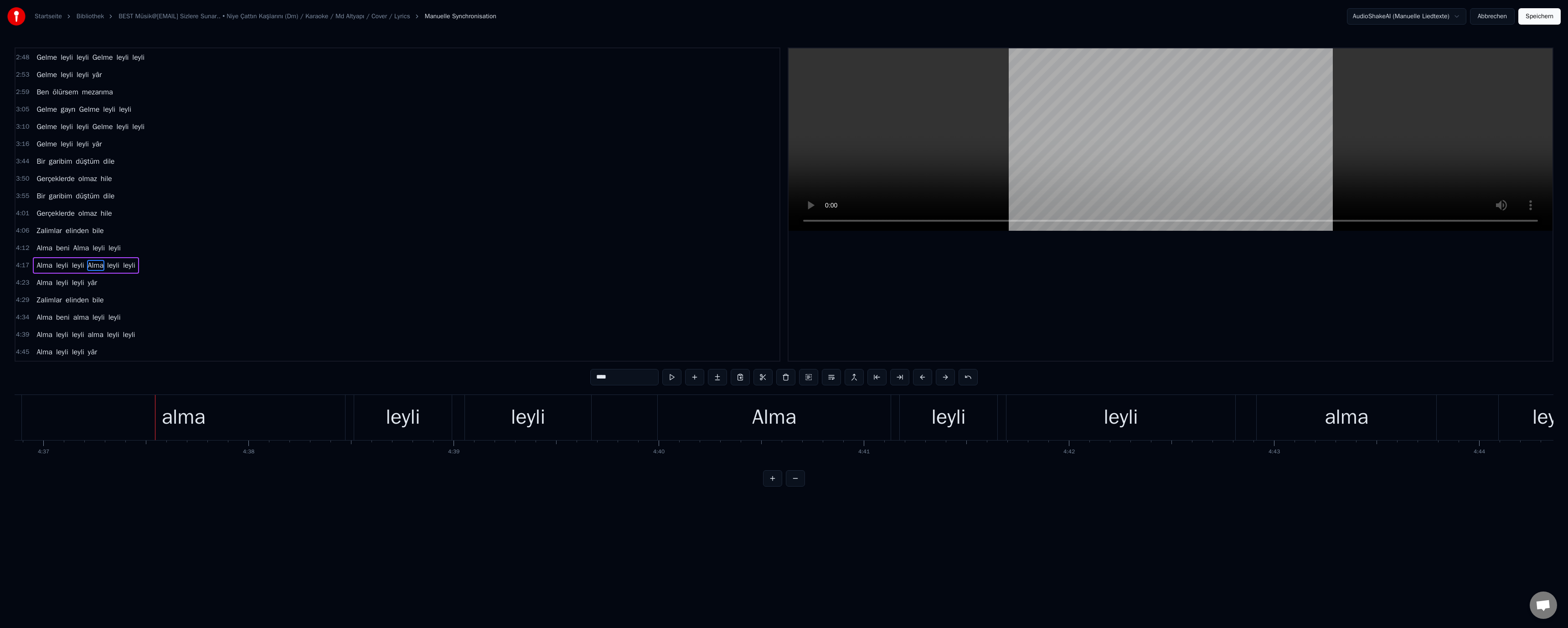 click on "alma" at bounding box center [183, 417] 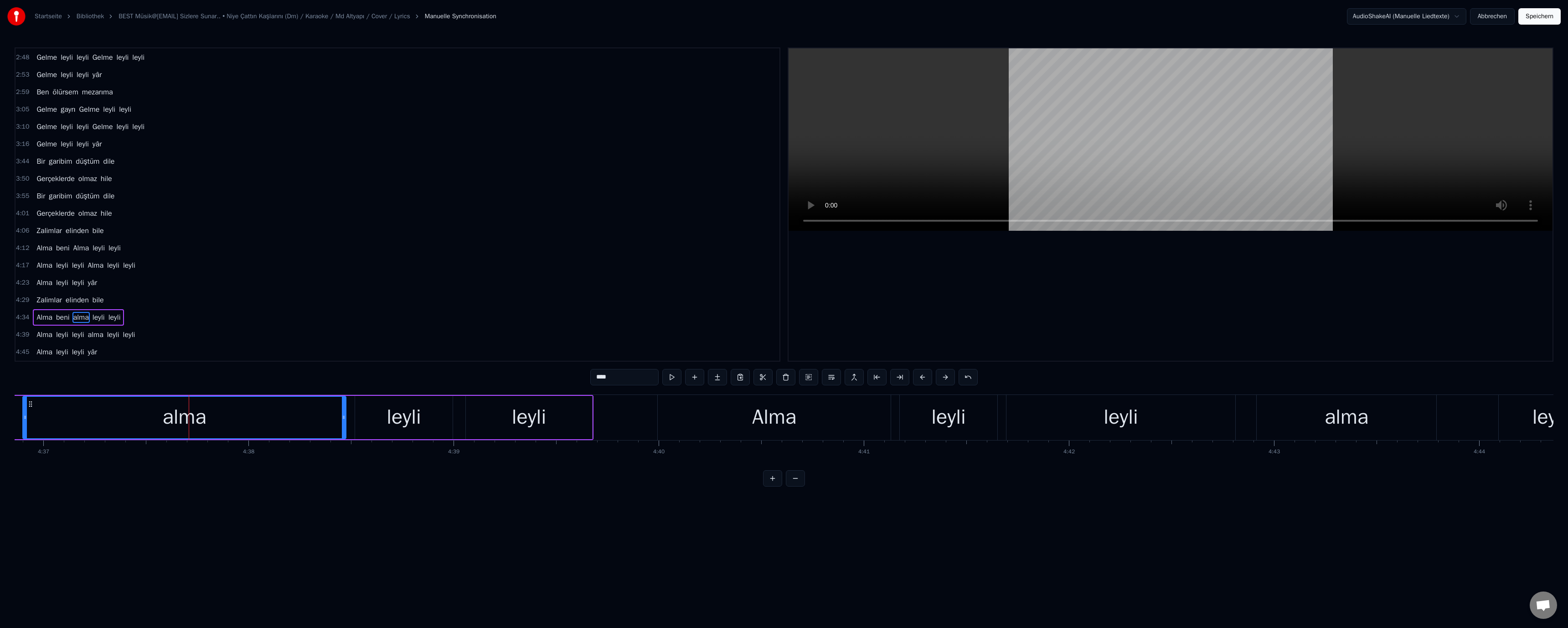 click on "****" at bounding box center (624, 377) 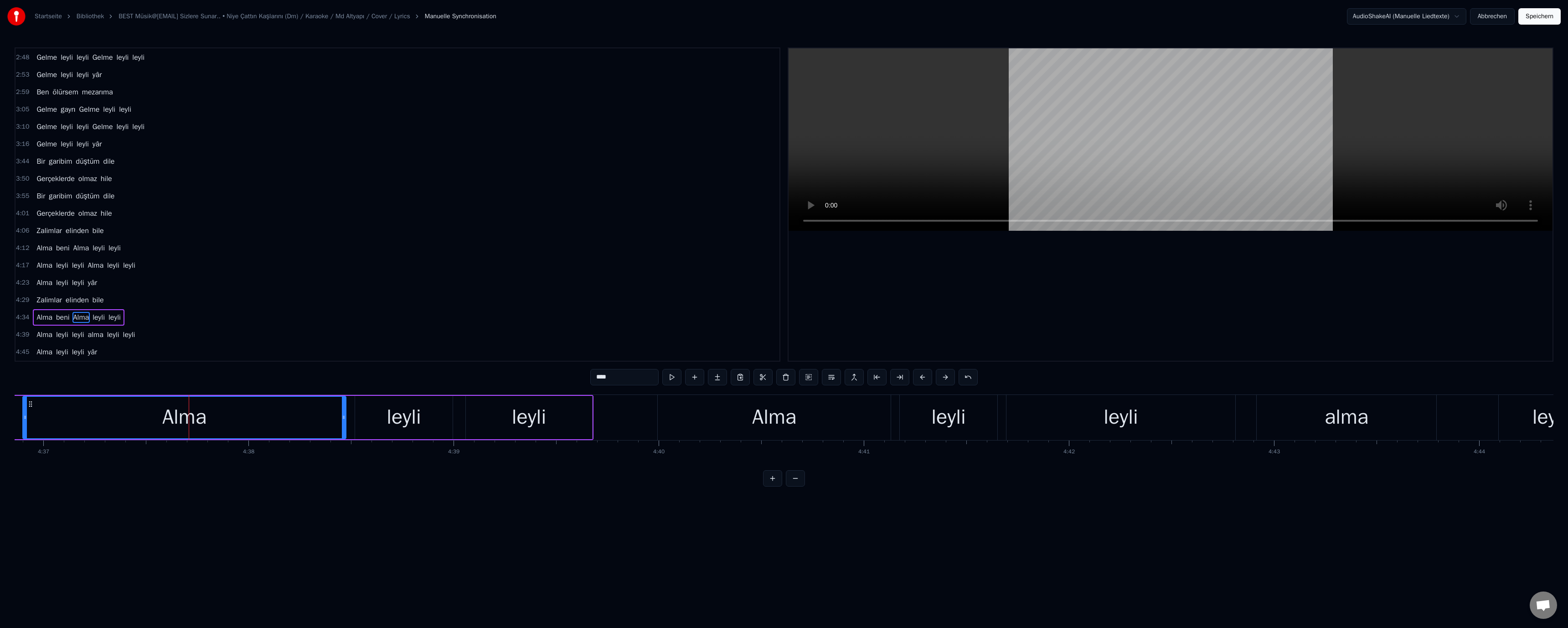 click at bounding box center [1171, 140] 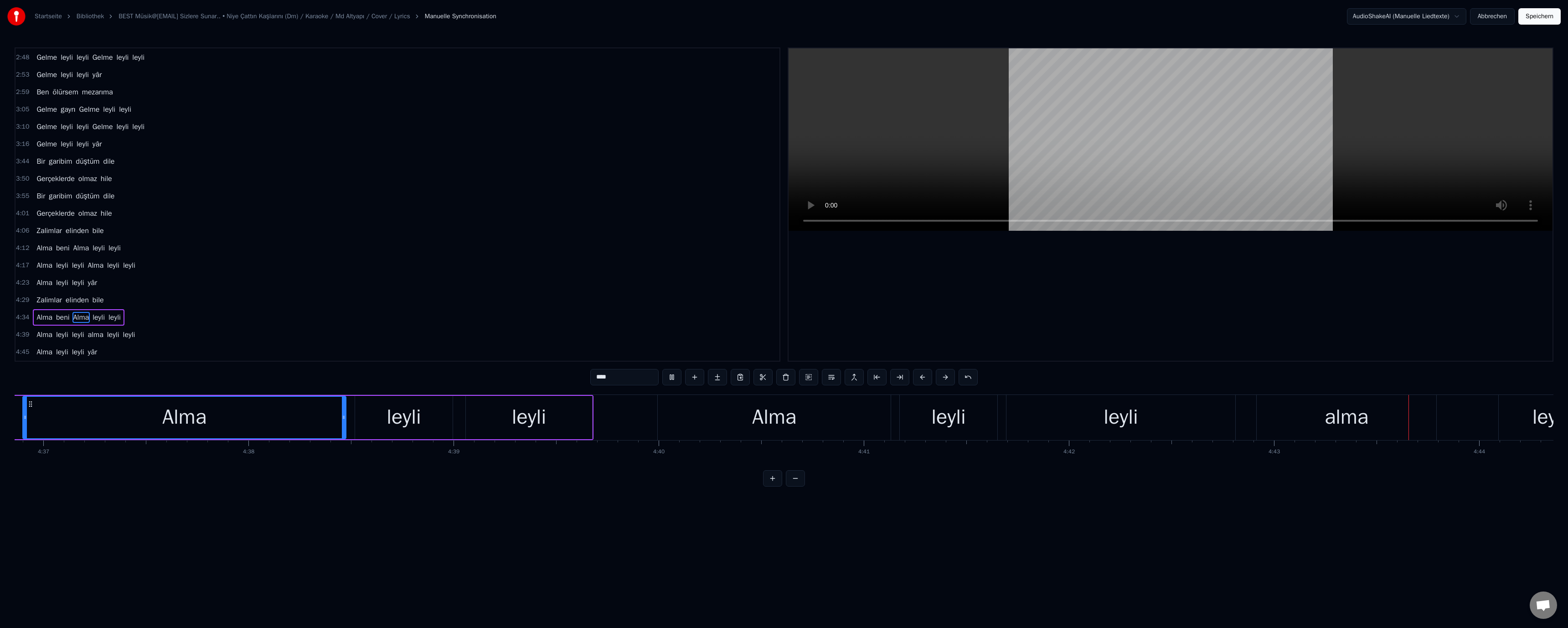 click on "alma" at bounding box center (1346, 417) 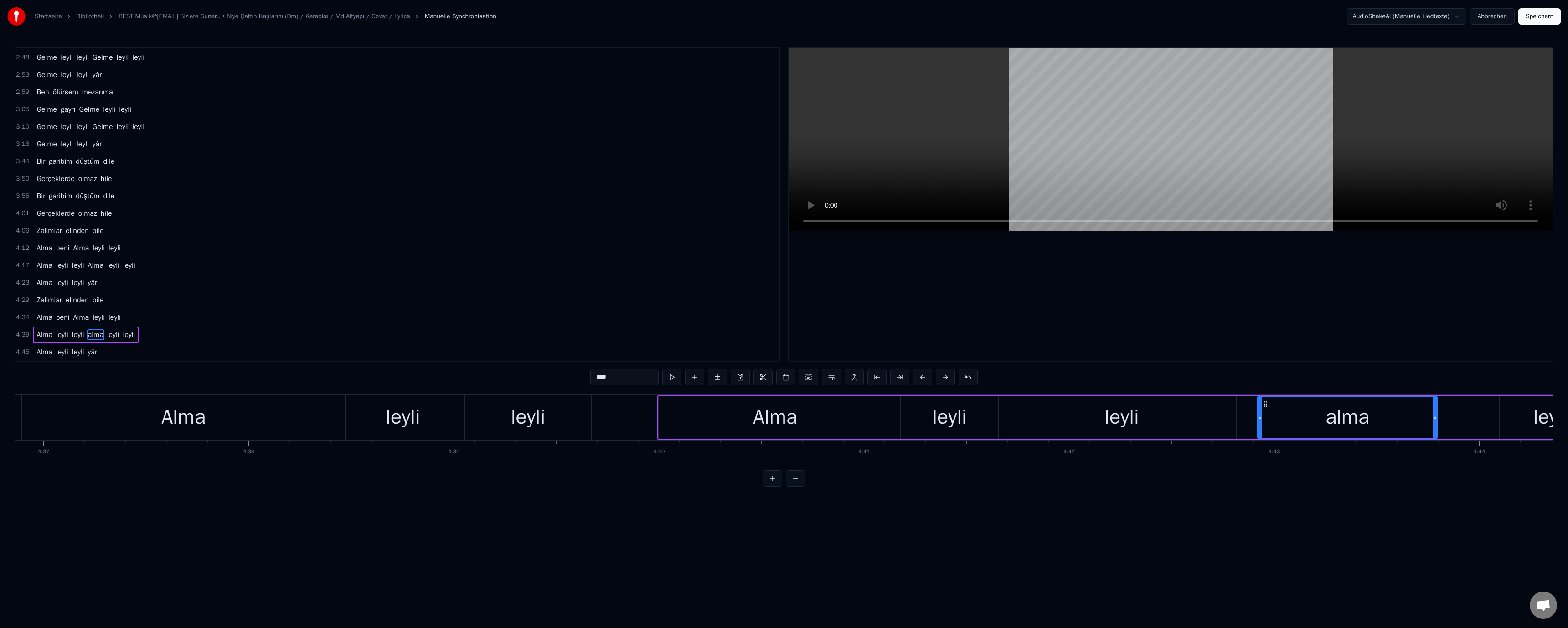 drag, startPoint x: 596, startPoint y: 378, endPoint x: 599, endPoint y: 381, distance: 4.242641 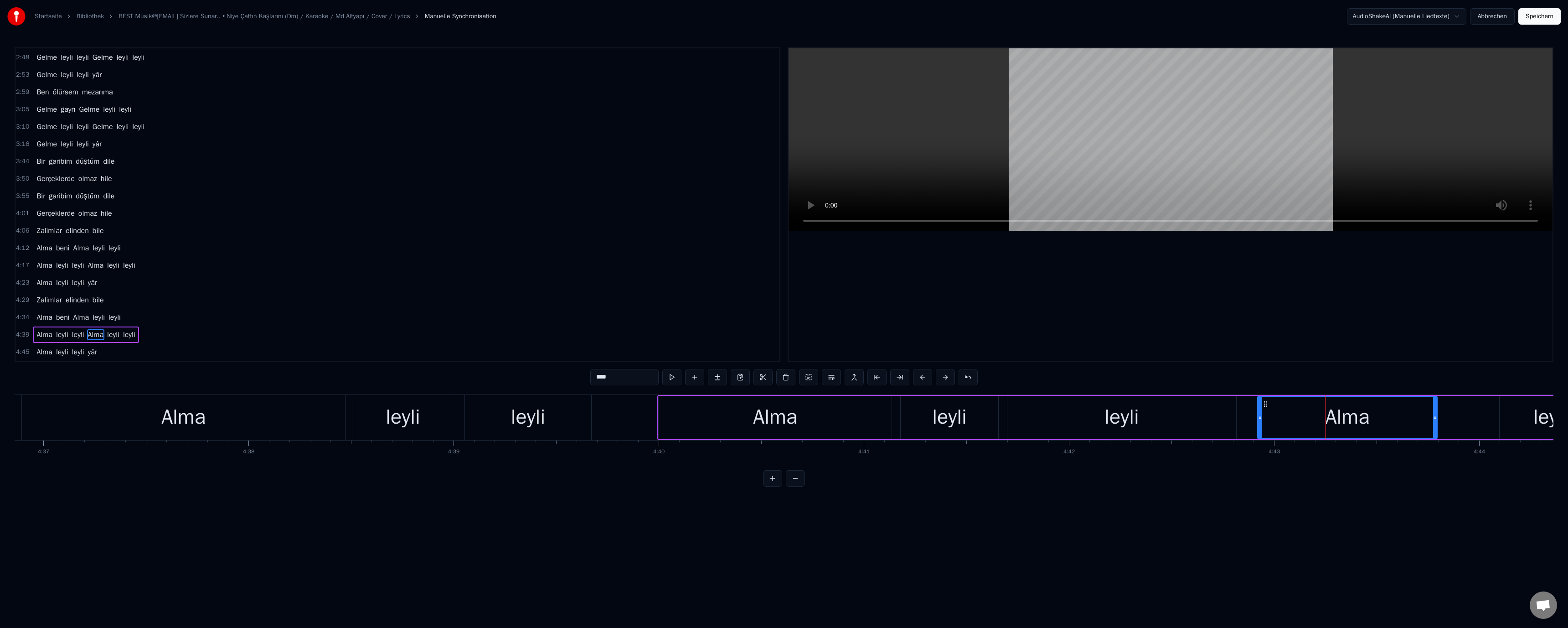 type on "****" 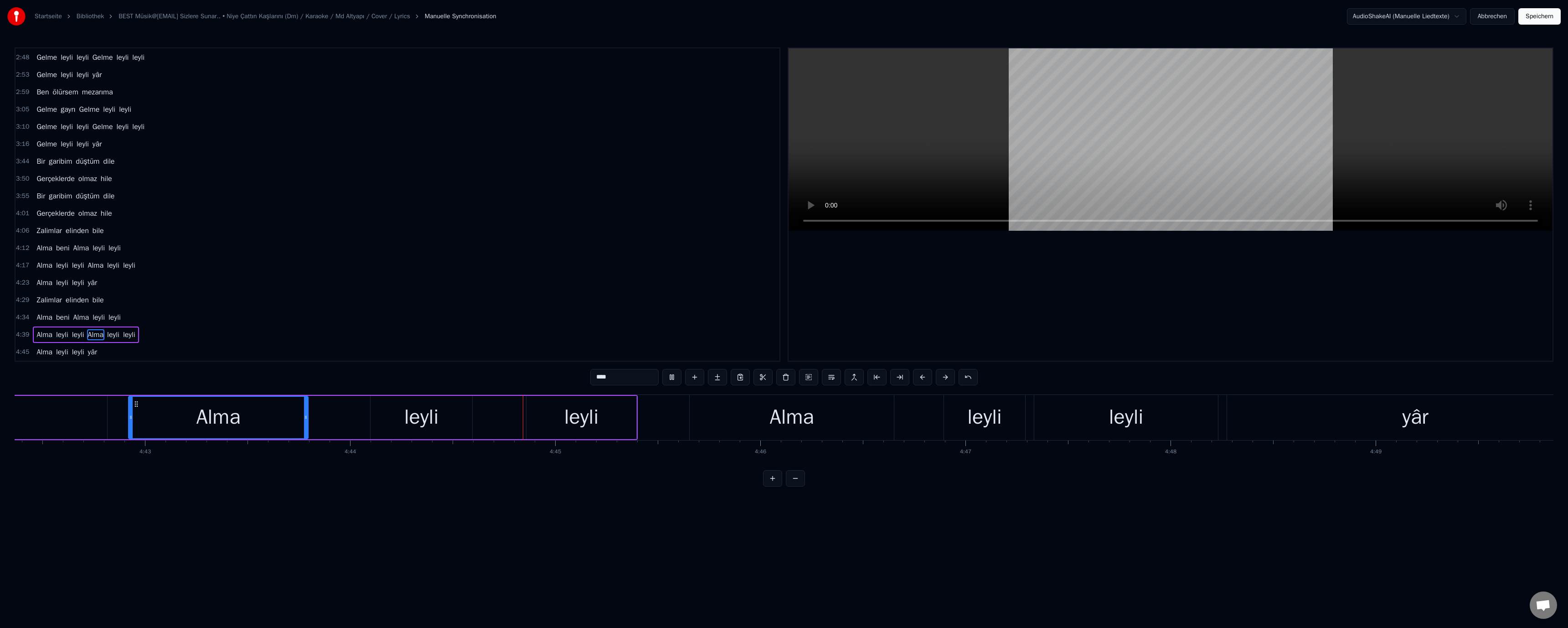 scroll, scrollTop: 0, scrollLeft: 58258, axis: horizontal 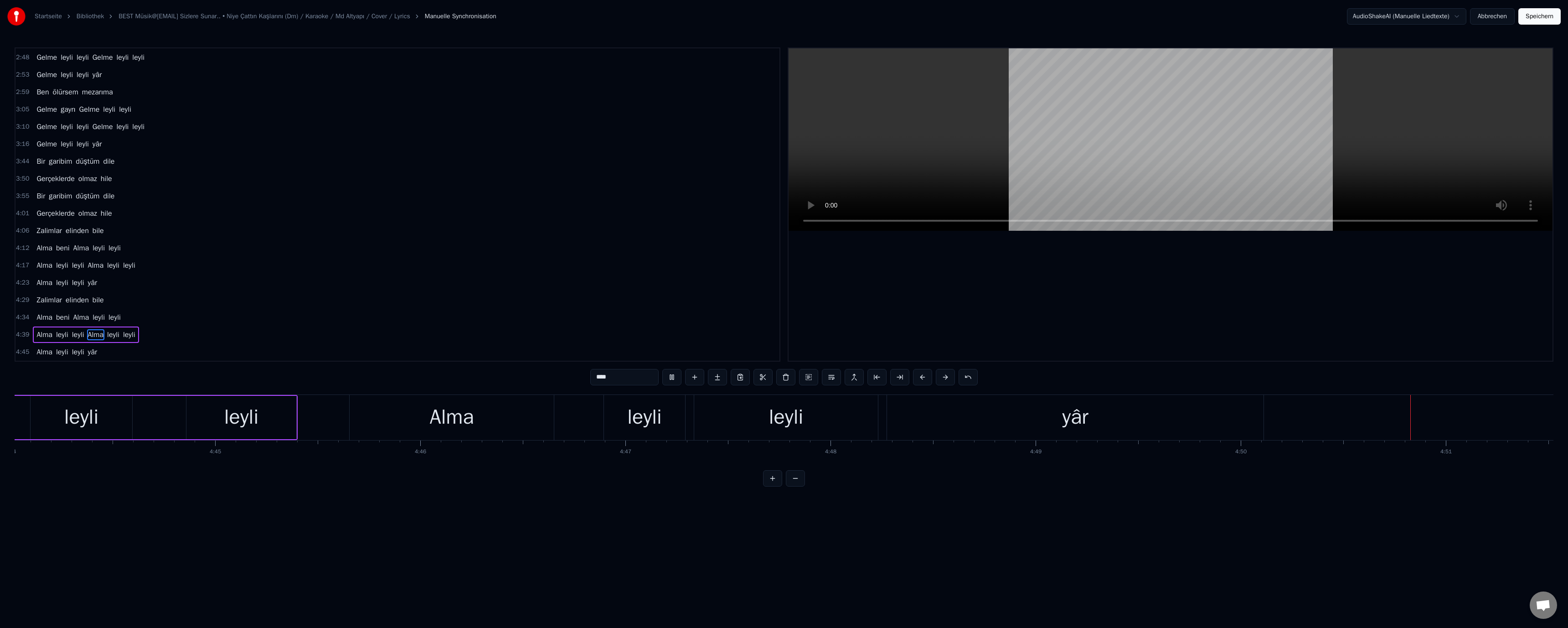 click on "Speichern" at bounding box center [1539, 16] 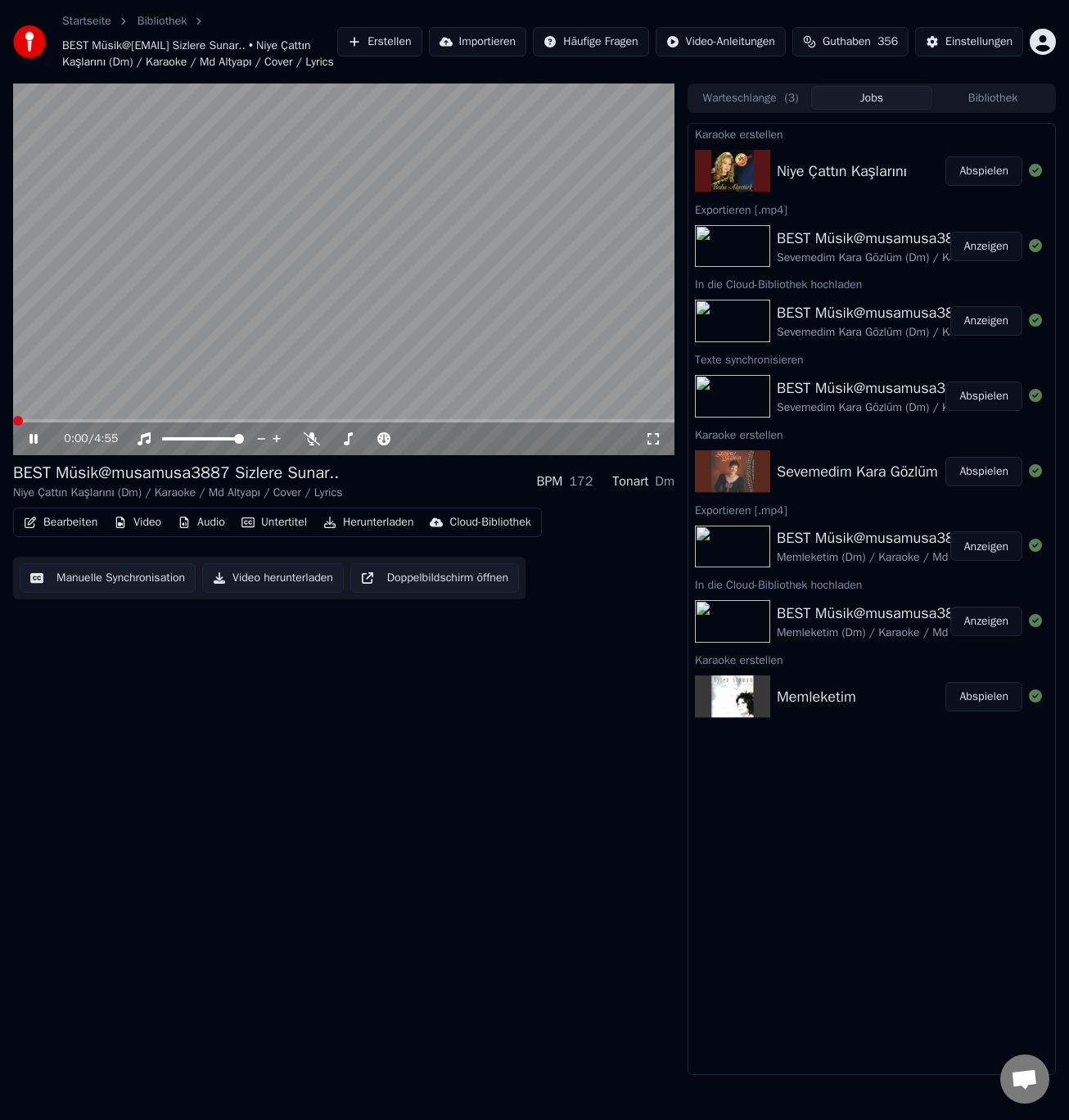 click on "Guthaben" at bounding box center [846, 42] 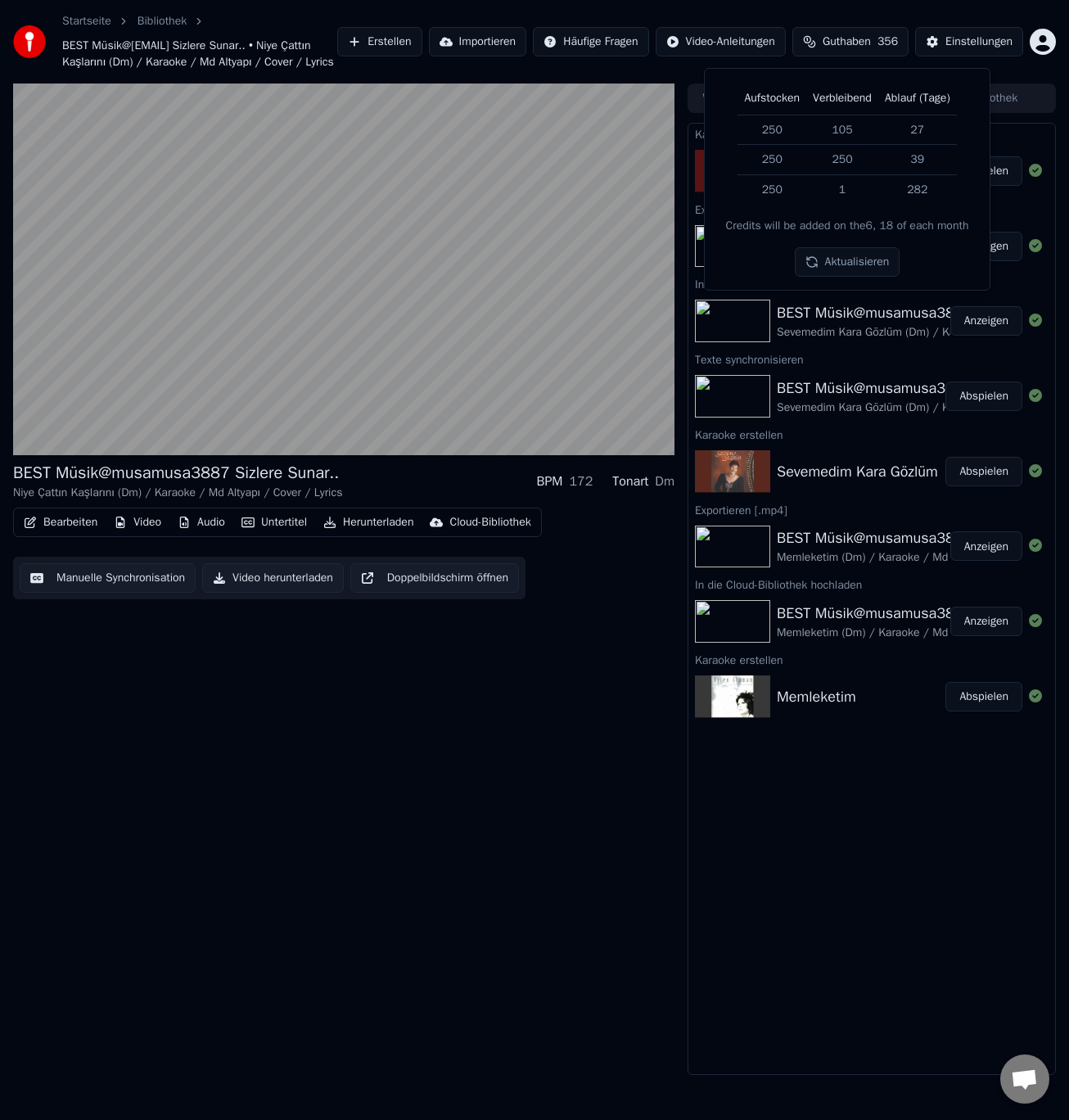 click on "Aktualisieren" at bounding box center [847, 262] 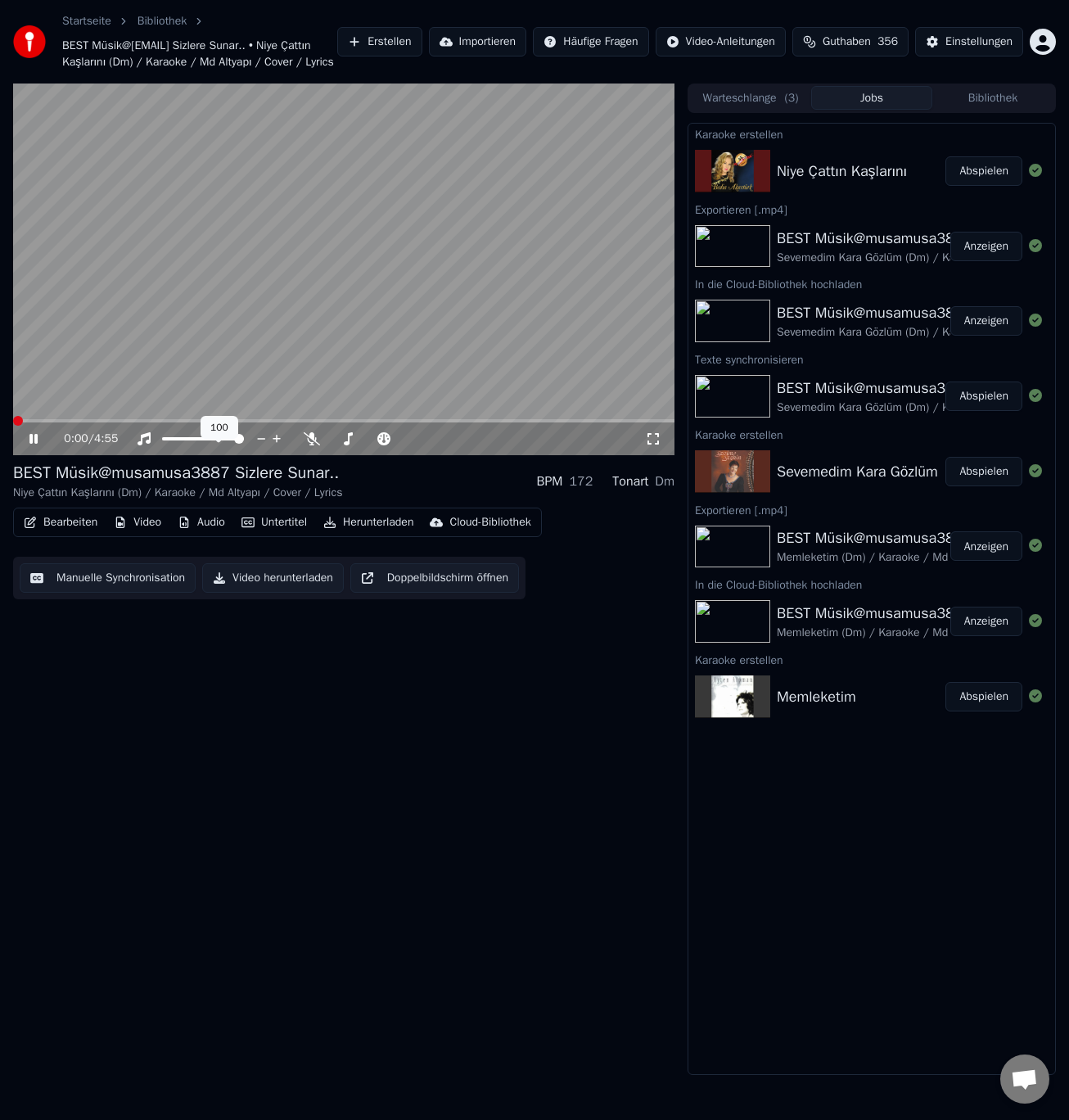 click at bounding box center (239, 439) 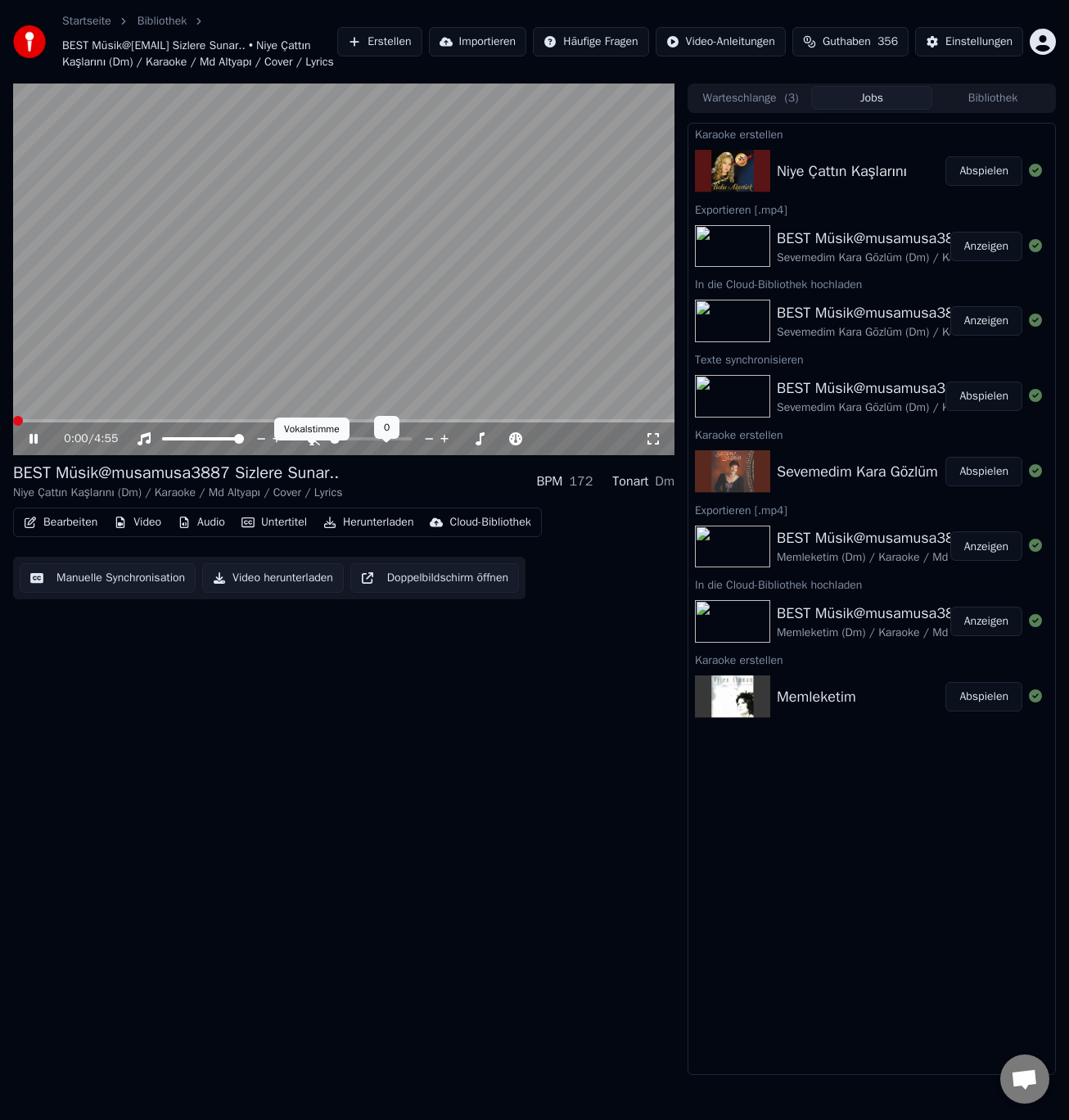 click 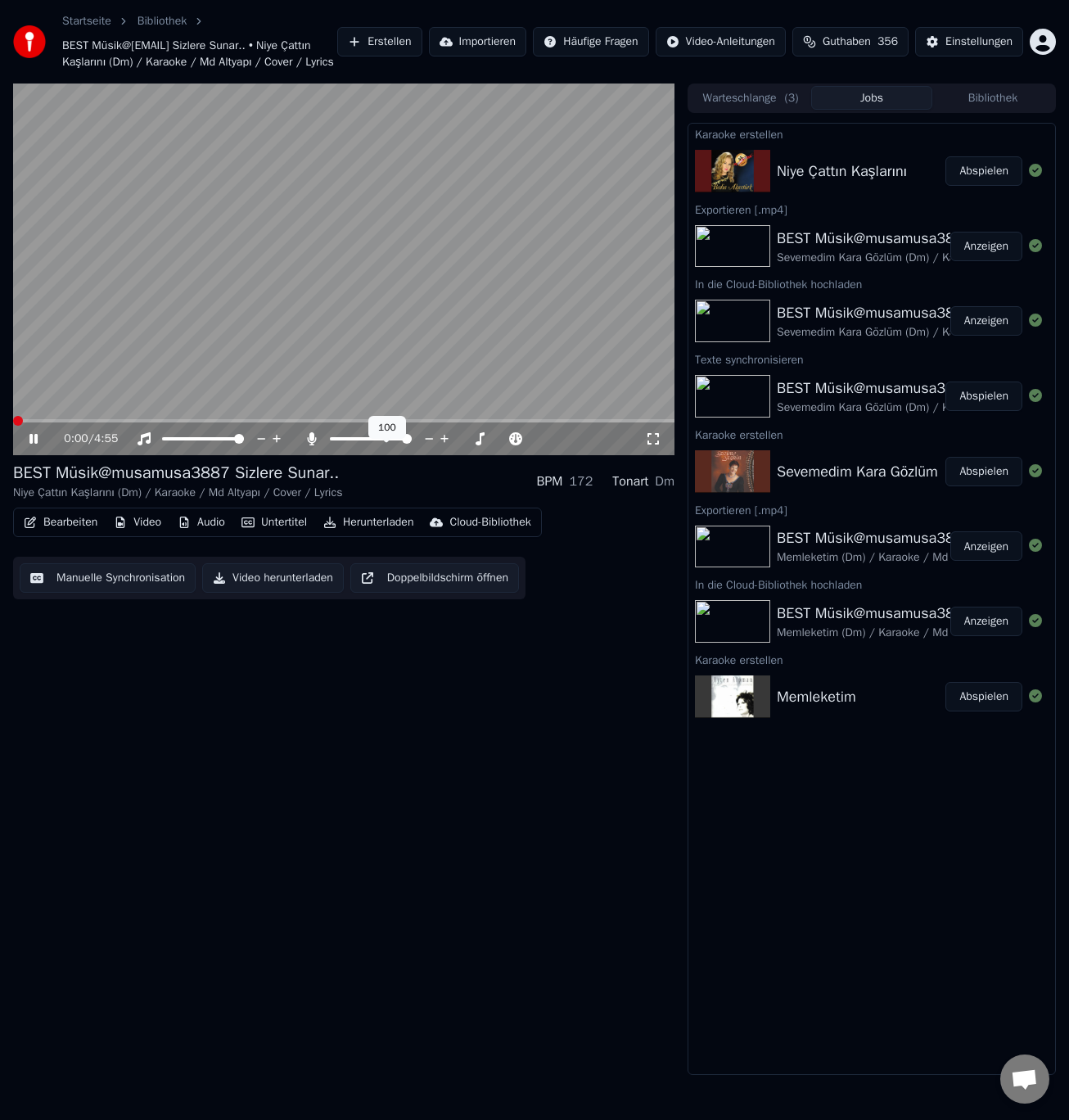 click 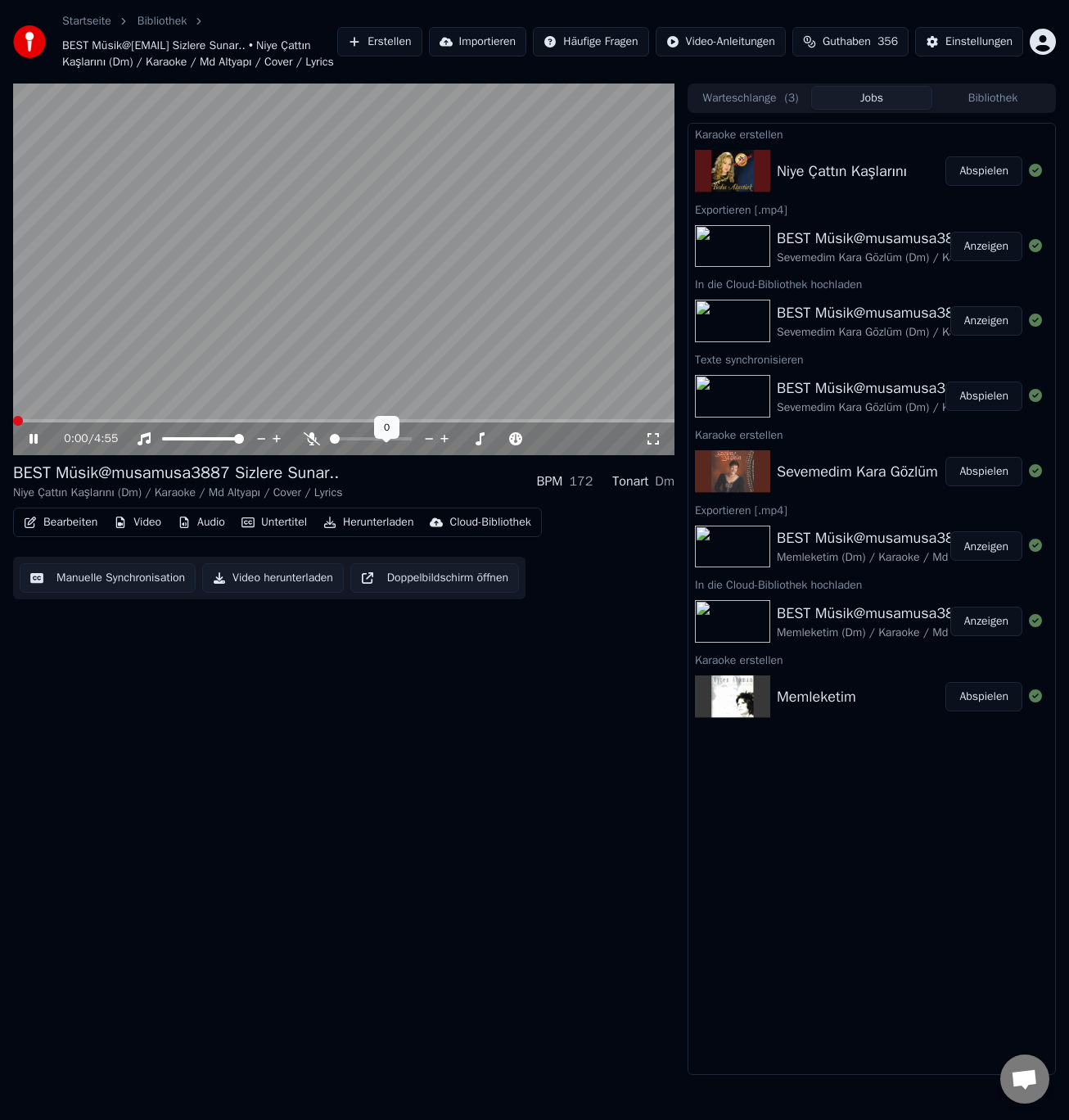 click 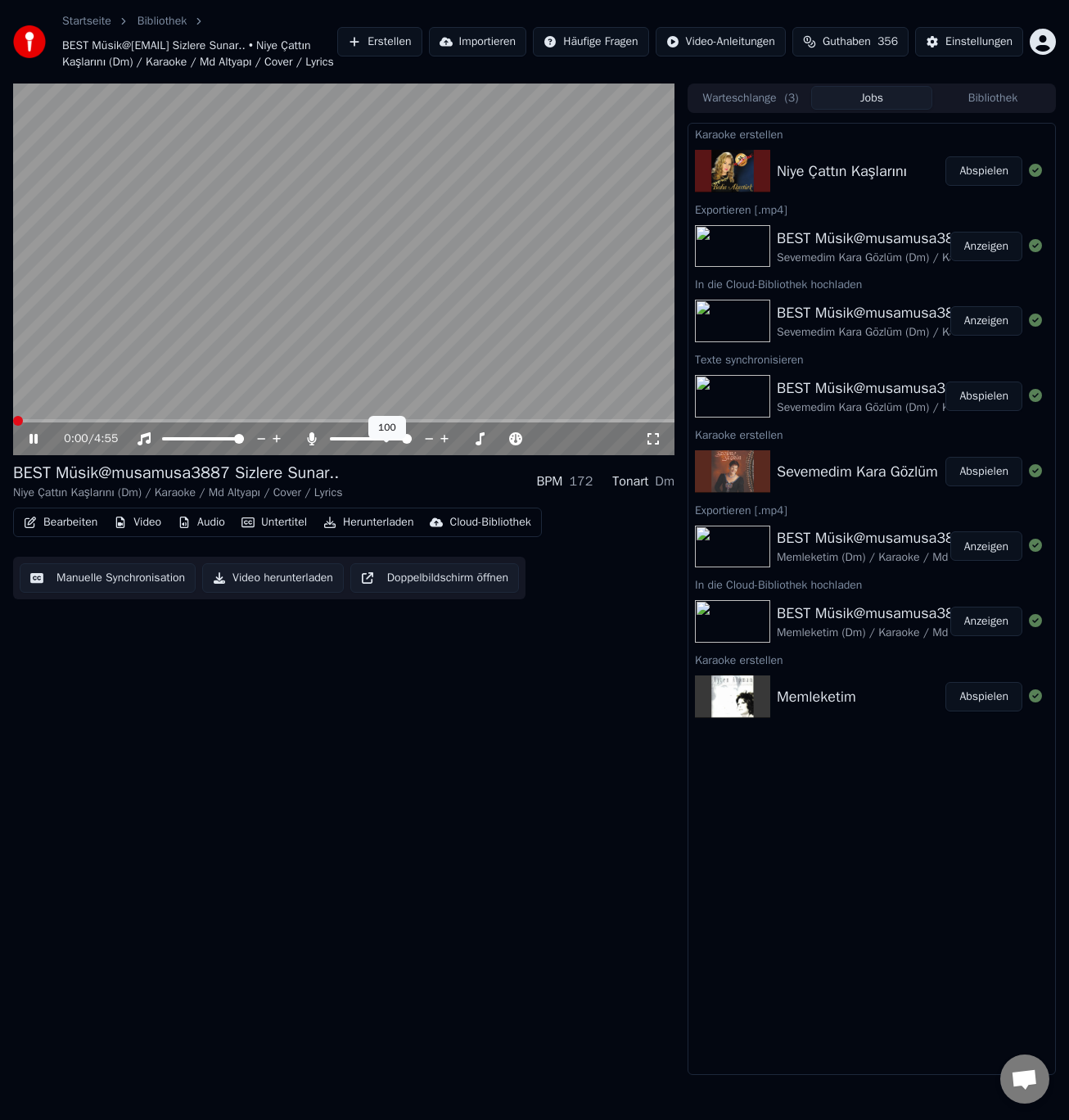 click 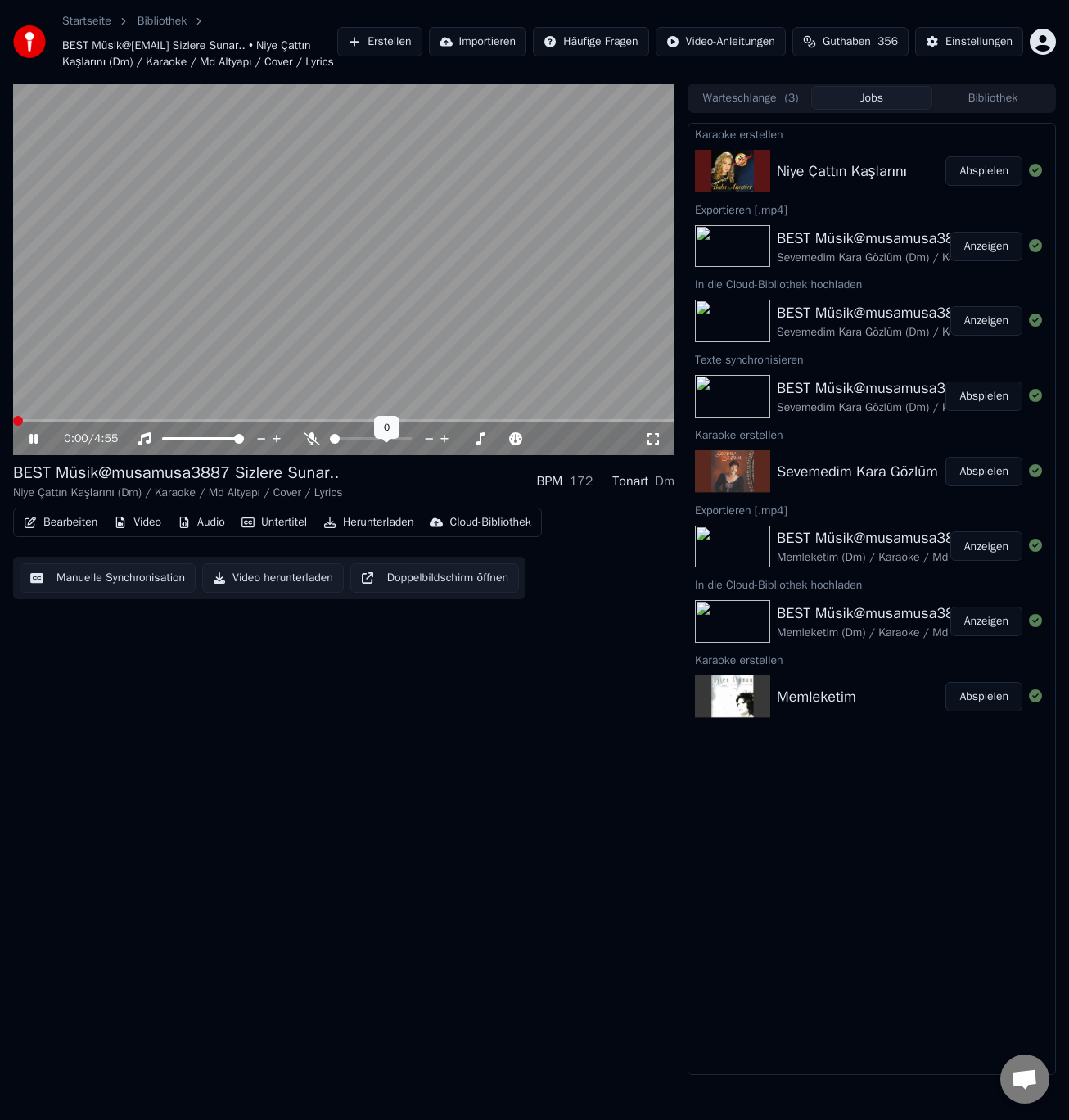 click 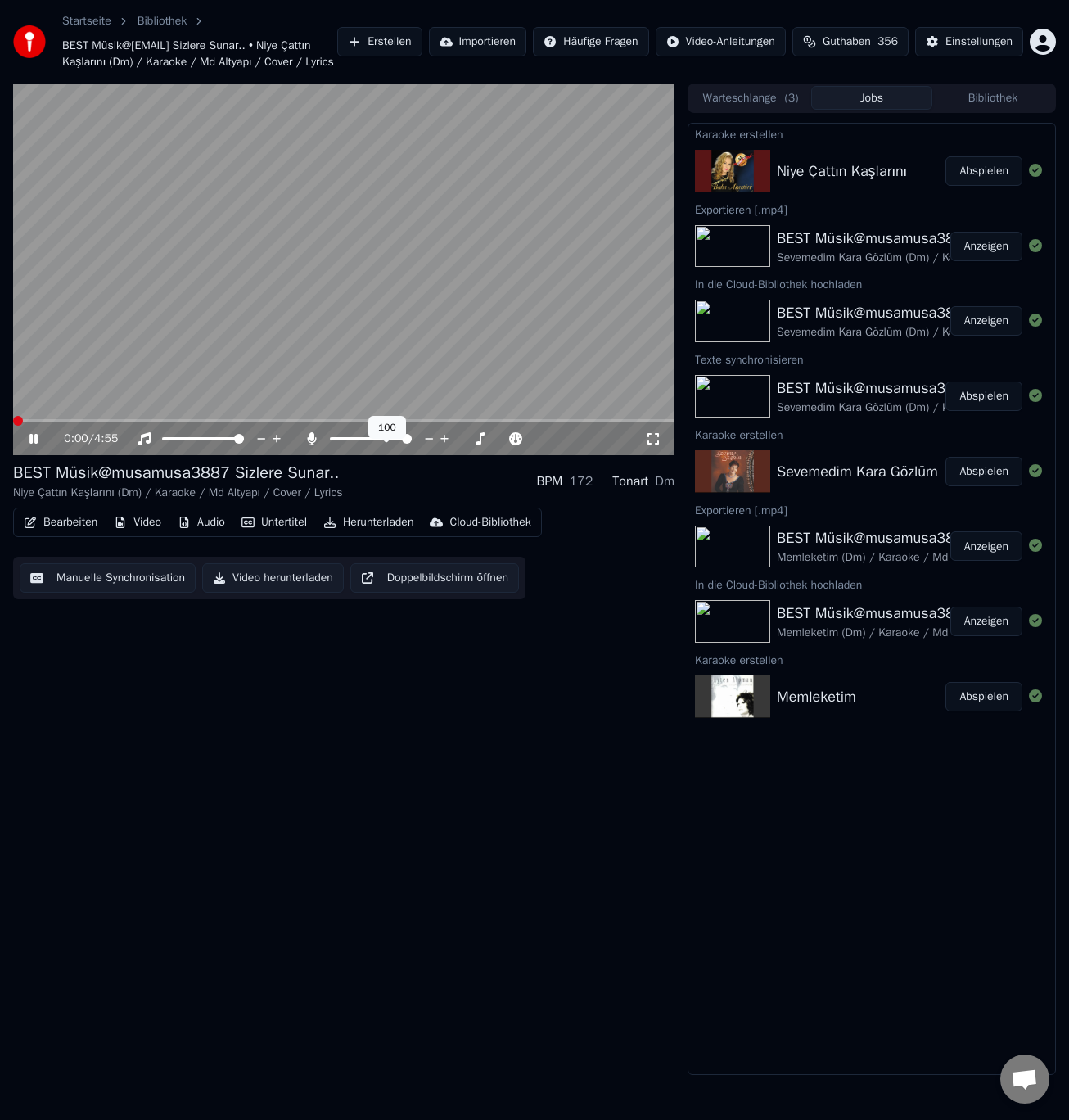 click 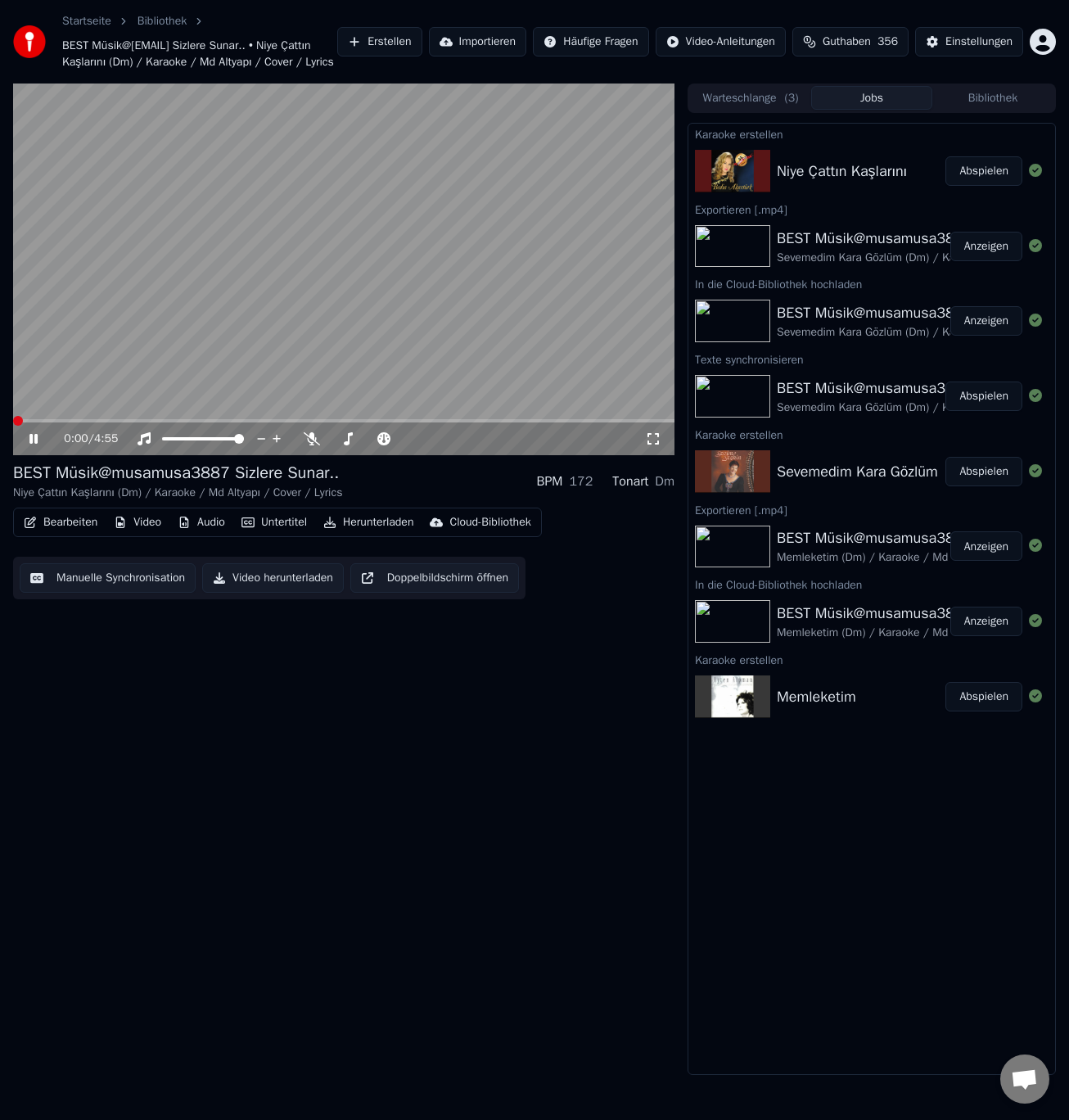 click on "Bearbeiten" at bounding box center (61, 522) 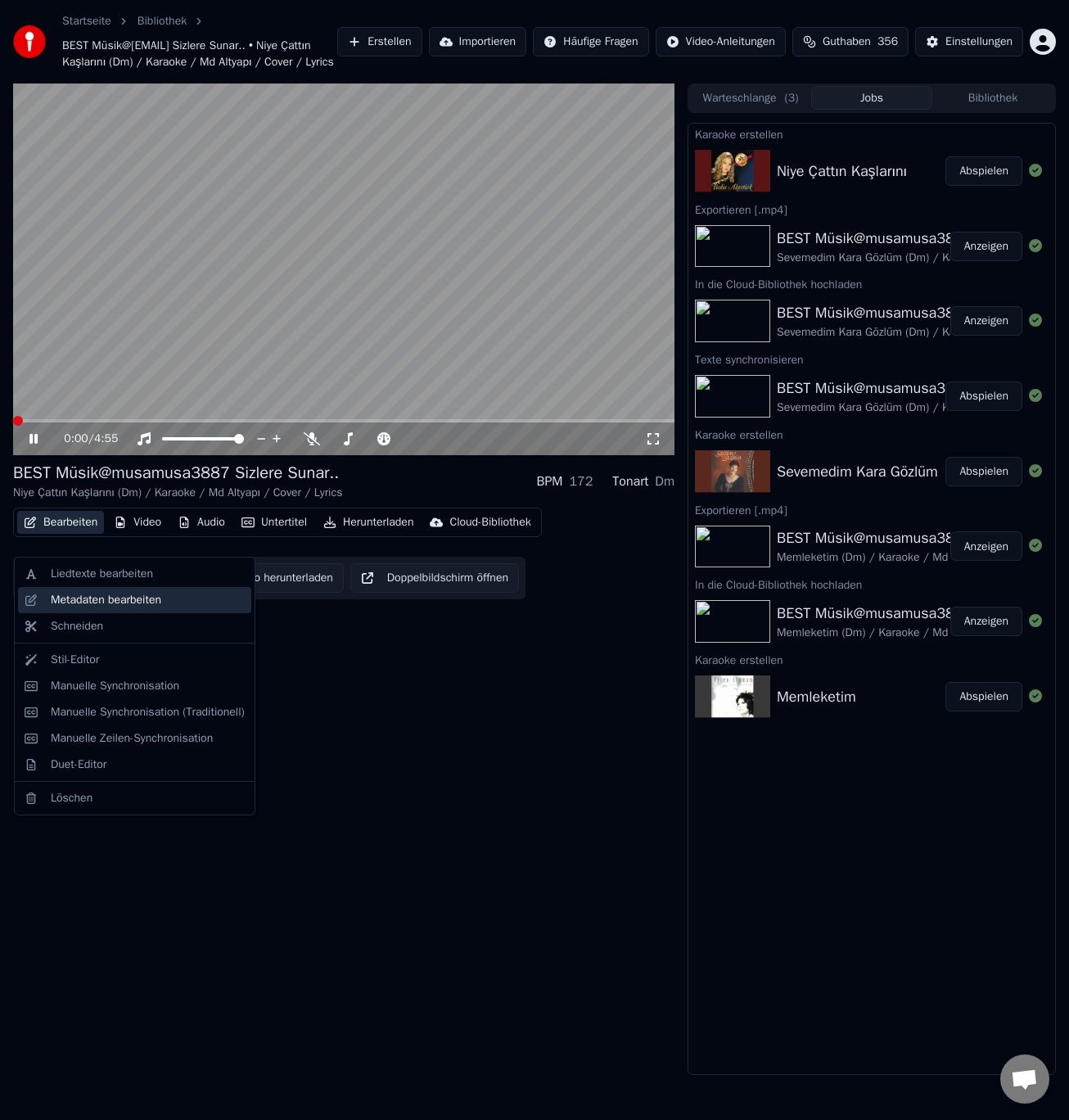 click on "Metadaten bearbeiten" at bounding box center [106, 600] 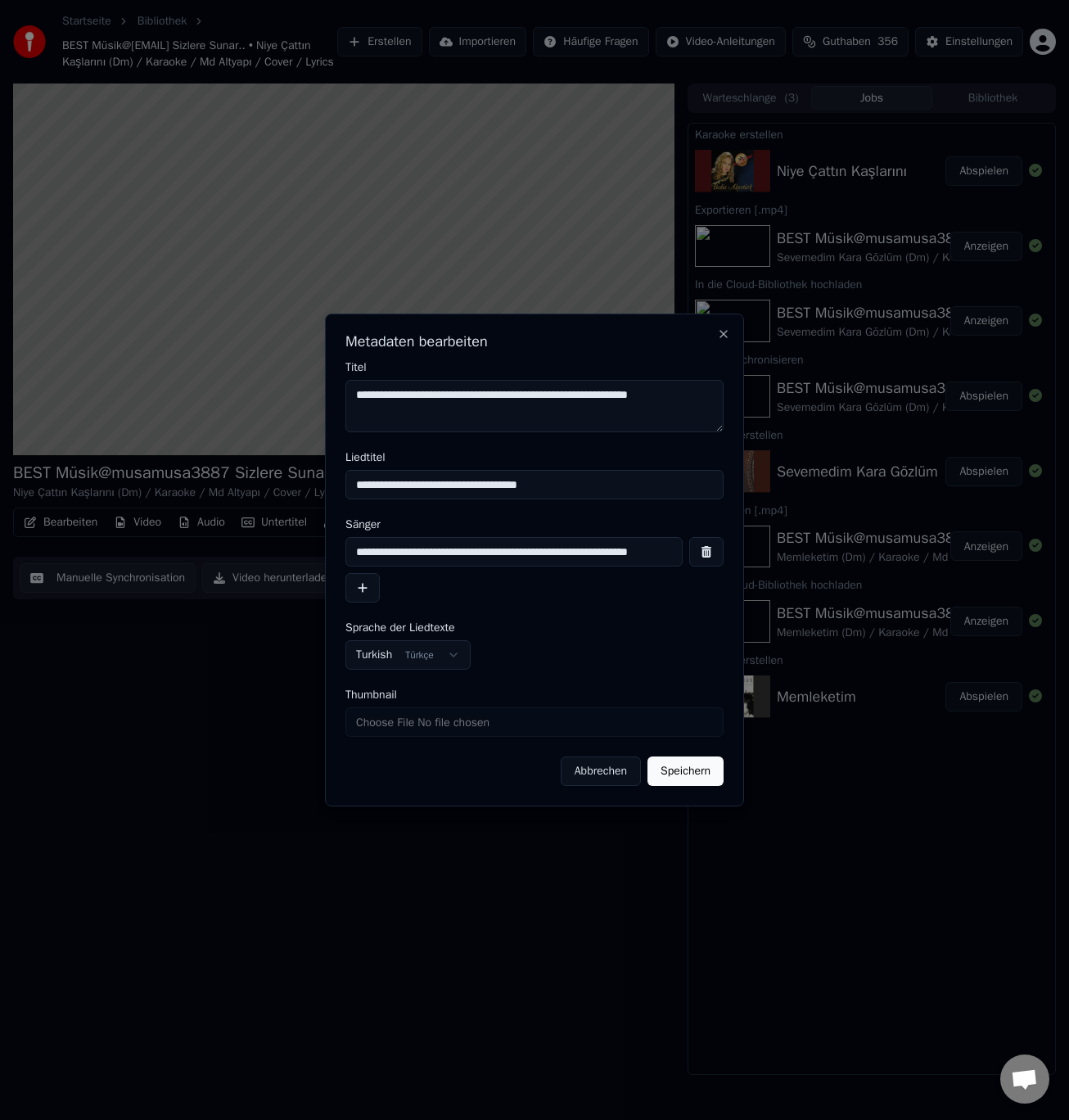 click on "**********" at bounding box center [534, 406] 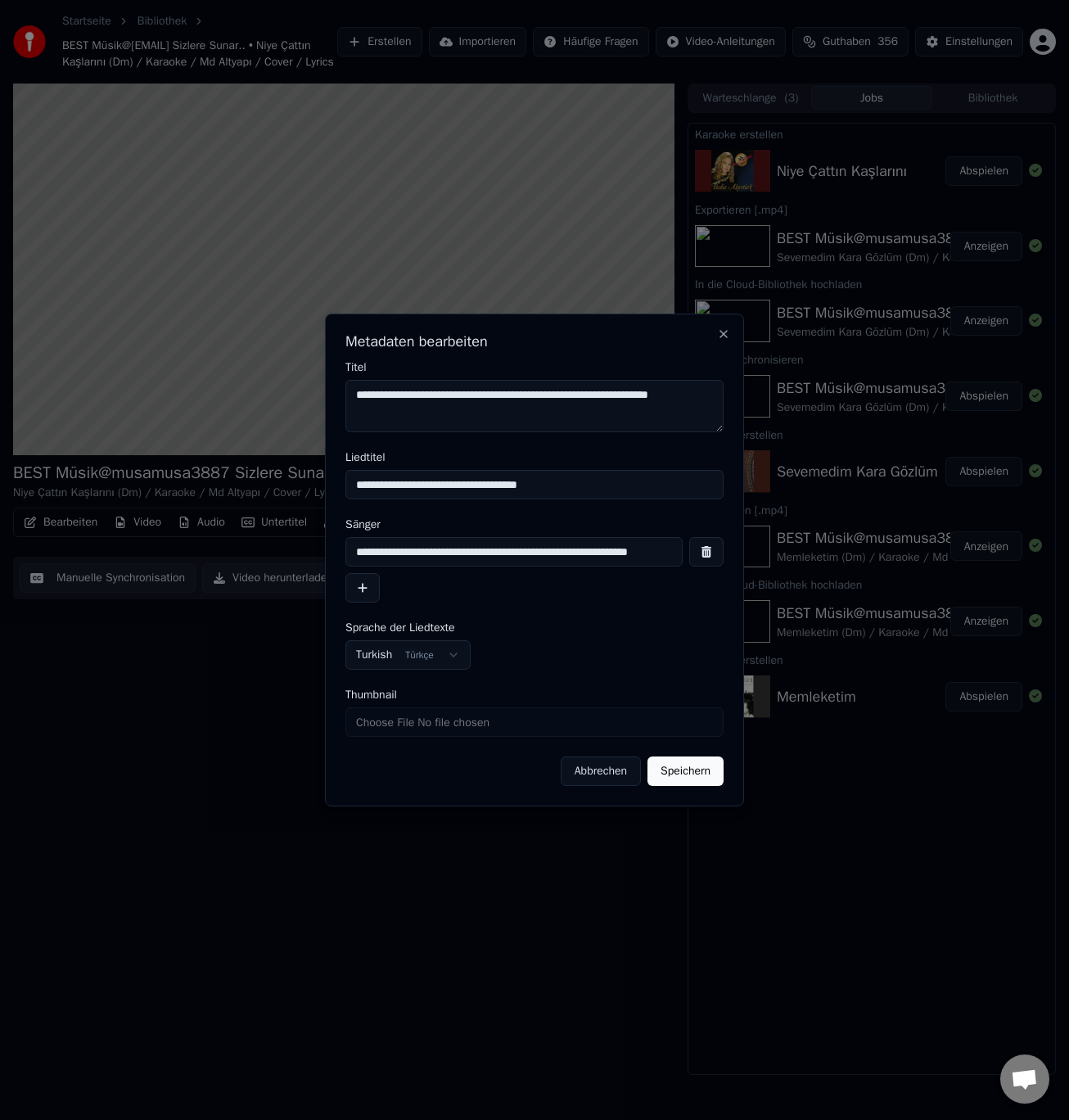 type on "**********" 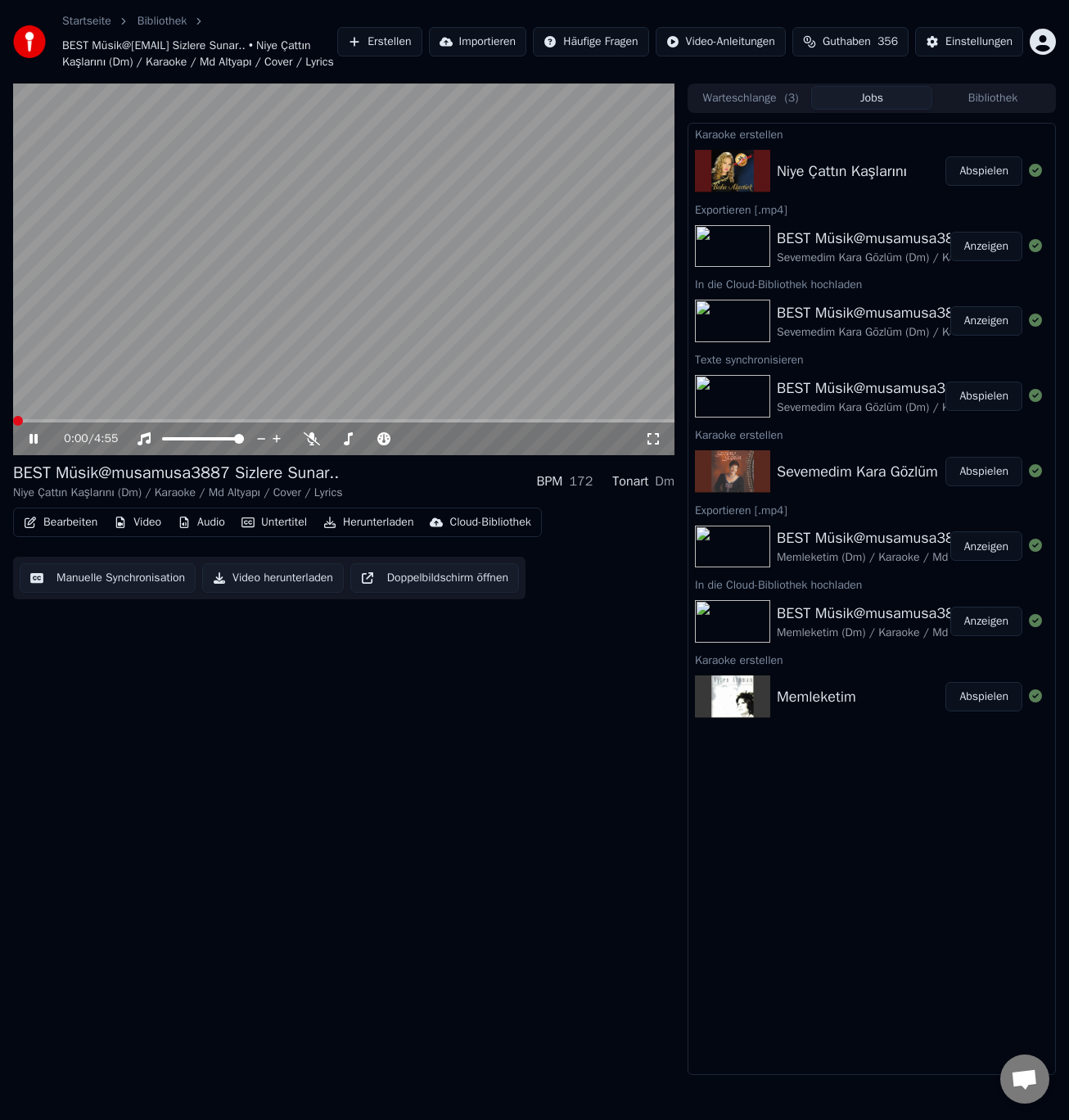click at bounding box center (18, 421) 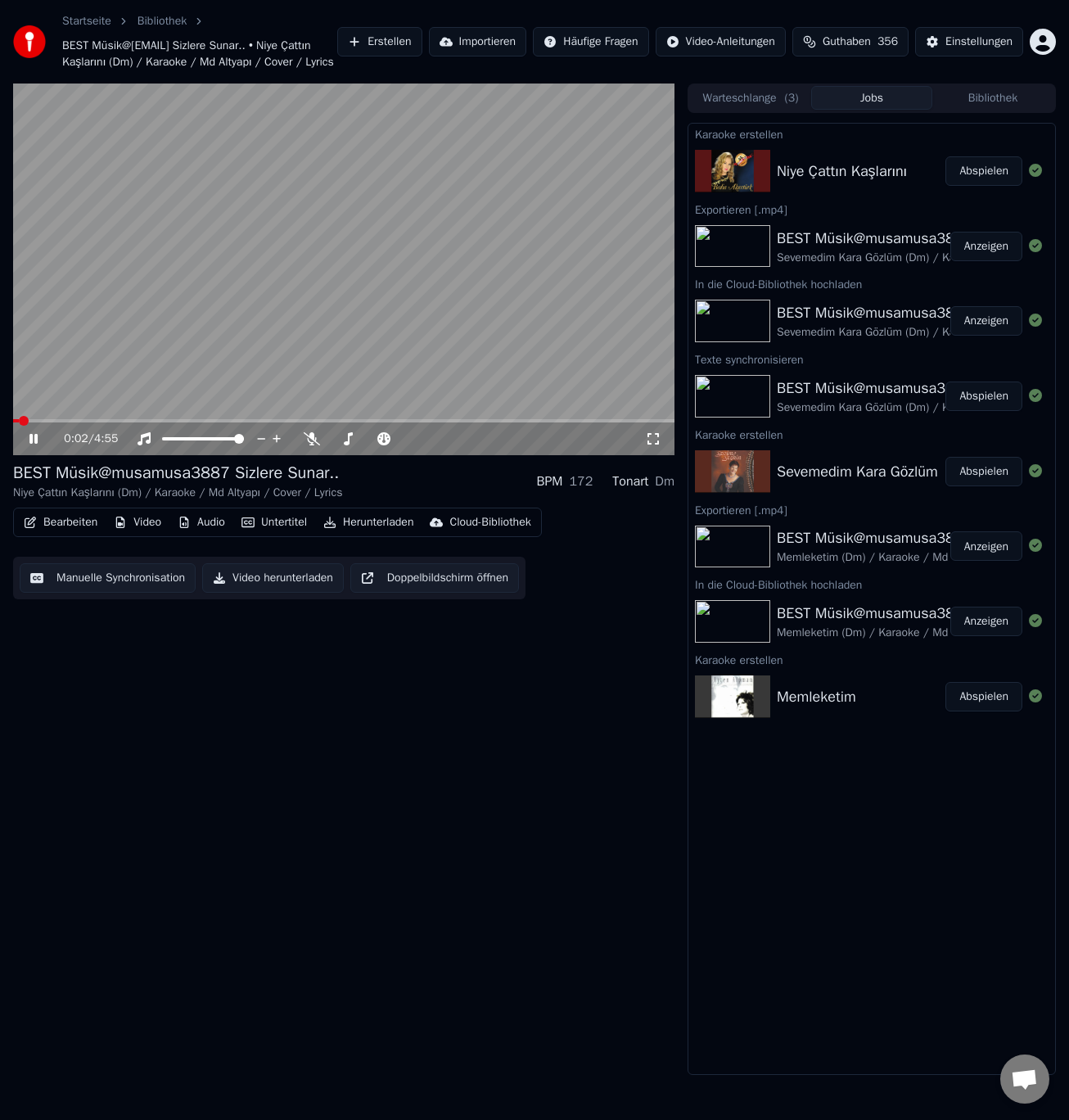 click on "Bearbeiten" at bounding box center [61, 522] 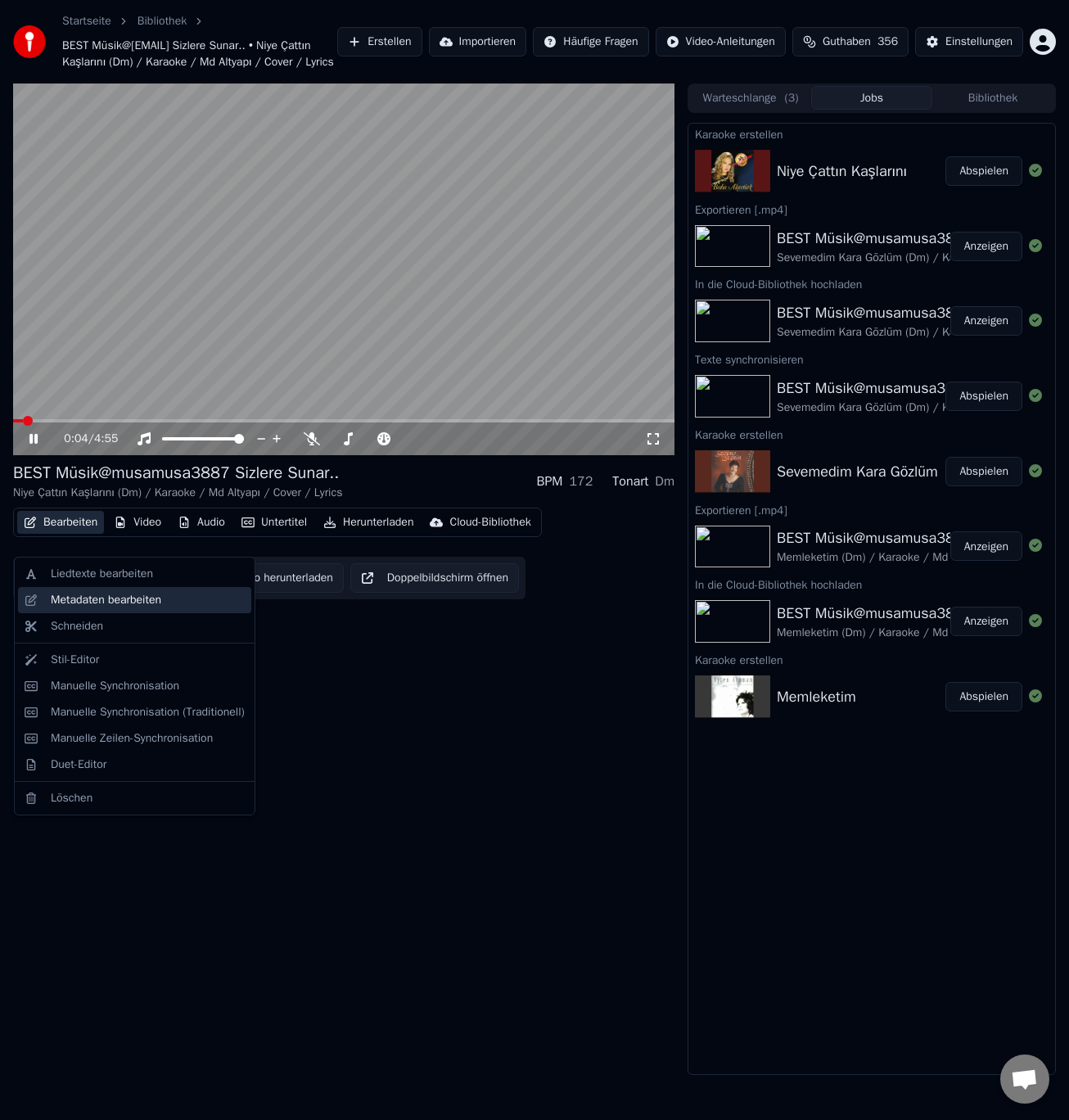 click on "Metadaten bearbeiten" at bounding box center (106, 600) 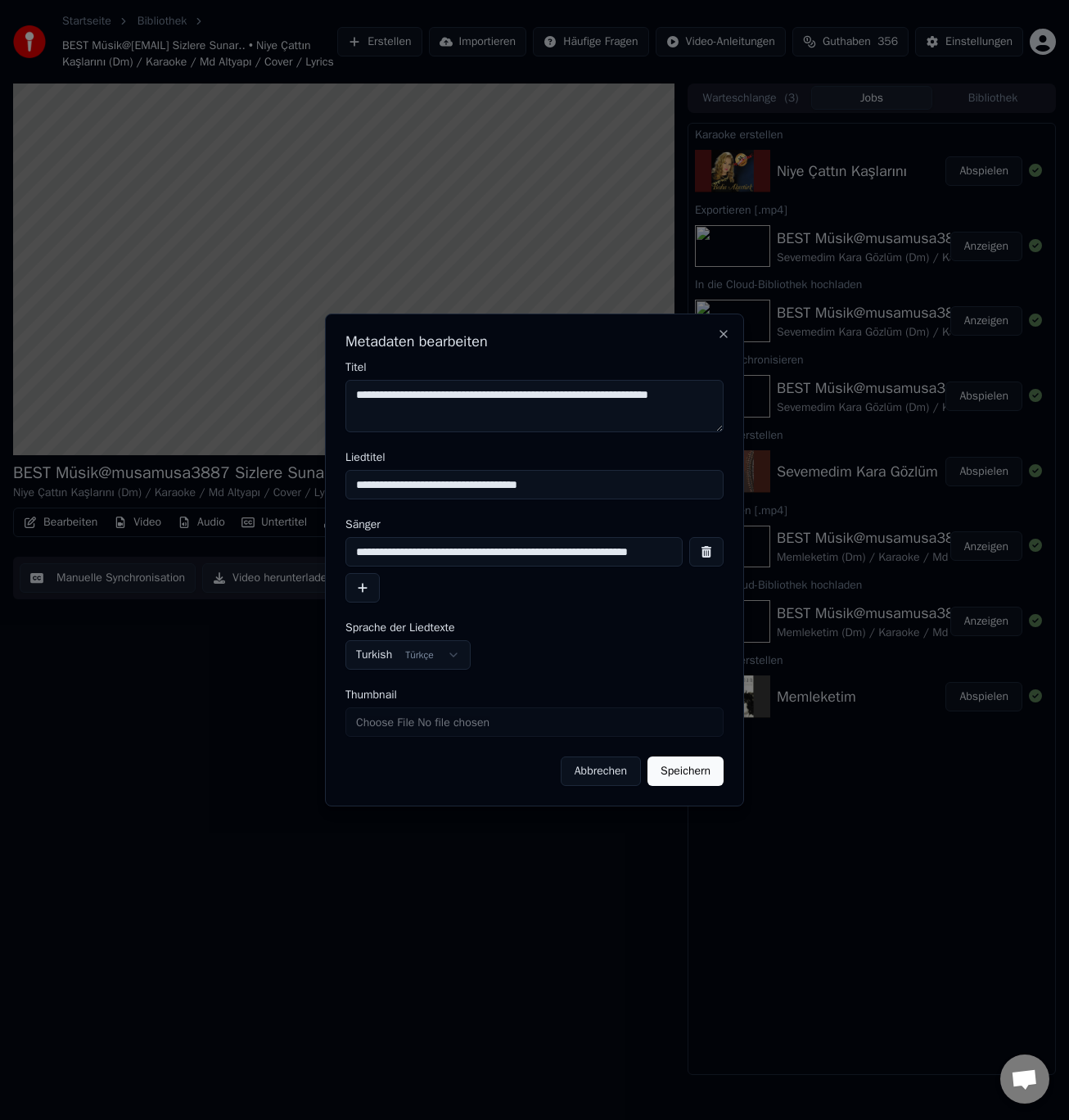 click on "**********" at bounding box center [514, 552] 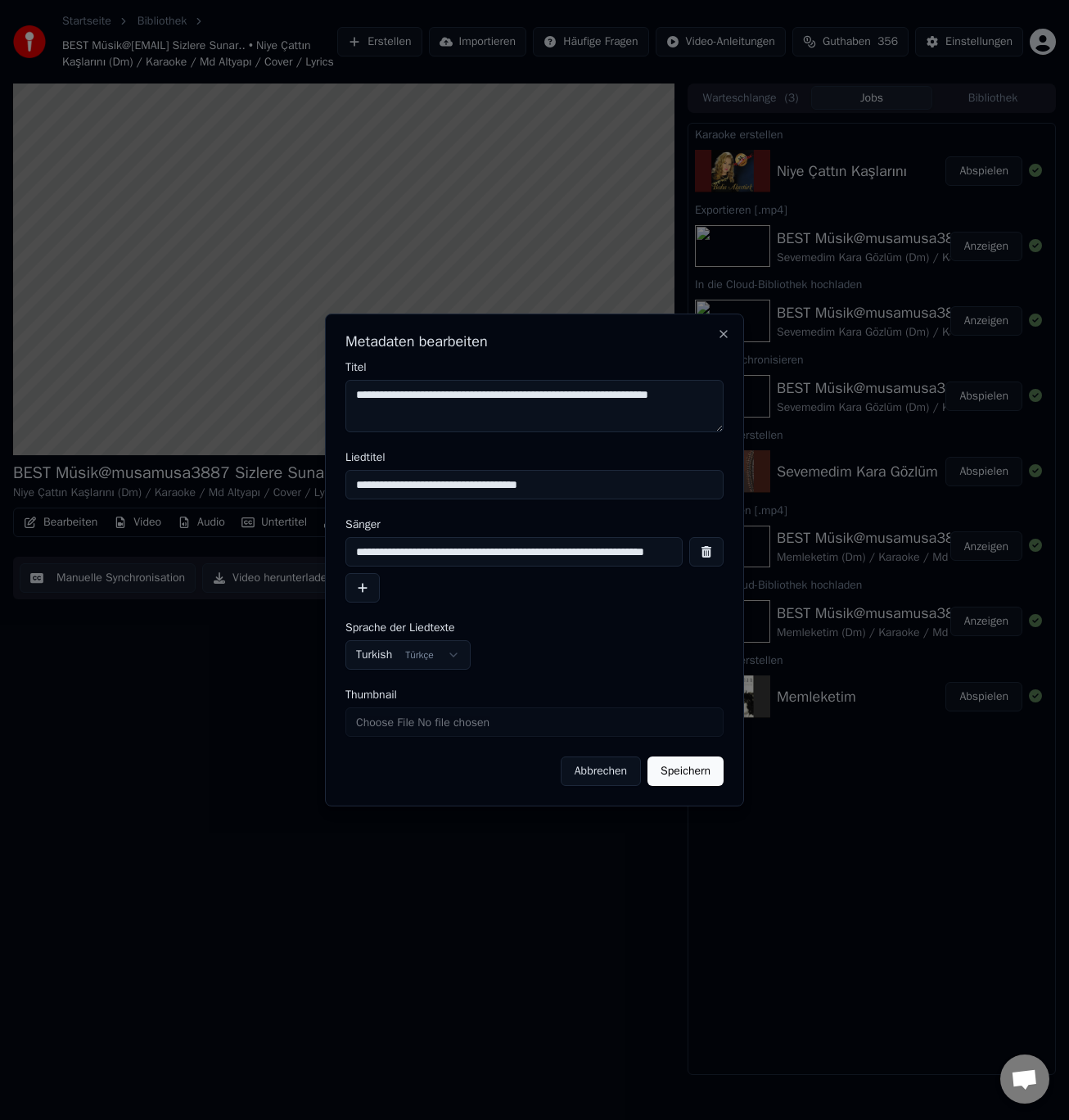type on "**********" 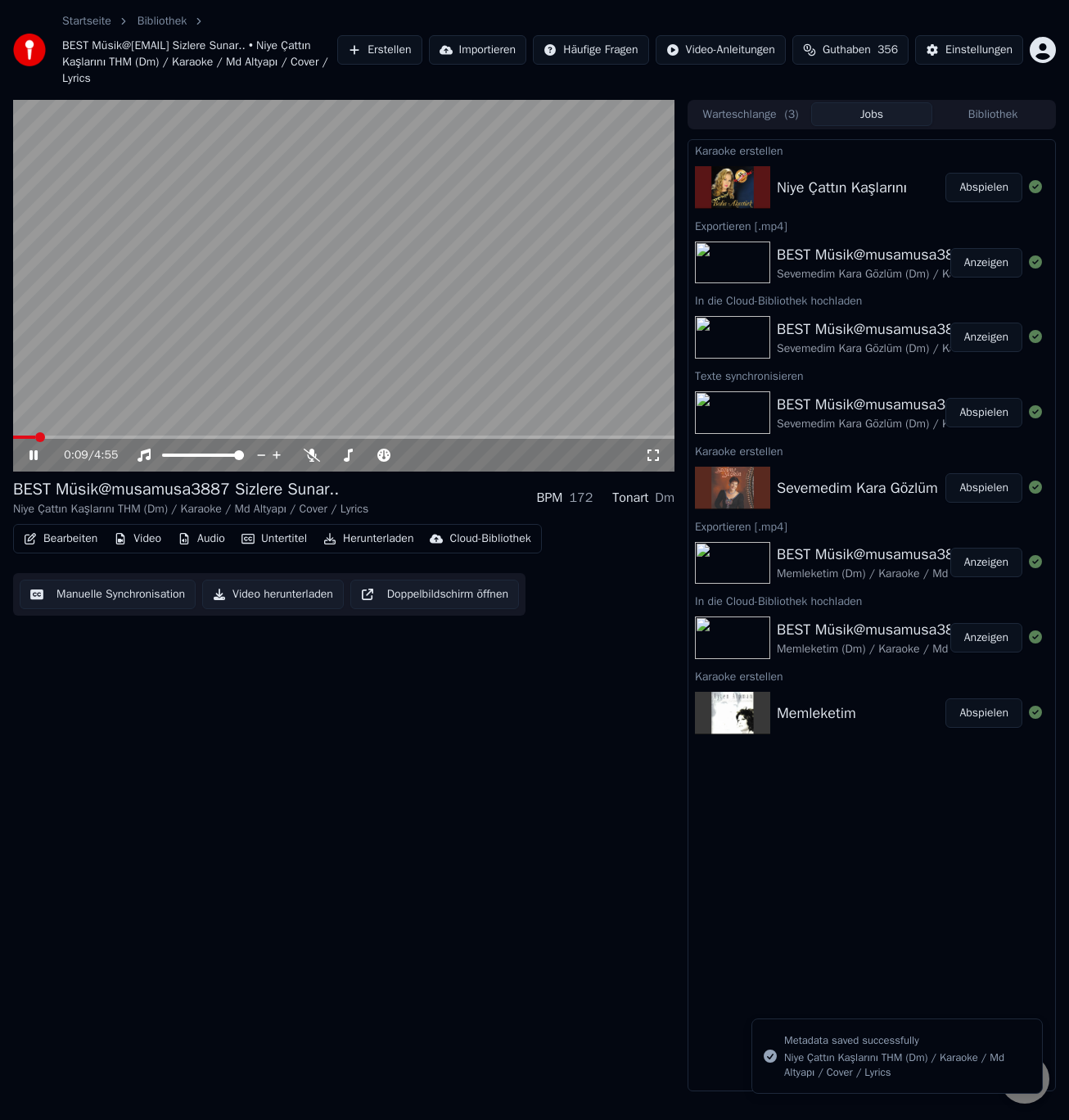 click at bounding box center [344, 286] 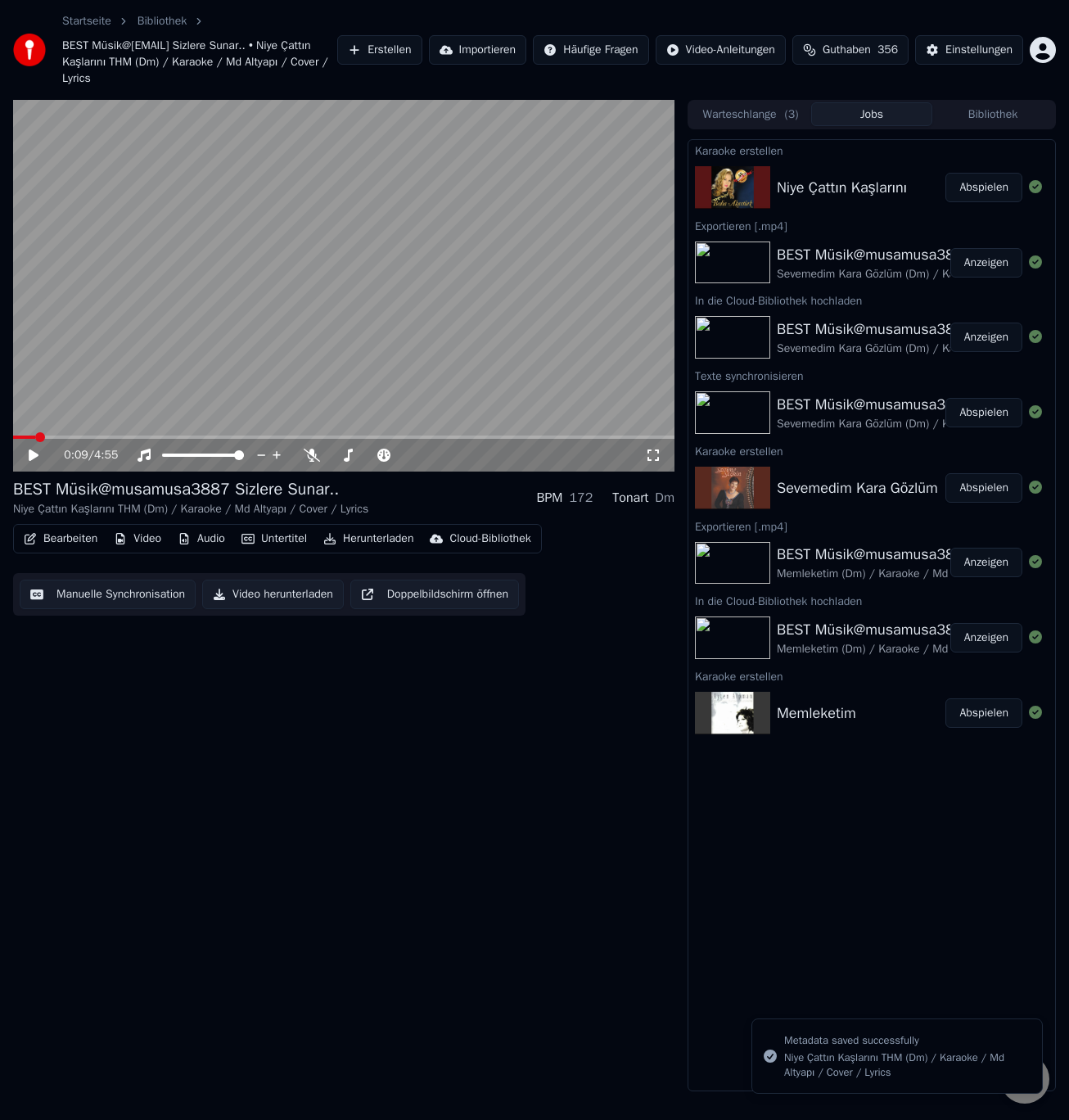 click at bounding box center [344, 286] 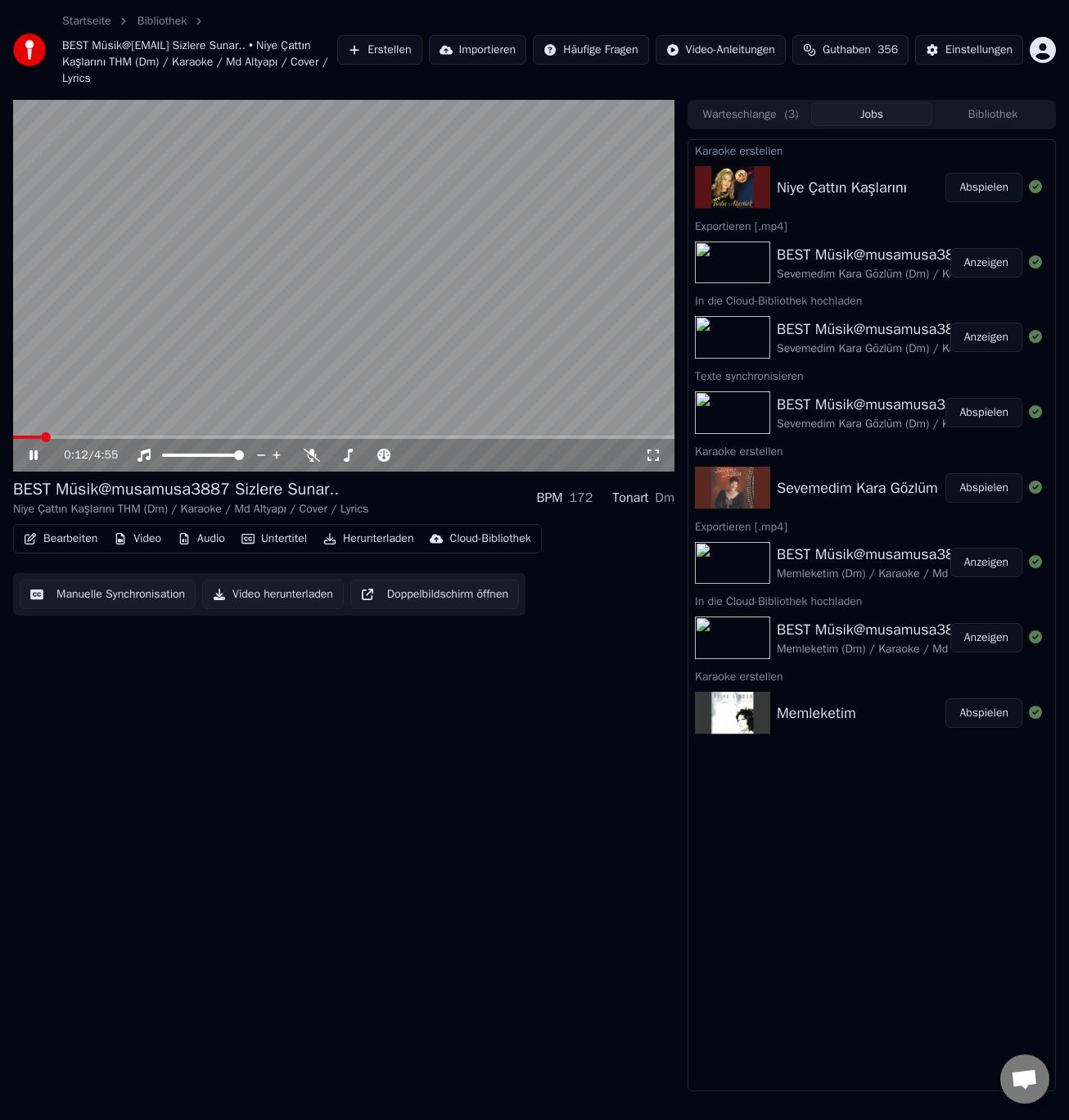click at bounding box center (344, 286) 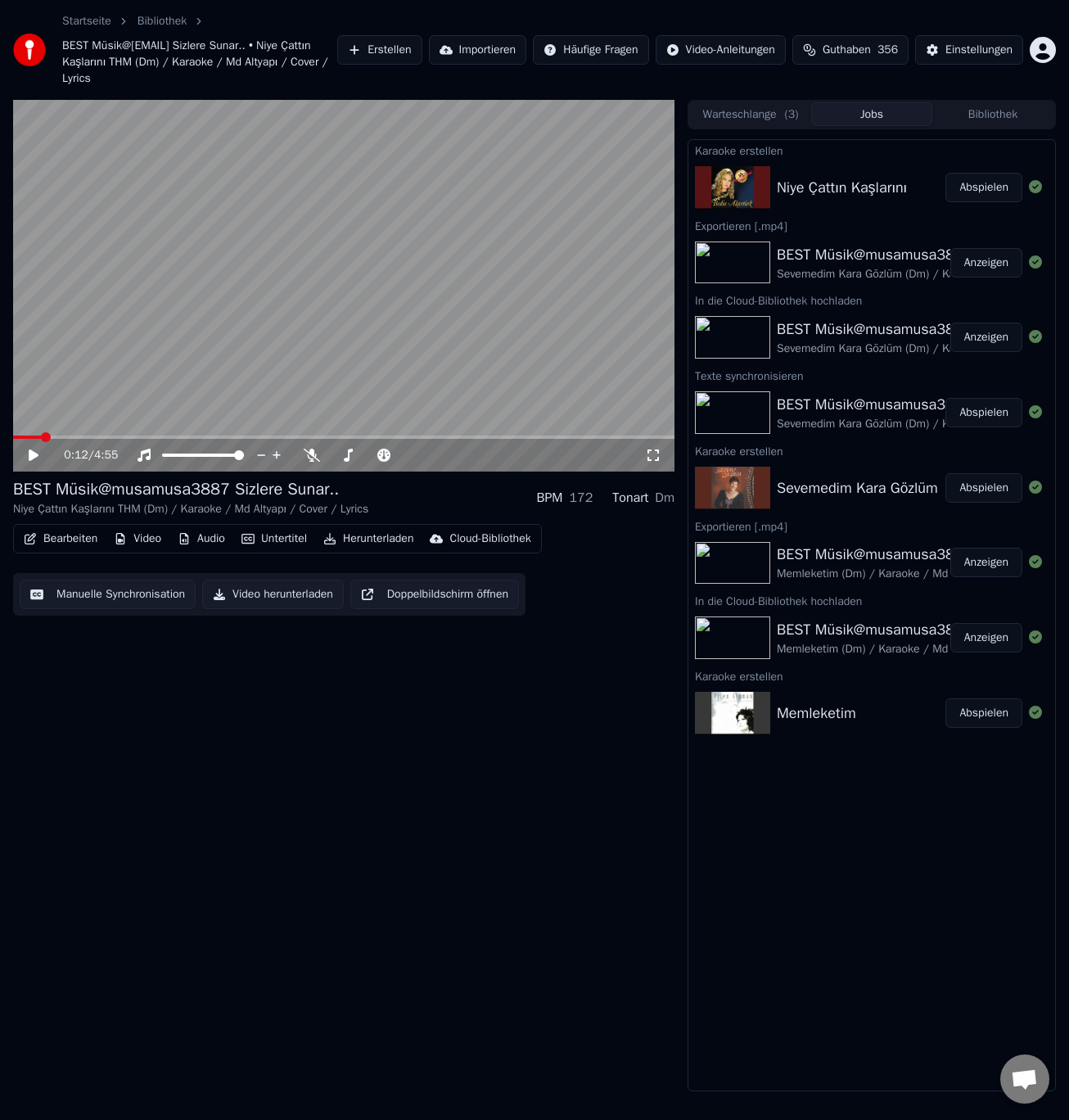 click at bounding box center [344, 286] 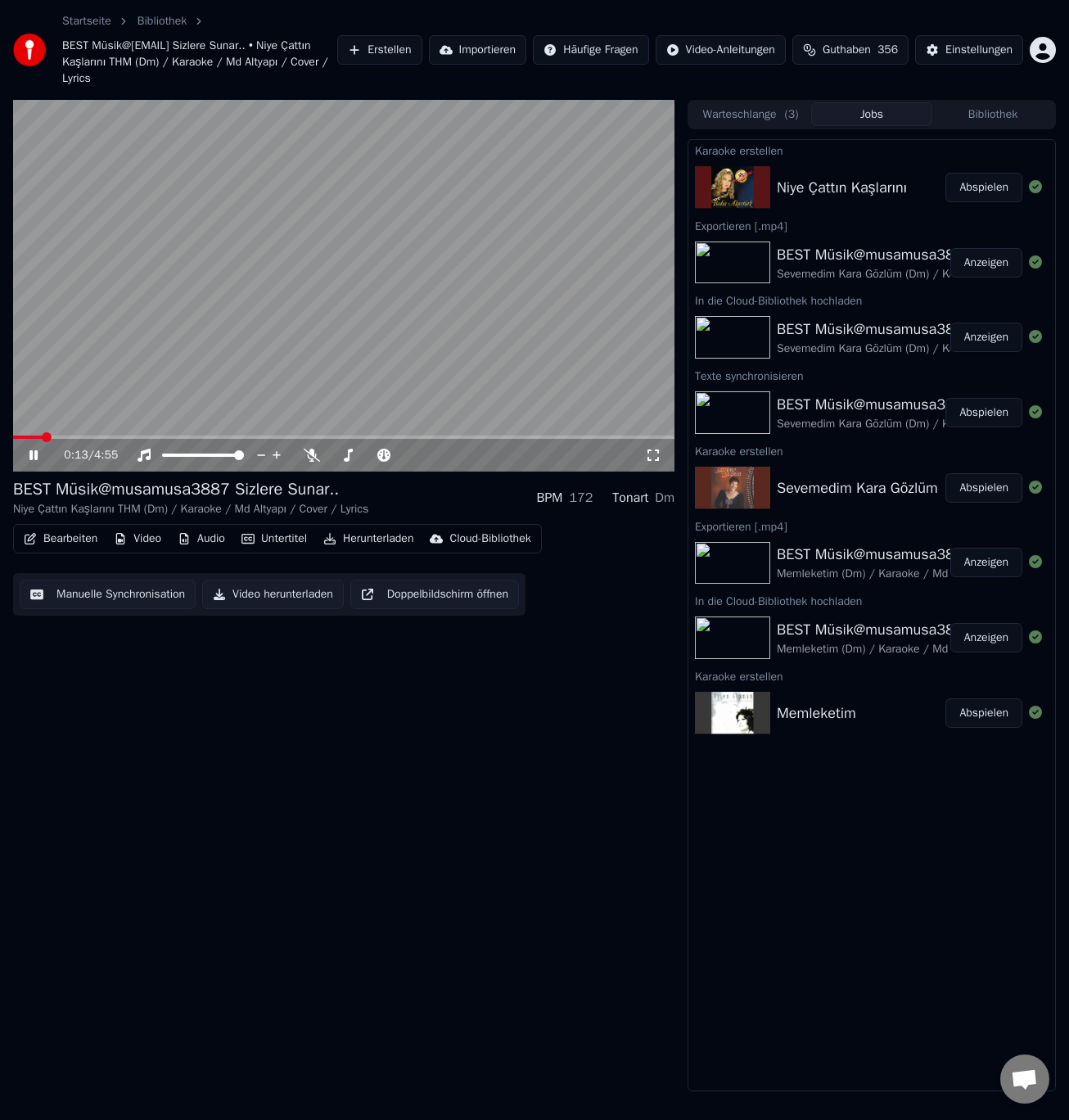 click on "0:13 / 4:55" at bounding box center [344, 455] 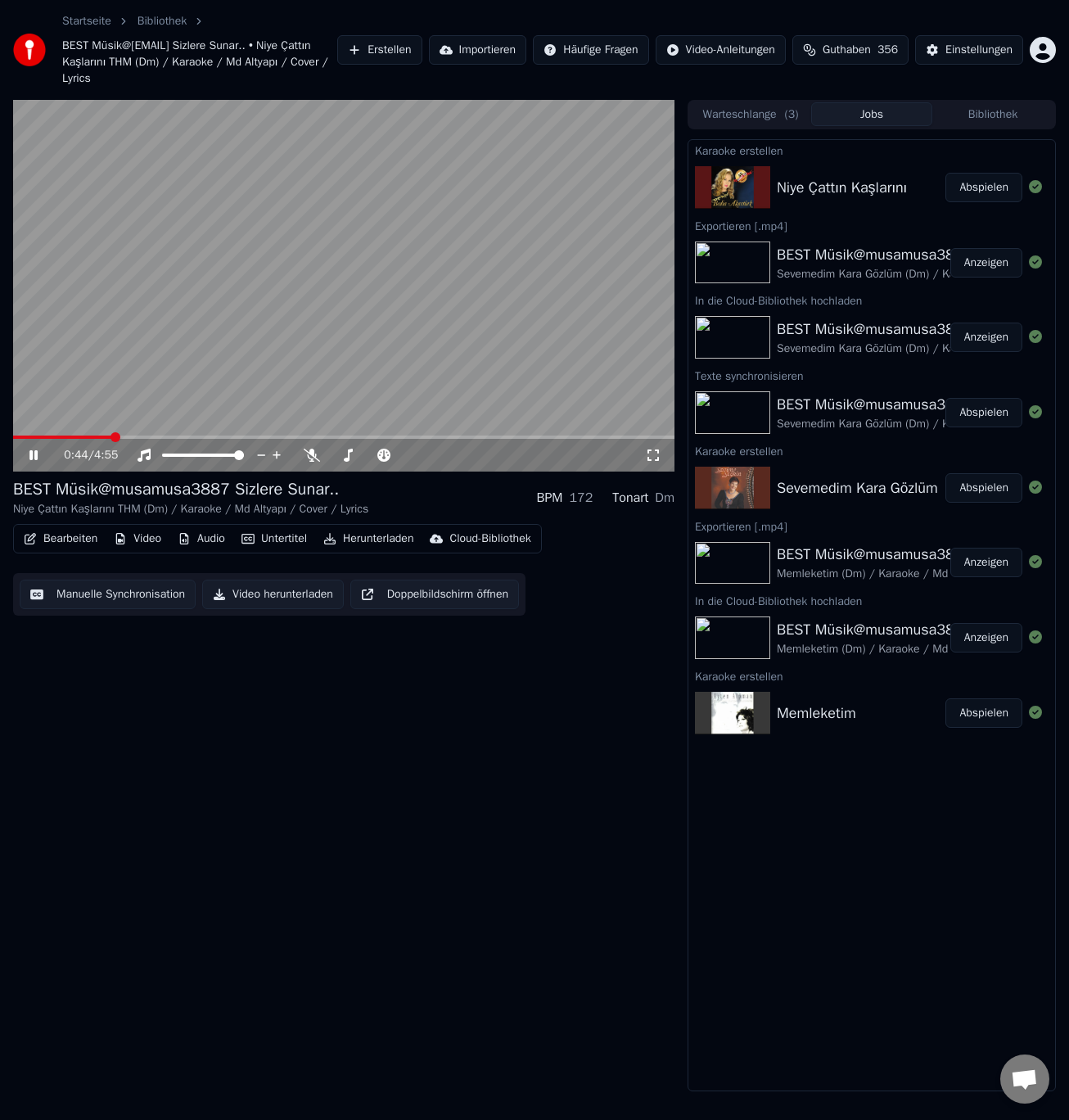 click at bounding box center [115, 437] 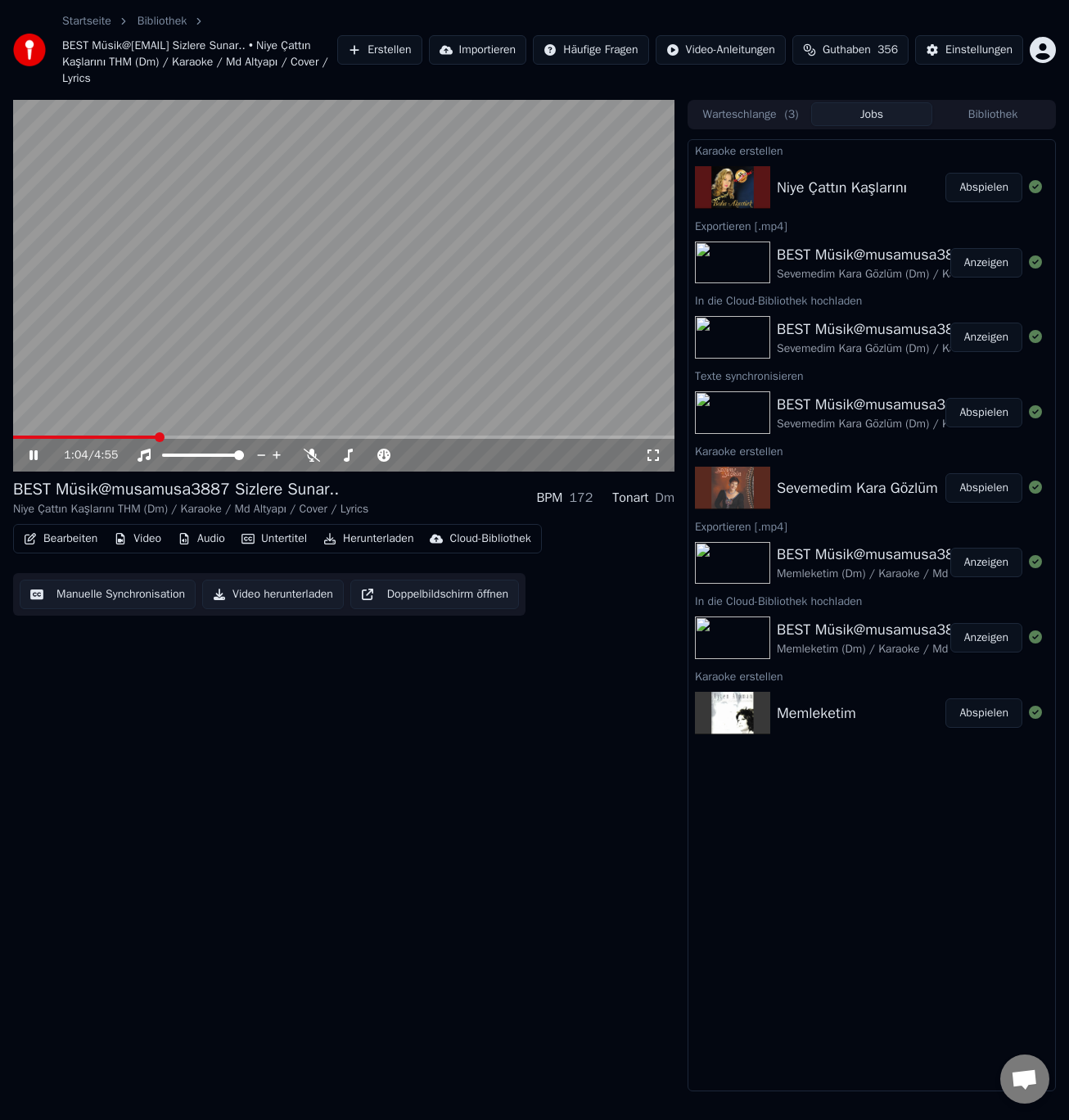 click at bounding box center [160, 437] 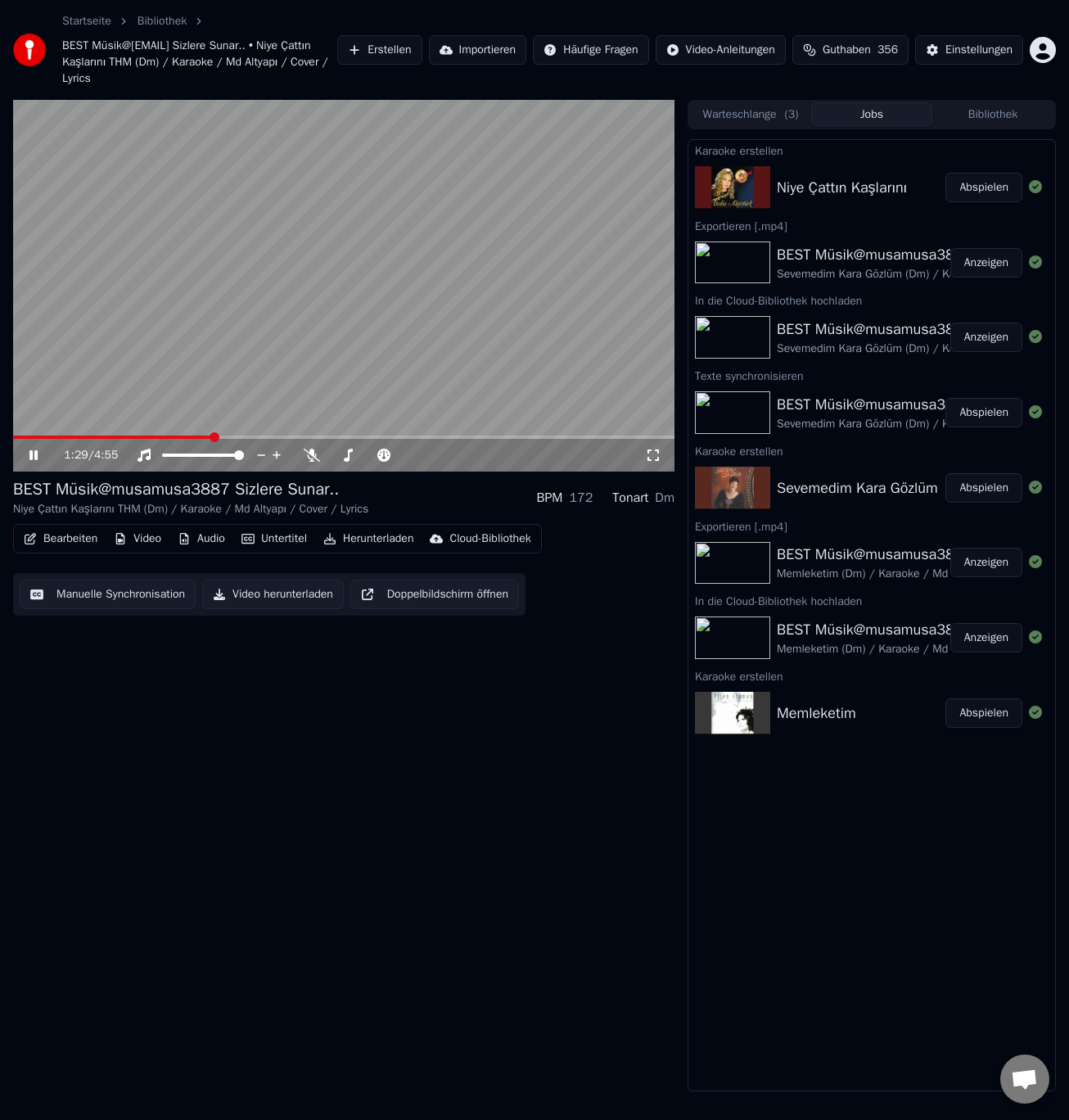click at bounding box center (214, 437) 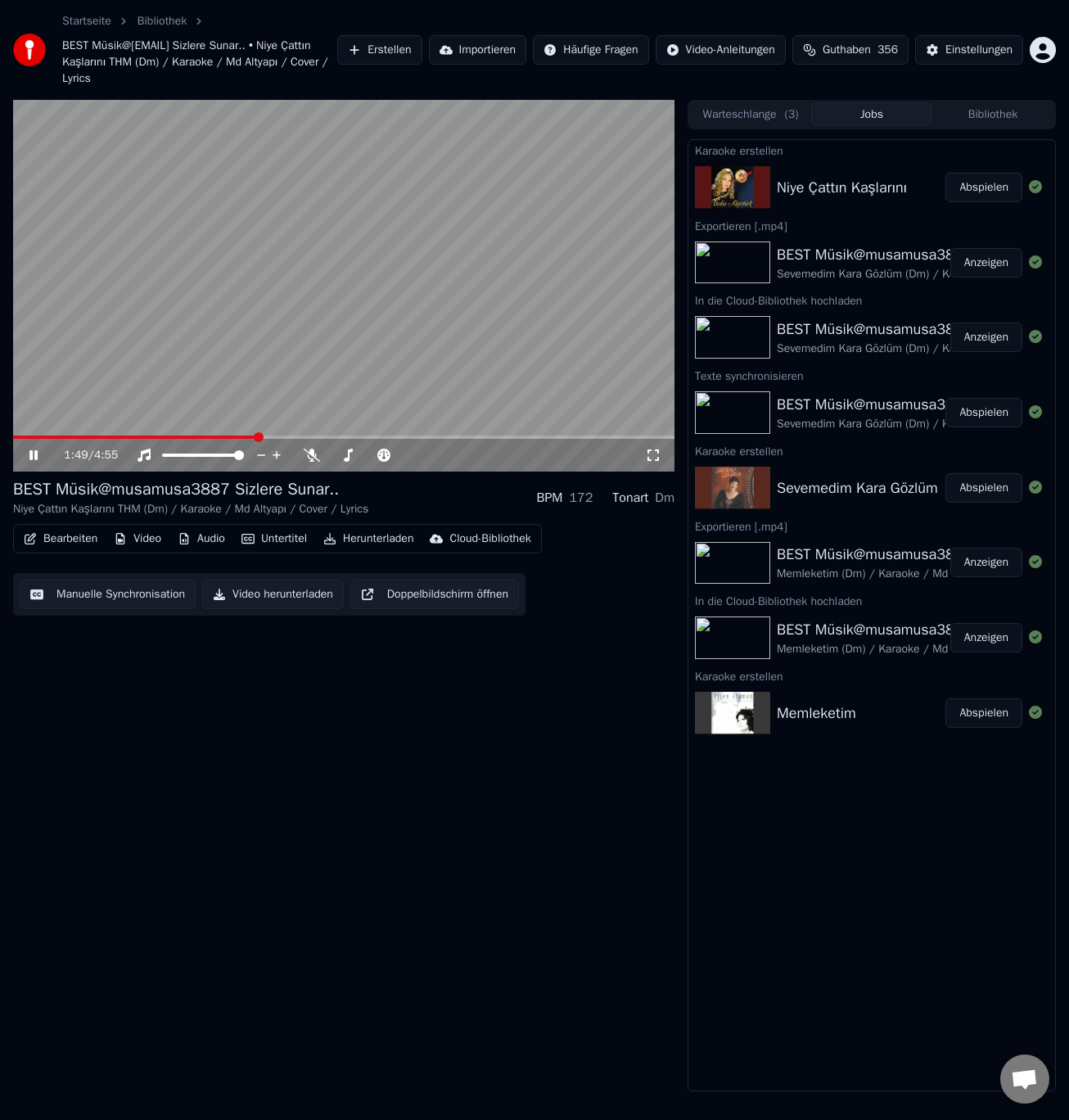 click at bounding box center [259, 437] 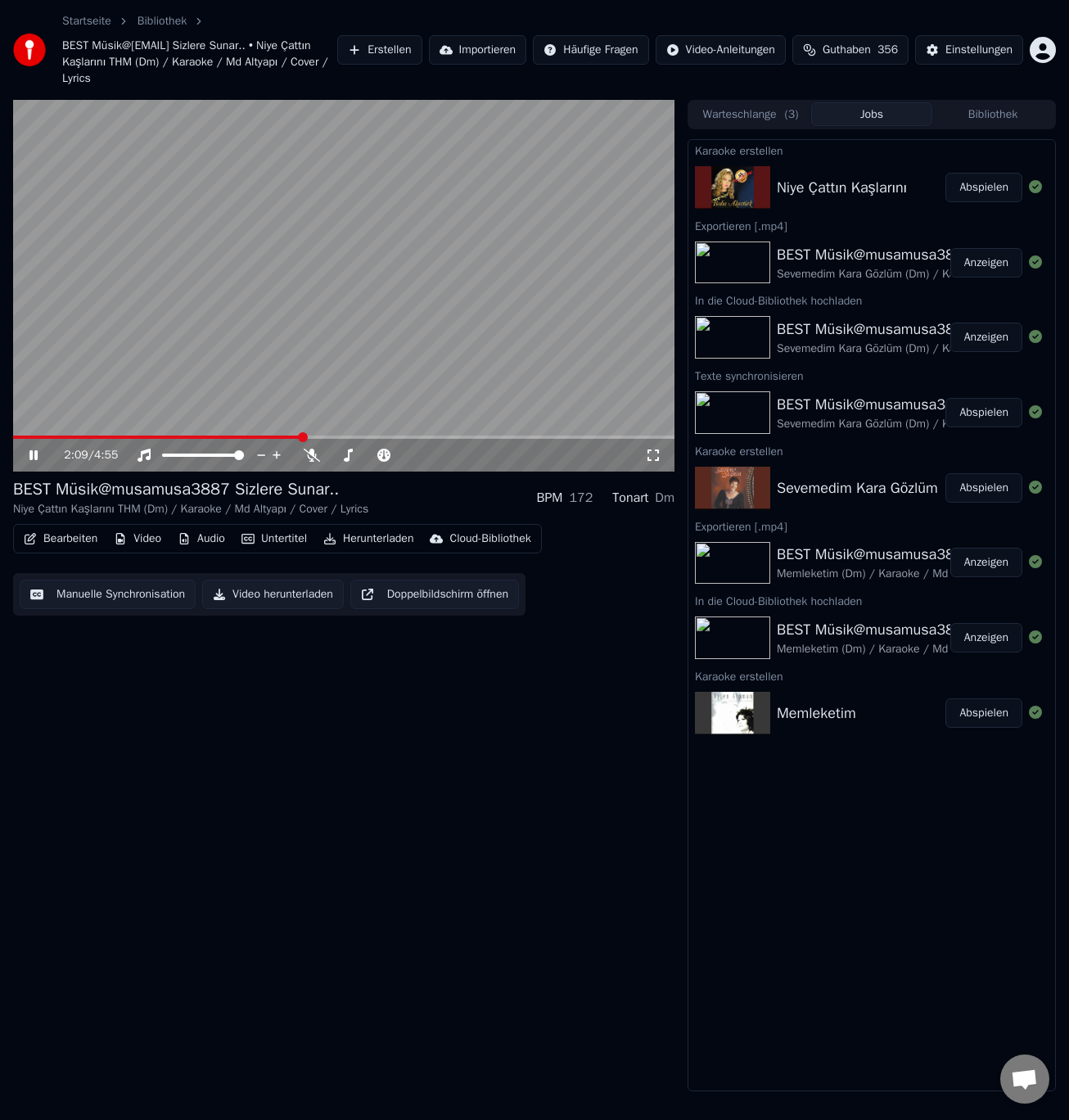 click at bounding box center (344, 437) 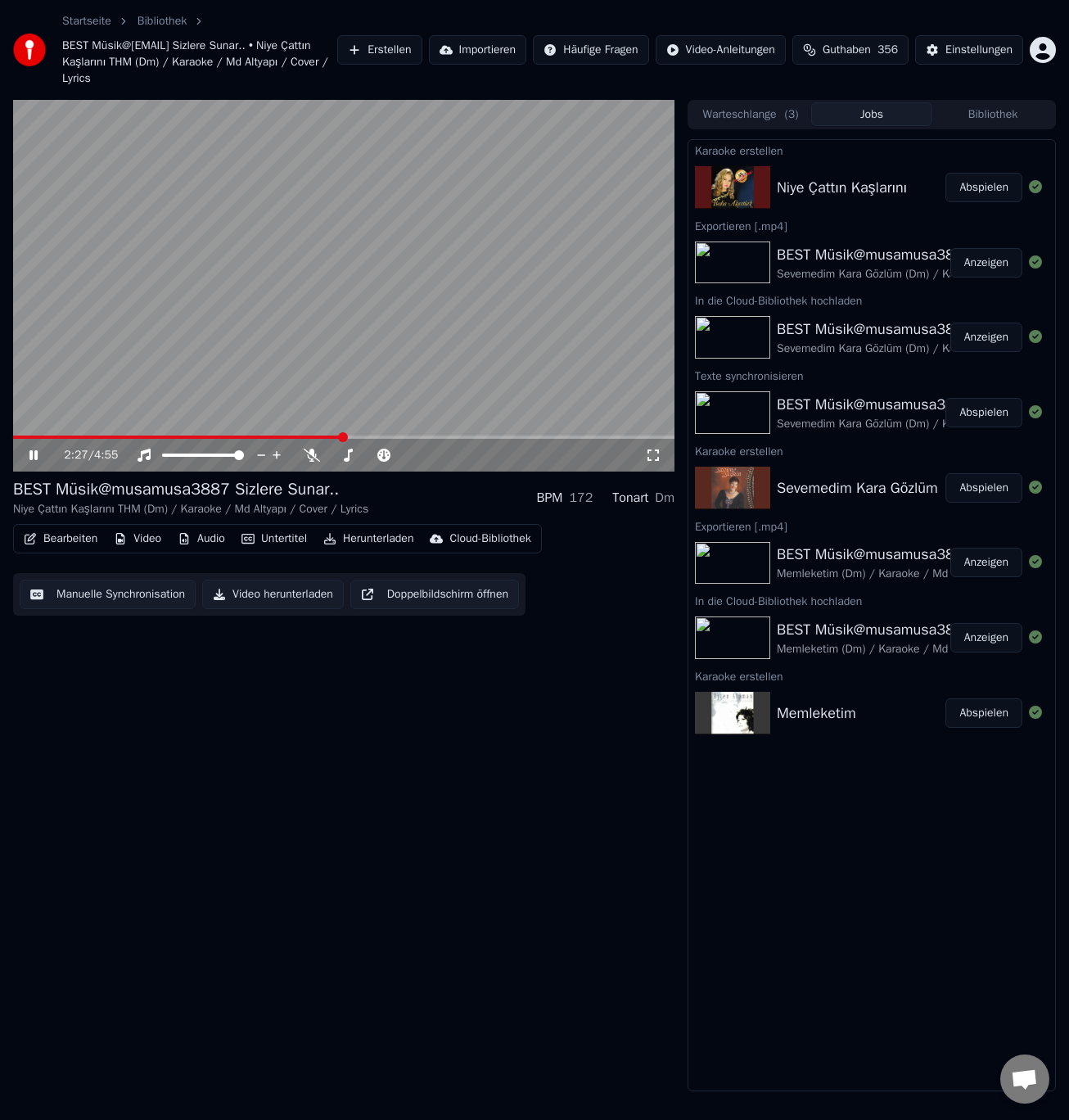 click at bounding box center (344, 437) 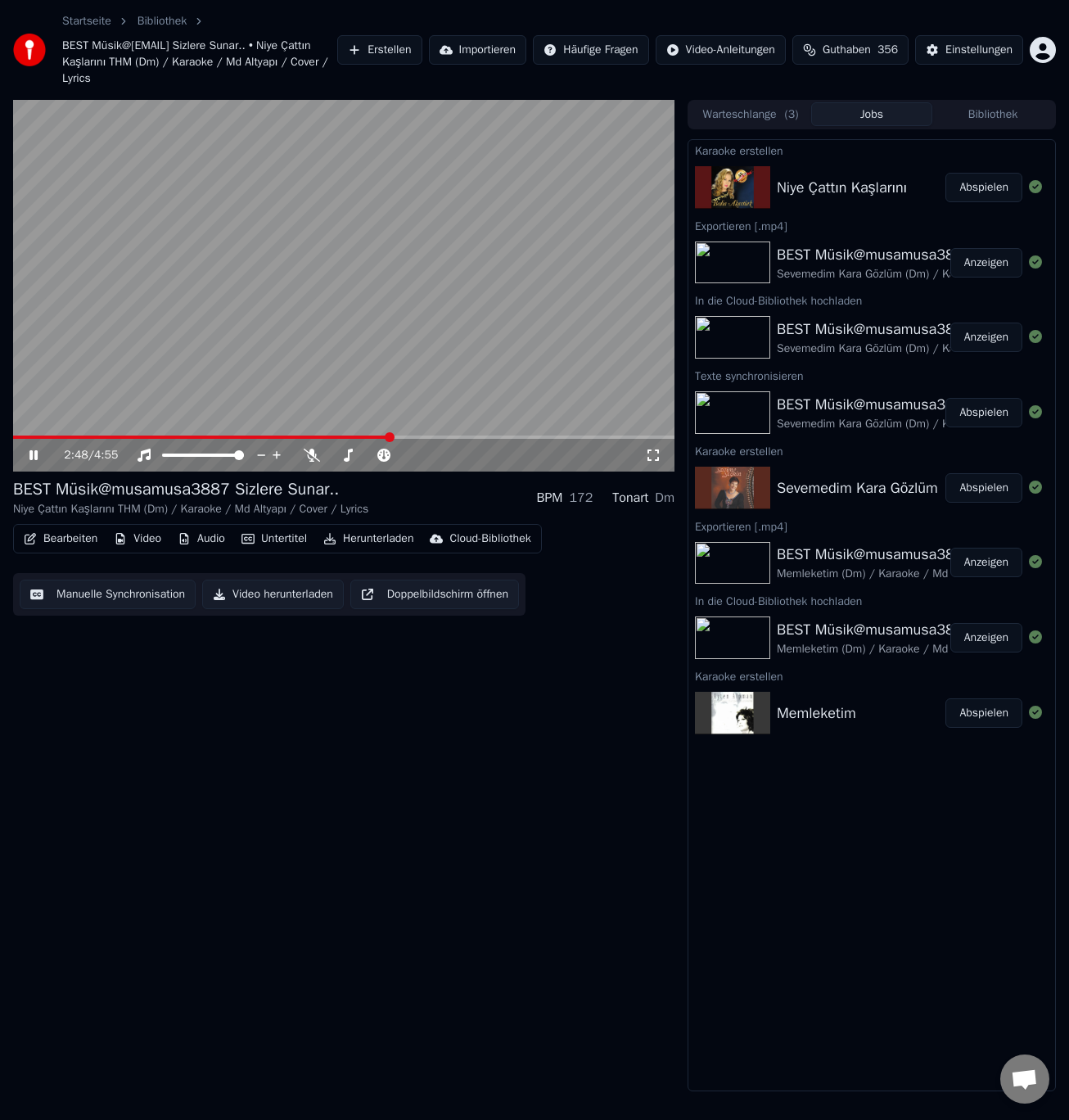 click at bounding box center [344, 437] 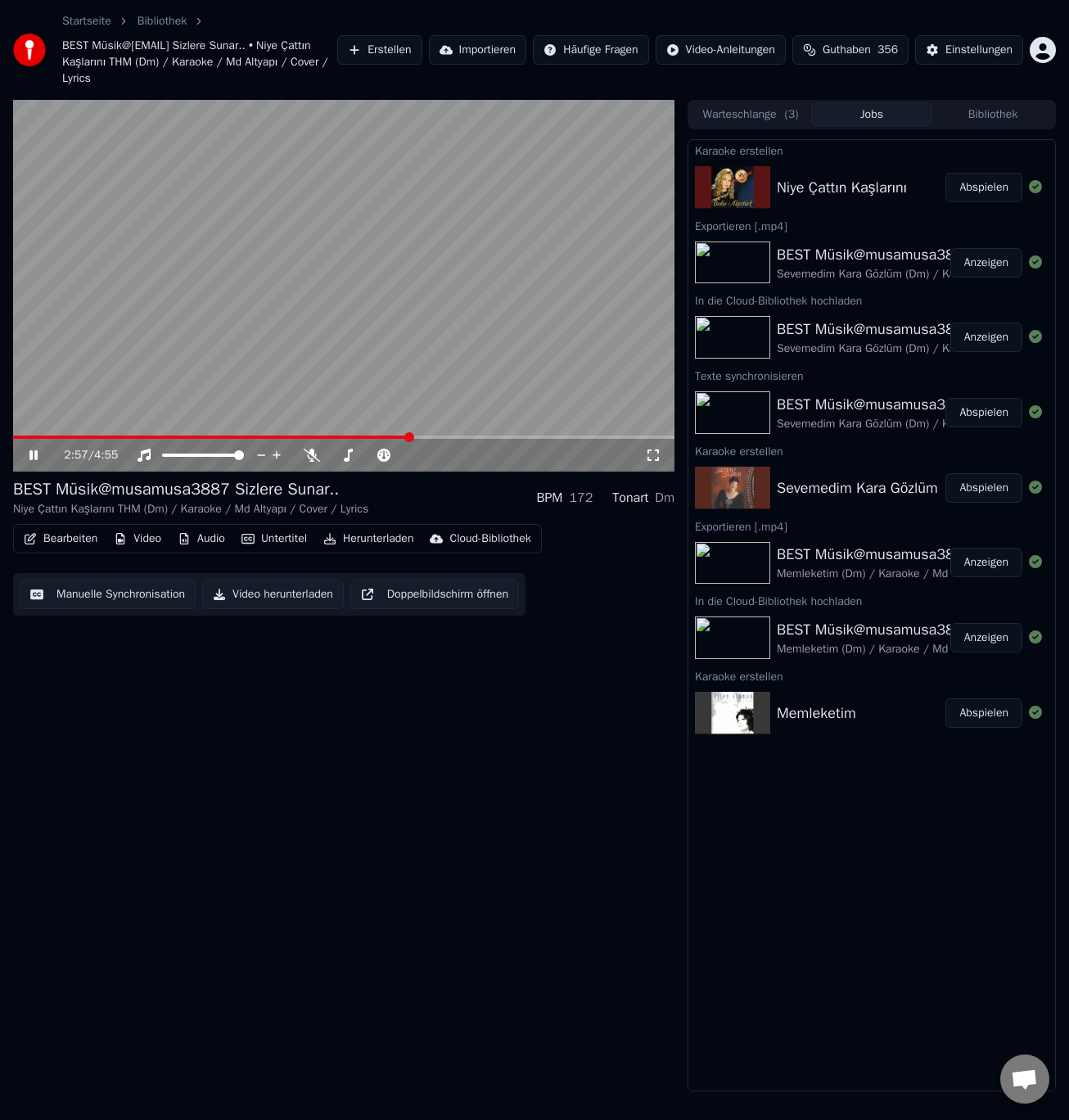 click at bounding box center [344, 437] 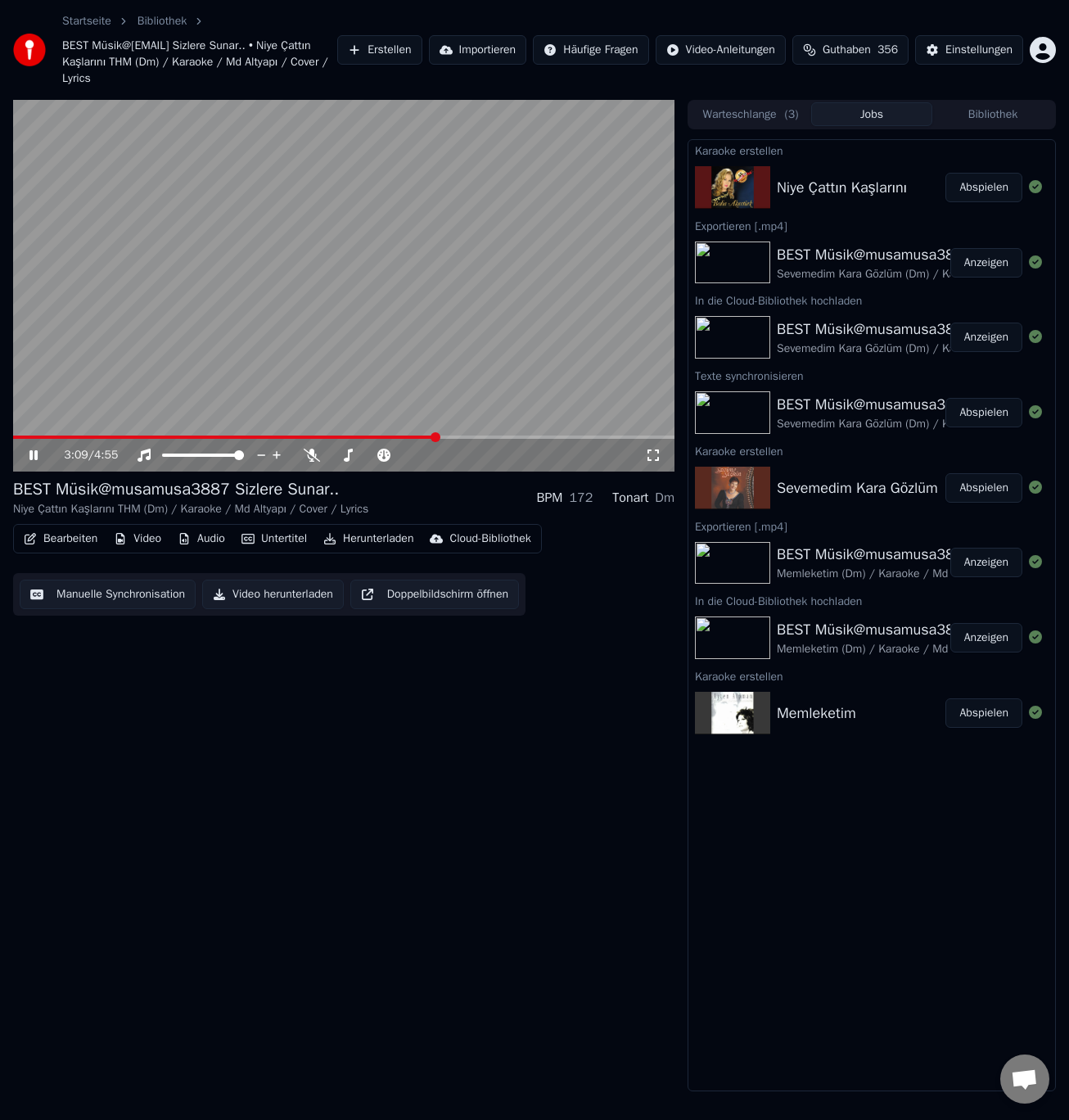 drag, startPoint x: 454, startPoint y: 435, endPoint x: 462, endPoint y: 439, distance: 8.94427 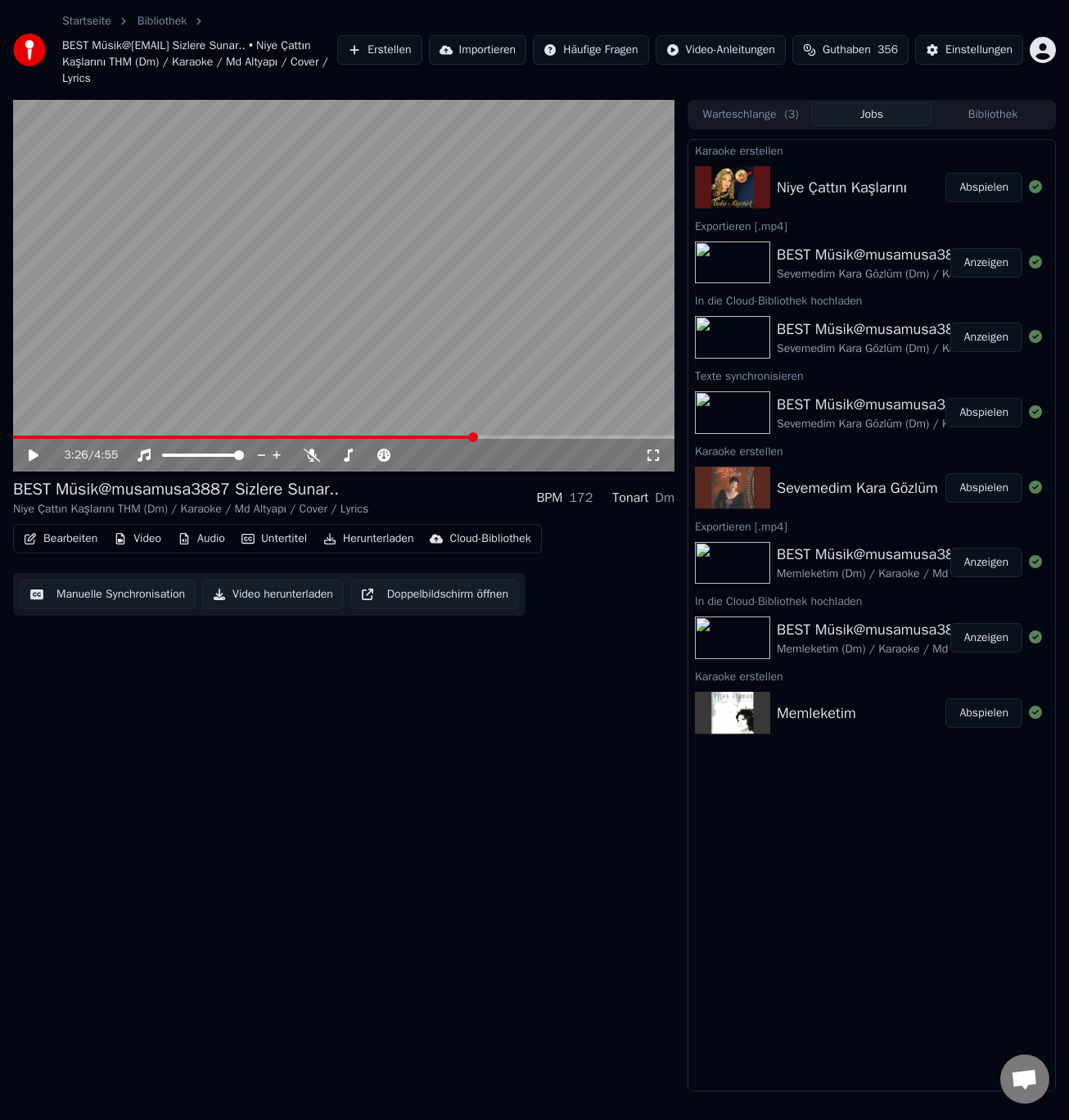 click at bounding box center (344, 437) 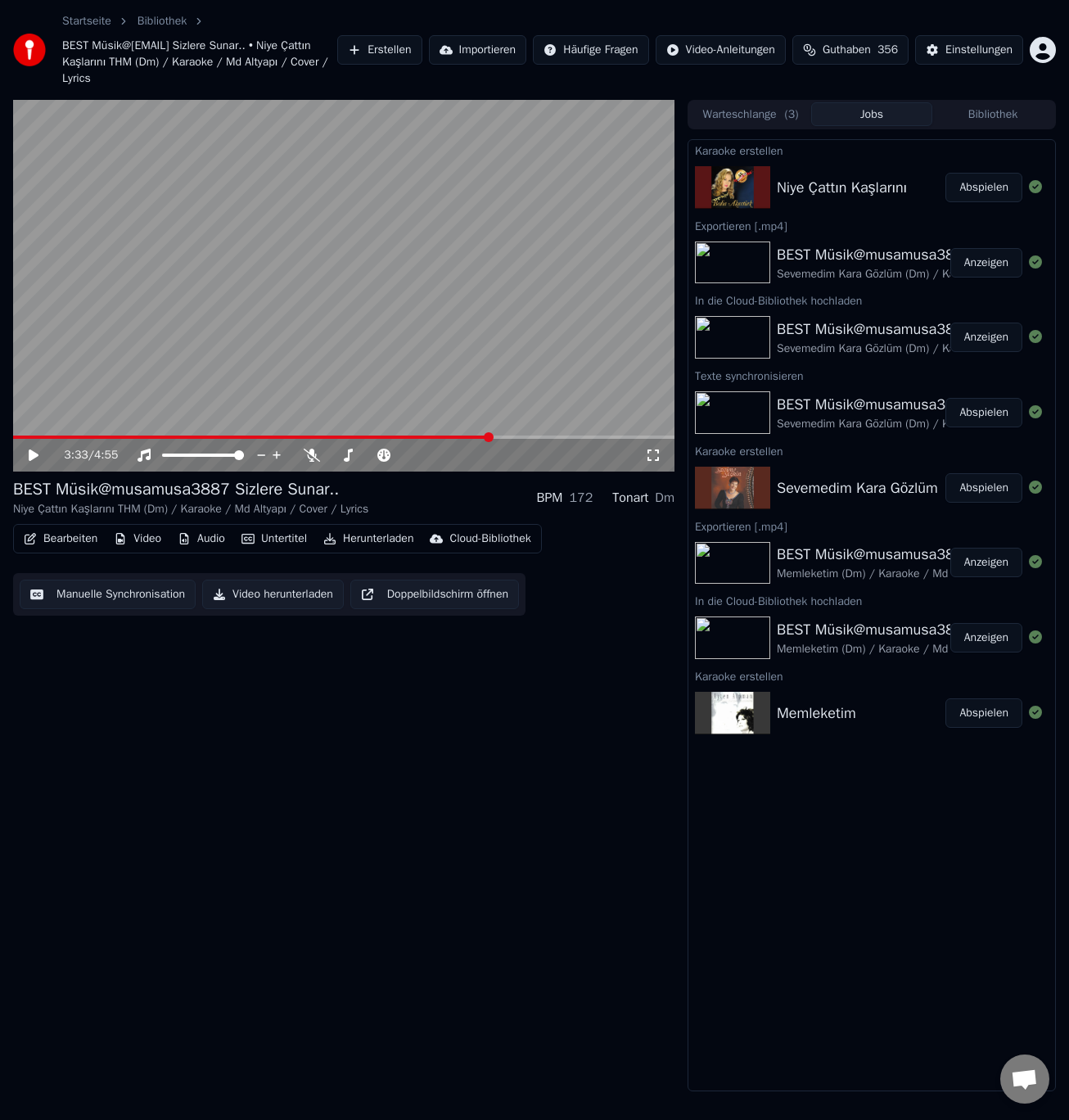 click at bounding box center (344, 286) 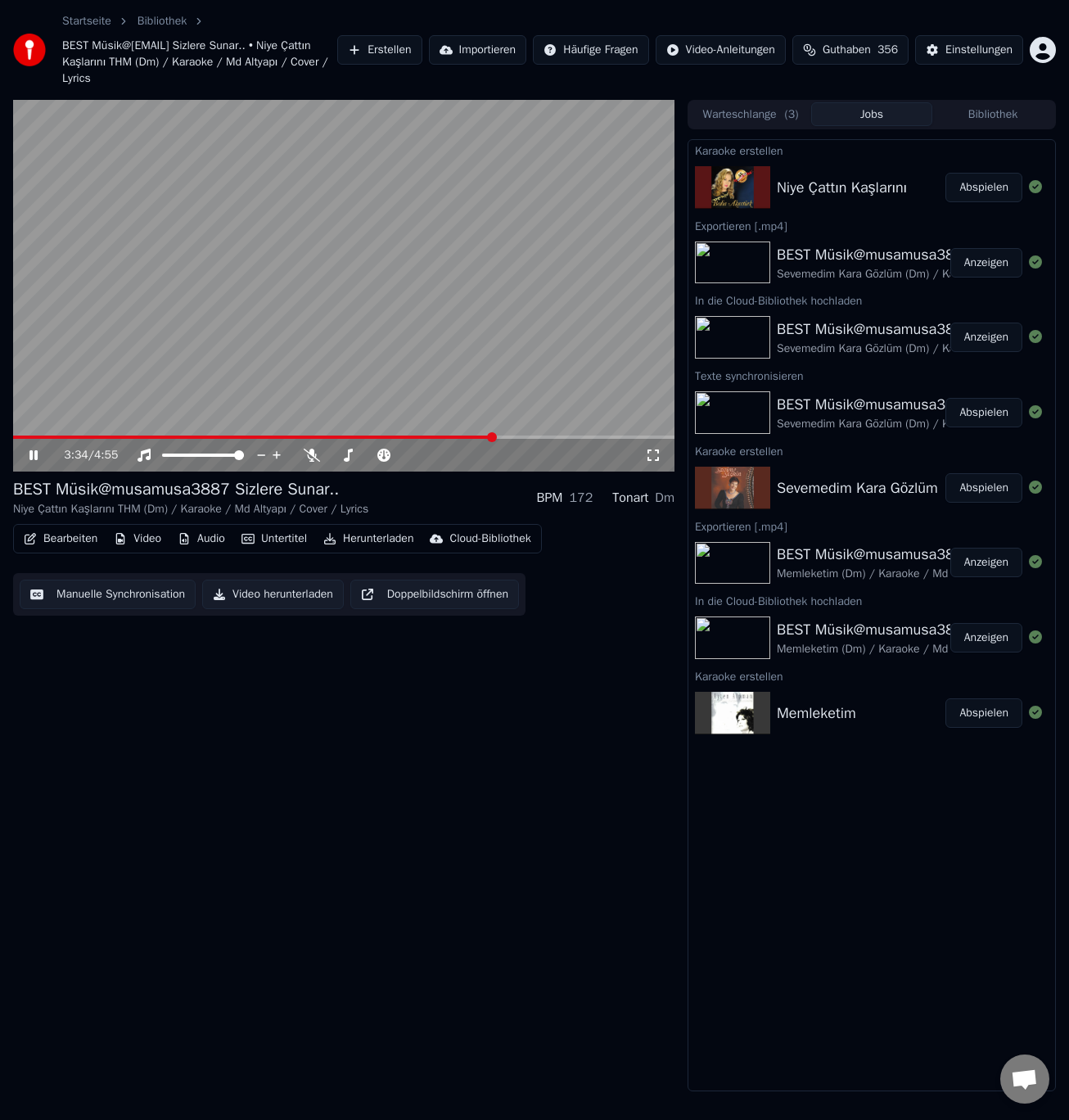 click at bounding box center [344, 286] 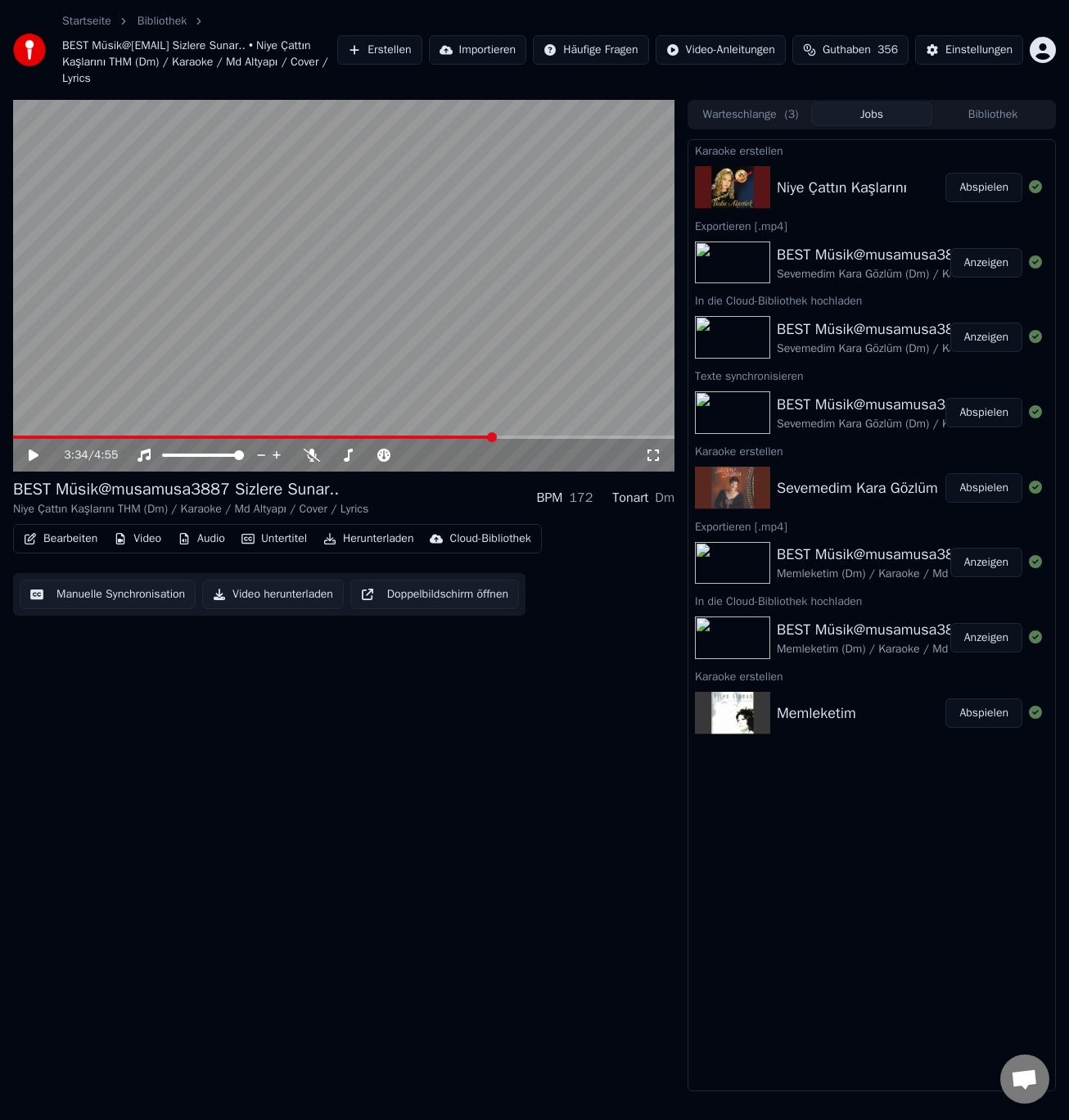 click on "3:34 / 4:55" at bounding box center (344, 455) 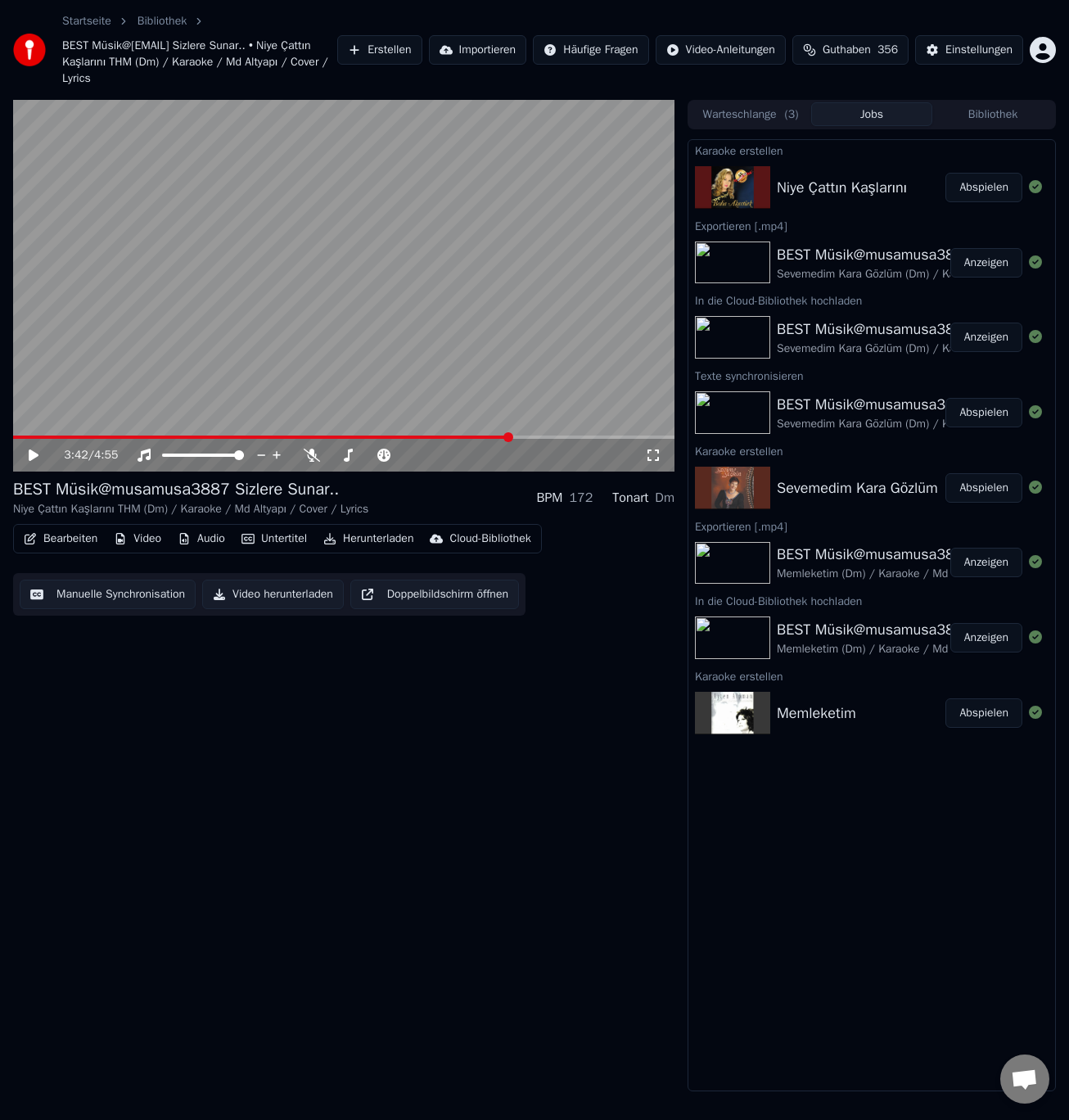click at bounding box center [344, 286] 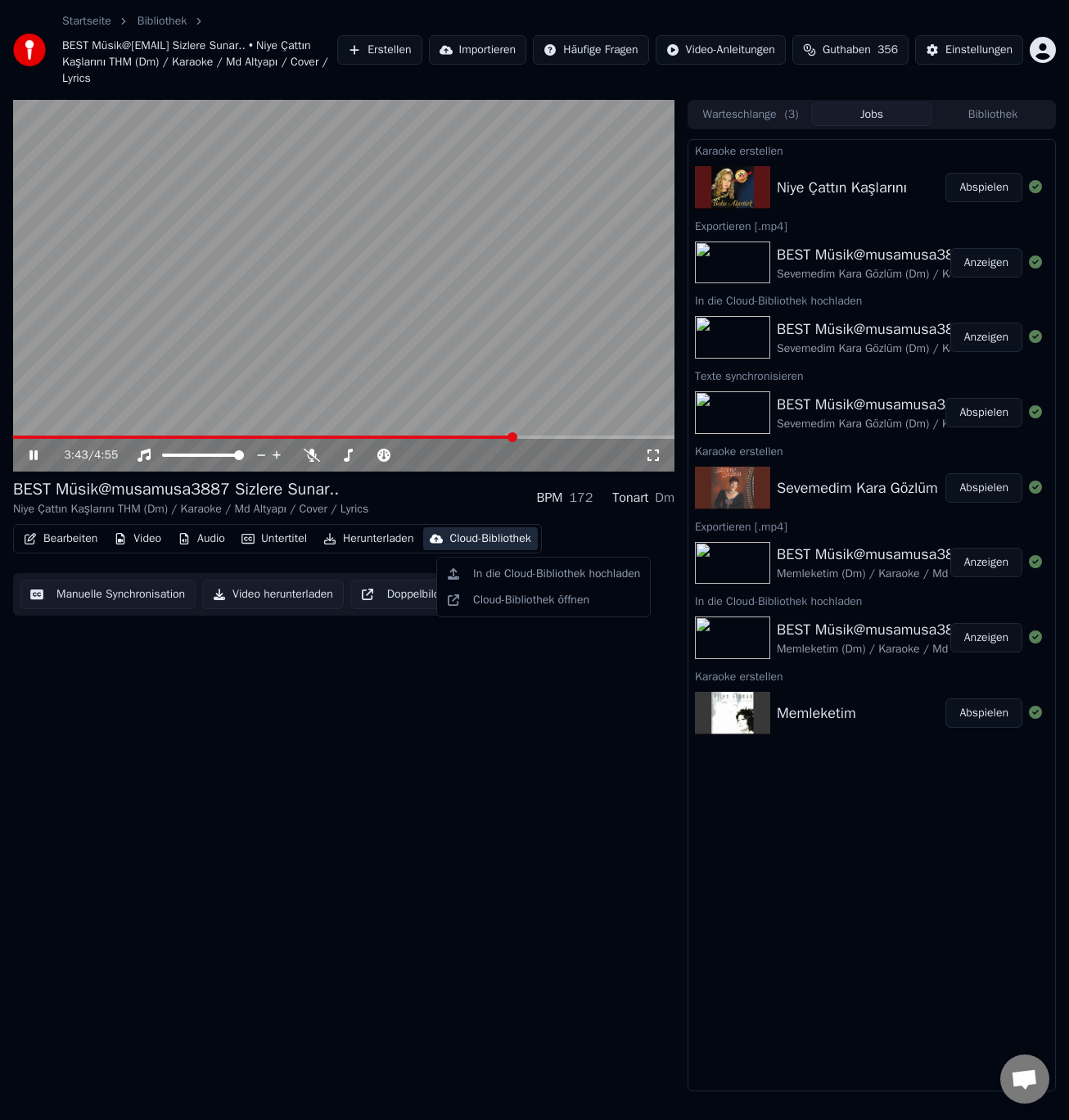 click on "Cloud-Bibliothek" at bounding box center (489, 539) 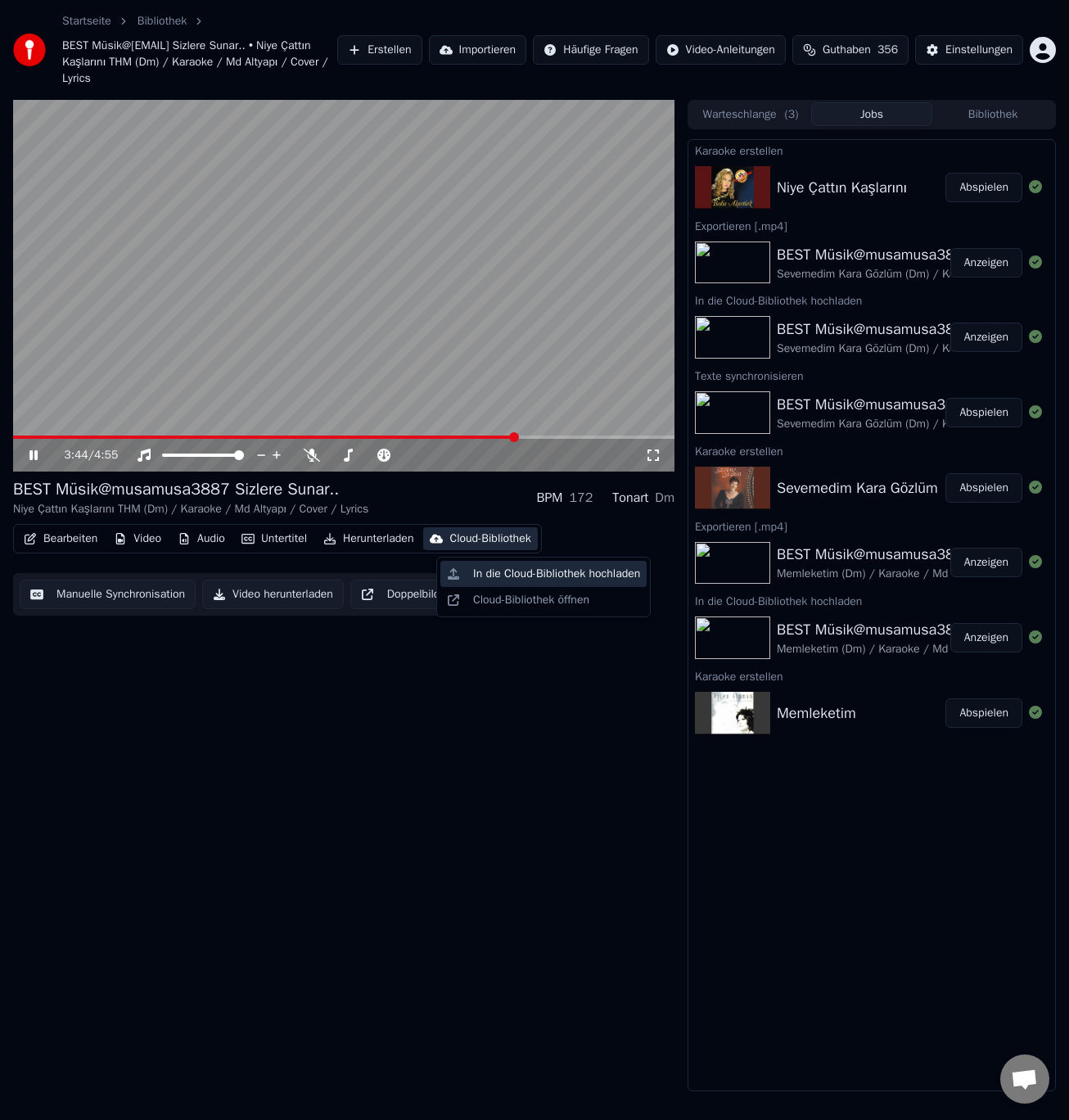 click on "In die Cloud-Bibliothek hochladen" at bounding box center [544, 574] 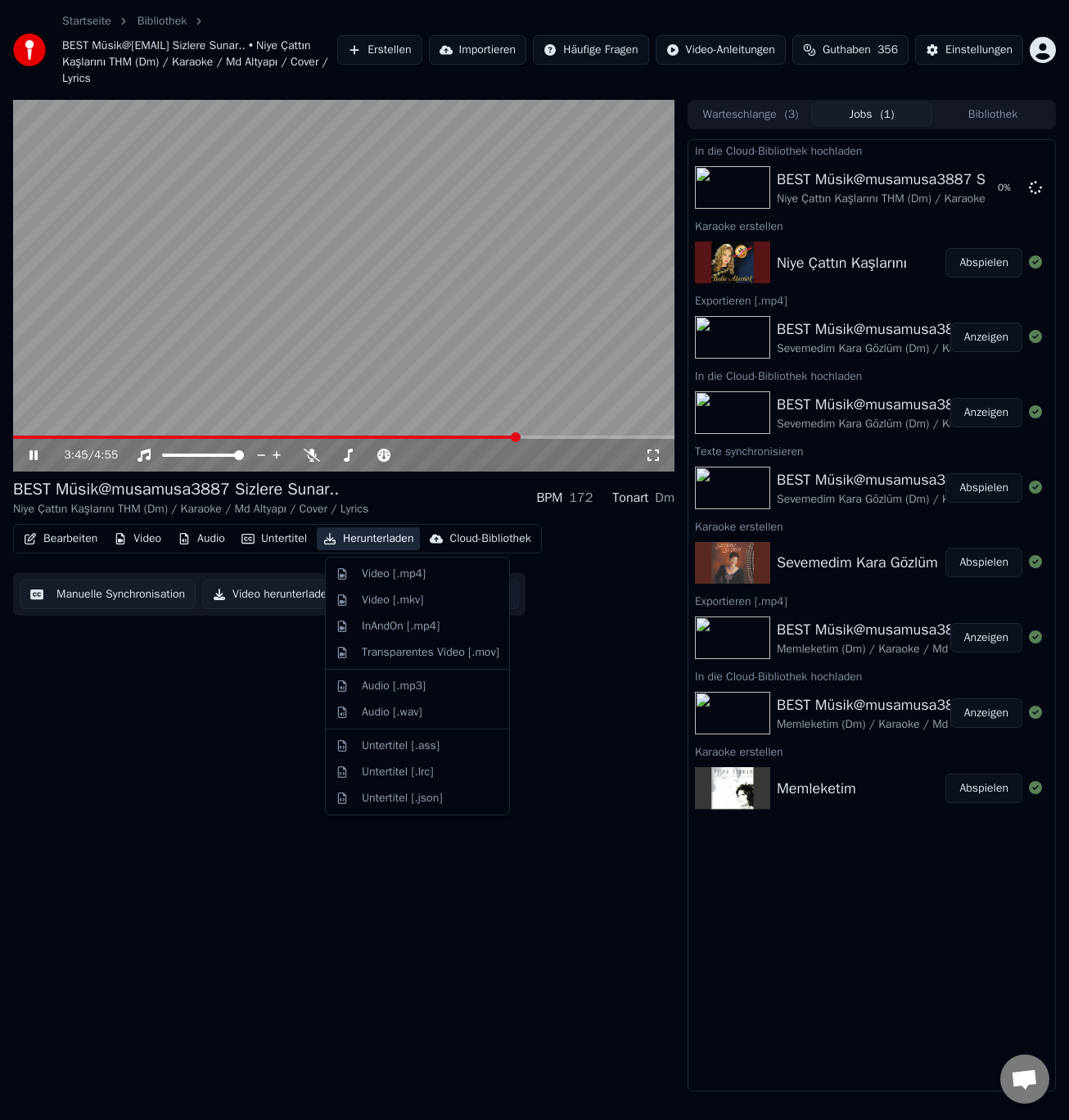 click on "Herunterladen" at bounding box center [368, 539] 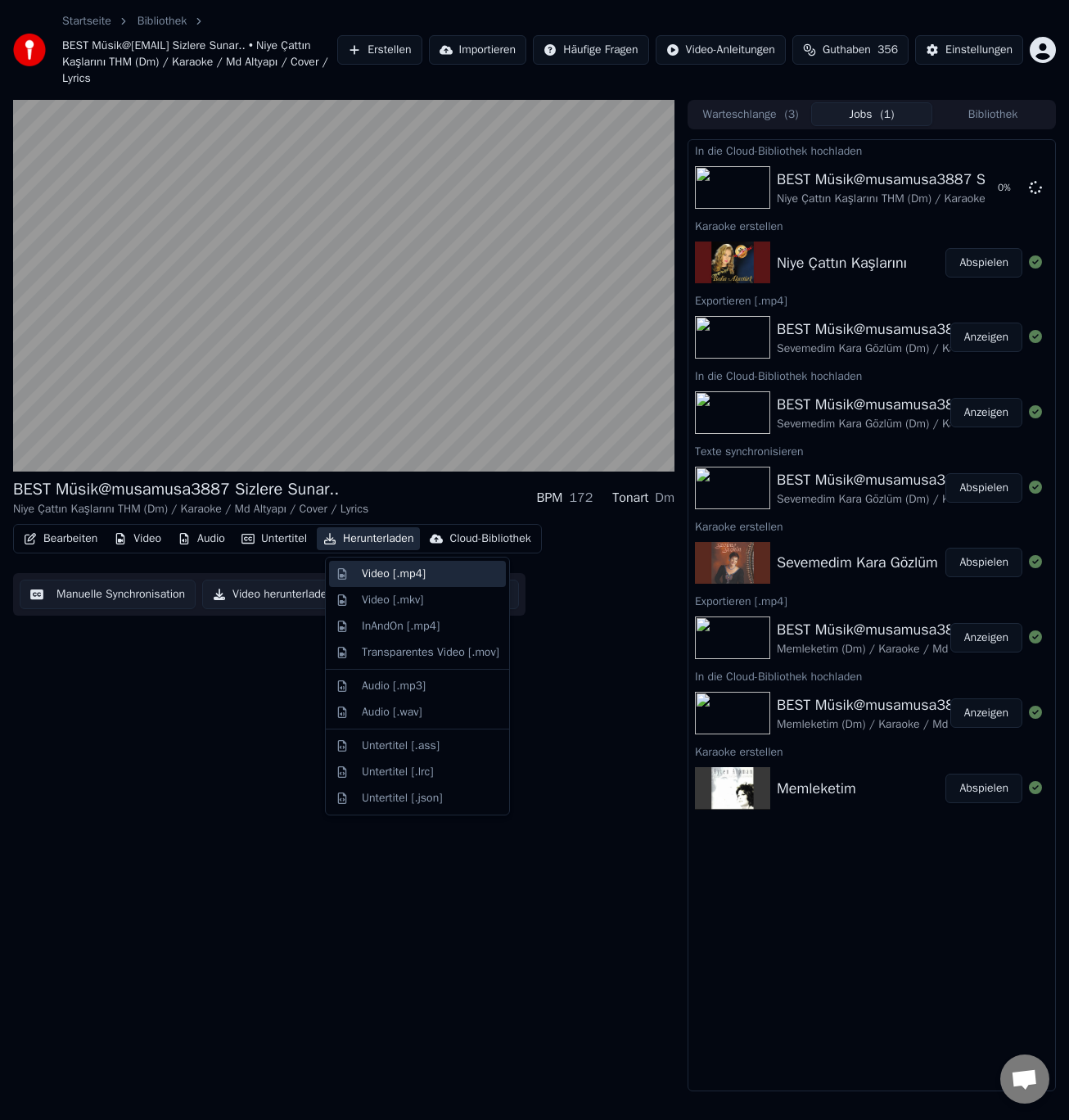 click on "Video [.mp4]" at bounding box center [417, 574] 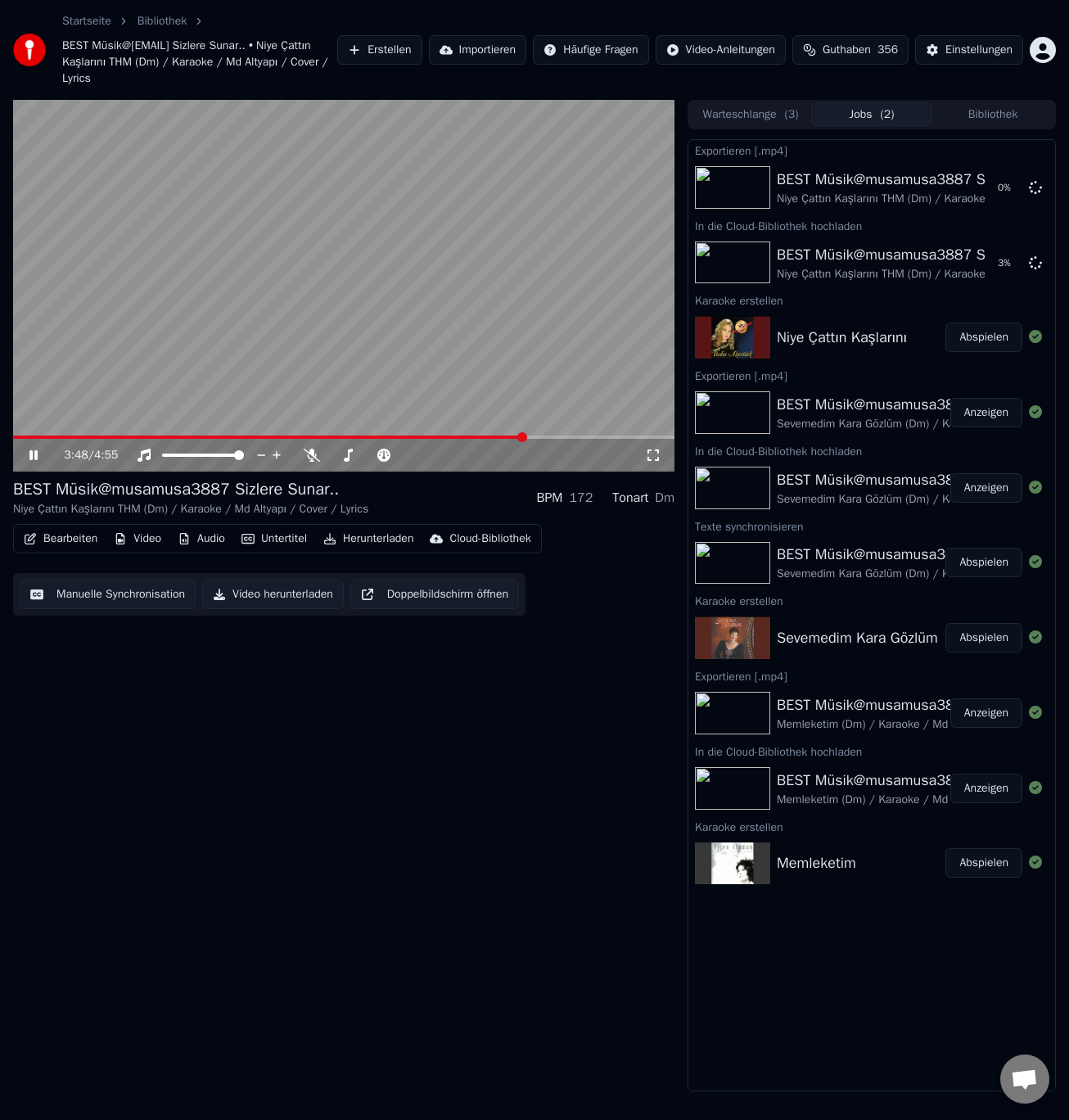 drag, startPoint x: 582, startPoint y: 0, endPoint x: 726, endPoint y: -7, distance: 144.17004 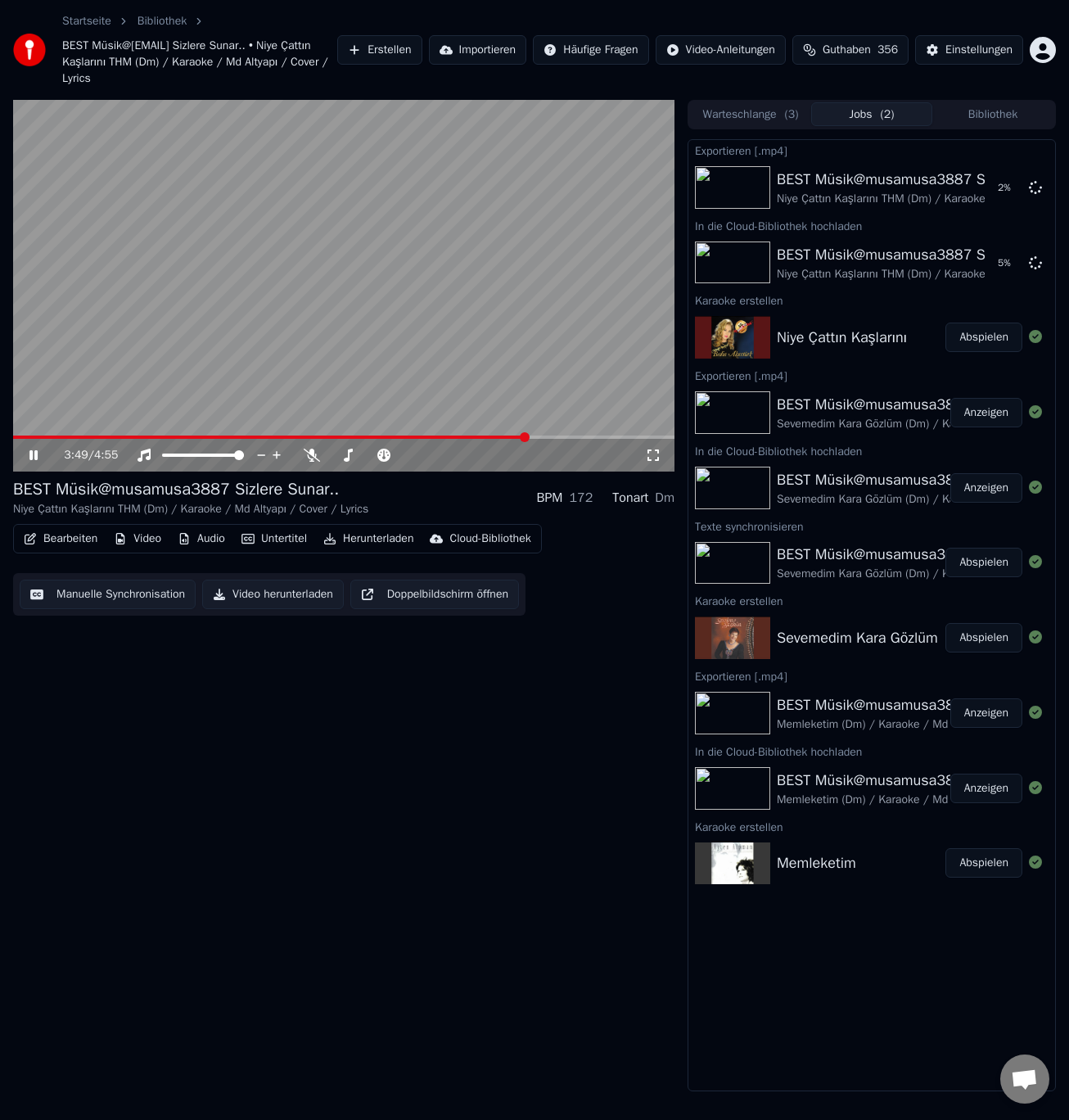 drag, startPoint x: 689, startPoint y: 2, endPoint x: 756, endPoint y: 20, distance: 69.3758 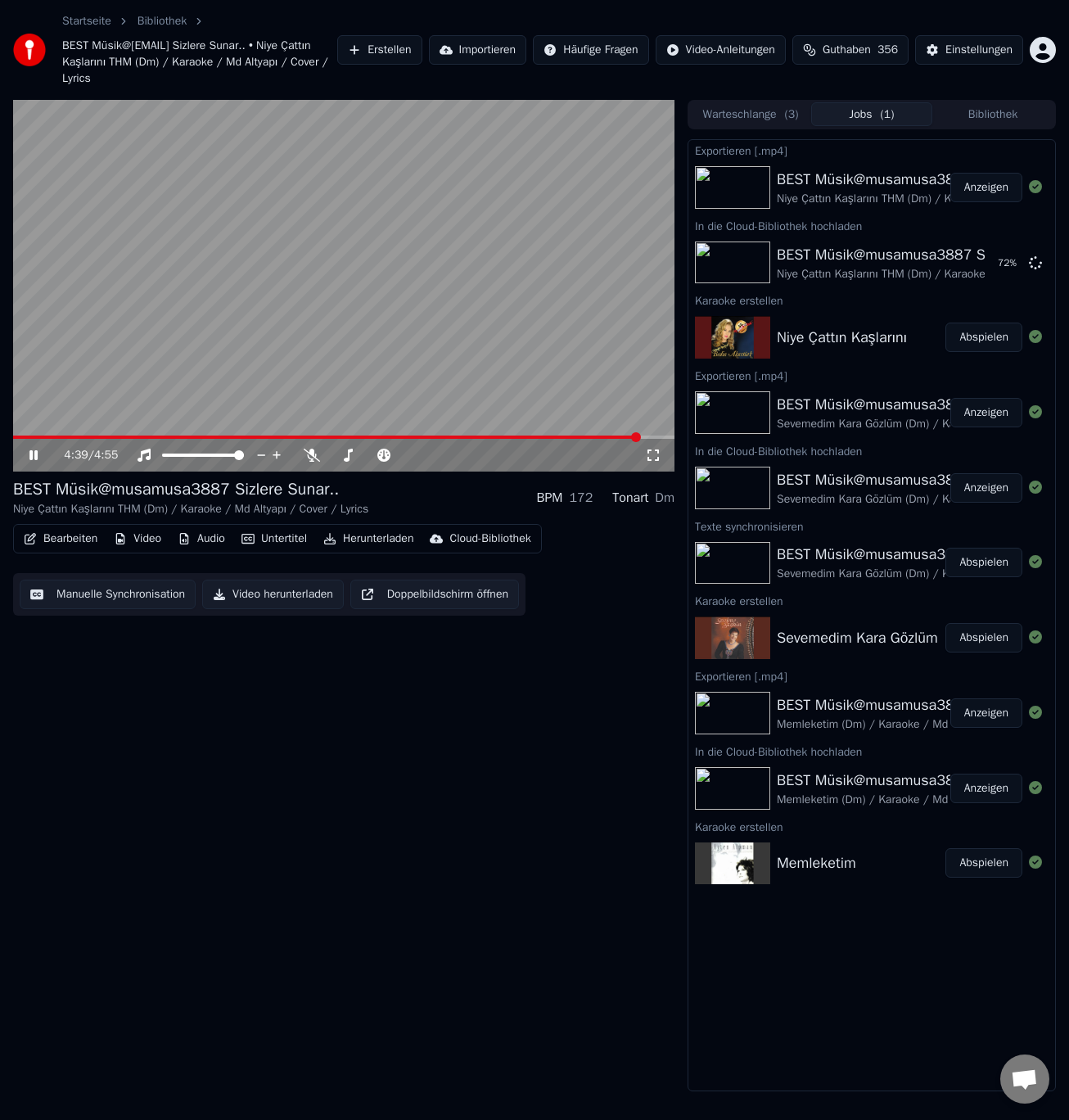 click on "Anzeigen" at bounding box center (986, 187) 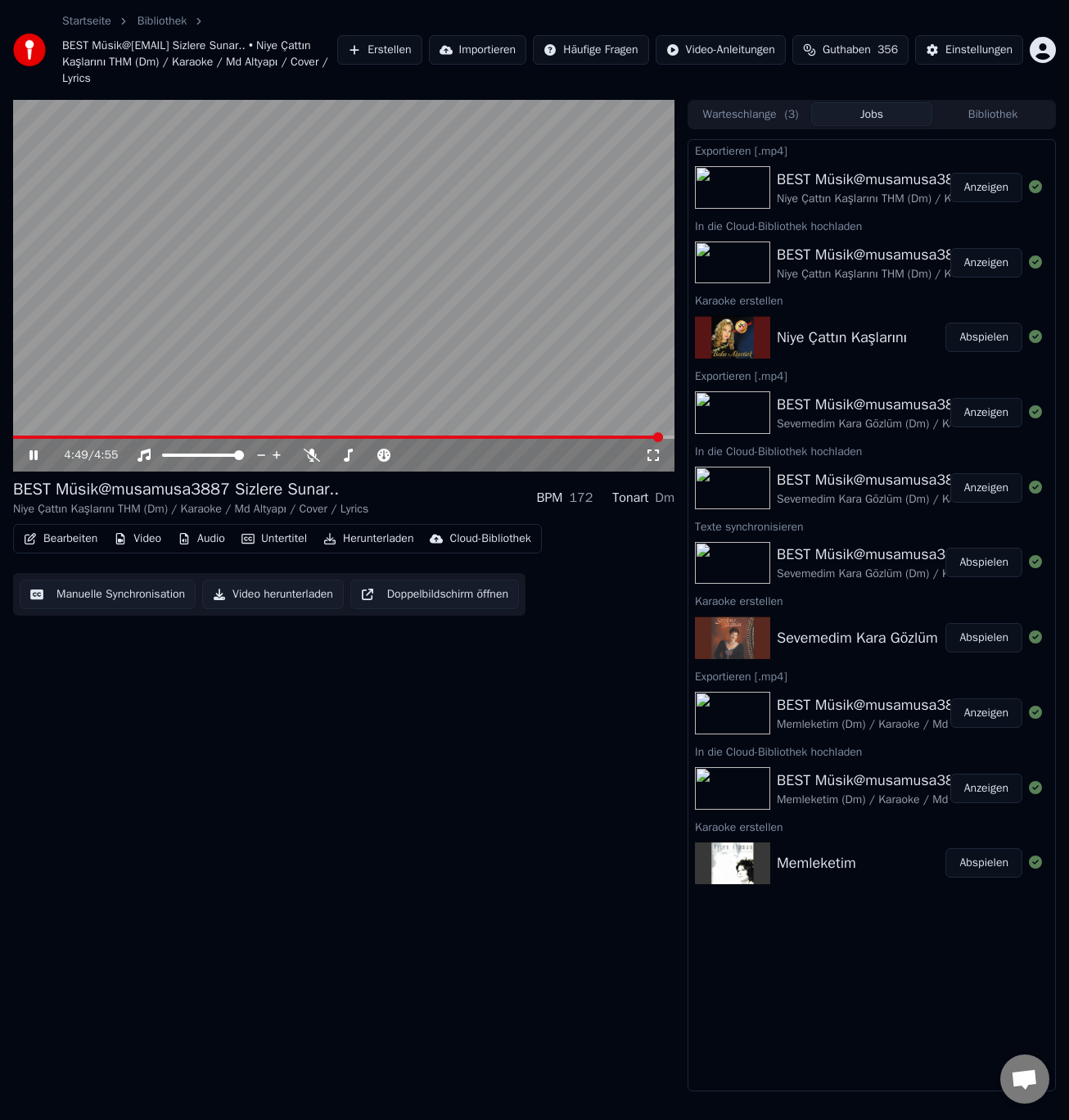 click at bounding box center [344, 286] 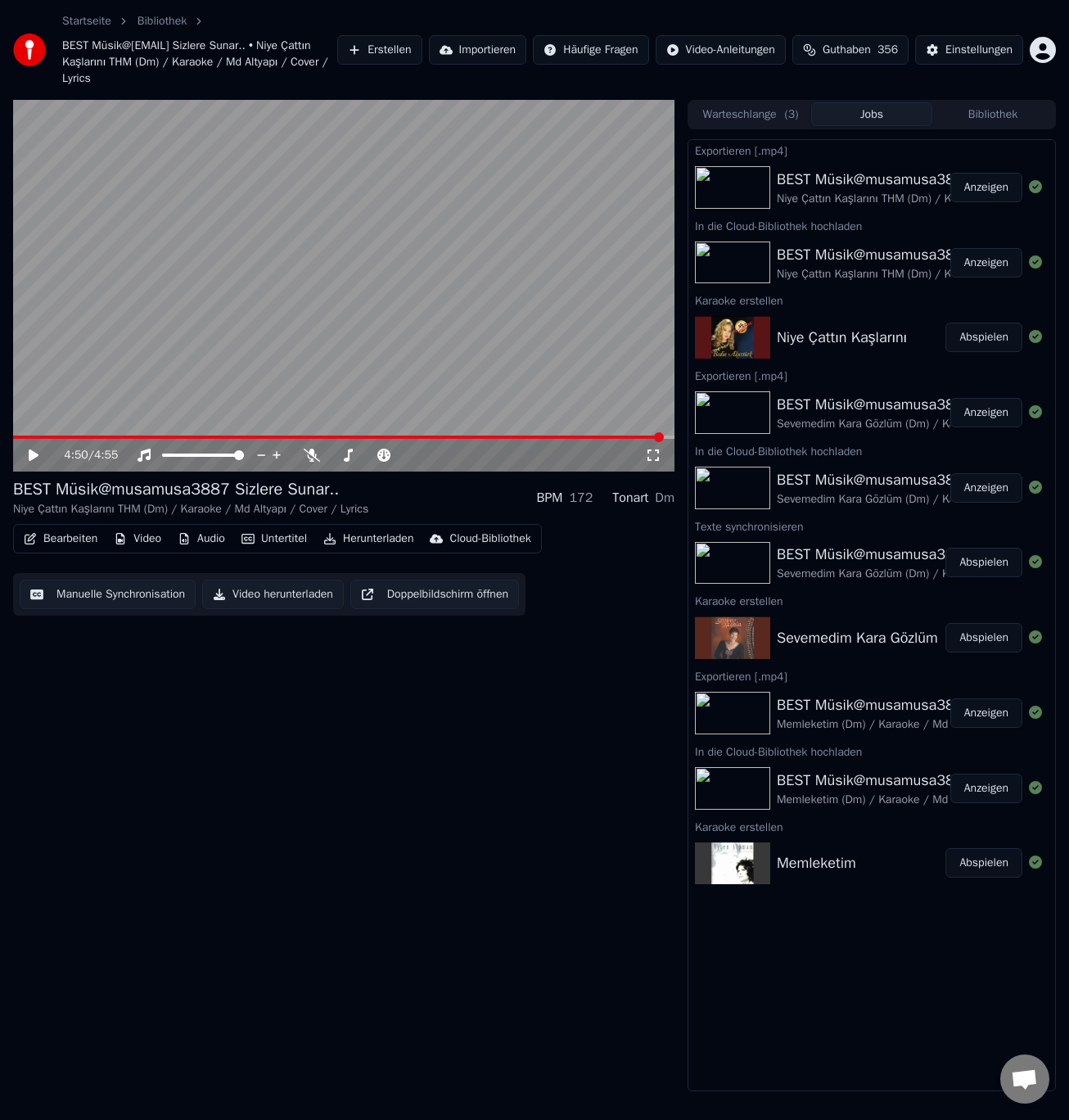 click on "Erstellen" at bounding box center (379, 50) 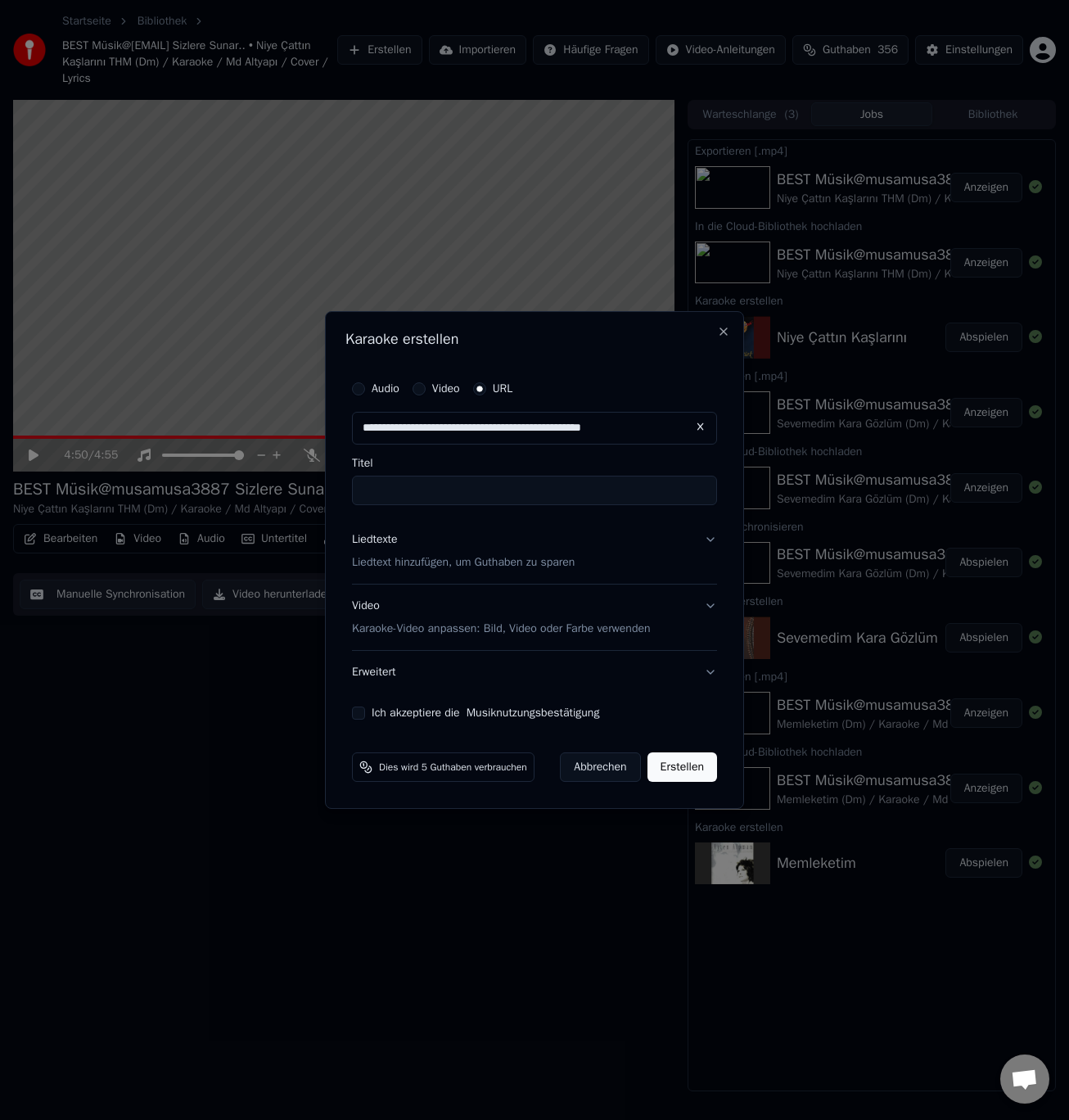 type on "**********" 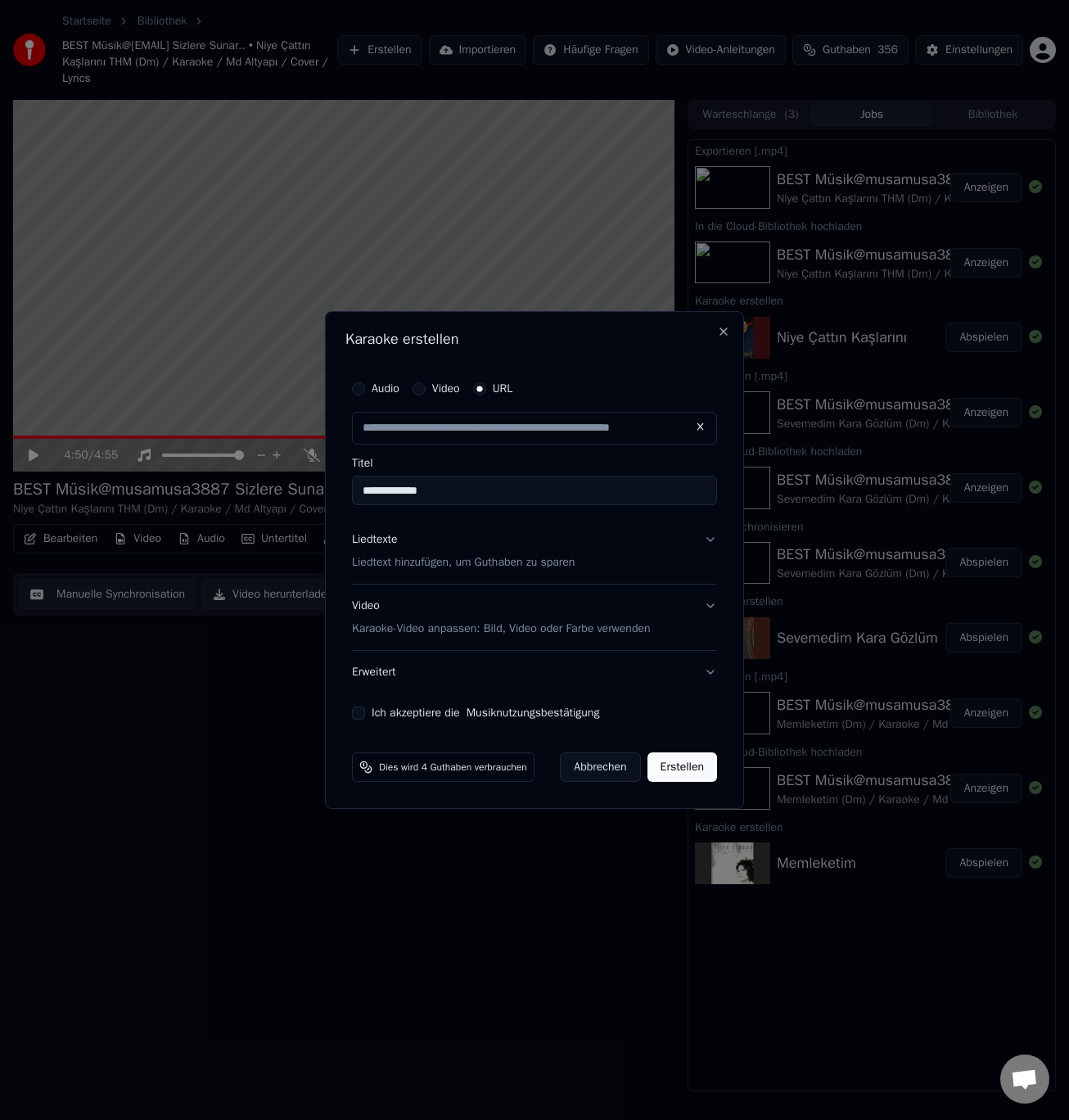 drag, startPoint x: 538, startPoint y: 327, endPoint x: 544, endPoint y: 343, distance: 17.088007 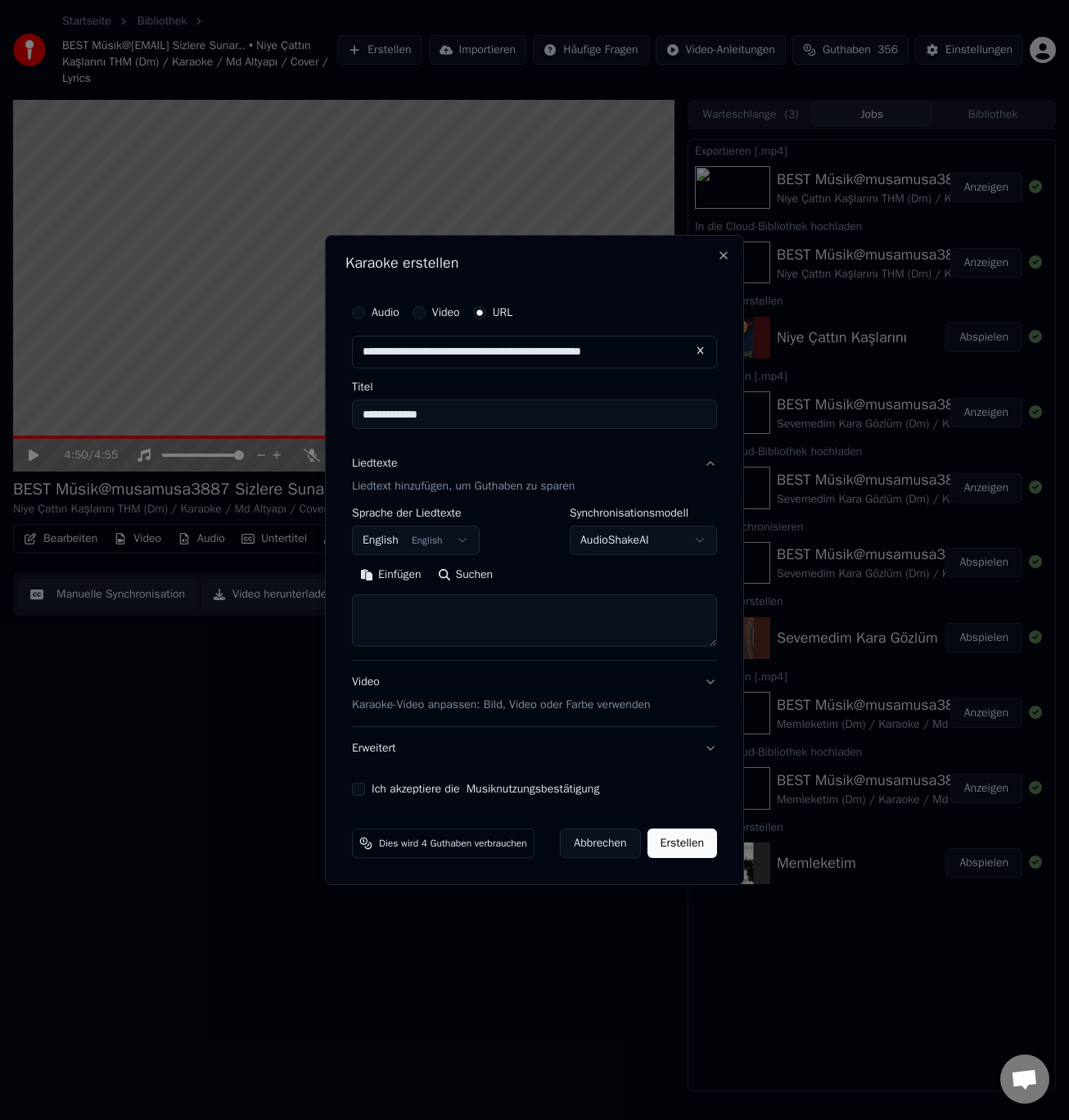 click on "Einfügen" at bounding box center (390, 575) 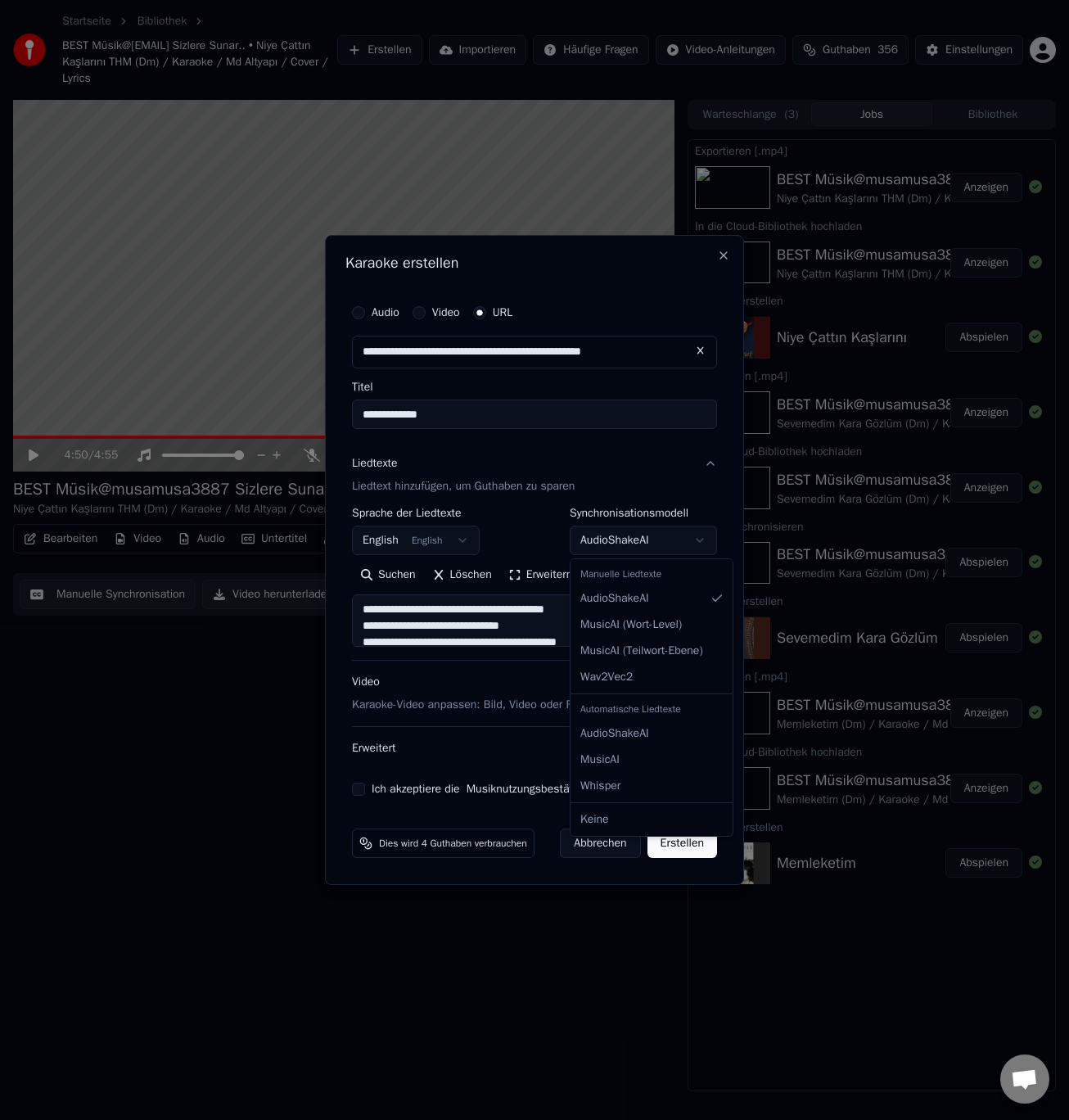 click on "Startseite Bibliothek BEST Müsik@[USERNAME] Sizlere Sunar.. • Niye Çattın Kaşlarını THM (Dm) / Karaoke / Md Altyapı / Cover / Lyrics Erstellen Importieren Häufige Fragen Video-Anleitungen Guthaben 356 Einstellungen 4:50 / 4:55 BEST Müsik@[USERNAME] Sizlere Sunar.. Niye Çattın Kaşlarını THM (Dm) / Karaoke / Md Altyapı / Cover / Lyrics BPM 172 Tonart Dm Bearbeiten Video Audio Untertitel Herunterladen Cloud-Bibliothek Manuelle Synchronisation Video herunterladen Doppelbildschirm öffnen Warteschlange ( 3 ) Jobs Bibliothek Exportieren [.mp4] BEST Müsik@[USERNAME] Sizlere Sunar.. Niye Çattın Kaşlarını THM (Dm) / Karaoke / Md Altyapı / Cover / Lyrics Anzeigen In die Cloud-Bibliothek hochladen BEST Müsik@[USERNAME] Sizlere Sunar.. Niye Çattın Kaşlarını THM (Dm) / Karaoke / Md Altyapı / Cover / Lyrics Anzeigen Karaoke erstellen Niye Çattın Kaşlarını Abspielen Exportieren [.mp4] BEST Müsik@[USERNAME] Sizlere Sunar.. Anzeigen In die Cloud-Bibliothek hochladen Anzeigen" at bounding box center [534, 560] 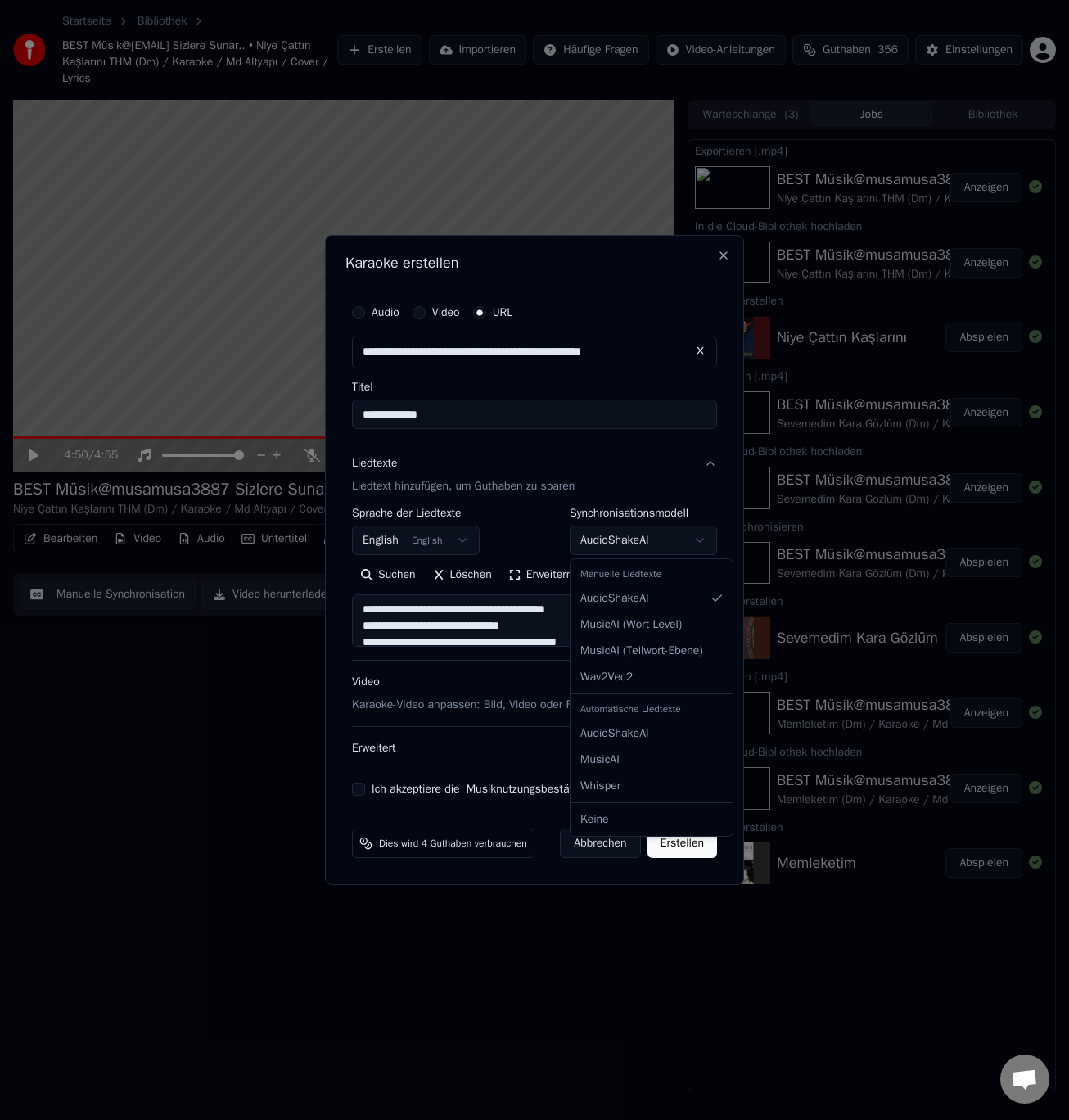 click on "Startseite Bibliothek BEST Müsik@[USERNAME] Sizlere Sunar.. • Niye Çattın Kaşlarını THM (Dm) / Karaoke / Md Altyapı / Cover / Lyrics Erstellen Importieren Häufige Fragen Video-Anleitungen Guthaben 356 Einstellungen 4:50 / 4:55 BEST Müsik@[USERNAME] Sizlere Sunar.. Niye Çattın Kaşlarını THM (Dm) / Karaoke / Md Altyapı / Cover / Lyrics BPM 172 Tonart Dm Bearbeiten Video Audio Untertitel Herunterladen Cloud-Bibliothek Manuelle Synchronisation Video herunterladen Doppelbildschirm öffnen Warteschlange ( 3 ) Jobs Bibliothek Exportieren [.mp4] BEST Müsik@[USERNAME] Sizlere Sunar.. Niye Çattın Kaşlarını THM (Dm) / Karaoke / Md Altyapı / Cover / Lyrics Anzeigen In die Cloud-Bibliothek hochladen BEST Müsik@[USERNAME] Sizlere Sunar.. Niye Çattın Kaşlarını THM (Dm) / Karaoke / Md Altyapı / Cover / Lyrics Anzeigen Karaoke erstellen Niye Çattın Kaşlarını Abspielen Exportieren [.mp4] BEST Müsik@[USERNAME] Sizlere Sunar.. Anzeigen In die Cloud-Bibliothek hochladen Anzeigen" at bounding box center [534, 560] 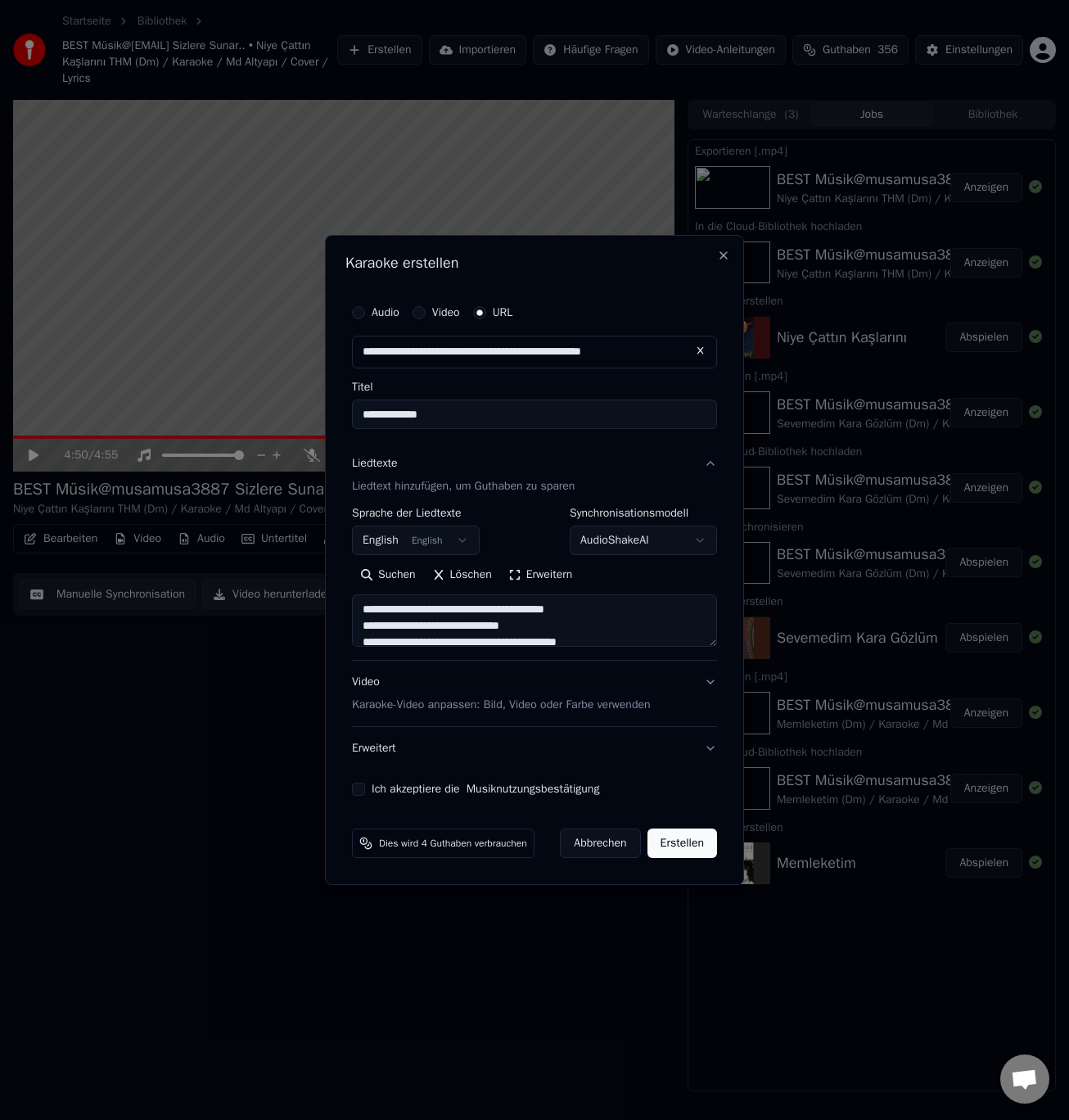 click on "Erweitert" at bounding box center [534, 748] 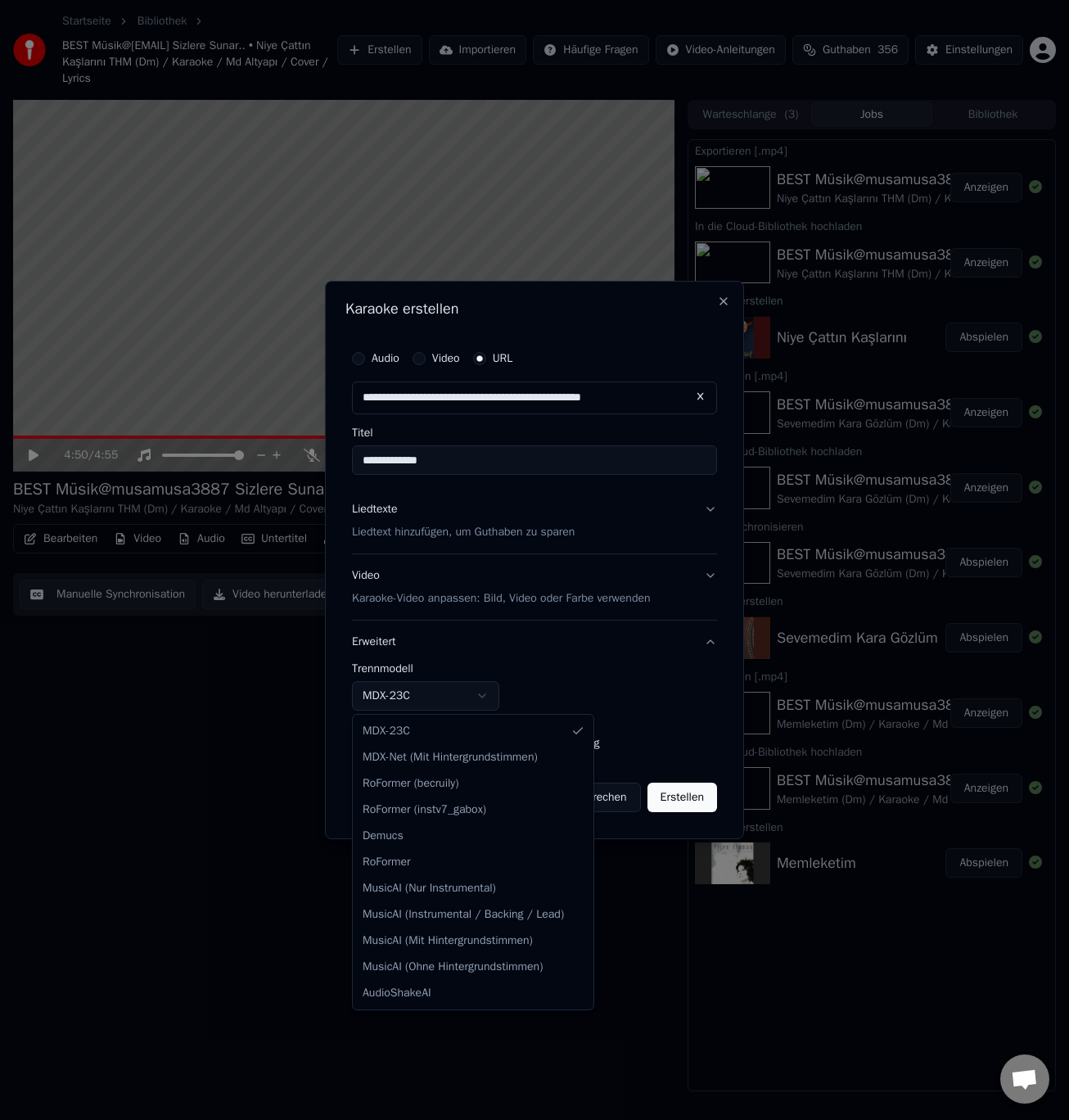 click on "Startseite Bibliothek BEST Müsik@[USERNAME] Sizlere Sunar.. • Niye Çattın Kaşlarını THM (Dm) / Karaoke / Md Altyapı / Cover / Lyrics Erstellen Importieren Häufige Fragen Video-Anleitungen Guthaben 356 Einstellungen 4:50 / 4:55 BEST Müsik@[USERNAME] Sizlere Sunar.. Niye Çattın Kaşlarını THM (Dm) / Karaoke / Md Altyapı / Cover / Lyrics BPM 172 Tonart Dm Bearbeiten Video Audio Untertitel Herunterladen Cloud-Bibliothek Manuelle Synchronisation Video herunterladen Doppelbildschirm öffnen Warteschlange ( 3 ) Jobs Bibliothek Exportieren [.mp4] BEST Müsik@[USERNAME] Sizlere Sunar.. Niye Çattın Kaşlarını THM (Dm) / Karaoke / Md Altyapı / Cover / Lyrics Anzeigen In die Cloud-Bibliothek hochladen BEST Müsik@[USERNAME] Sizlere Sunar.. Niye Çattın Kaşlarını THM (Dm) / Karaoke / Md Altyapı / Cover / Lyrics Anzeigen Karaoke erstellen Niye Çattın Kaşlarını Abspielen Exportieren [.mp4] BEST Müsik@[USERNAME] Sizlere Sunar.. Anzeigen In die Cloud-Bibliothek hochladen Anzeigen" at bounding box center [534, 560] 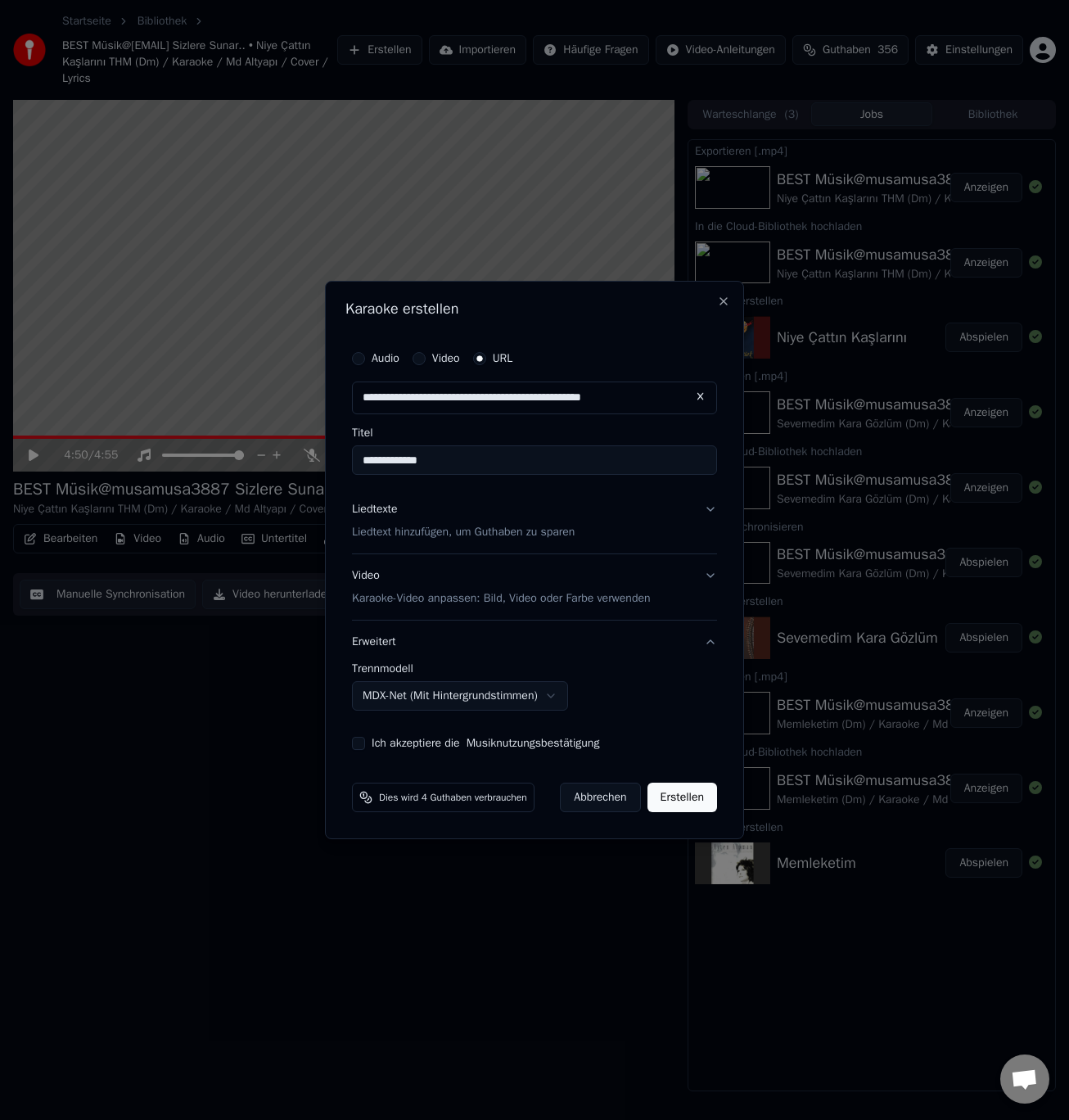 click on "**********" at bounding box center (534, 546) 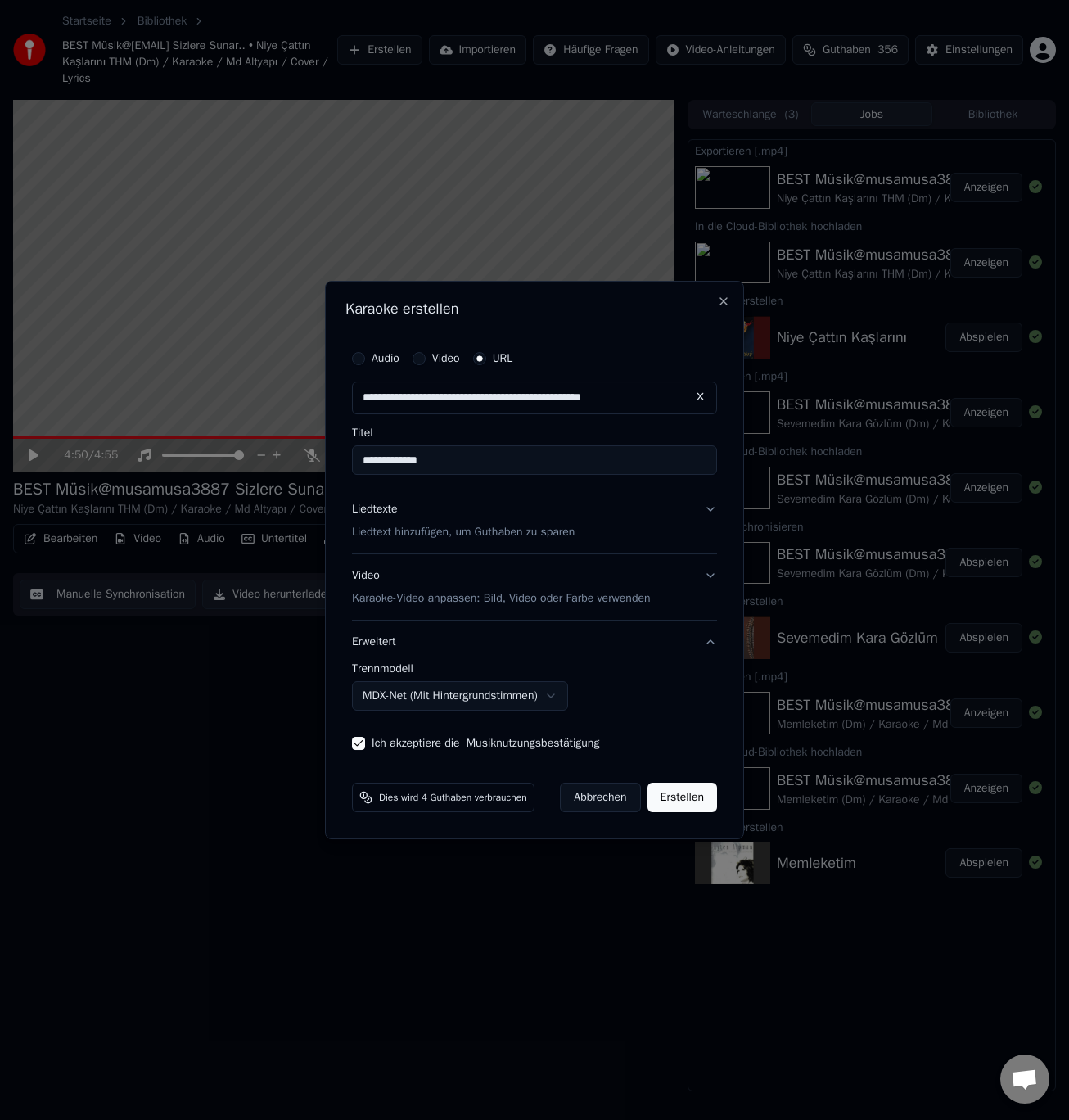 click on "Erstellen" at bounding box center (682, 797) 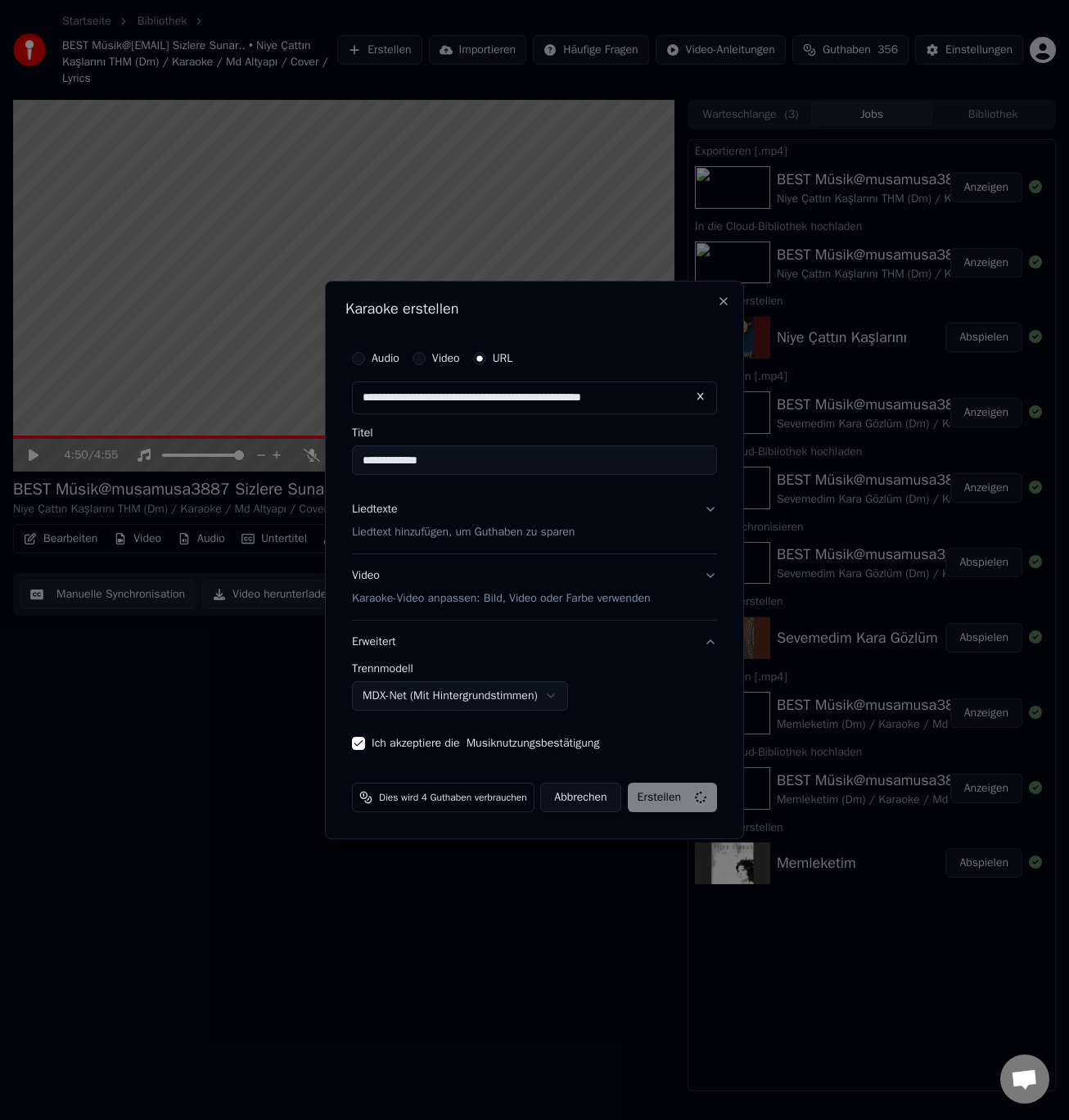 select on "******" 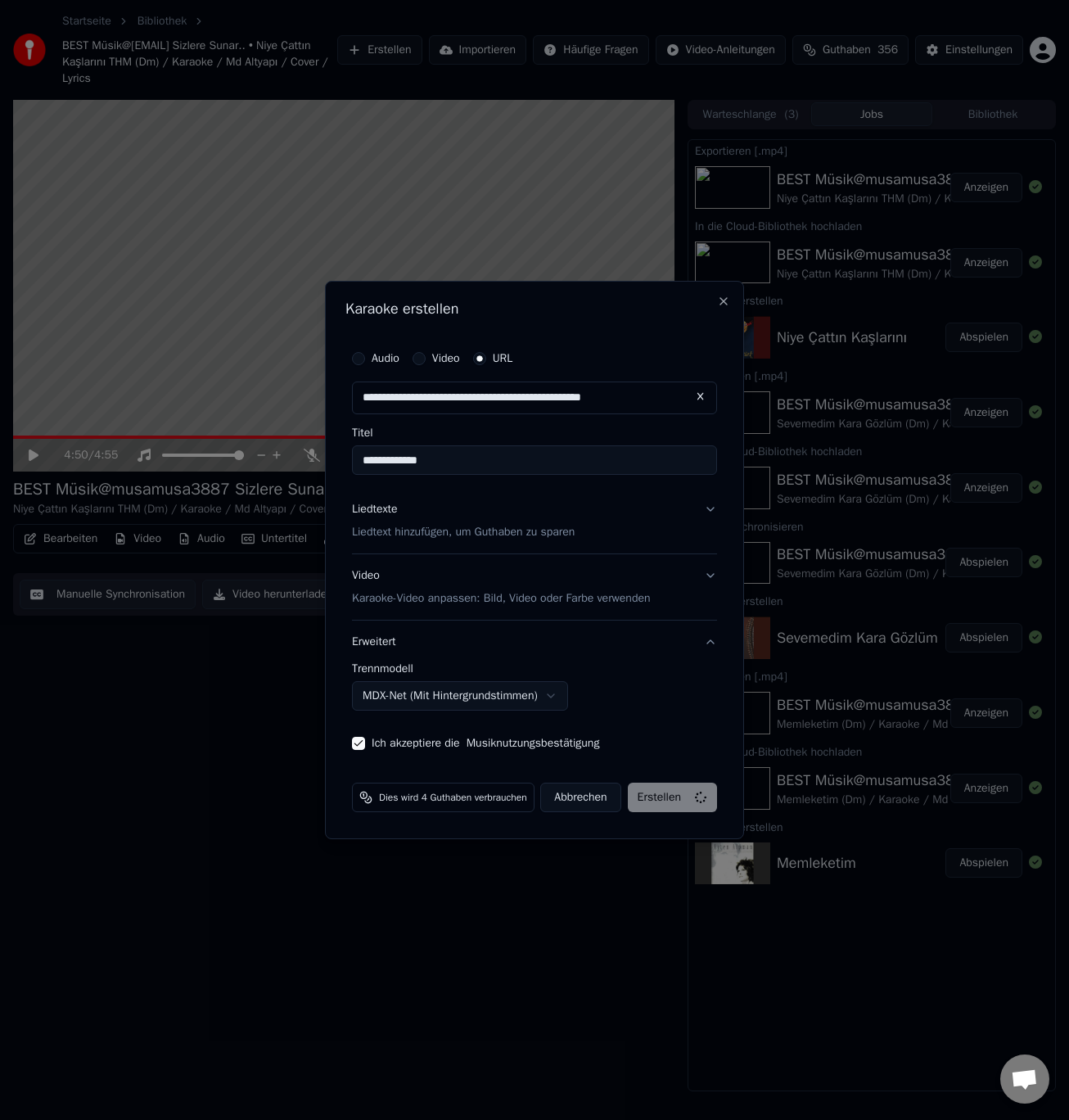 type 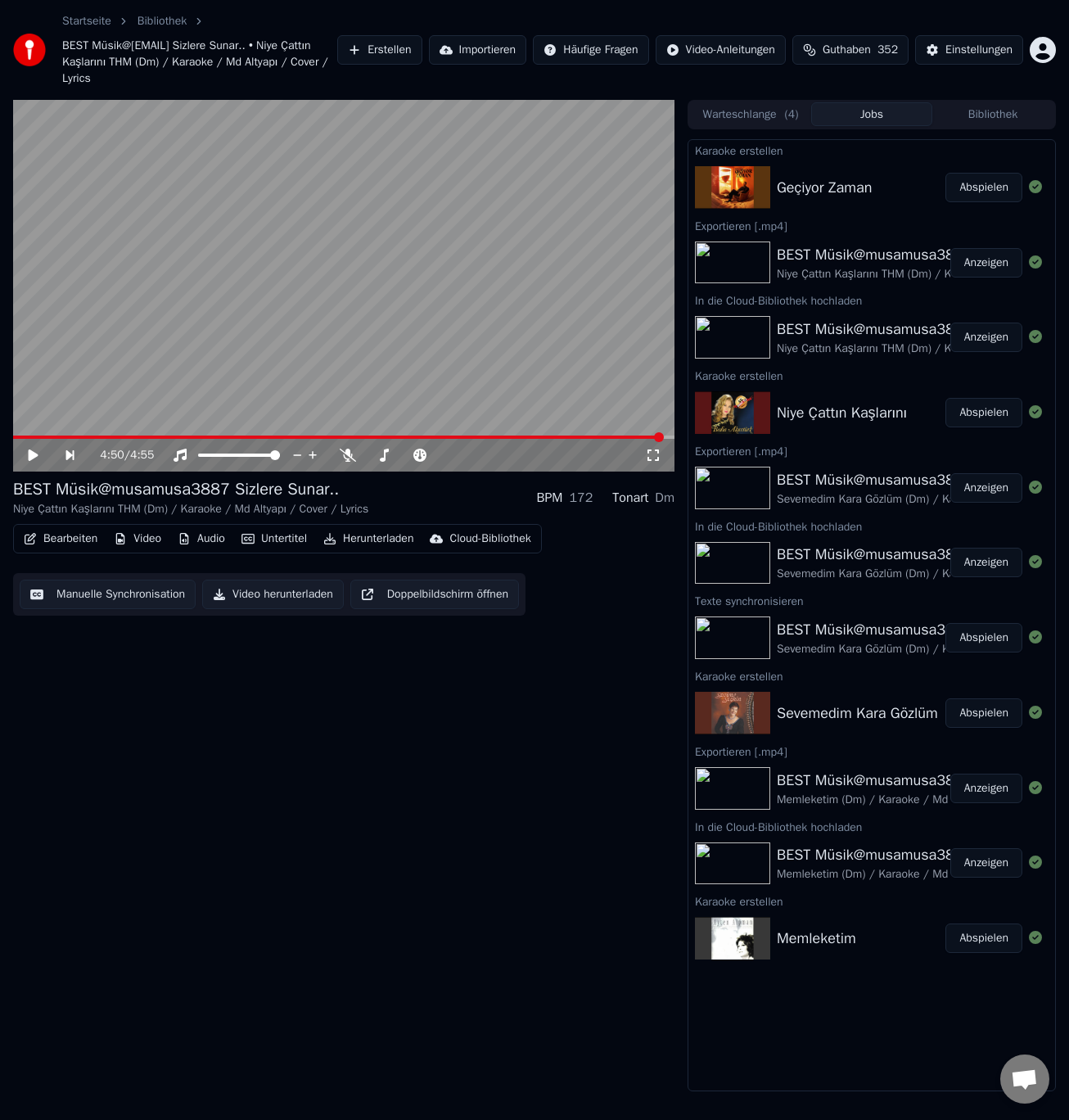 click on "Abspielen" at bounding box center (984, 187) 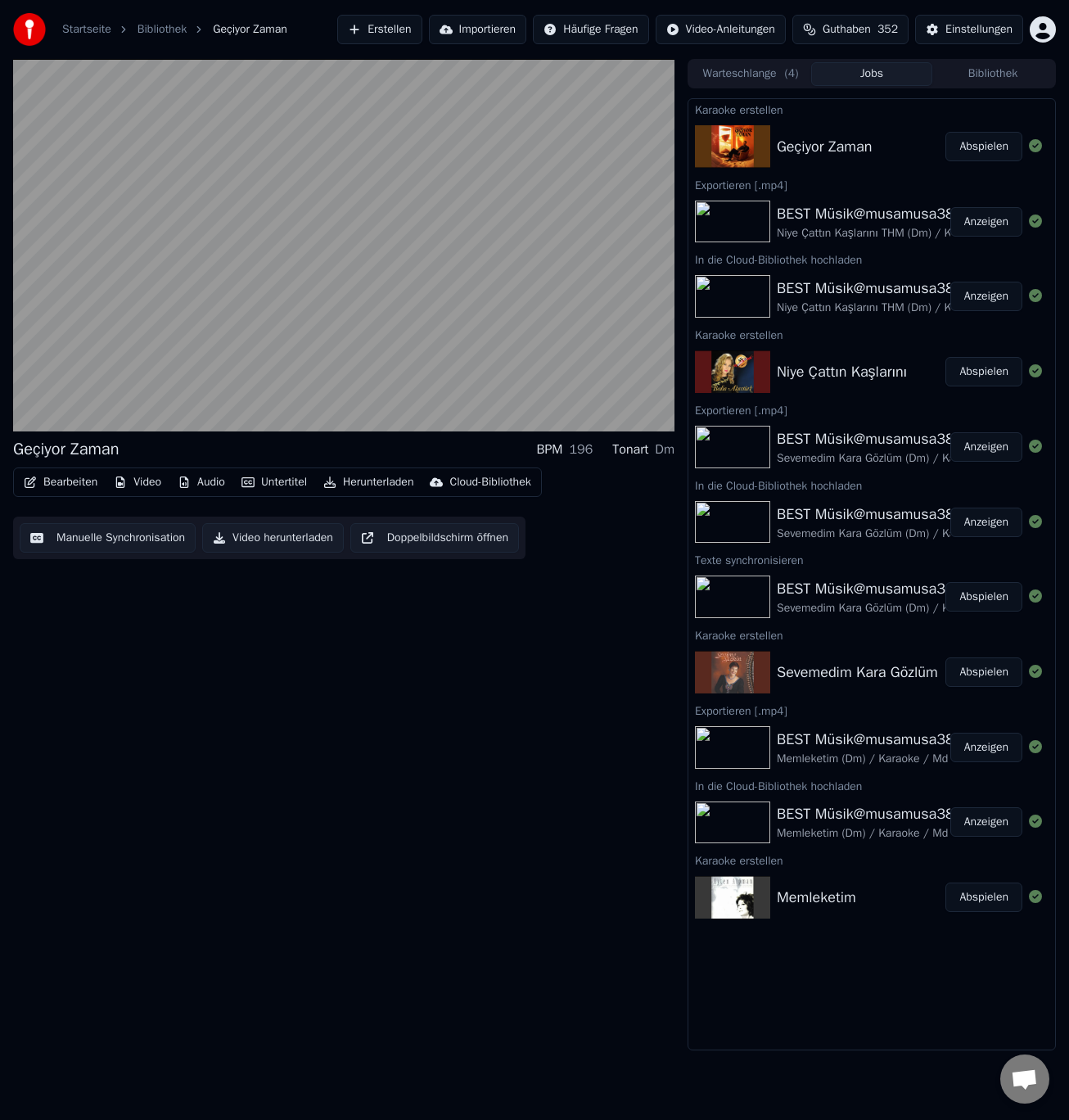 click on "Bearbeiten" at bounding box center [61, 482] 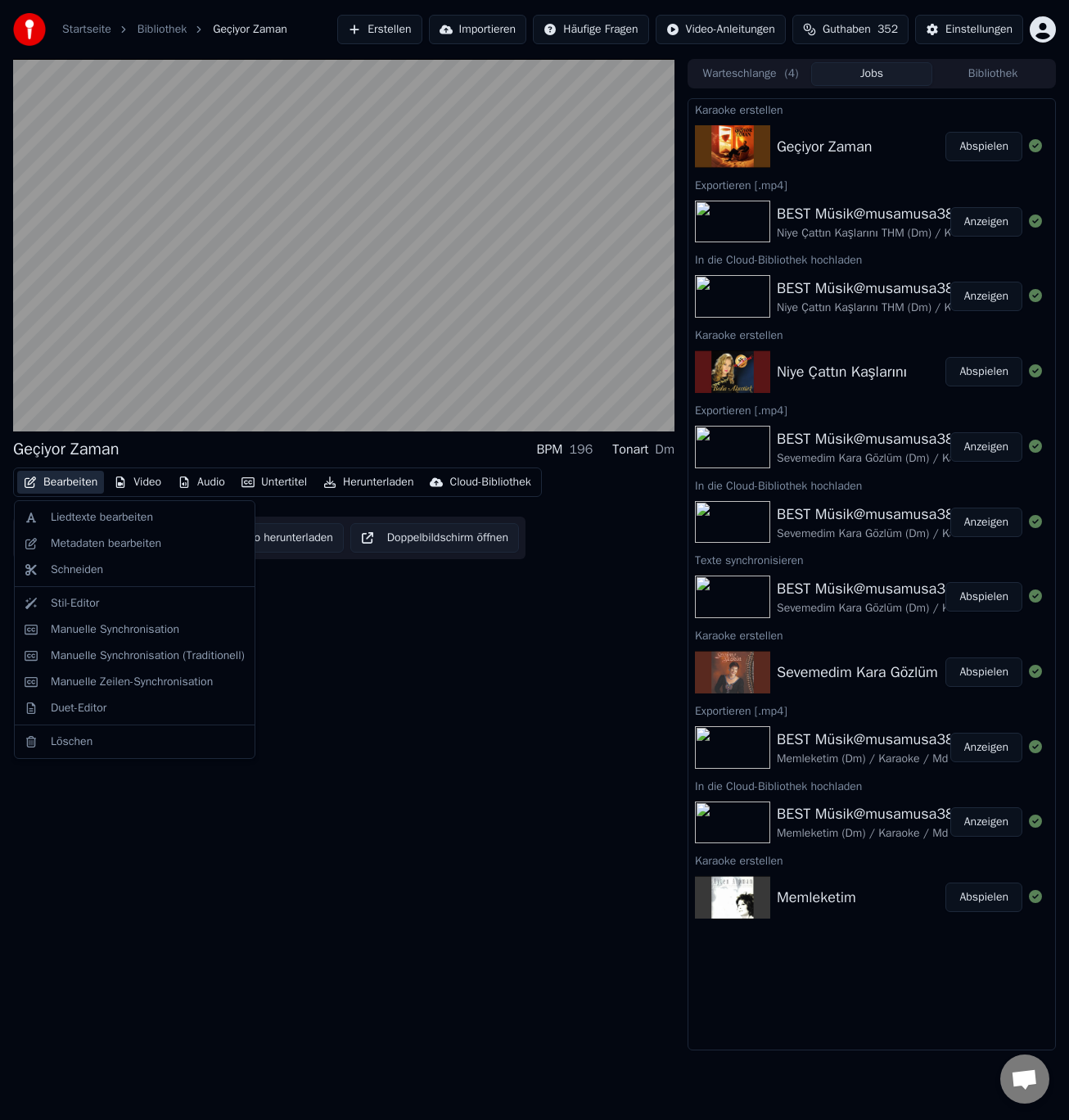 drag, startPoint x: 109, startPoint y: 513, endPoint x: 114, endPoint y: 534, distance: 21.58703 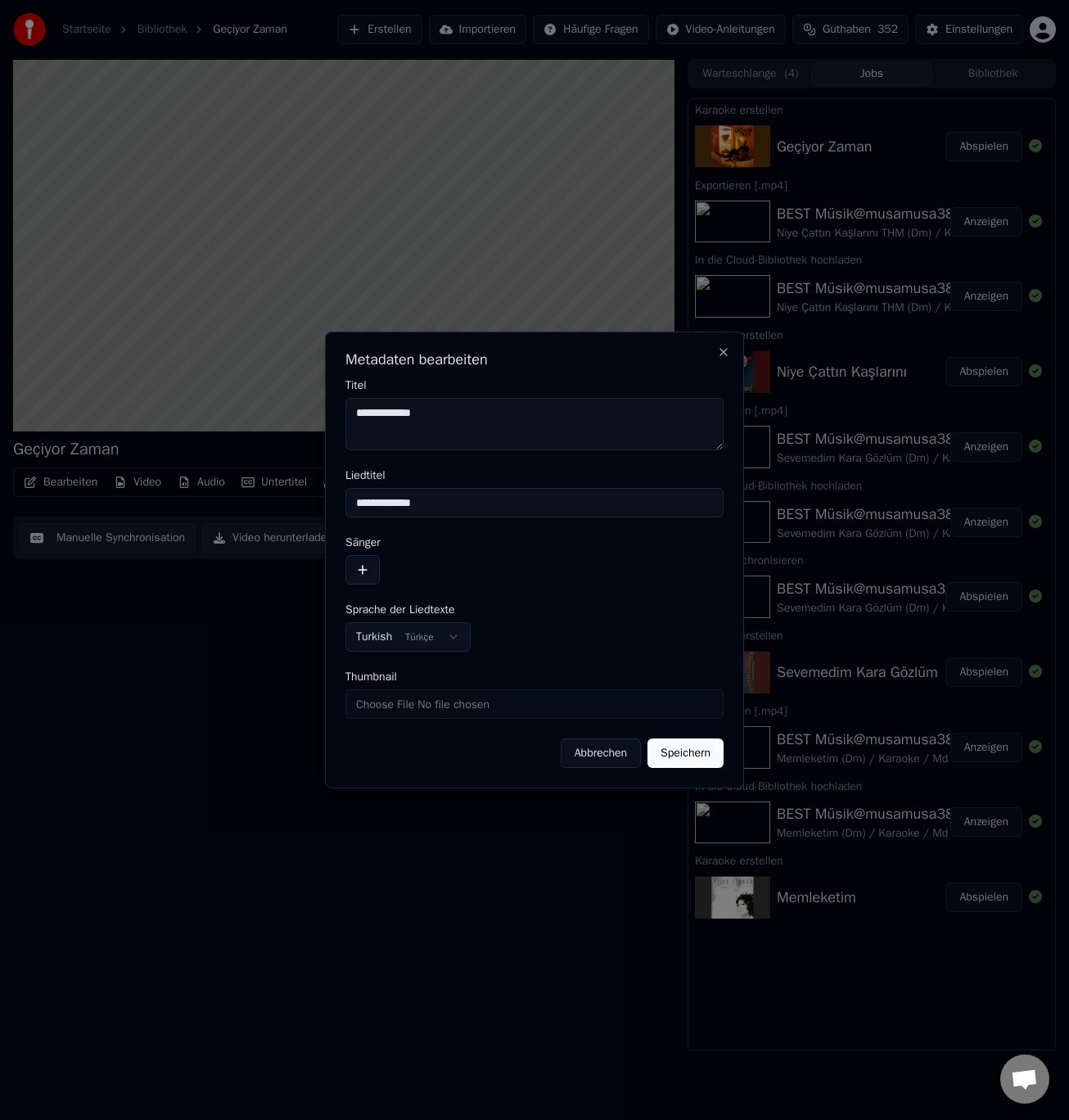 click on "**********" at bounding box center [534, 424] 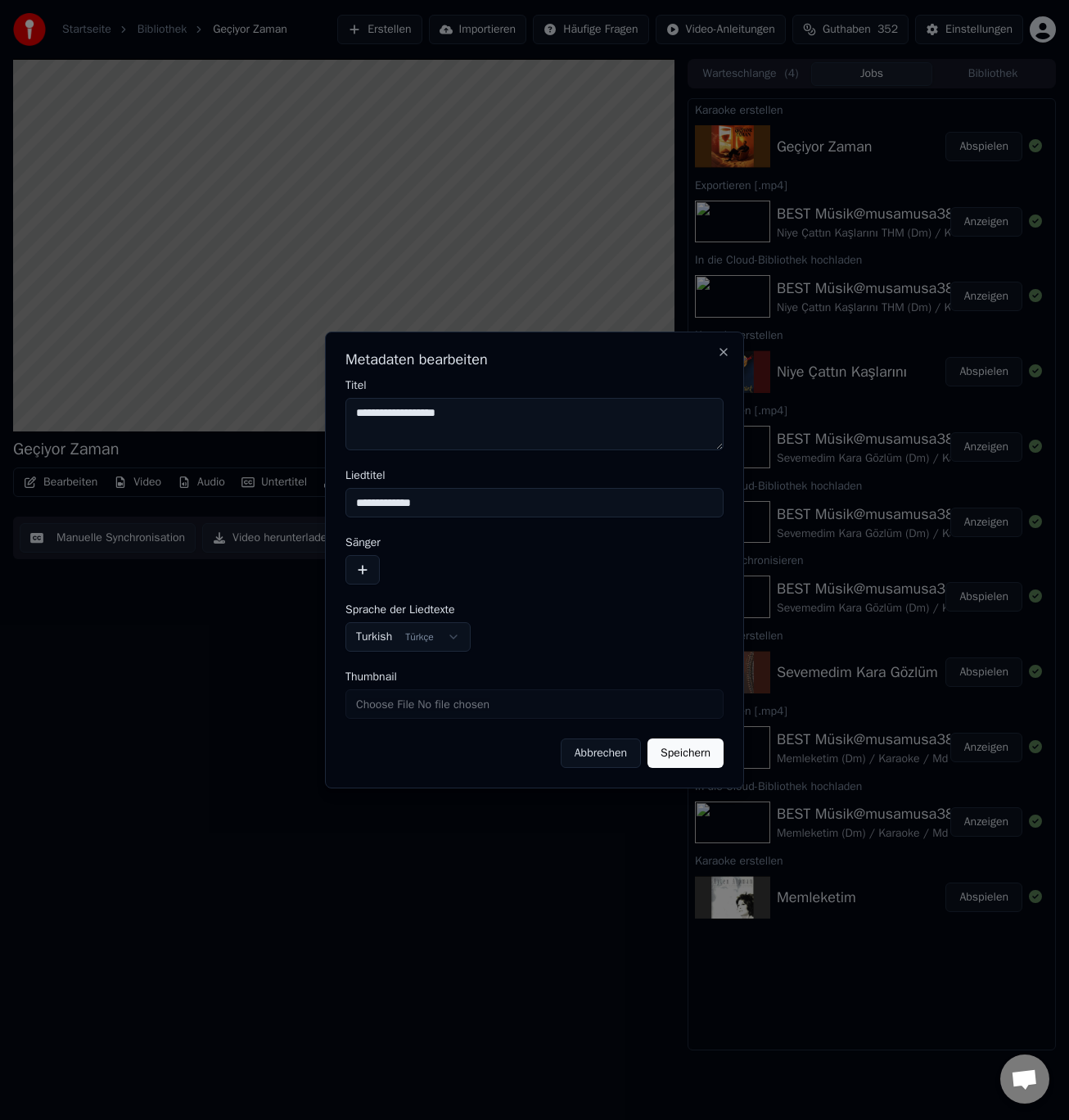click on "**********" at bounding box center (534, 424) 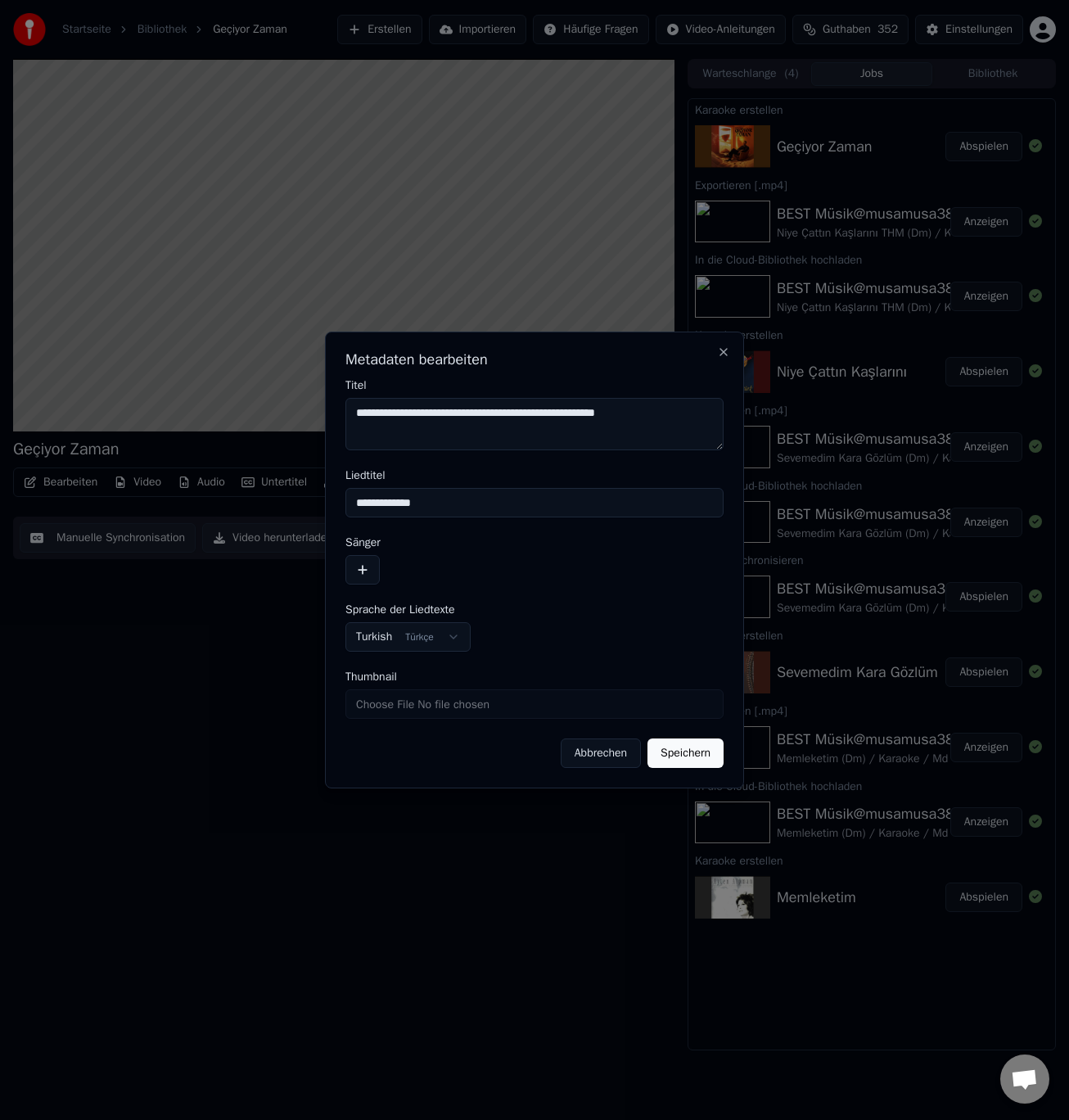 type on "**********" 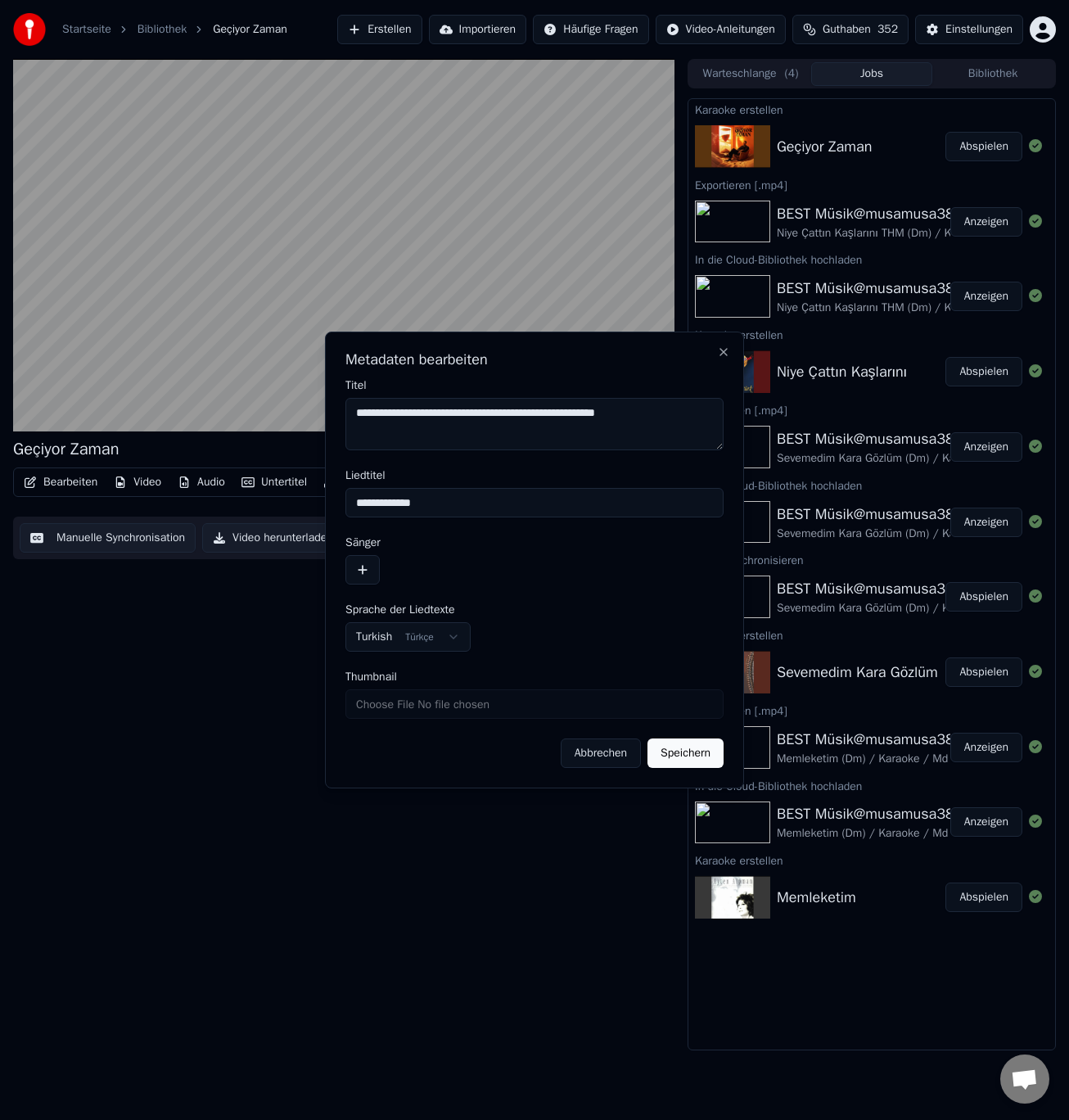 drag, startPoint x: 327, startPoint y: 804, endPoint x: 377, endPoint y: 646, distance: 165.72266 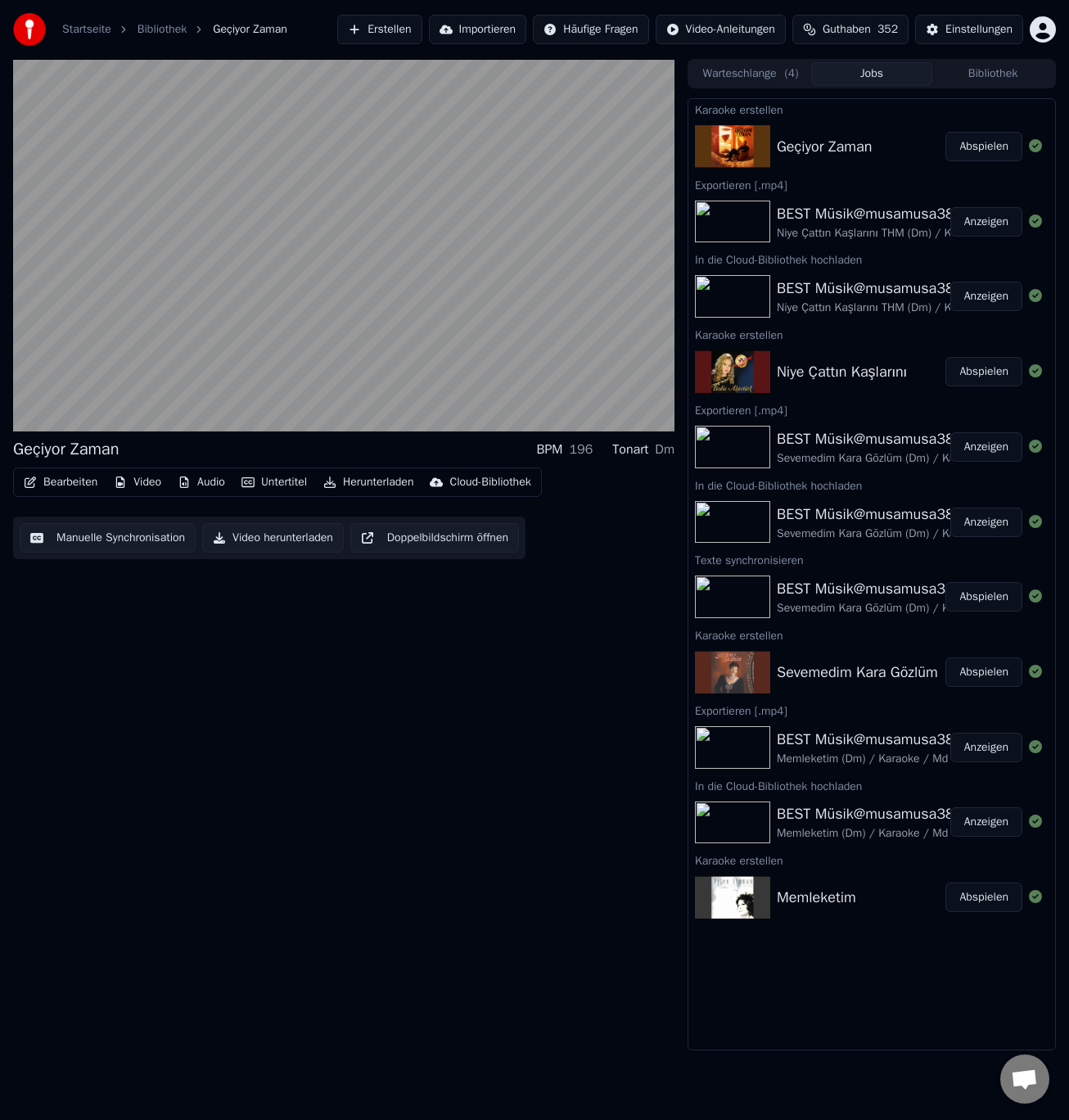 drag, startPoint x: 74, startPoint y: 497, endPoint x: 78, endPoint y: 488, distance: 9.848858 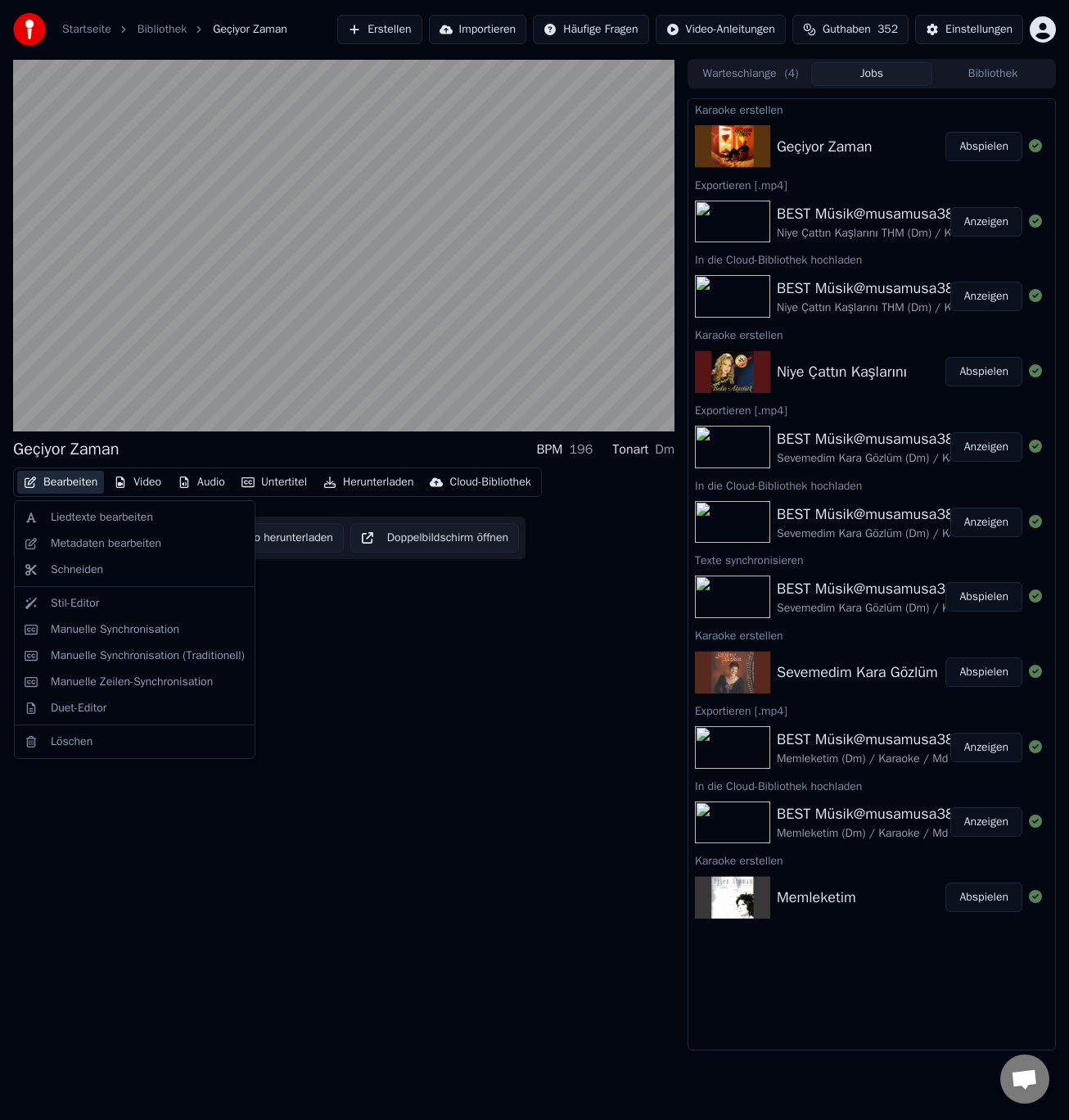 click on "Bearbeiten" at bounding box center [61, 482] 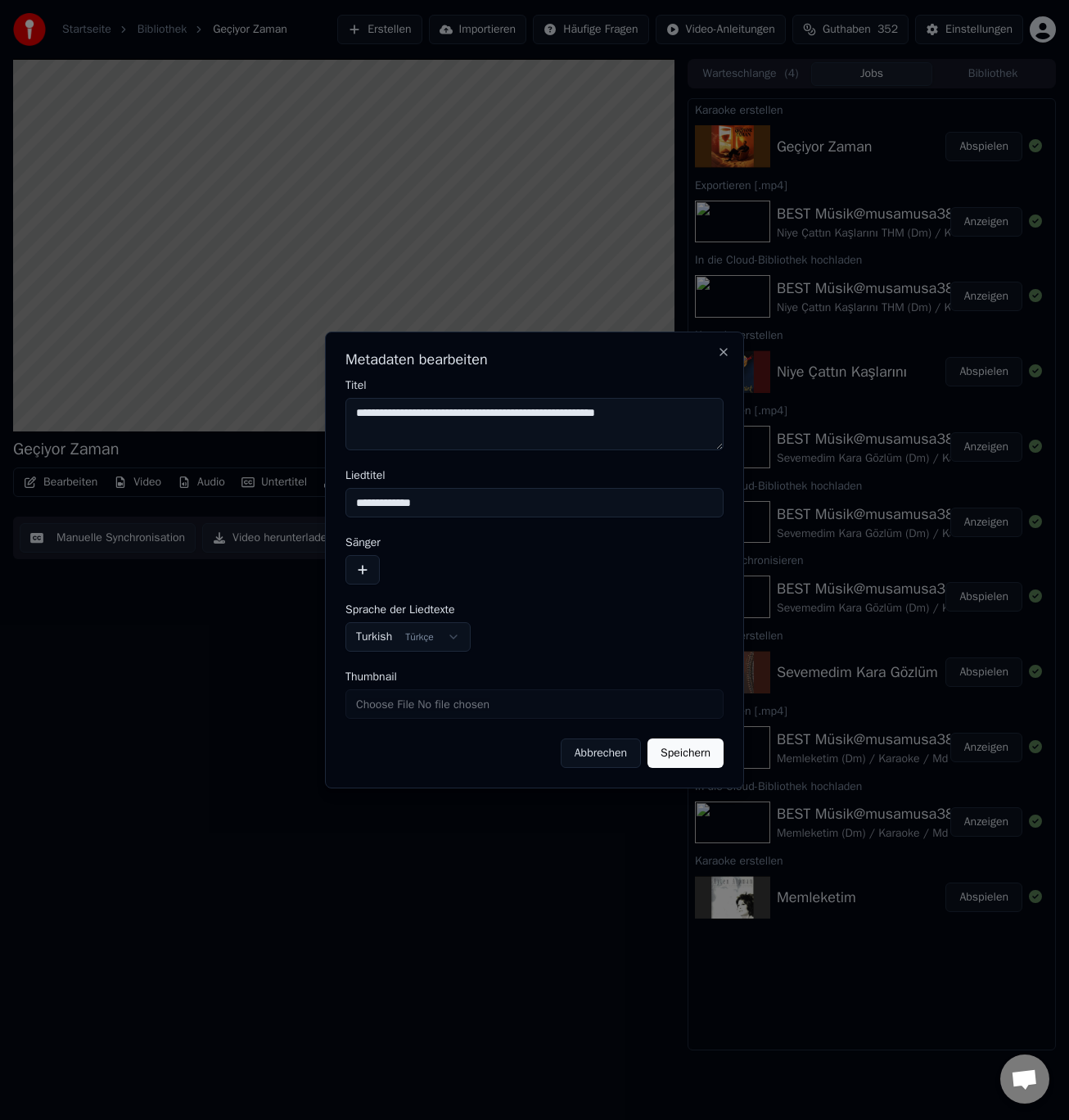 drag, startPoint x: 482, startPoint y: 512, endPoint x: 286, endPoint y: 507, distance: 196.0638 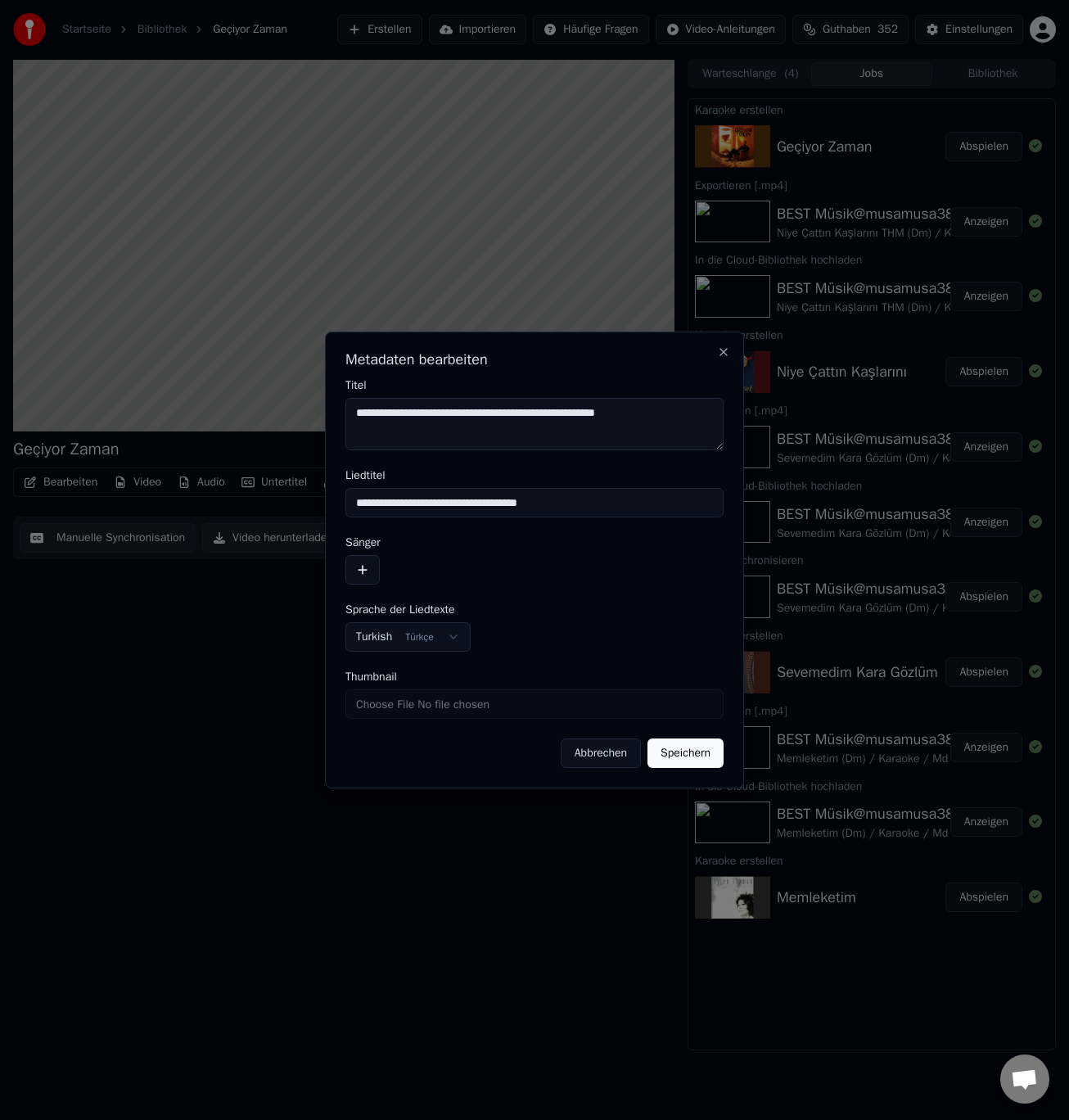 type on "**********" 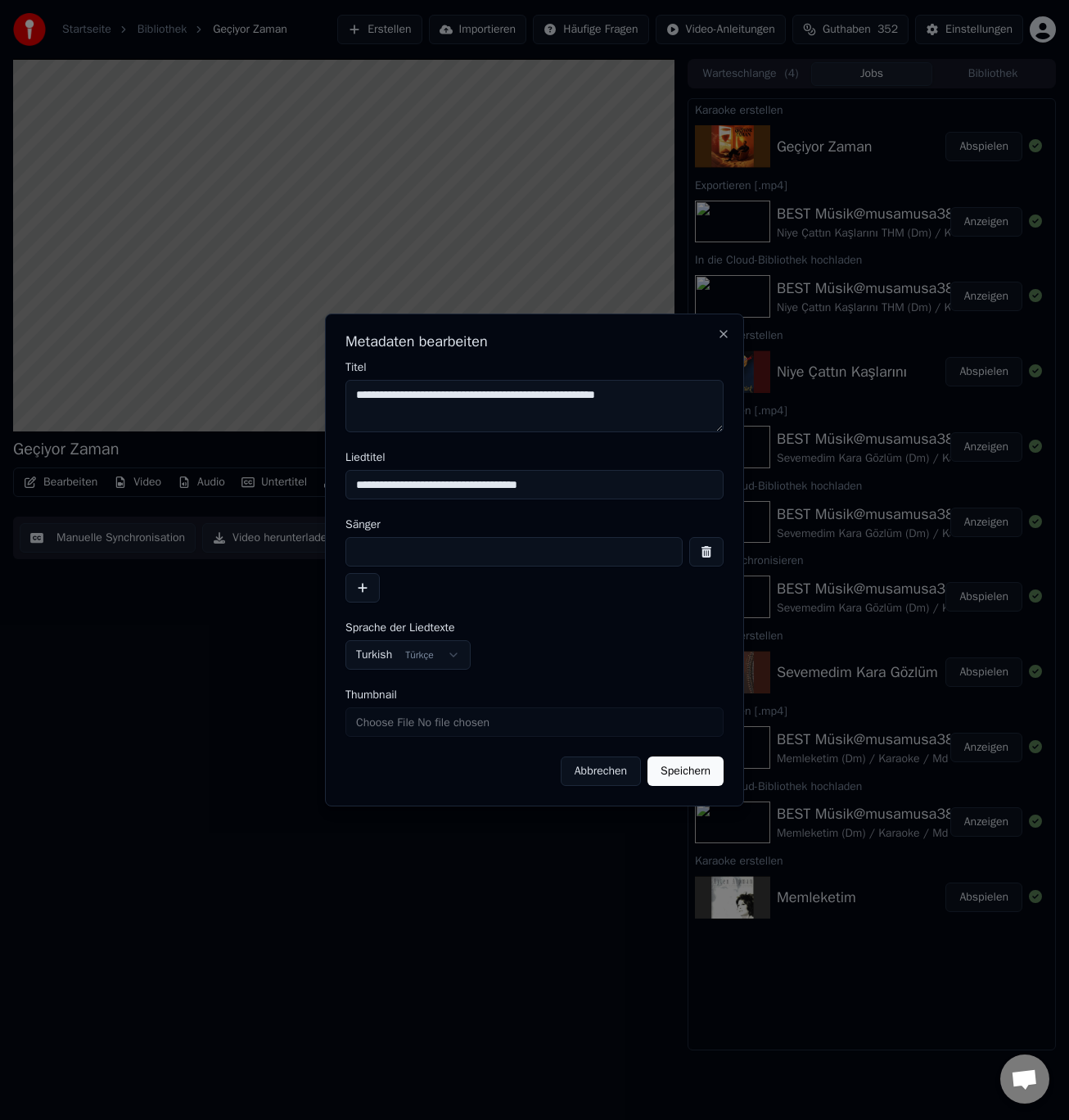 drag, startPoint x: 674, startPoint y: 395, endPoint x: 340, endPoint y: 400, distance: 334.03742 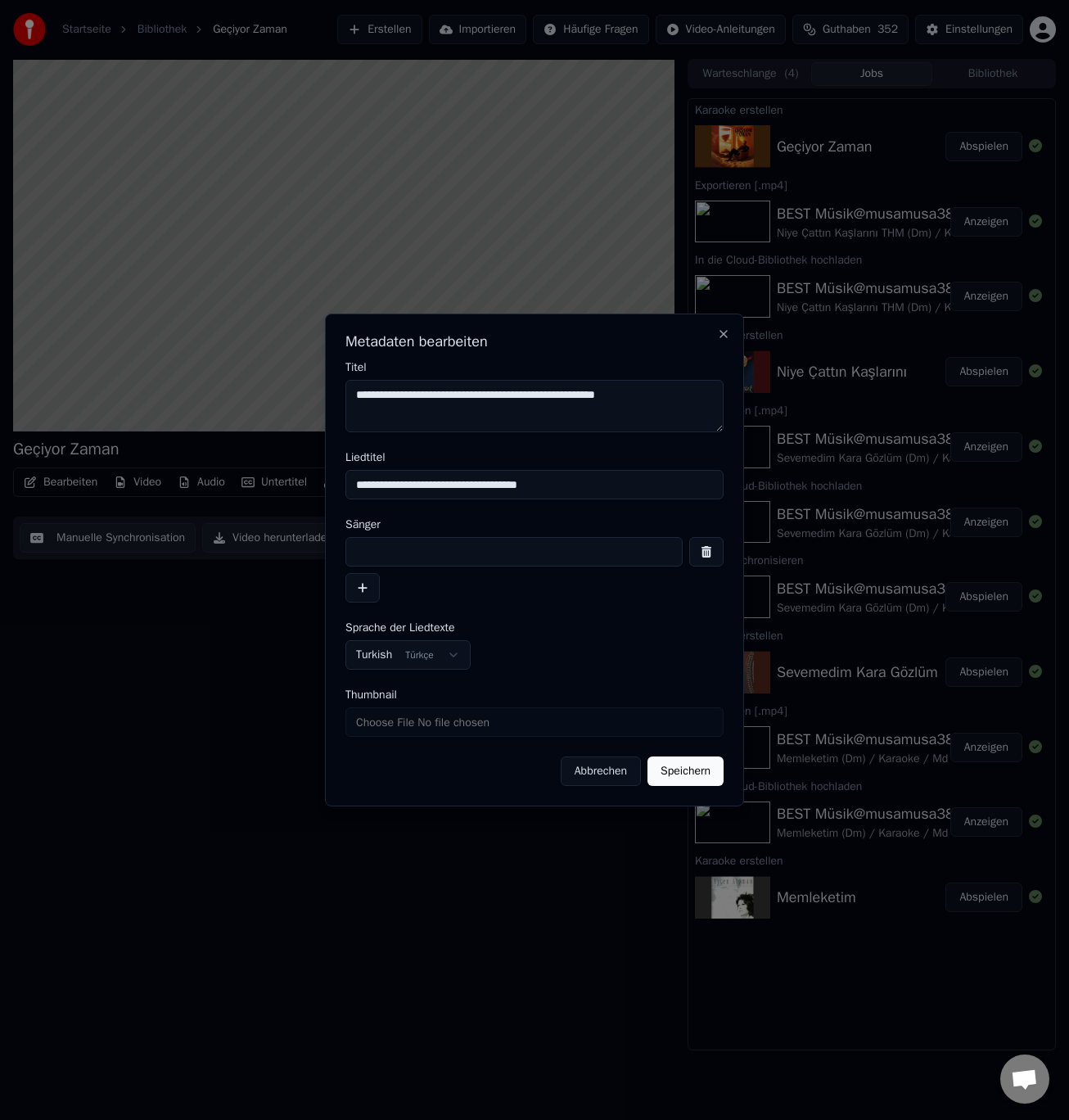 click on "**********" at bounding box center [534, 560] 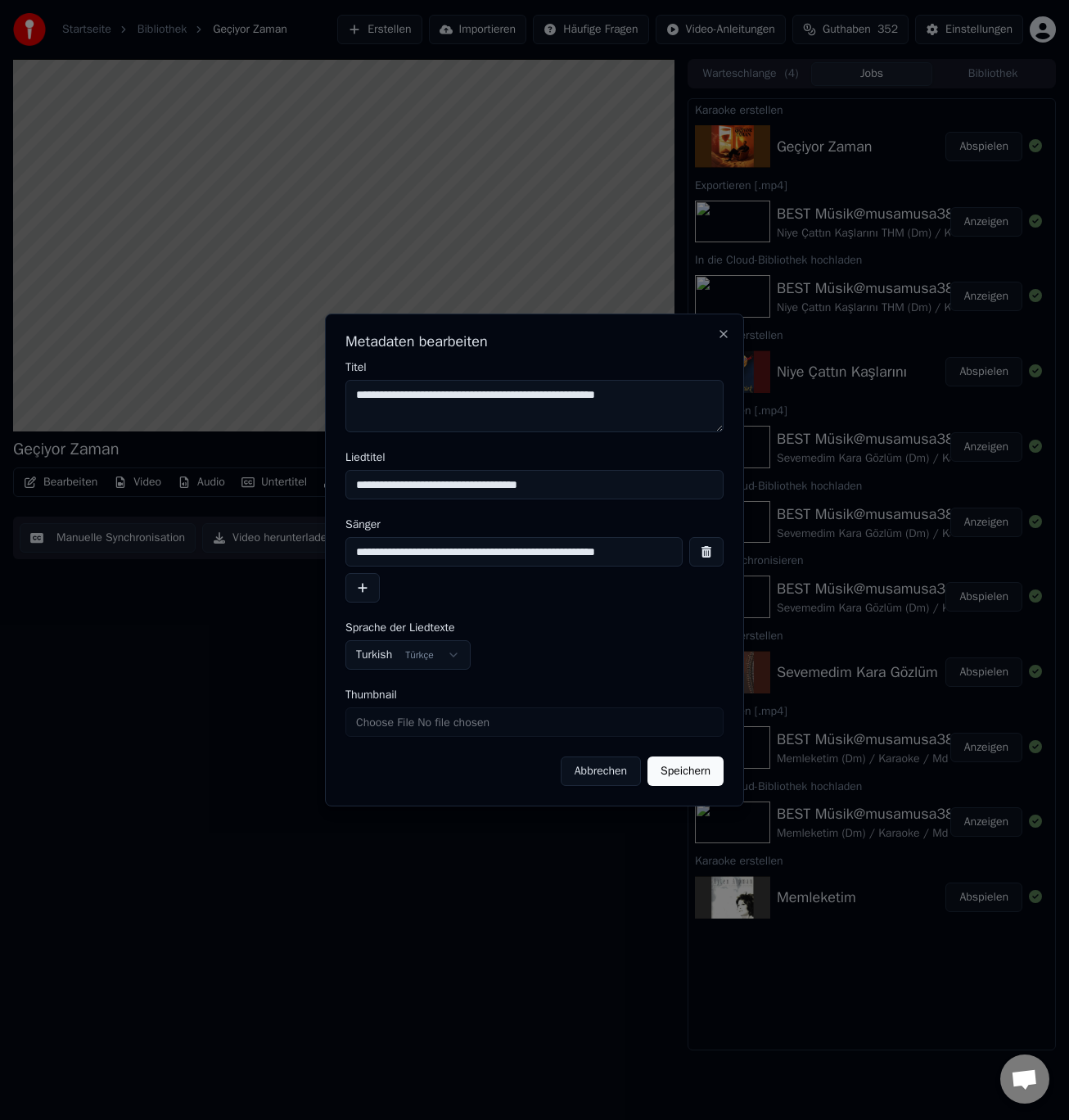 type on "**********" 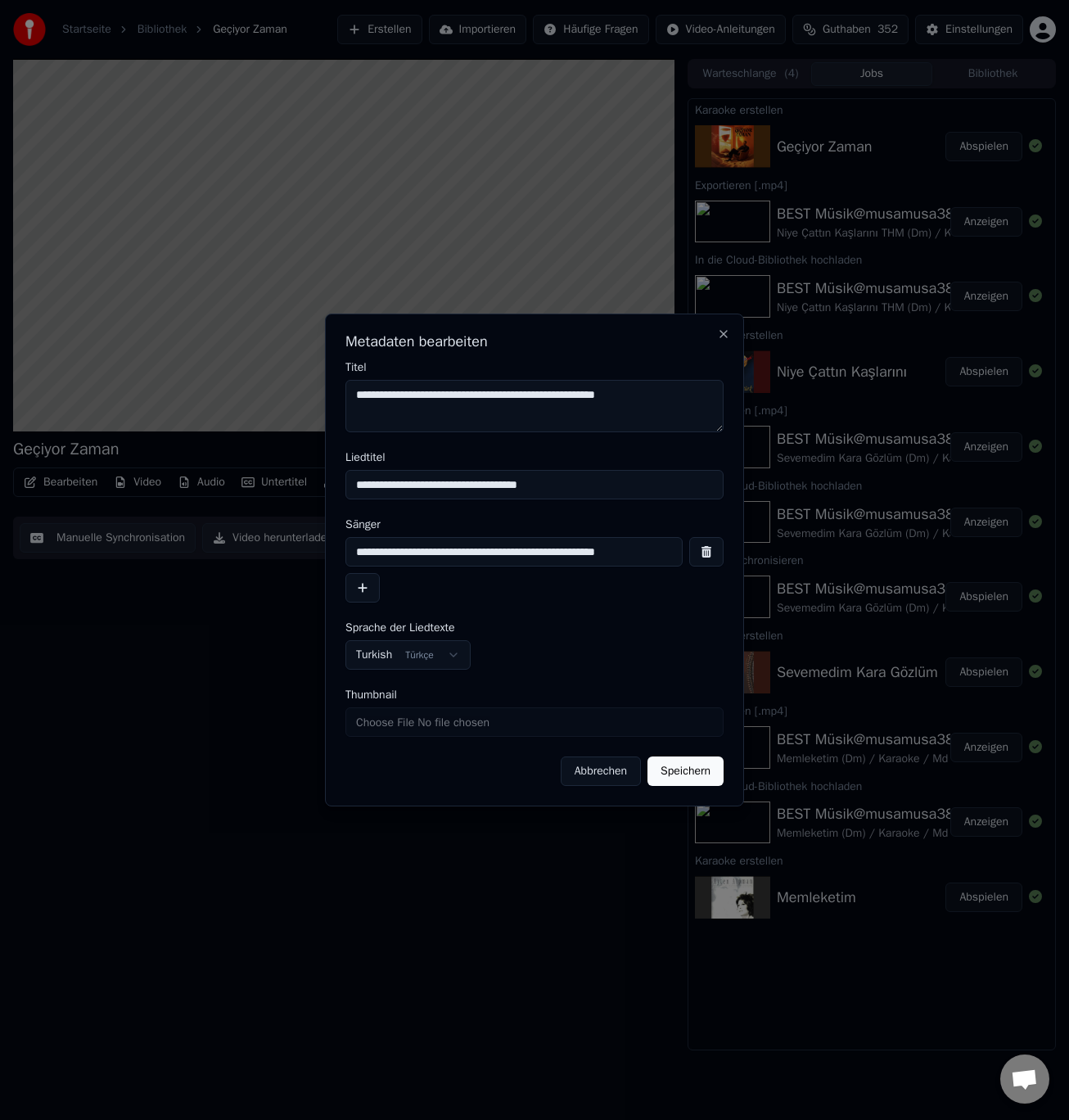 click on "Speichern" at bounding box center [685, 771] 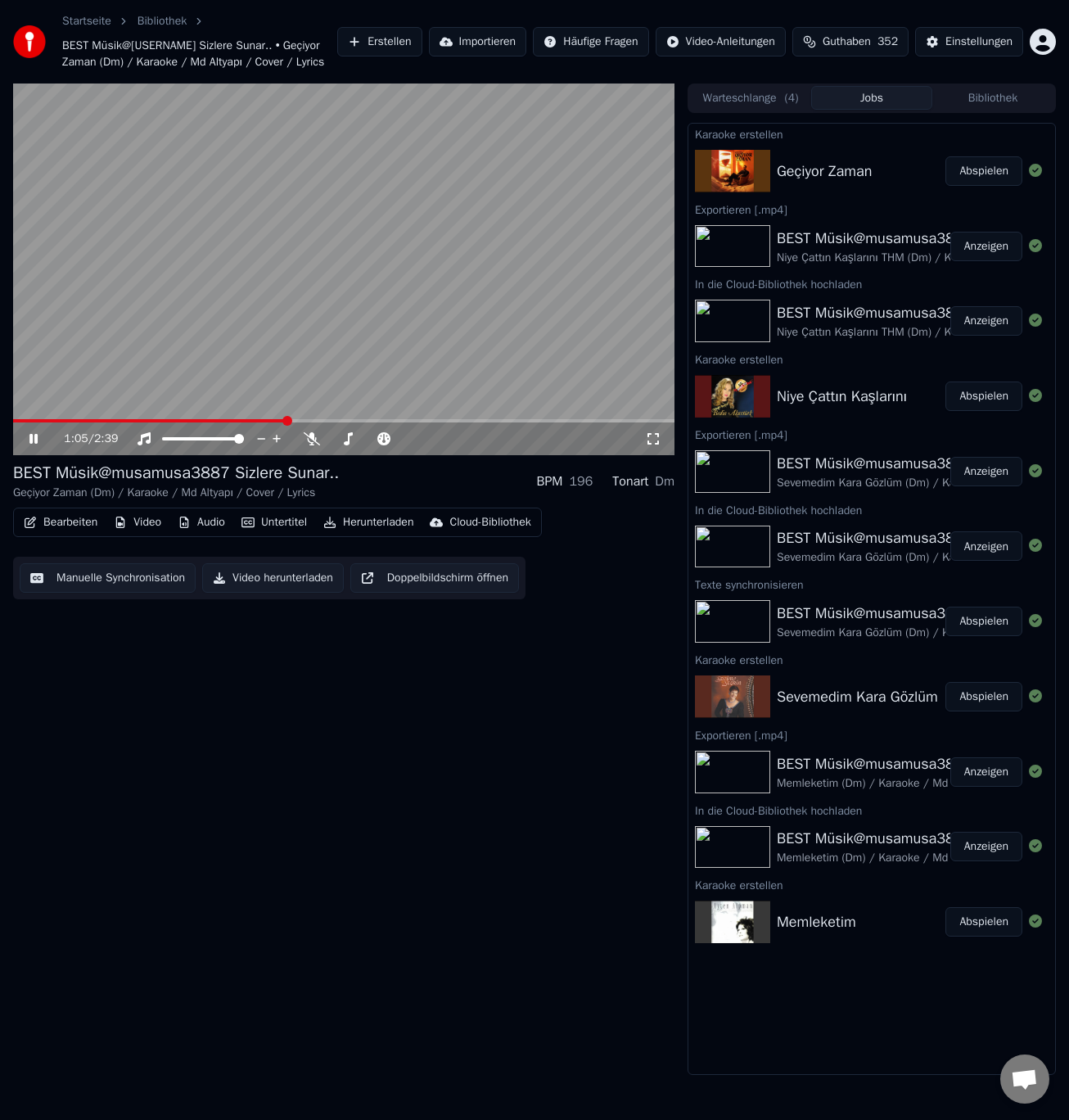 drag, startPoint x: 525, startPoint y: 2, endPoint x: 561, endPoint y: -3, distance: 36.345564 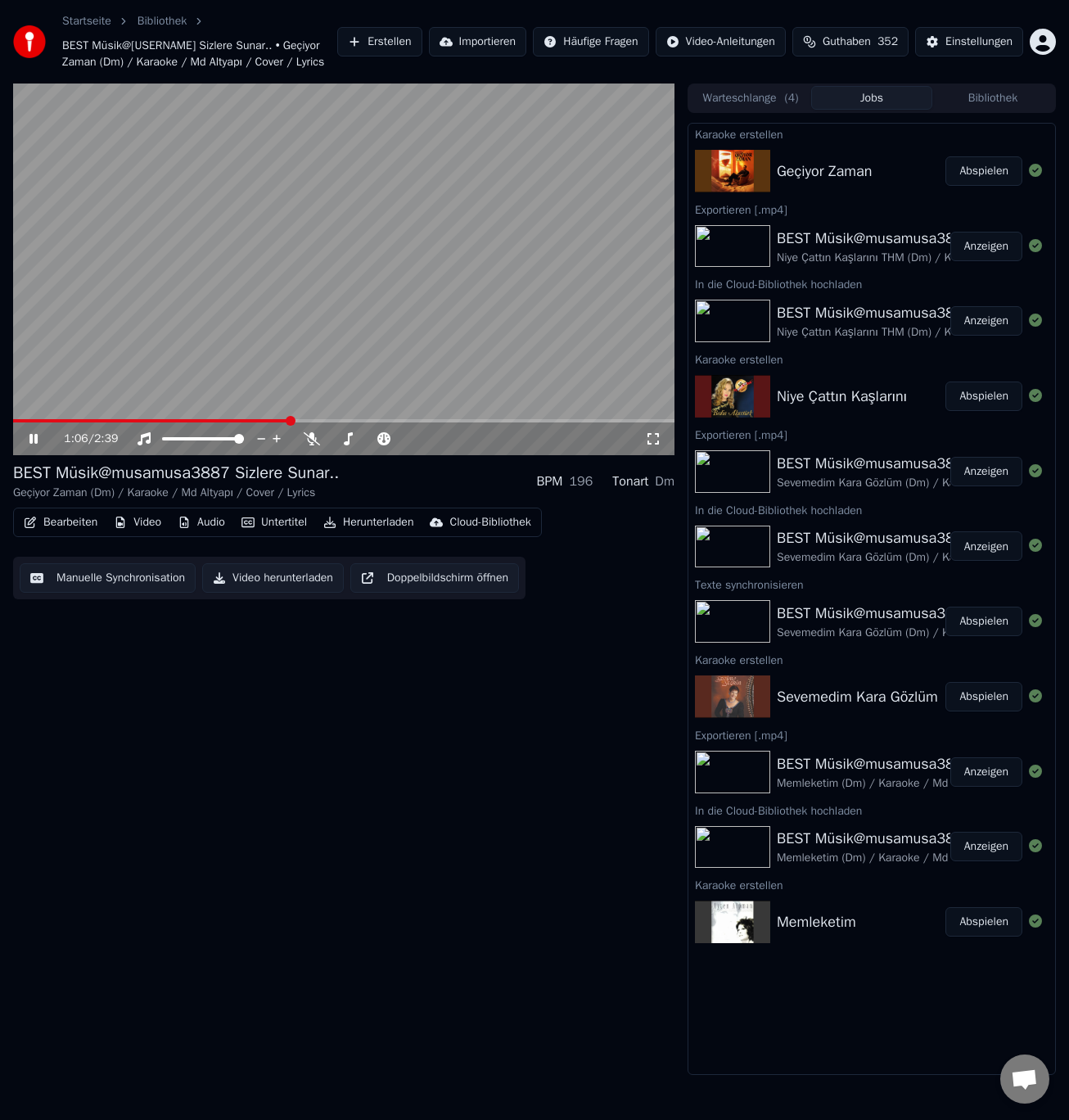 drag, startPoint x: 532, startPoint y: 2, endPoint x: 568, endPoint y: 12, distance: 37.36308 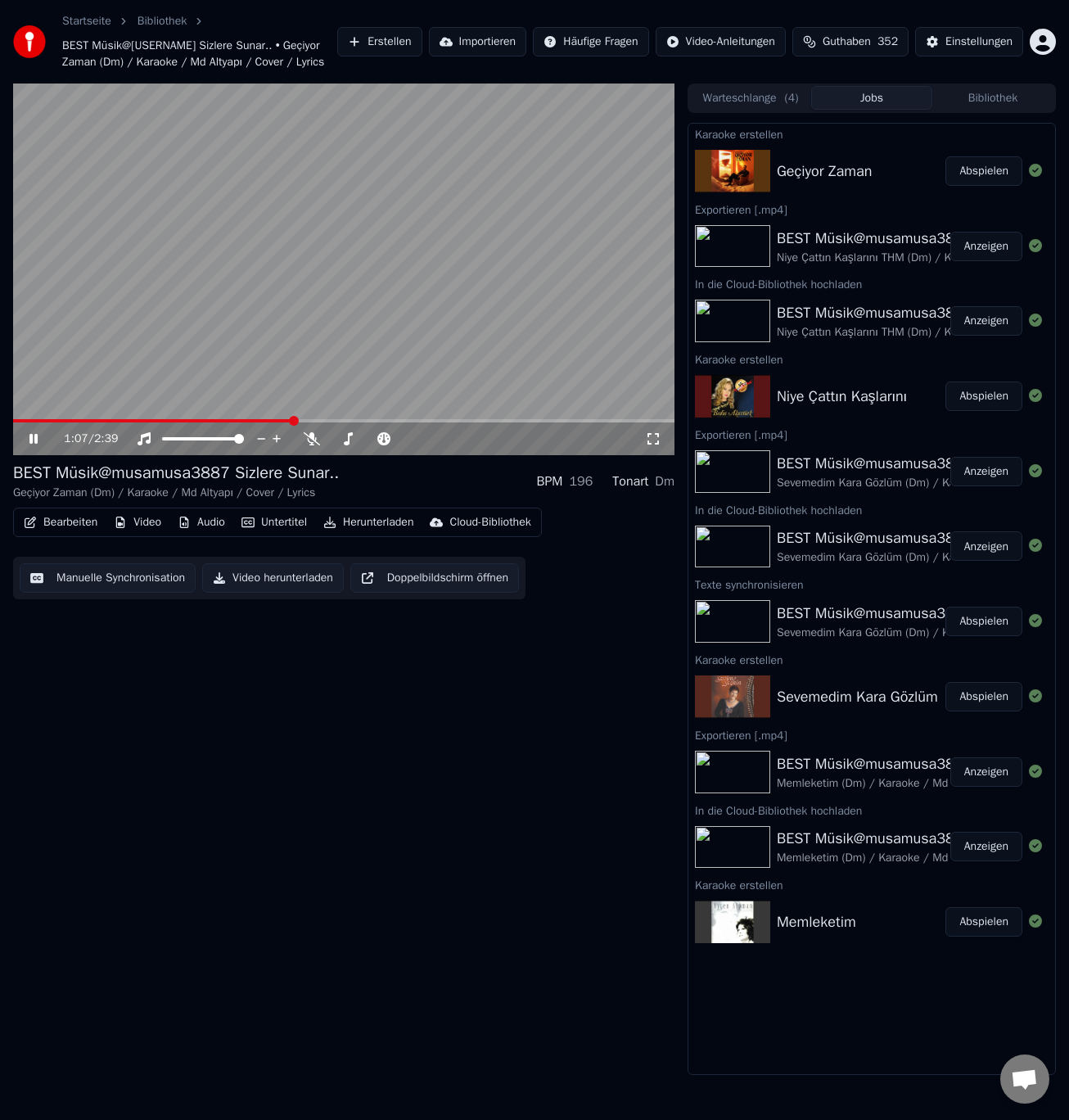 drag, startPoint x: 583, startPoint y: 8, endPoint x: 586, endPoint y: 16, distance: 8.544004 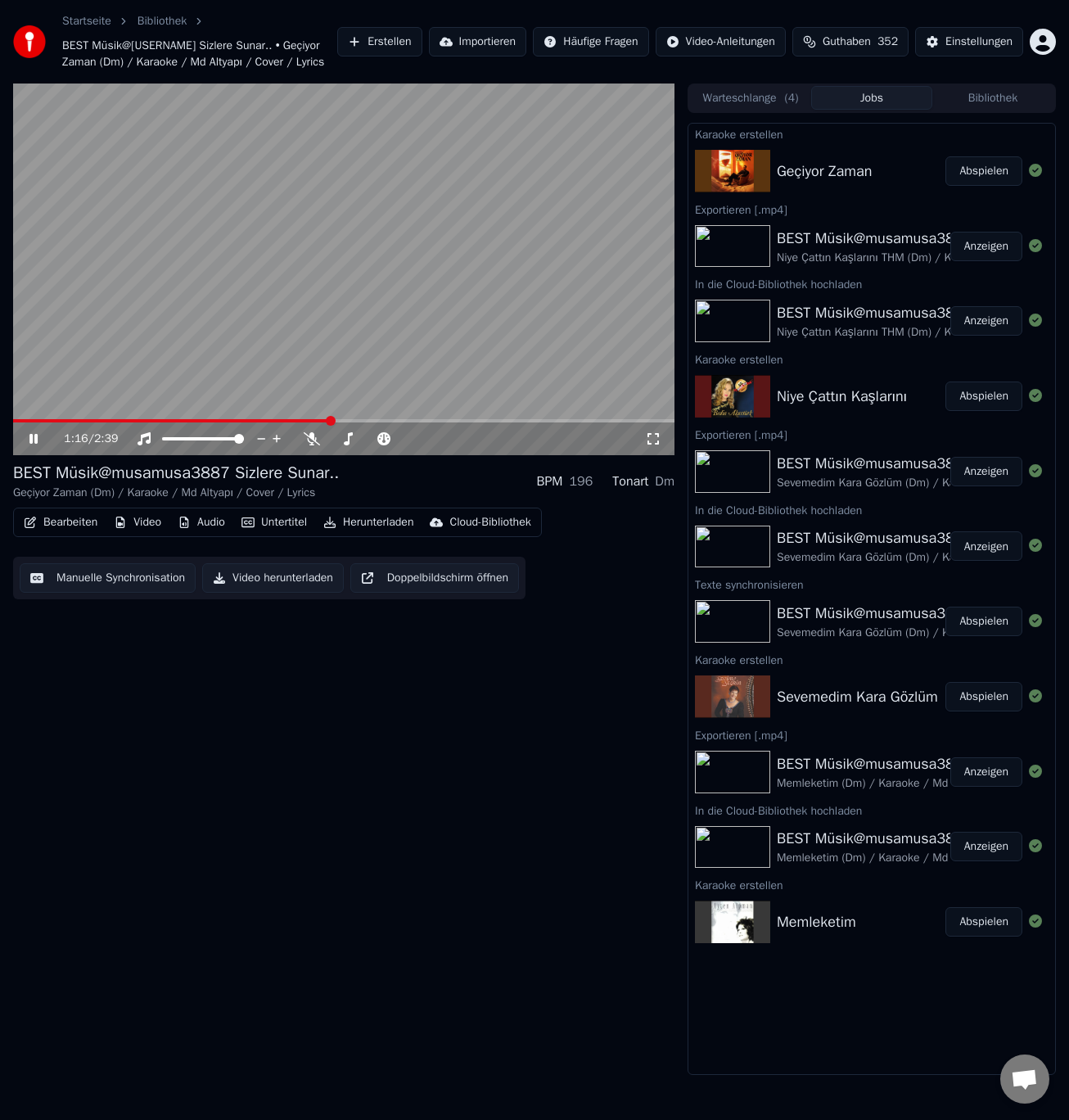click on "Untertitel" at bounding box center [274, 522] 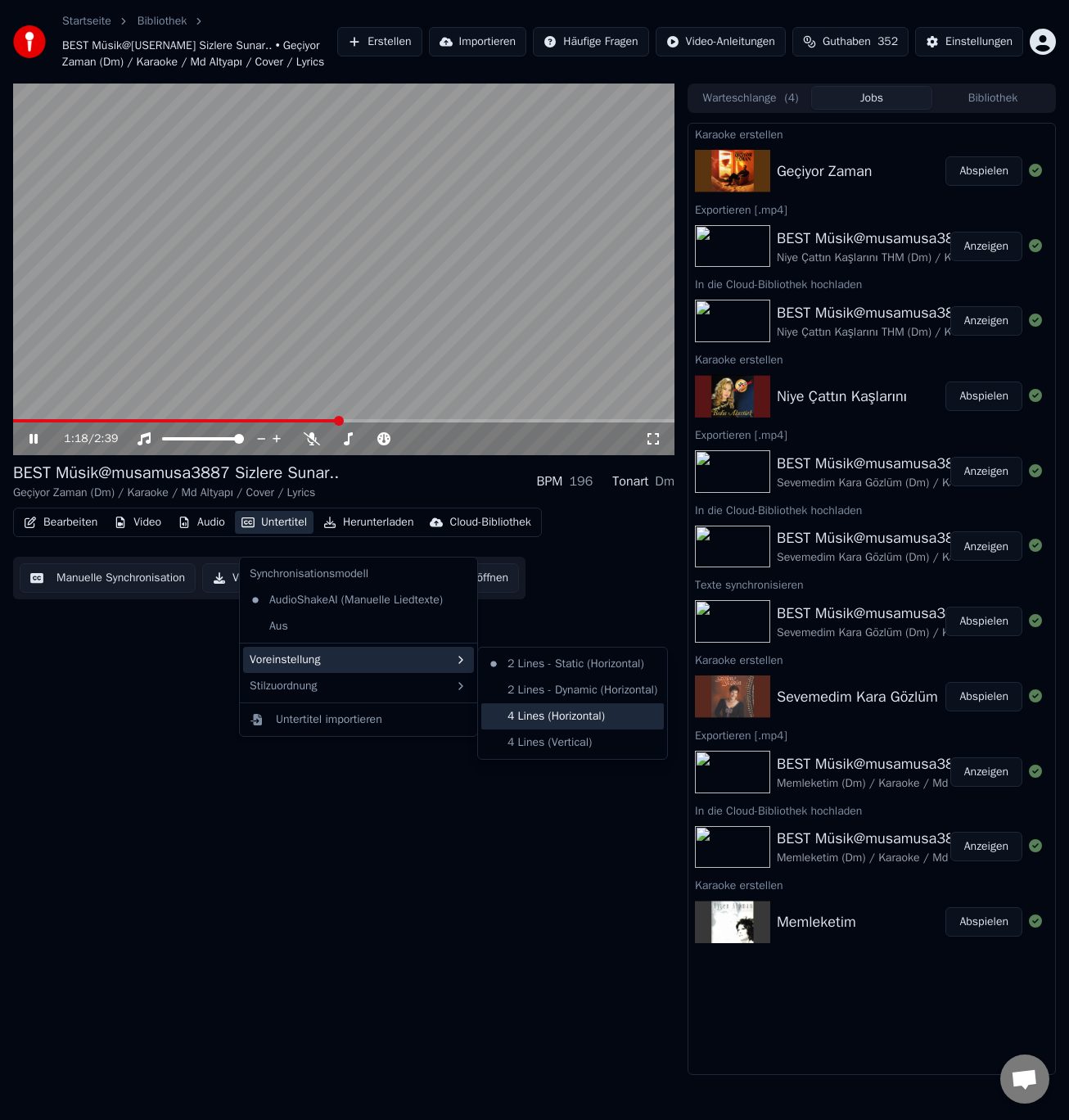 click on "4 Lines (Horizontal)" at bounding box center [572, 716] 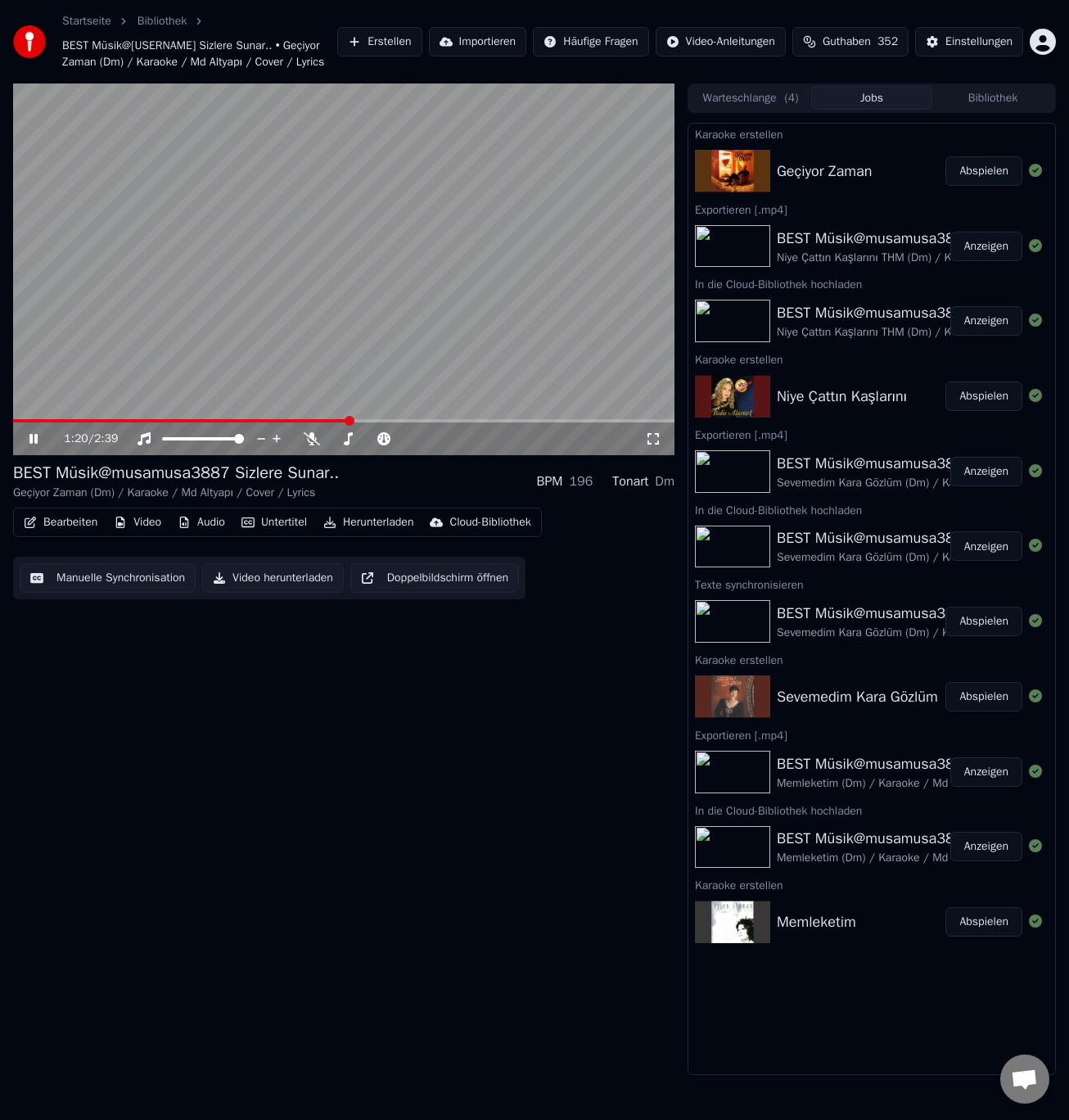 click on "Audio" at bounding box center (201, 522) 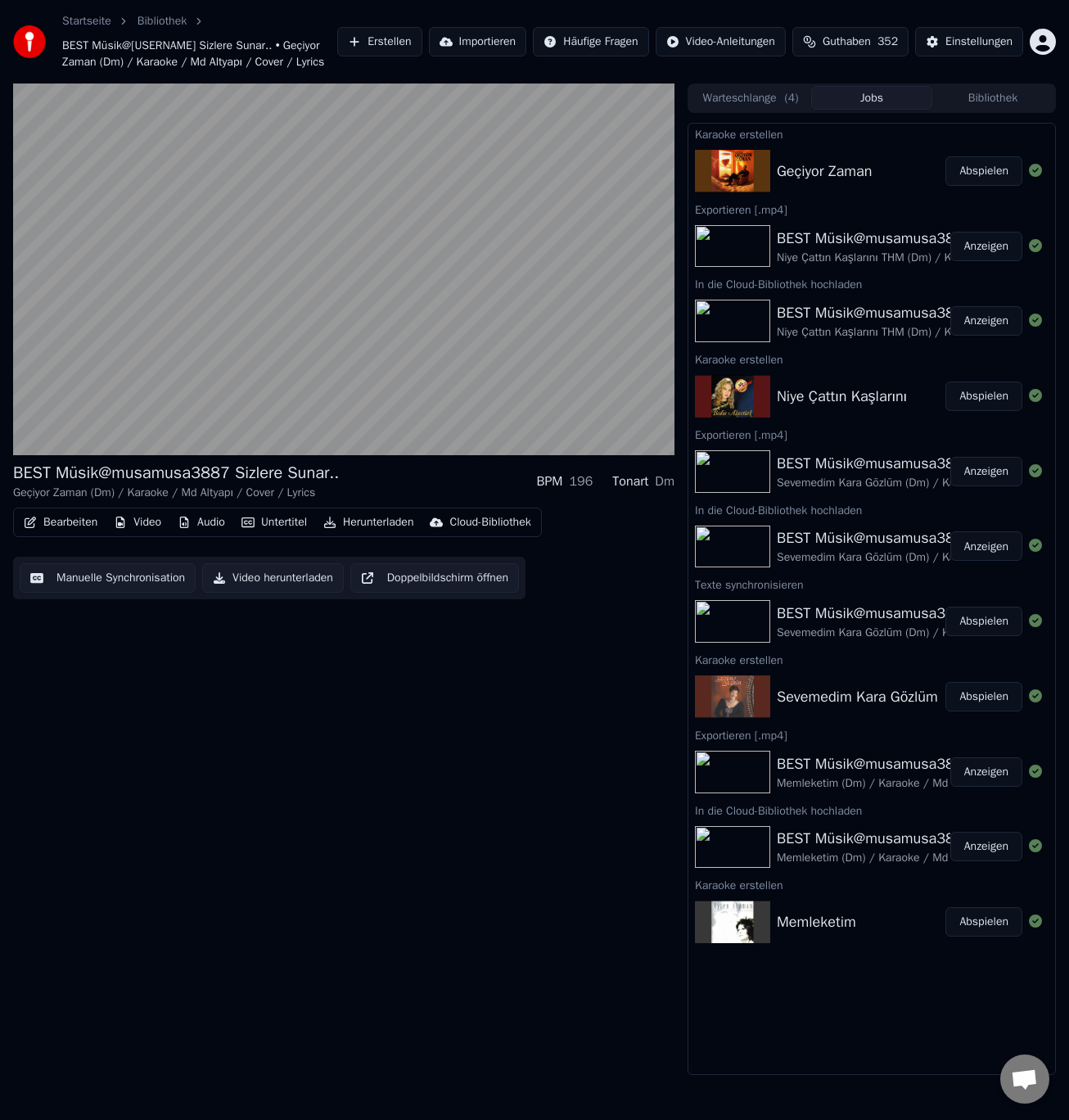 click on "BEST Müsik@[EMAIL] Sizlere Sunar.. Geçiyor Zaman (Dm) / Karaoke / Md Altyapı / Cover / Lyrics BPM 196 Tonart Dm Bearbeiten Video Audio Untertitel Herunterladen Cloud-Bibliothek Manuelle Synchronisation Video herunterladen Doppelbildschirm öffnen" at bounding box center (344, 579) 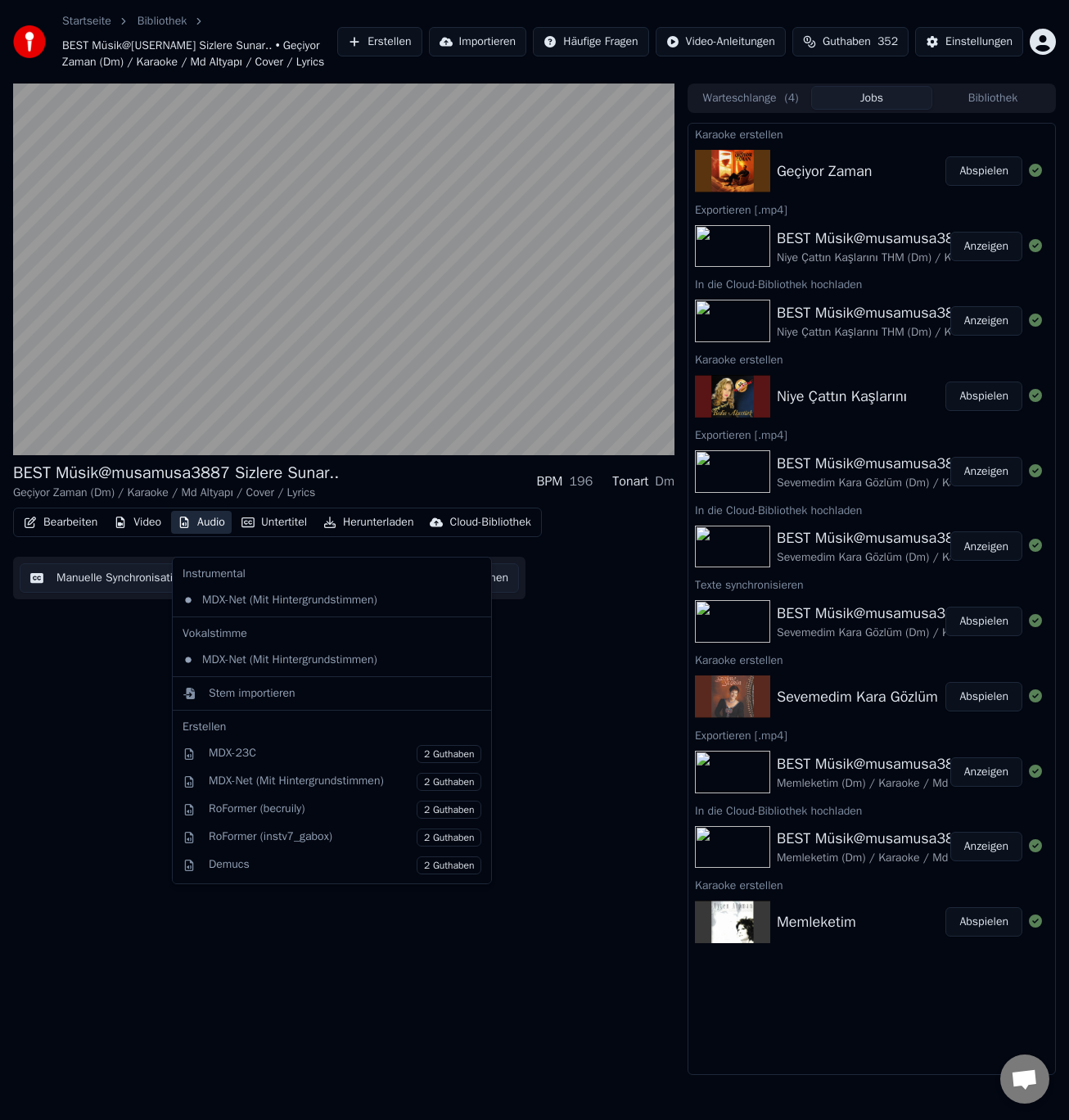 click on "Audio" at bounding box center [201, 522] 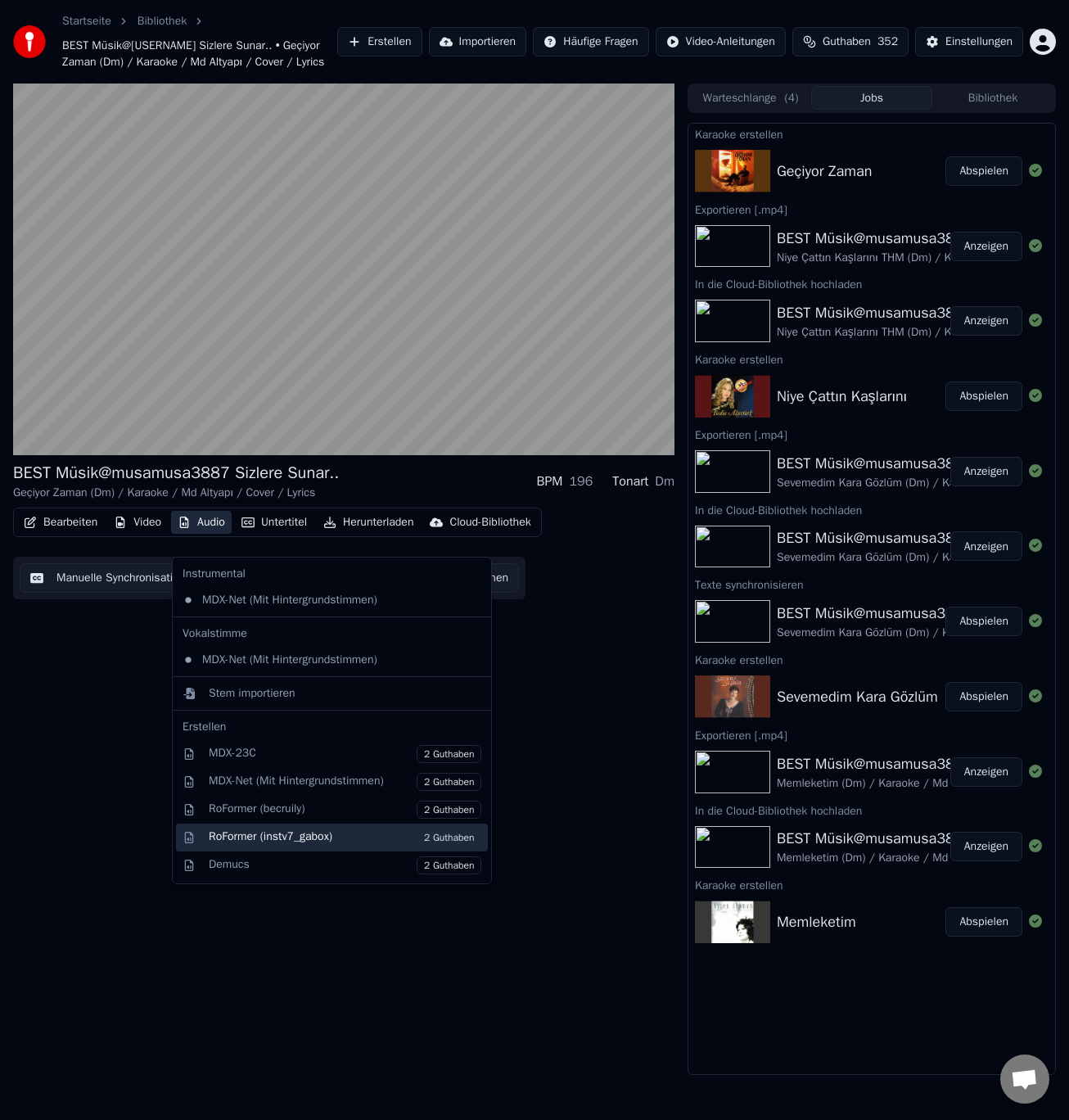 click on "RoFormer (instv7_gabox) 2 Guthaben" at bounding box center [345, 838] 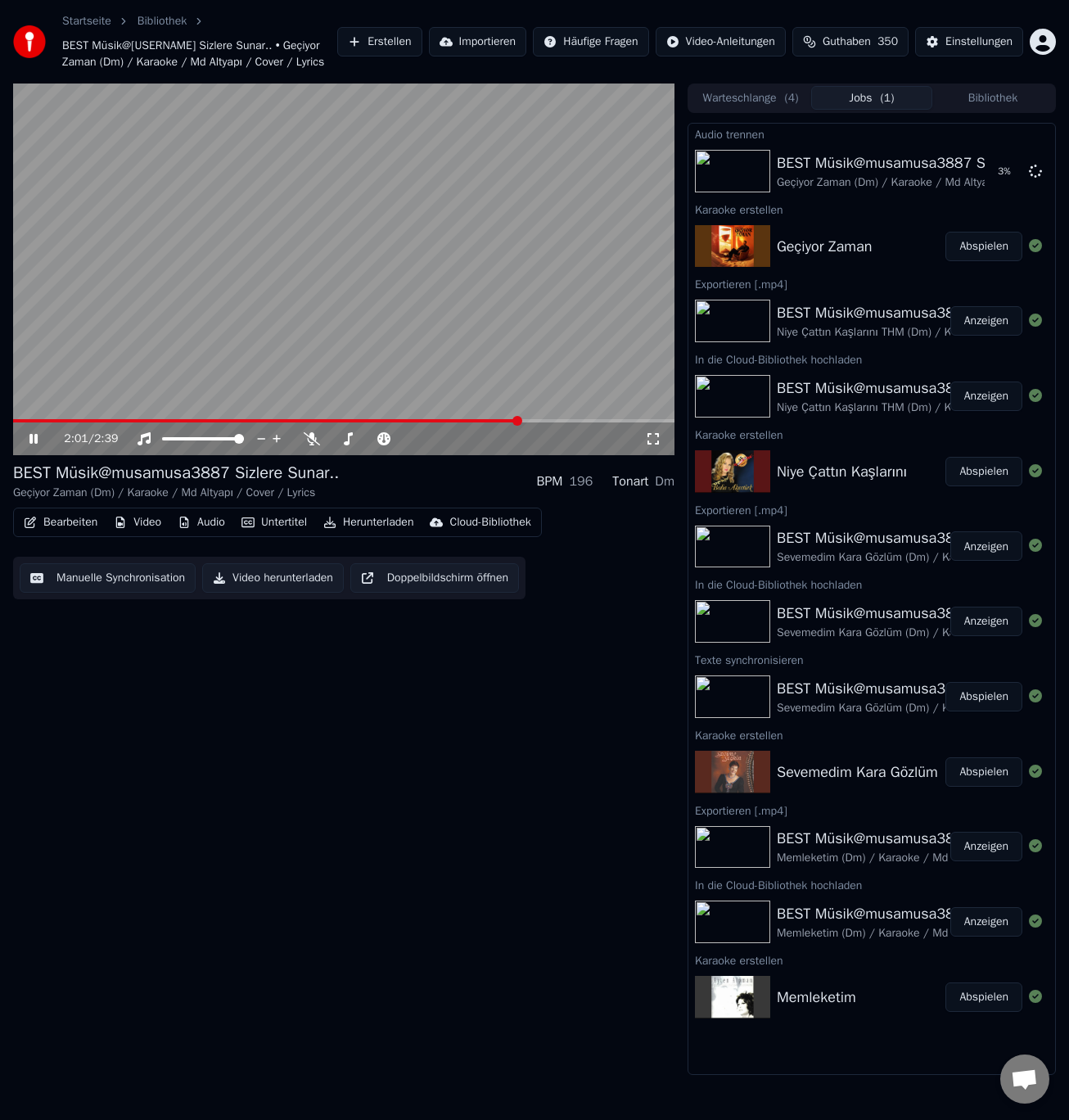 click 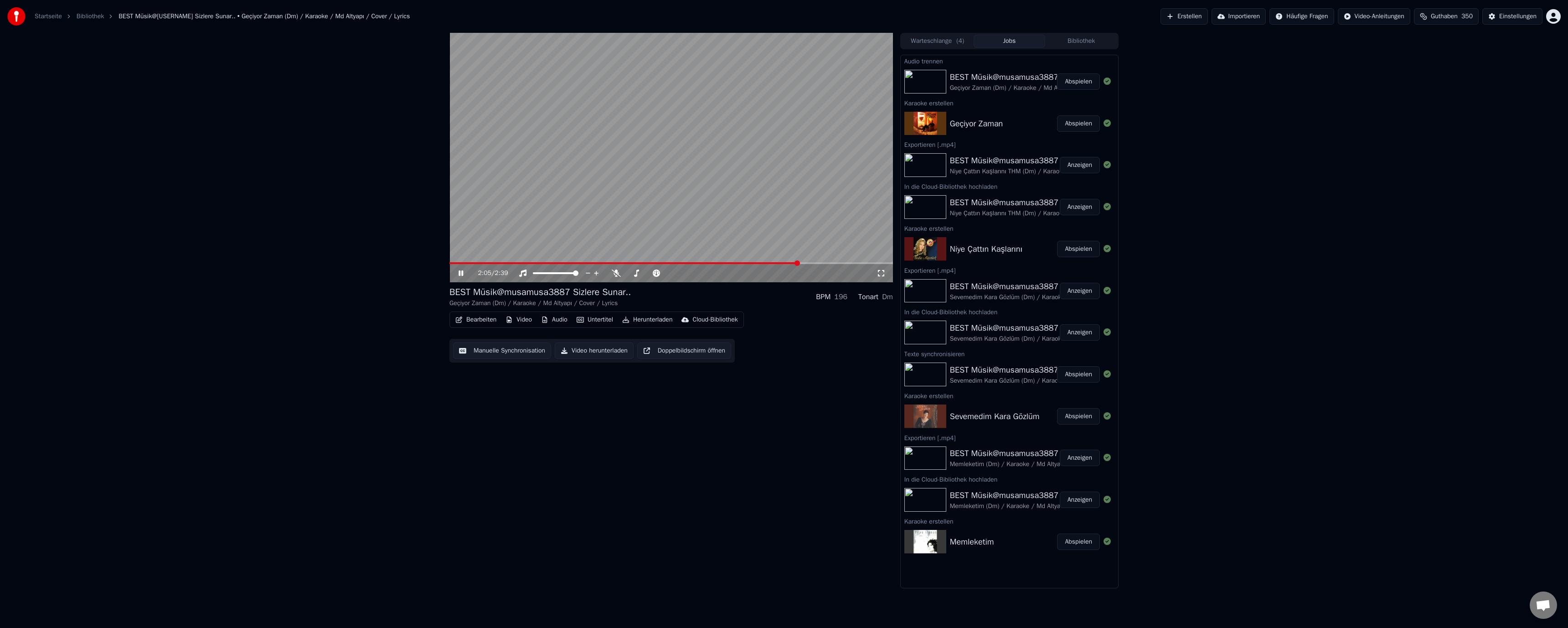 click at bounding box center (624, 263) 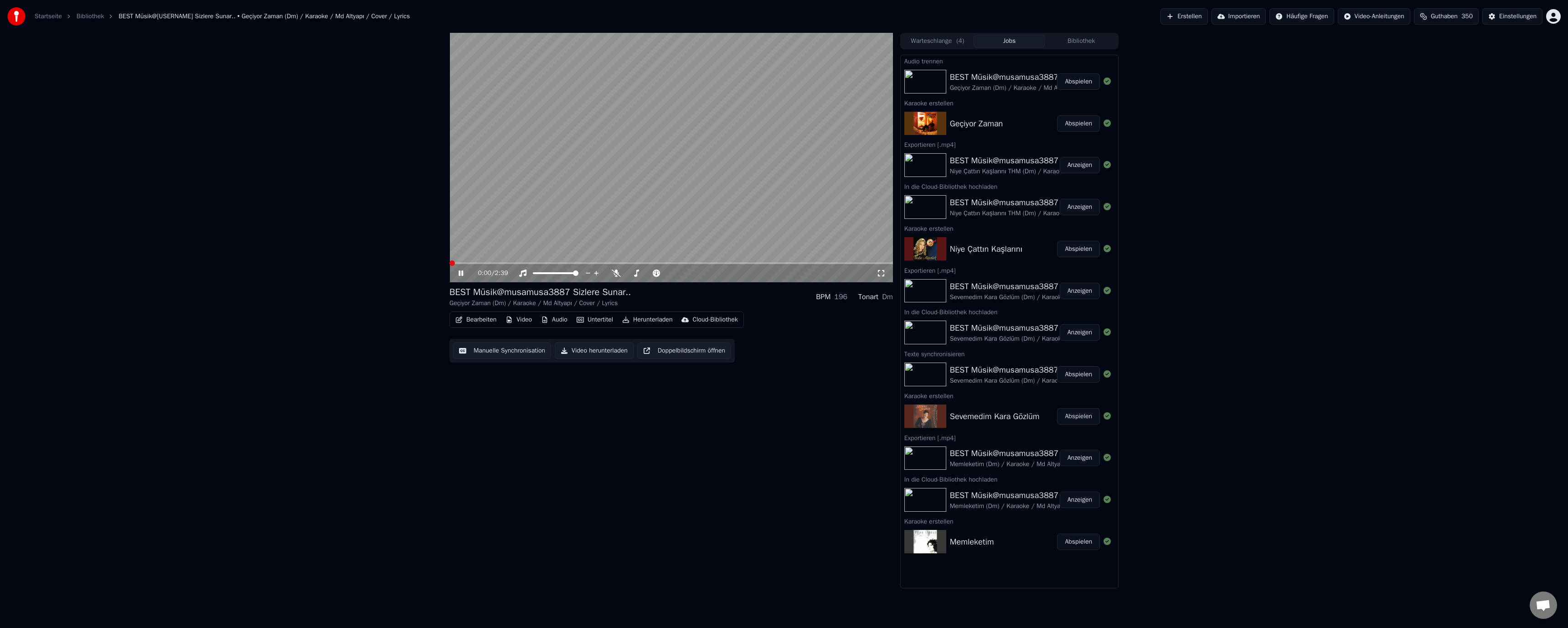 click at bounding box center (452, 263) 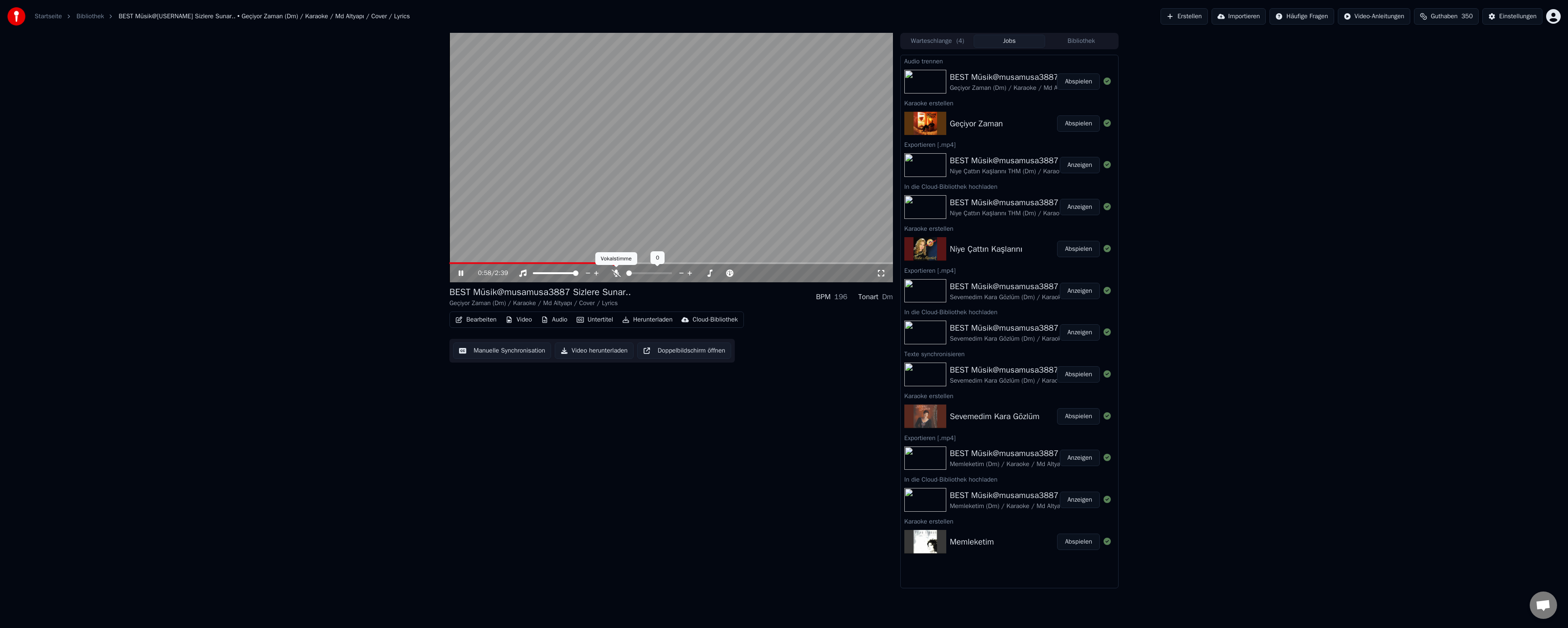 click 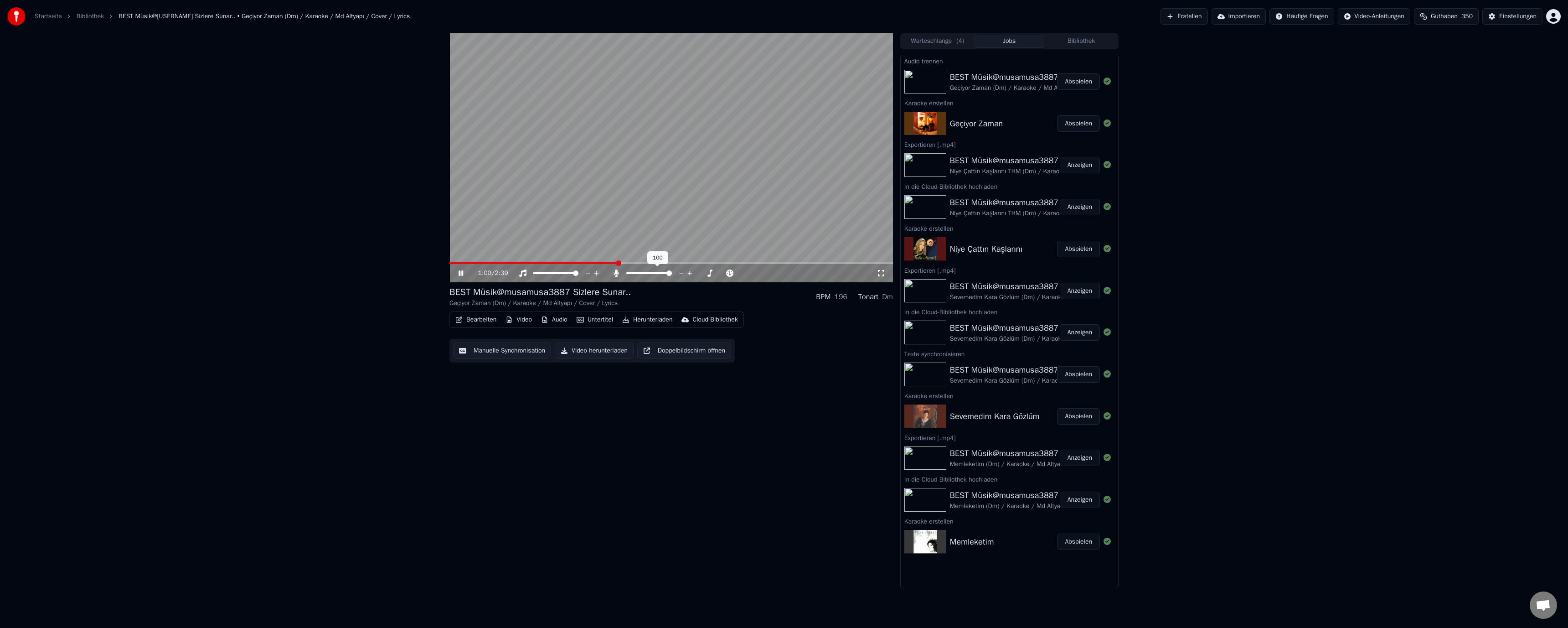 click 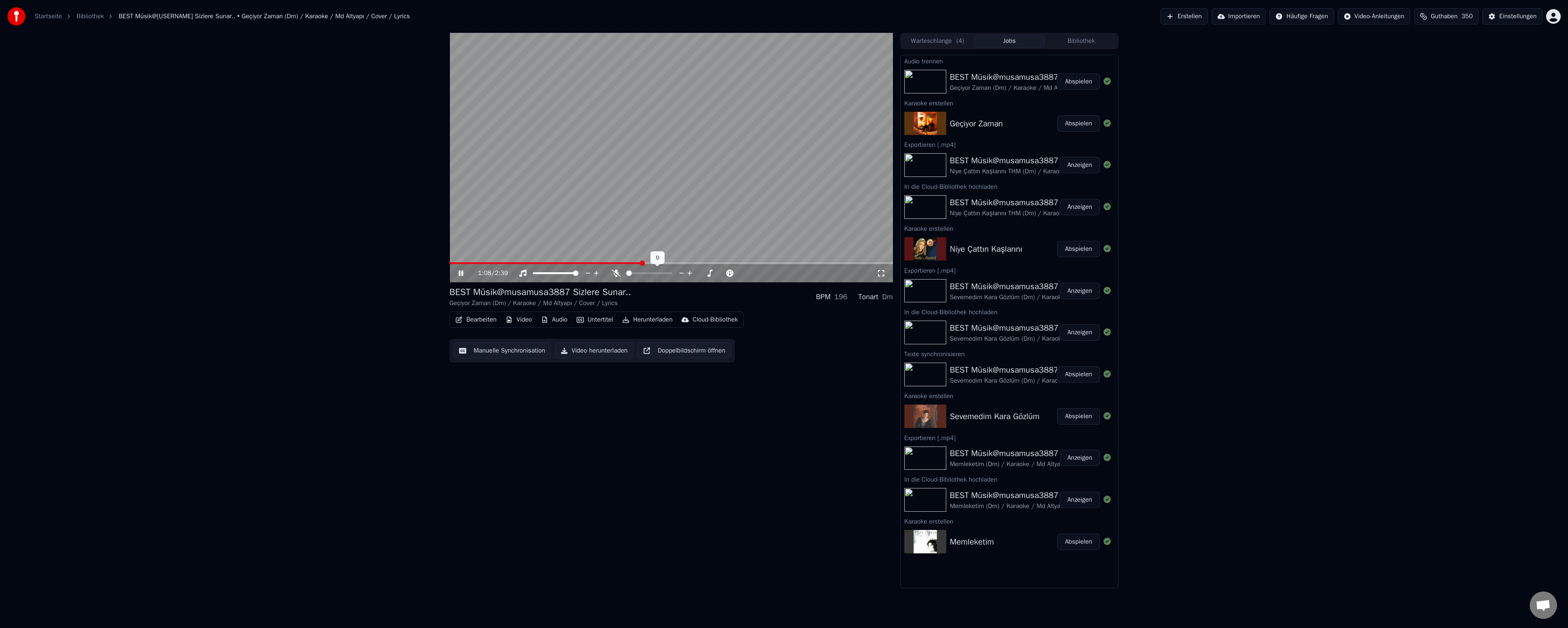 click 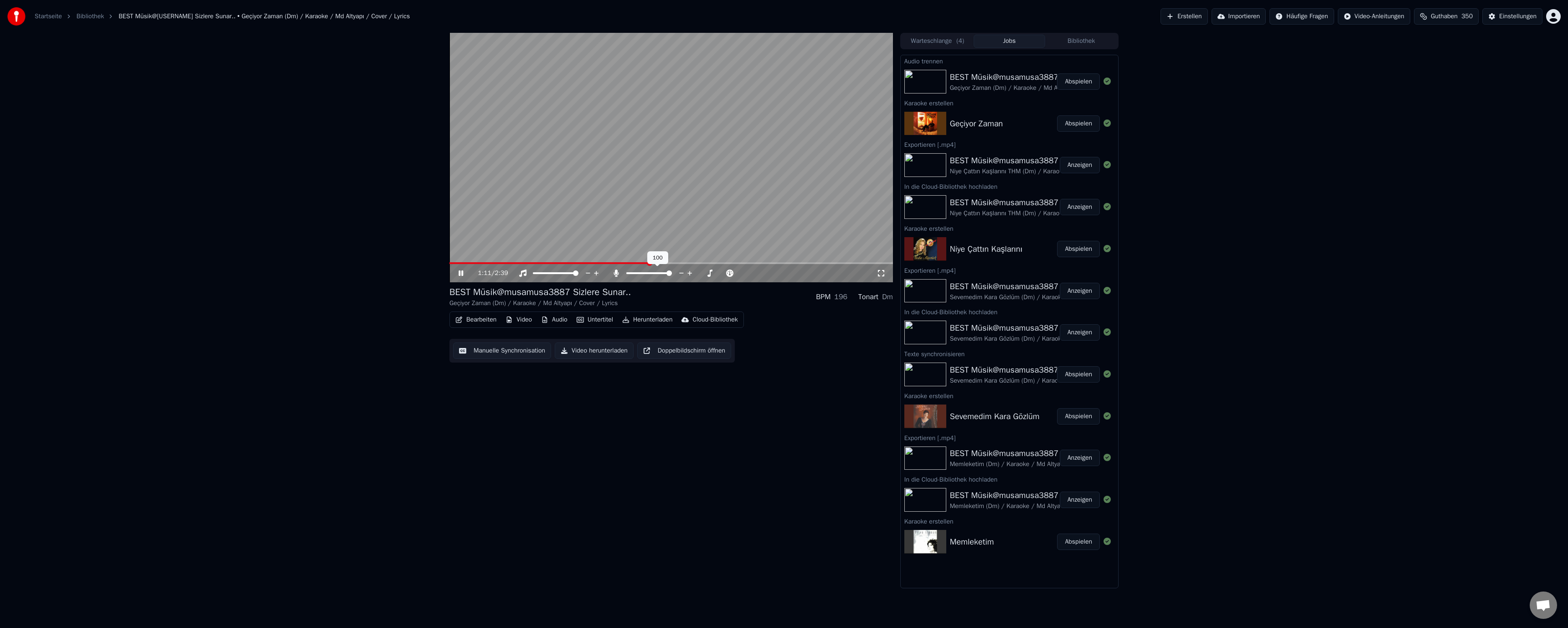 click 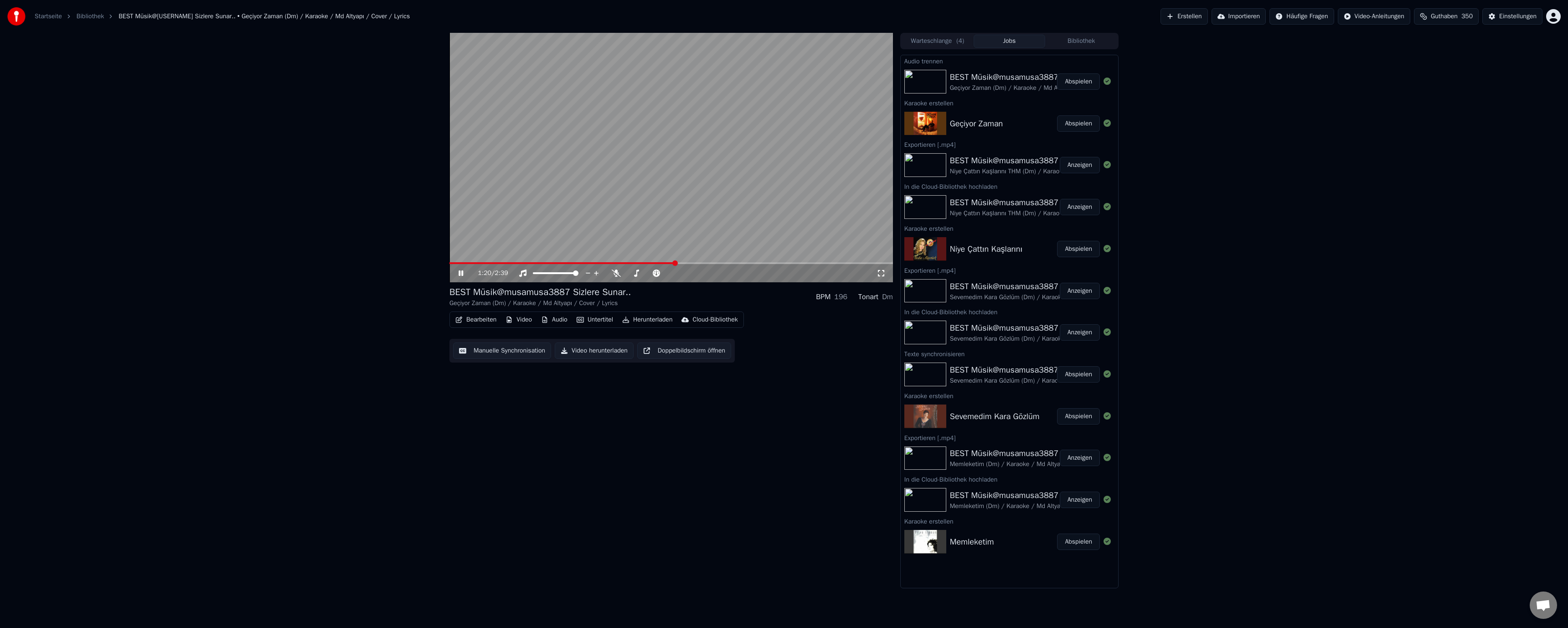 click on "Manuelle Synchronisation" at bounding box center [502, 351] 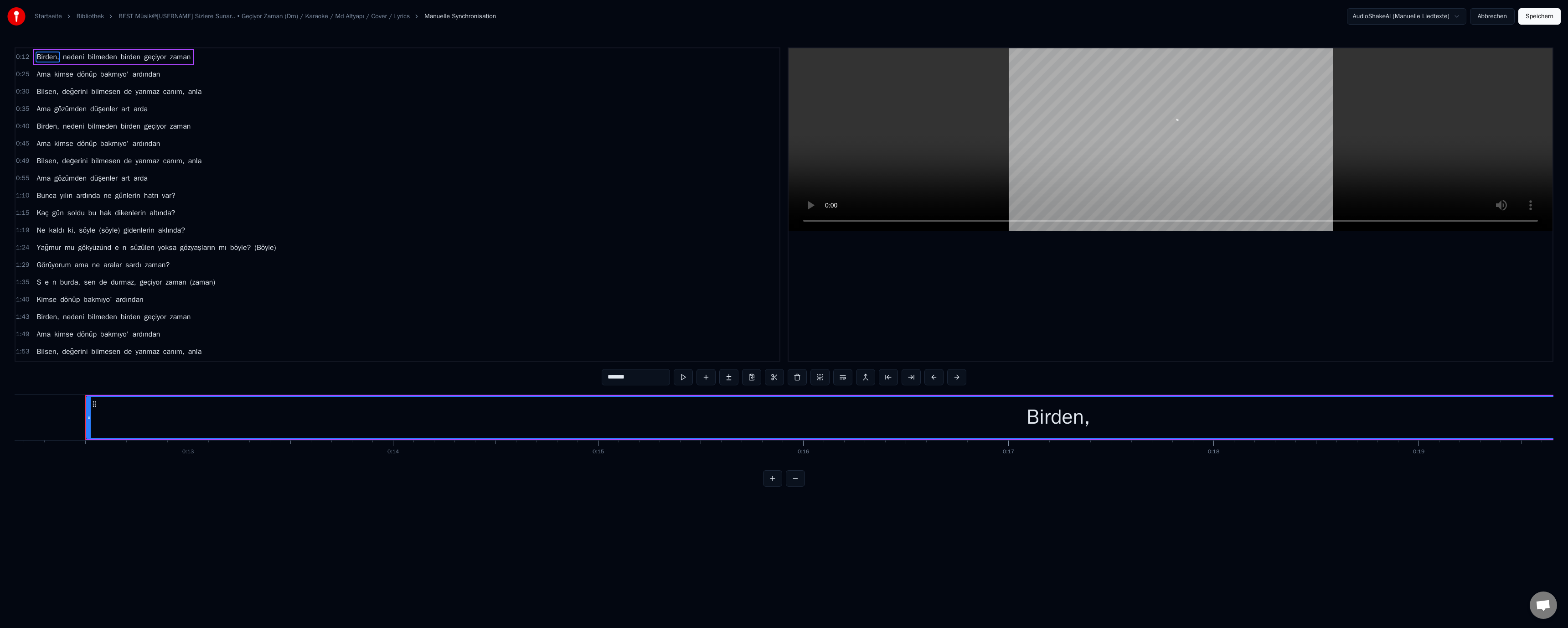 scroll, scrollTop: 0, scrollLeft: 2518, axis: horizontal 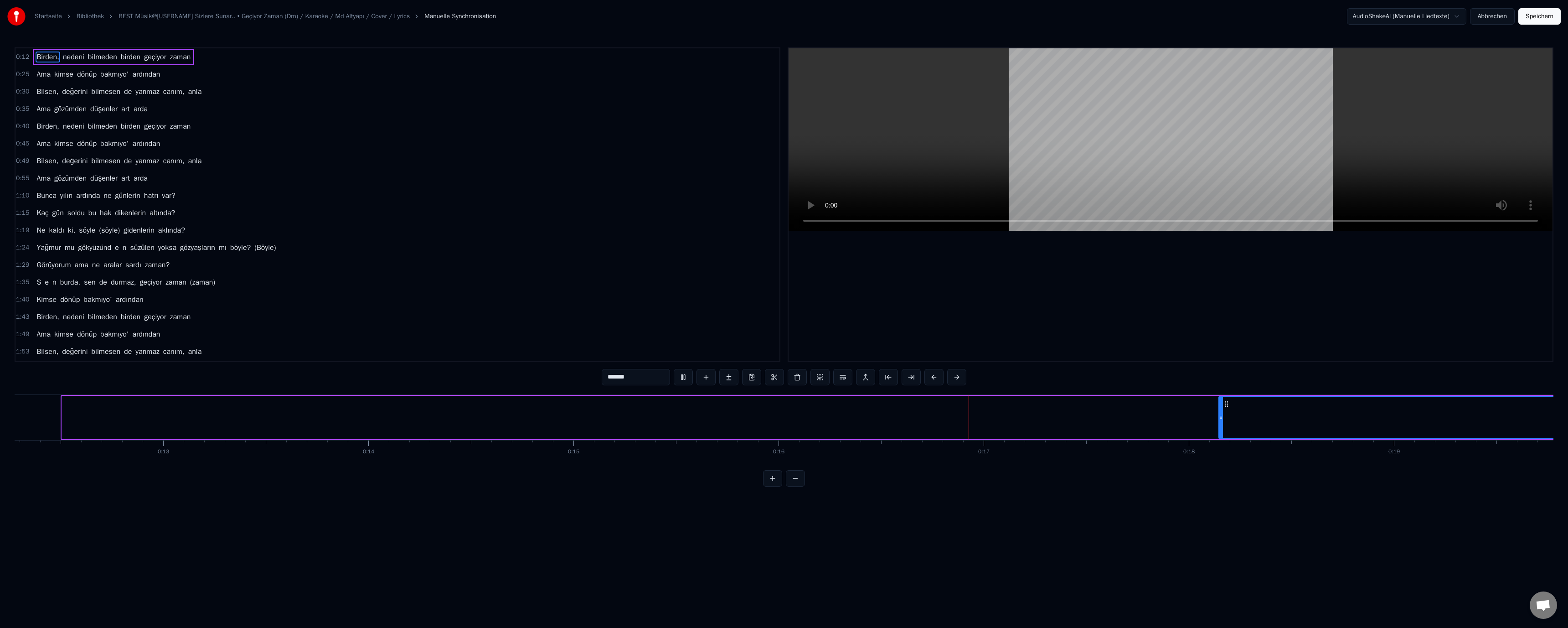drag, startPoint x: 64, startPoint y: 418, endPoint x: 1250, endPoint y: 415, distance: 1186.0038 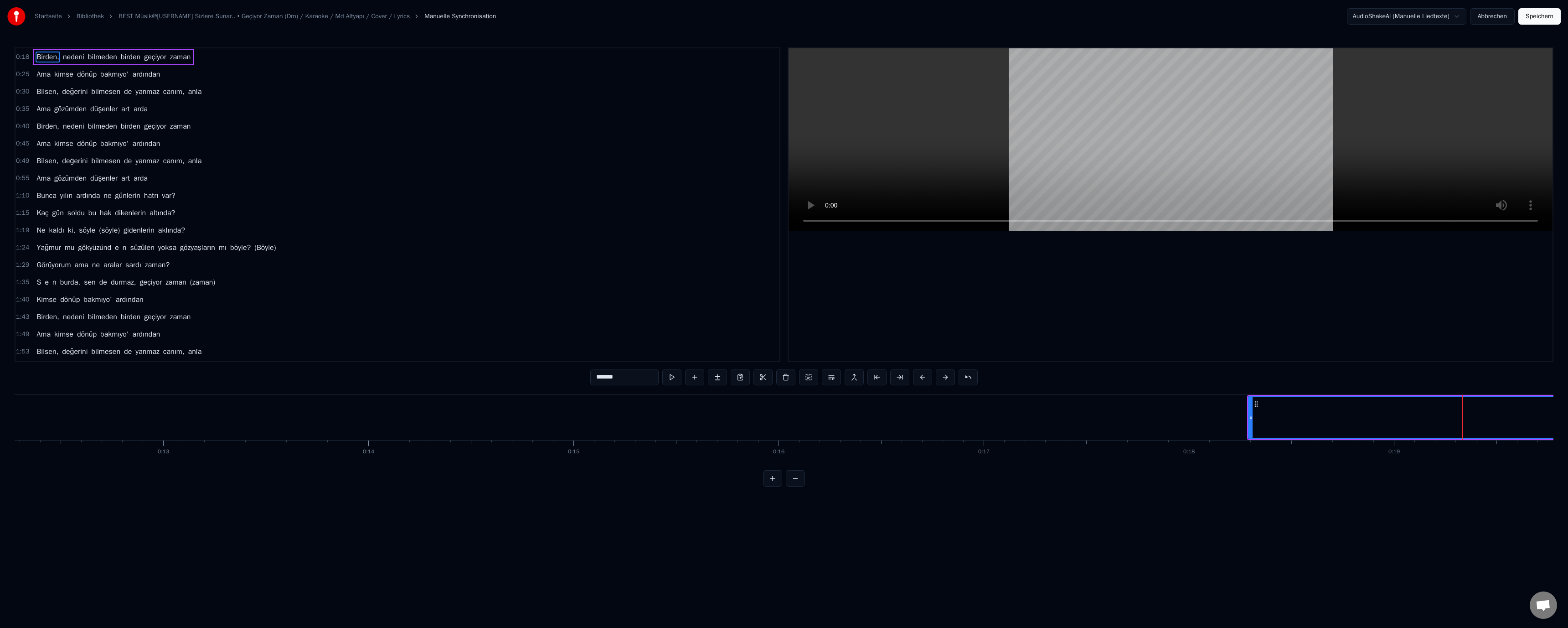 drag, startPoint x: 171, startPoint y: 471, endPoint x: 193, endPoint y: 467, distance: 22.36068 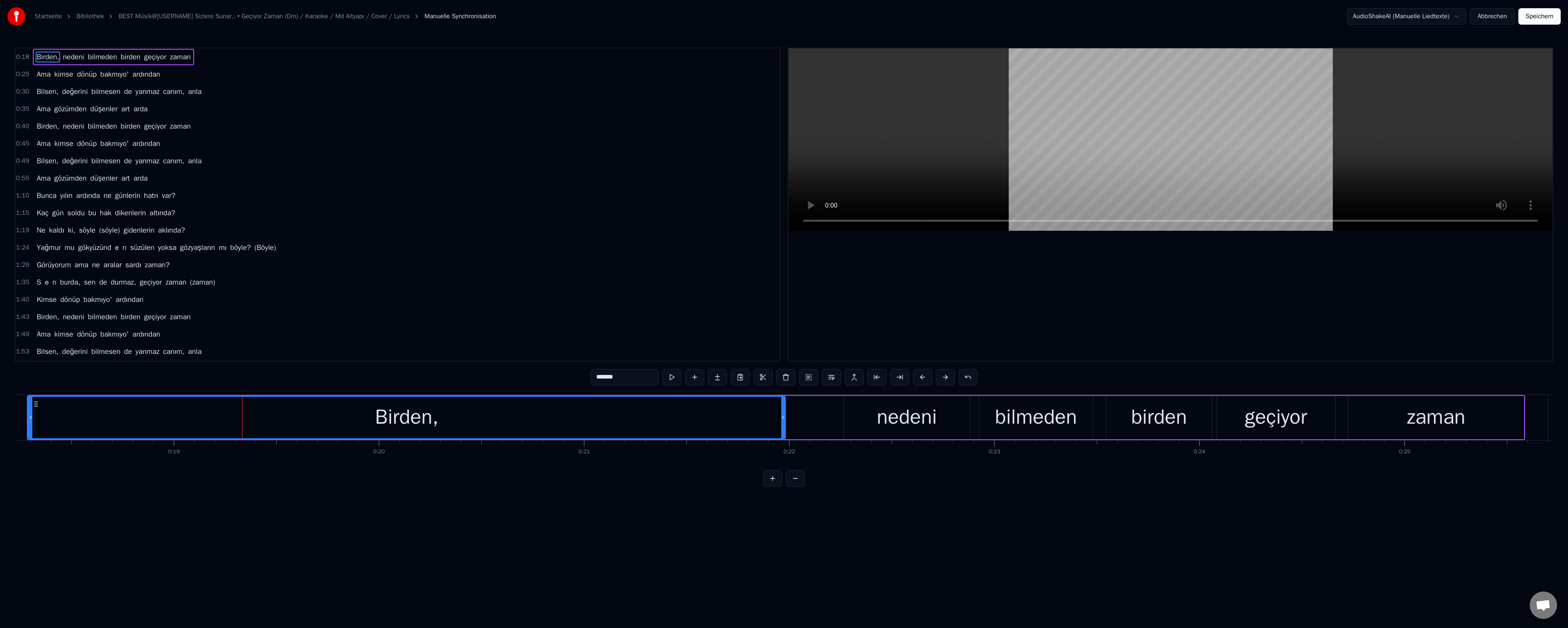 scroll, scrollTop: 0, scrollLeft: 3777, axis: horizontal 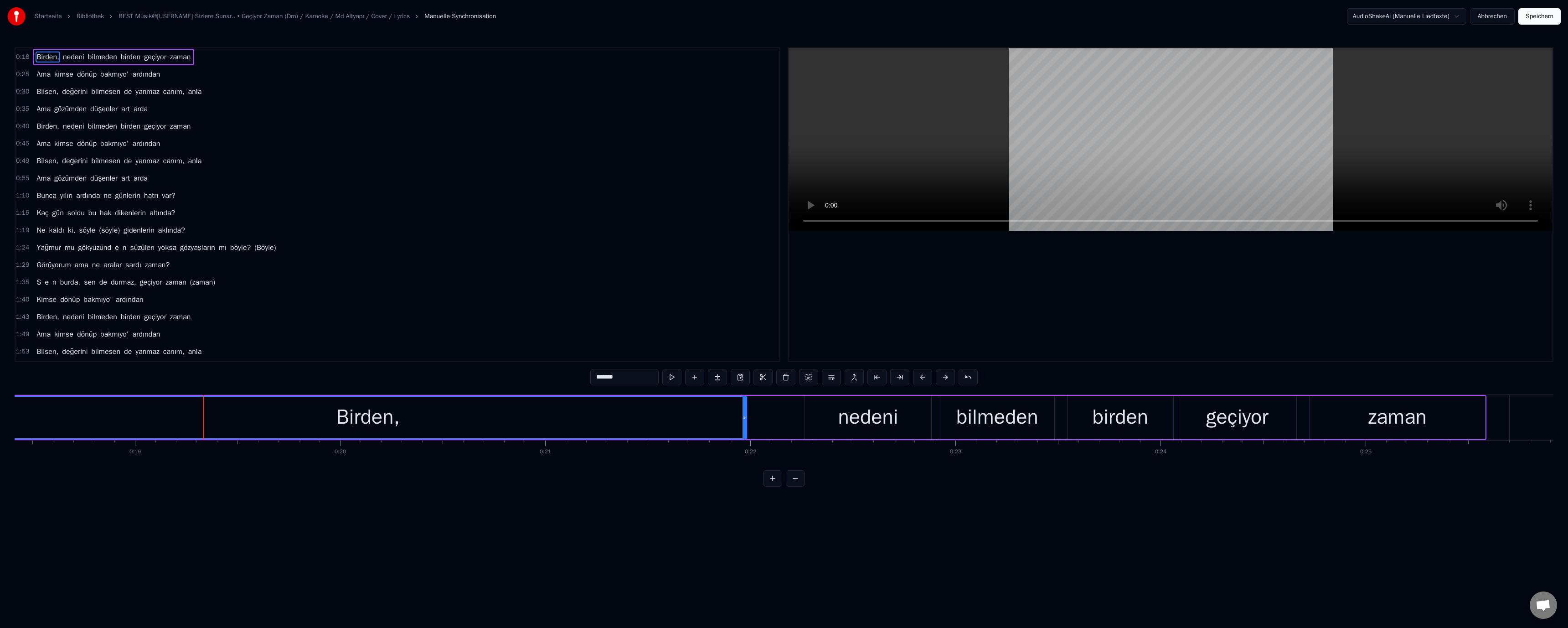 click on "Birden," at bounding box center (368, 417) 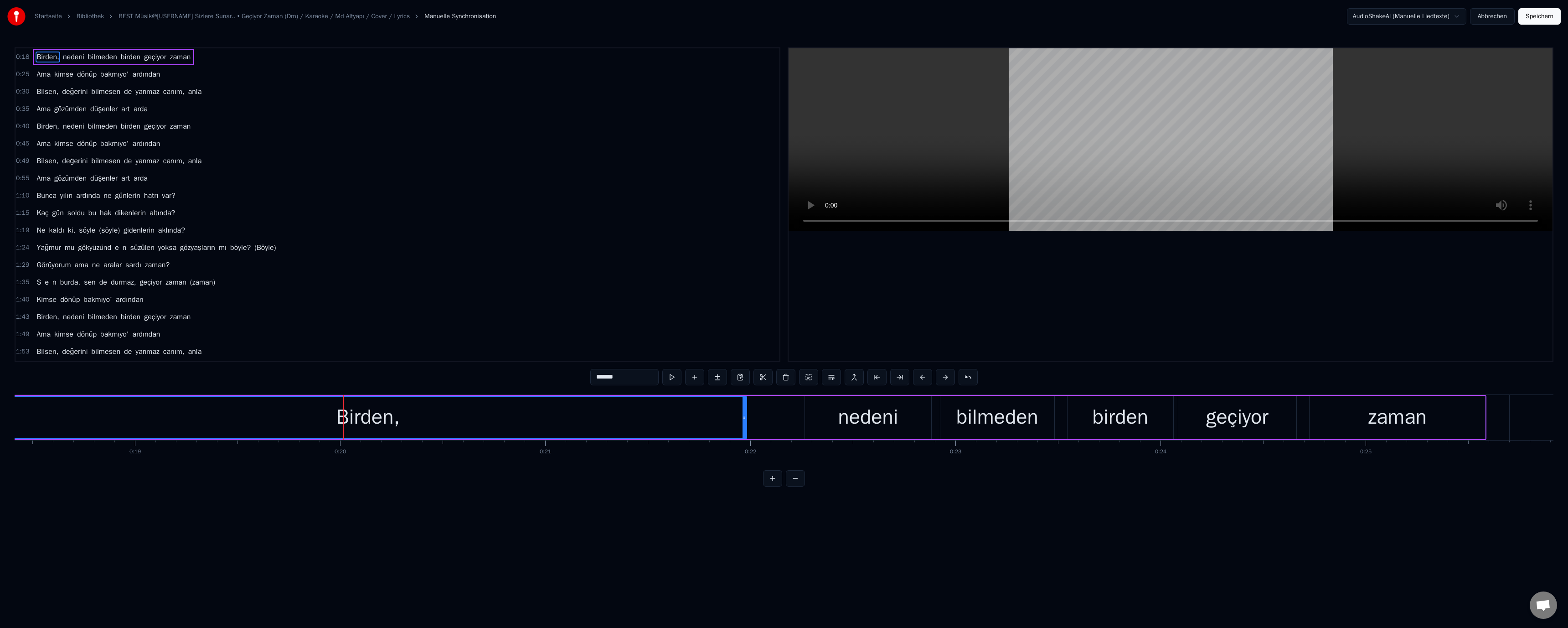 scroll, scrollTop: 0, scrollLeft: 3445, axis: horizontal 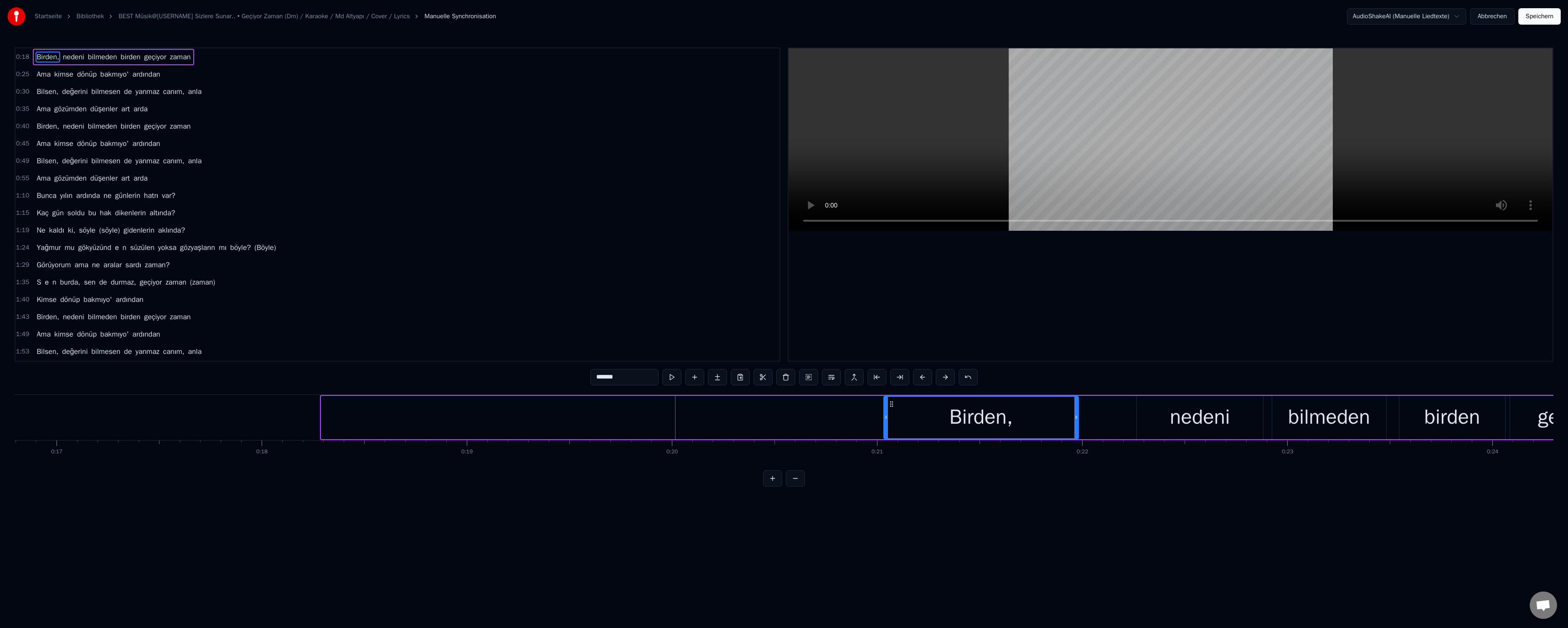drag, startPoint x: 322, startPoint y: 417, endPoint x: 888, endPoint y: 430, distance: 566.1493 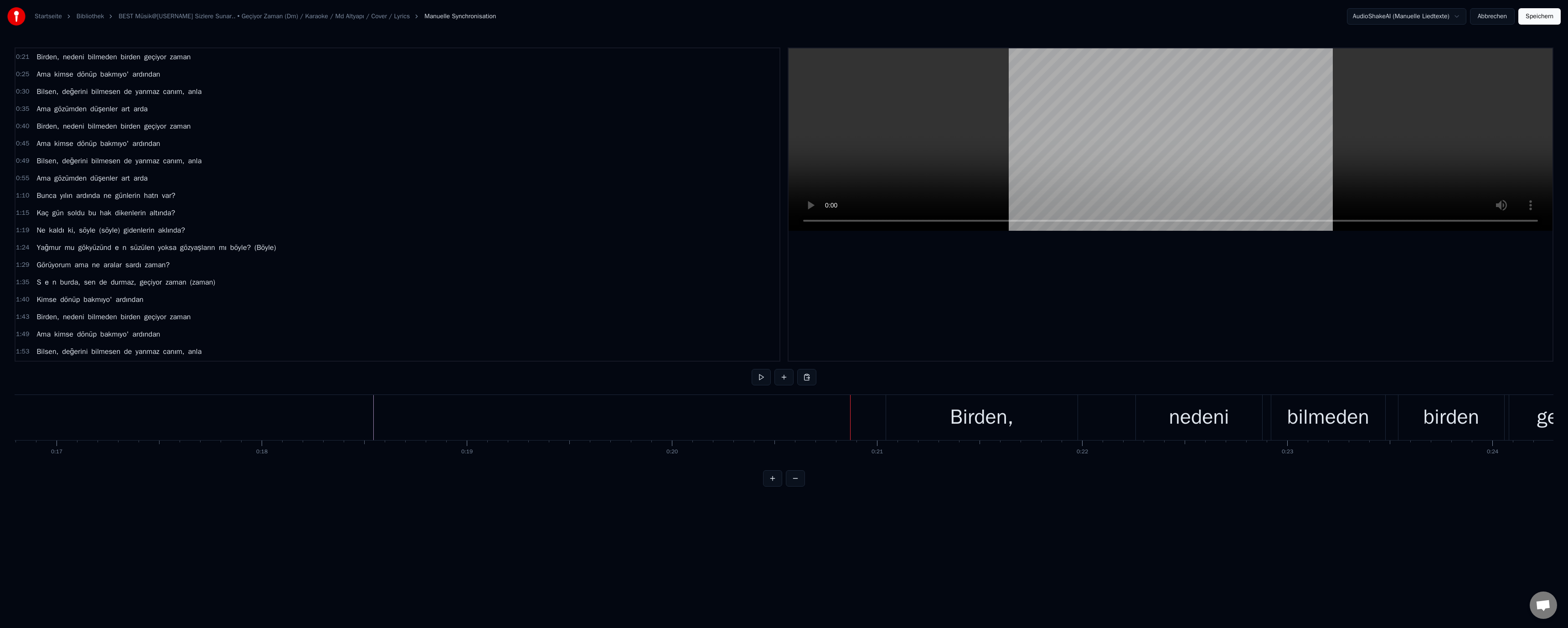 click on "Birden," at bounding box center [982, 417] 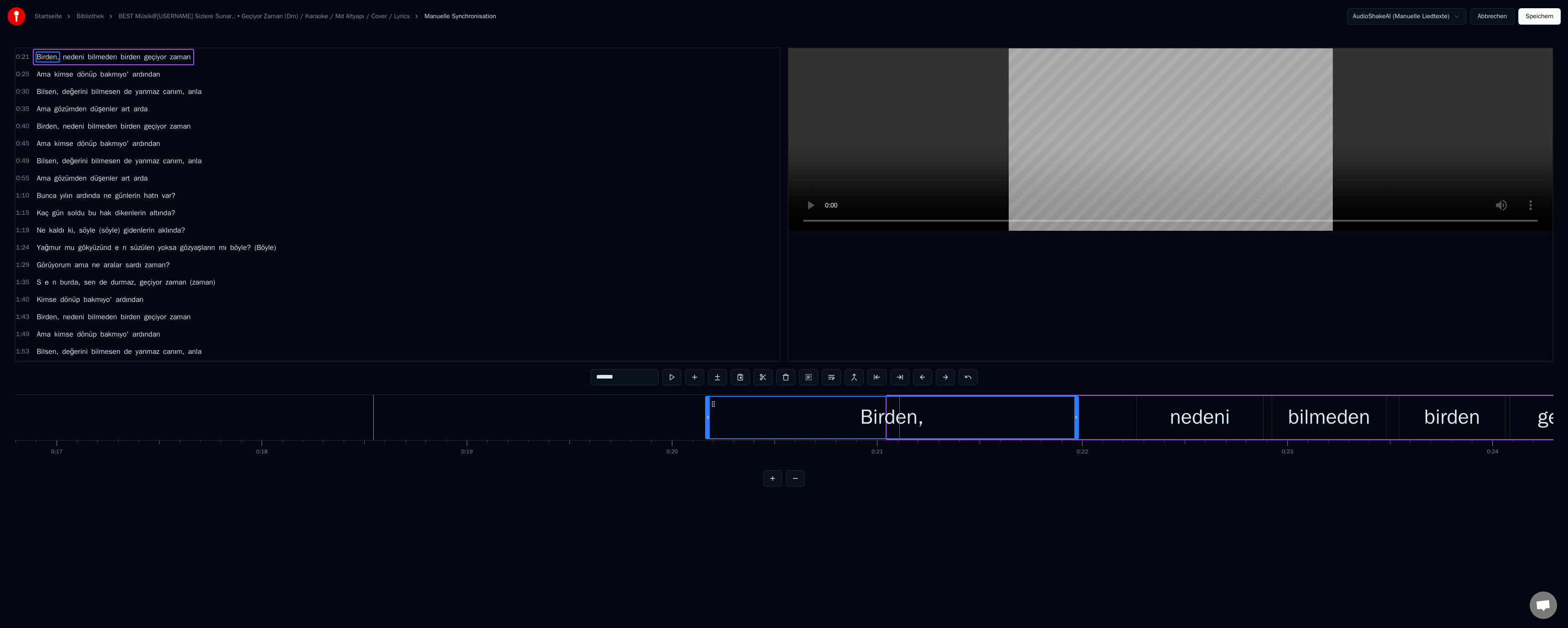 drag, startPoint x: 888, startPoint y: 418, endPoint x: 707, endPoint y: 419, distance: 181.00276 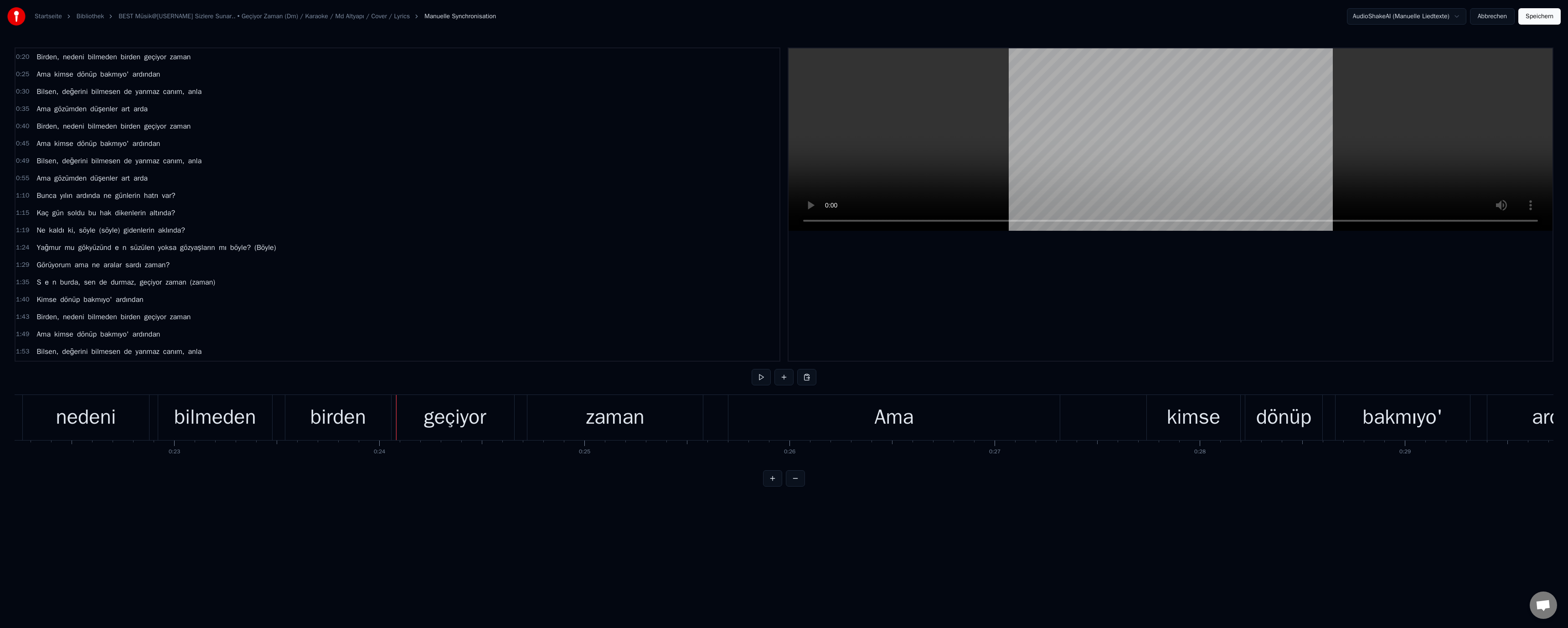 scroll, scrollTop: 0, scrollLeft: 4894, axis: horizontal 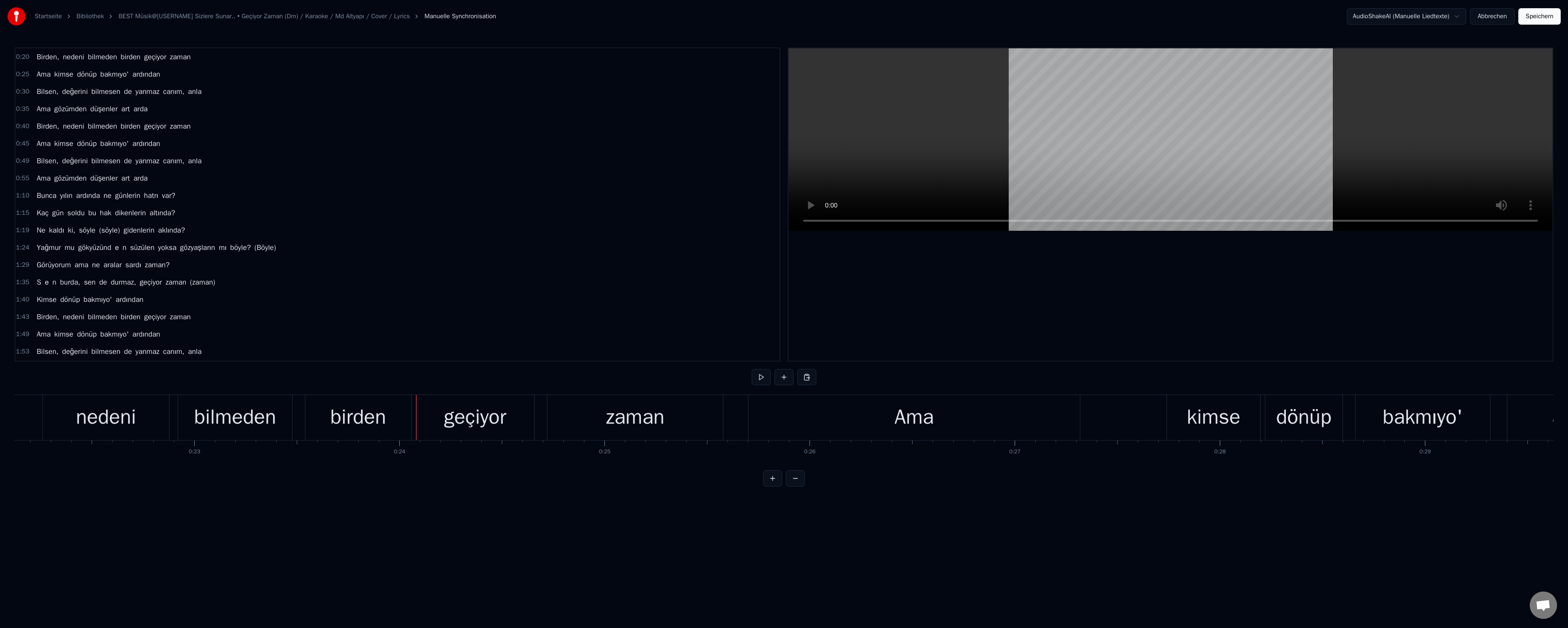 click on "birden" at bounding box center (358, 417) 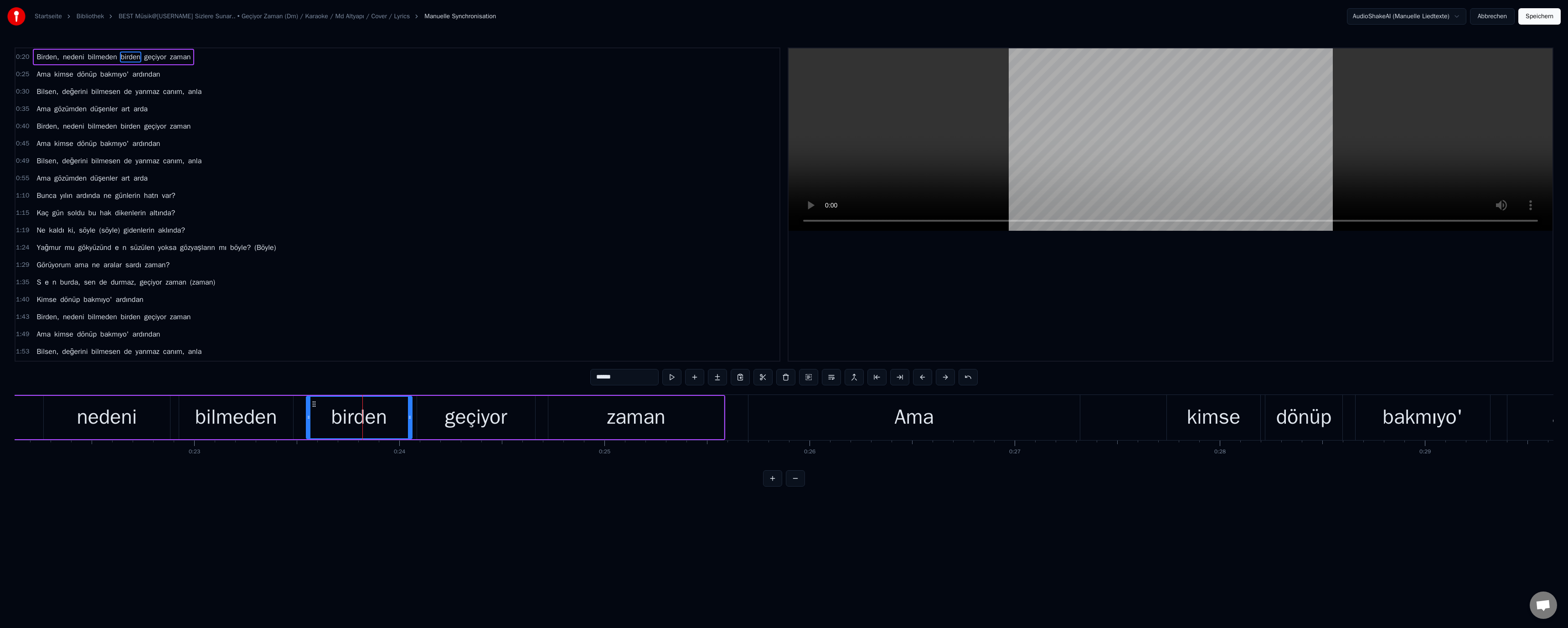 drag, startPoint x: 591, startPoint y: 378, endPoint x: 599, endPoint y: 382, distance: 8.94427 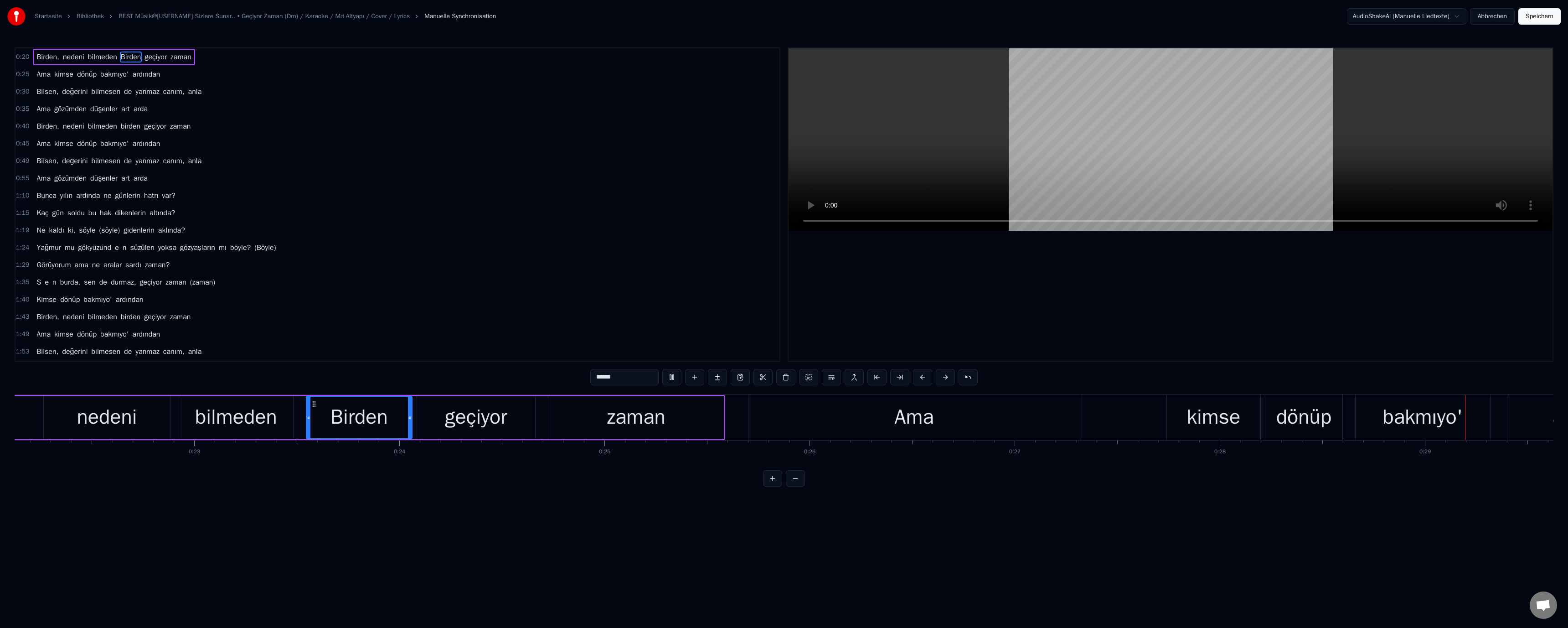 click at bounding box center [1171, 140] 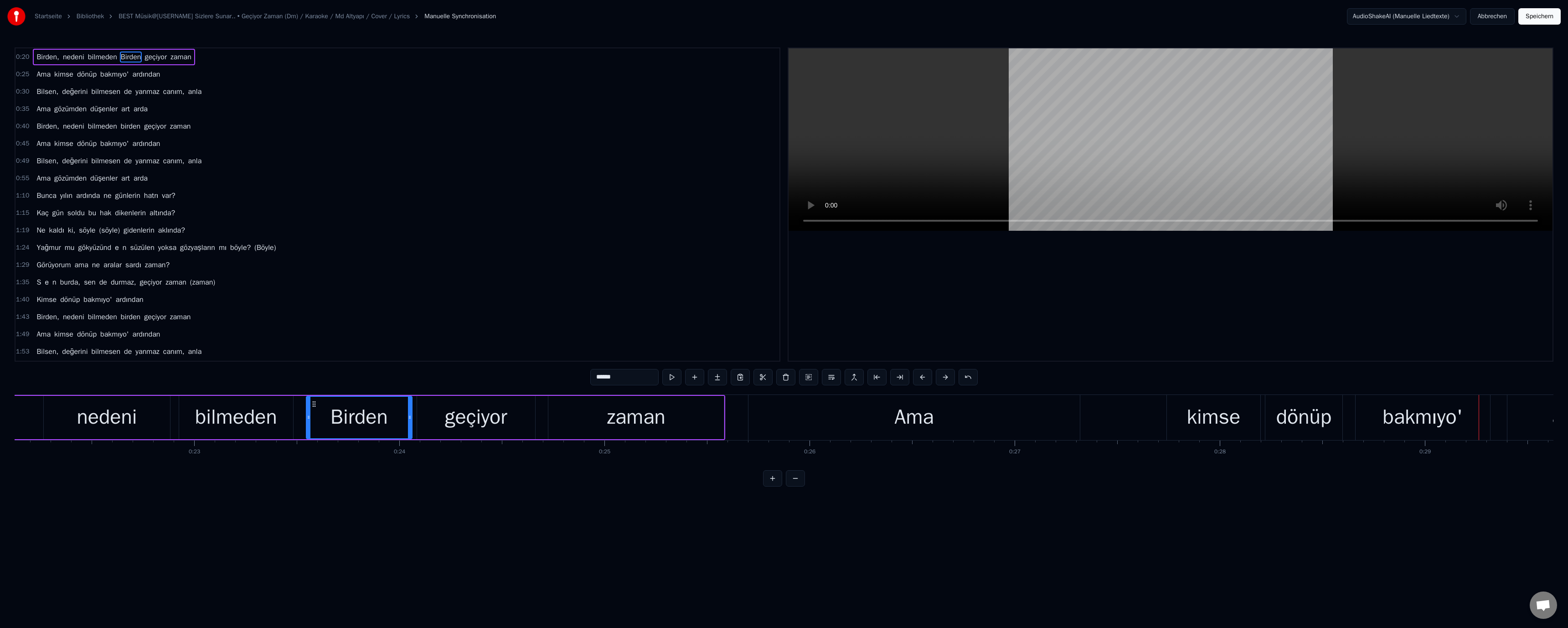 click on "bakmıyo'" at bounding box center (1423, 417) 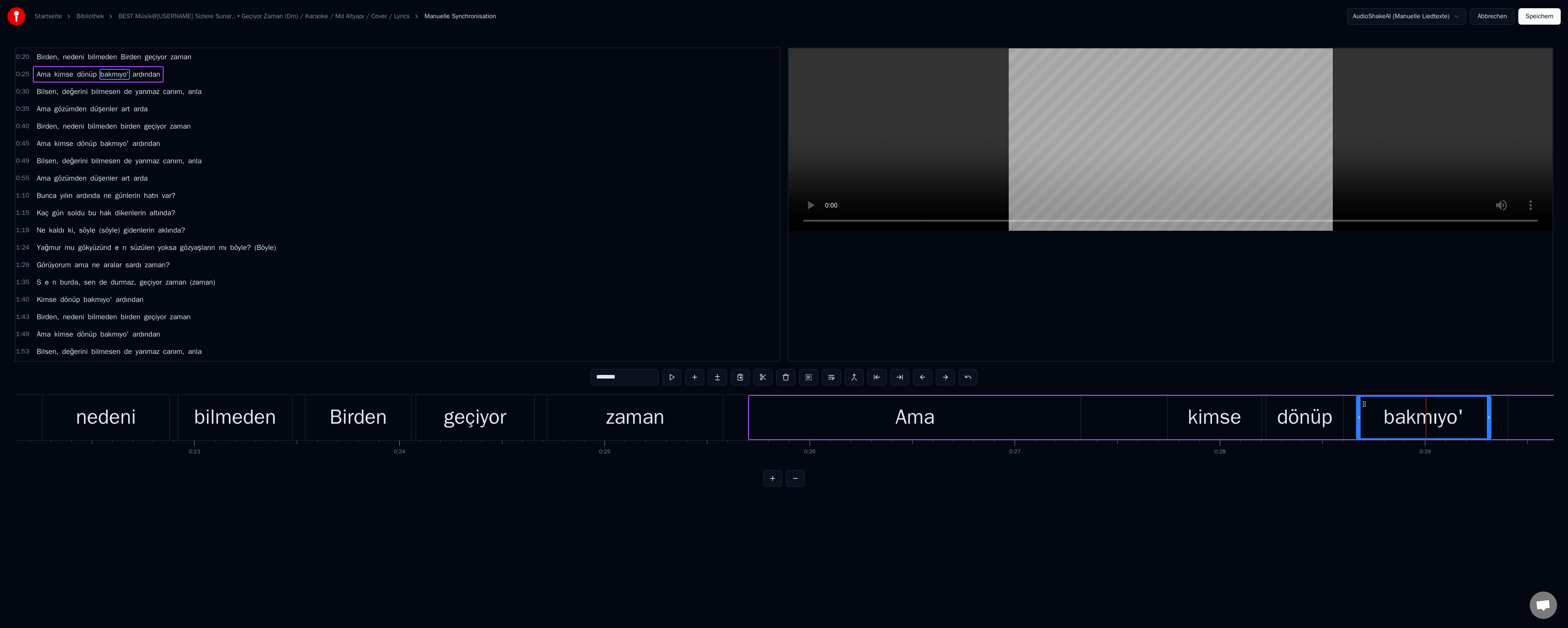 drag, startPoint x: 595, startPoint y: 375, endPoint x: 598, endPoint y: 387, distance: 12.369317 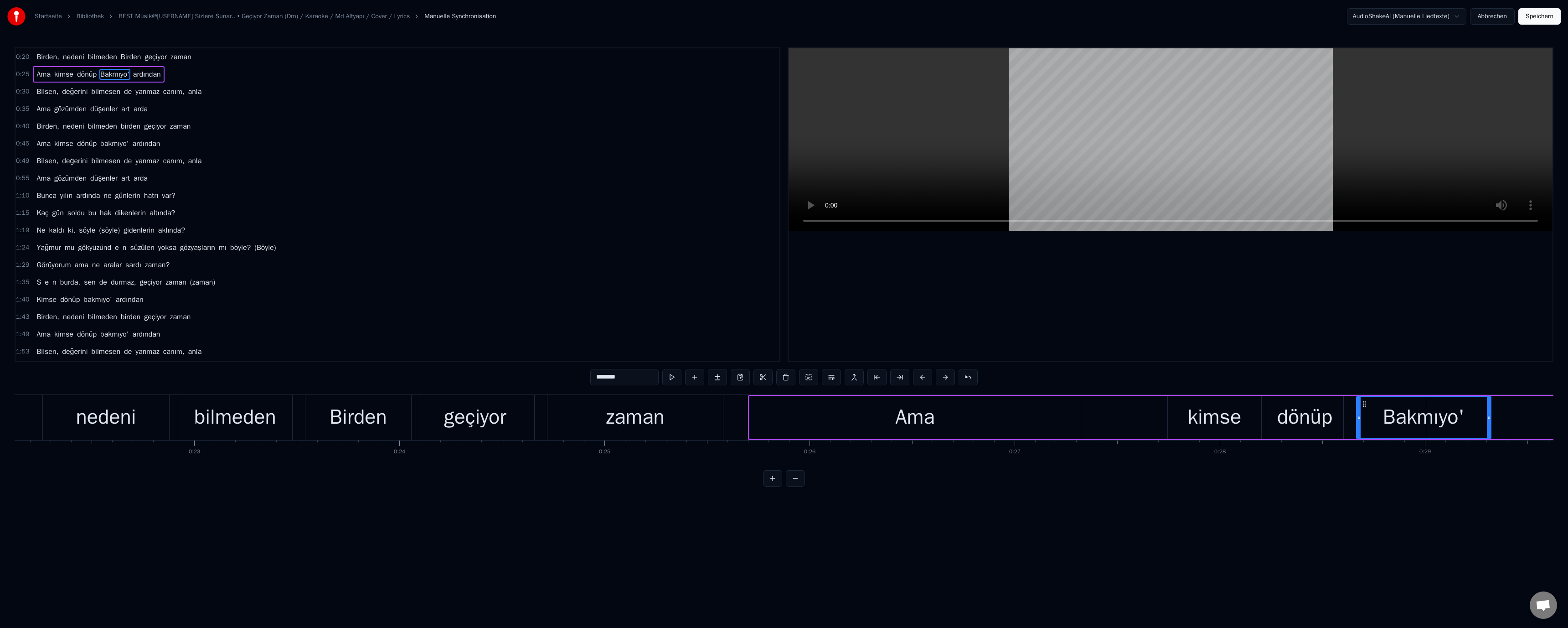 type on "********" 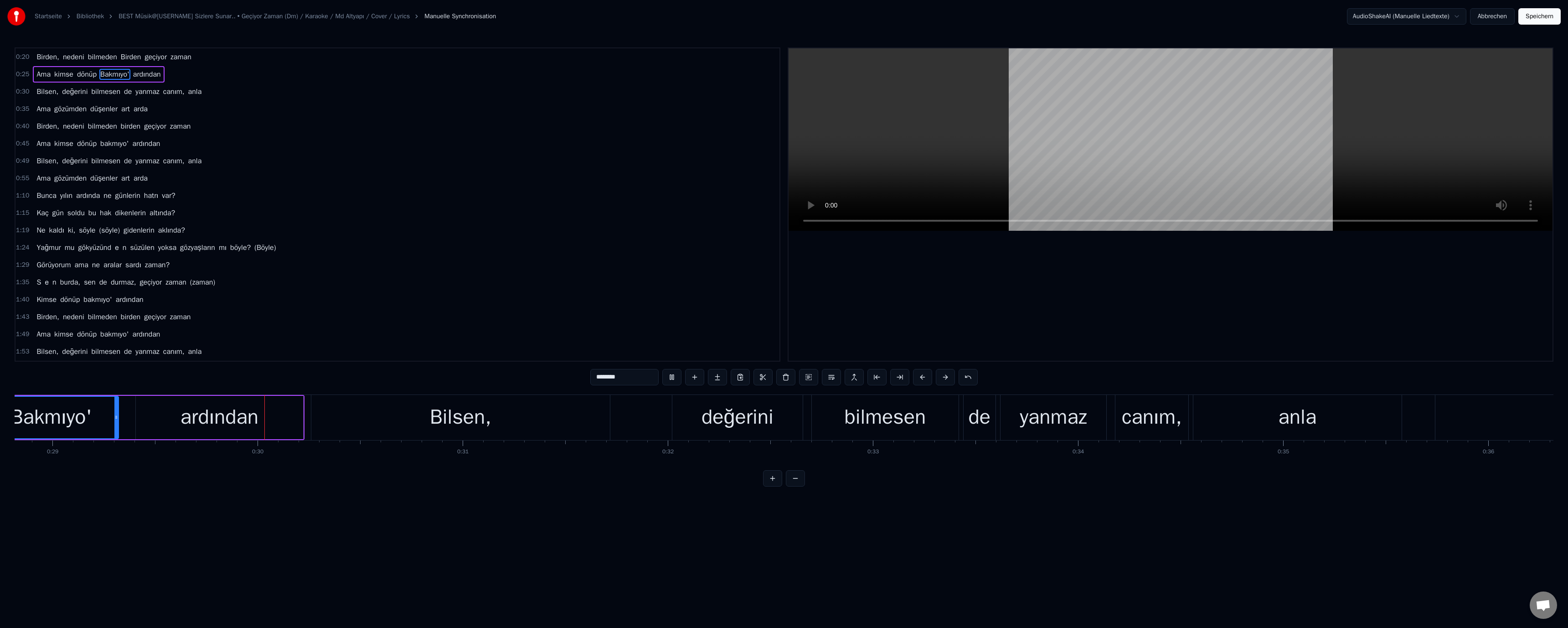 scroll, scrollTop: 0, scrollLeft: 5992, axis: horizontal 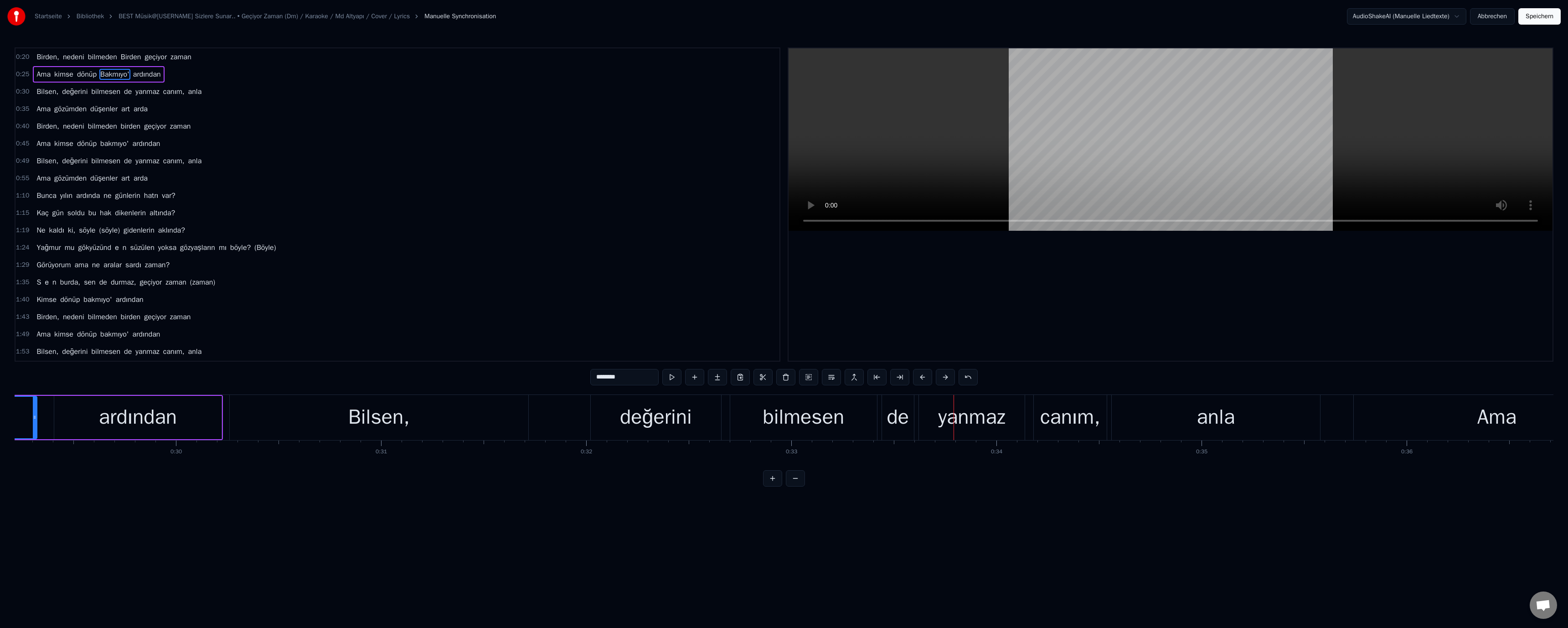 click on "Bilsen, değerini bilmesen de yanmaz canım, anla" at bounding box center (776, 417) 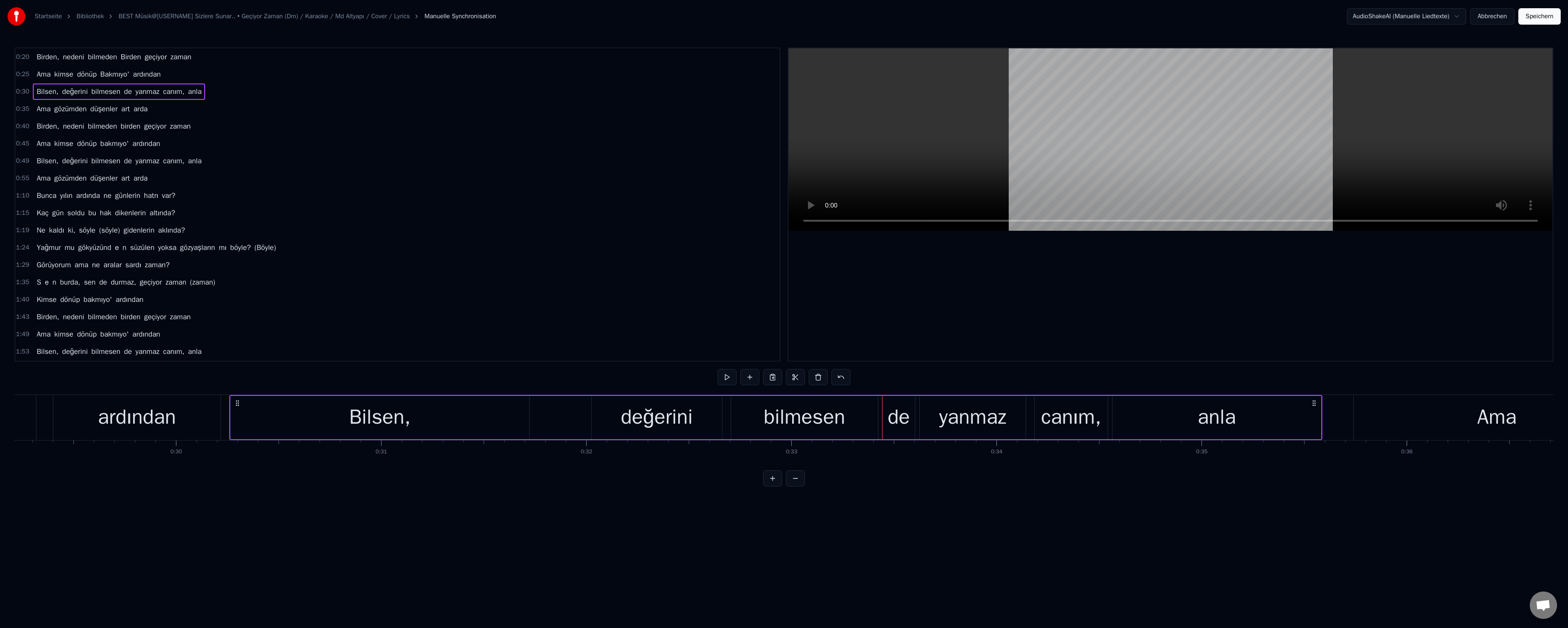 click on "de" at bounding box center (899, 417) 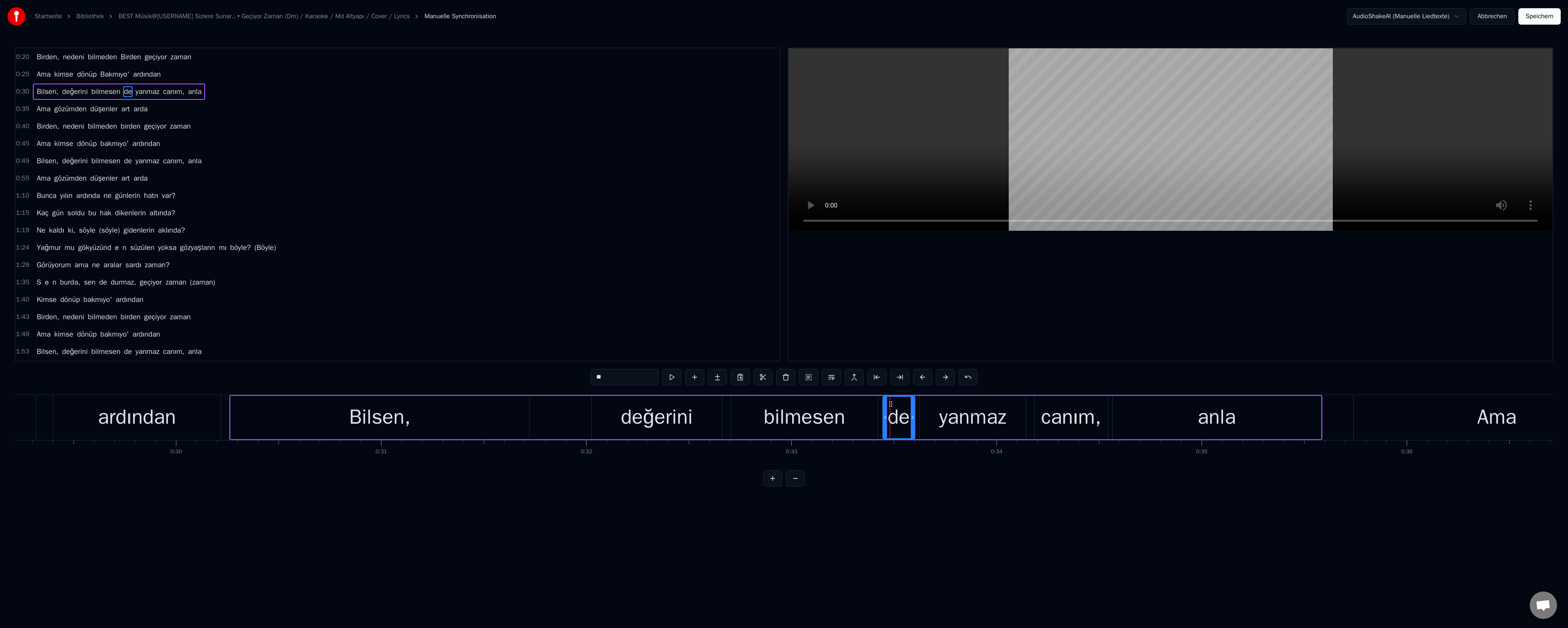 drag, startPoint x: 597, startPoint y: 377, endPoint x: 600, endPoint y: 381, distance: 5 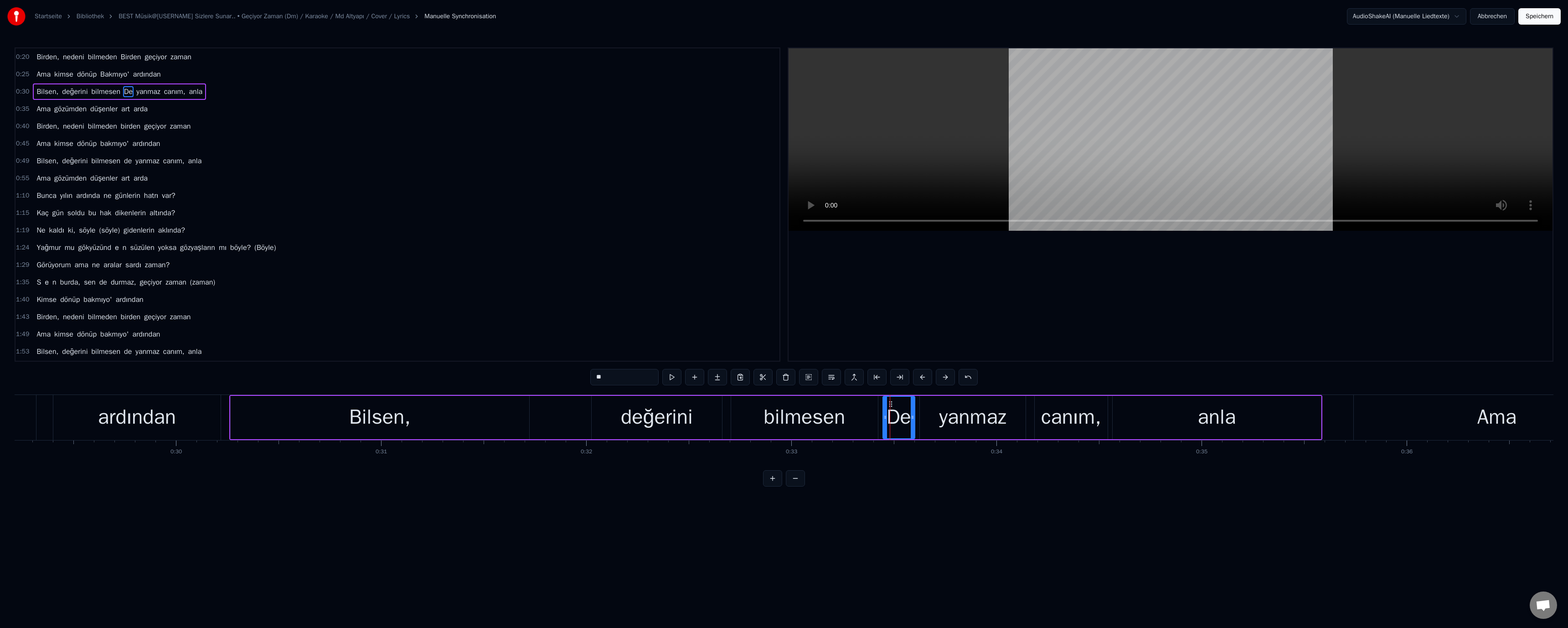 type on "**" 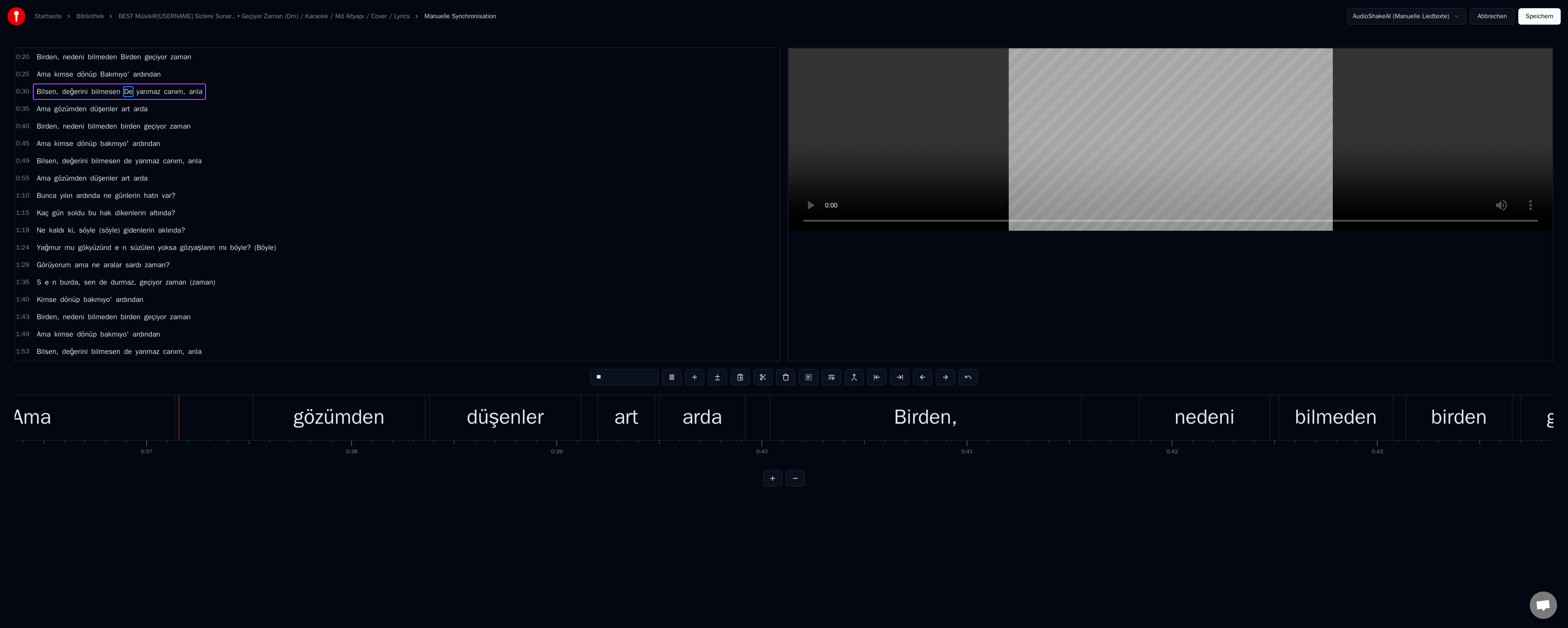 scroll, scrollTop: 0, scrollLeft: 7459, axis: horizontal 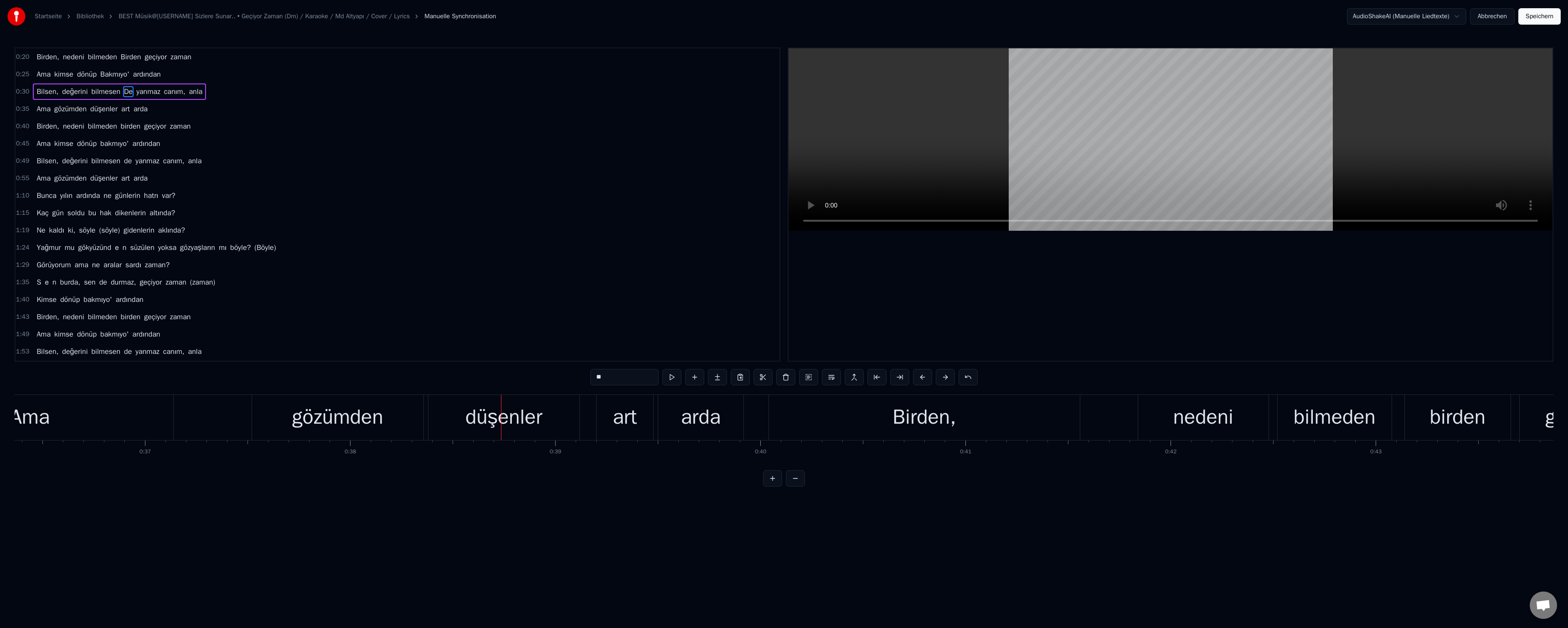 click at bounding box center (501, 417) 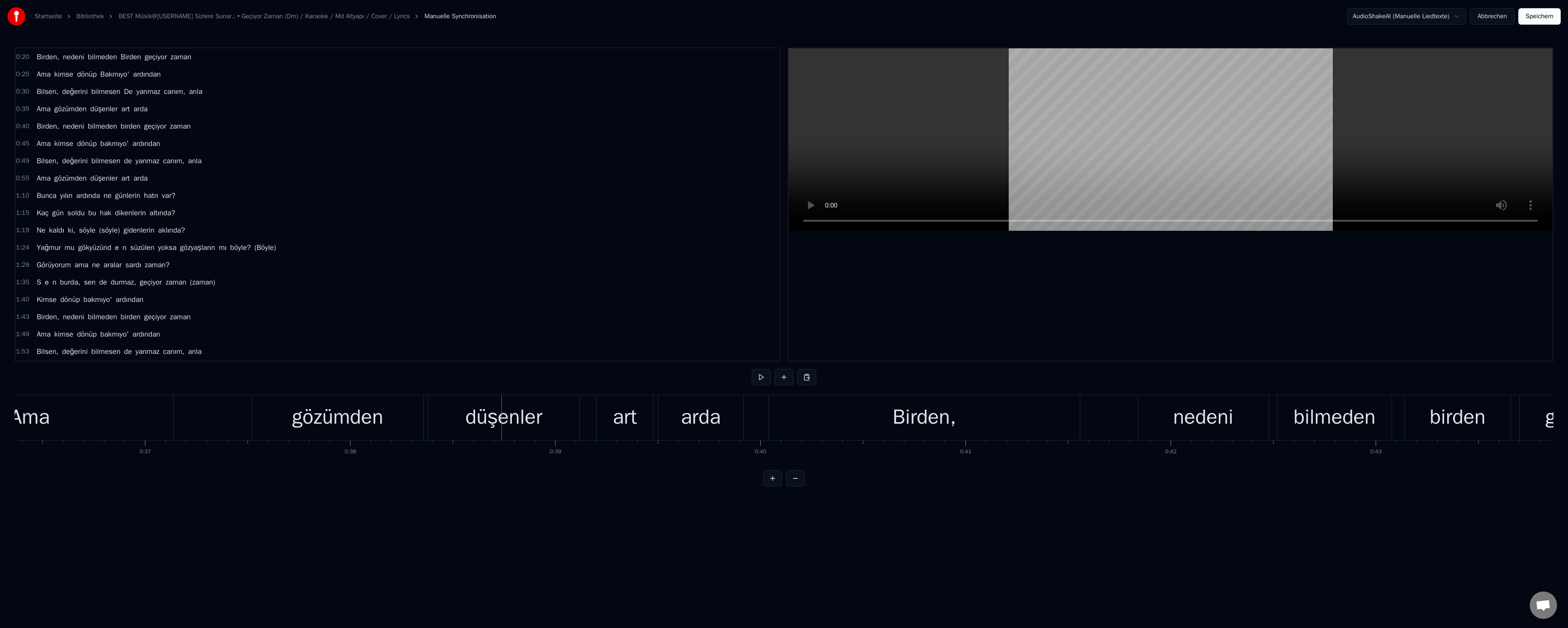 click on "düşenler" at bounding box center (504, 417) 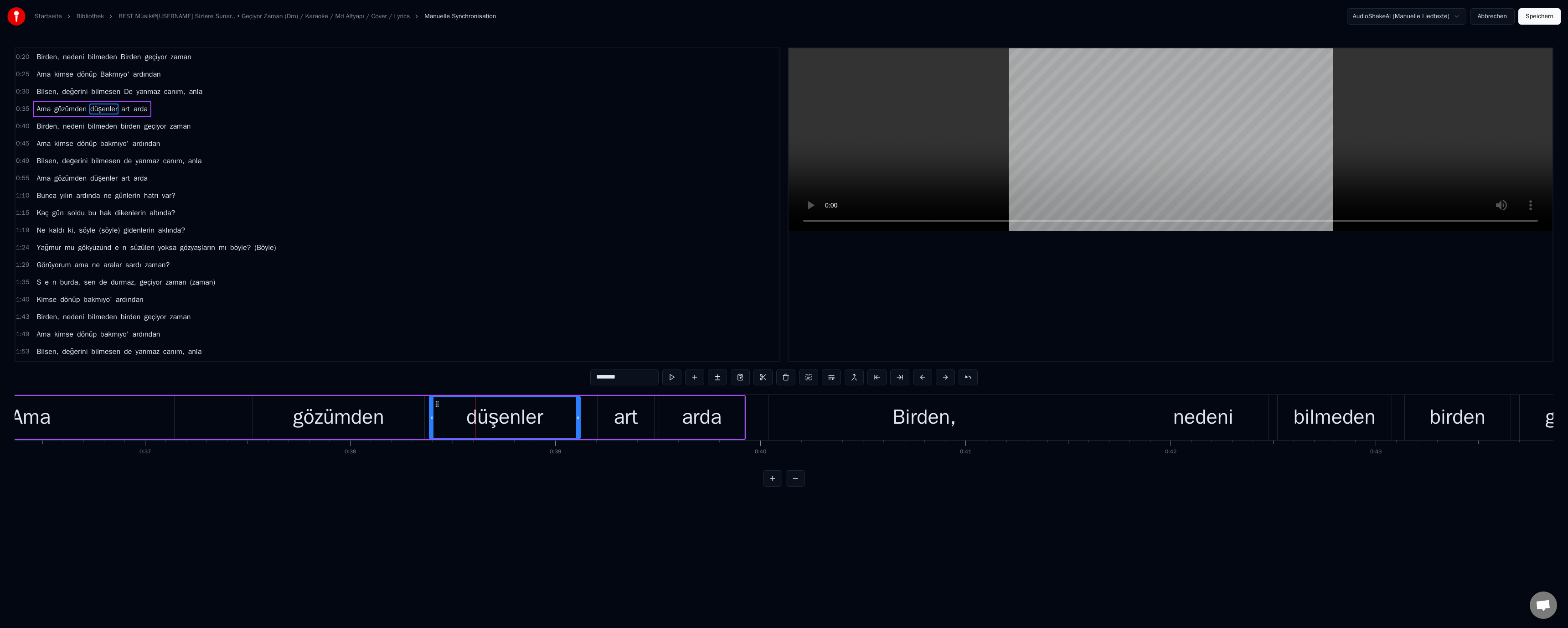 drag, startPoint x: 596, startPoint y: 377, endPoint x: 600, endPoint y: 381, distance: 5.656854 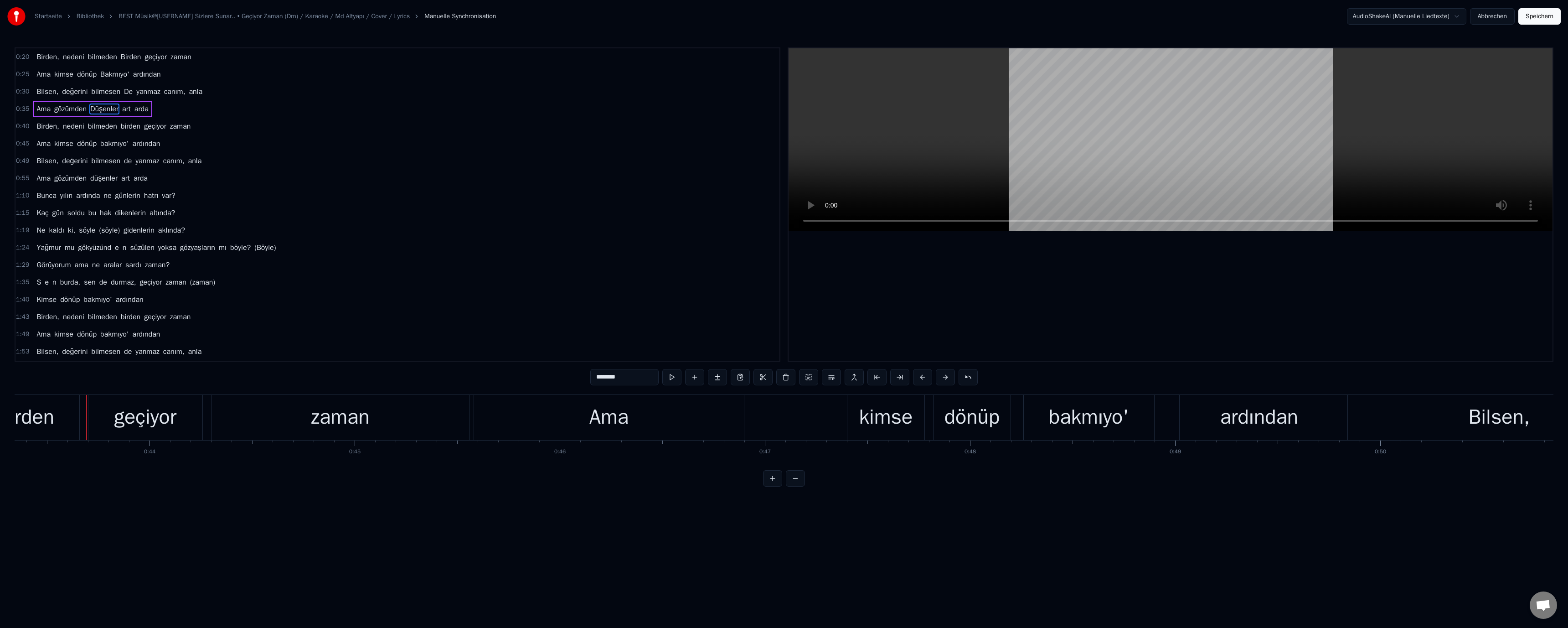 scroll, scrollTop: 0, scrollLeft: 8916, axis: horizontal 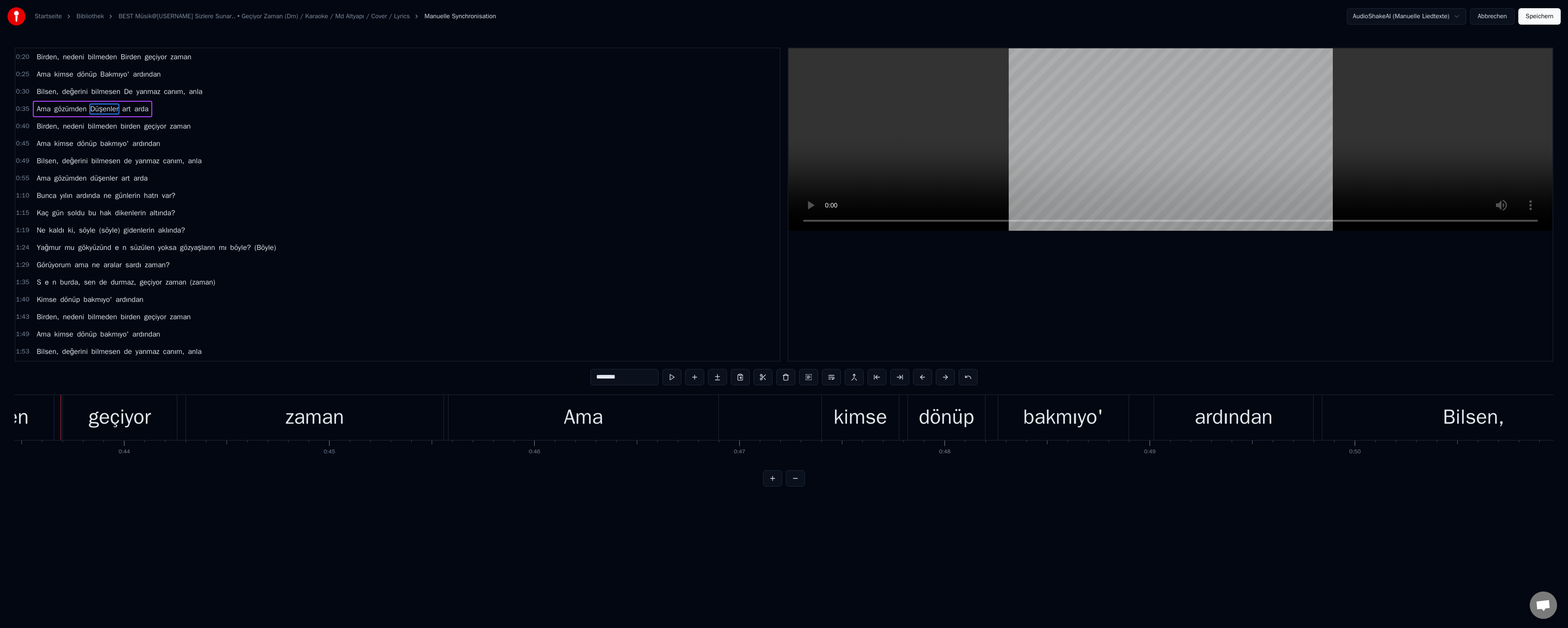 click on "birden" at bounding box center (1, 417) 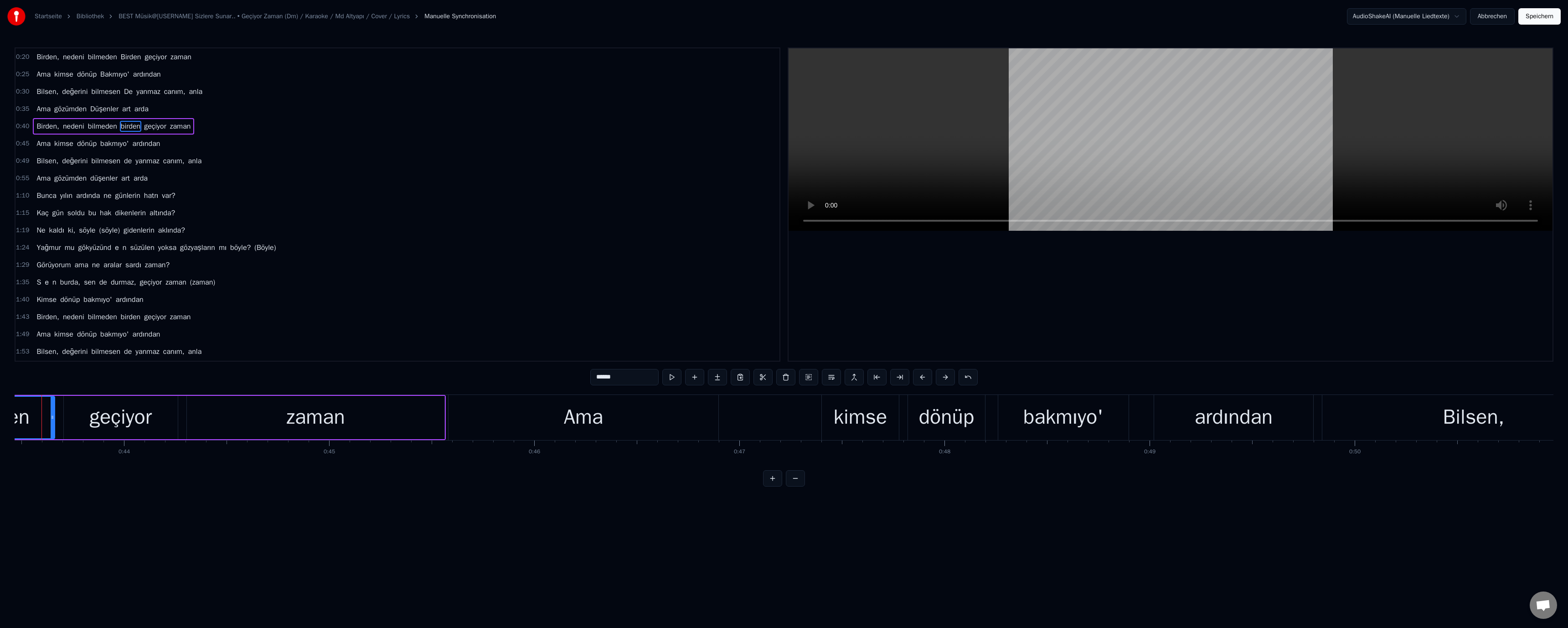 scroll, scrollTop: 0, scrollLeft: 8897, axis: horizontal 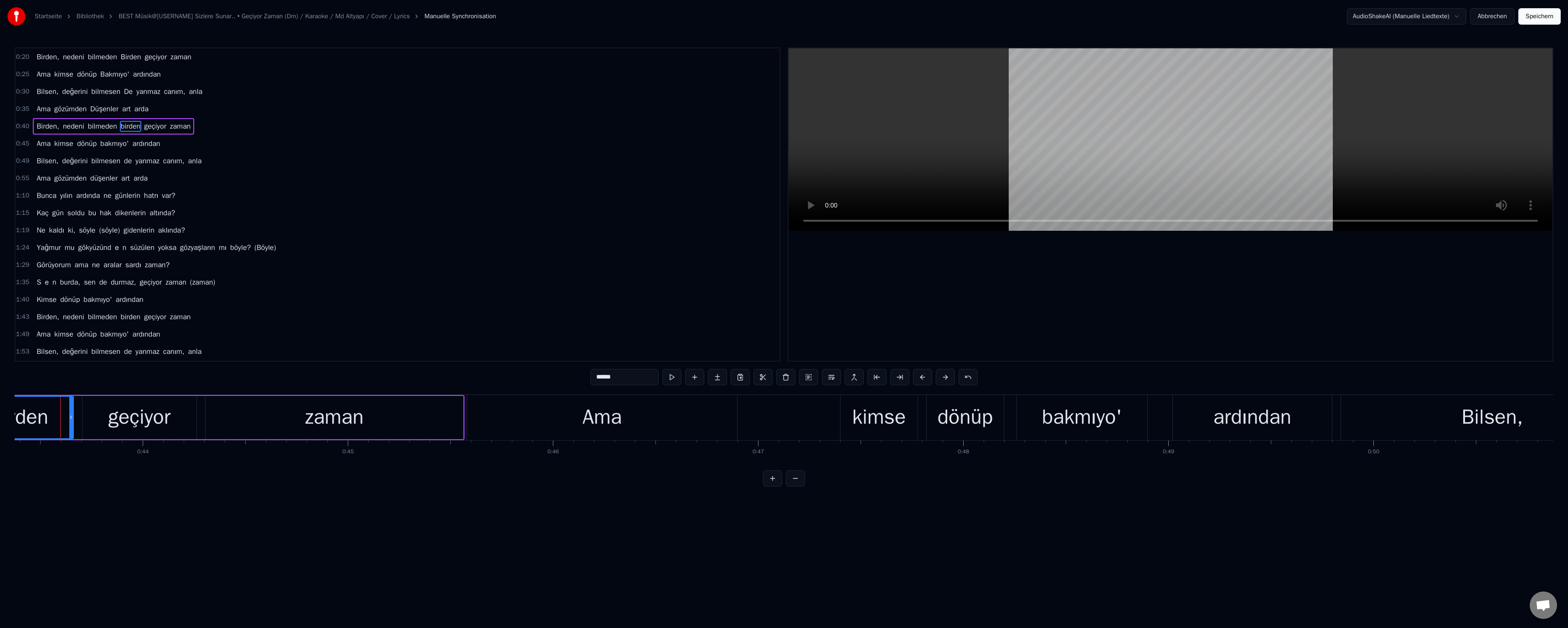 click on "******" at bounding box center [624, 377] 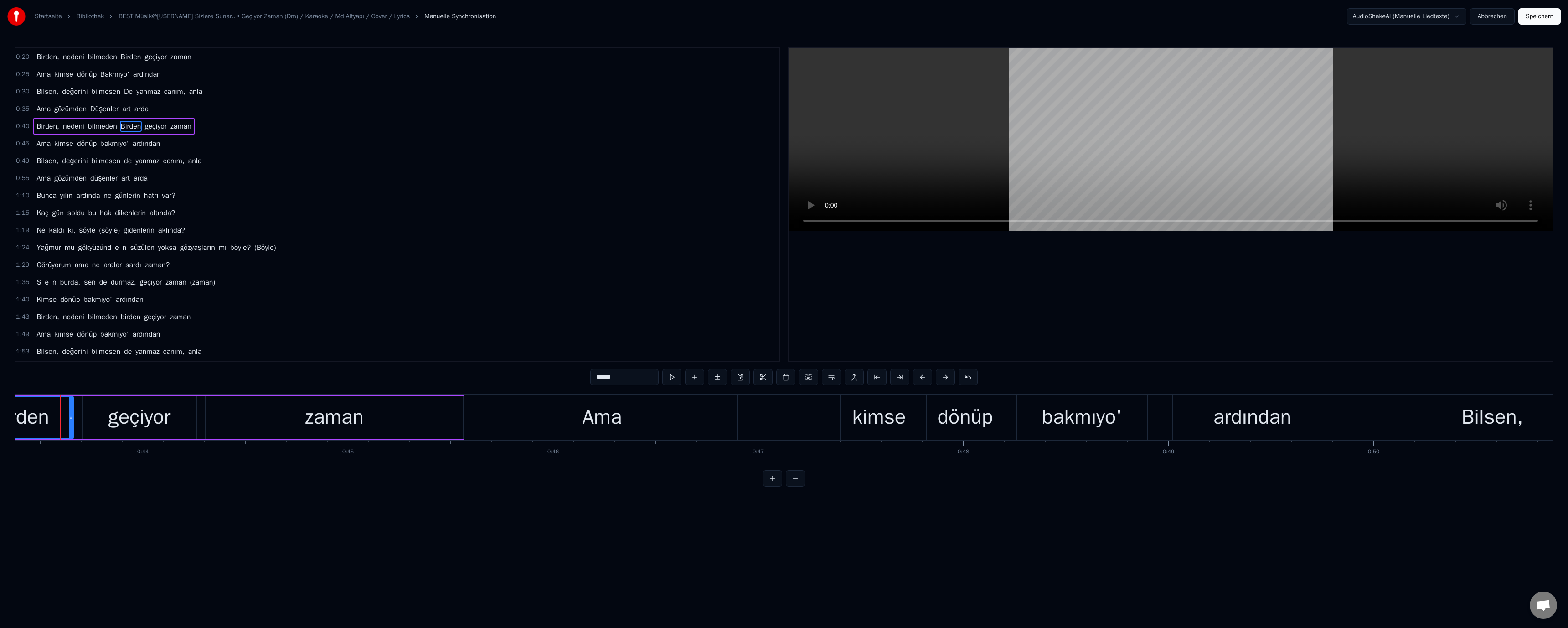click at bounding box center (1171, 140) 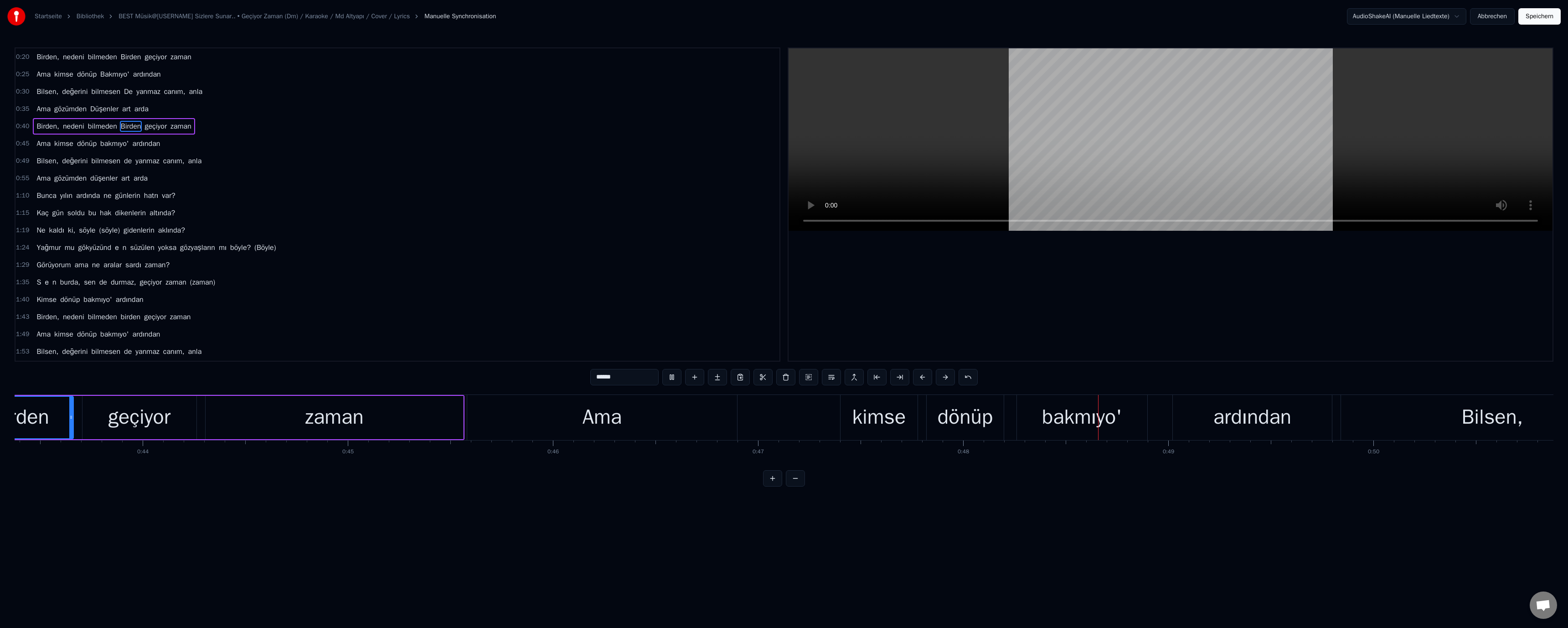 click at bounding box center [1171, 140] 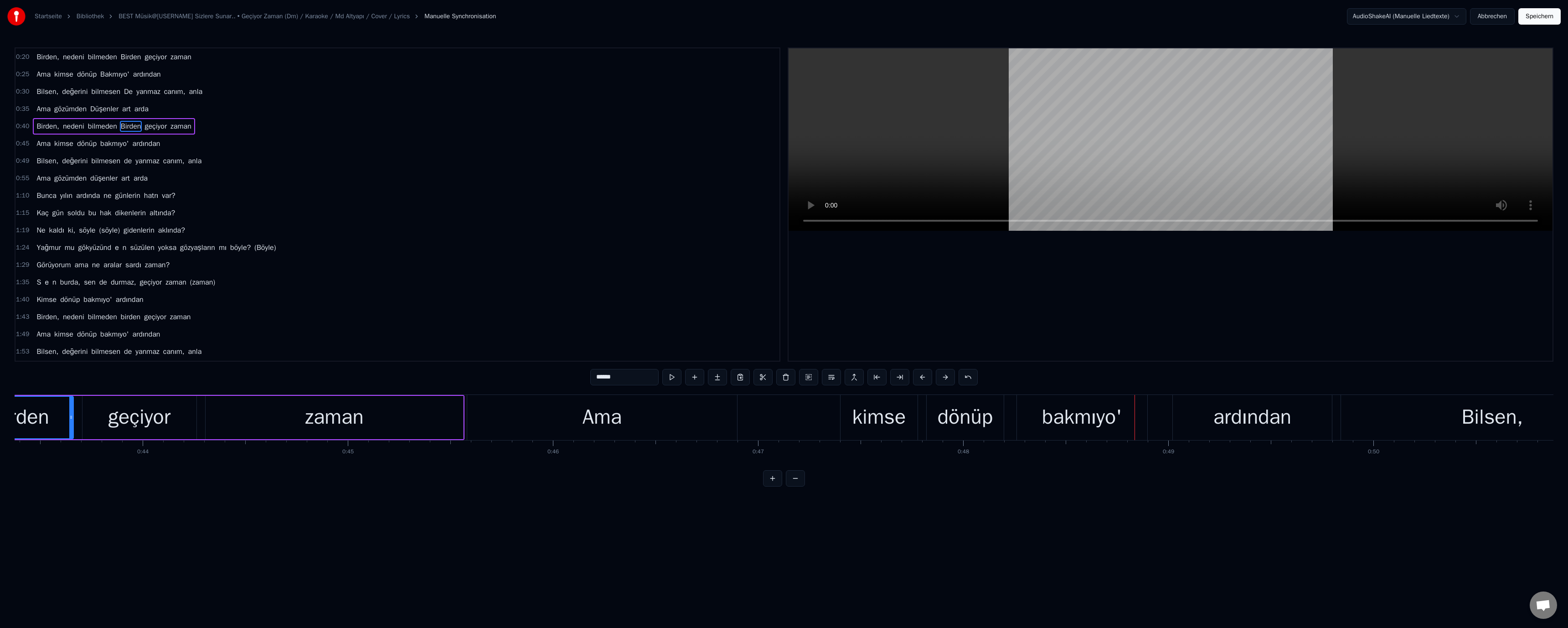 click on "bakmıyo'" at bounding box center [1082, 417] 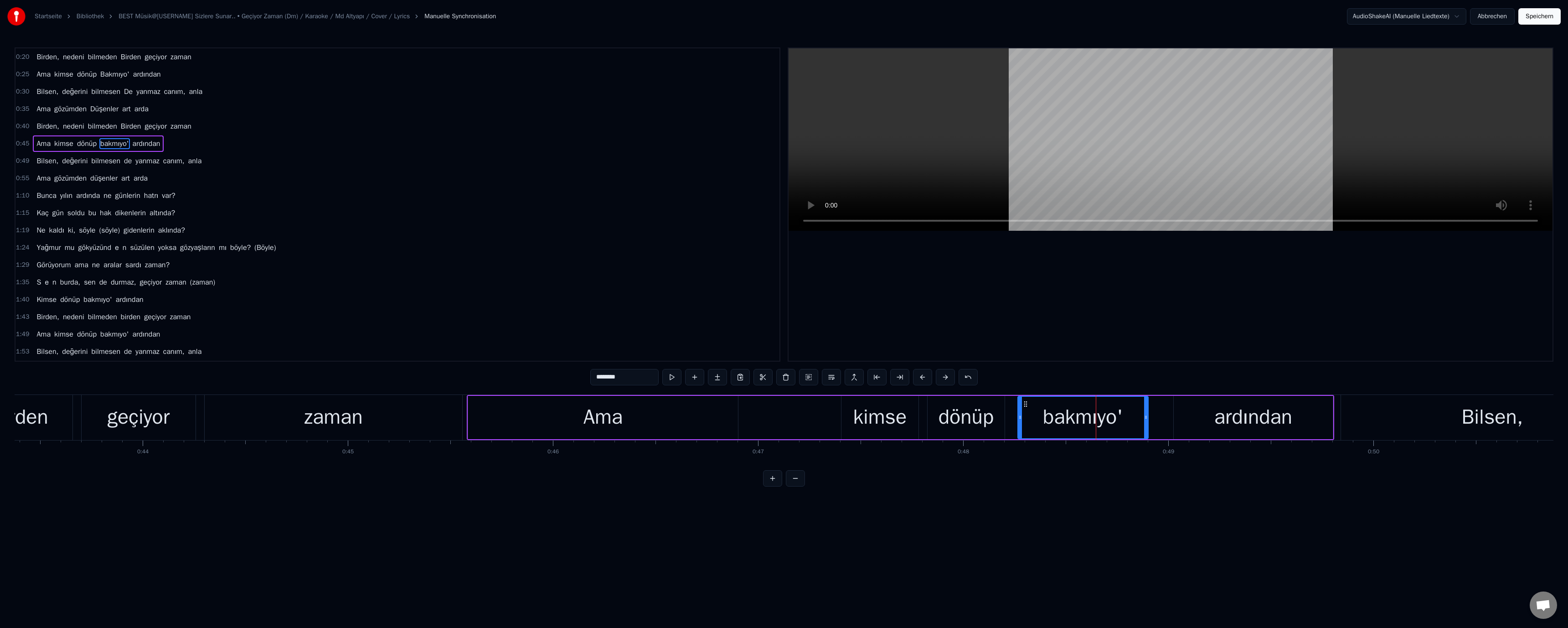 click on "********" at bounding box center [624, 377] 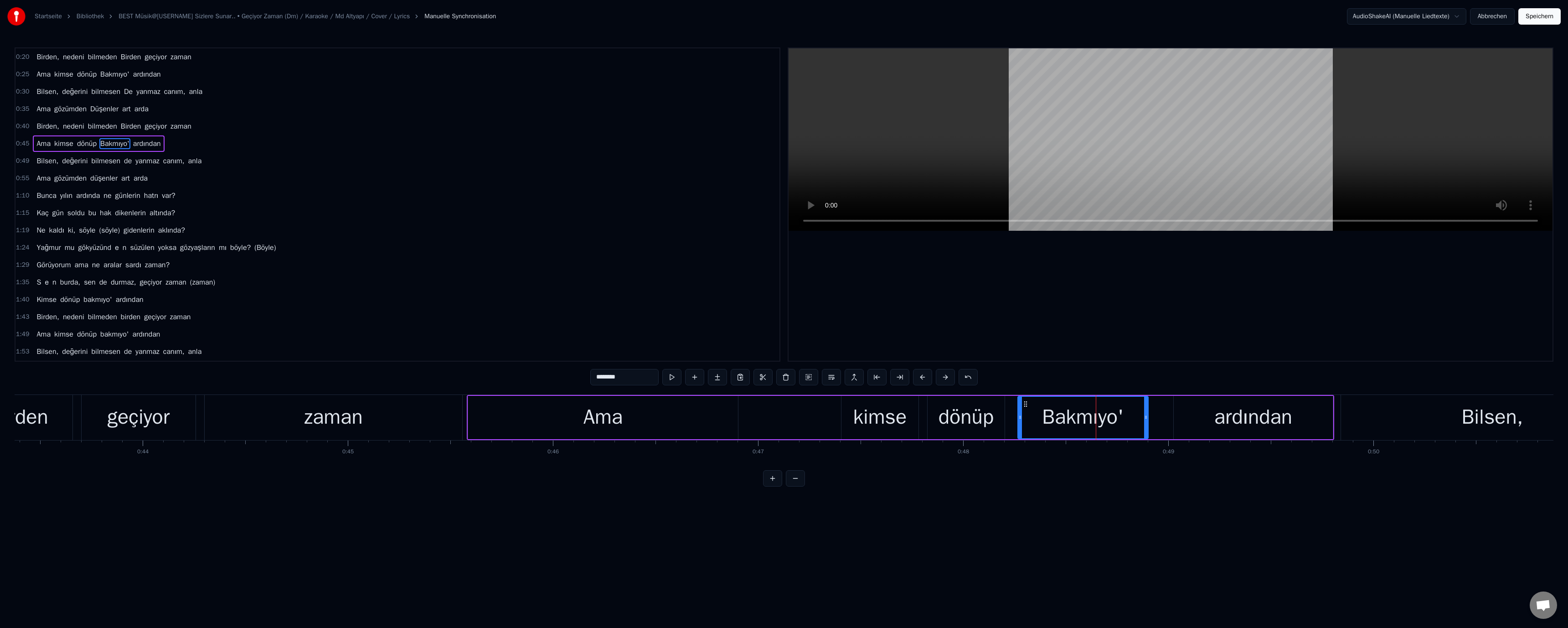 click at bounding box center [1171, 140] 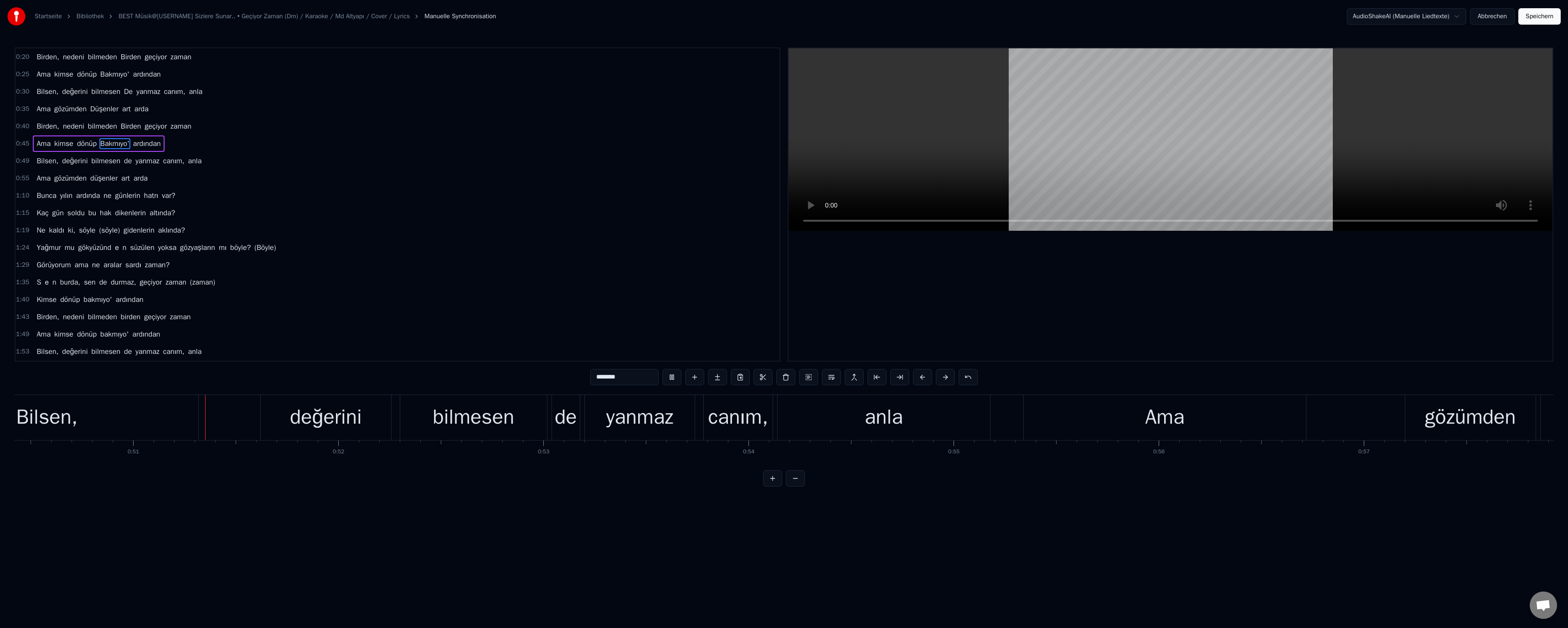scroll, scrollTop: 0, scrollLeft: 10349, axis: horizontal 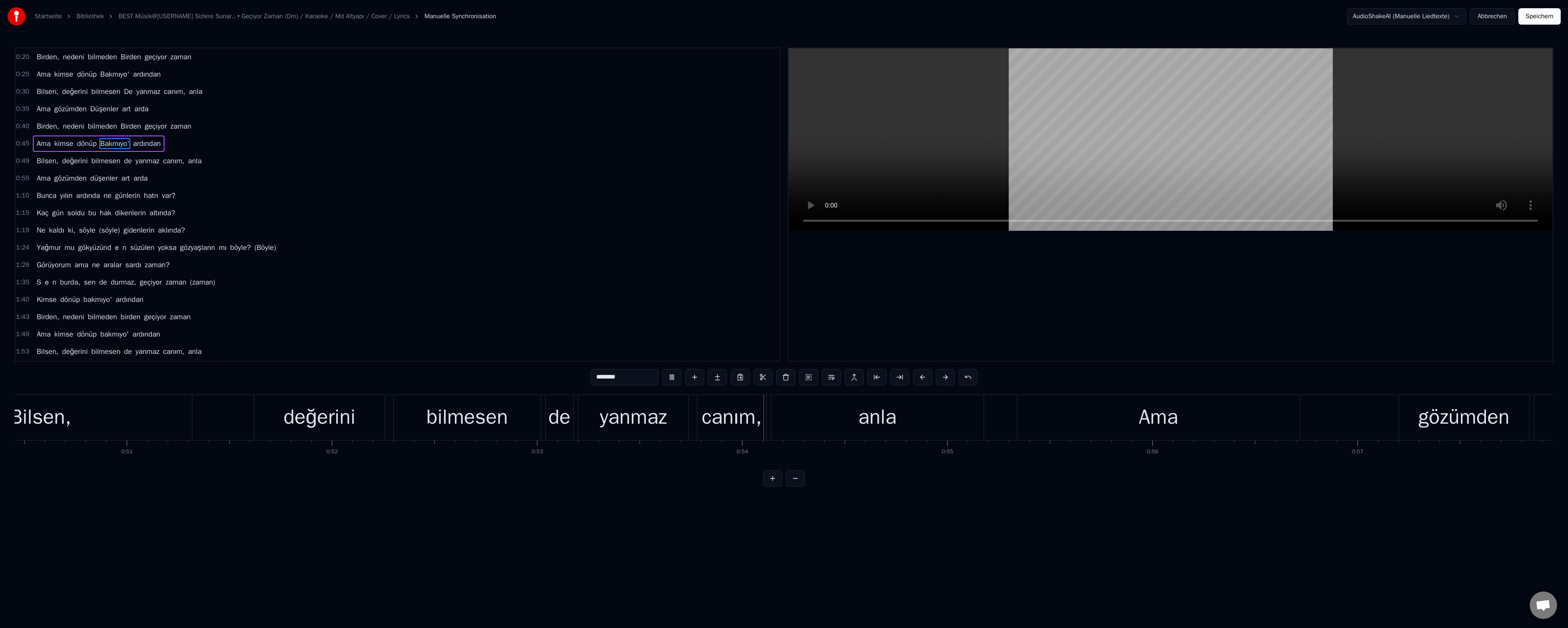 click on "de" at bounding box center (559, 417) 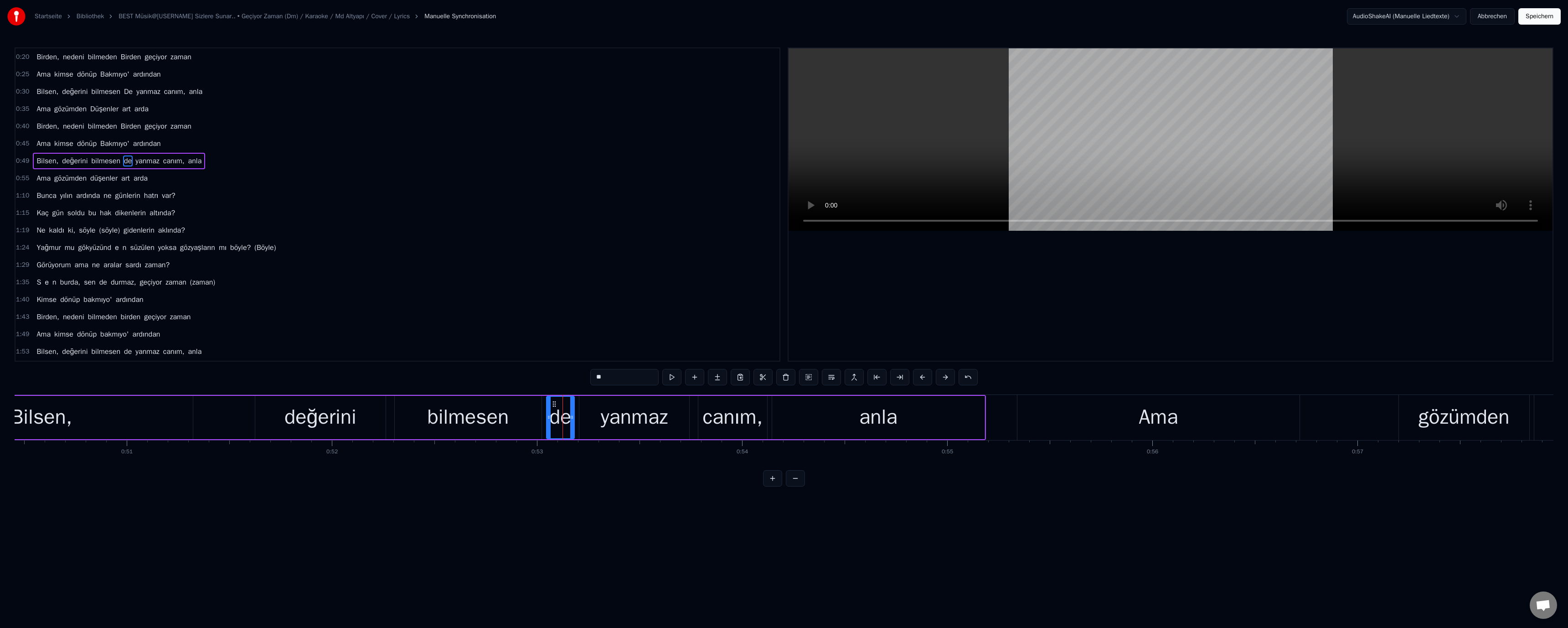drag, startPoint x: 600, startPoint y: 375, endPoint x: 591, endPoint y: 379, distance: 9.848858 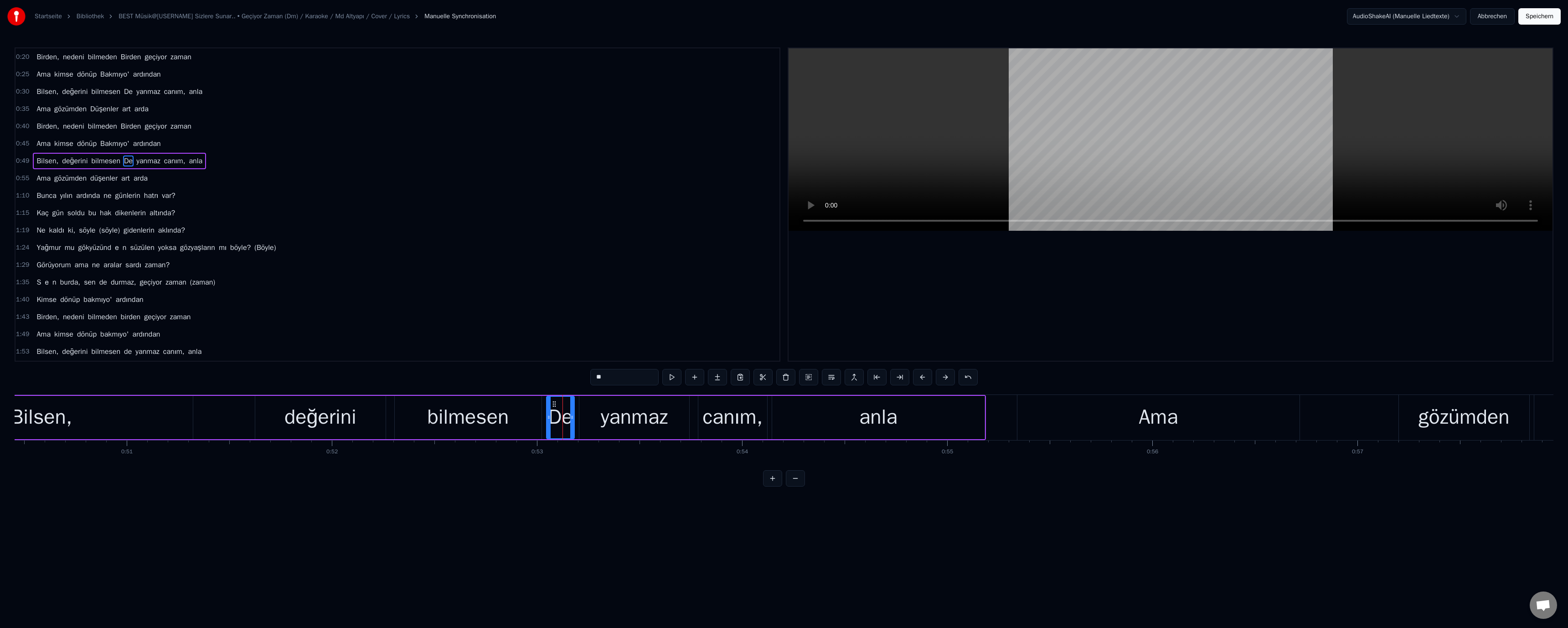 click at bounding box center [1171, 140] 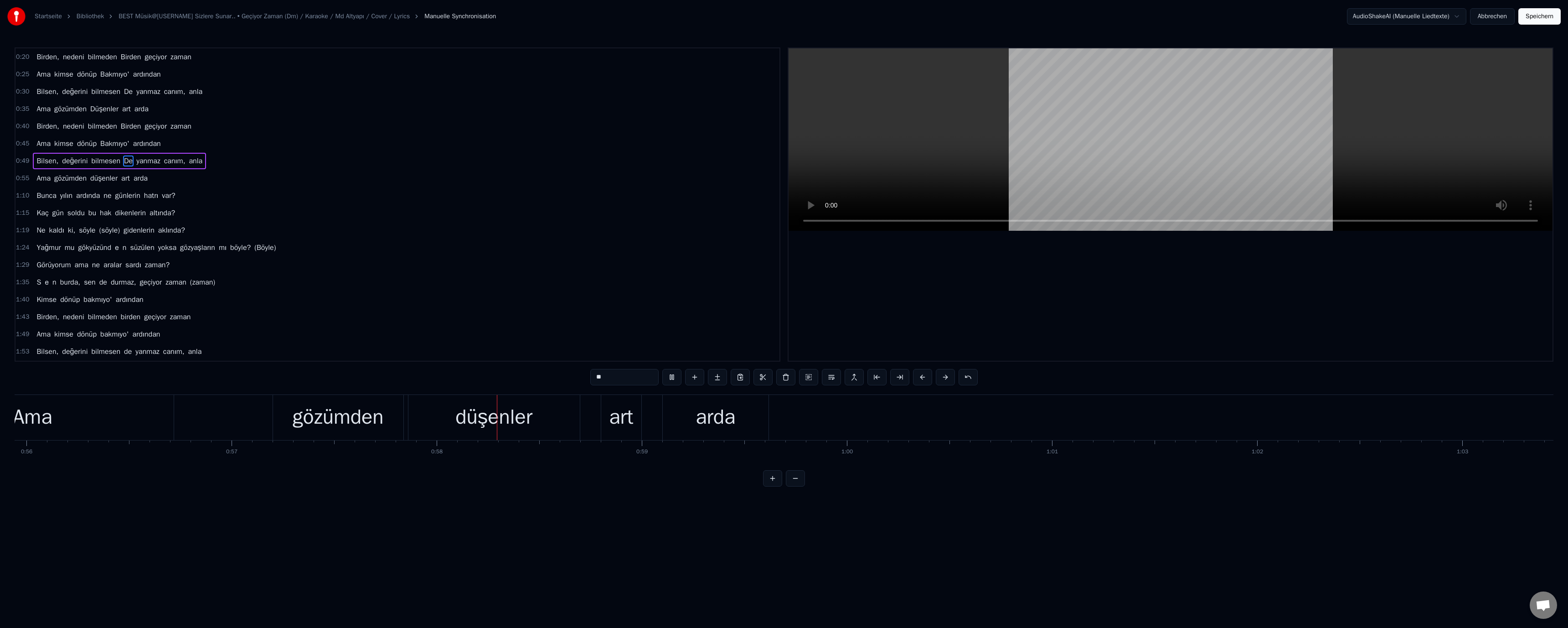 scroll, scrollTop: 0, scrollLeft: 11813, axis: horizontal 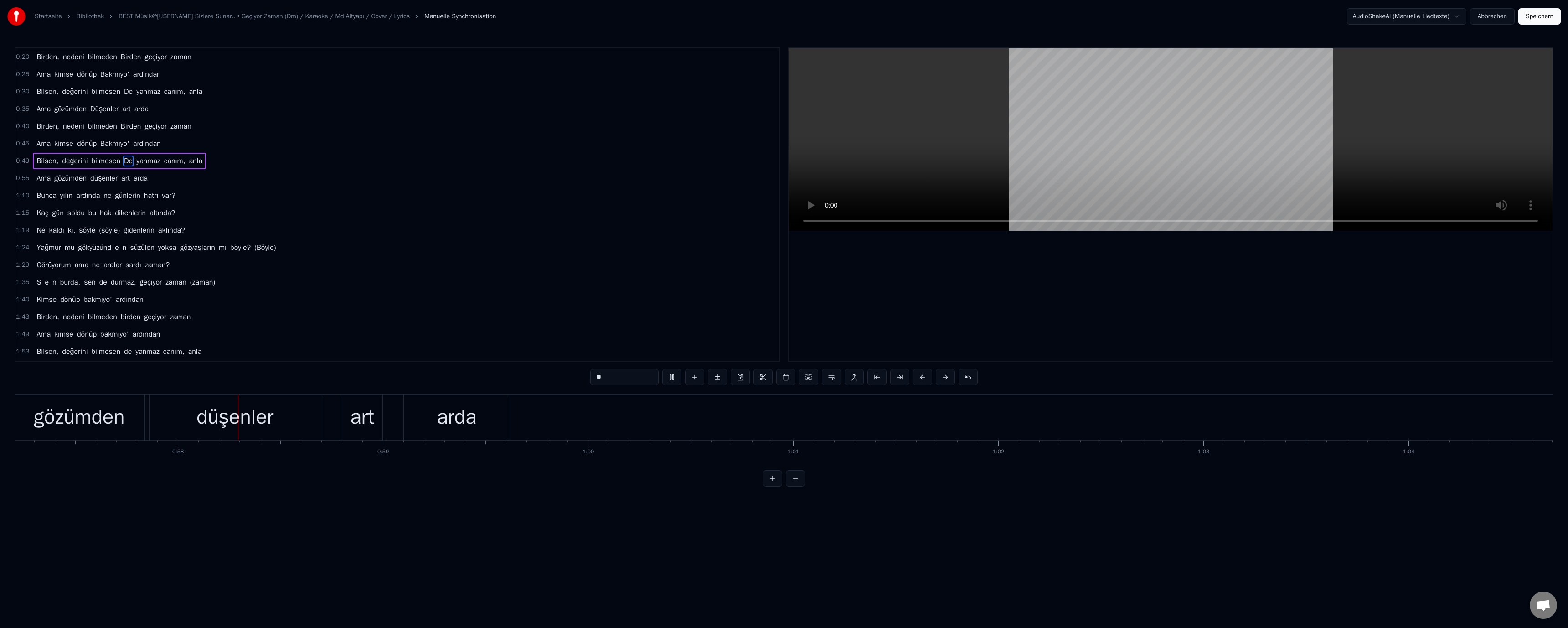 click at bounding box center [1171, 140] 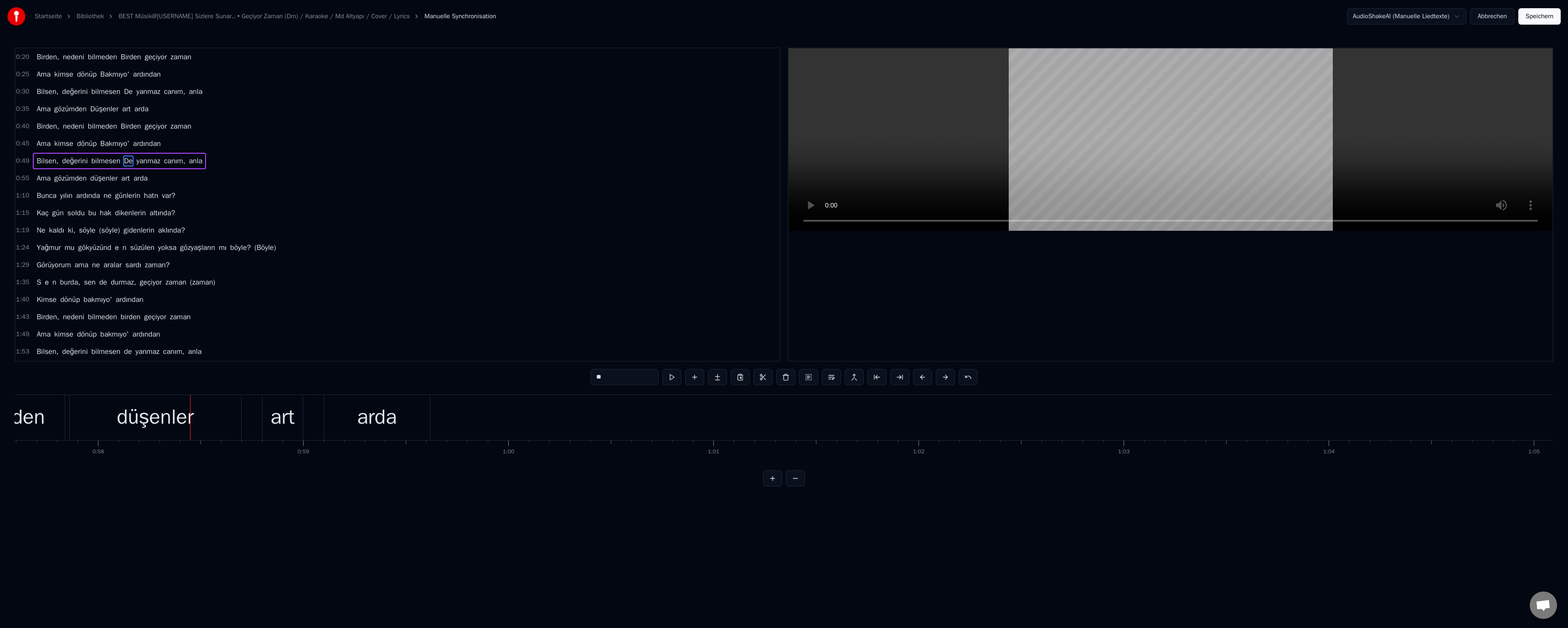 click on "düşenler" at bounding box center [155, 417] 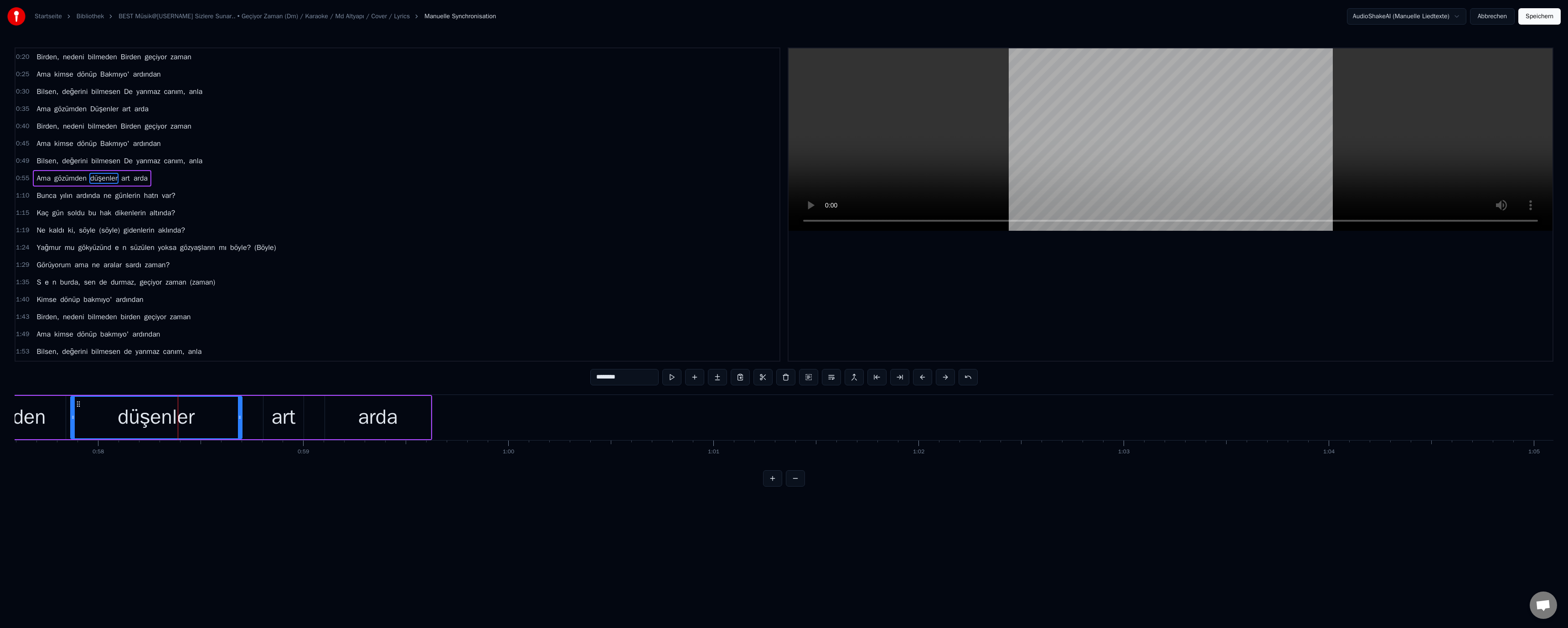 click on "********" at bounding box center [624, 377] 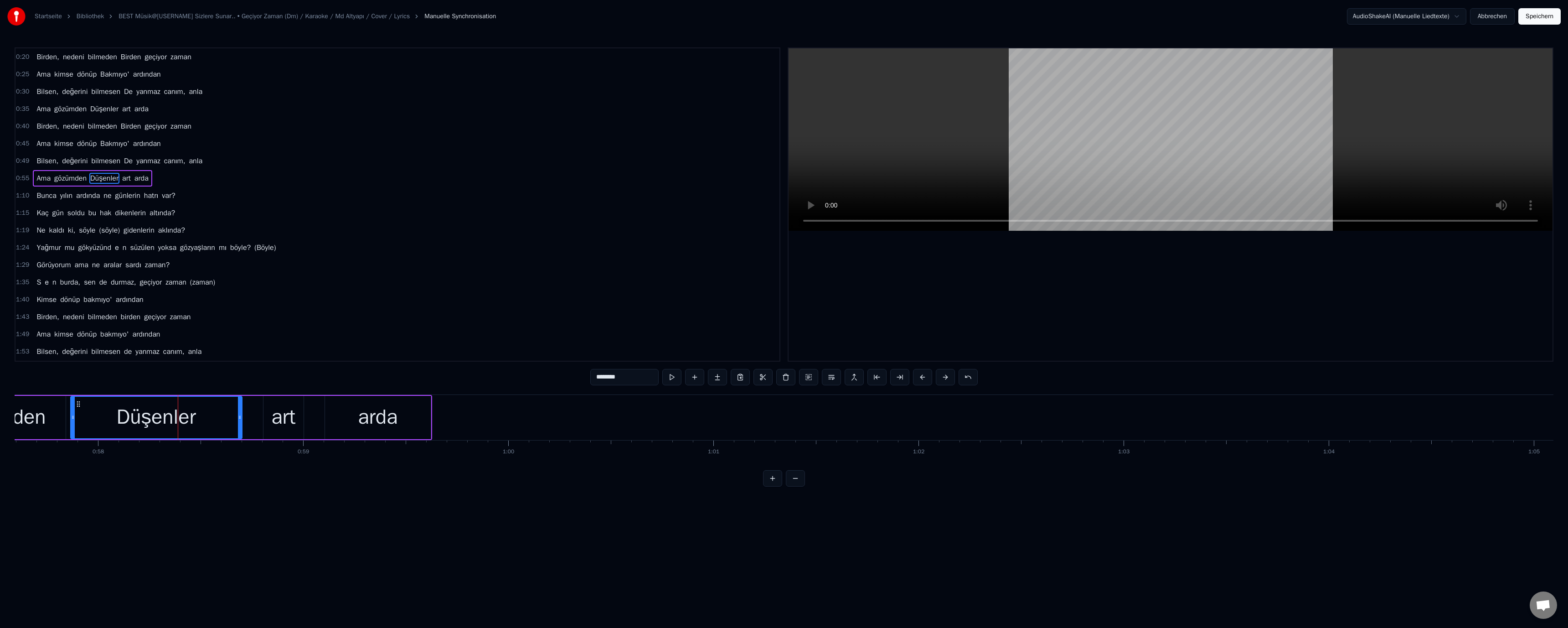 click at bounding box center [1171, 140] 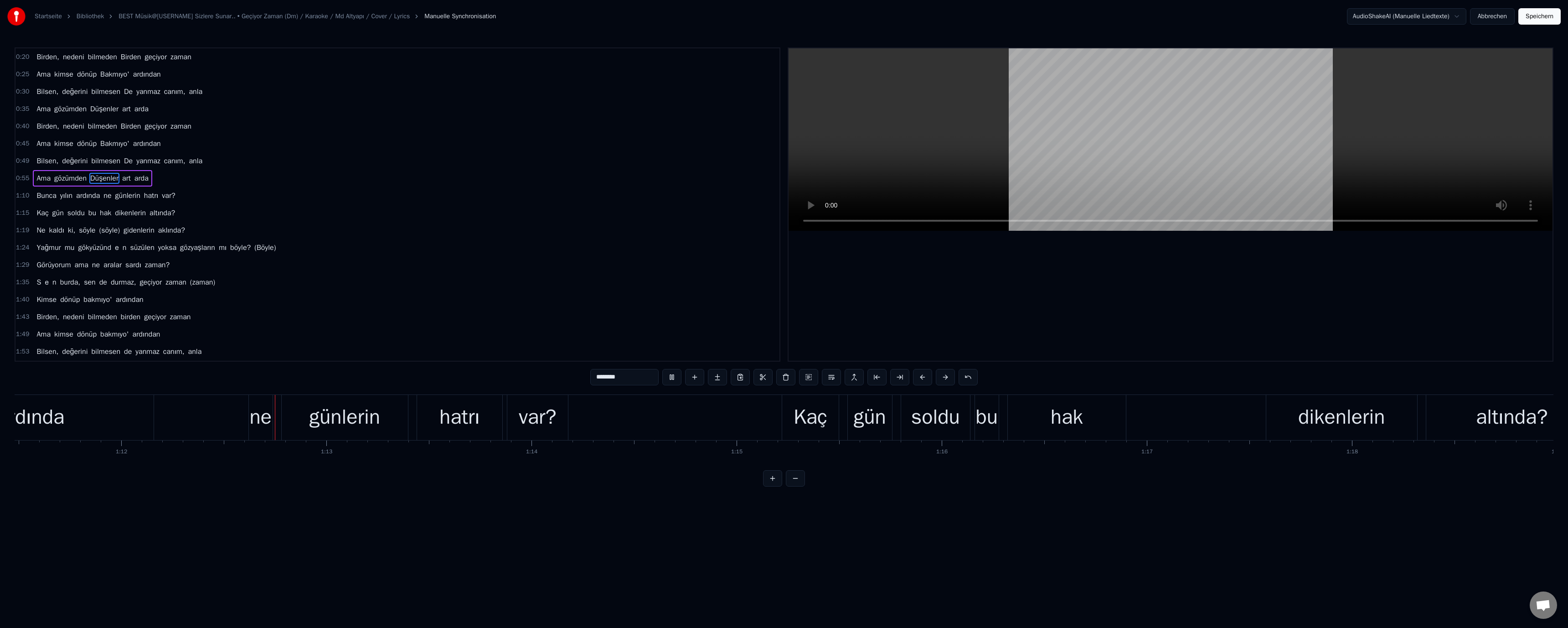 scroll, scrollTop: 0, scrollLeft: 14744, axis: horizontal 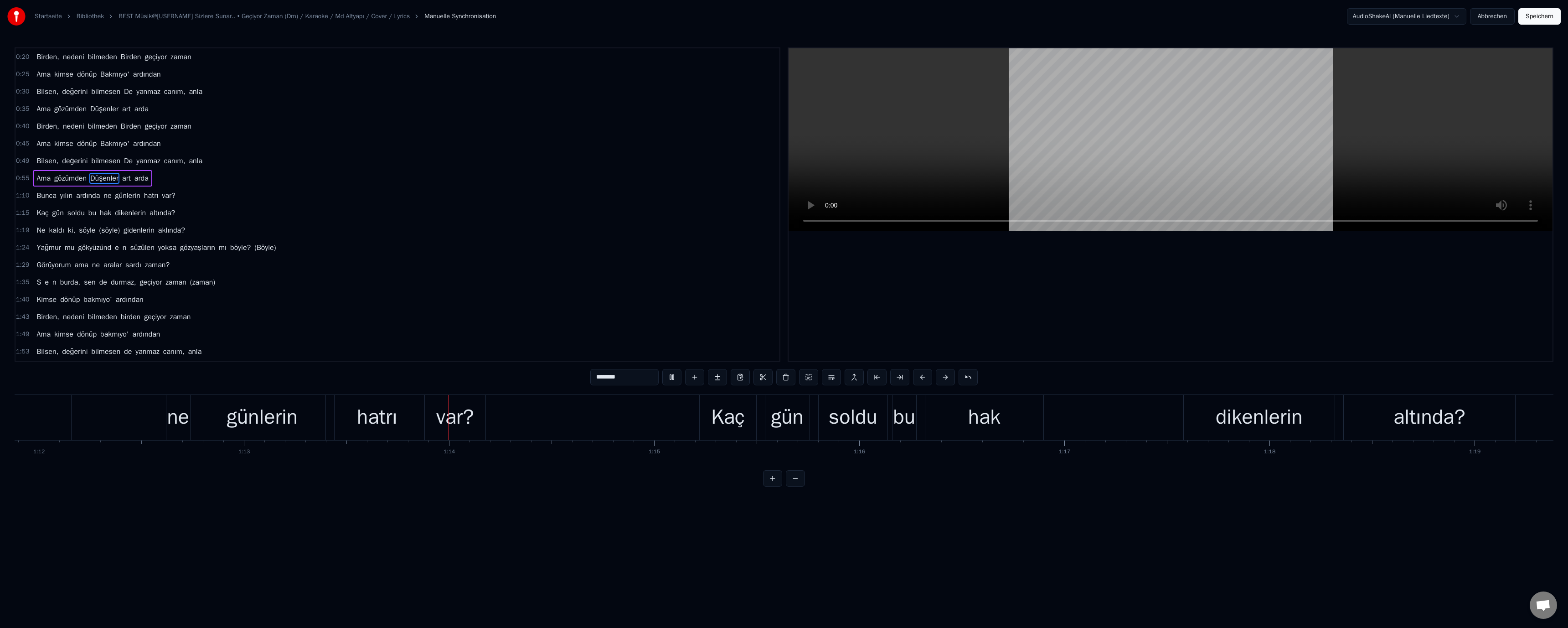click on "günlerin" at bounding box center [262, 417] 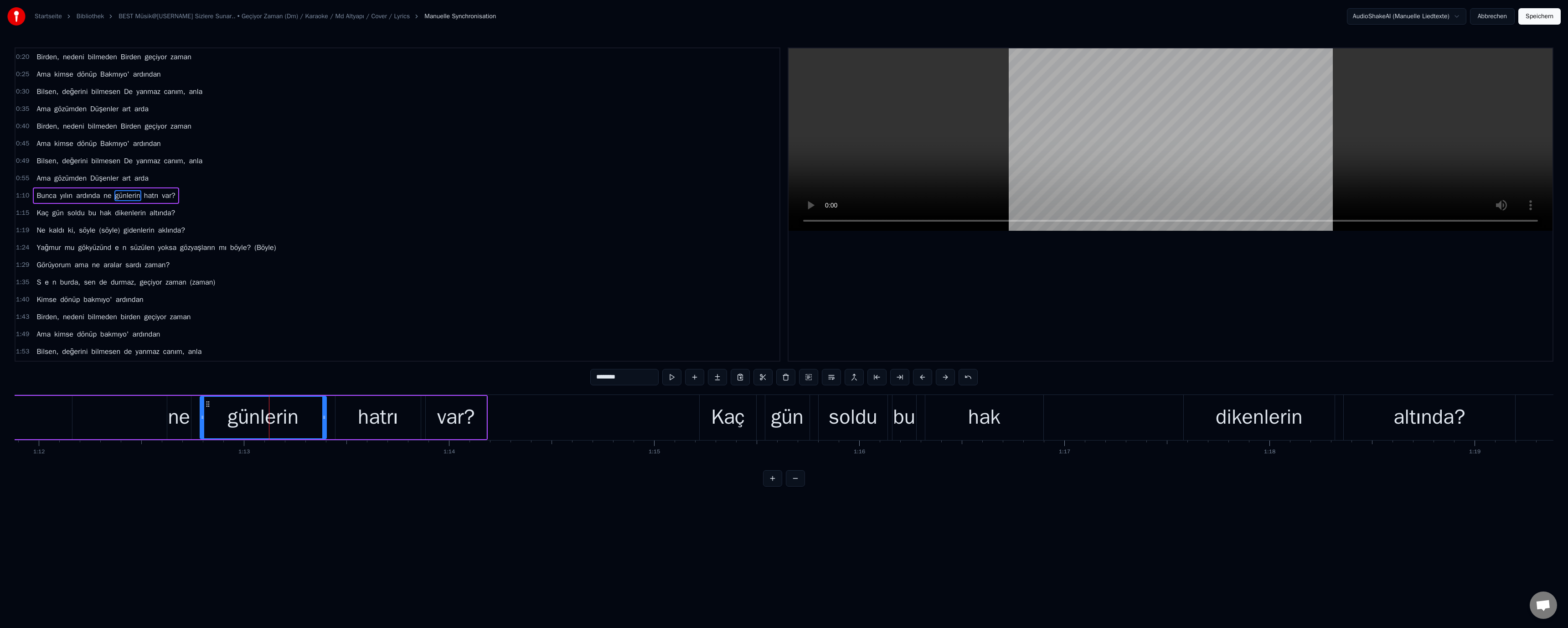click on "********" at bounding box center [624, 377] 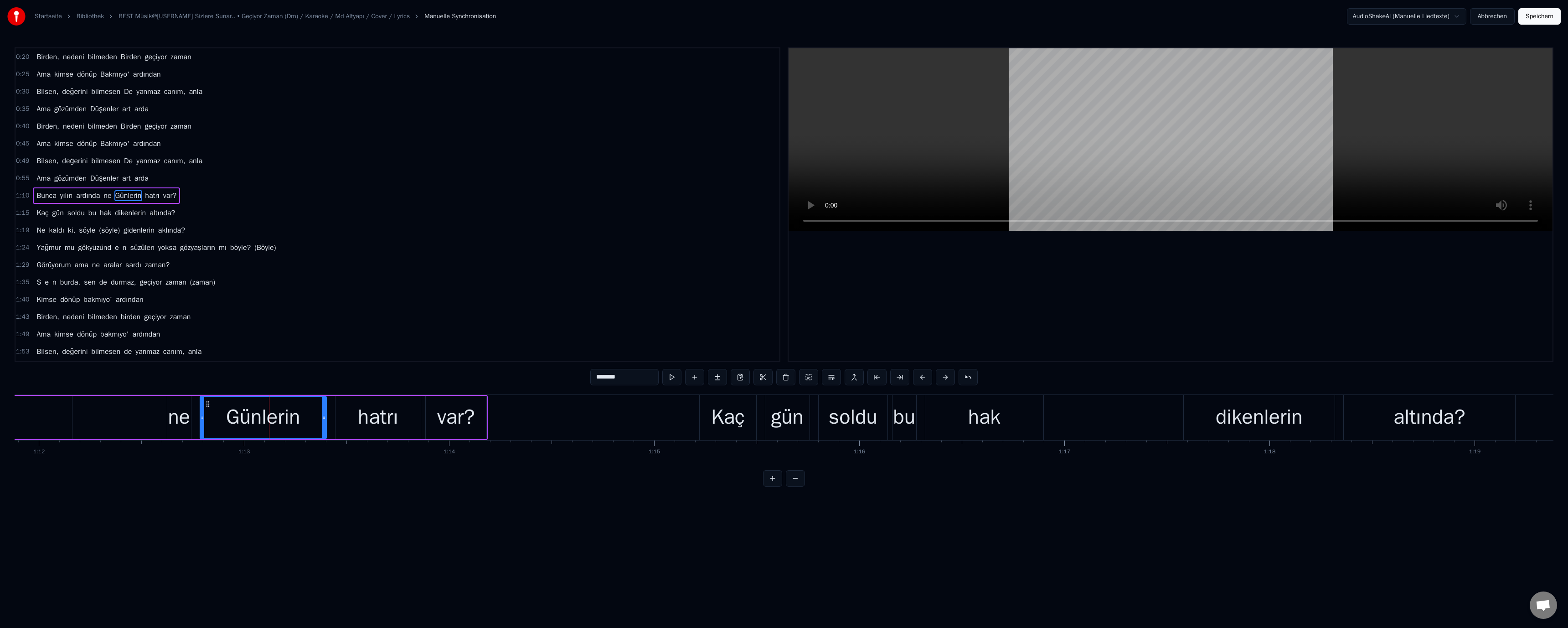 click at bounding box center [1171, 140] 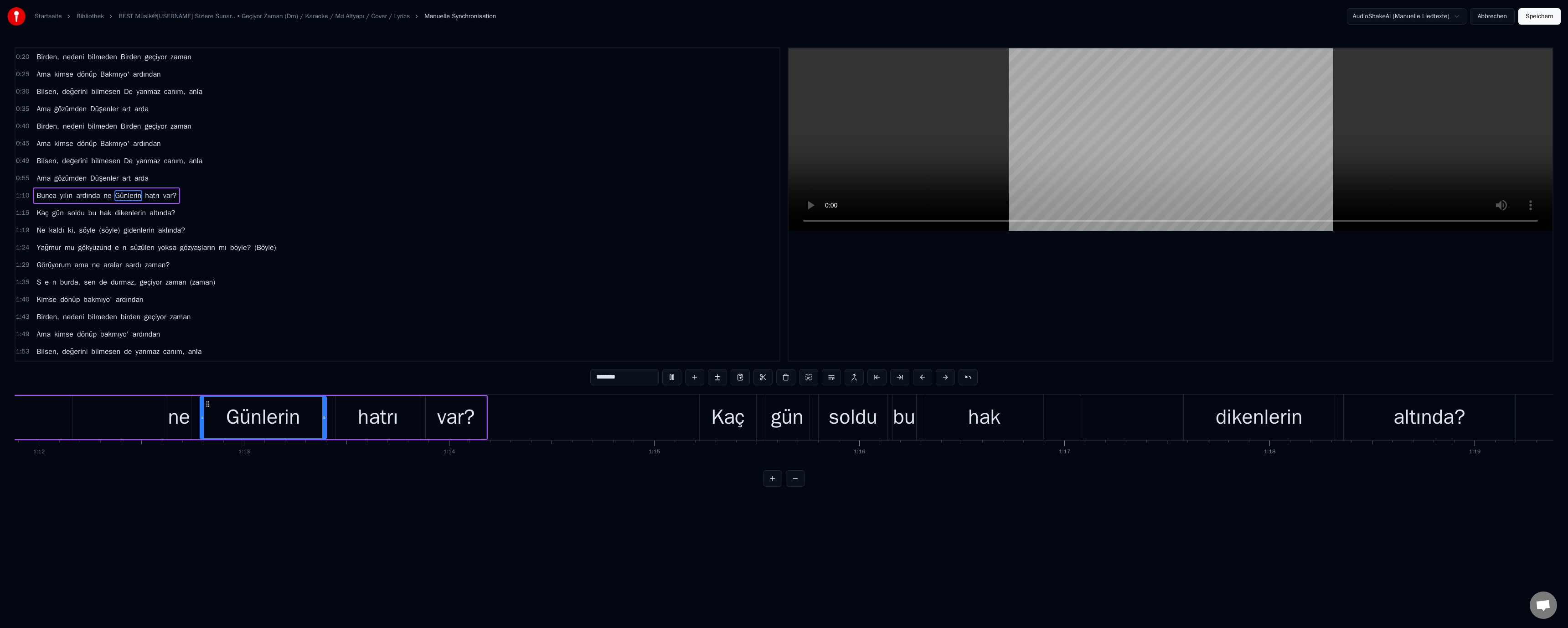 click at bounding box center [1171, 140] 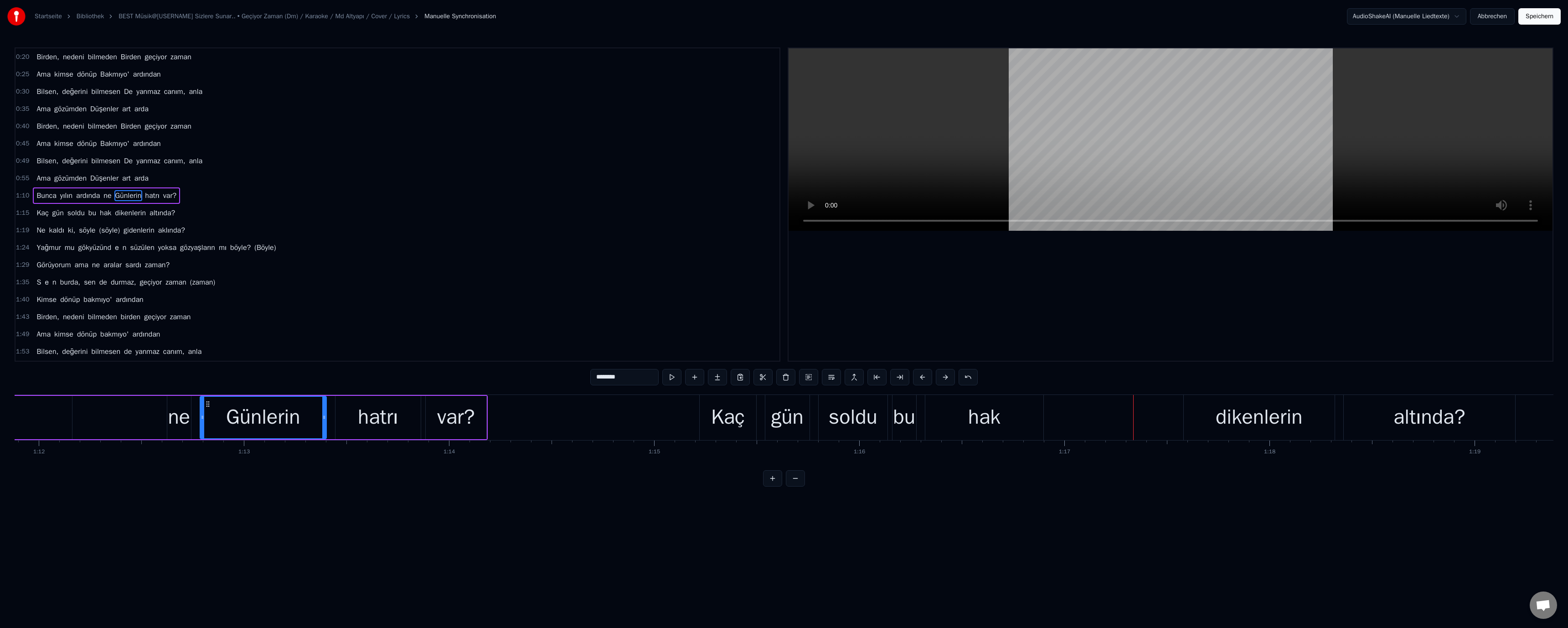 click on "dikenlerin" at bounding box center [1259, 417] 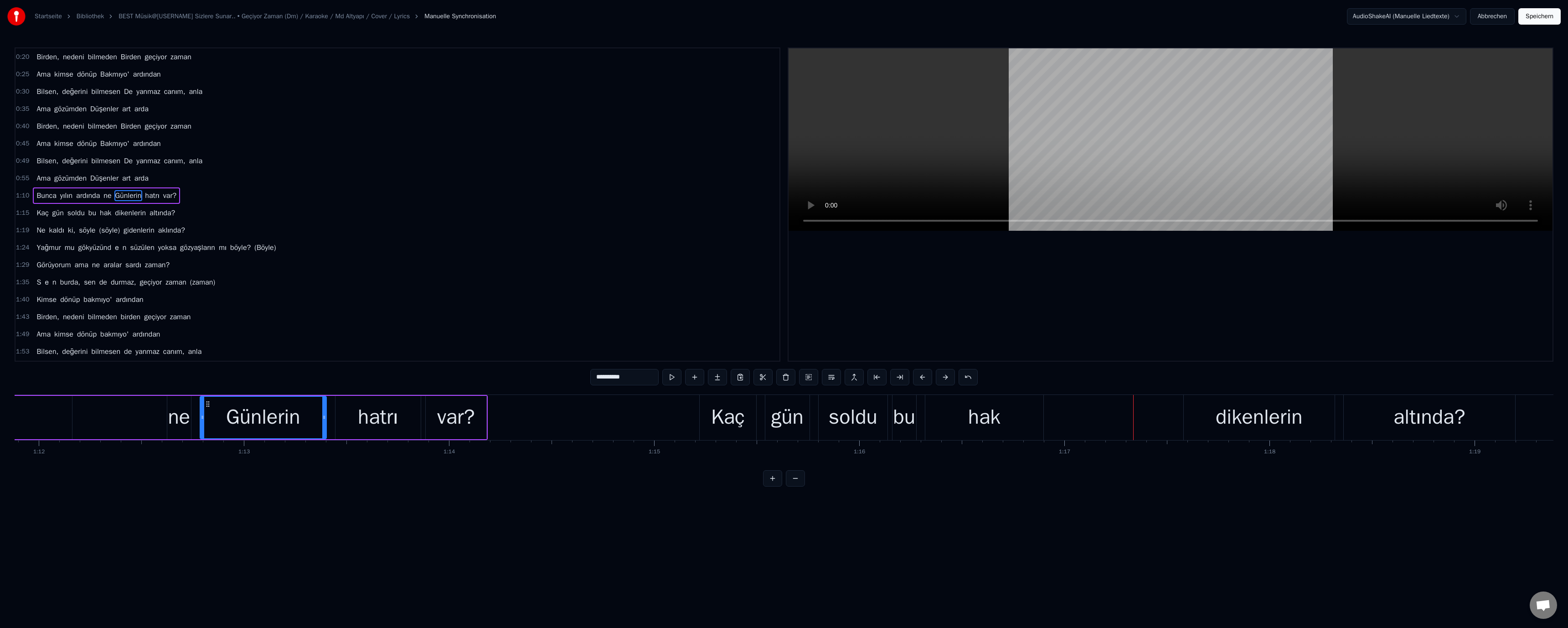 scroll, scrollTop: 8, scrollLeft: 0, axis: vertical 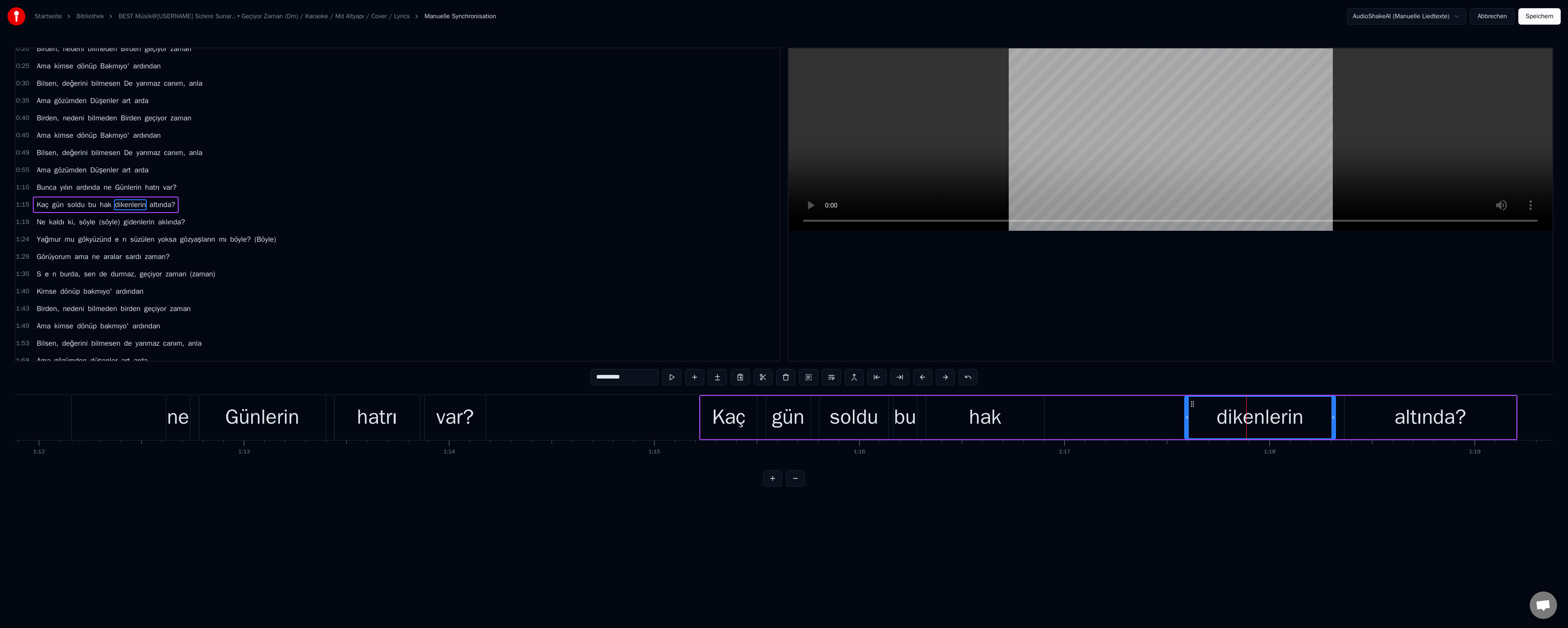 click on "**********" at bounding box center (624, 377) 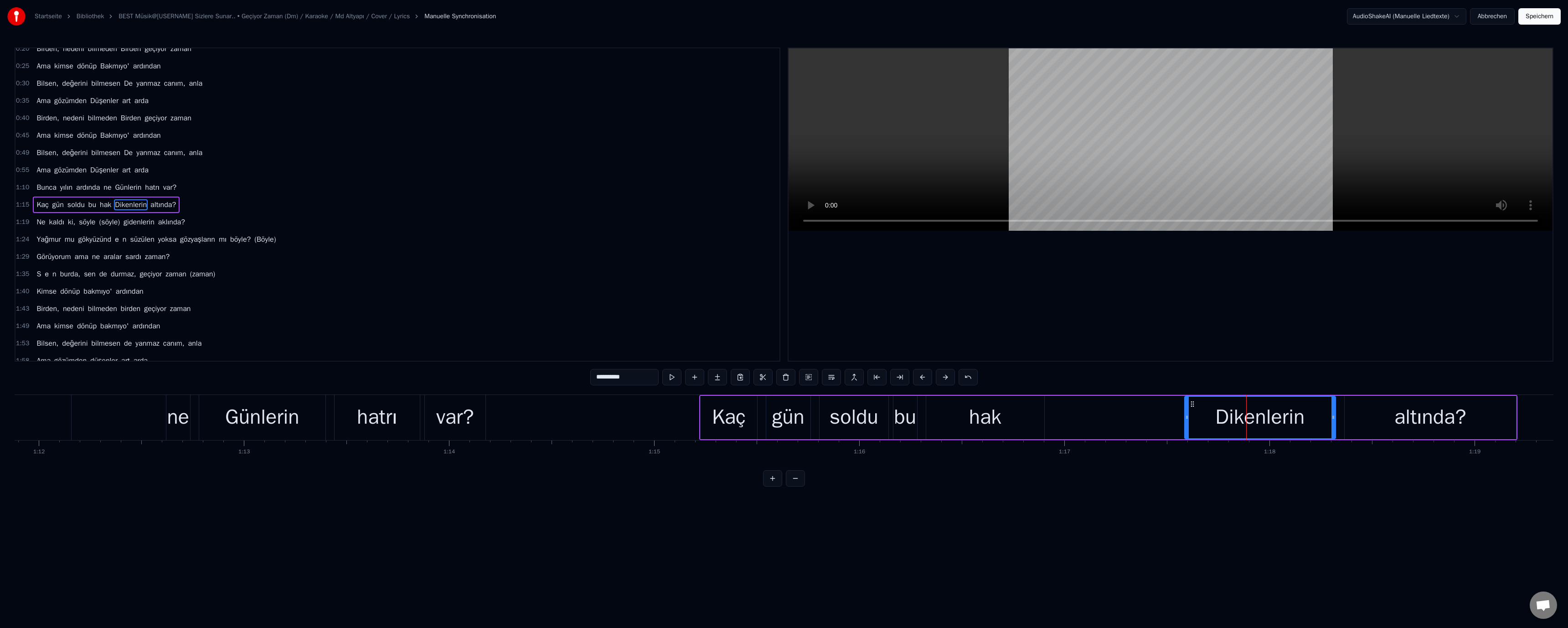 click on "hak" at bounding box center (985, 417) 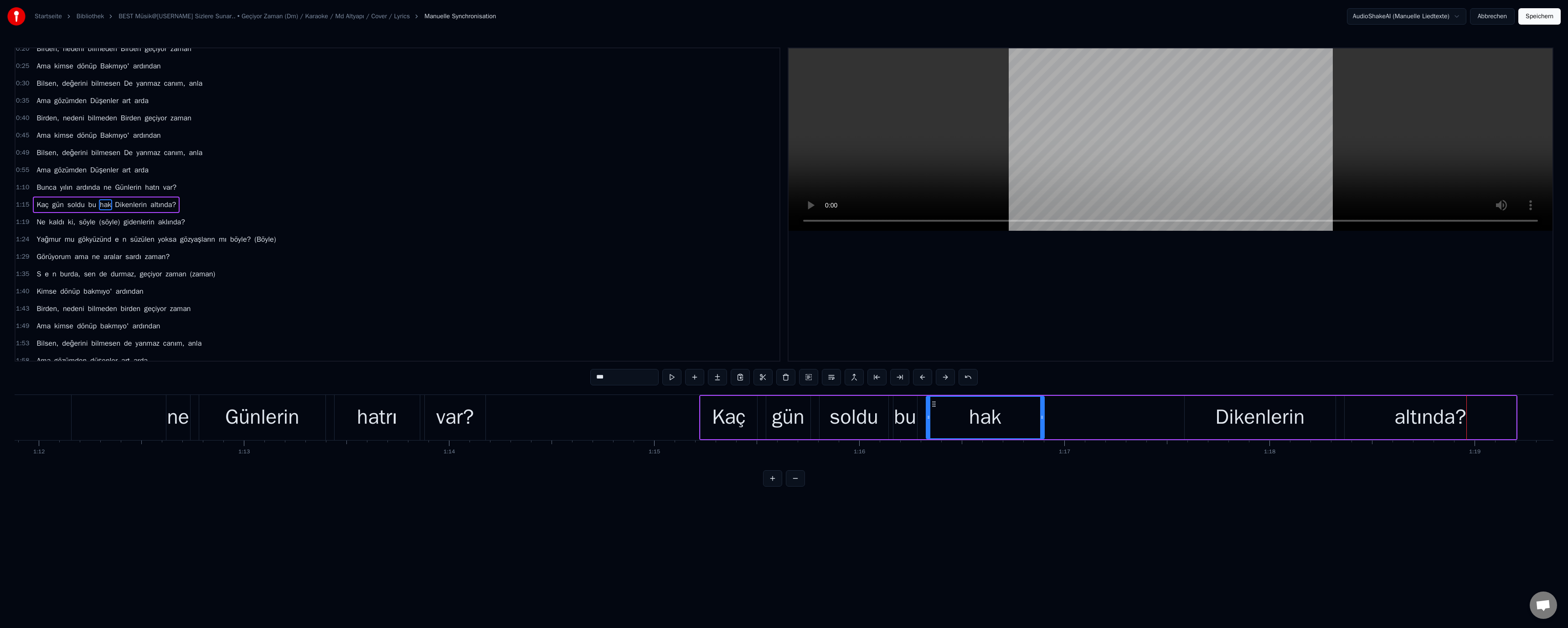 click on "altında?" at bounding box center [1430, 417] 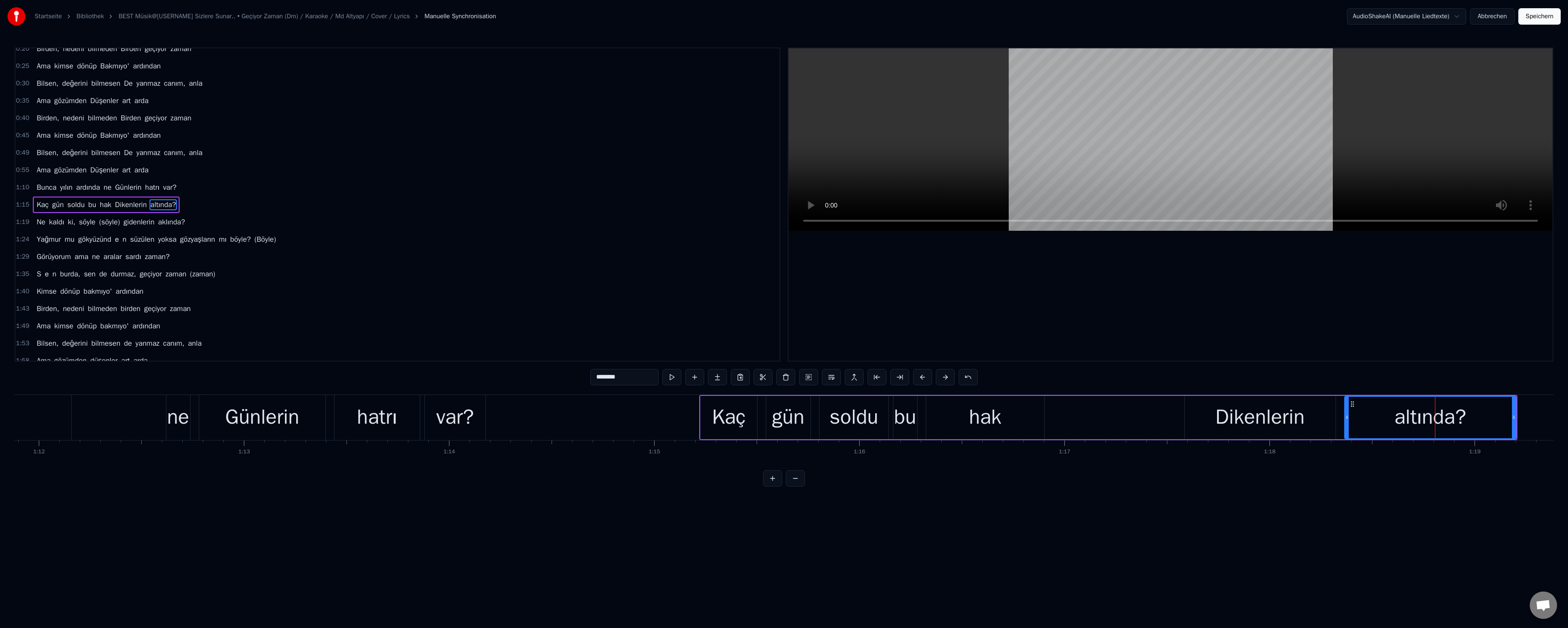 click on "********" at bounding box center (624, 377) 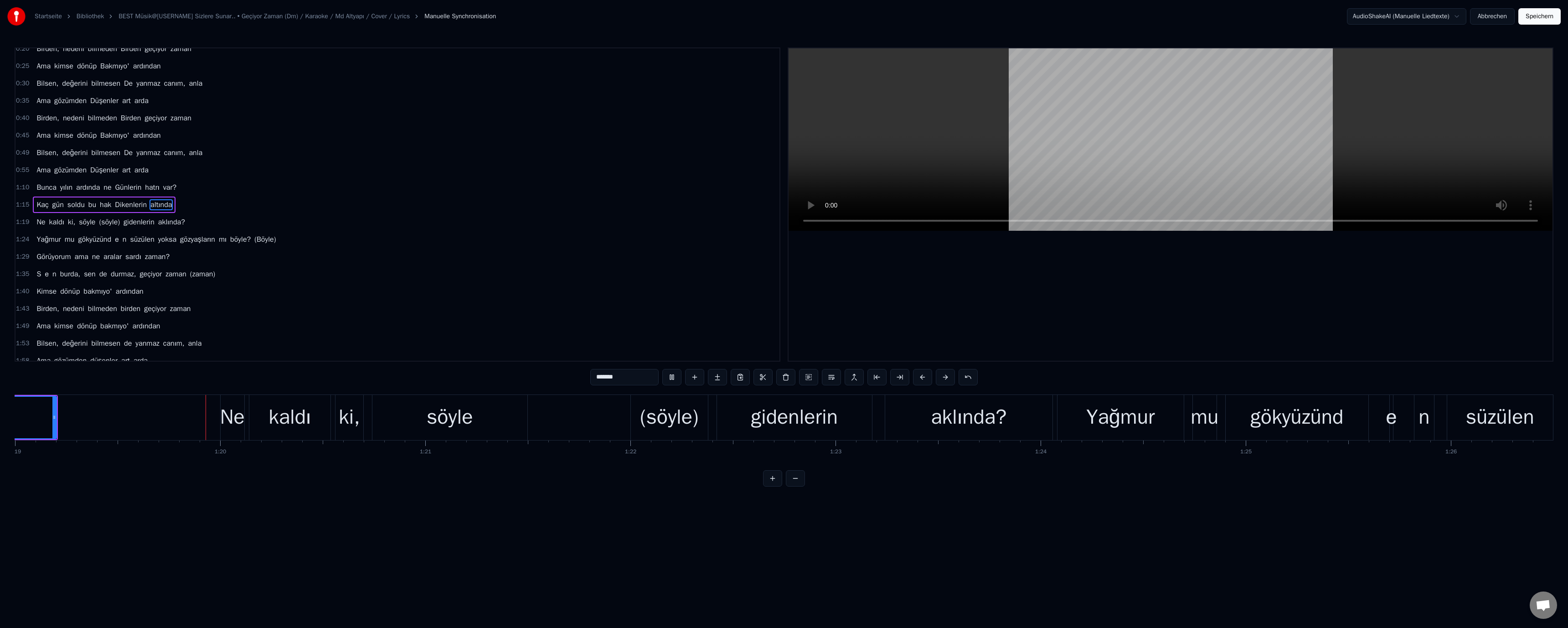 scroll, scrollTop: 0, scrollLeft: 16210, axis: horizontal 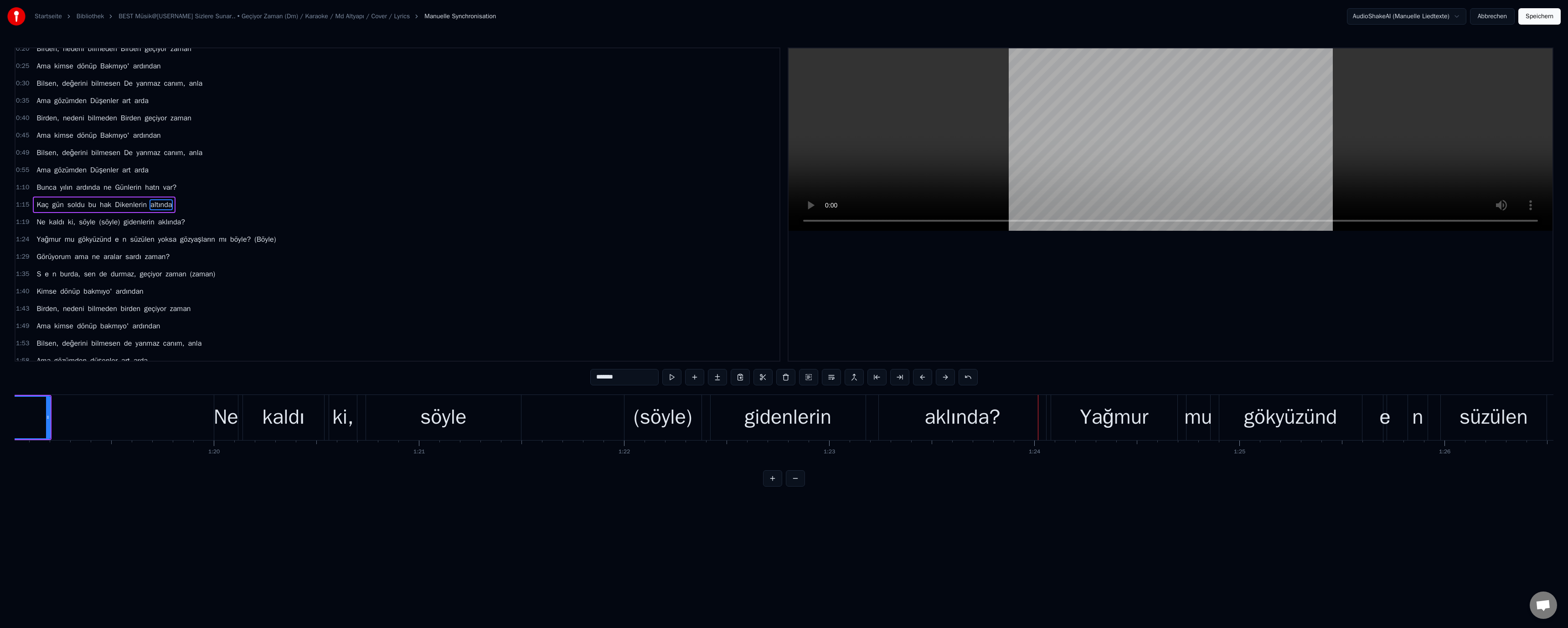 click on "aklında?" at bounding box center (962, 417) 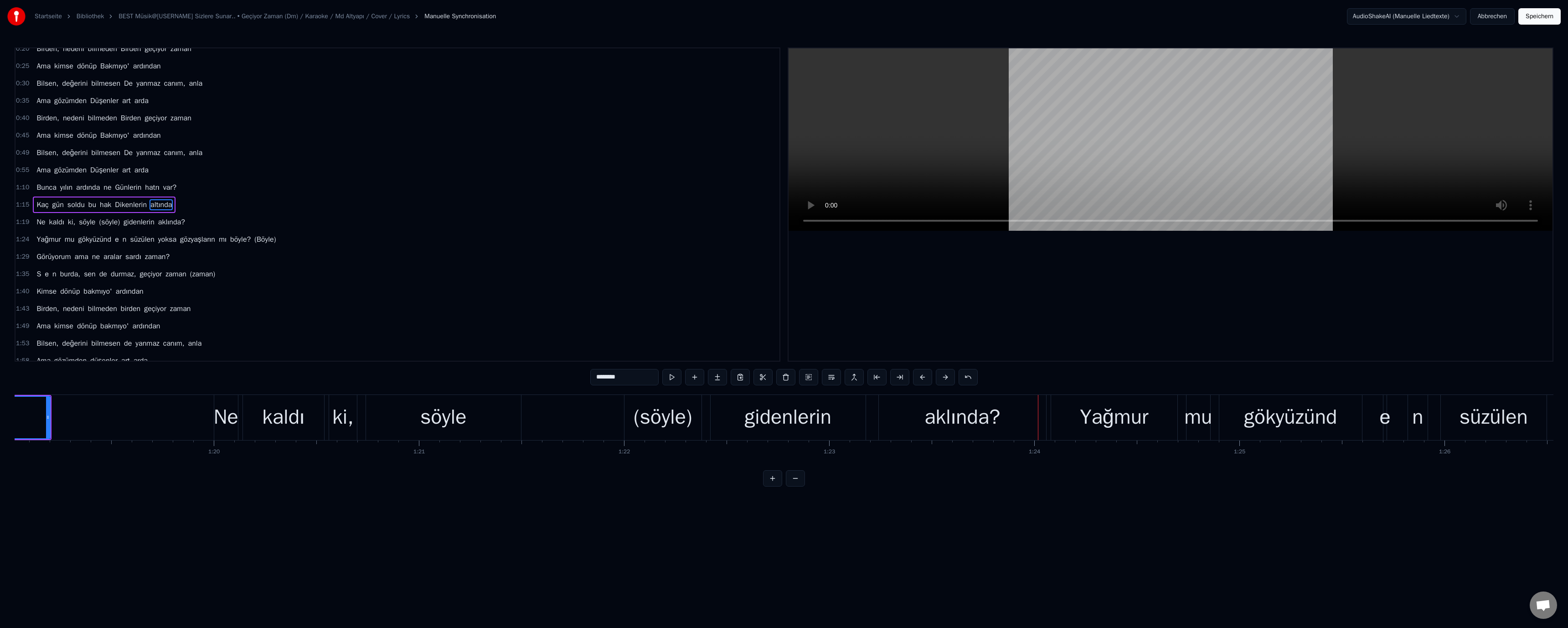 scroll, scrollTop: 26, scrollLeft: 0, axis: vertical 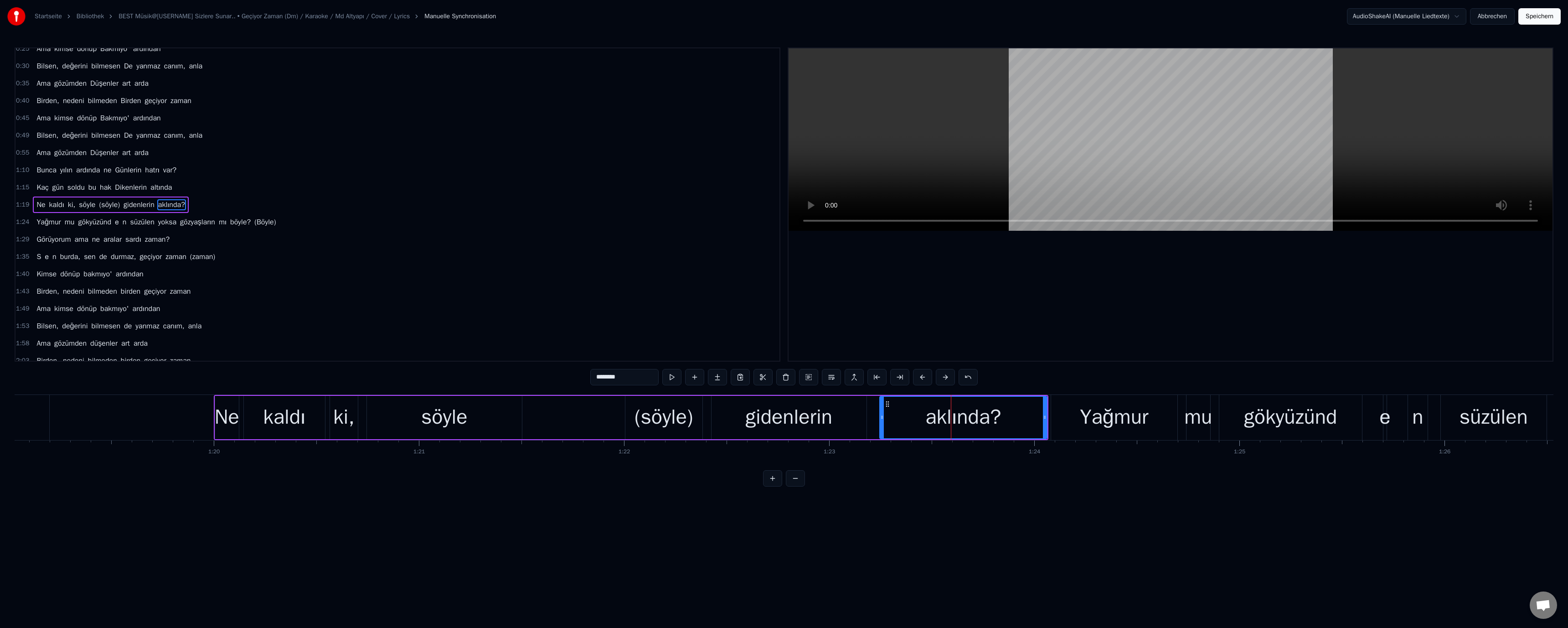 click on "********" at bounding box center [624, 377] 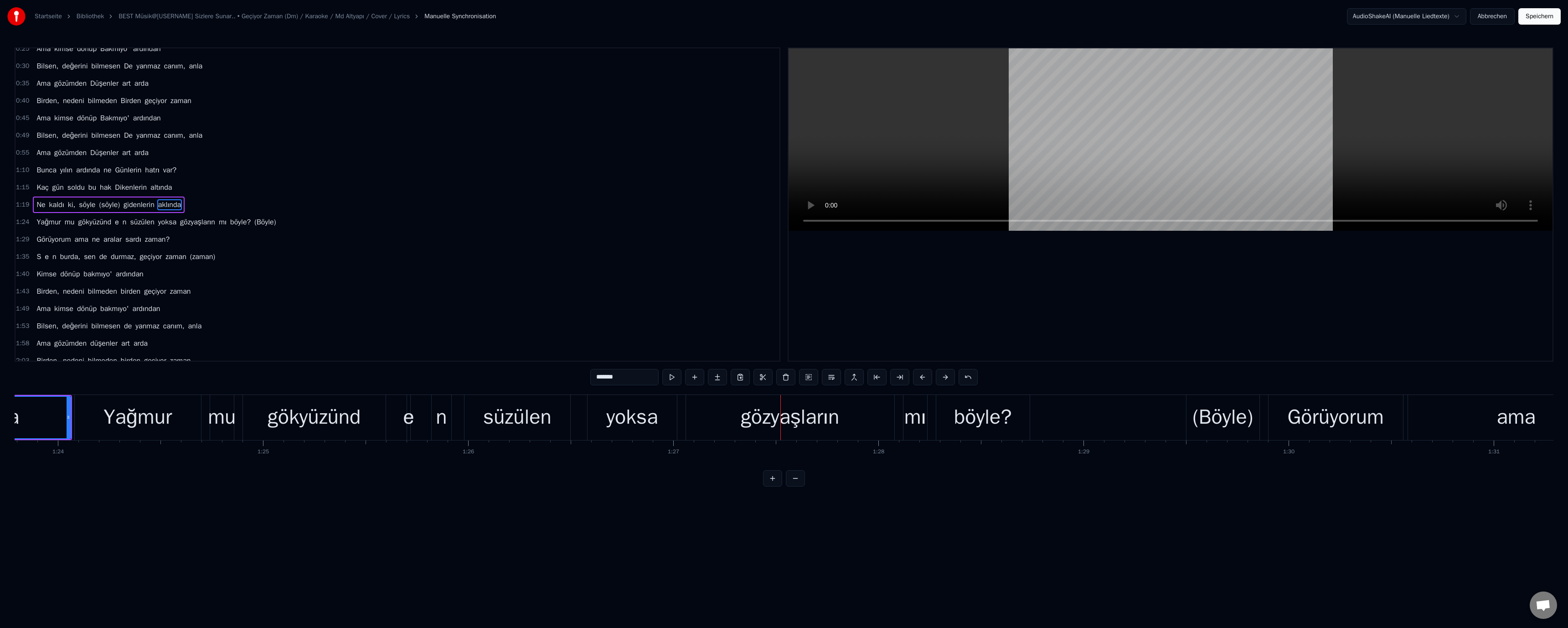 scroll, scrollTop: 0, scrollLeft: 16787, axis: horizontal 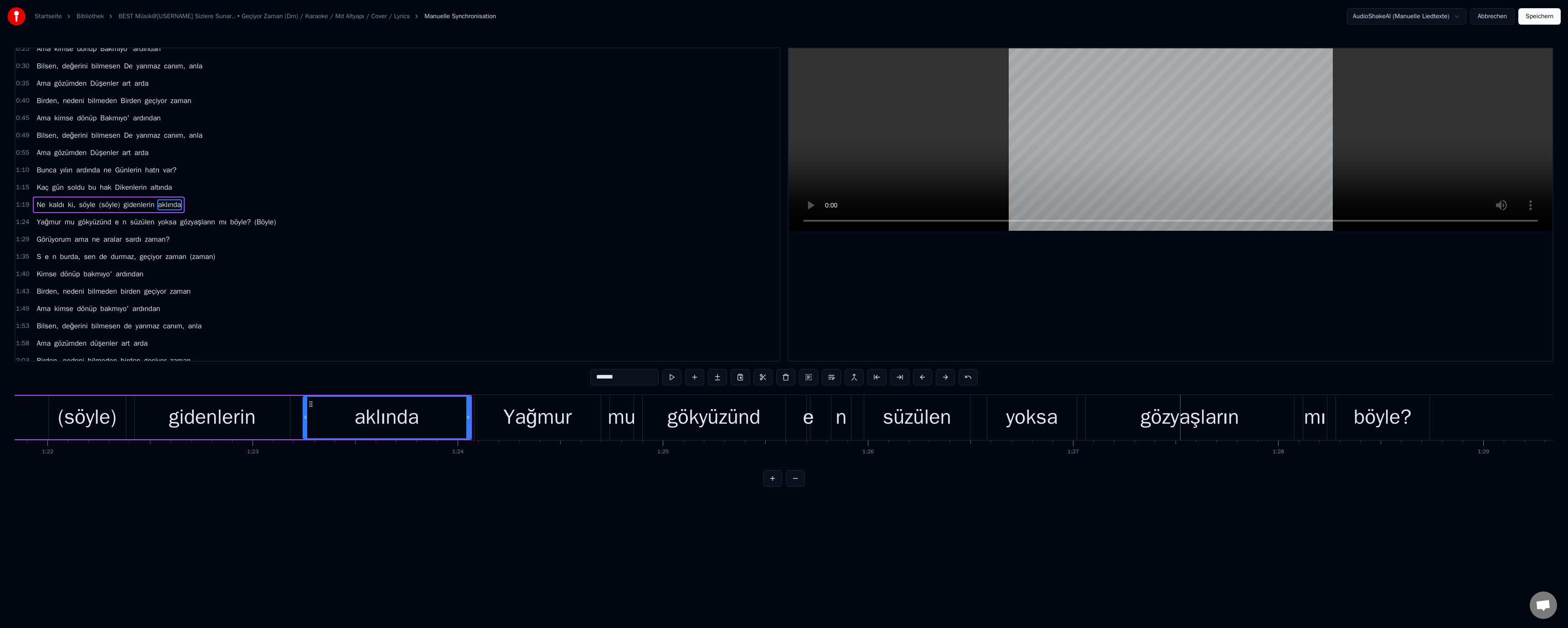 click on "gidenlerin" at bounding box center [212, 417] 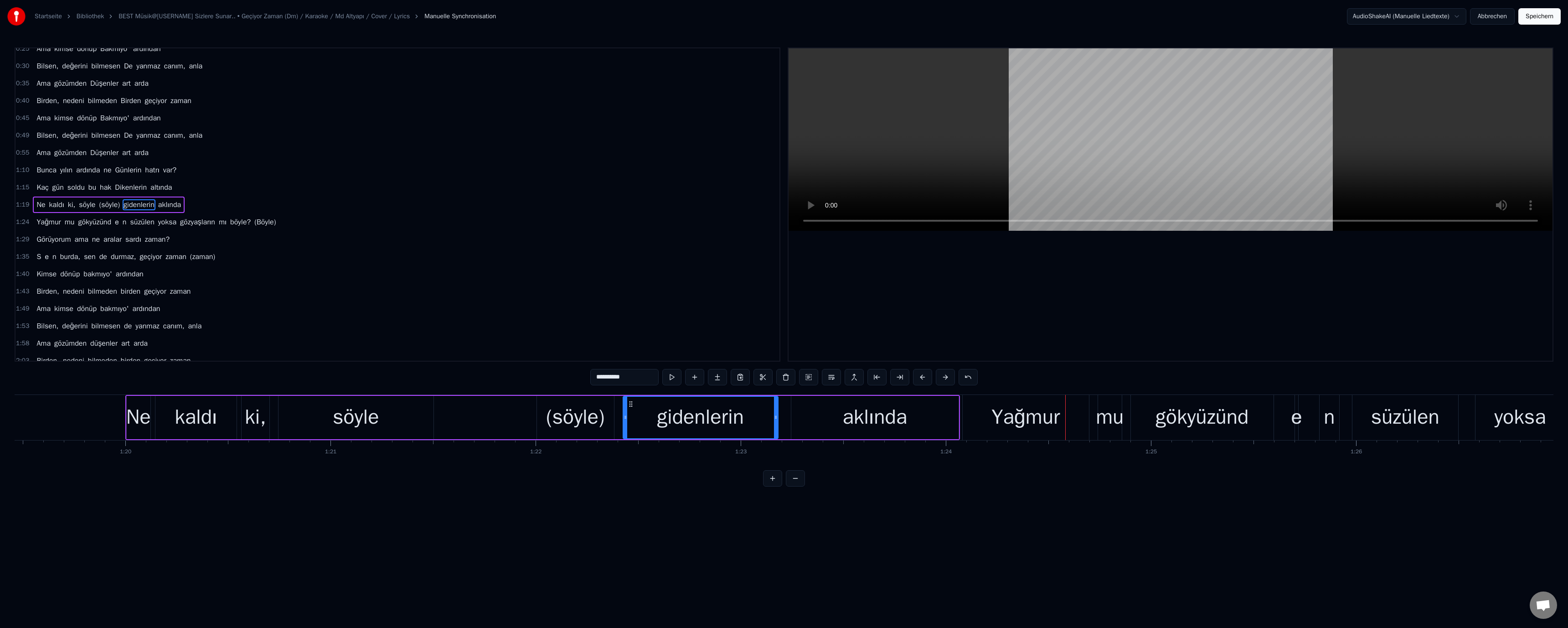 scroll, scrollTop: 0, scrollLeft: 16259, axis: horizontal 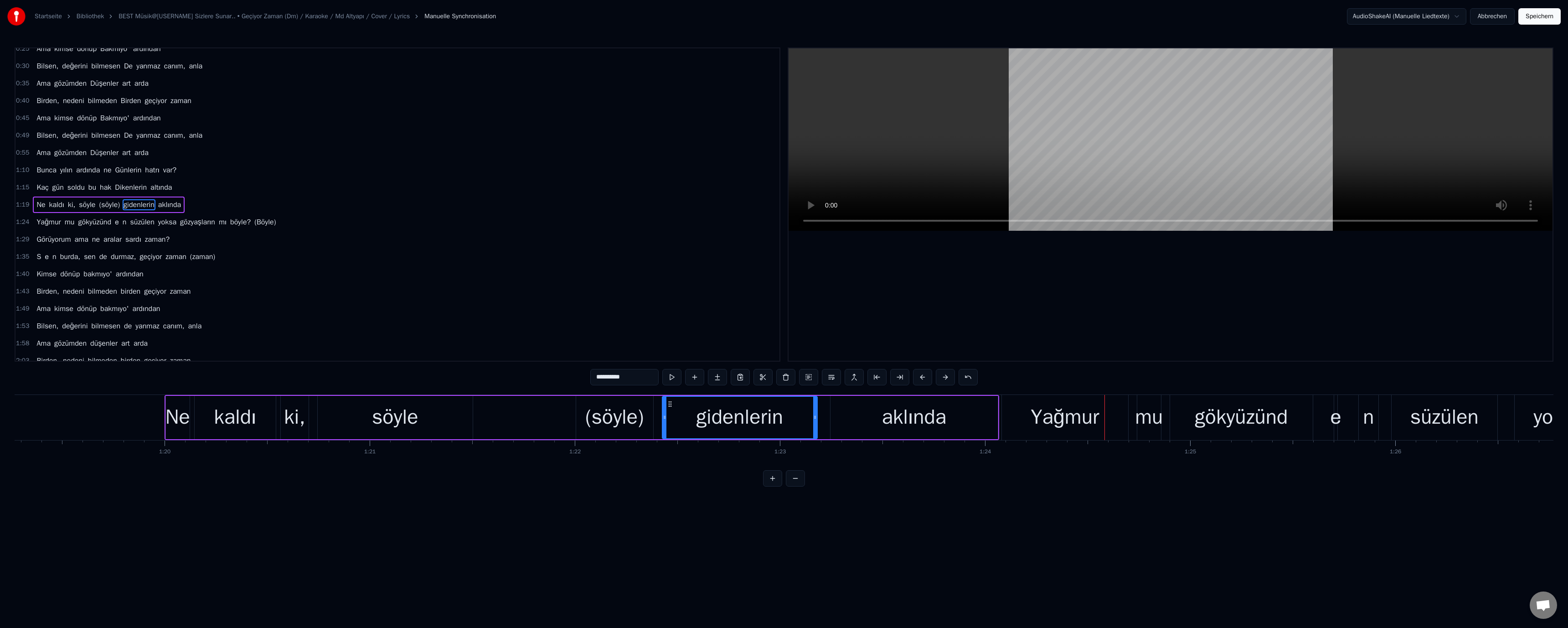 click on "Ne" at bounding box center [178, 417] 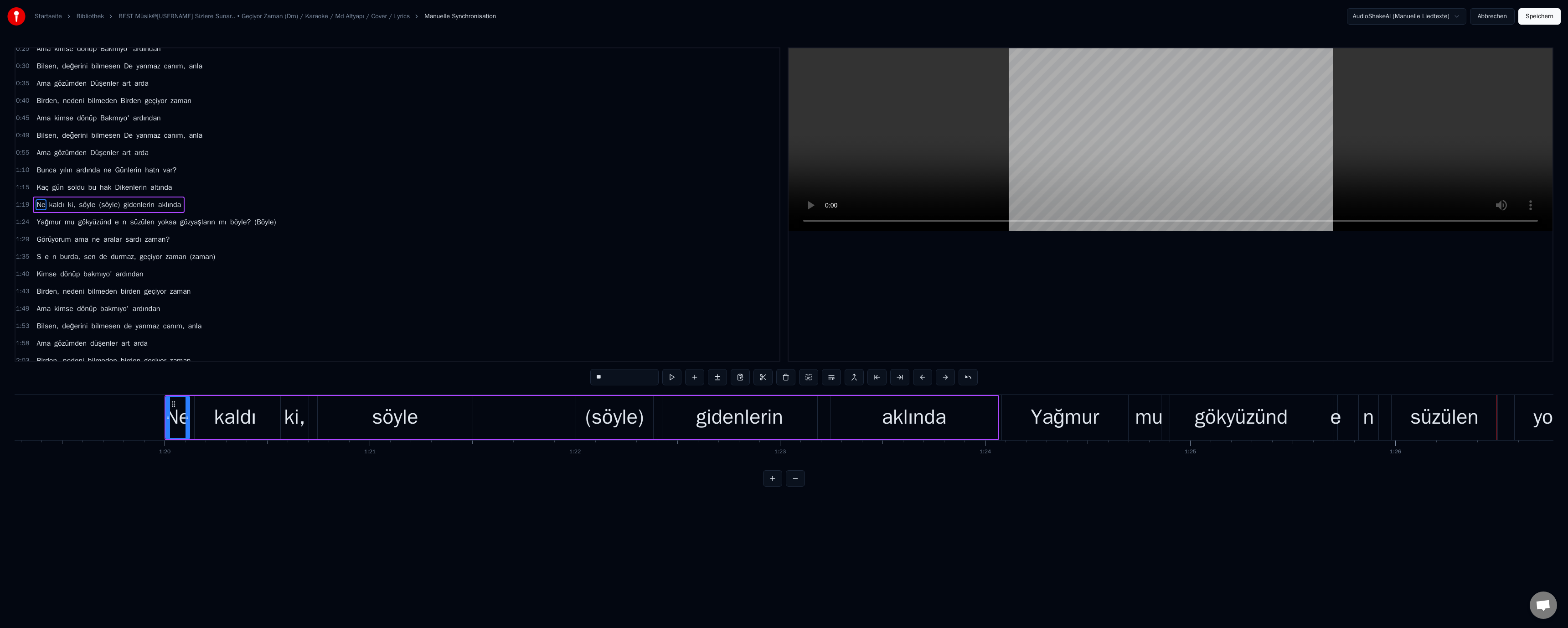click on "süzülen" at bounding box center (1444, 417) 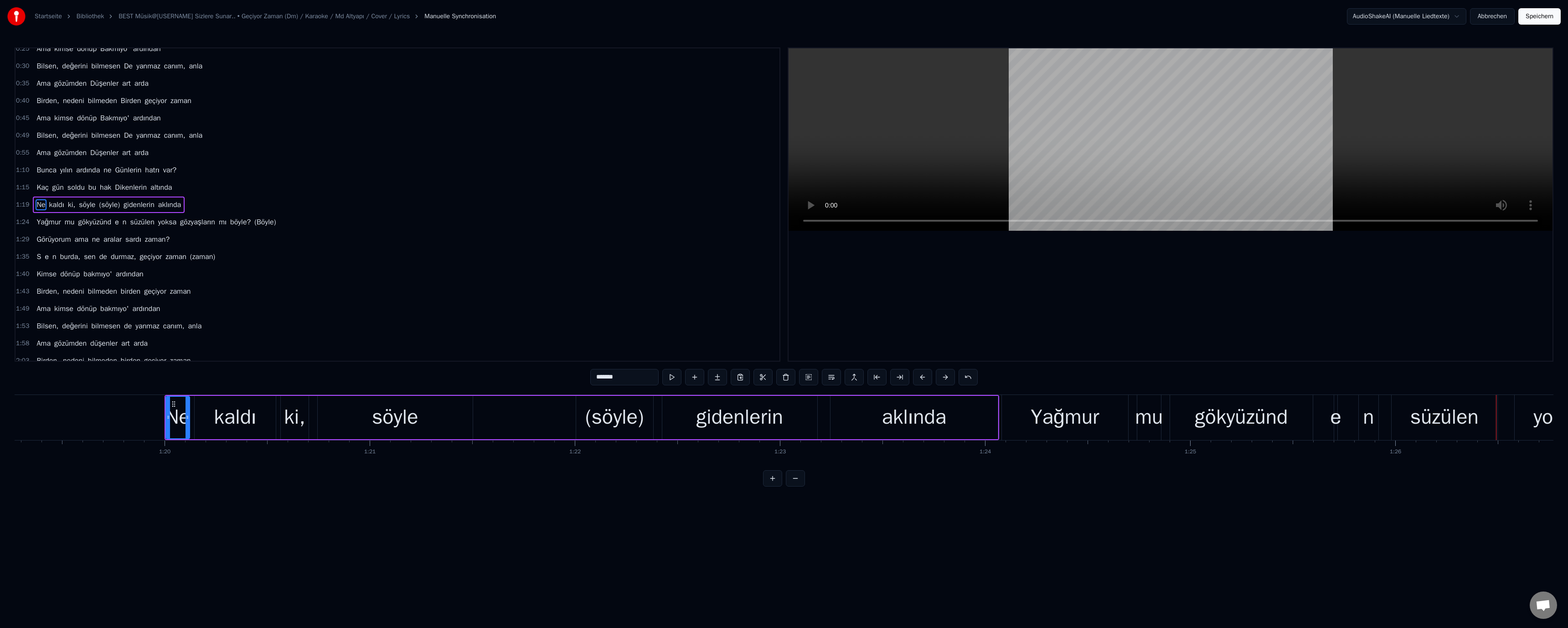 scroll, scrollTop: 43, scrollLeft: 0, axis: vertical 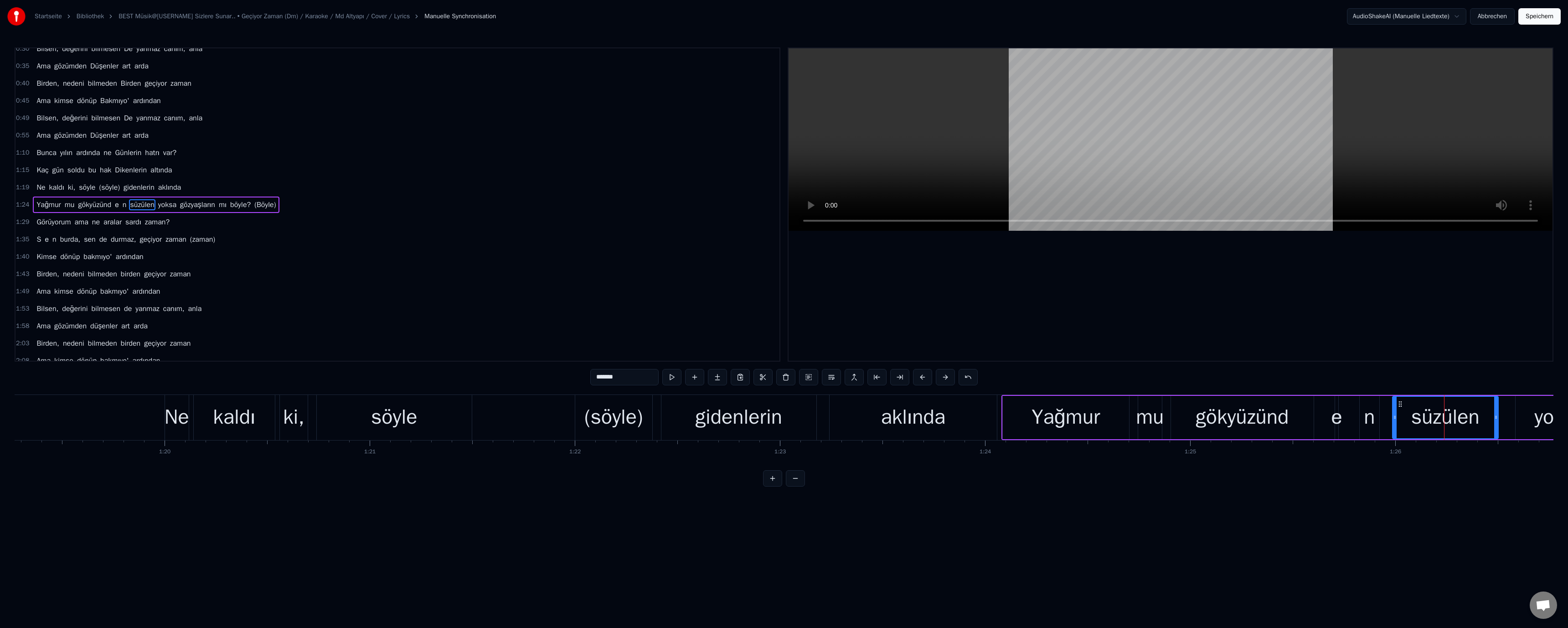drag, startPoint x: 600, startPoint y: 377, endPoint x: 593, endPoint y: 377, distance: 7 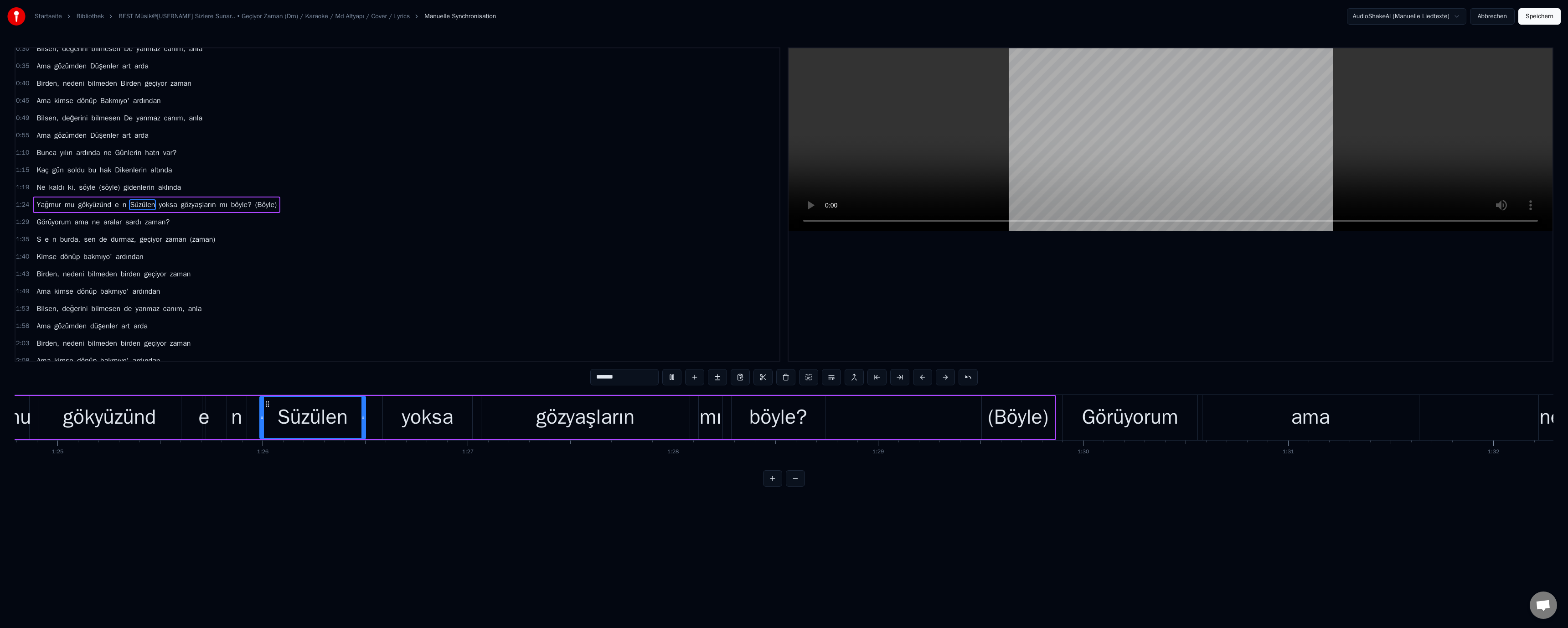 scroll, scrollTop: 0, scrollLeft: 17733, axis: horizontal 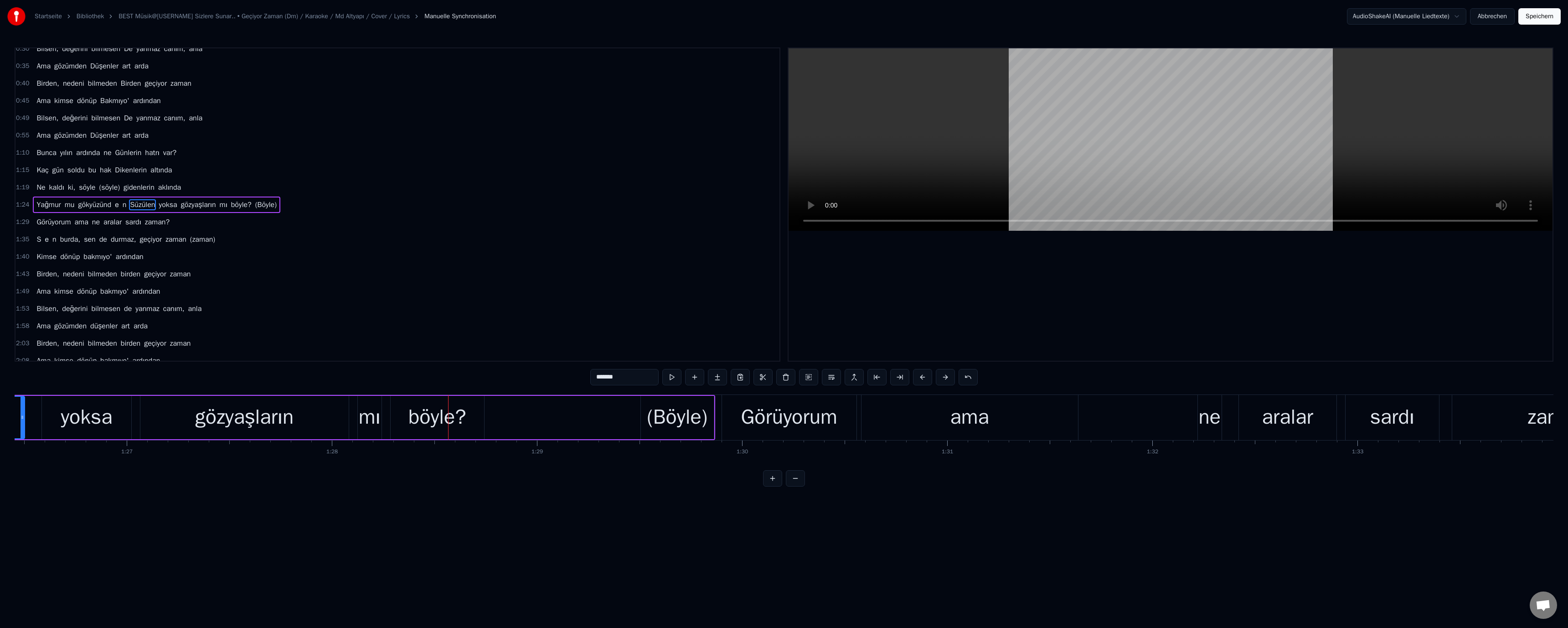 click on "mı" at bounding box center (370, 417) 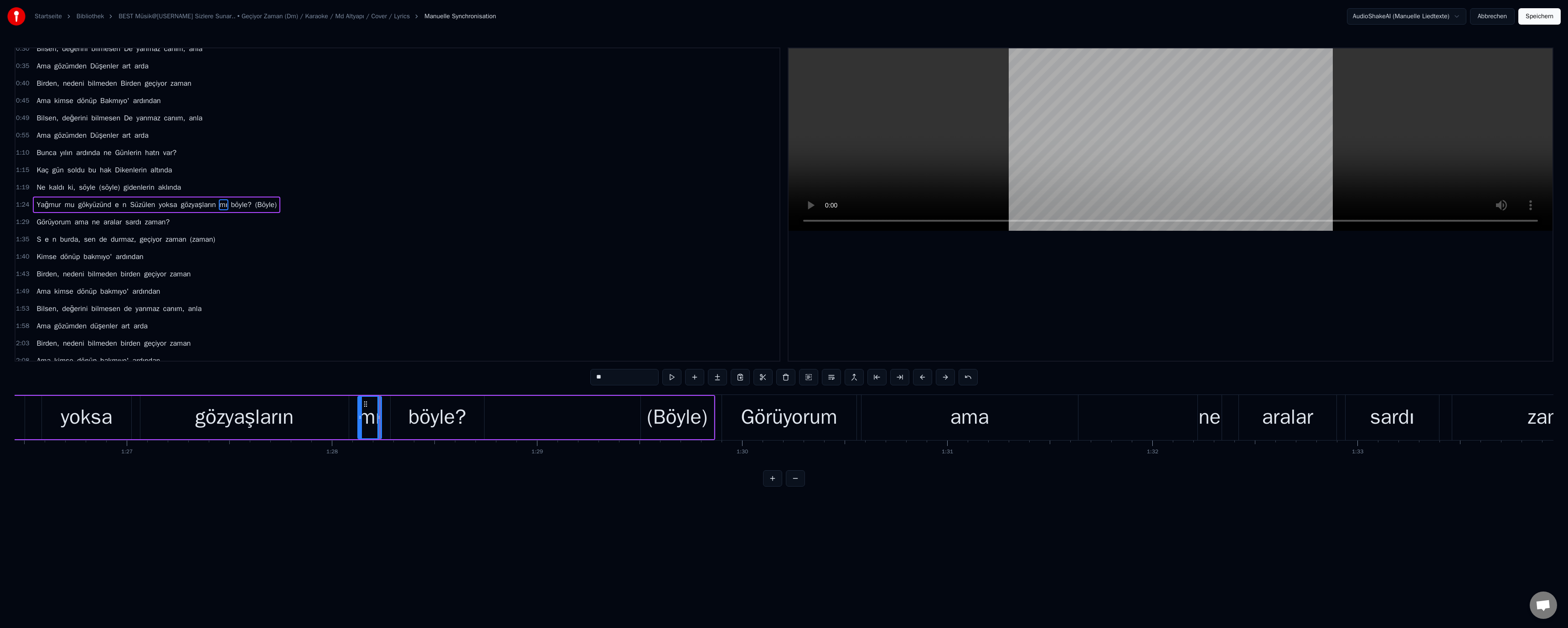 drag, startPoint x: 595, startPoint y: 379, endPoint x: 601, endPoint y: 384, distance: 7.8102 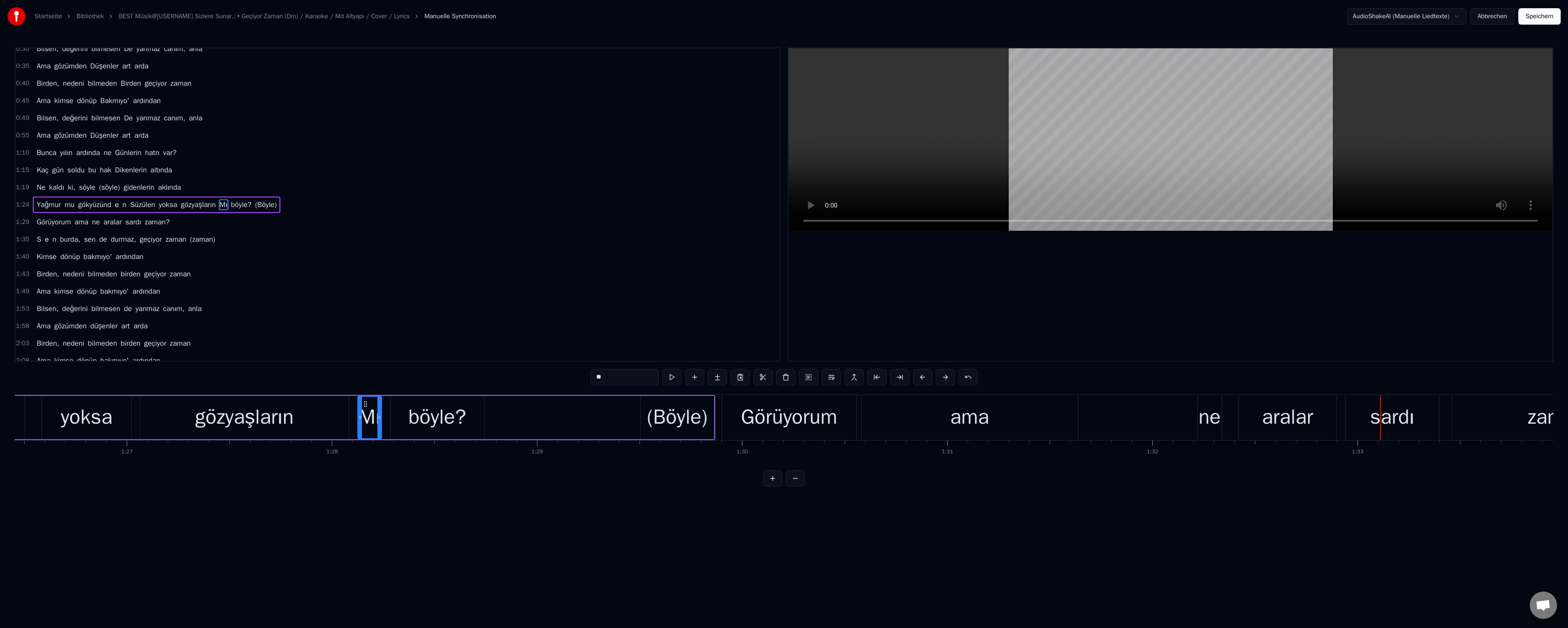 click on "aralar" at bounding box center [1288, 417] 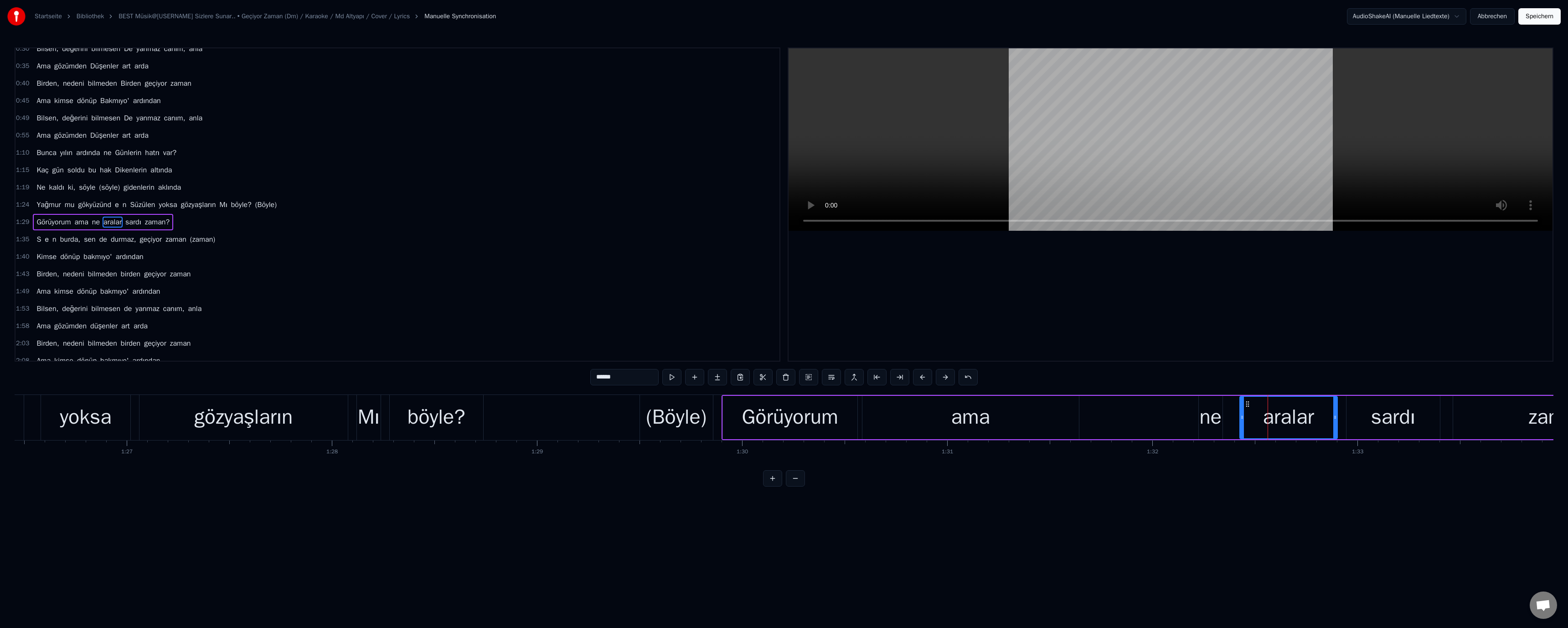 scroll, scrollTop: 60, scrollLeft: 0, axis: vertical 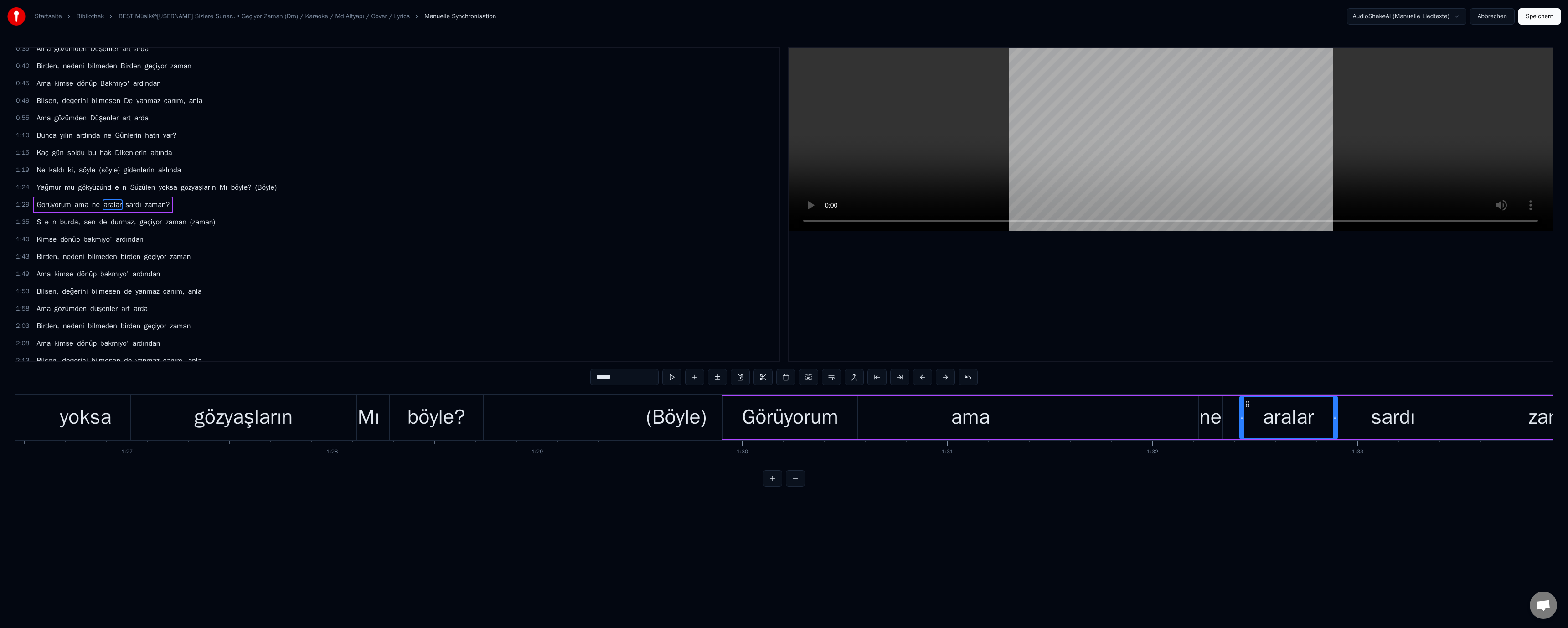 drag, startPoint x: 599, startPoint y: 378, endPoint x: 590, endPoint y: 380, distance: 9.219544 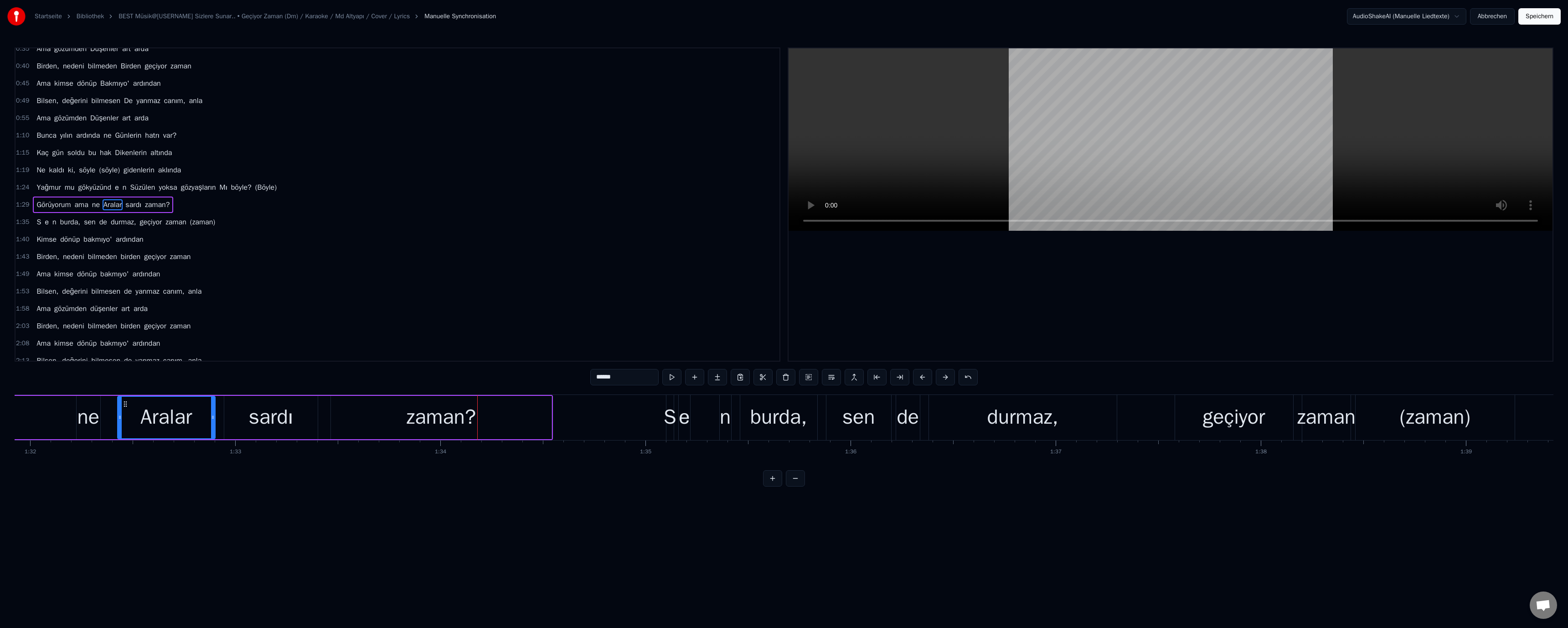 scroll, scrollTop: 0, scrollLeft: 19194, axis: horizontal 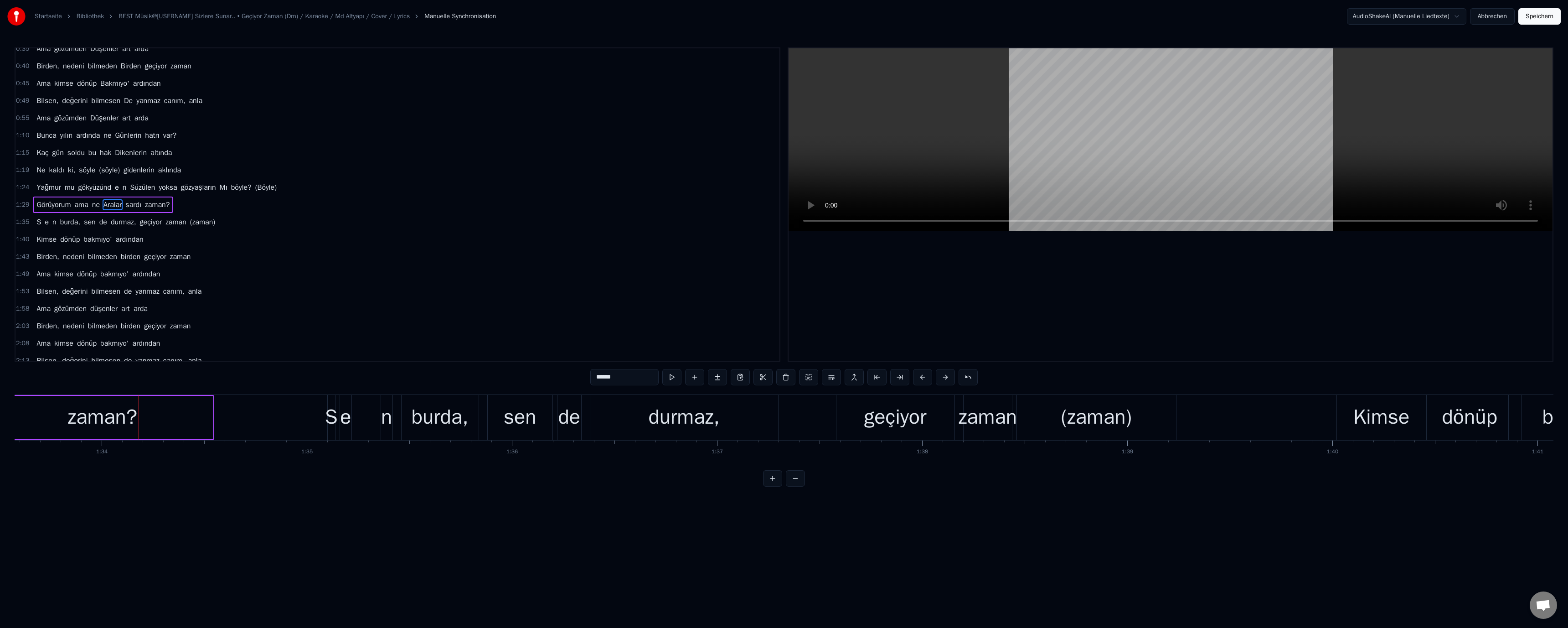 drag, startPoint x: 111, startPoint y: 409, endPoint x: 177, endPoint y: 411, distance: 66.0303 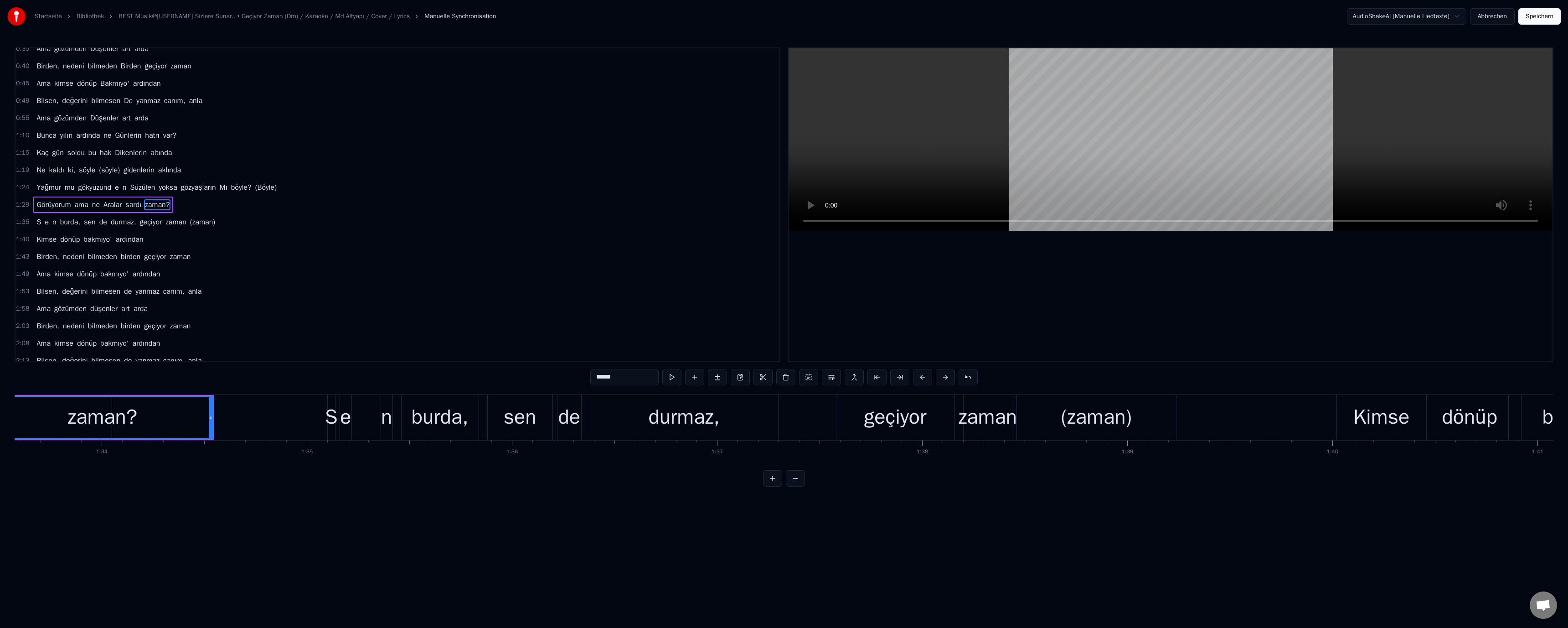 click on "******" at bounding box center (624, 377) 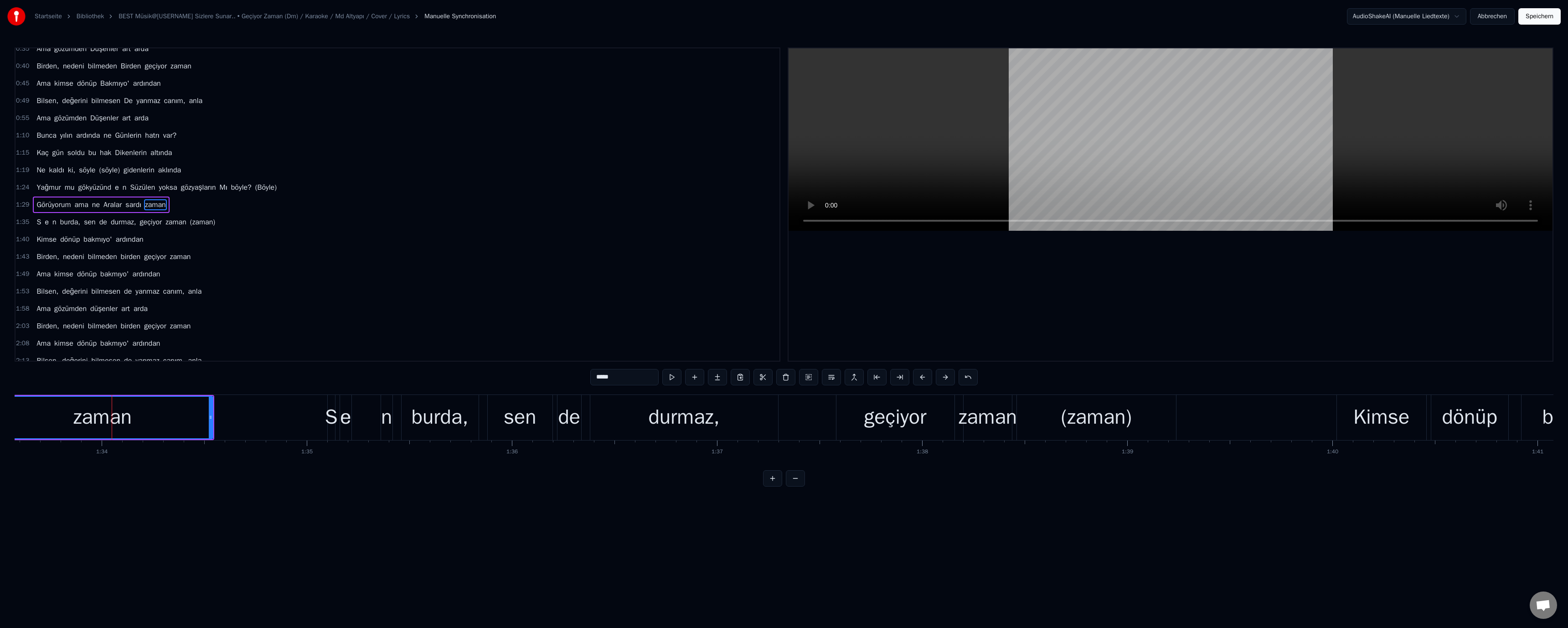 type on "*****" 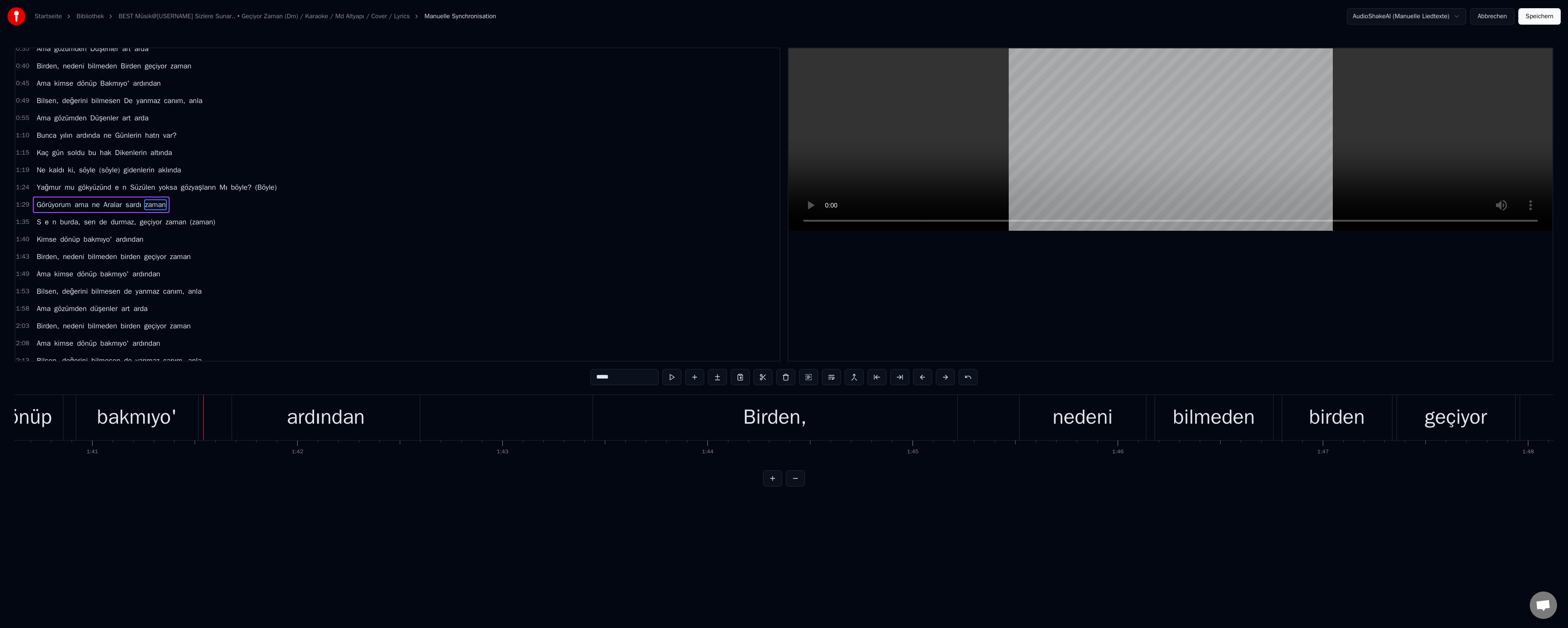 scroll, scrollTop: 0, scrollLeft: 20646, axis: horizontal 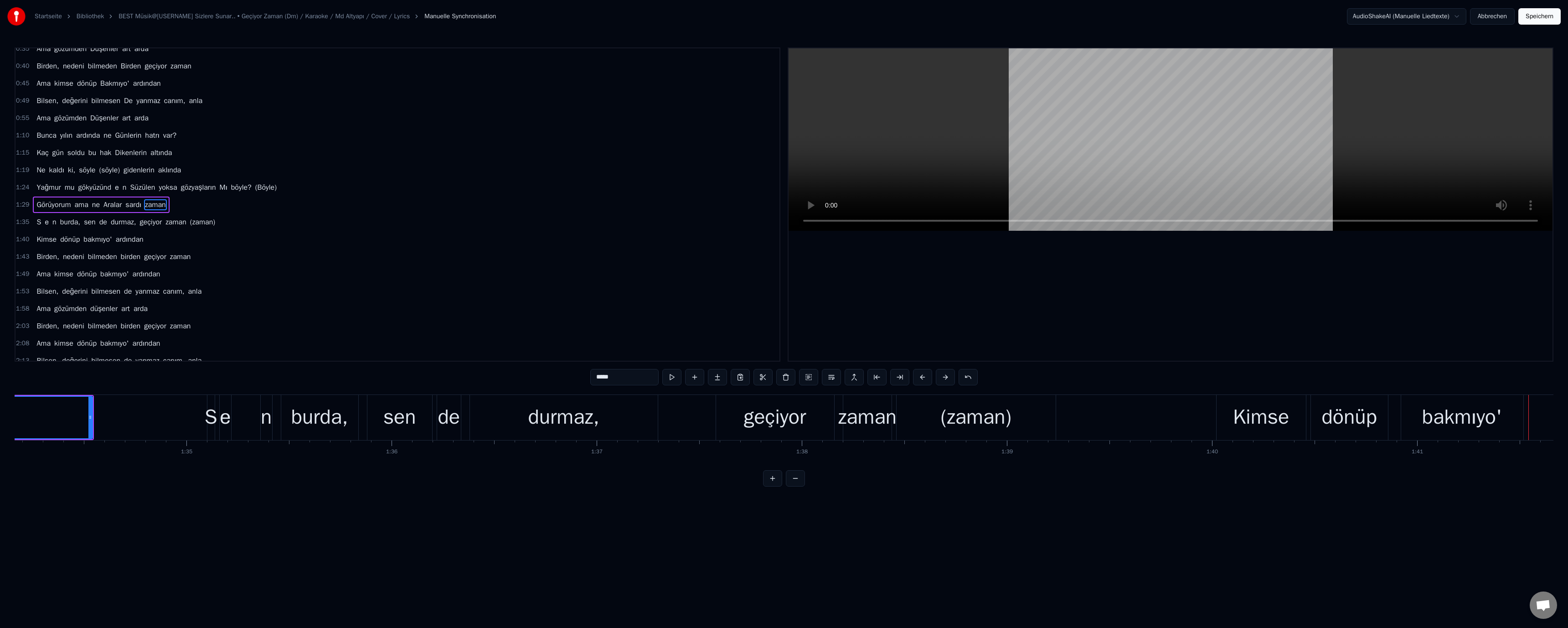 click on "S е n burda, sen de durmaz, geçiyor zaman (zaman)" at bounding box center [632, 417] 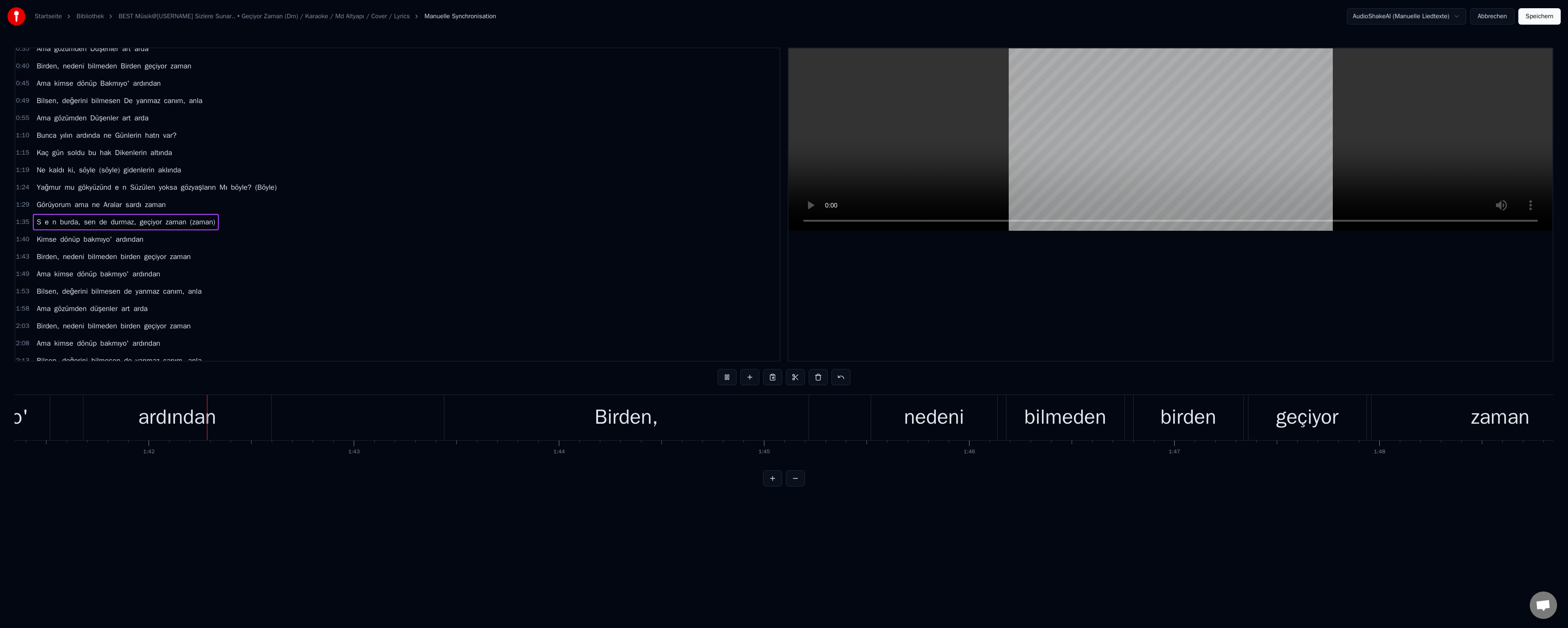 scroll, scrollTop: 0, scrollLeft: 20794, axis: horizontal 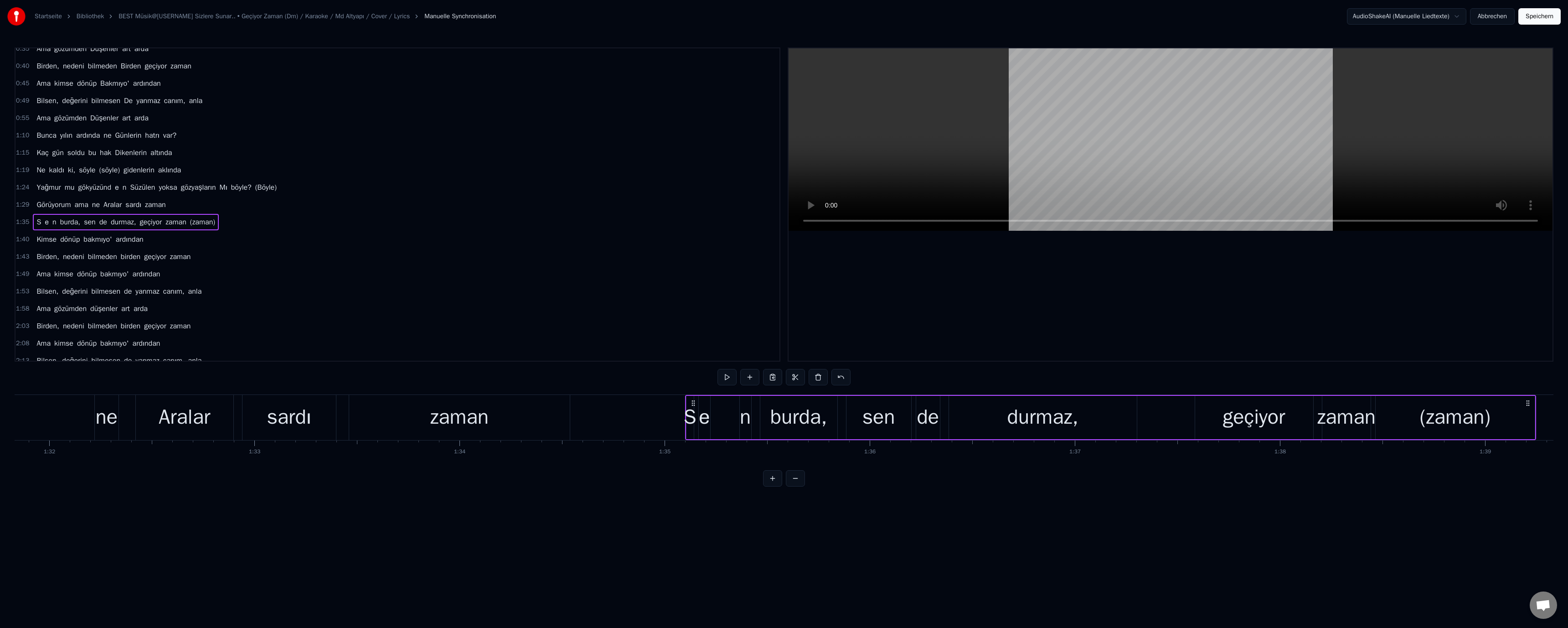 click on "de" at bounding box center (928, 417) 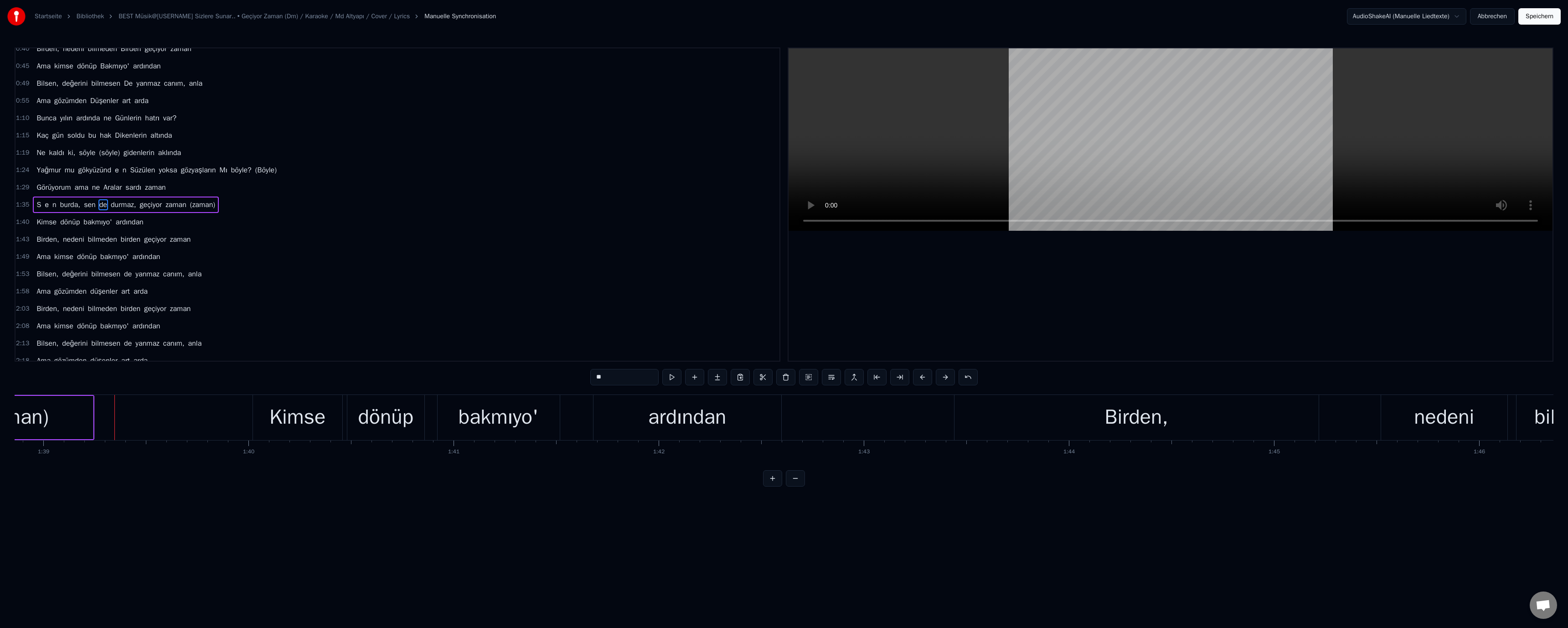 scroll, scrollTop: 0, scrollLeft: 20284, axis: horizontal 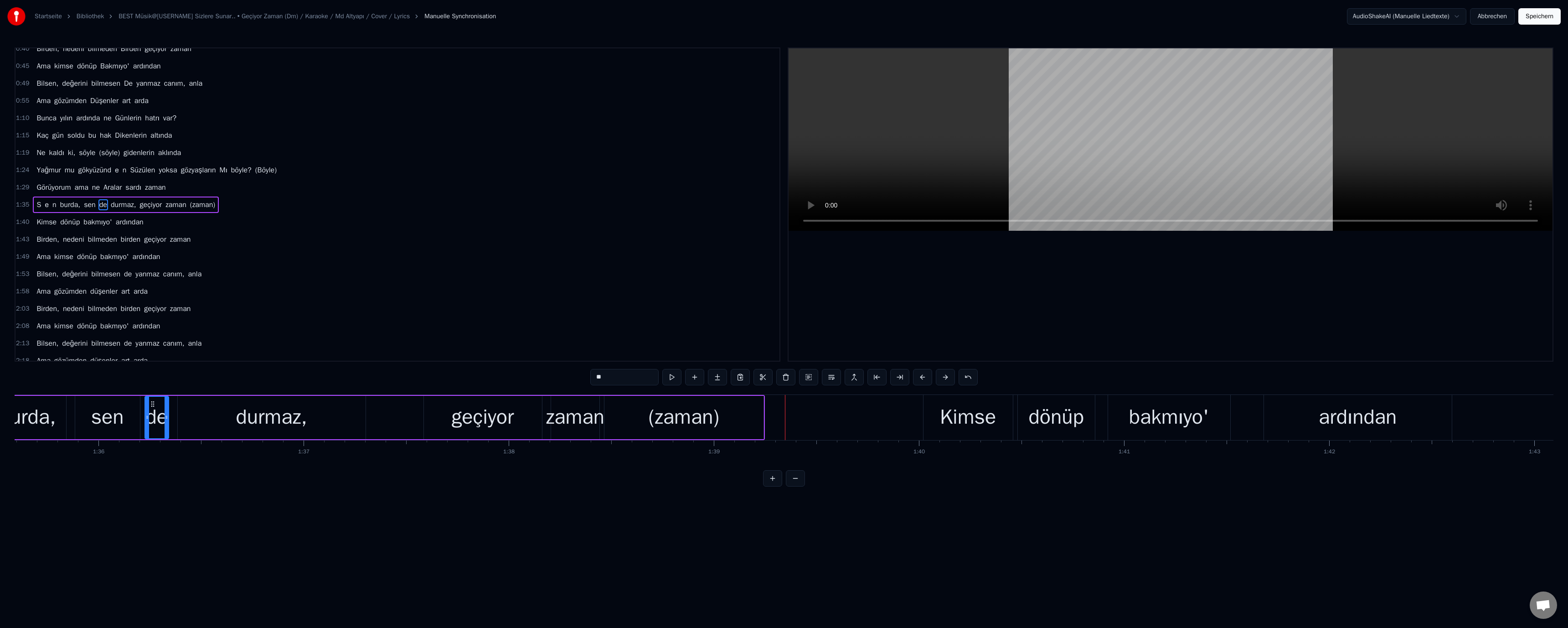 click on "(zaman)" at bounding box center [684, 417] 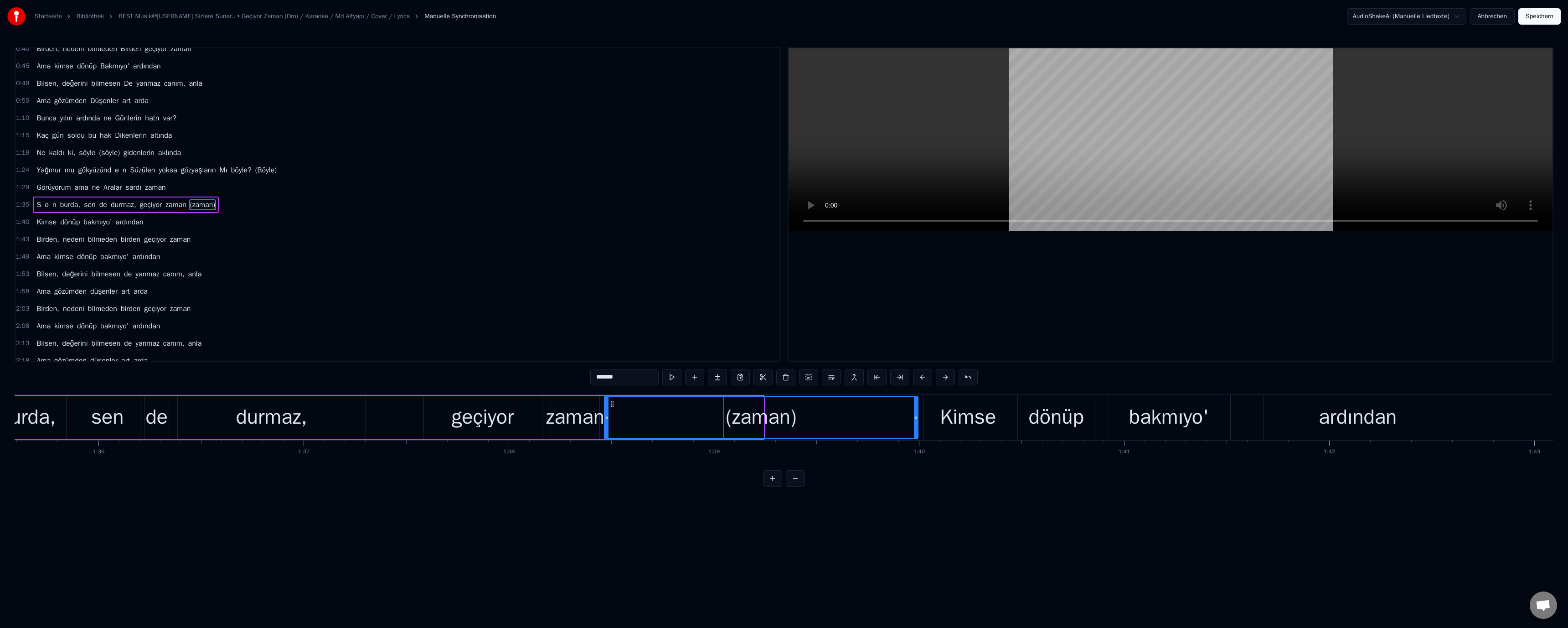 drag, startPoint x: 763, startPoint y: 420, endPoint x: 917, endPoint y: 431, distance: 154.39236 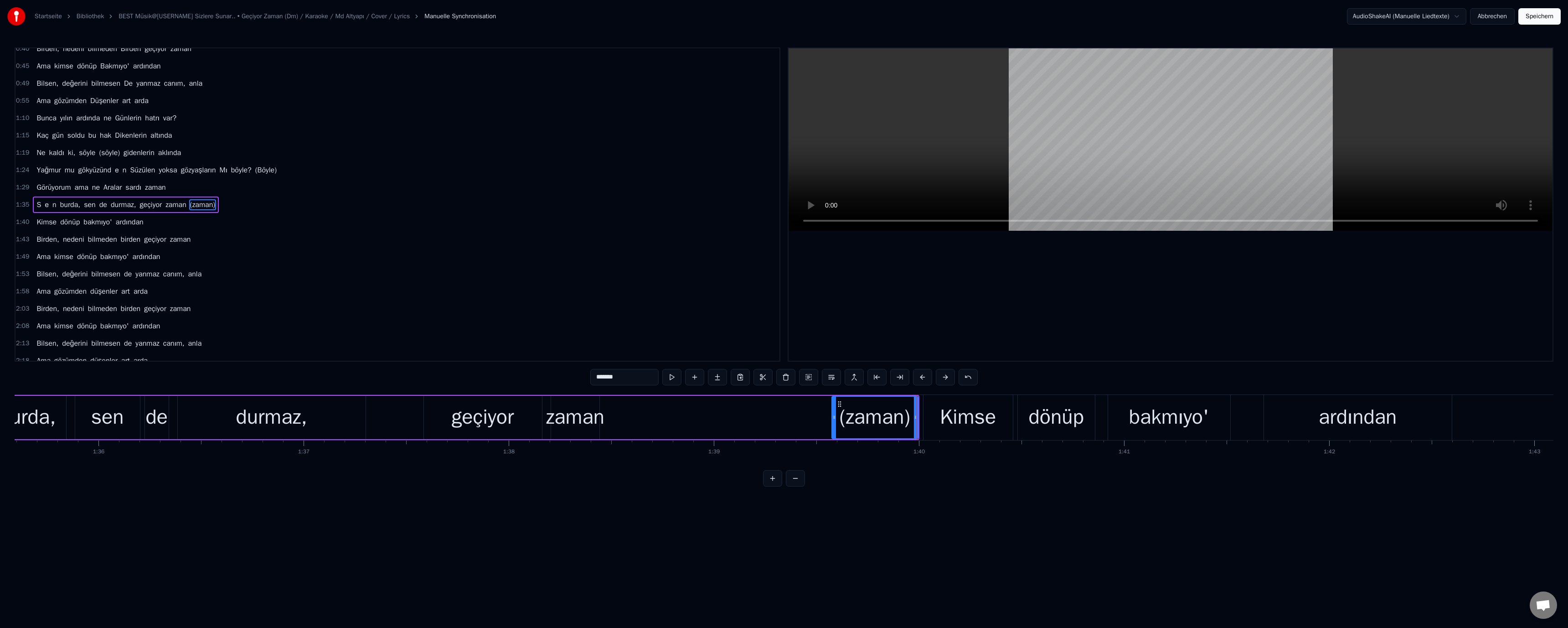 drag, startPoint x: 607, startPoint y: 415, endPoint x: 834, endPoint y: 444, distance: 228.84493 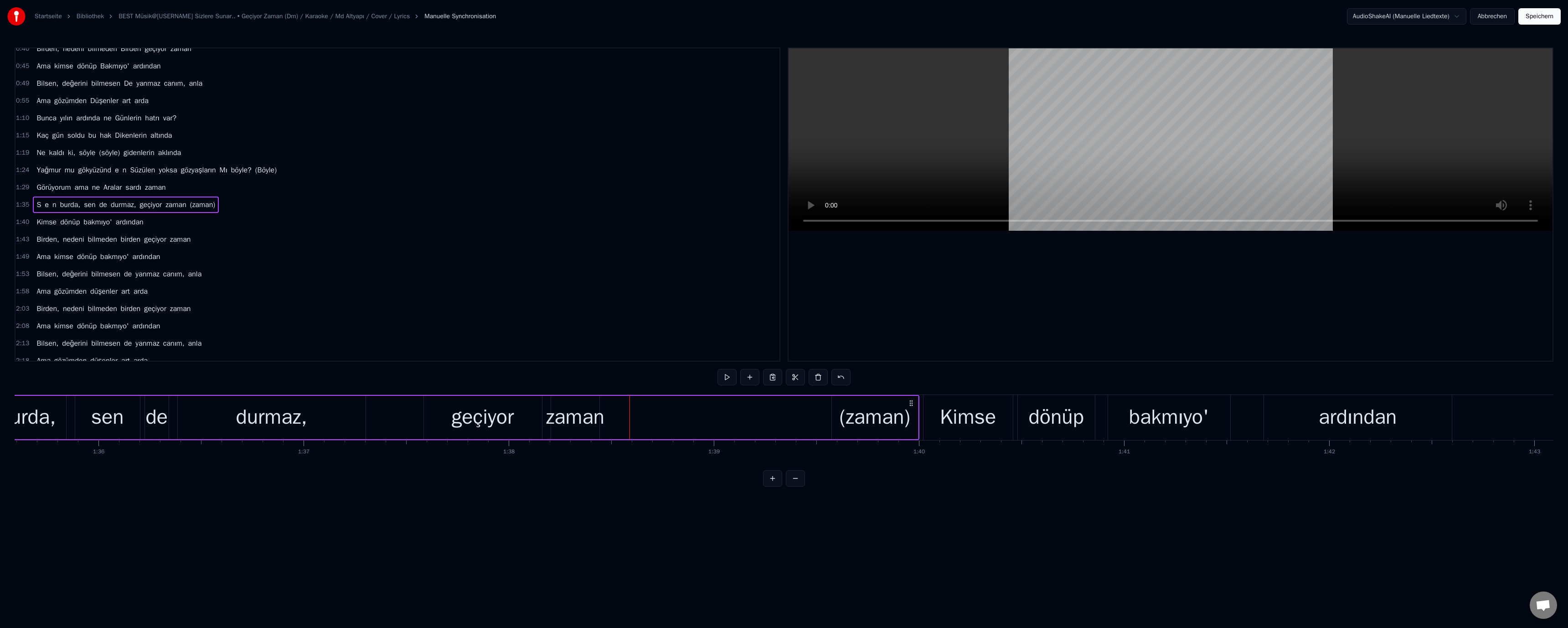 click on "zaman" at bounding box center [575, 417] 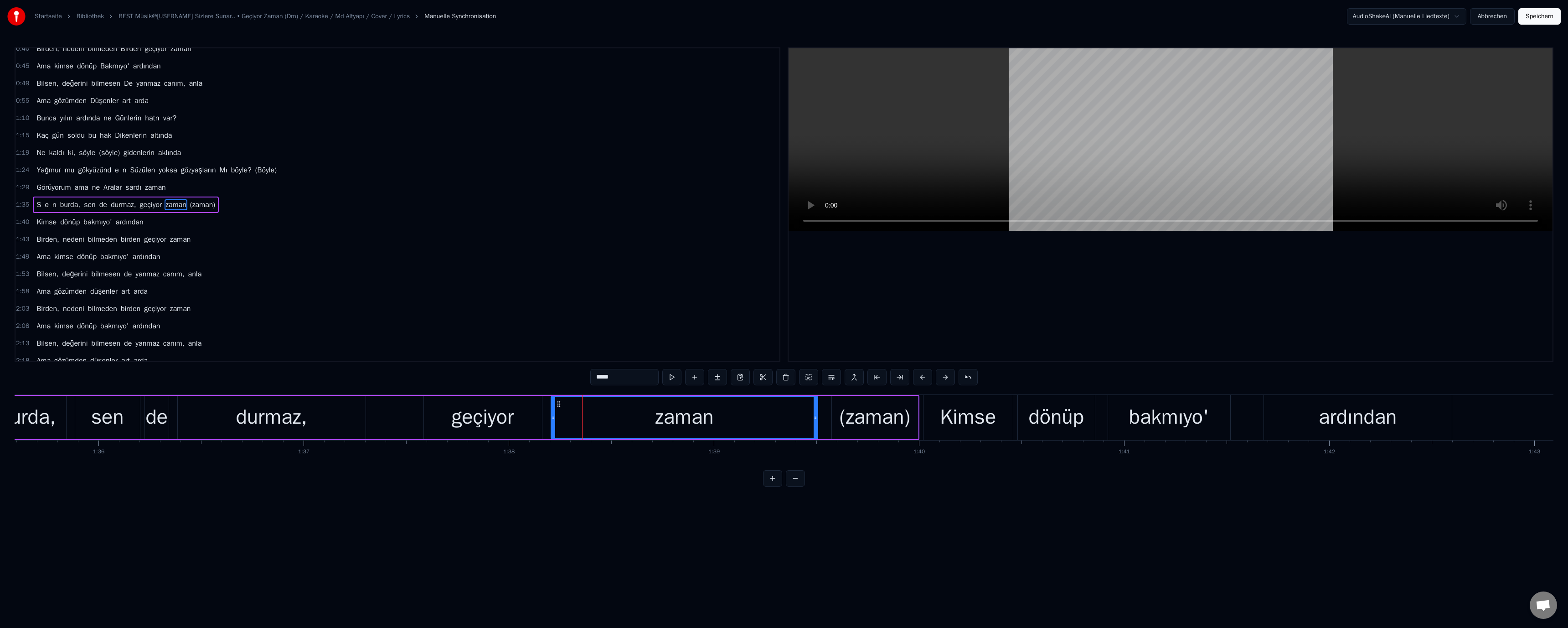drag, startPoint x: 598, startPoint y: 417, endPoint x: 804, endPoint y: 433, distance: 206.62042 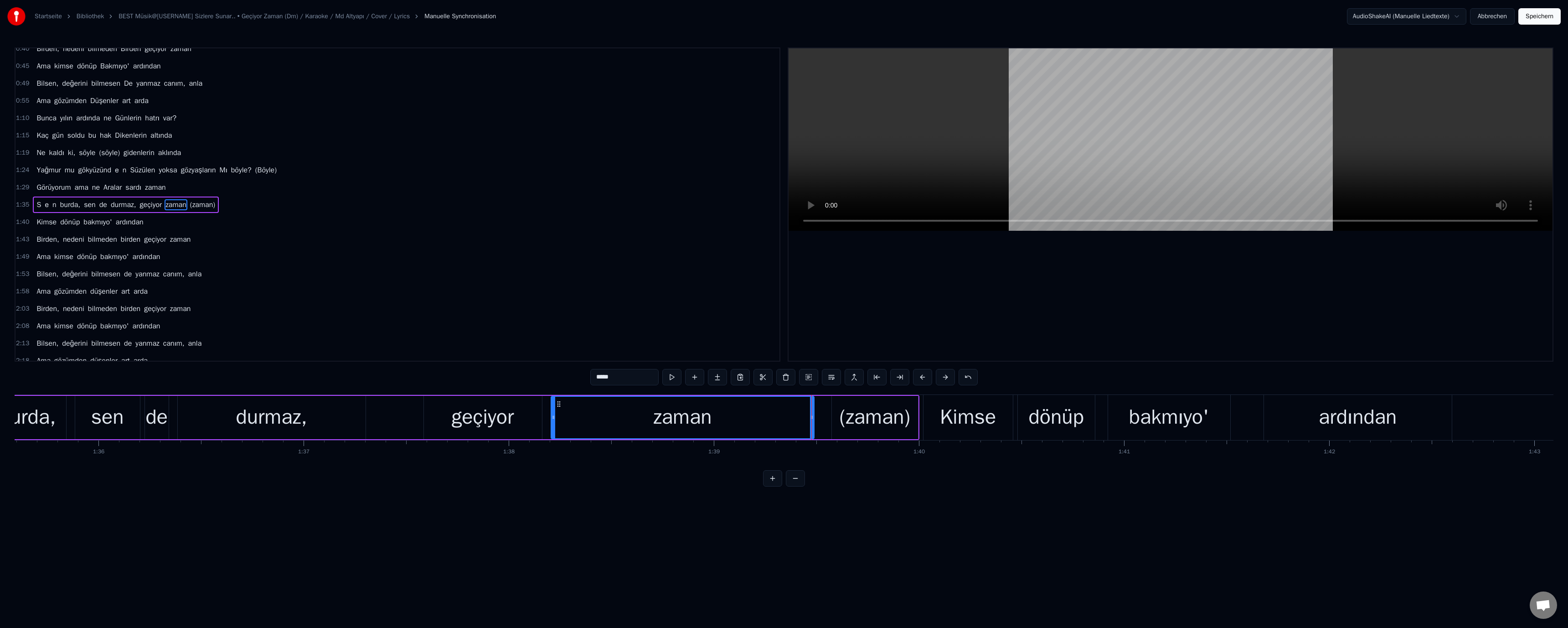 click on "geçiyor" at bounding box center [483, 417] 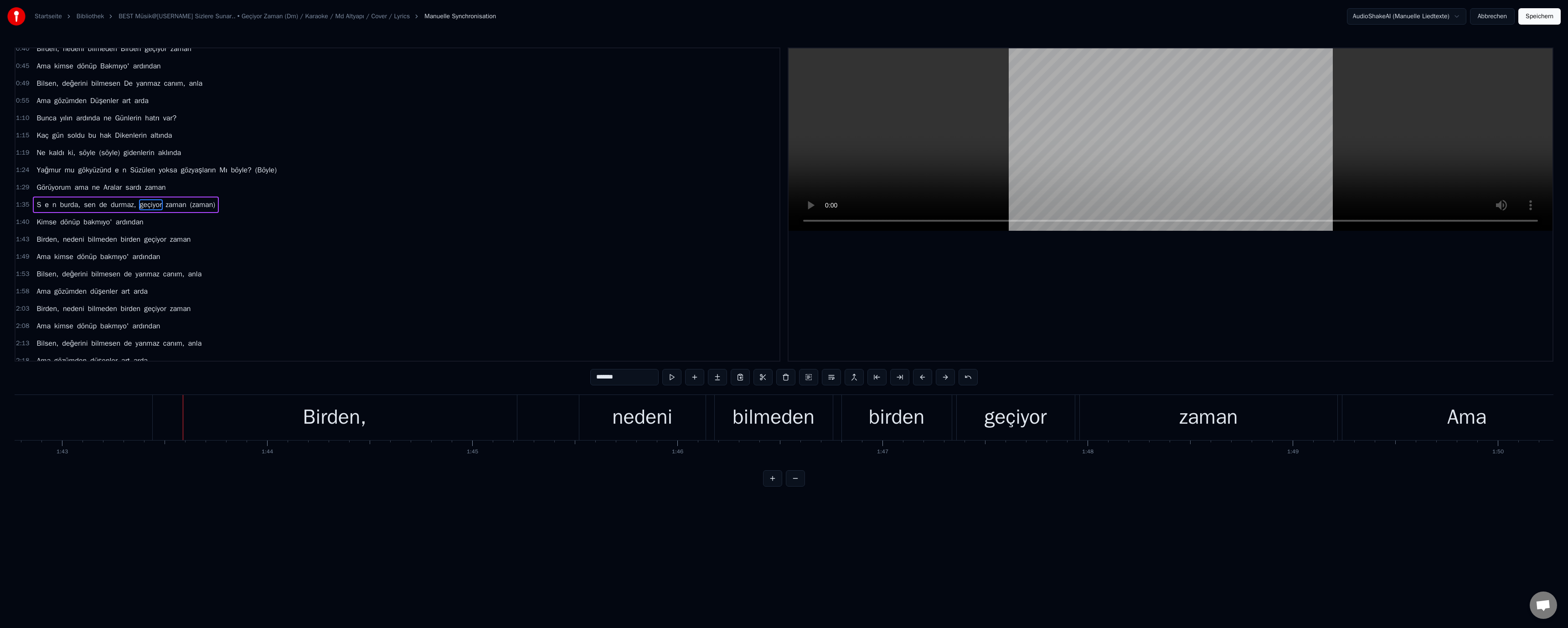 scroll, scrollTop: 0, scrollLeft: 21086, axis: horizontal 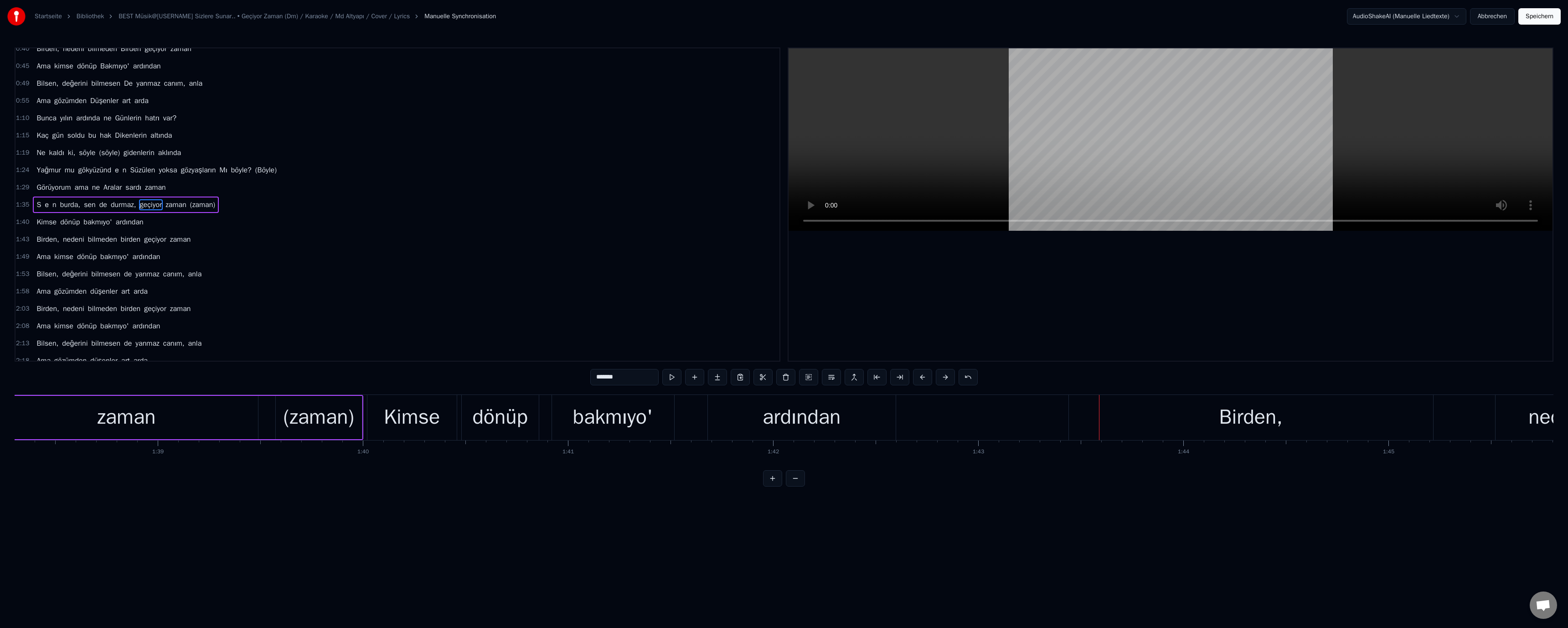 click on "bakmıyo'" at bounding box center [613, 417] 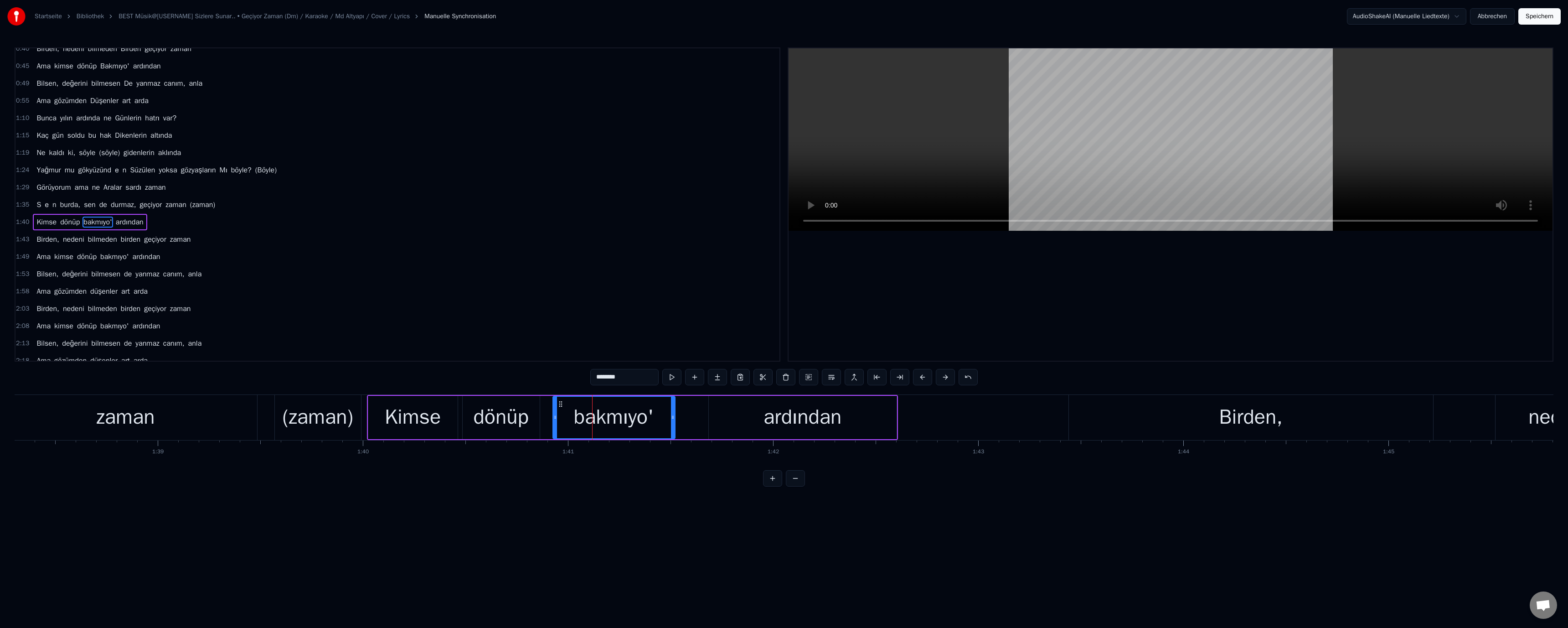 scroll, scrollTop: 86, scrollLeft: 0, axis: vertical 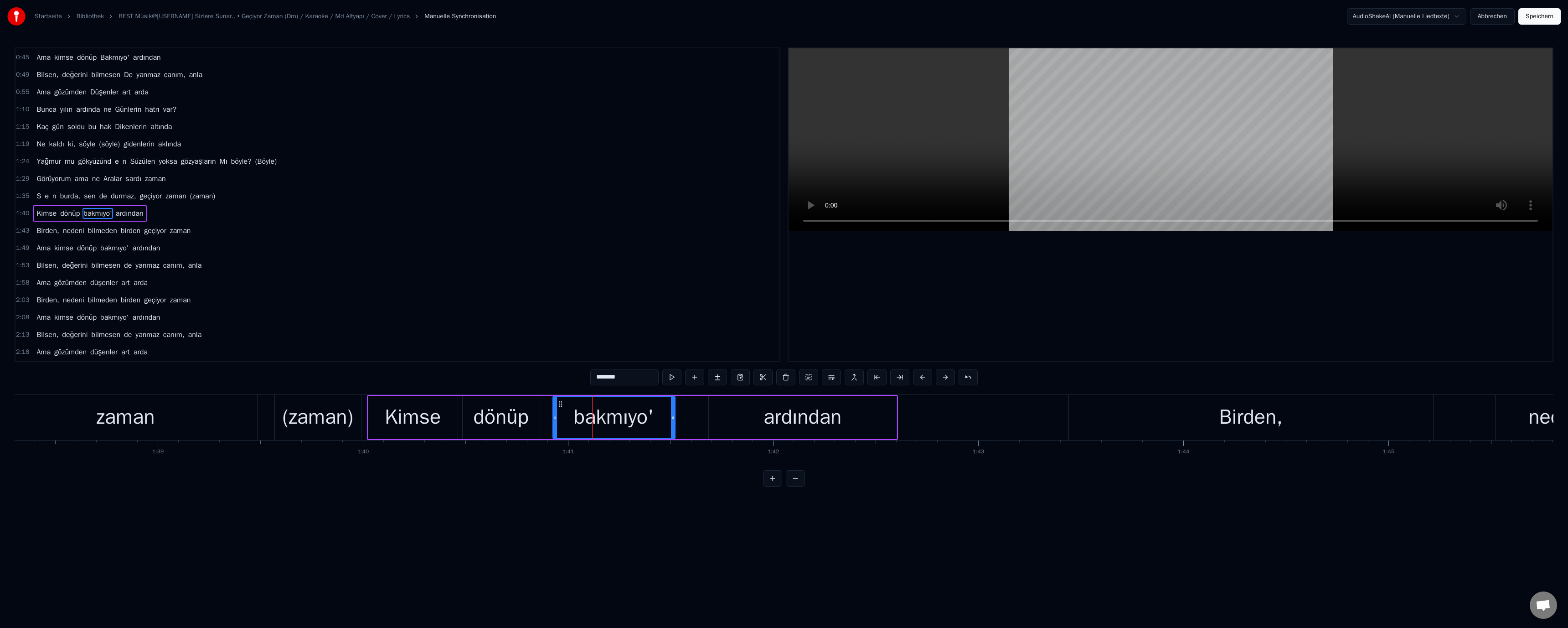drag, startPoint x: 599, startPoint y: 378, endPoint x: 582, endPoint y: 379, distance: 17.029386 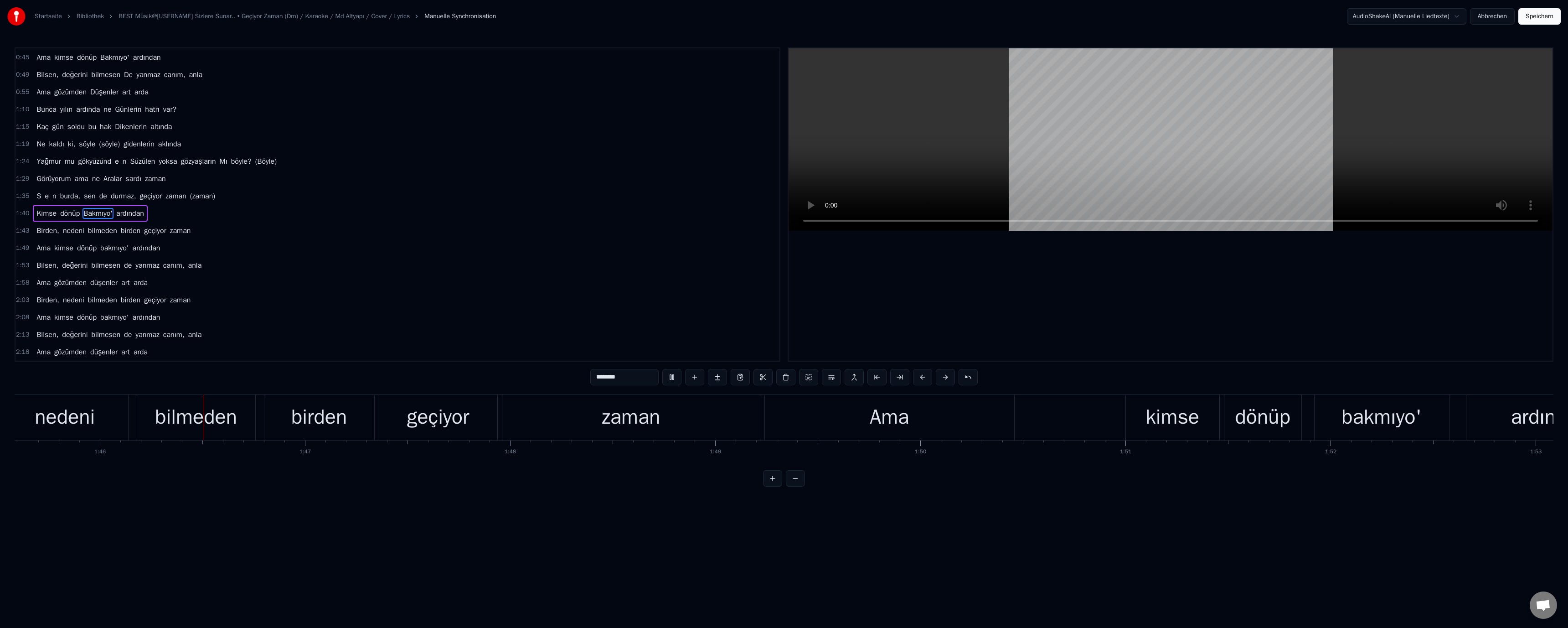 scroll, scrollTop: 0, scrollLeft: 21663, axis: horizontal 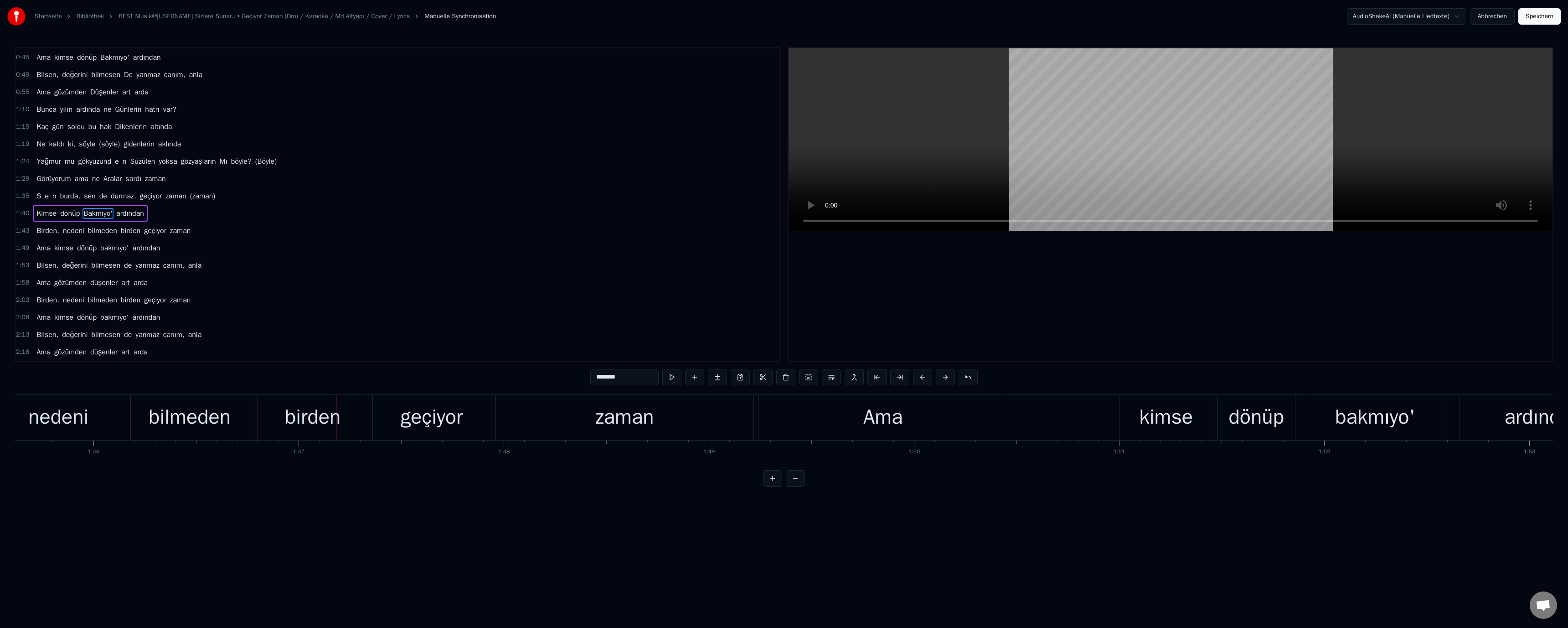 click on "birden" at bounding box center [313, 417] 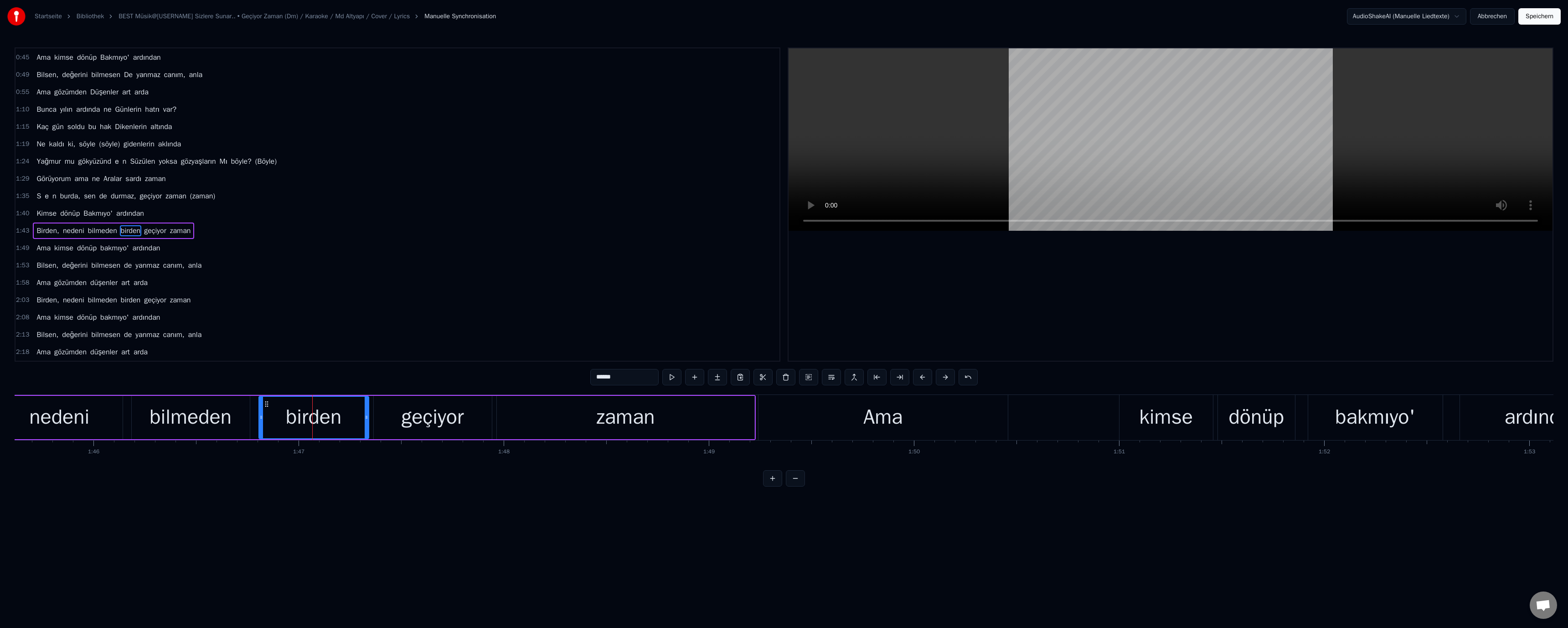 click on "******" at bounding box center (624, 377) 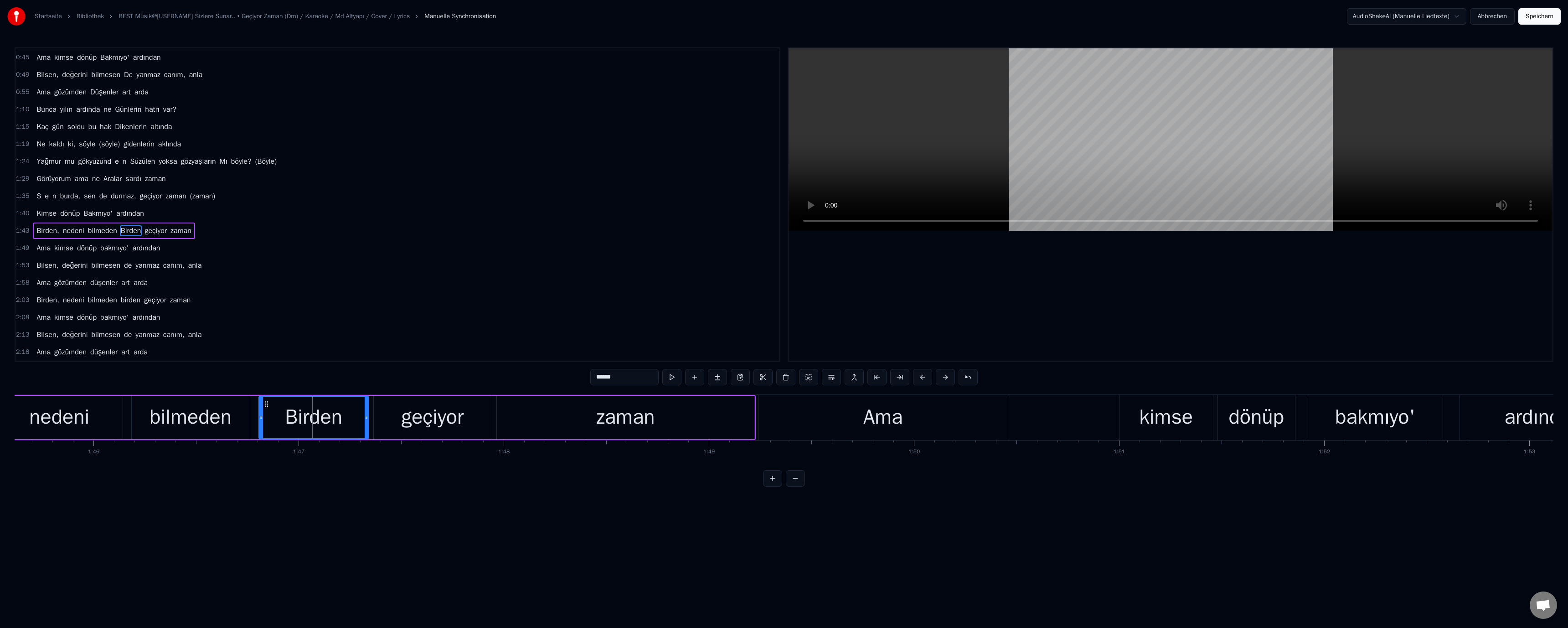 type on "******" 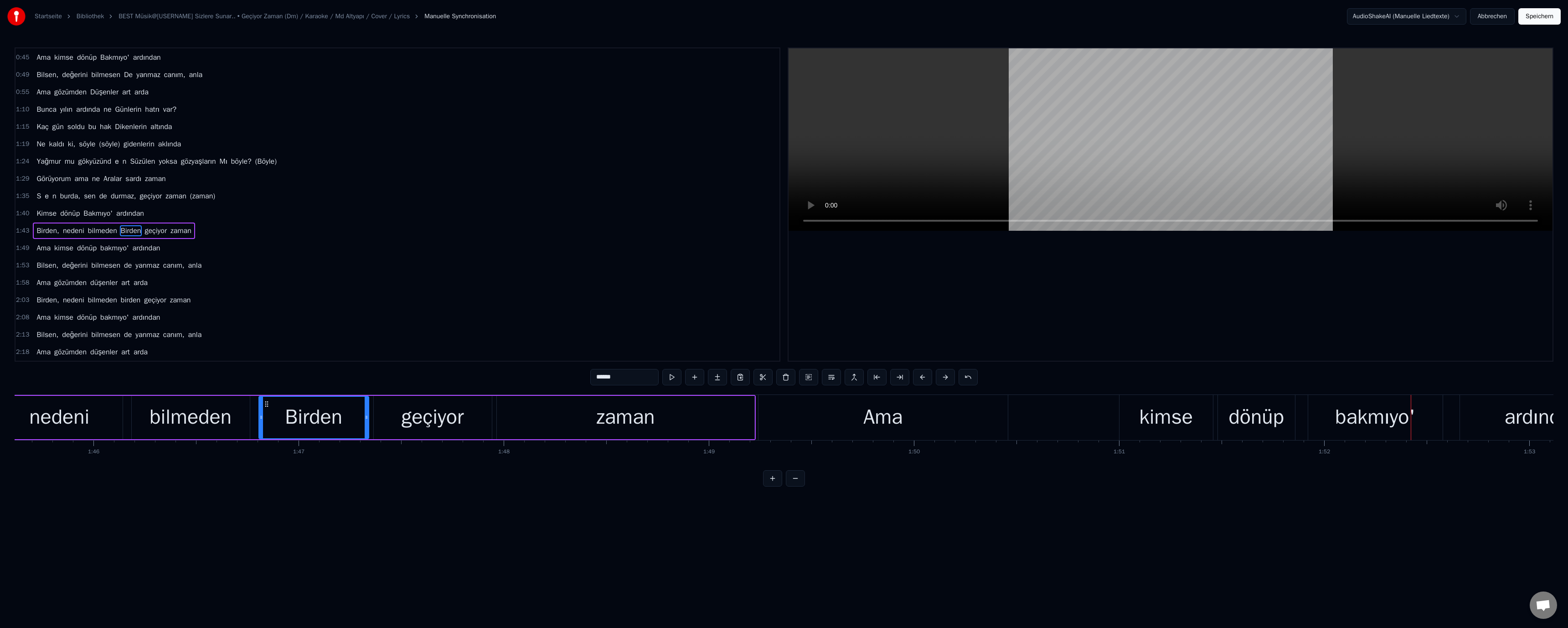 click on "Ama kimse dönüp bakmıyo' ardından" at bounding box center (1194, 417) 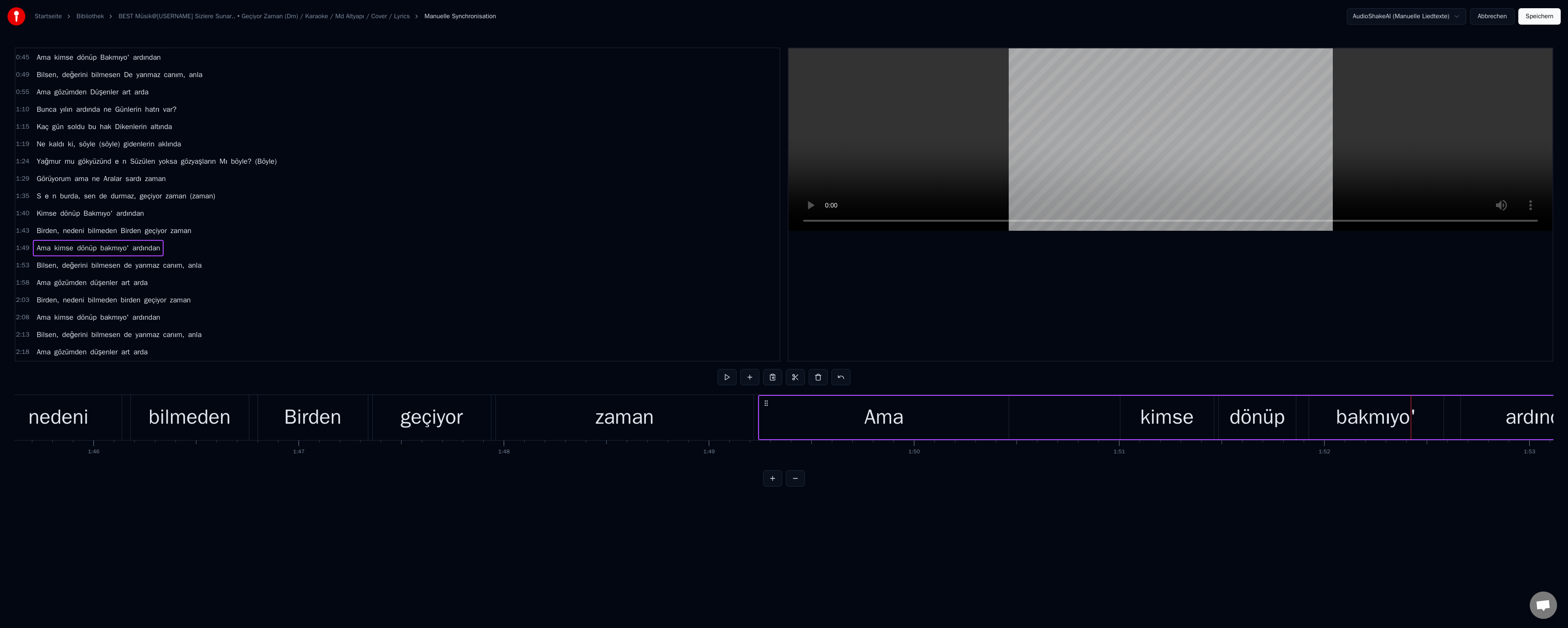 click on "bakmıyo'" at bounding box center [1376, 417] 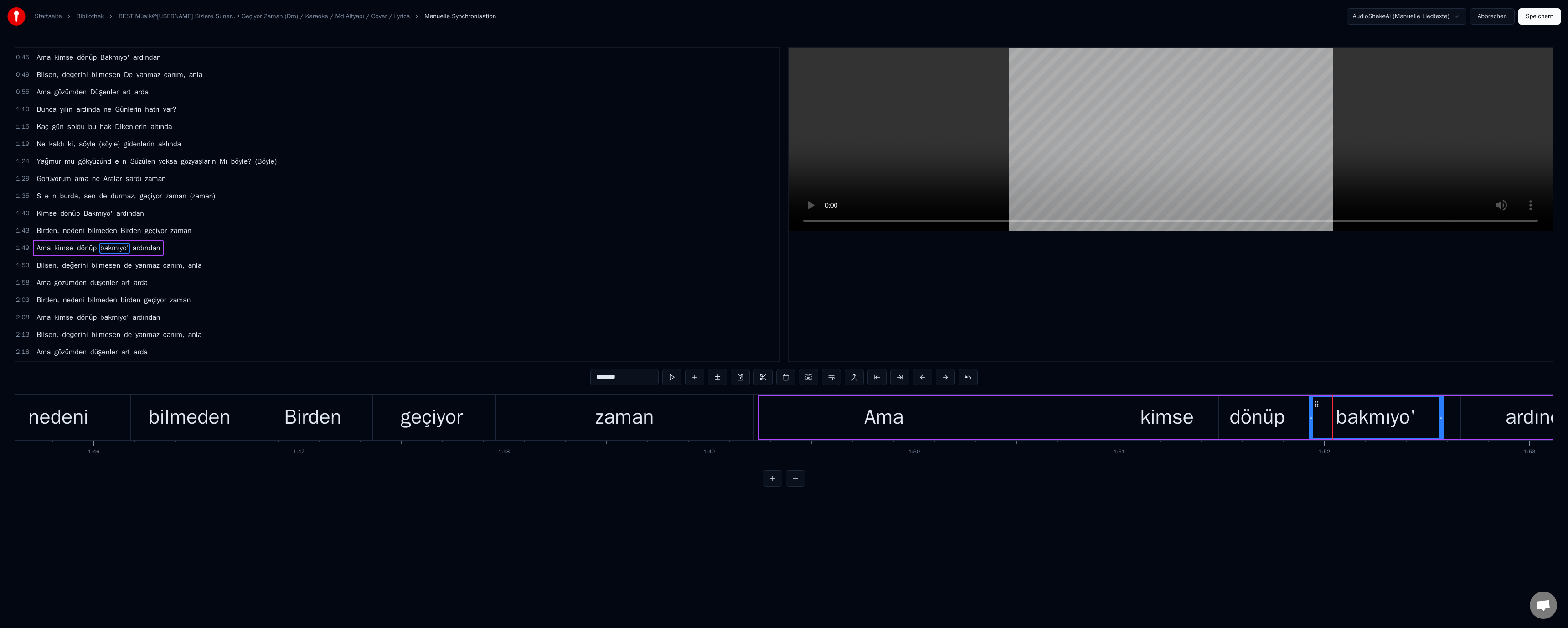 drag, startPoint x: 599, startPoint y: 377, endPoint x: 576, endPoint y: 379, distance: 23.086793 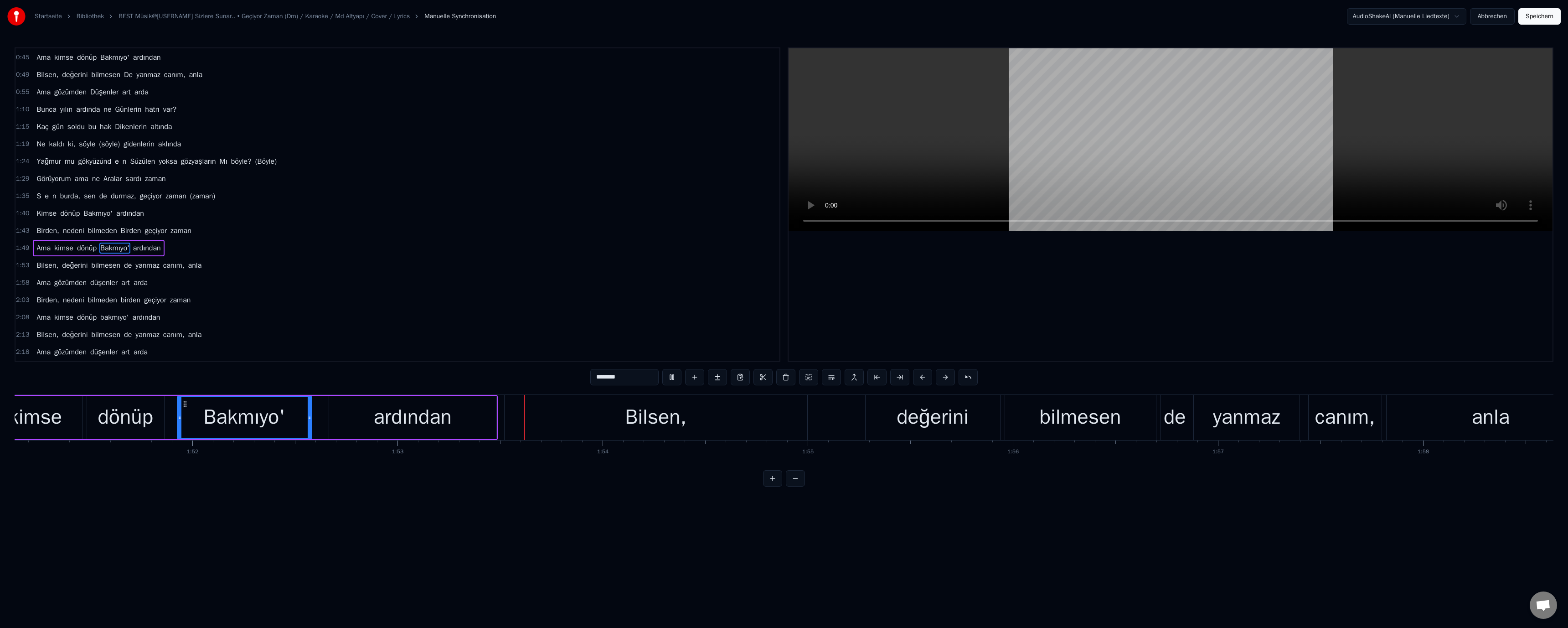 scroll, scrollTop: 0, scrollLeft: 23136, axis: horizontal 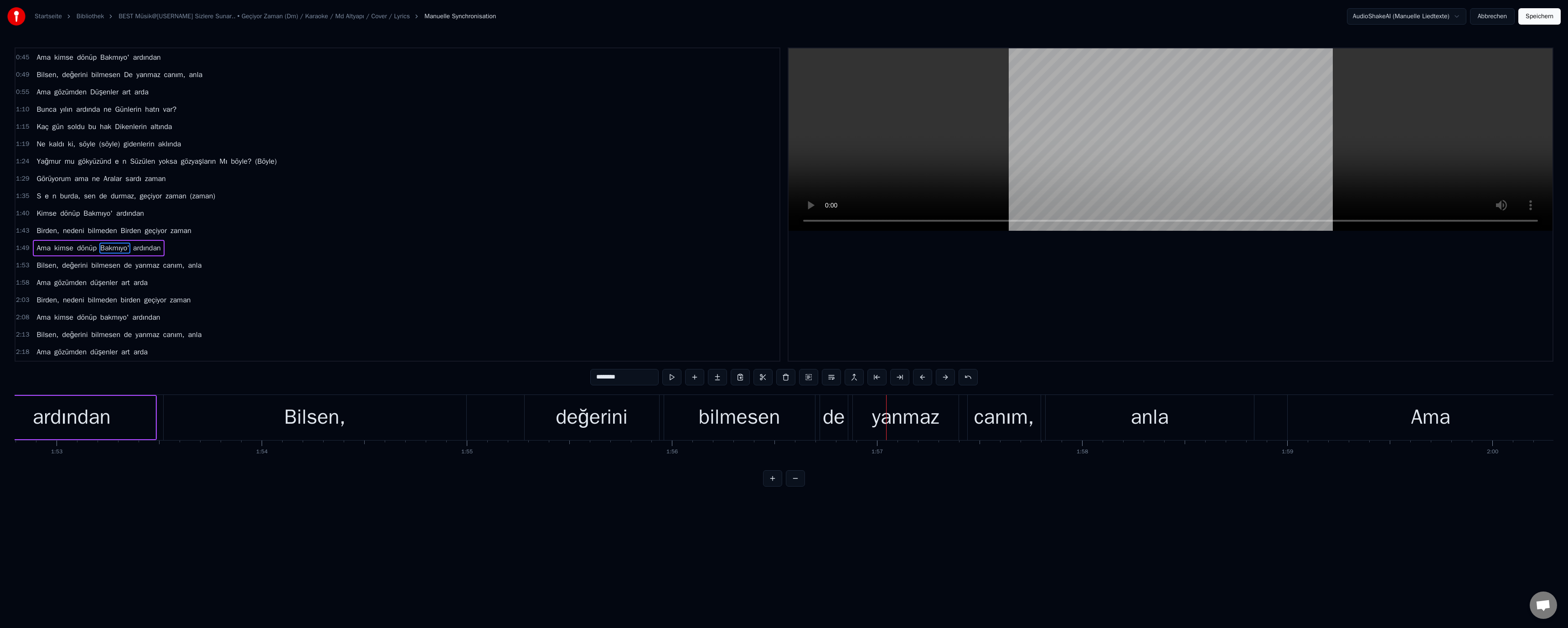 click on "de" at bounding box center [834, 417] 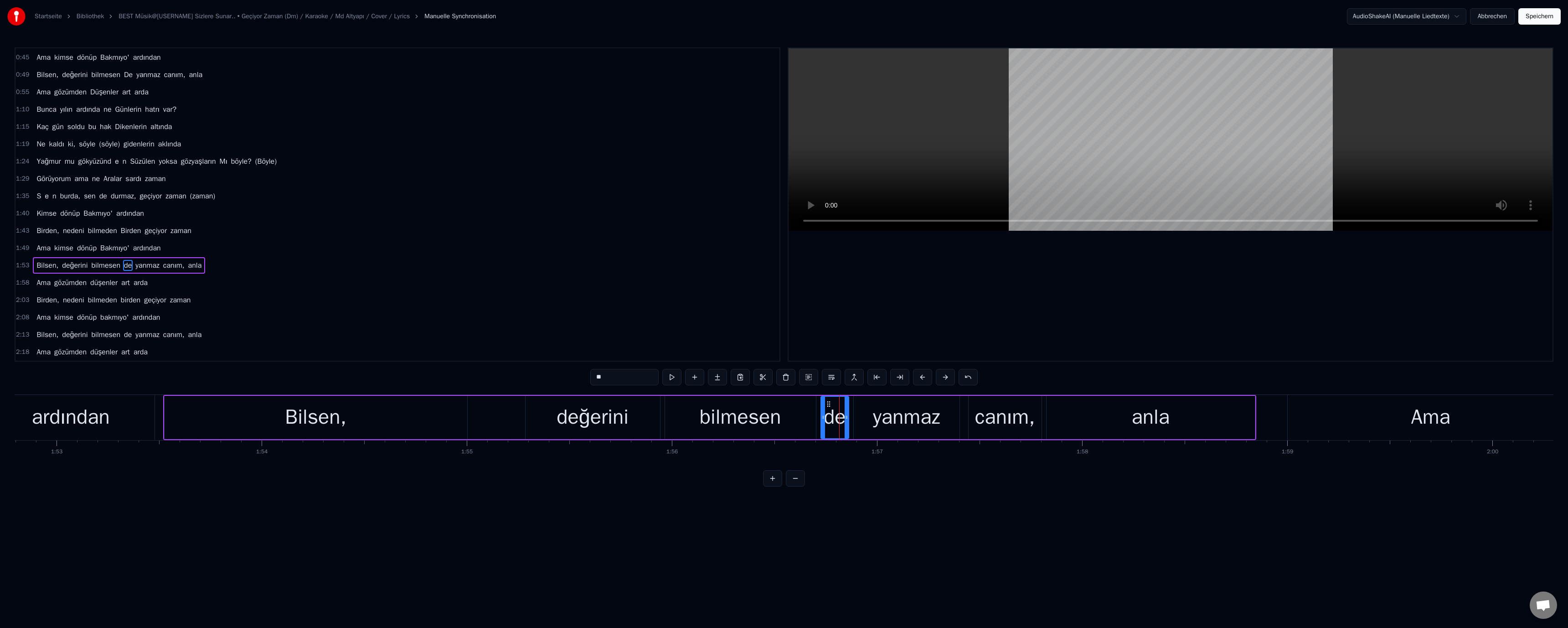 click on "**" at bounding box center (624, 377) 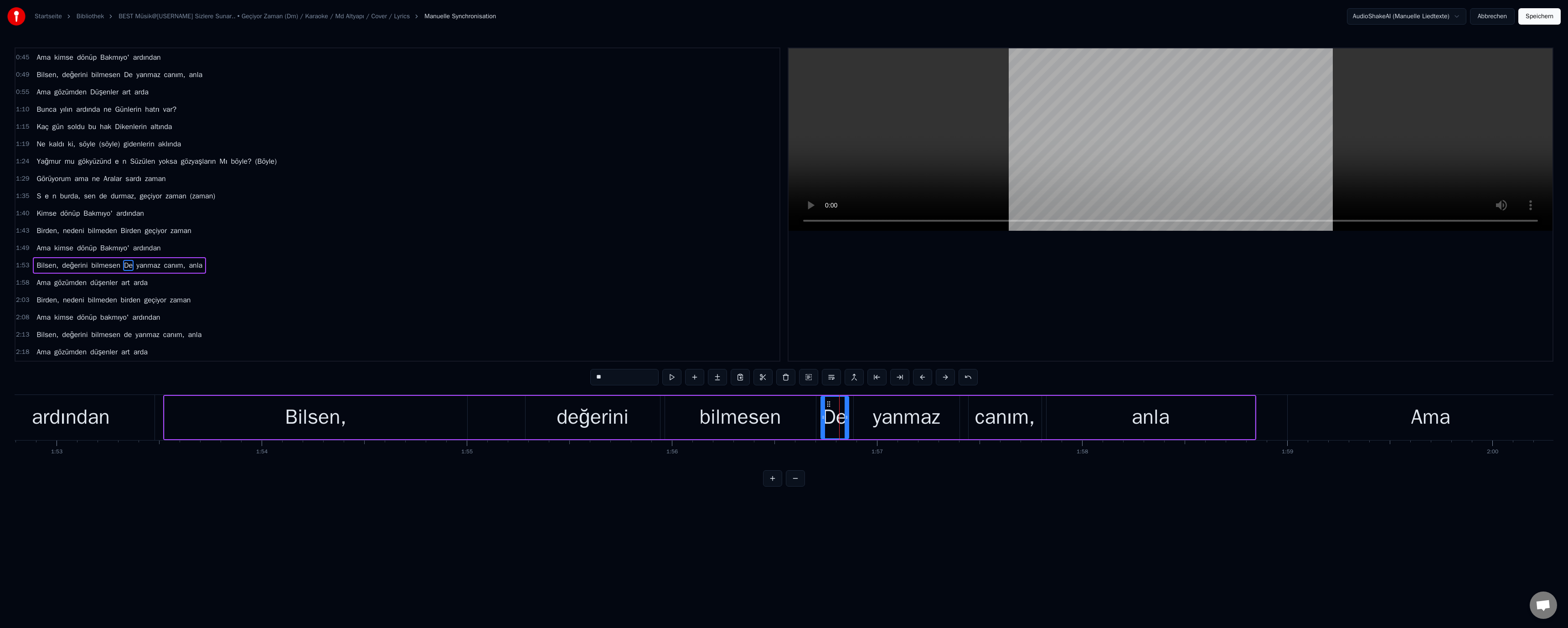 click at bounding box center [1171, 140] 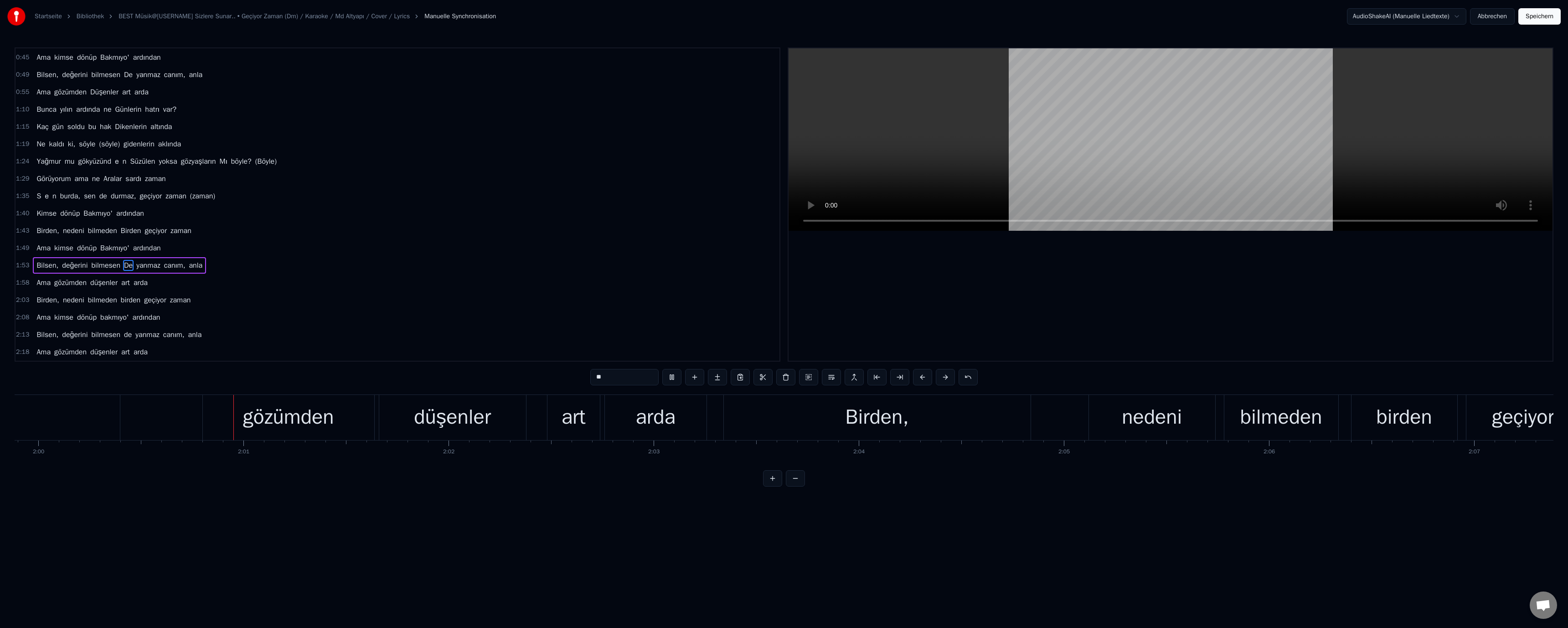 scroll, scrollTop: 0, scrollLeft: 24605, axis: horizontal 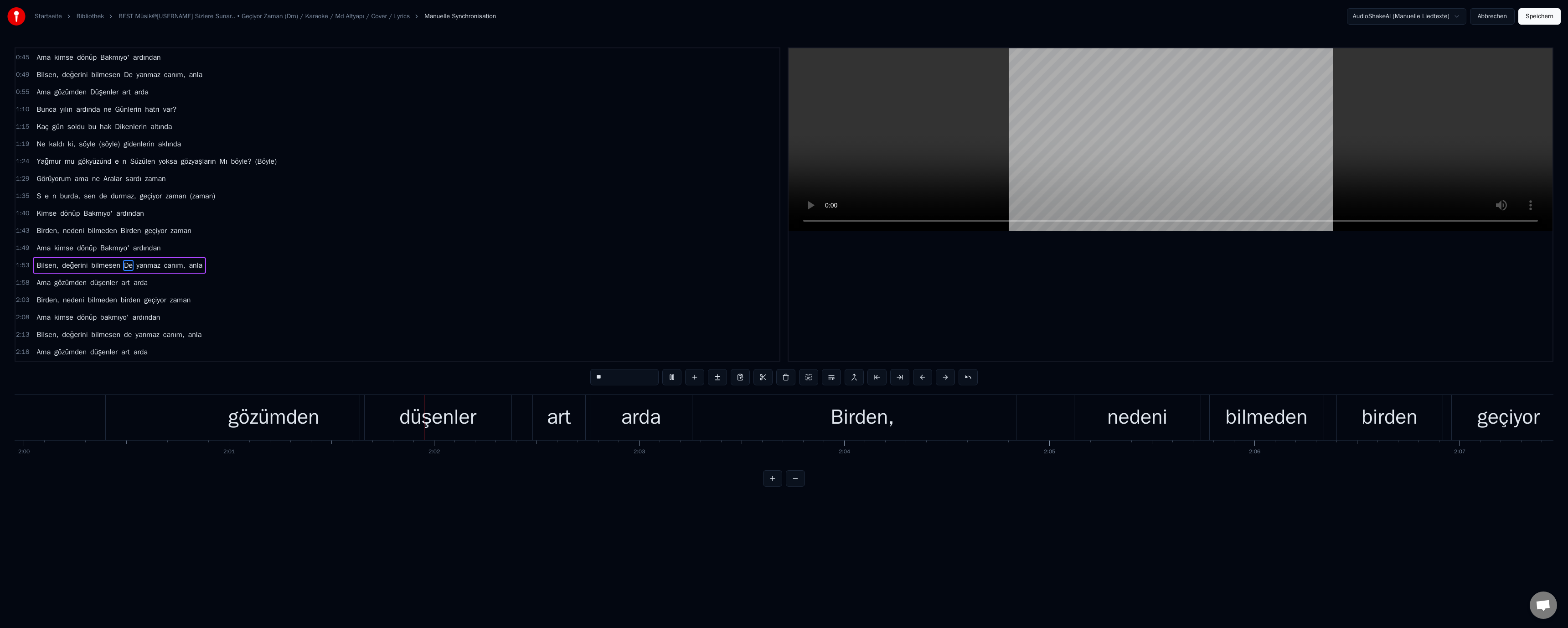 click at bounding box center (1171, 140) 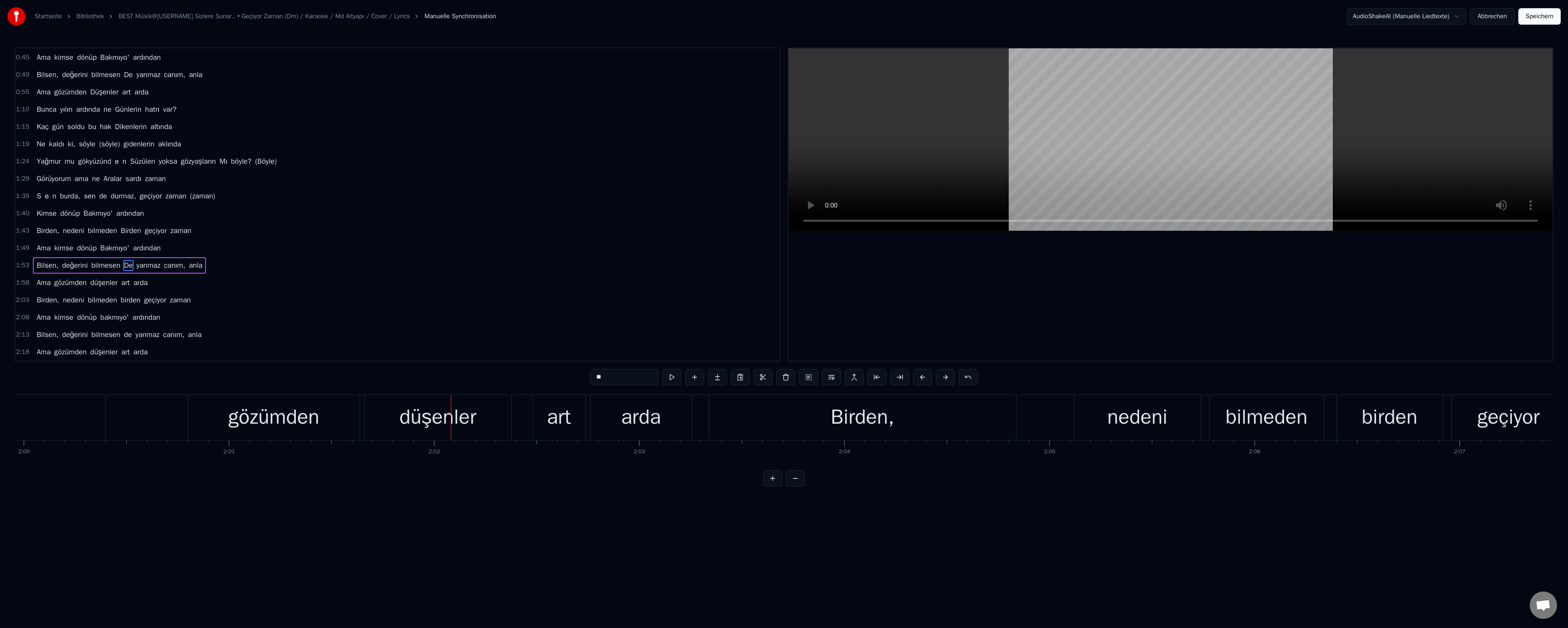 click on "düşenler" at bounding box center (438, 417) 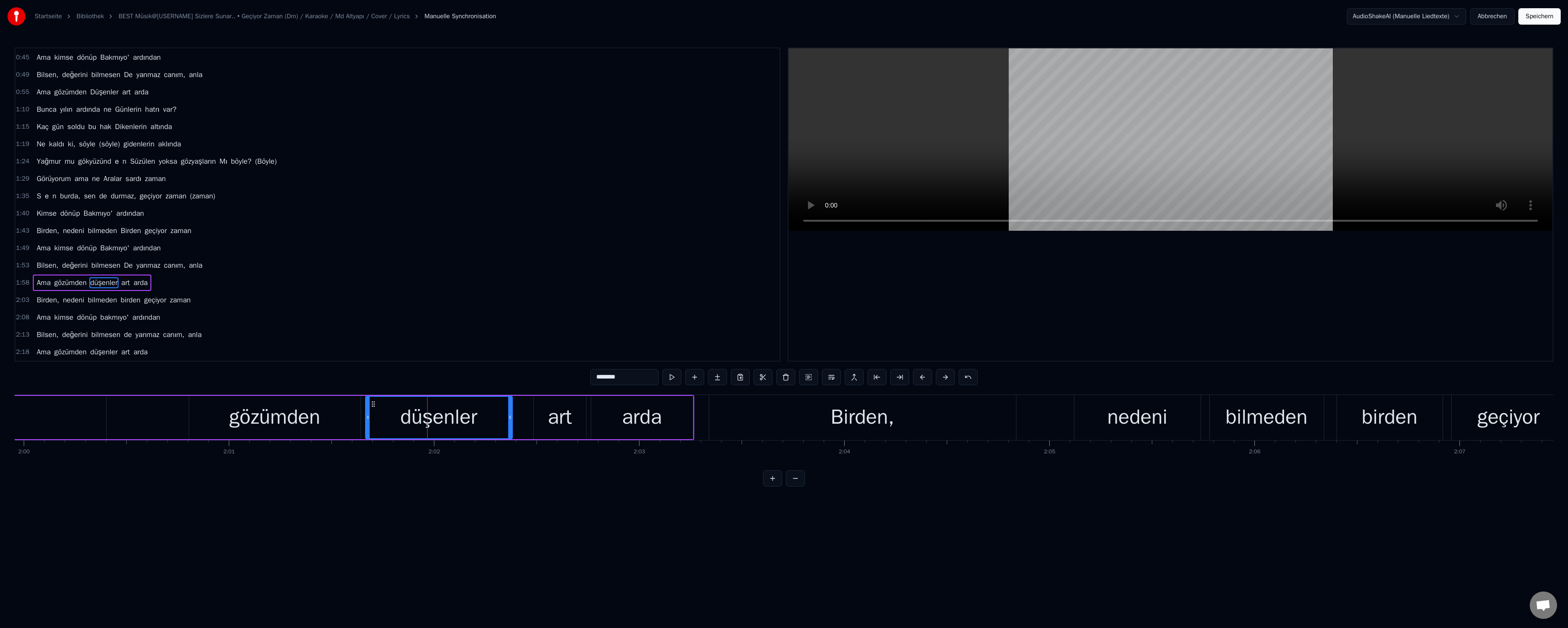 drag, startPoint x: 597, startPoint y: 379, endPoint x: 599, endPoint y: 383, distance: 4.47214 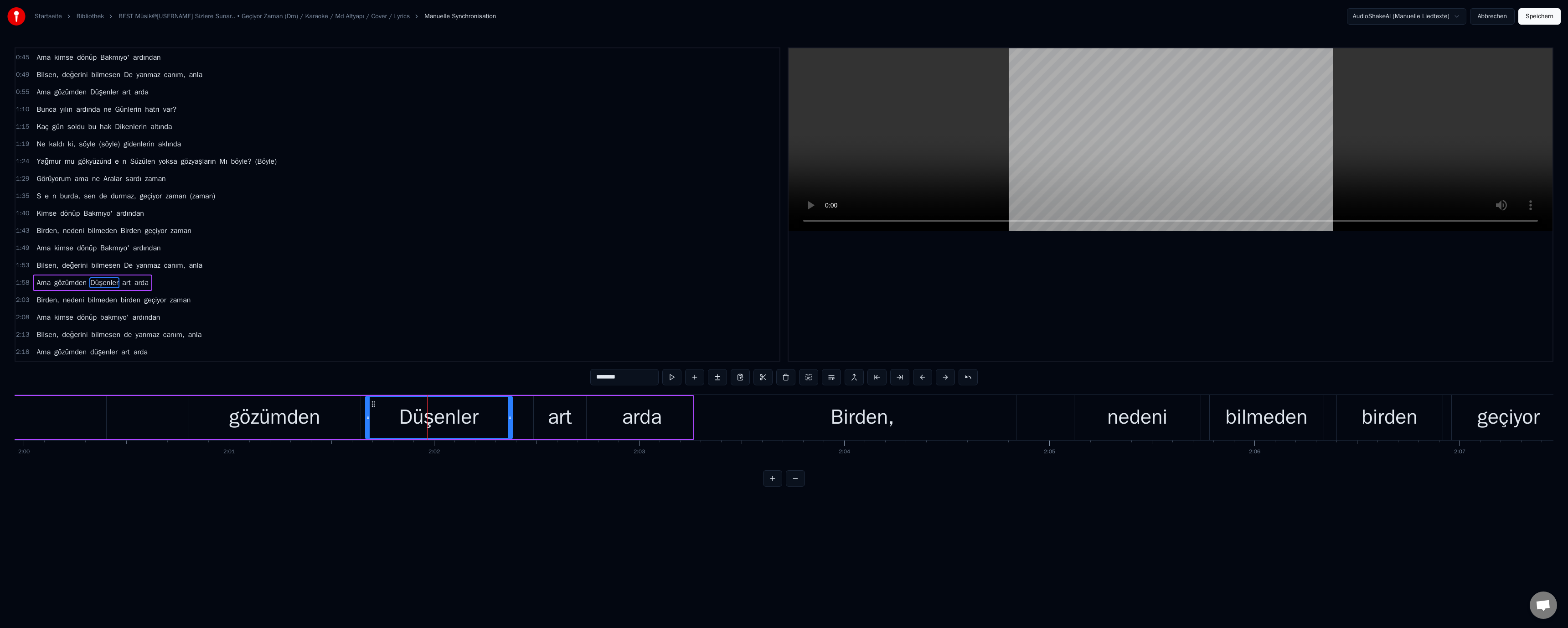 click at bounding box center [1171, 140] 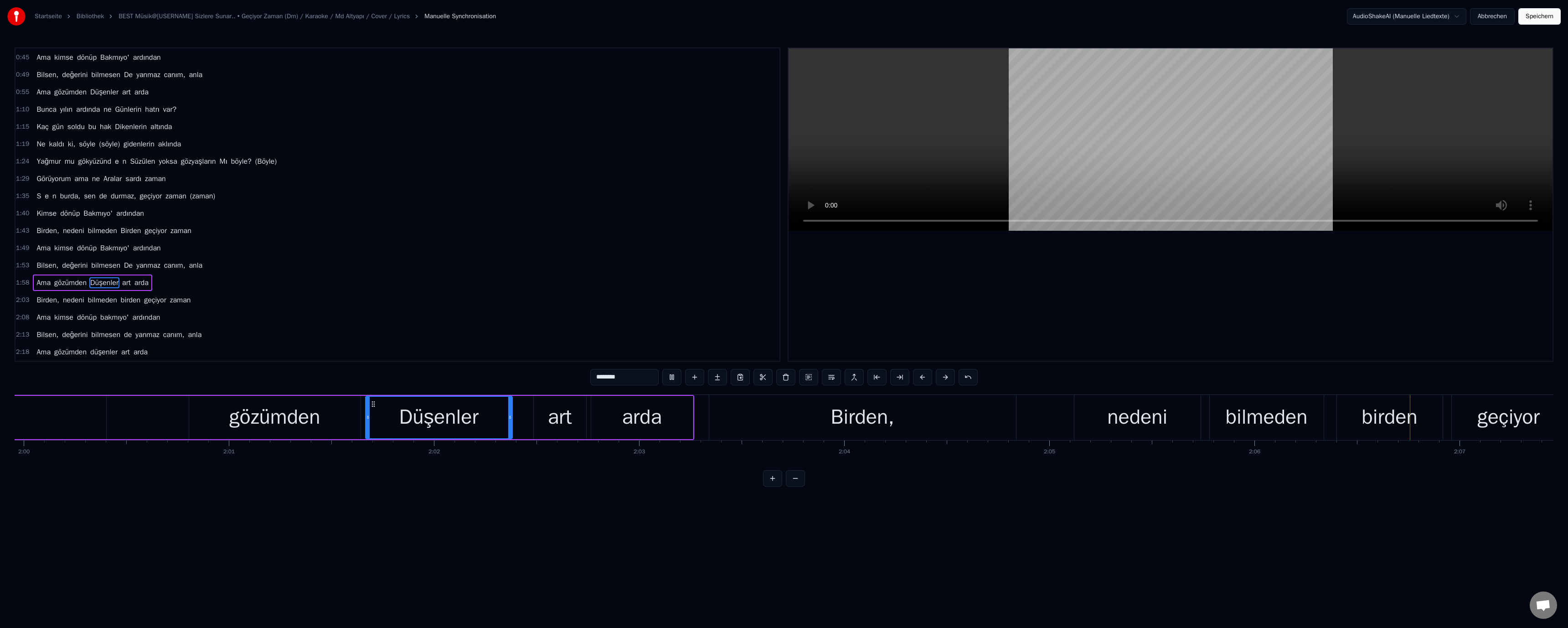 click at bounding box center [1171, 140] 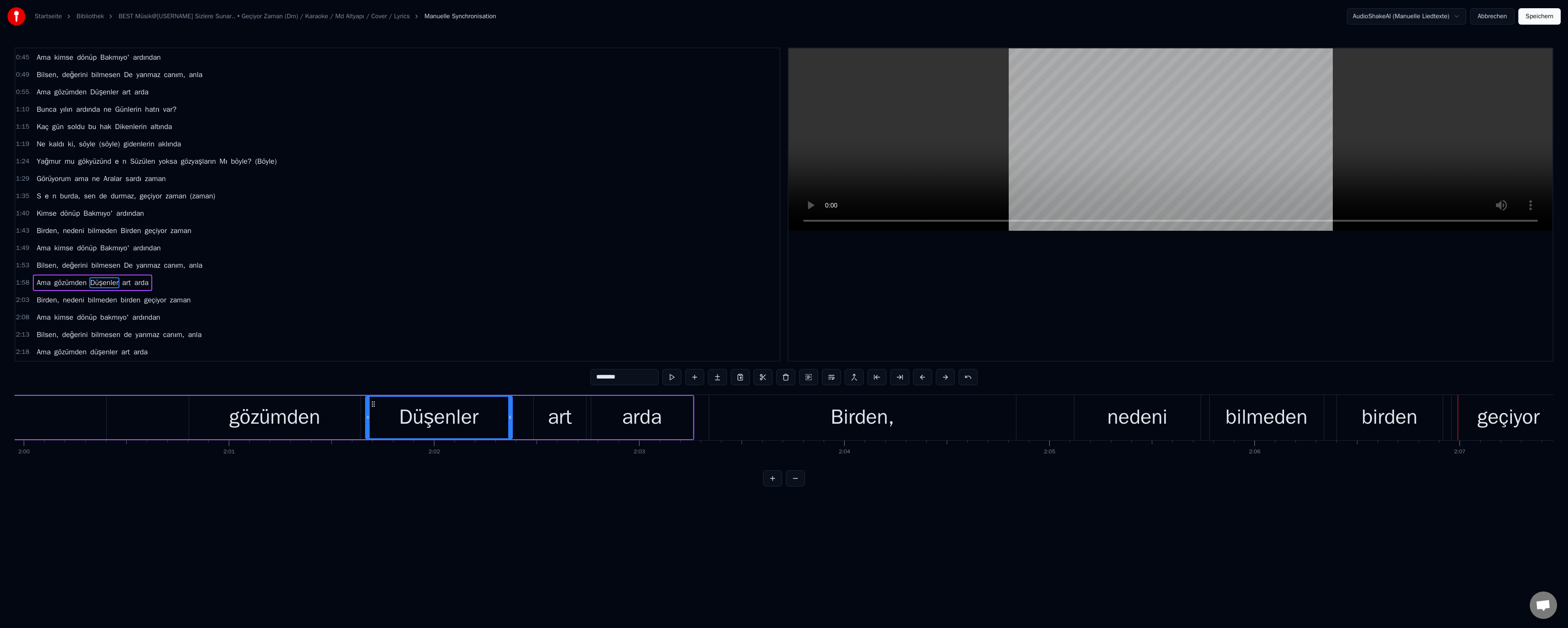 click on "birden" at bounding box center (1390, 417) 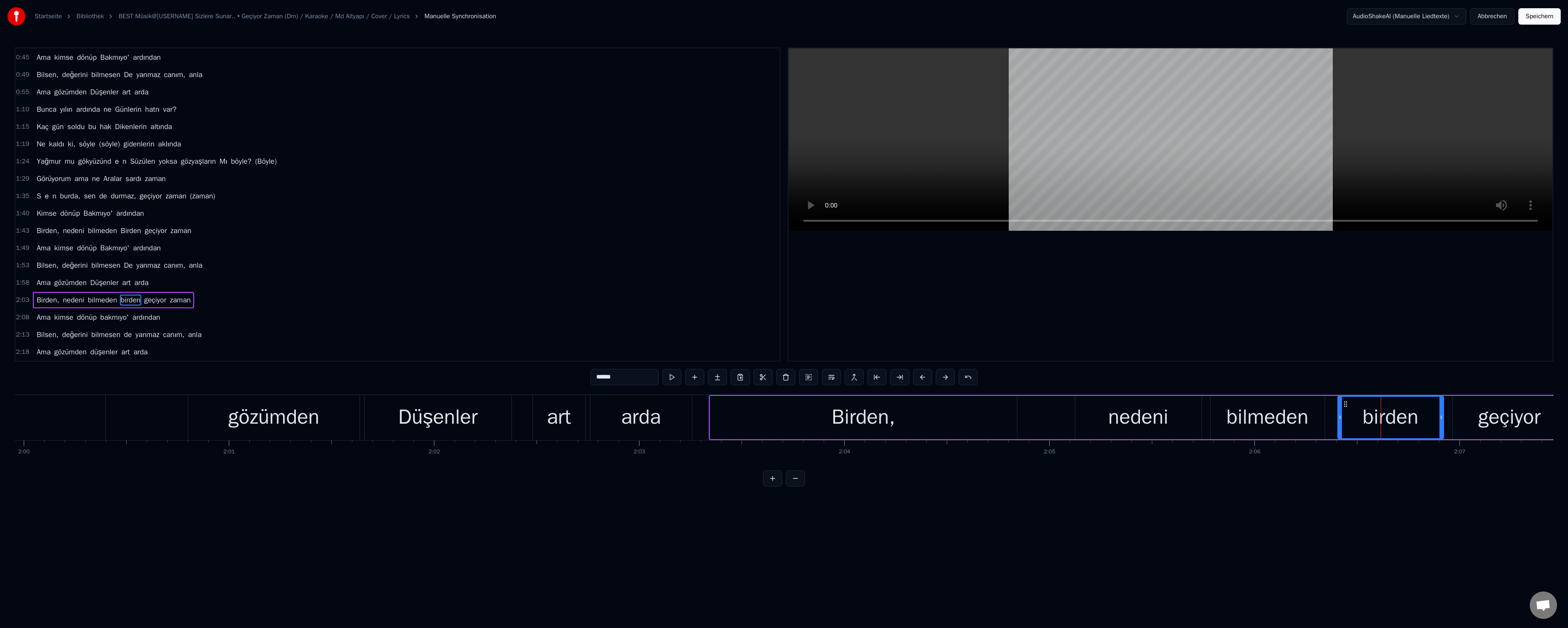drag, startPoint x: 599, startPoint y: 376, endPoint x: 592, endPoint y: 378, distance: 7.28011 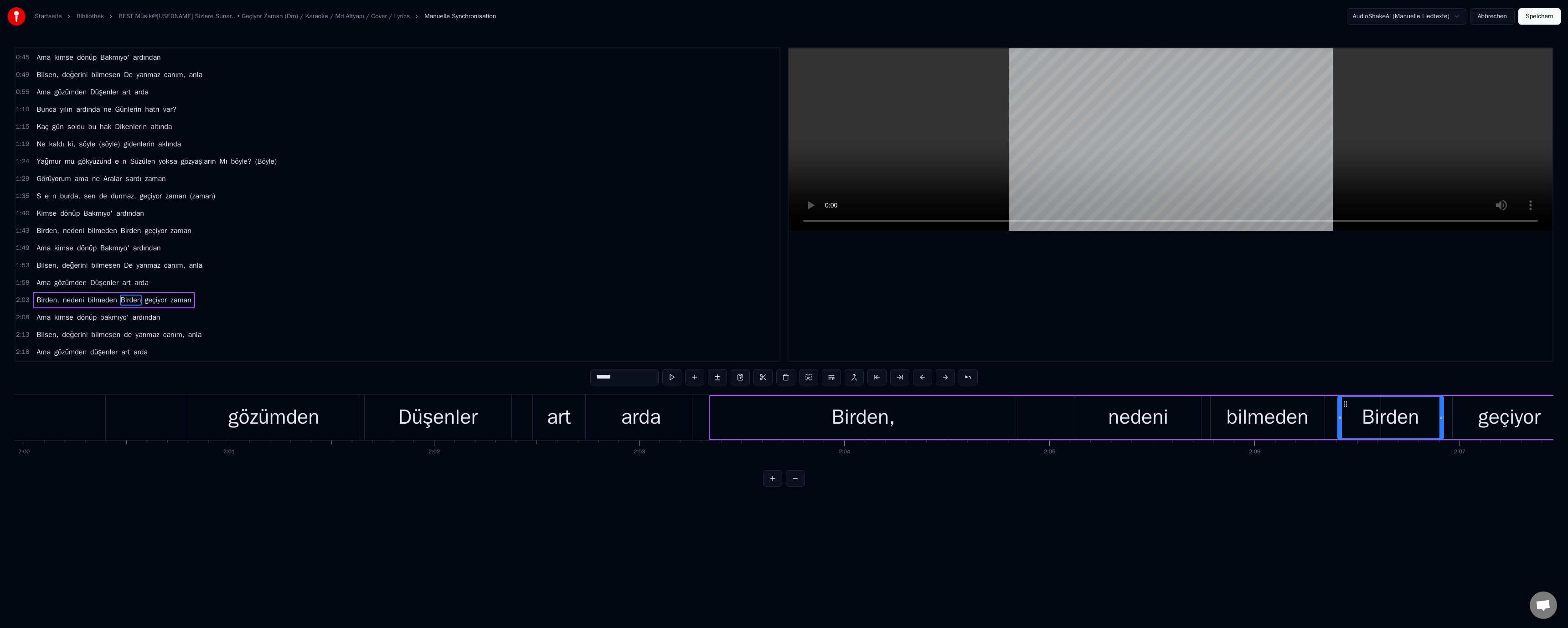 click at bounding box center (1171, 140) 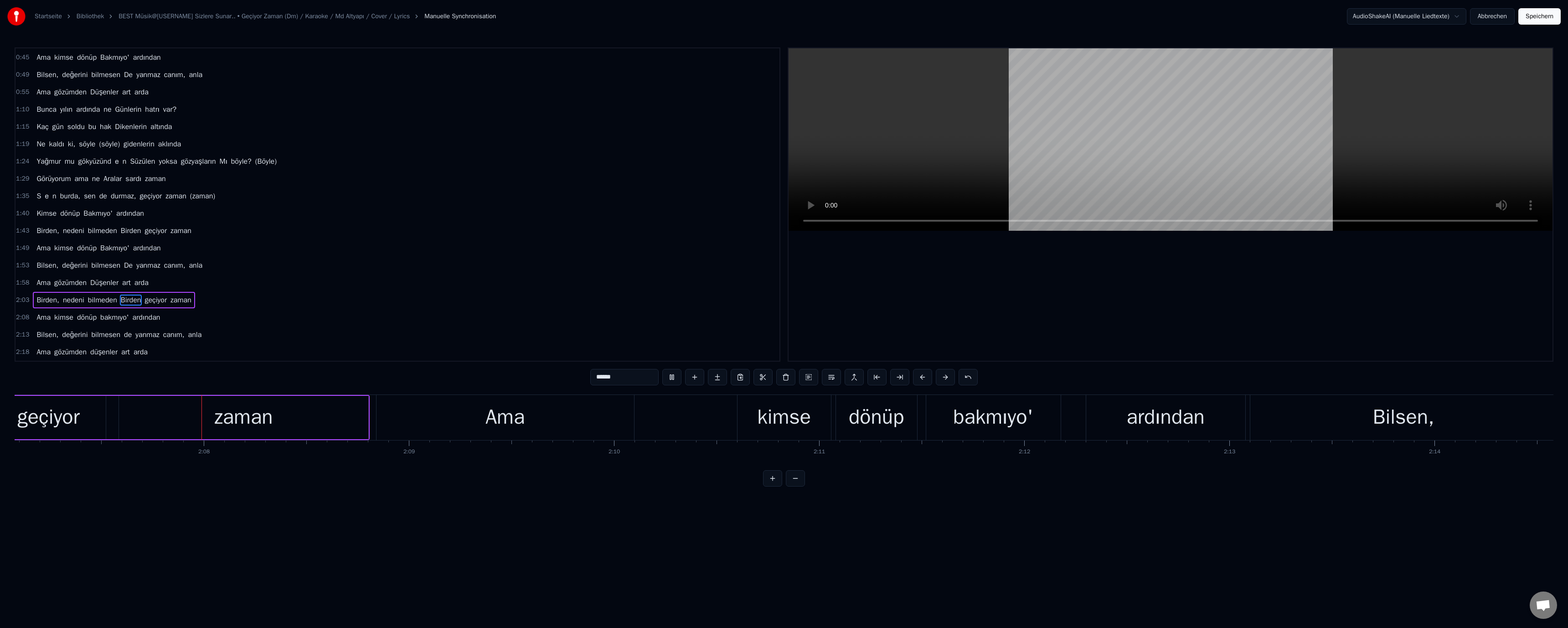 scroll, scrollTop: 0, scrollLeft: 26072, axis: horizontal 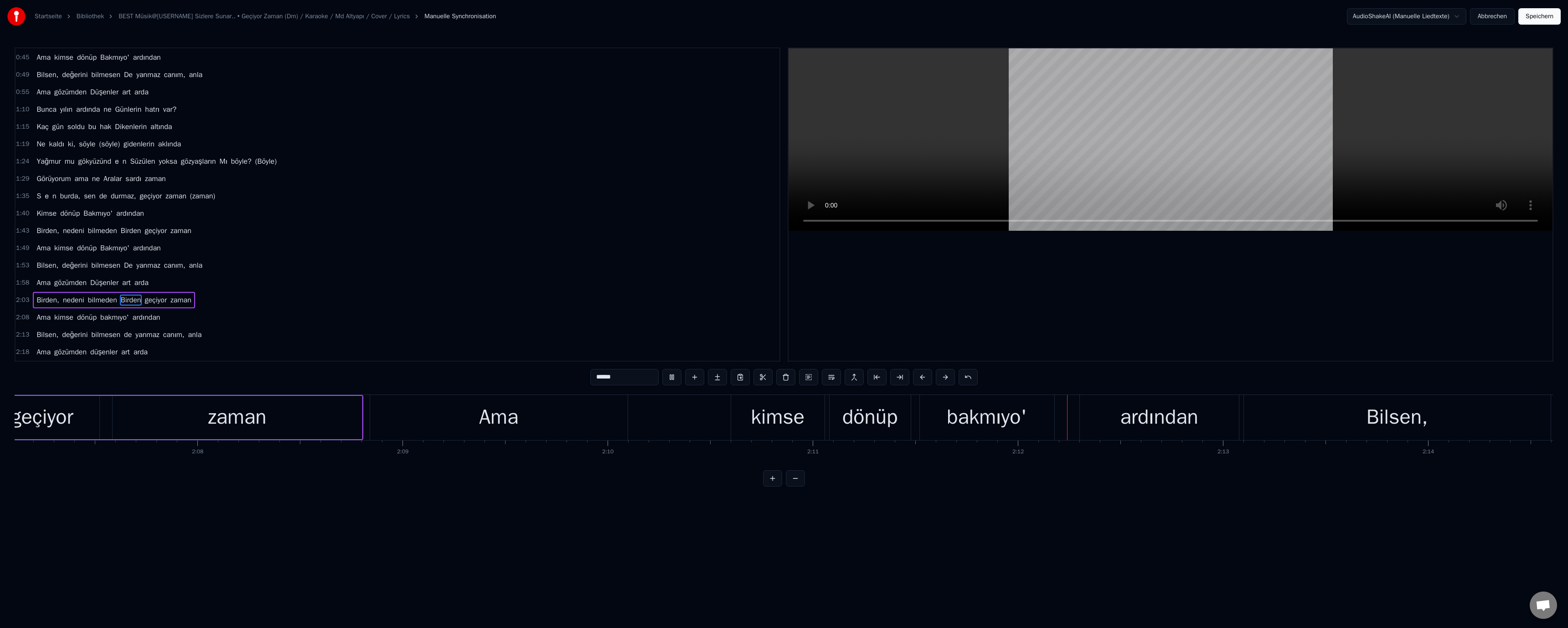 click on "bakmıyo'" at bounding box center (987, 417) 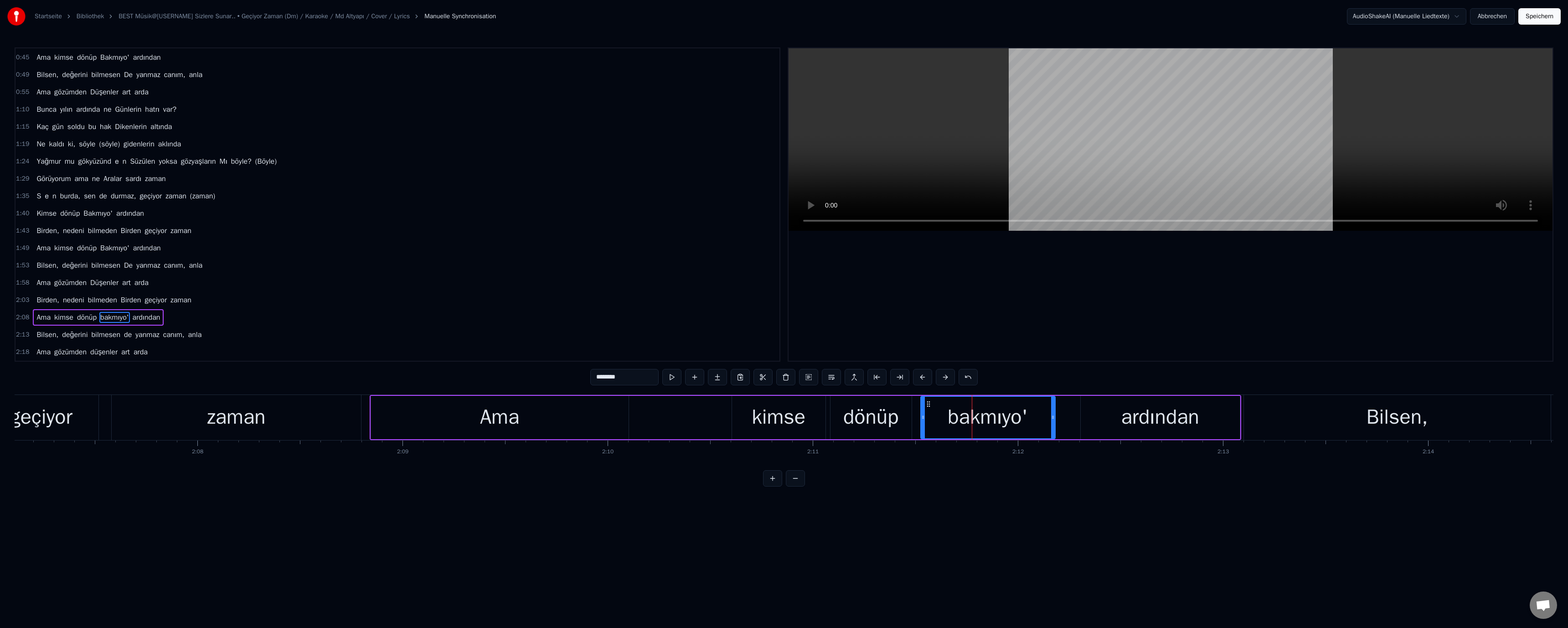 drag, startPoint x: 596, startPoint y: 379, endPoint x: 600, endPoint y: 382, distance: 5 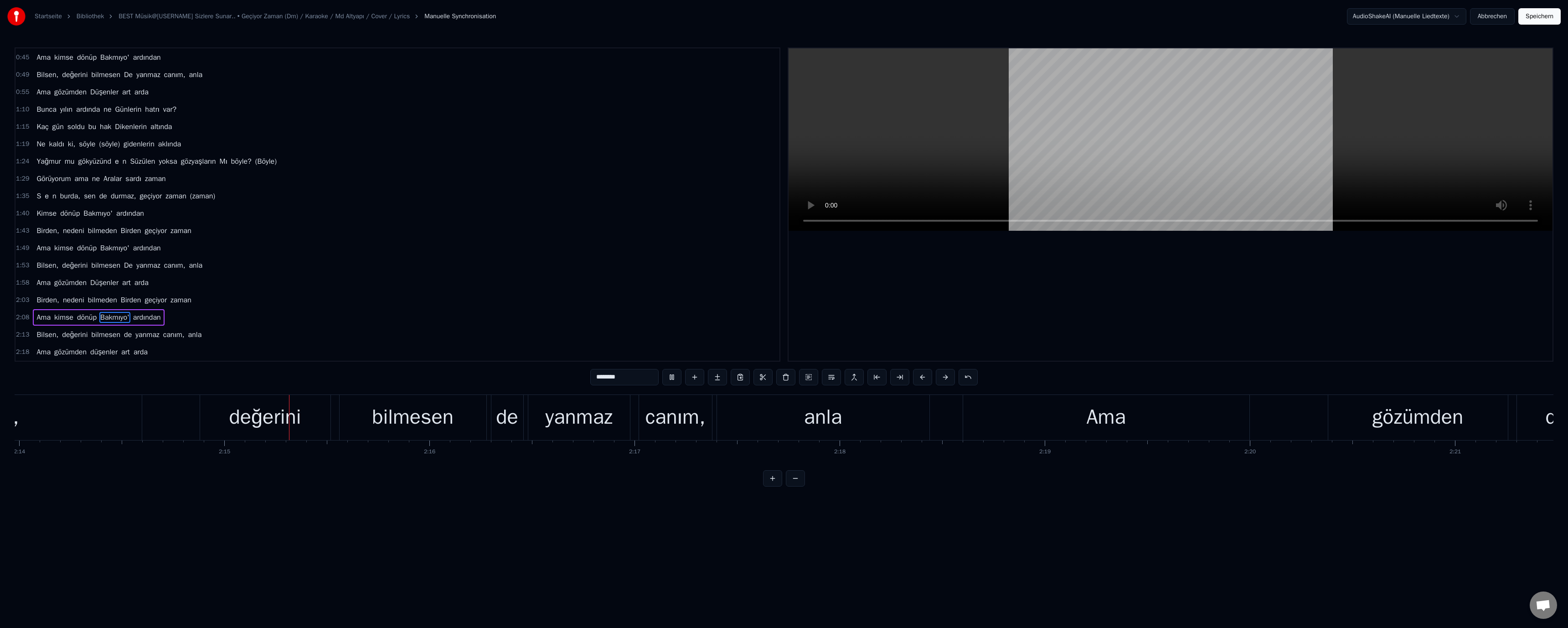 scroll, scrollTop: 0, scrollLeft: 27564, axis: horizontal 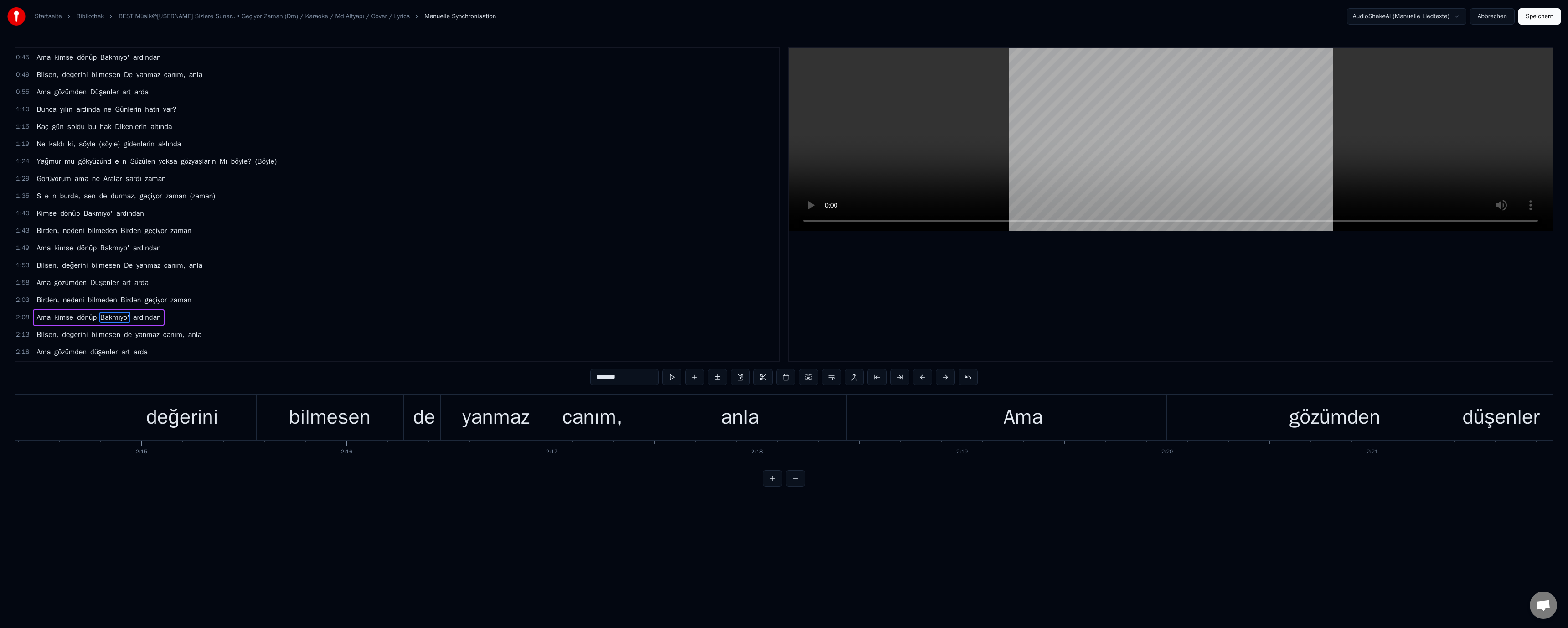 click on "de" at bounding box center [424, 417] 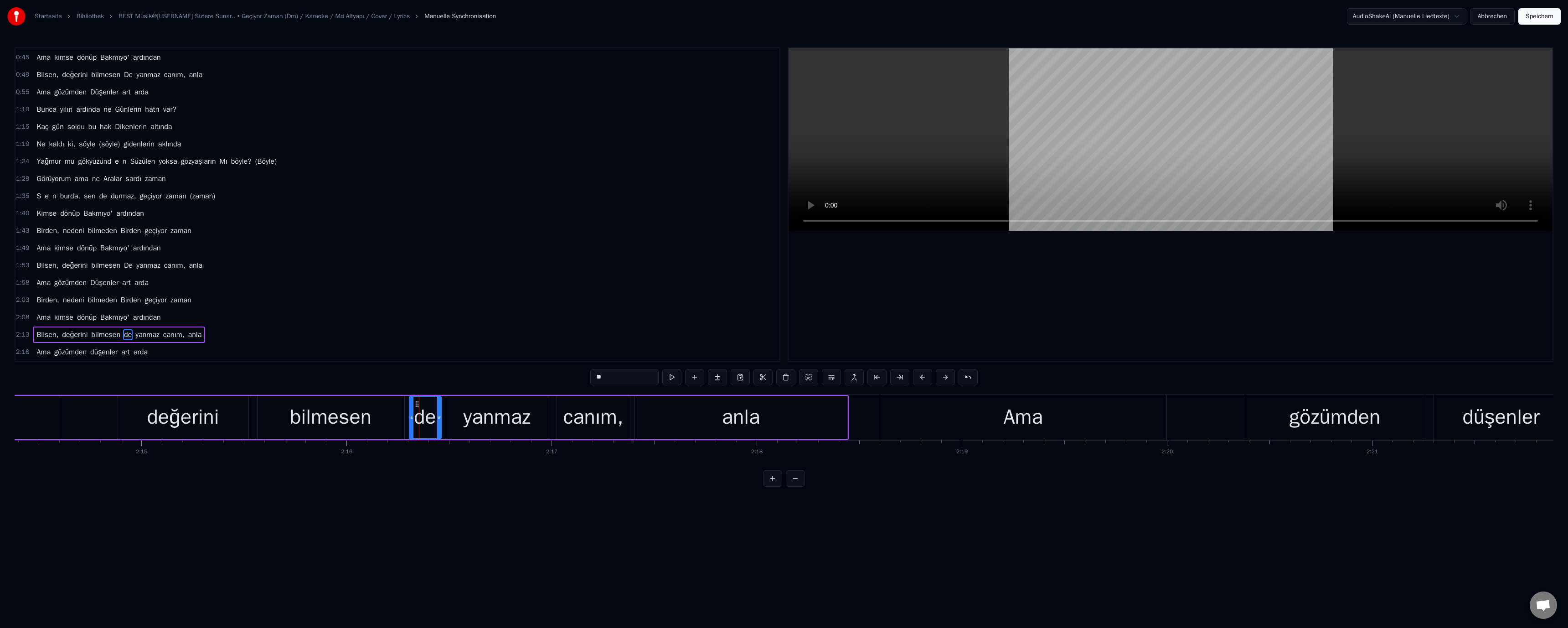 drag, startPoint x: 593, startPoint y: 381, endPoint x: 602, endPoint y: 386, distance: 10.29563 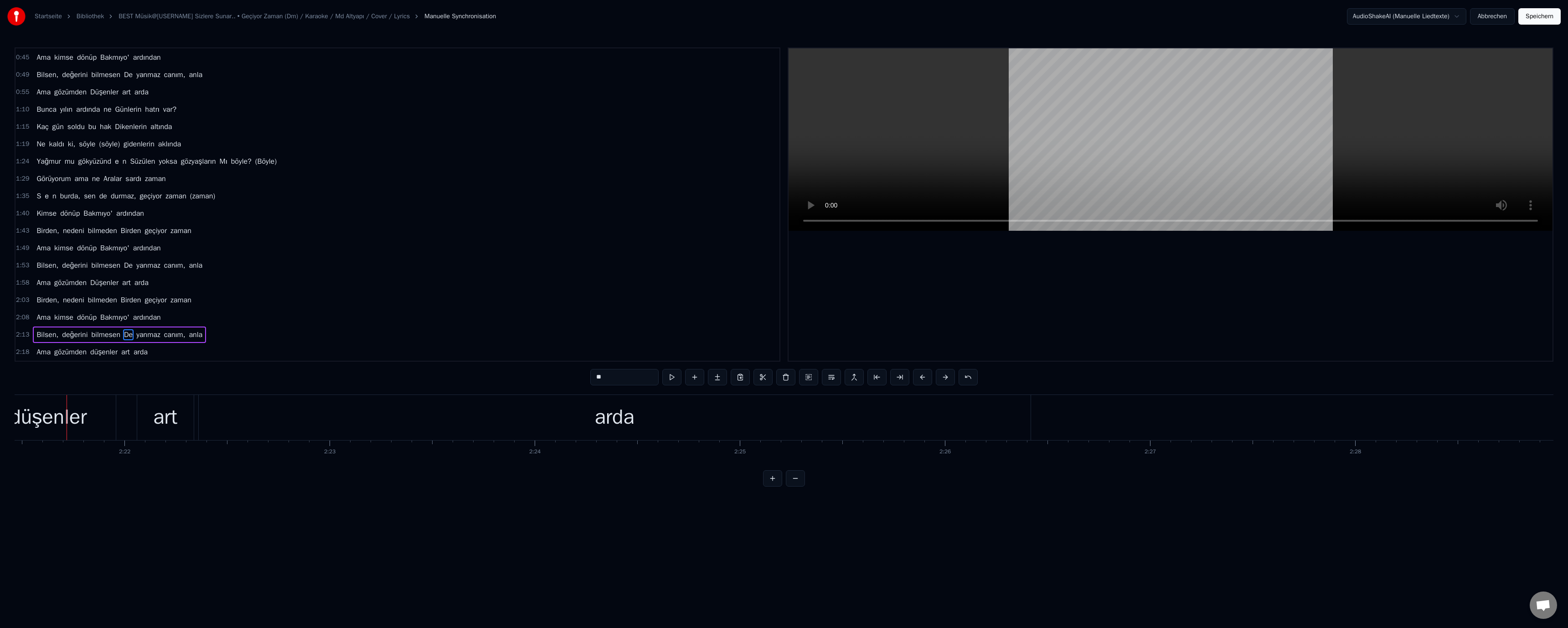 scroll, scrollTop: 0, scrollLeft: 29023, axis: horizontal 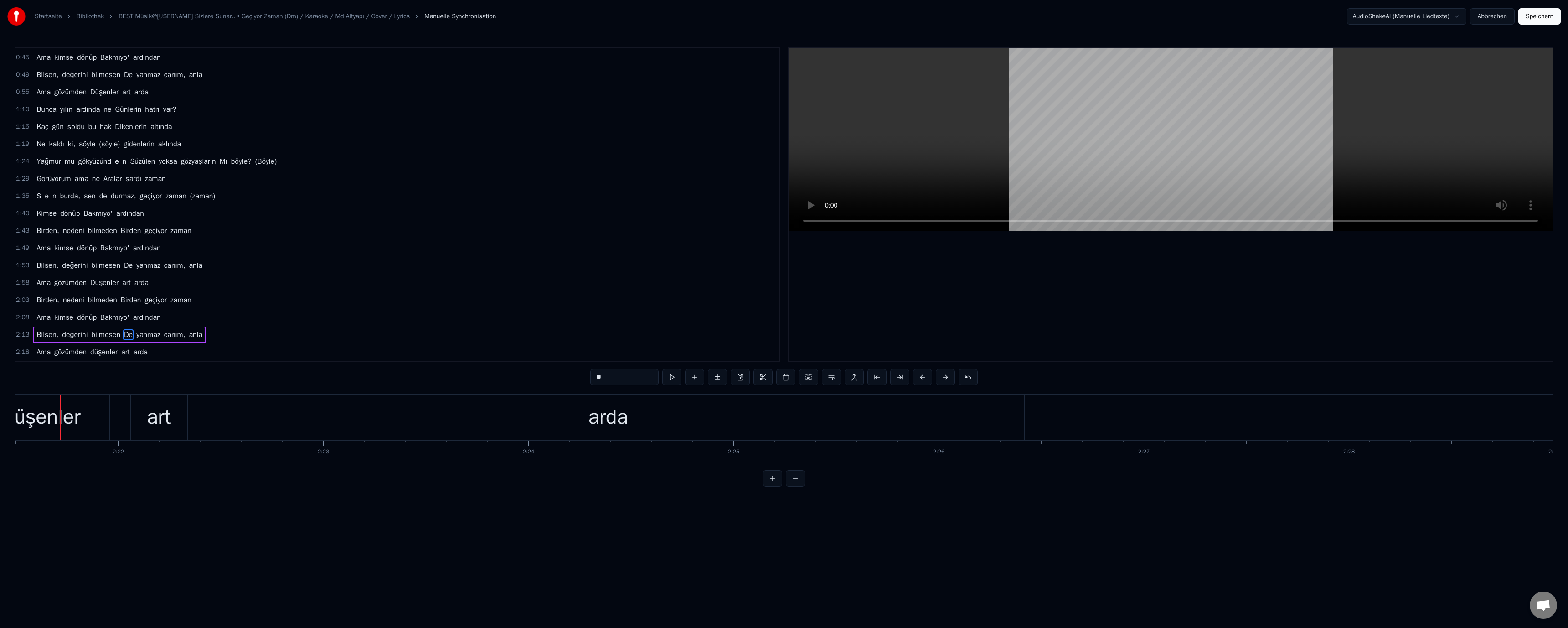 click on "düşenler" at bounding box center [42, 417] 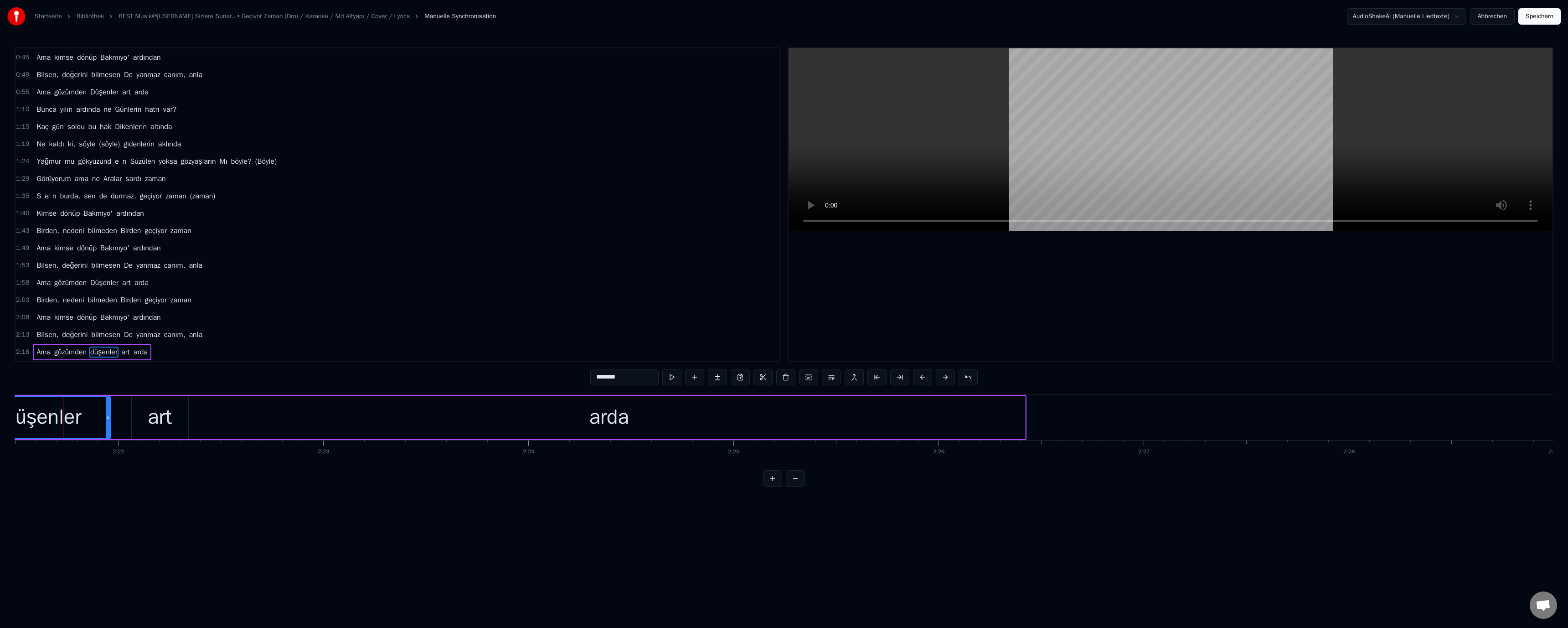 click on "********" at bounding box center [624, 377] 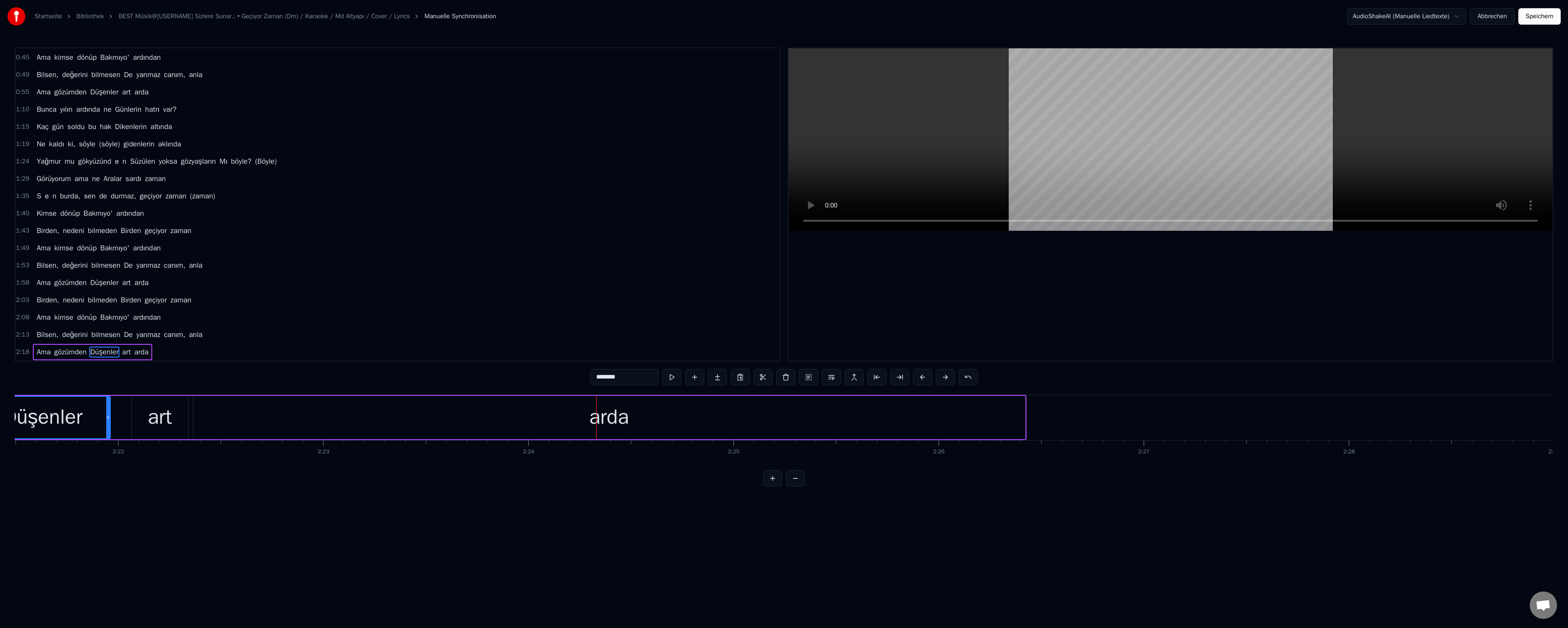 click on "Düşenler" at bounding box center (43, 417) 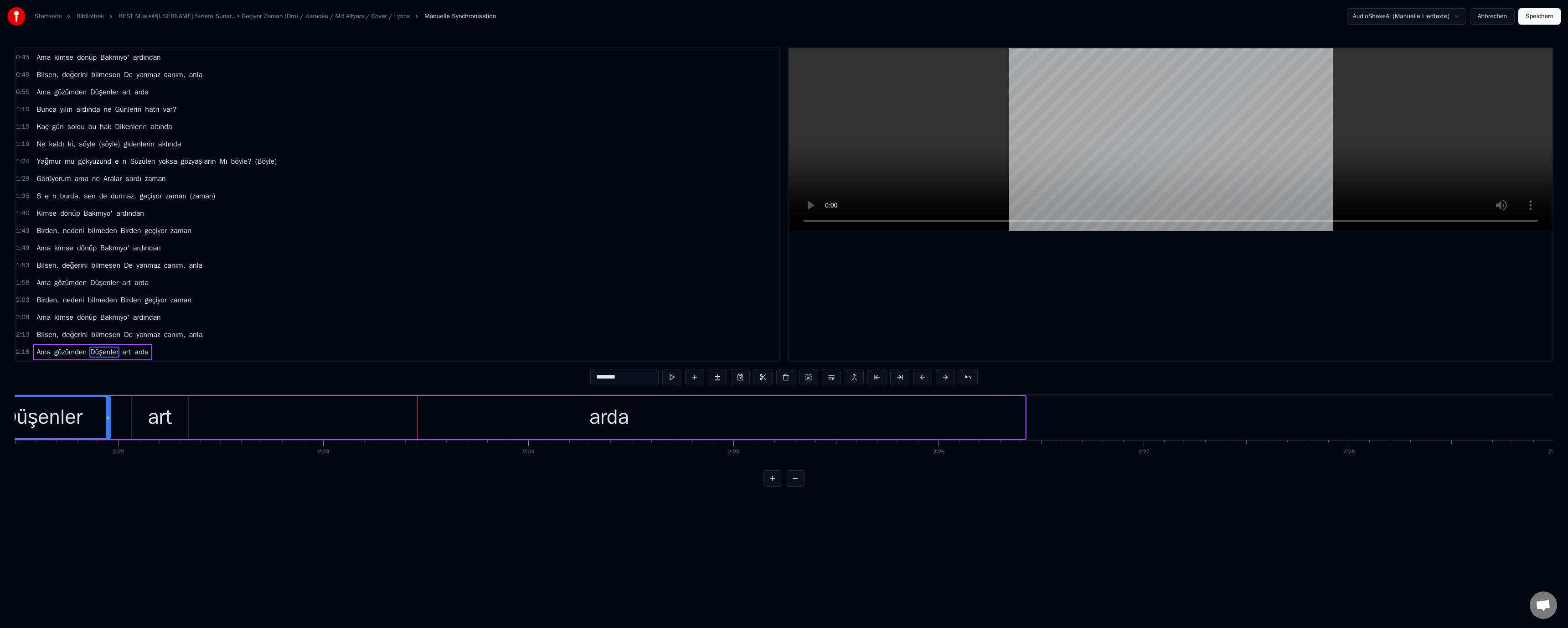 click on "arda" at bounding box center [609, 417] 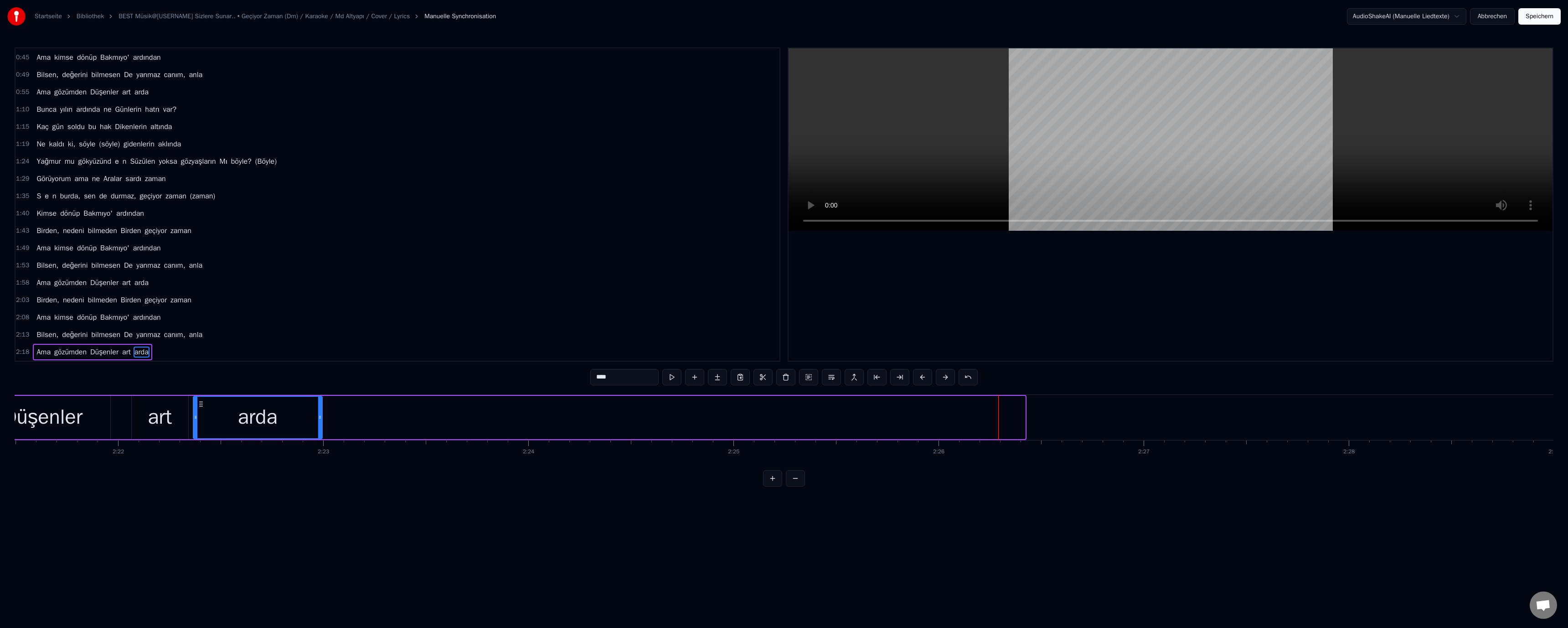 drag, startPoint x: 1023, startPoint y: 416, endPoint x: 317, endPoint y: 412, distance: 706.0113 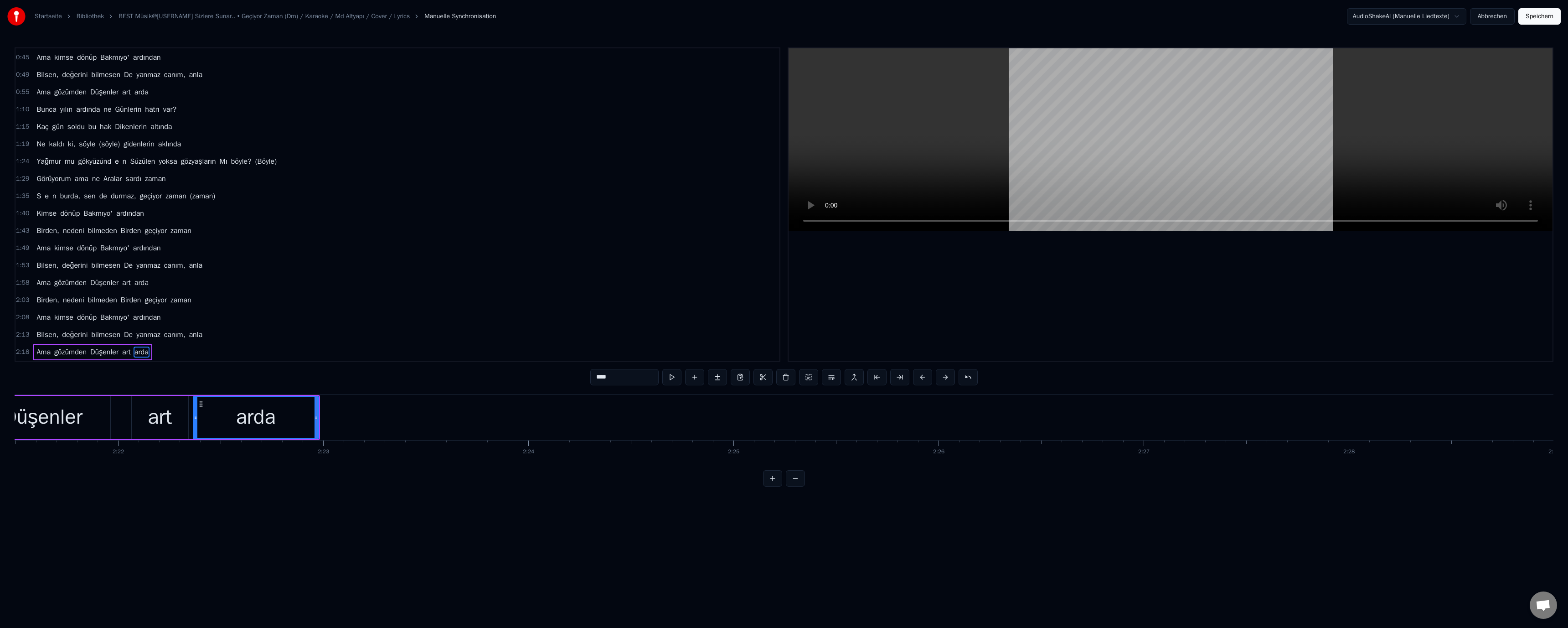 click on "Düşenler" at bounding box center (43, 417) 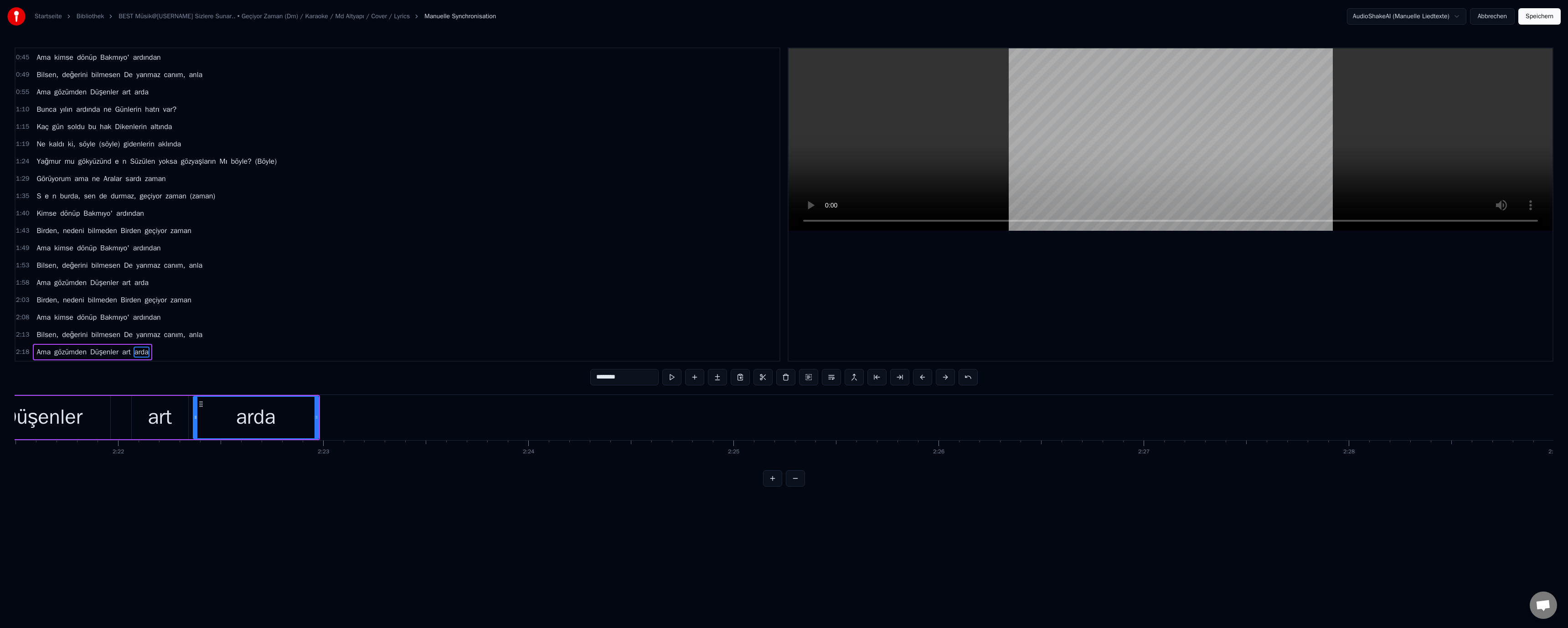 scroll, scrollTop: 0, scrollLeft: 29022, axis: horizontal 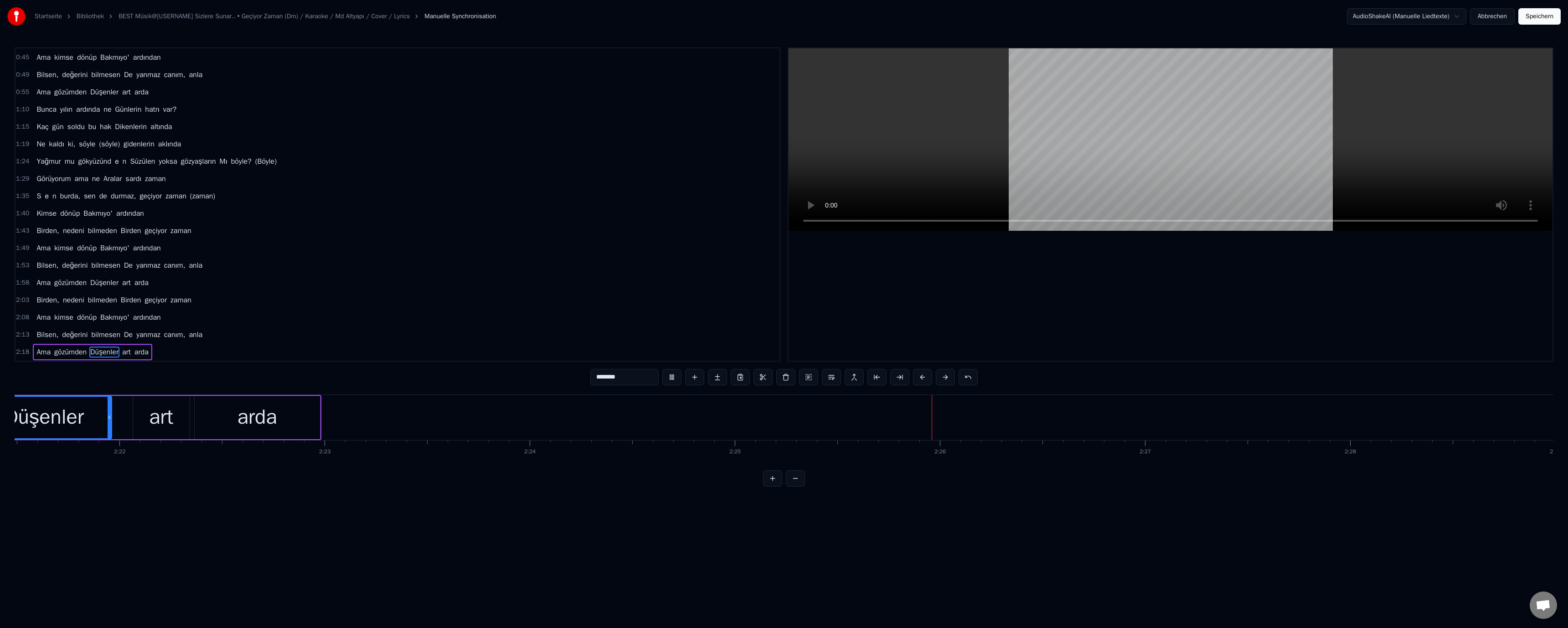 click on "Speichern" at bounding box center (1539, 16) 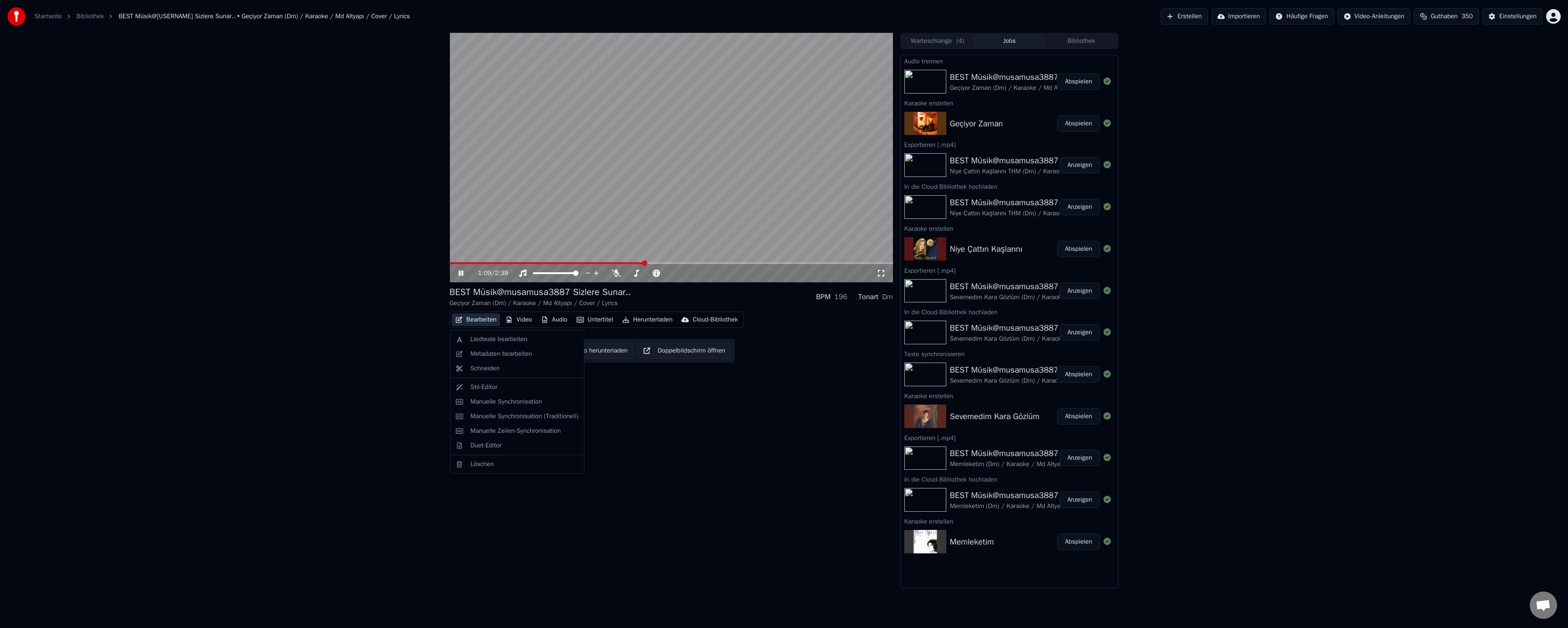click on "Bearbeiten" at bounding box center [476, 320] 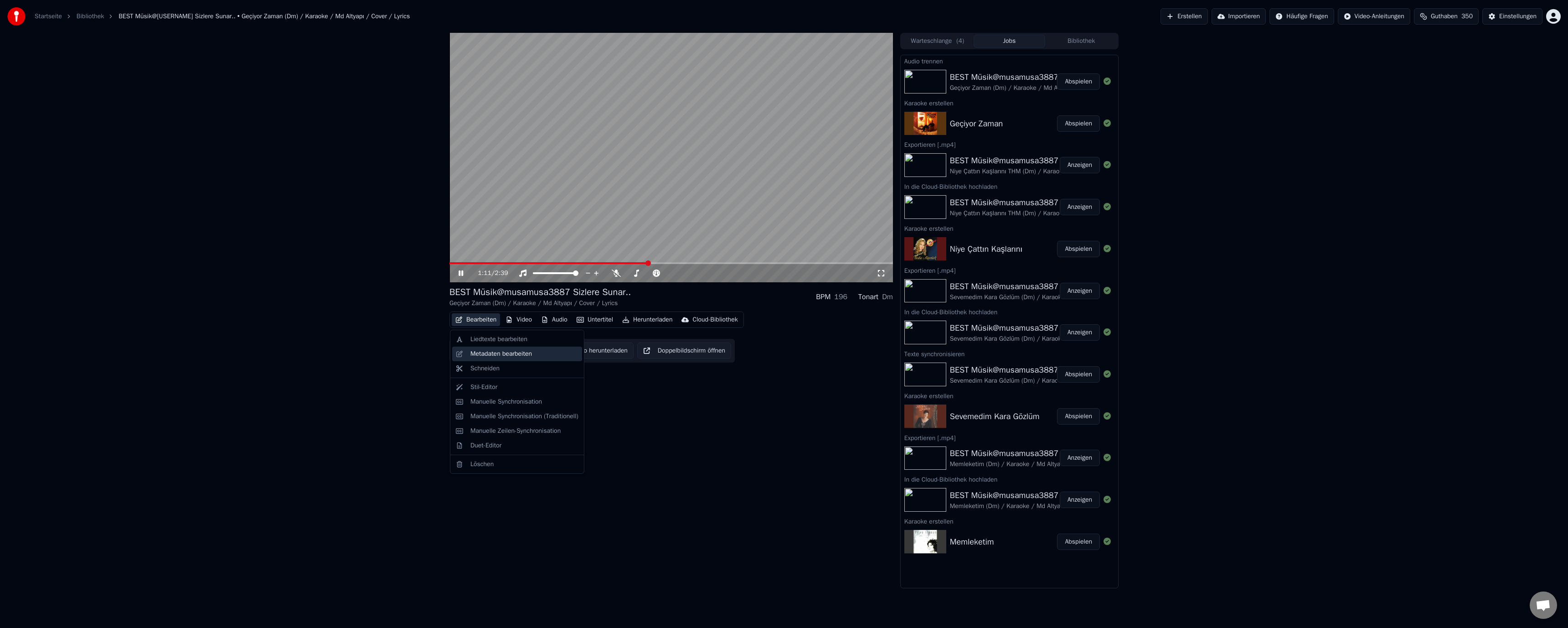 click on "Metadaten bearbeiten" at bounding box center [501, 354] 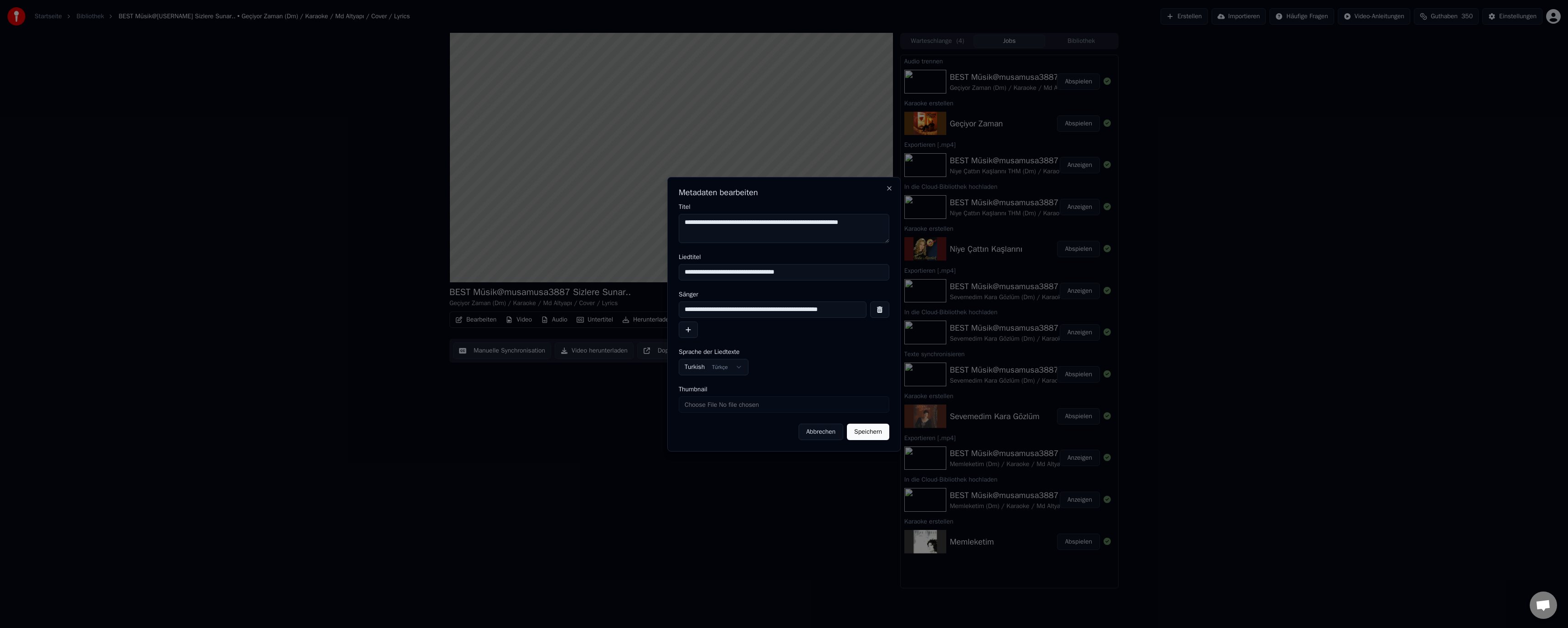 drag, startPoint x: 879, startPoint y: 224, endPoint x: 673, endPoint y: 221, distance: 206.0218 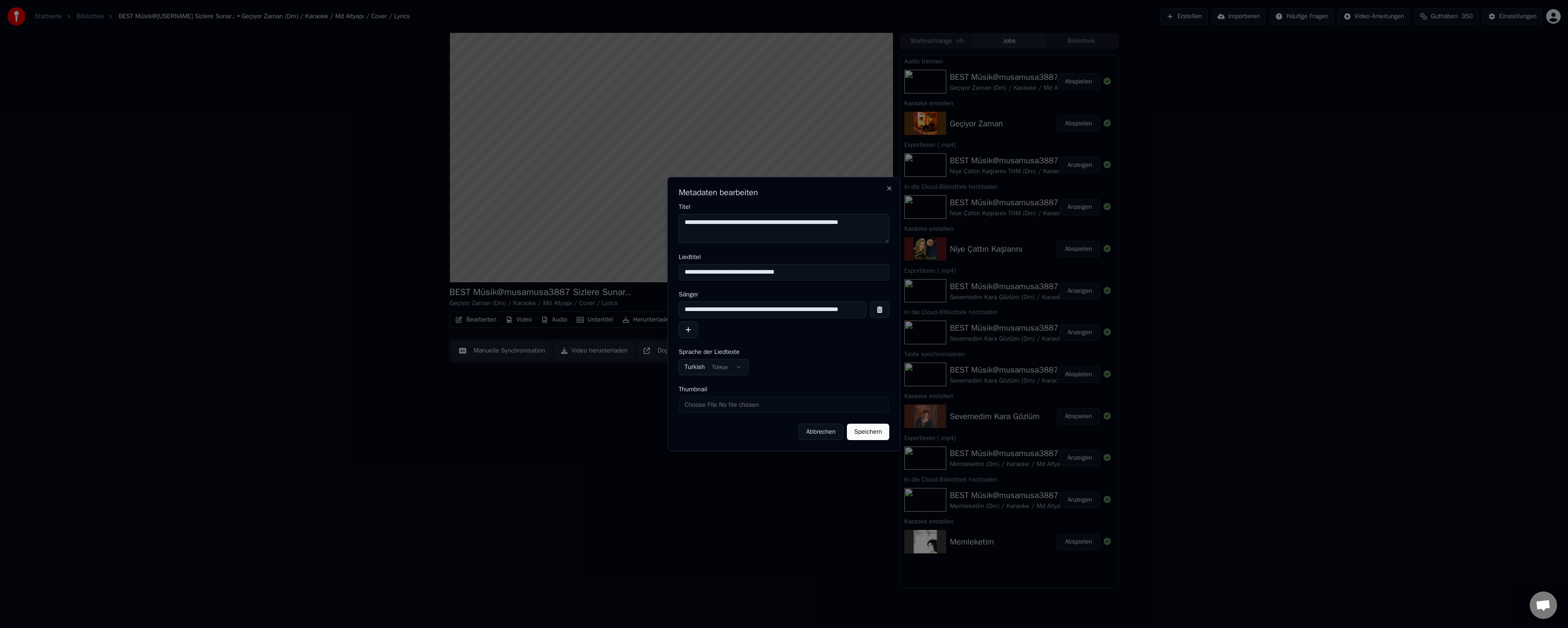 scroll, scrollTop: 0, scrollLeft: 20, axis: horizontal 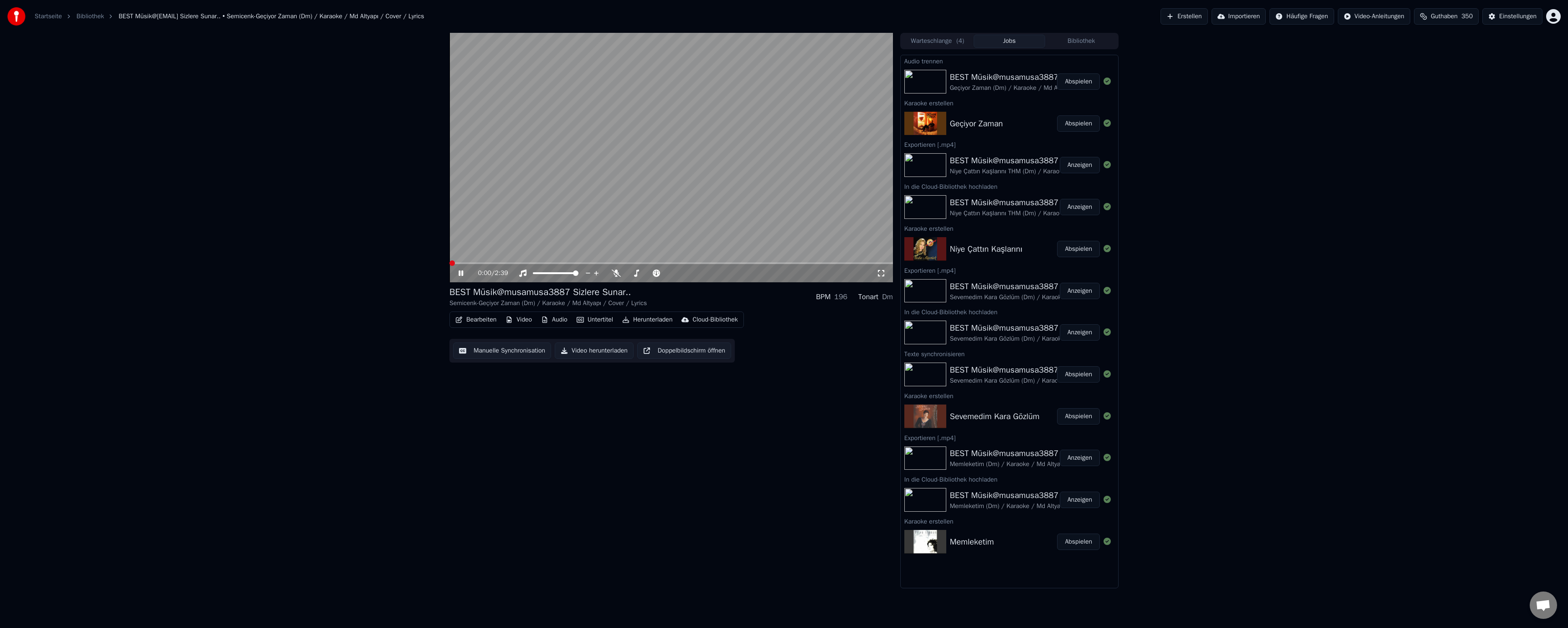 click at bounding box center (452, 263) 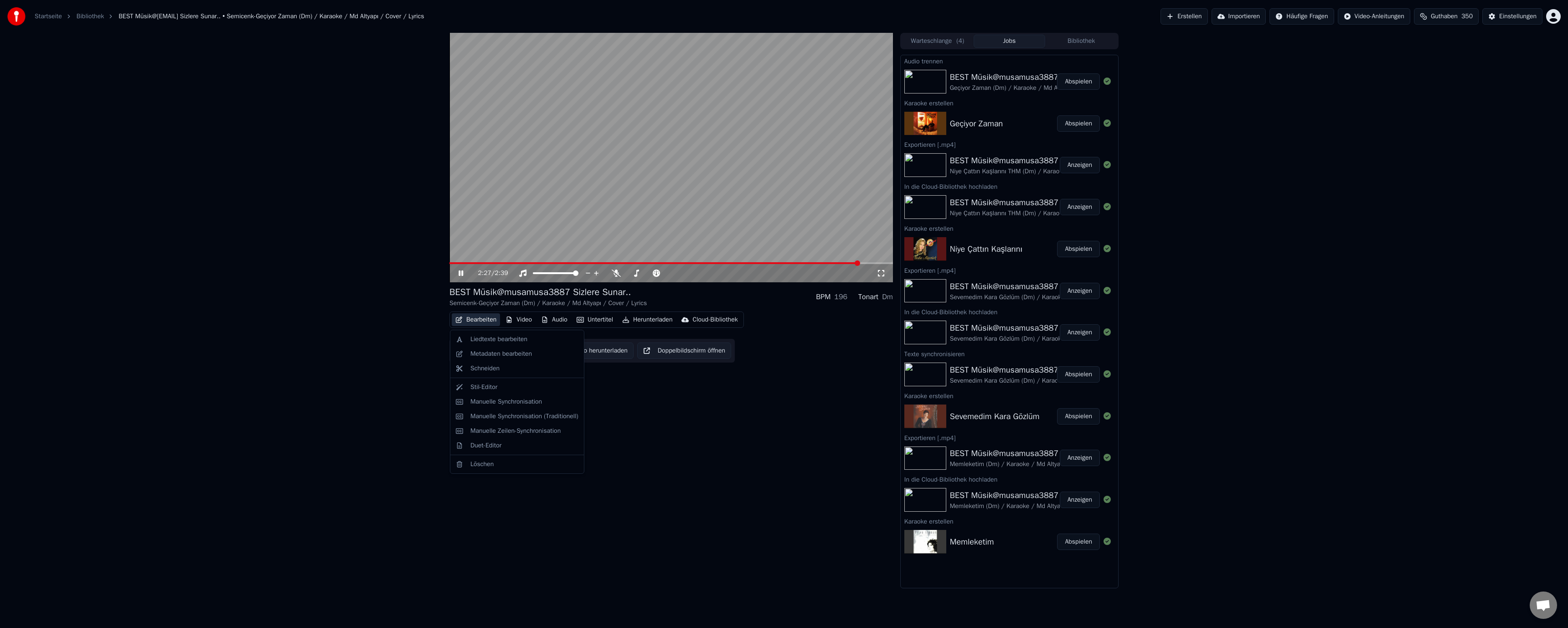 click on "Bearbeiten" at bounding box center [476, 320] 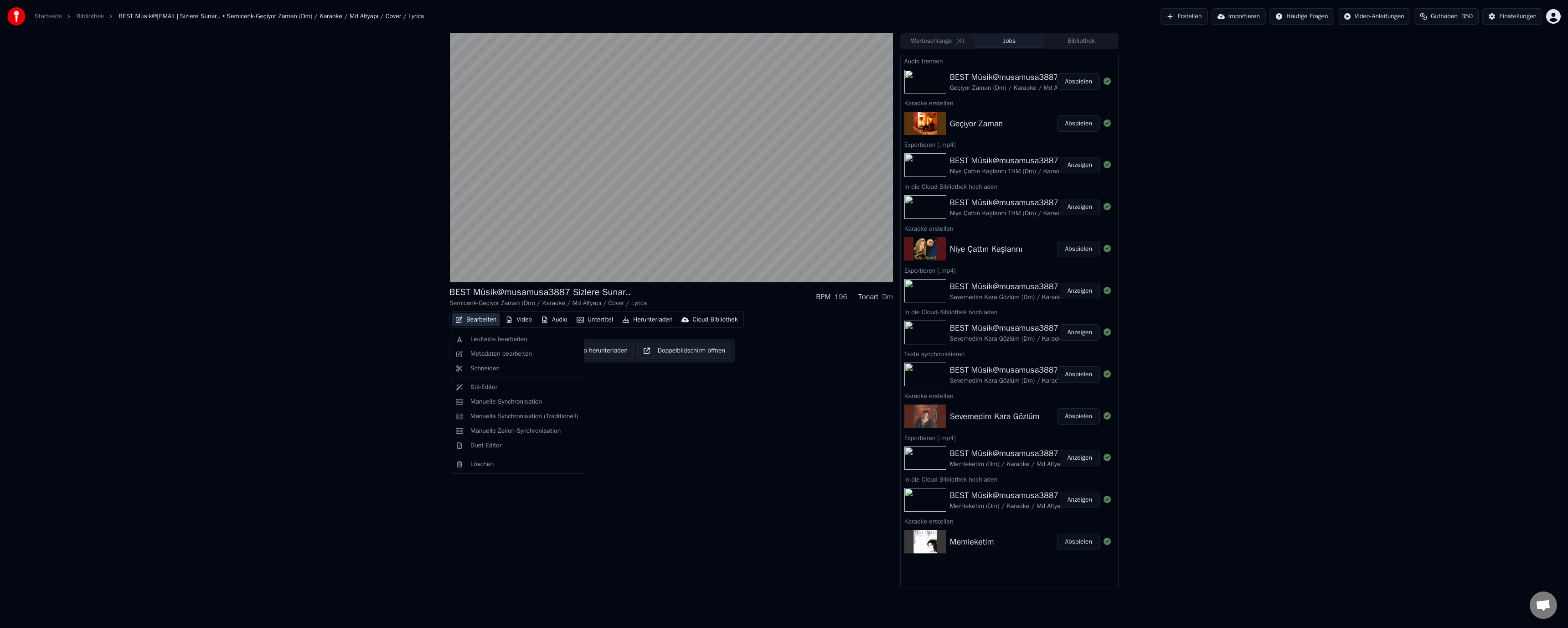 drag, startPoint x: 682, startPoint y: 450, endPoint x: 629, endPoint y: 422, distance: 59.94164 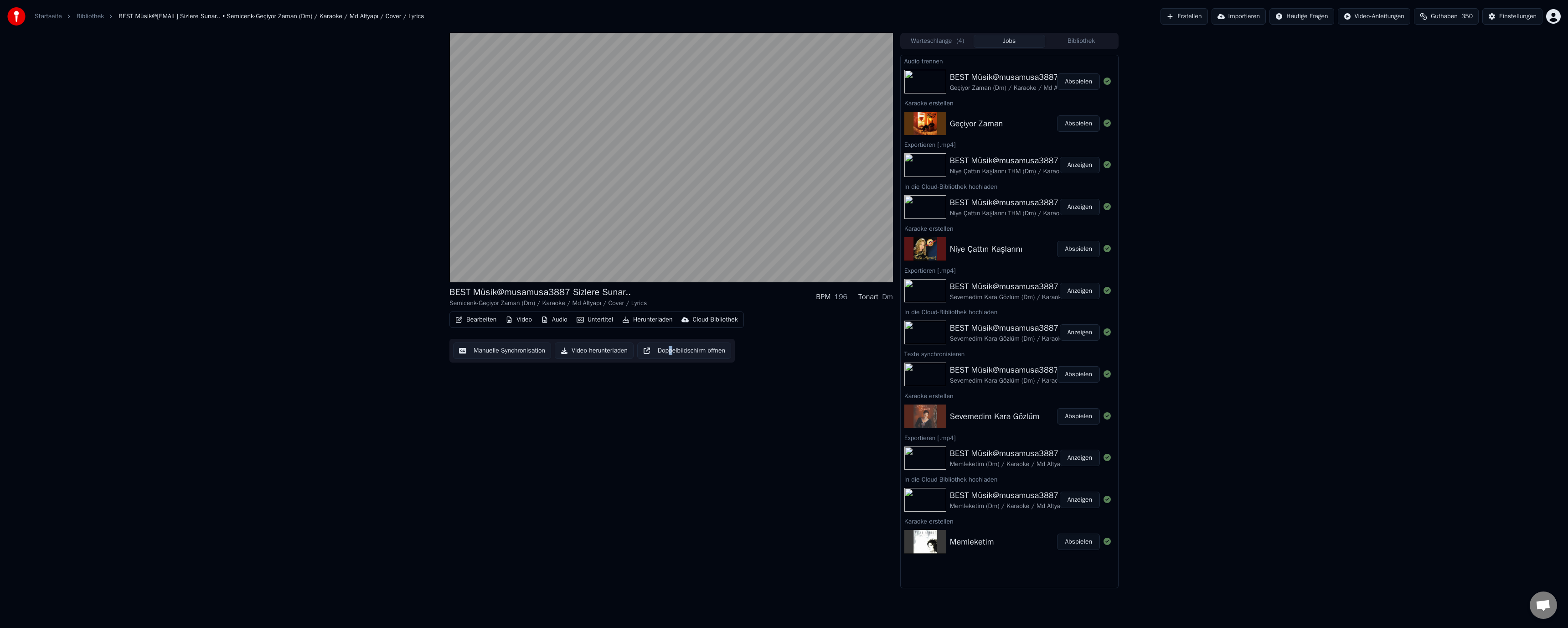 click on "Manuelle Synchronisation" at bounding box center (502, 351) 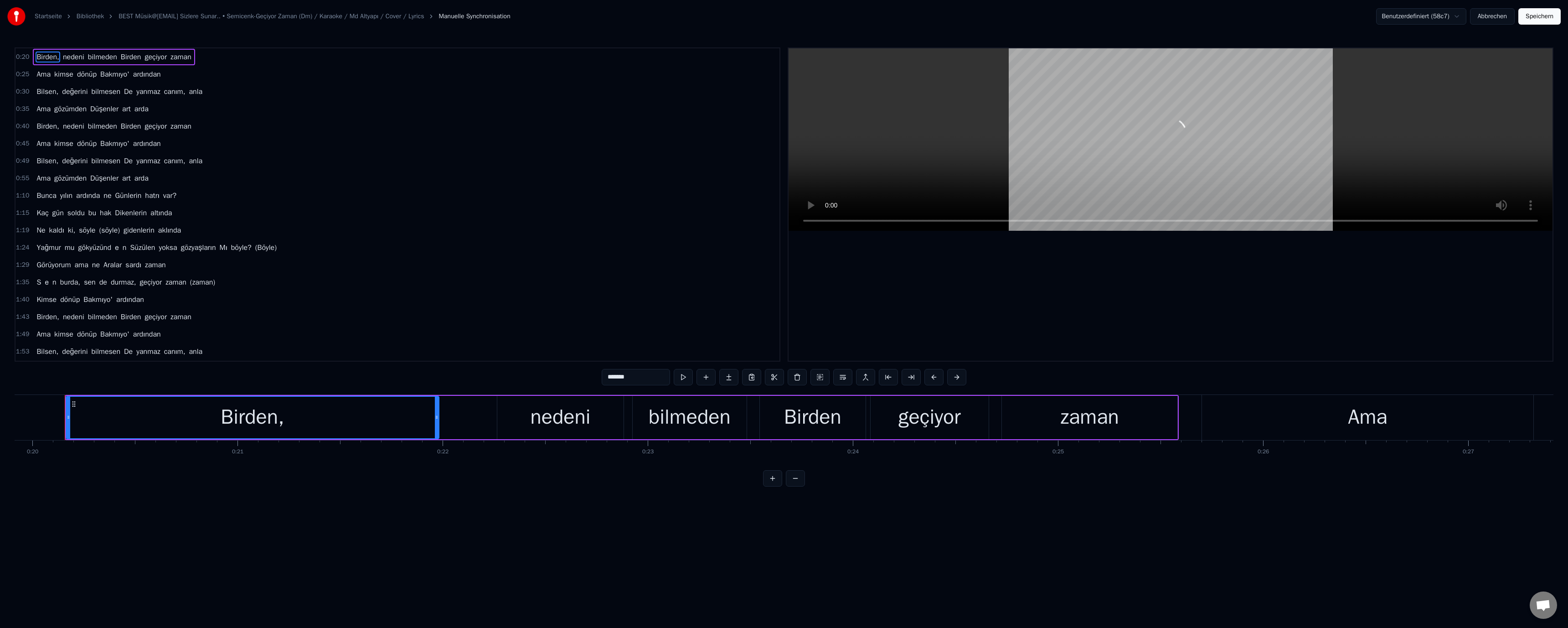 scroll, scrollTop: 0, scrollLeft: 4089, axis: horizontal 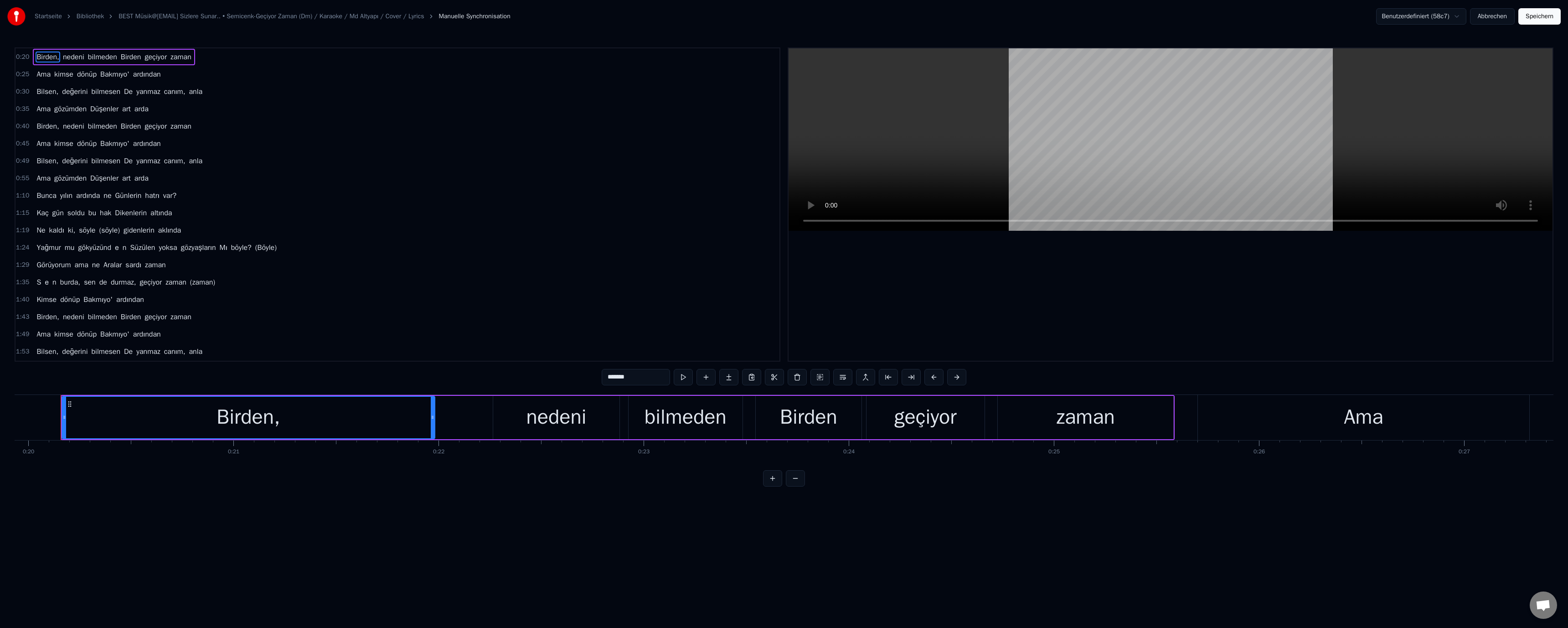 click on "var?" at bounding box center [170, 196] 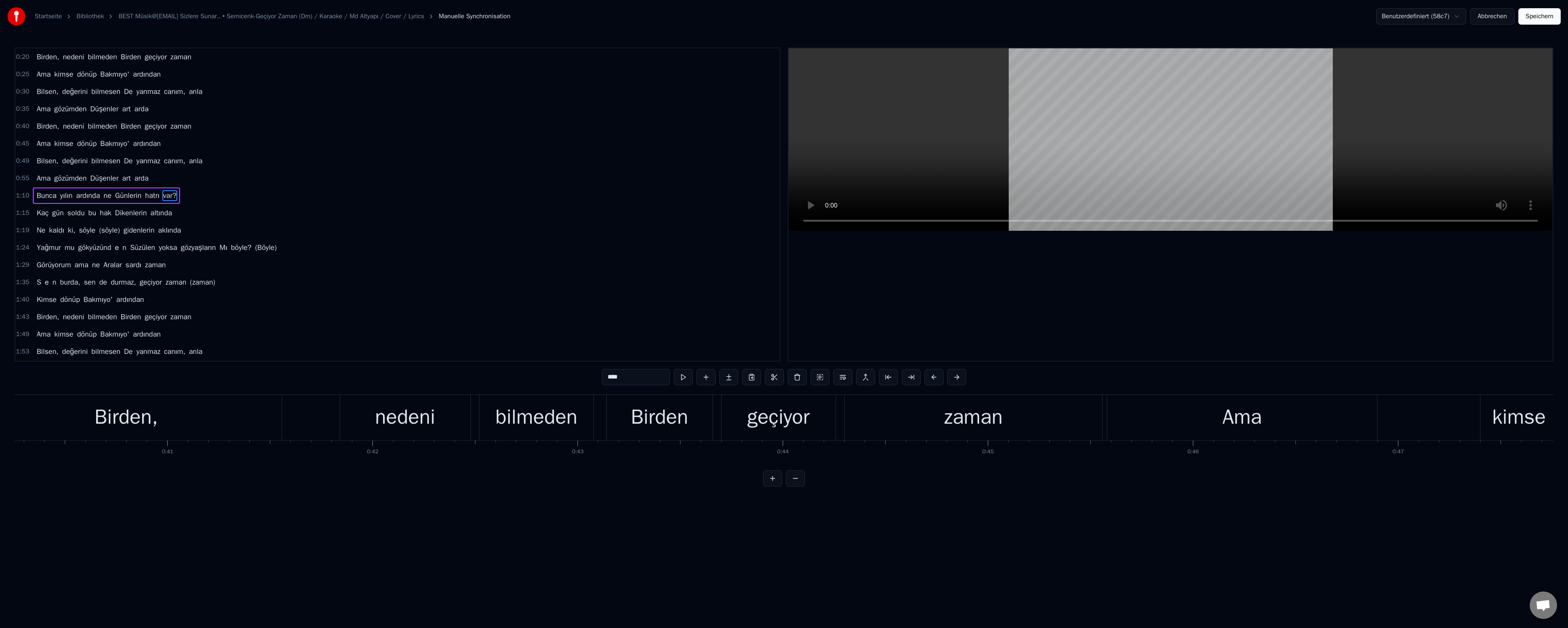 click on "****" at bounding box center [636, 377] 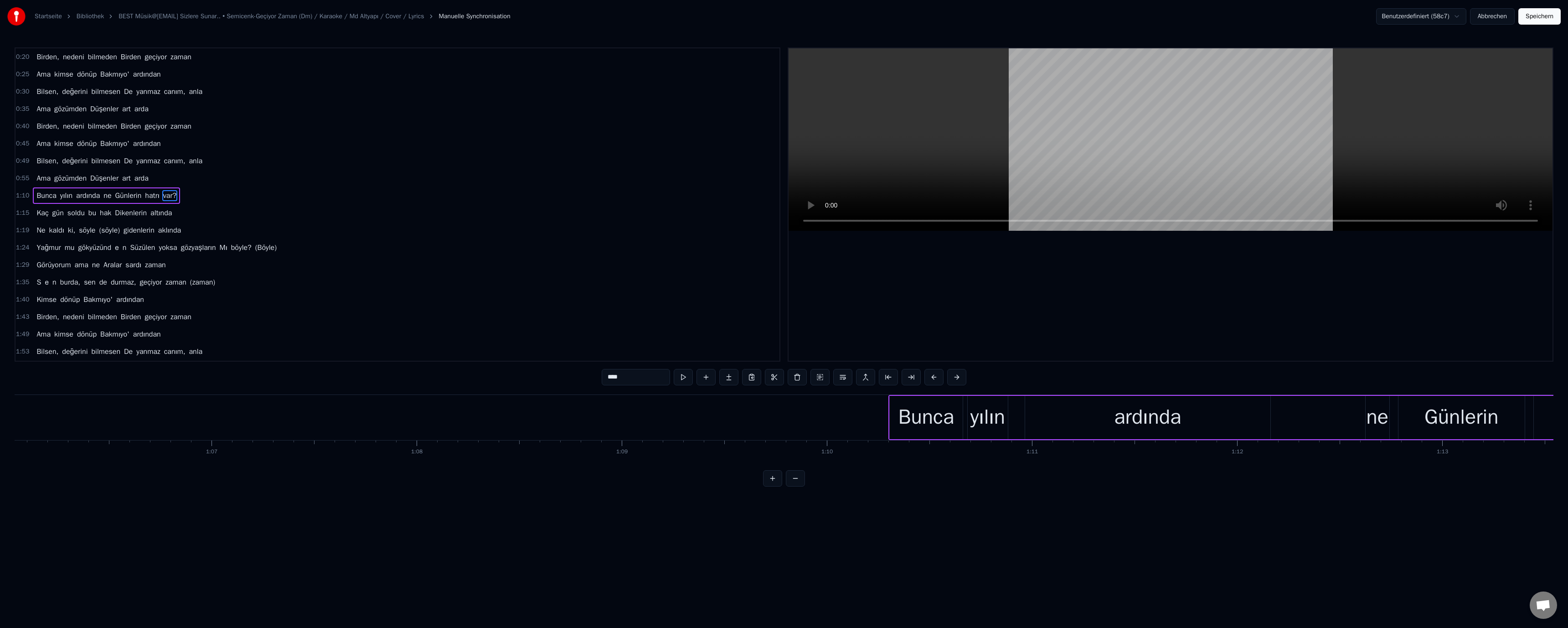 scroll, scrollTop: 0, scrollLeft: 15108, axis: horizontal 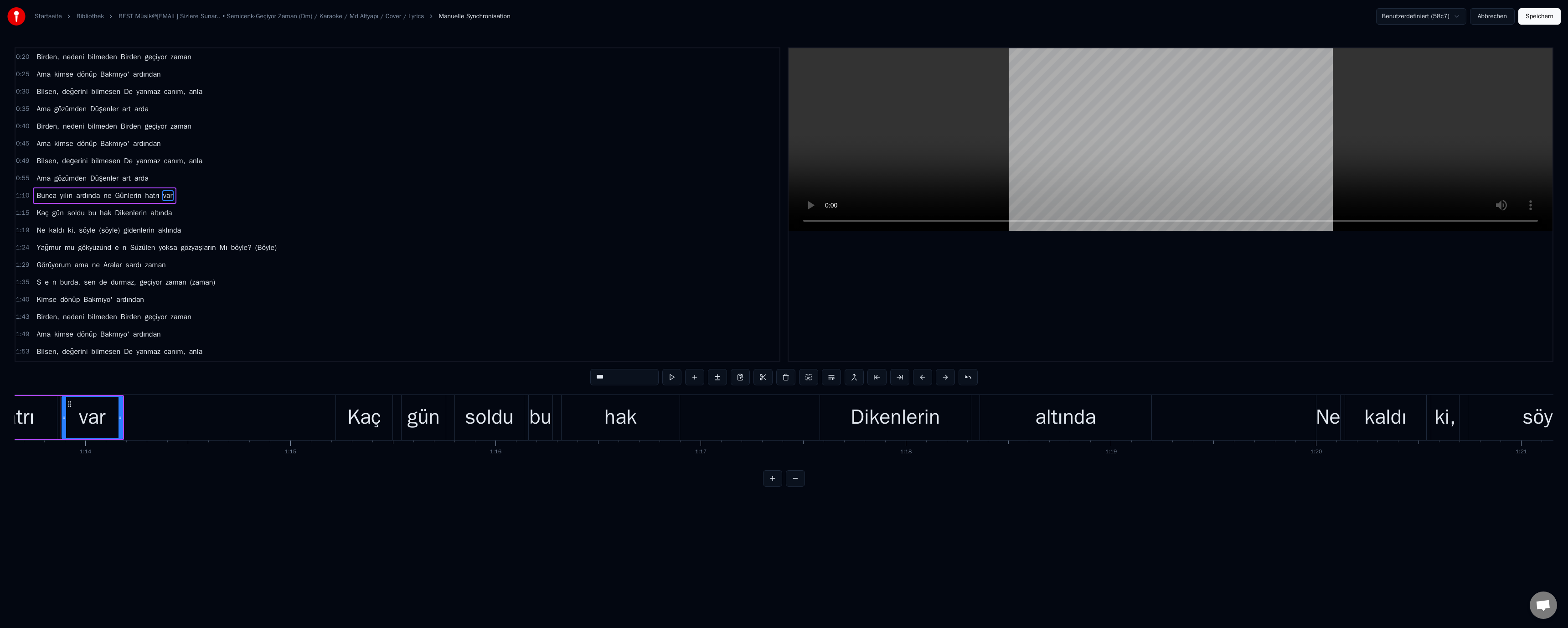 click on "böyle?" at bounding box center (241, 248) 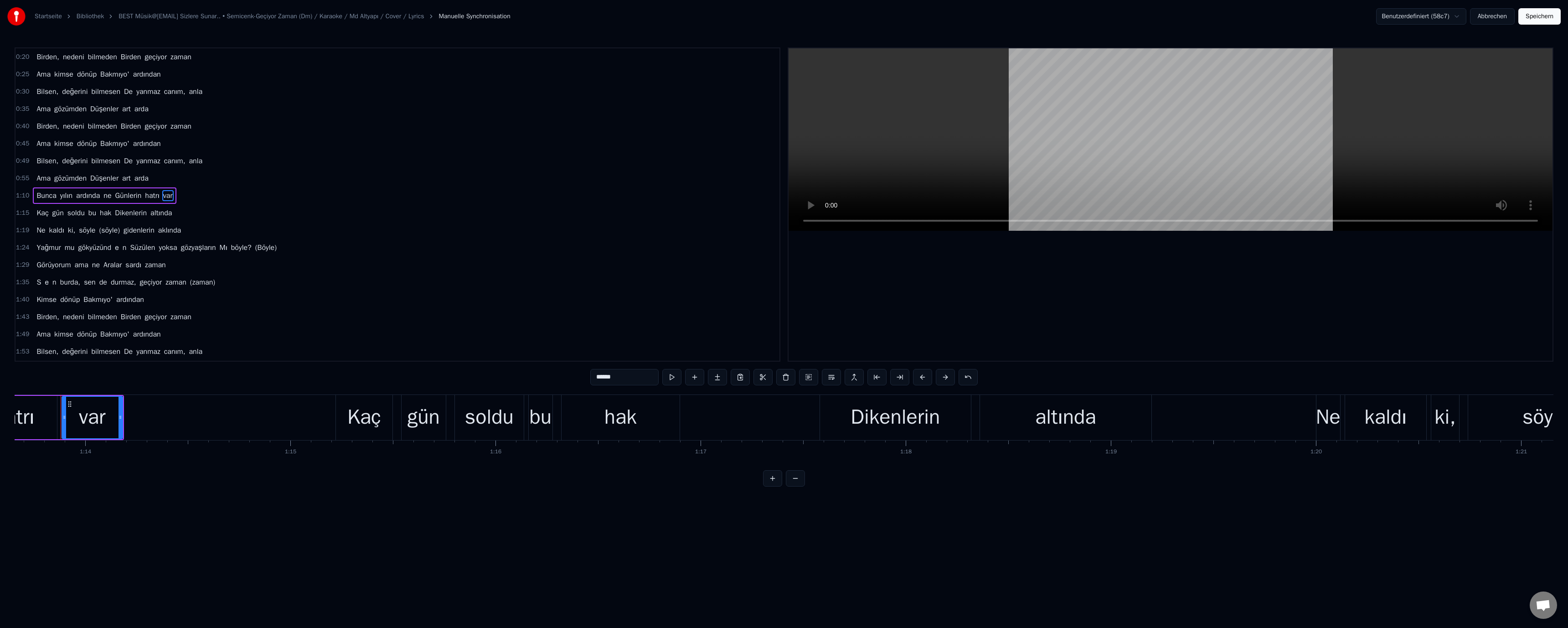 scroll, scrollTop: 36, scrollLeft: 0, axis: vertical 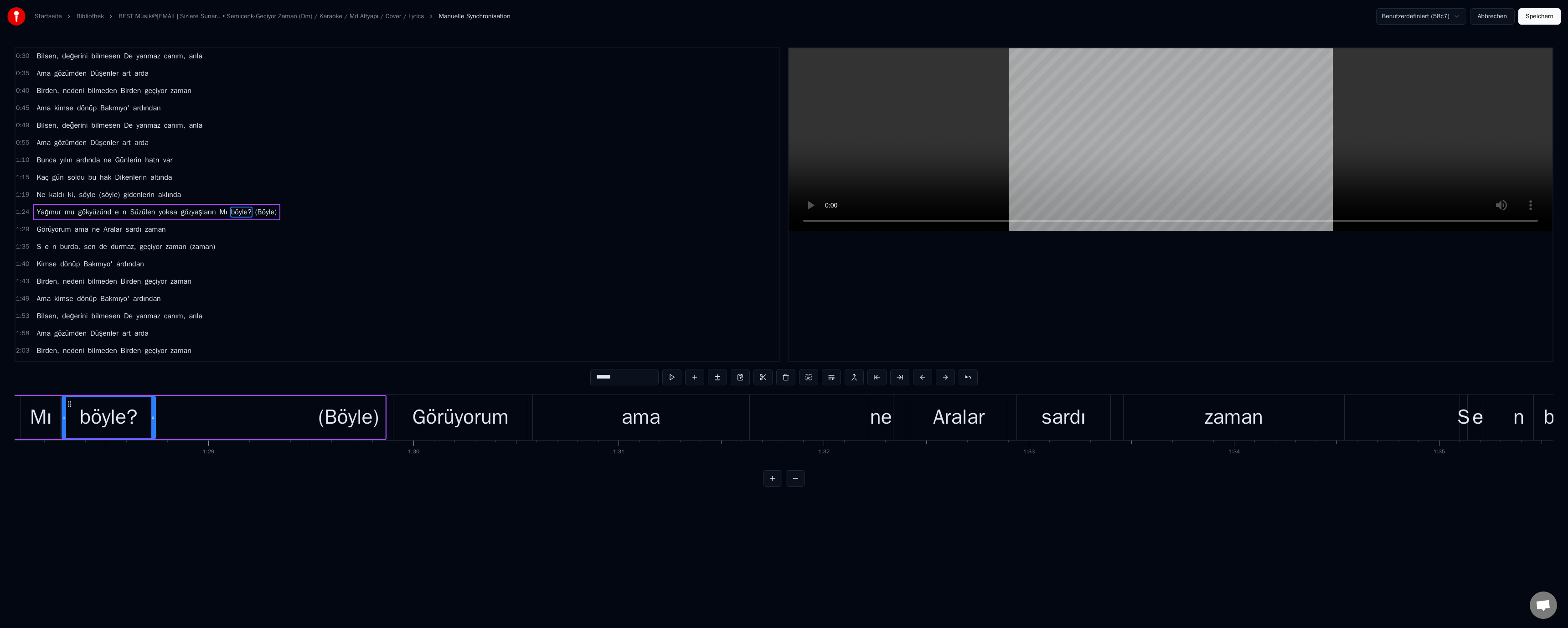 click on "******" at bounding box center [624, 377] 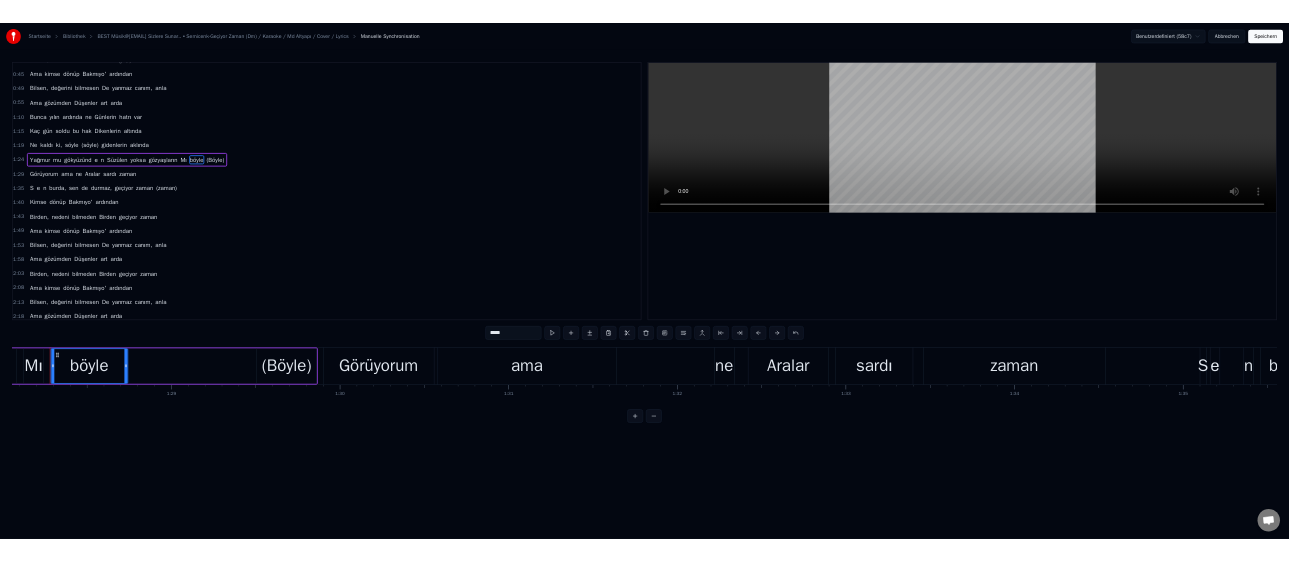 scroll, scrollTop: 189, scrollLeft: 0, axis: vertical 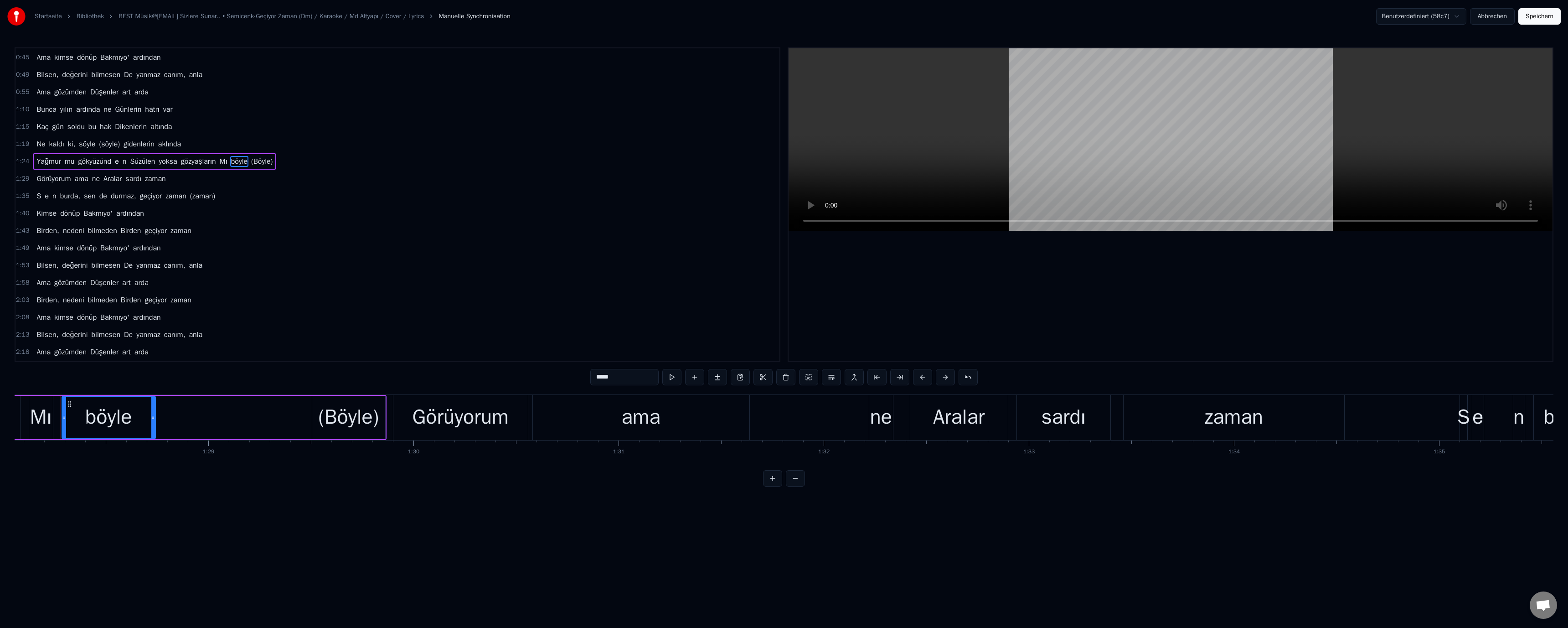 type on "*****" 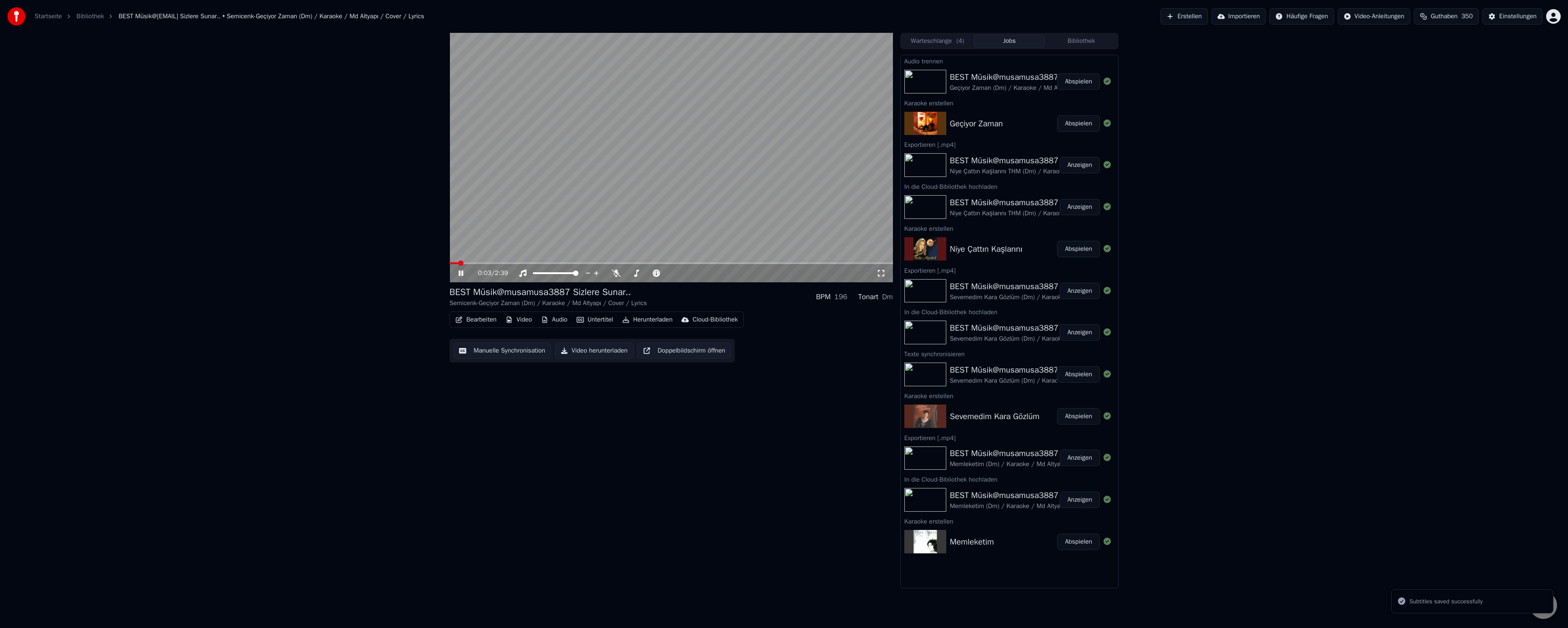 drag, startPoint x: 693, startPoint y: 348, endPoint x: 756, endPoint y: 395, distance: 78.60025 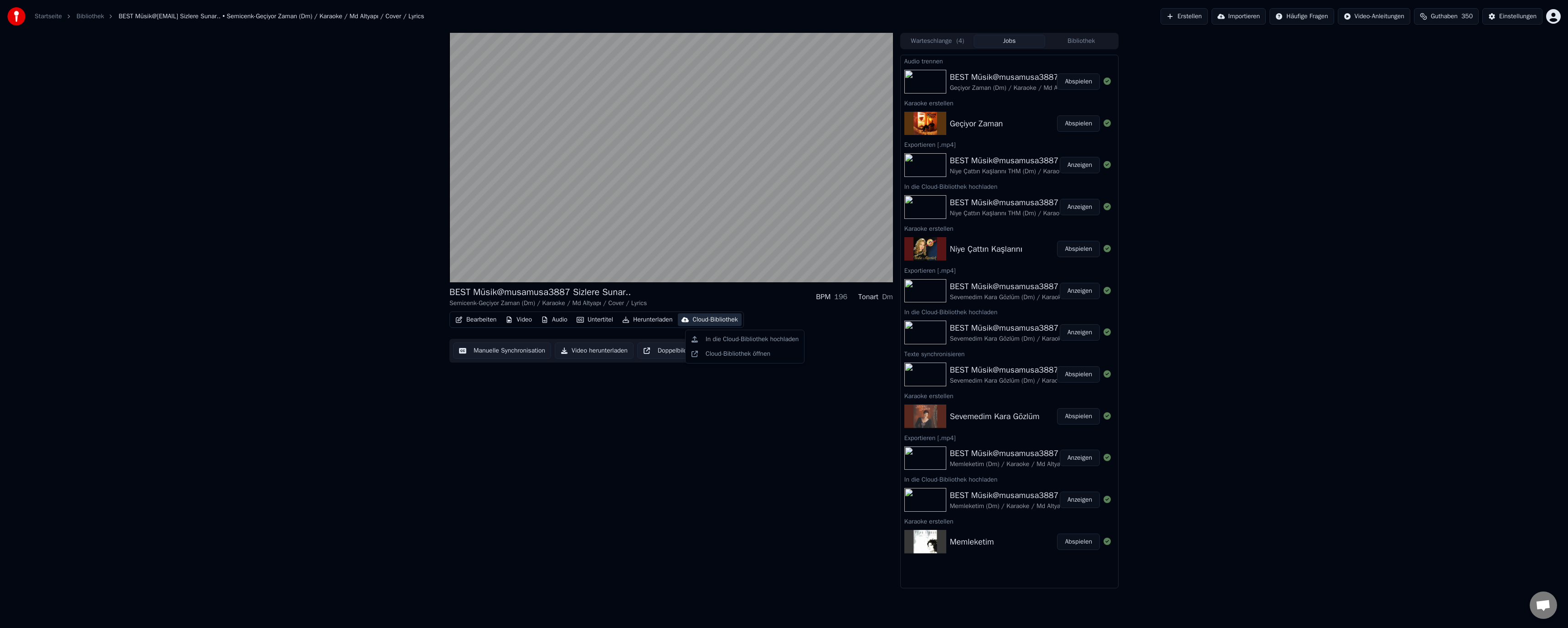 click on "Cloud-Bibliothek" at bounding box center (715, 320) 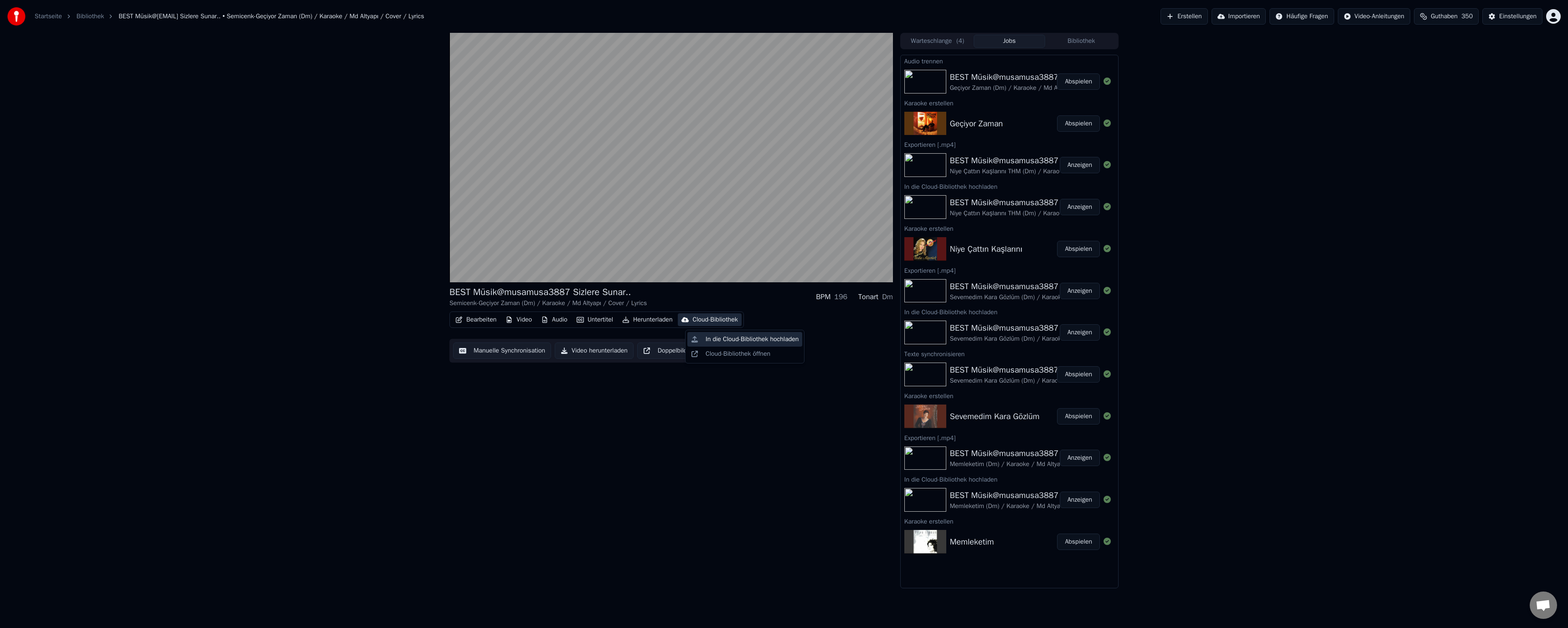 click on "In die Cloud-Bibliothek hochladen" at bounding box center (752, 339) 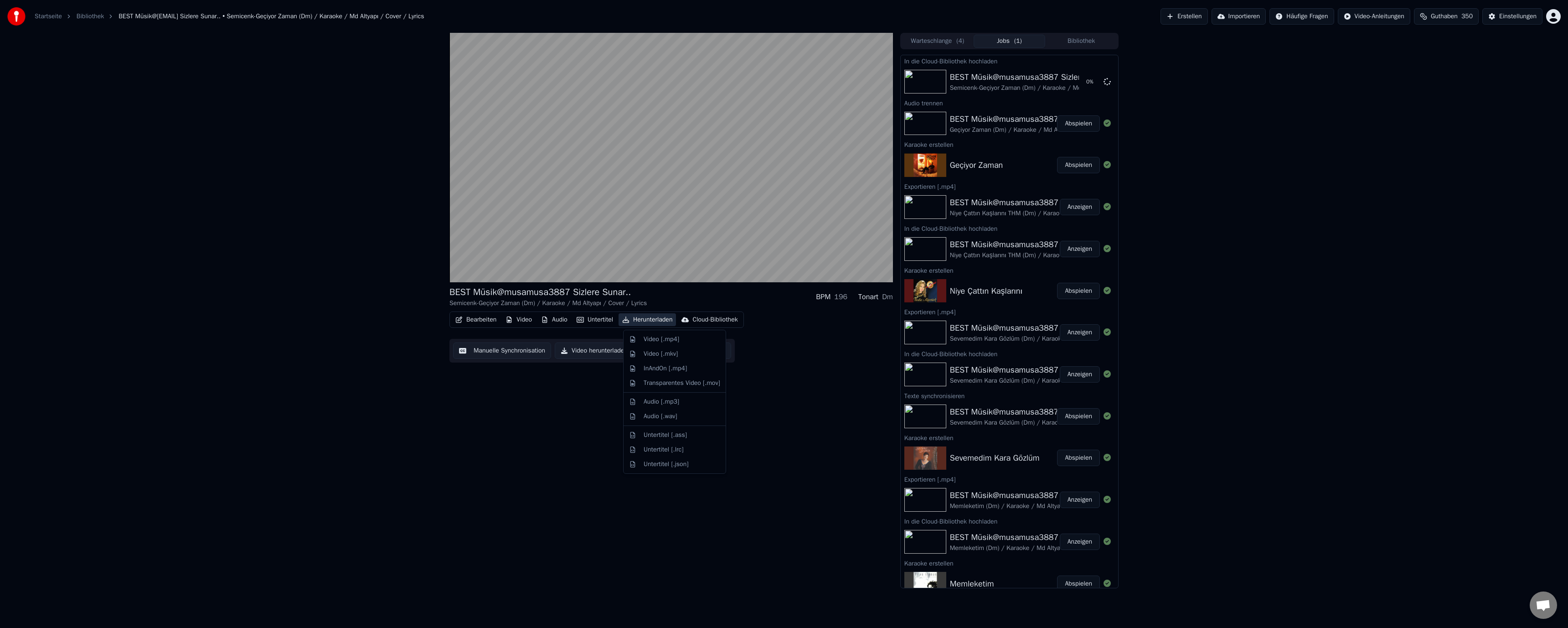 click on "Herunterladen" at bounding box center (647, 320) 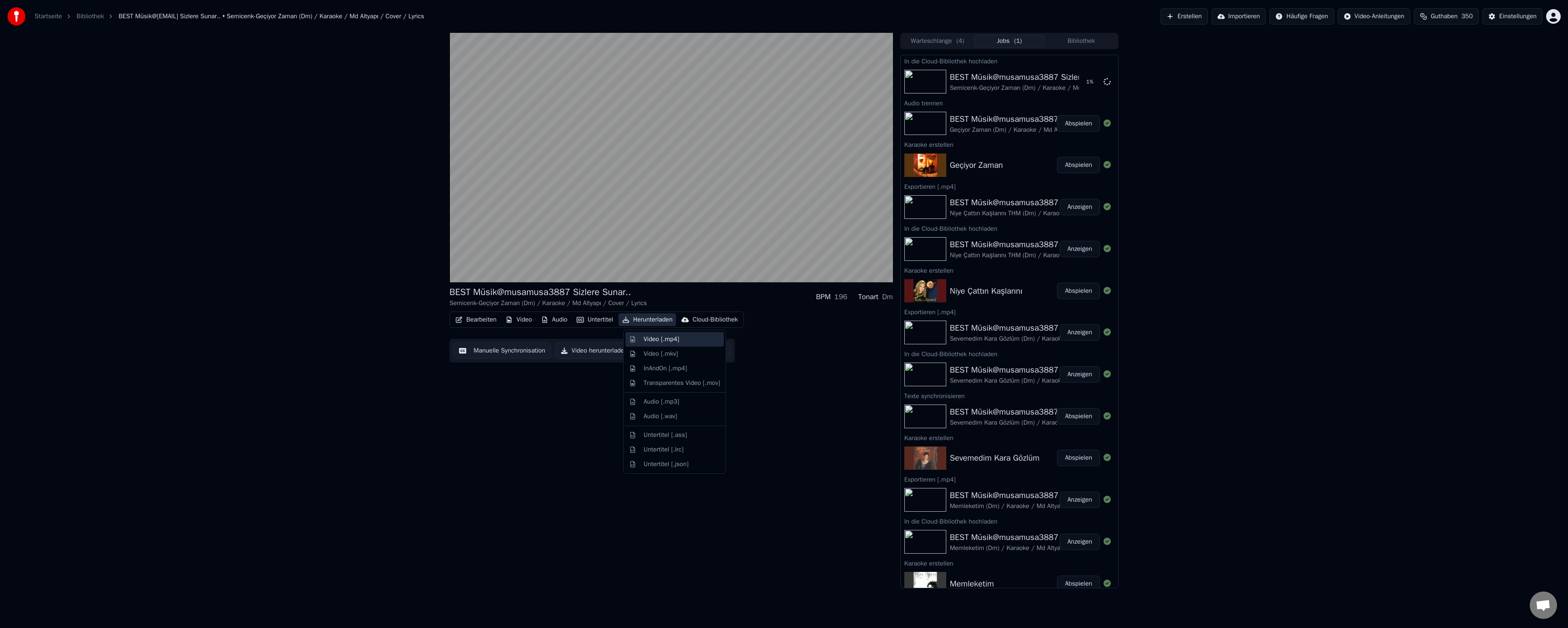 click on "Video [.mp4]" at bounding box center (661, 339) 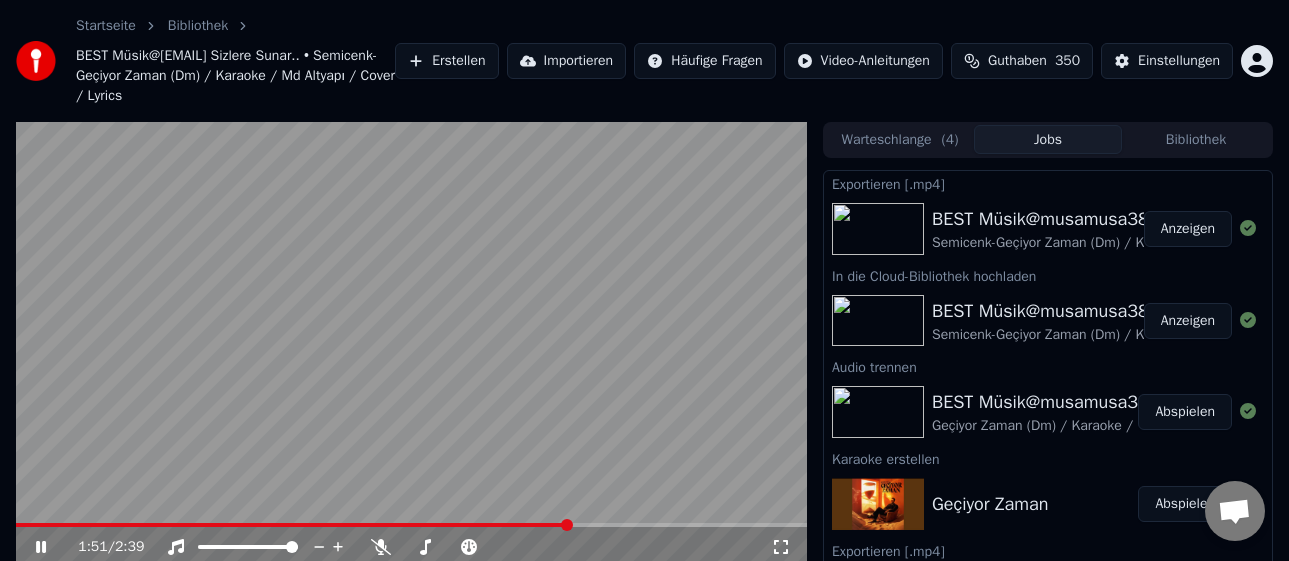 click on "Anzeigen" at bounding box center (1188, 229) 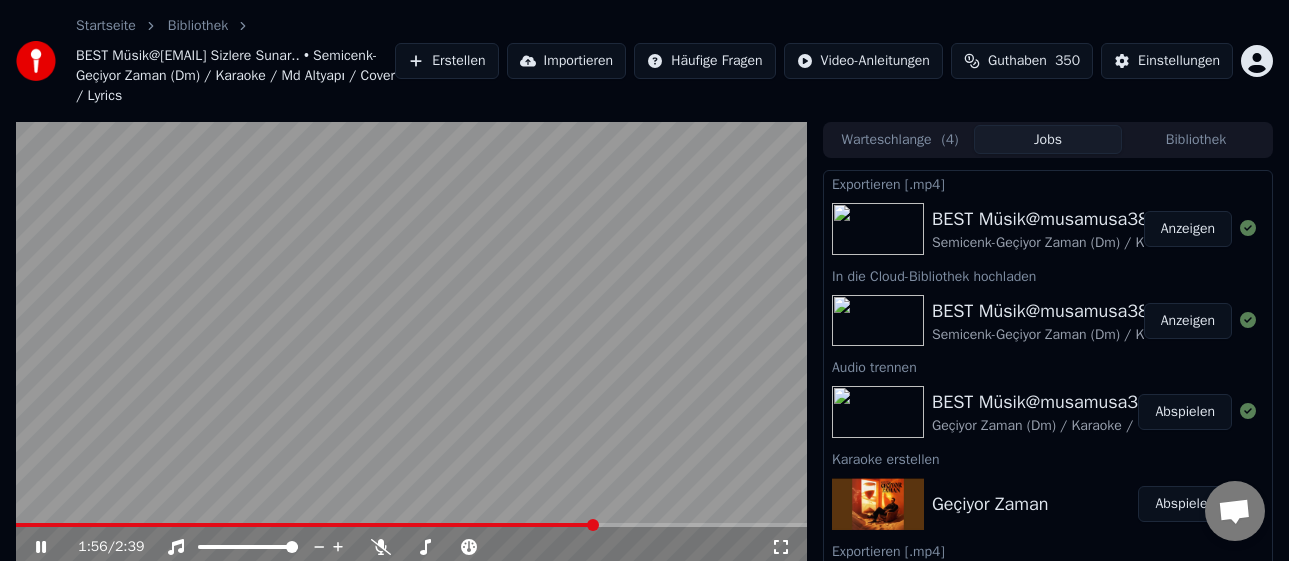 click at bounding box center (411, 344) 